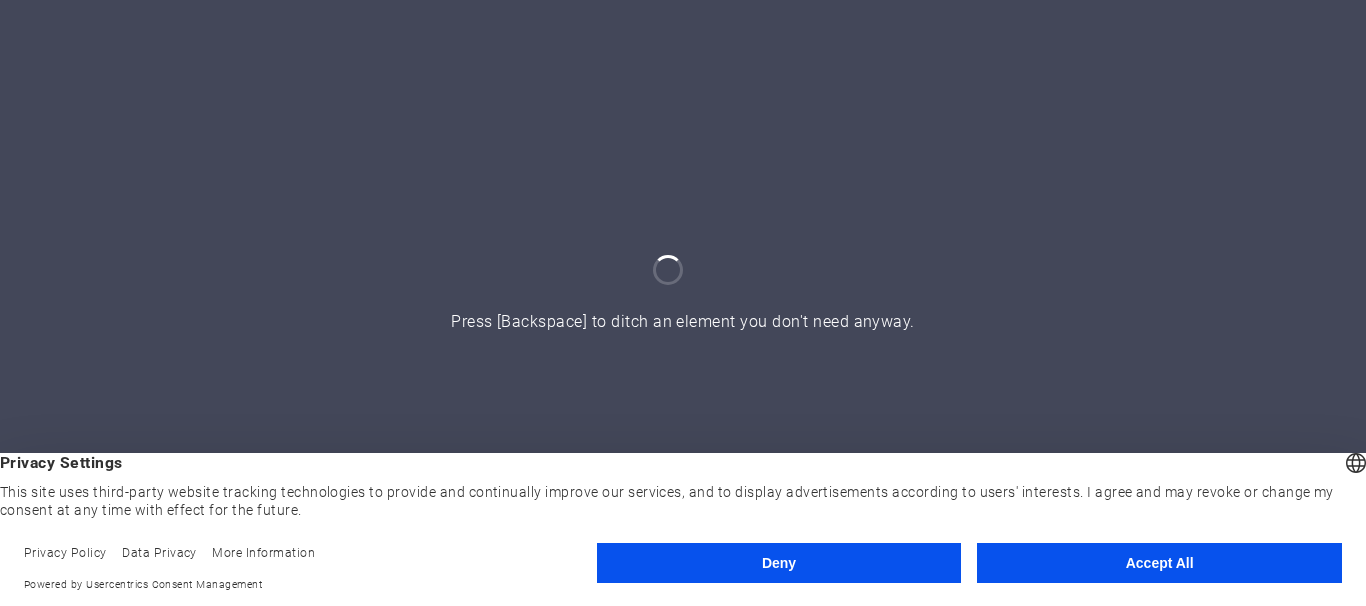 scroll, scrollTop: 0, scrollLeft: 0, axis: both 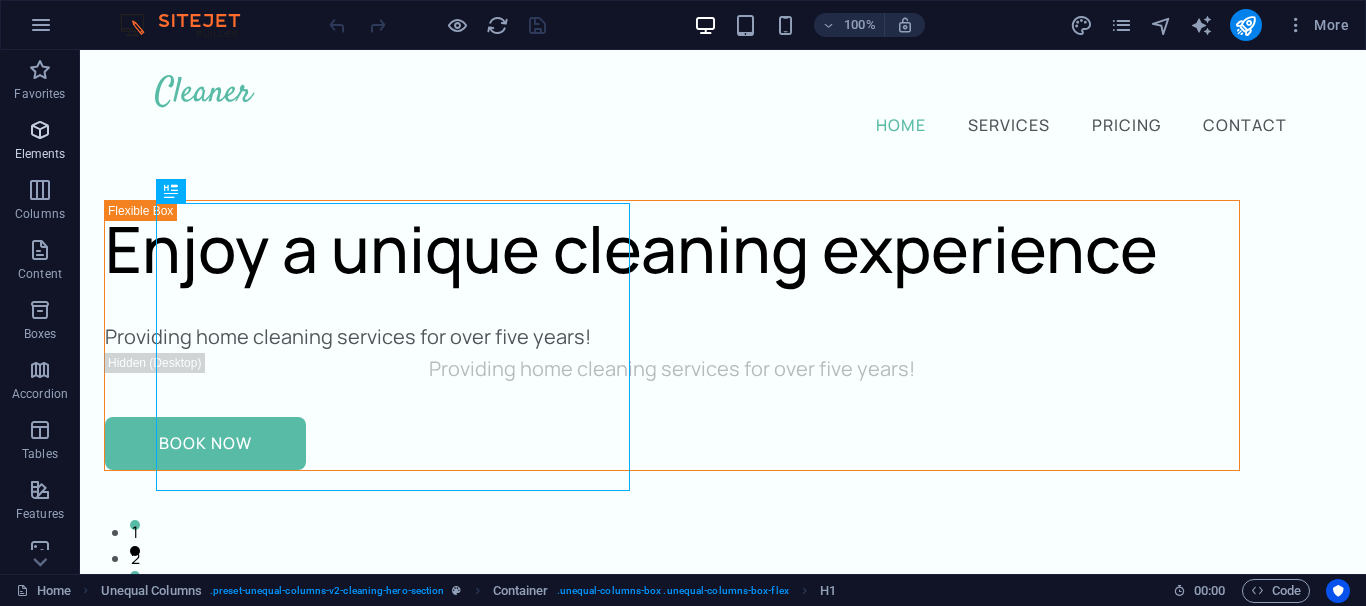 click on "Elements" at bounding box center [40, 154] 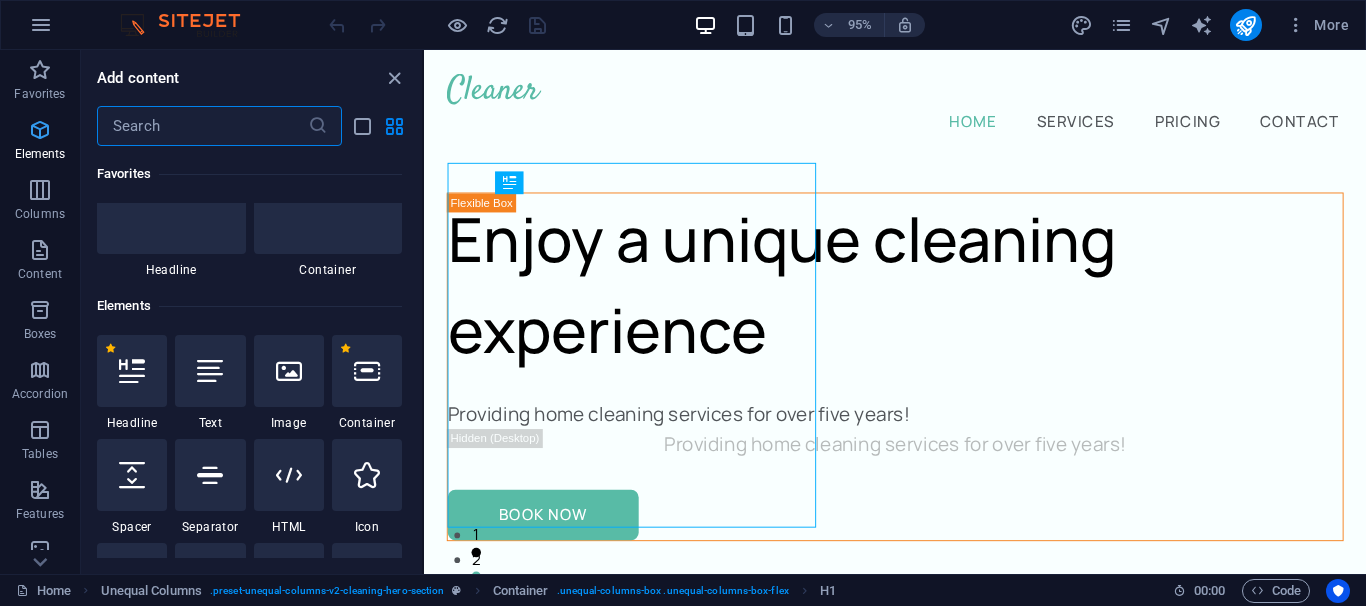 scroll, scrollTop: 213, scrollLeft: 0, axis: vertical 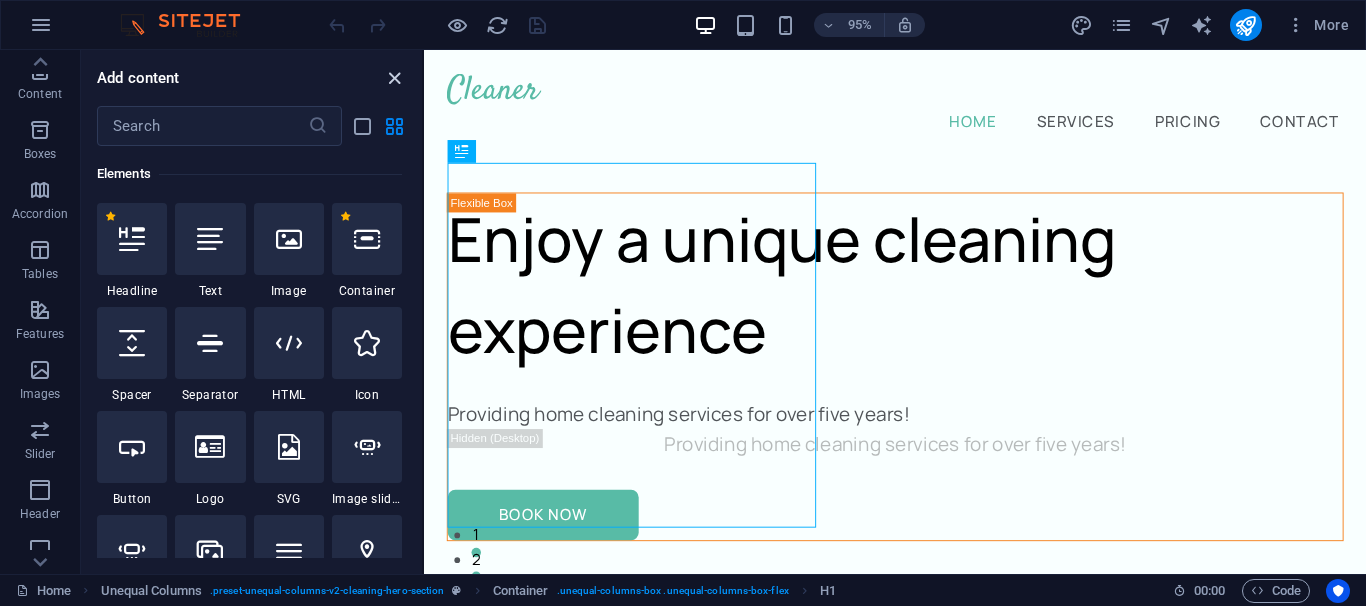 drag, startPoint x: 383, startPoint y: 70, endPoint x: 320, endPoint y: 21, distance: 79.81228 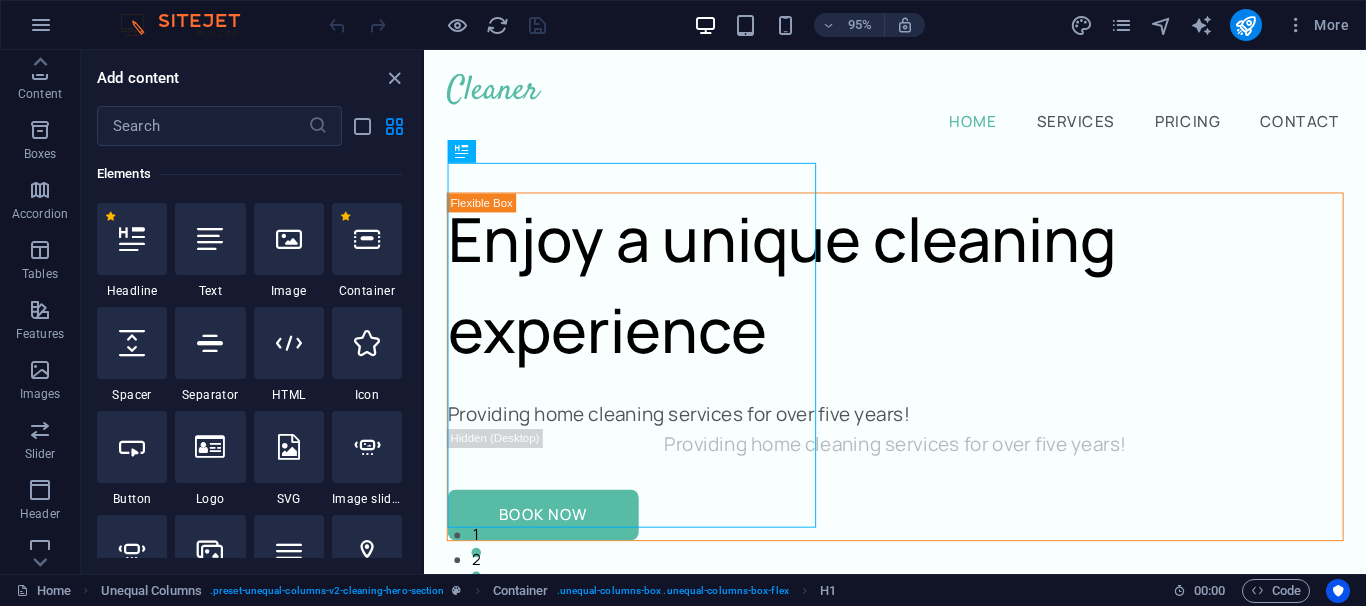 scroll, scrollTop: 180, scrollLeft: 0, axis: vertical 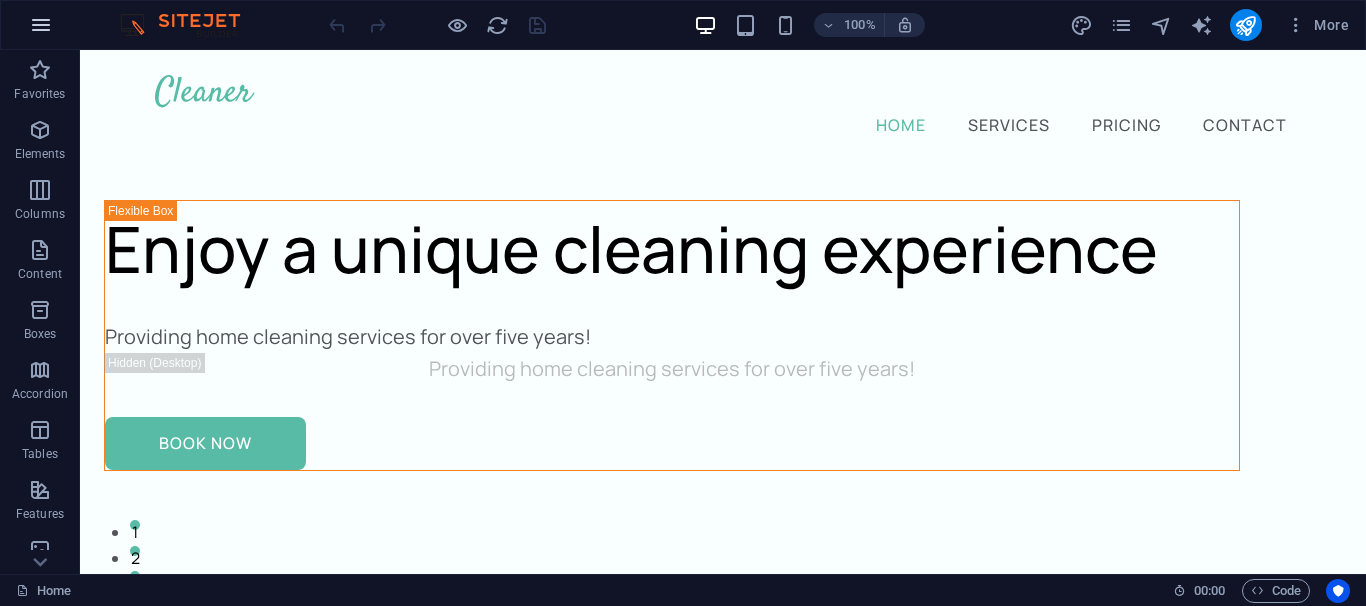 click at bounding box center [41, 25] 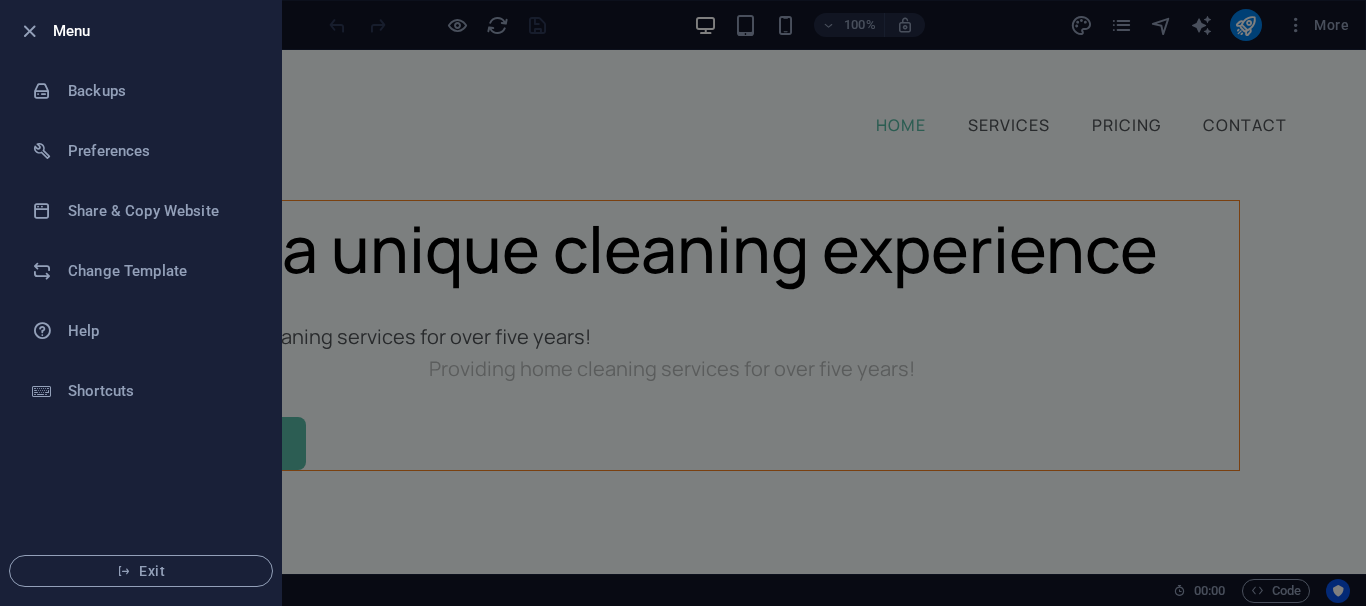 click at bounding box center [683, 303] 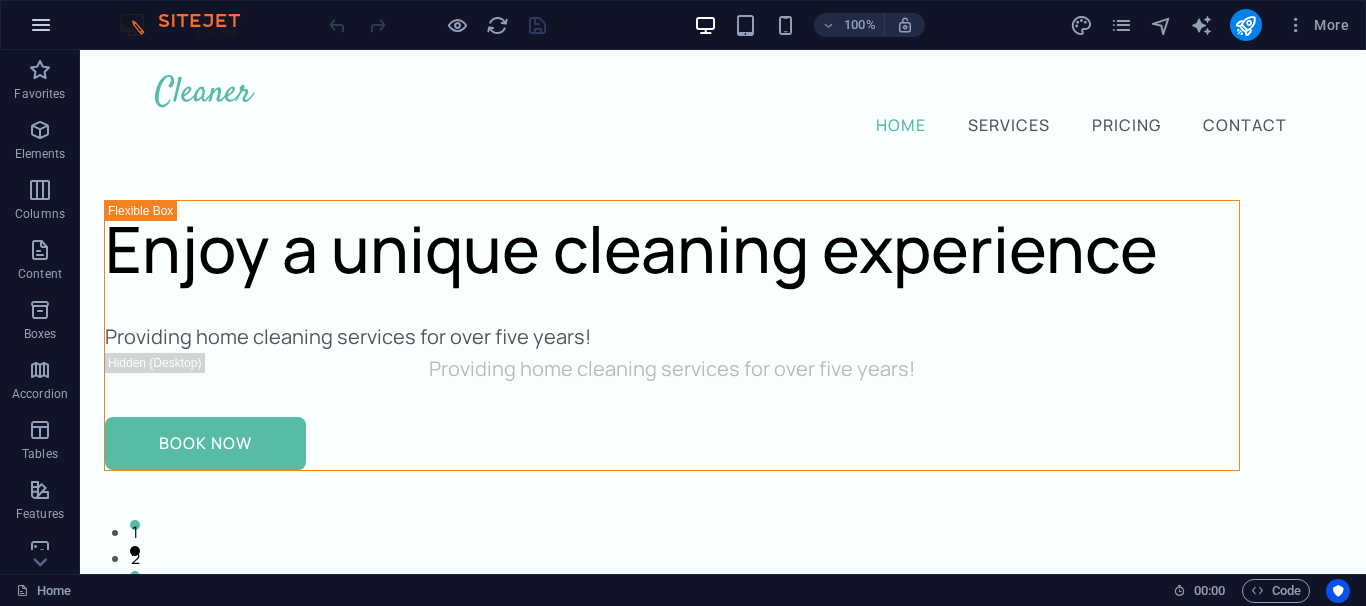 click at bounding box center (41, 25) 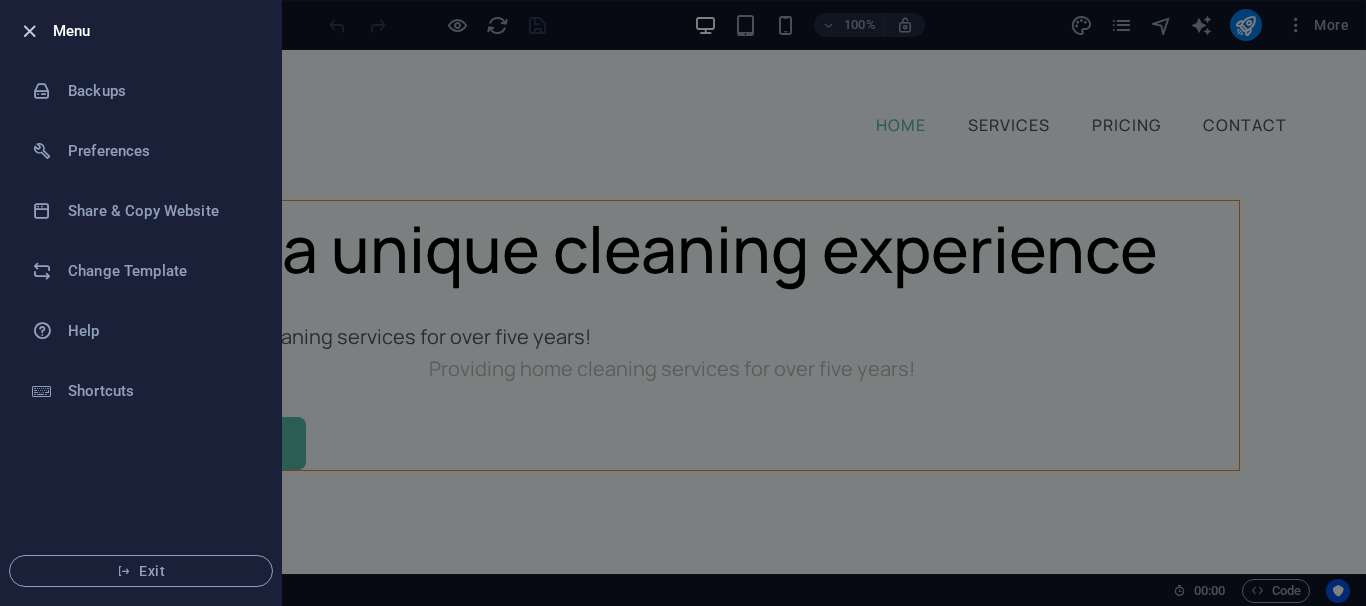 click at bounding box center (29, 31) 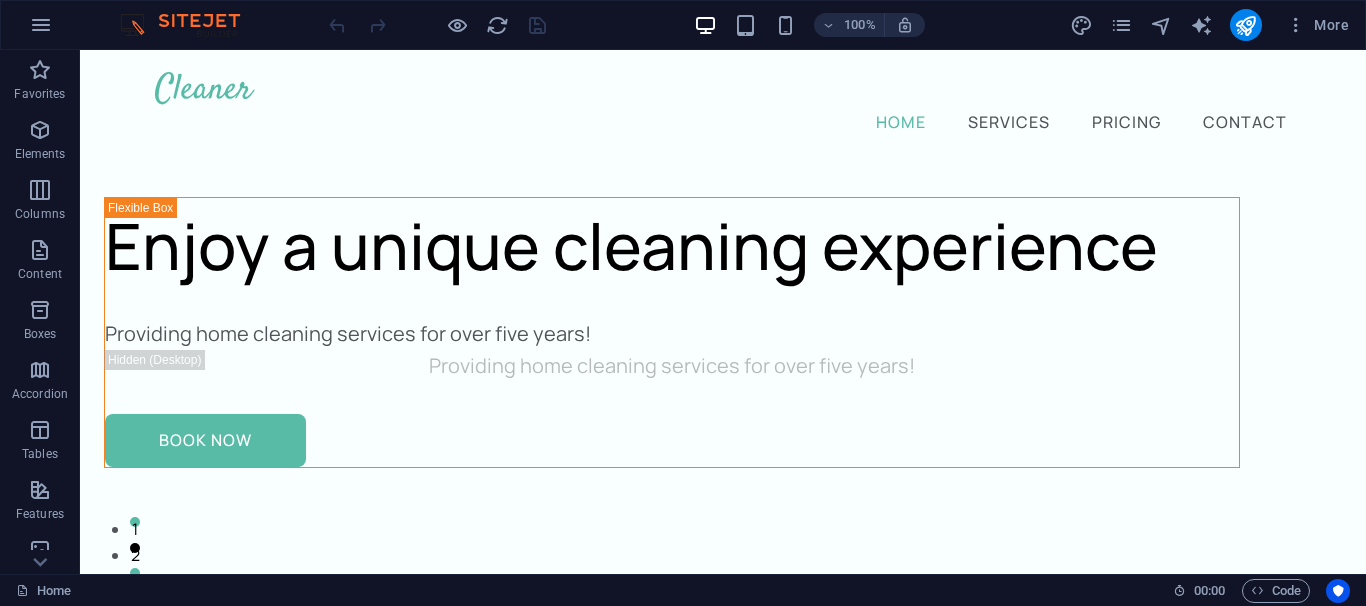 scroll, scrollTop: 0, scrollLeft: 0, axis: both 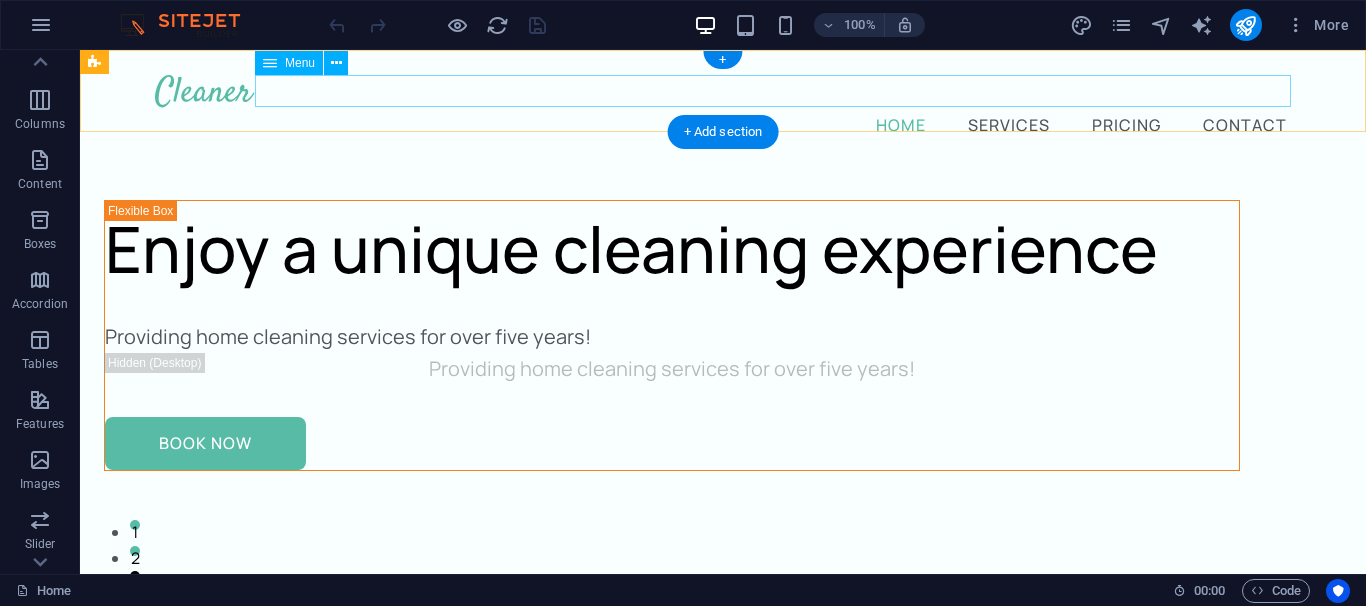 click on "Home Services Pricing Contact" at bounding box center (723, 124) 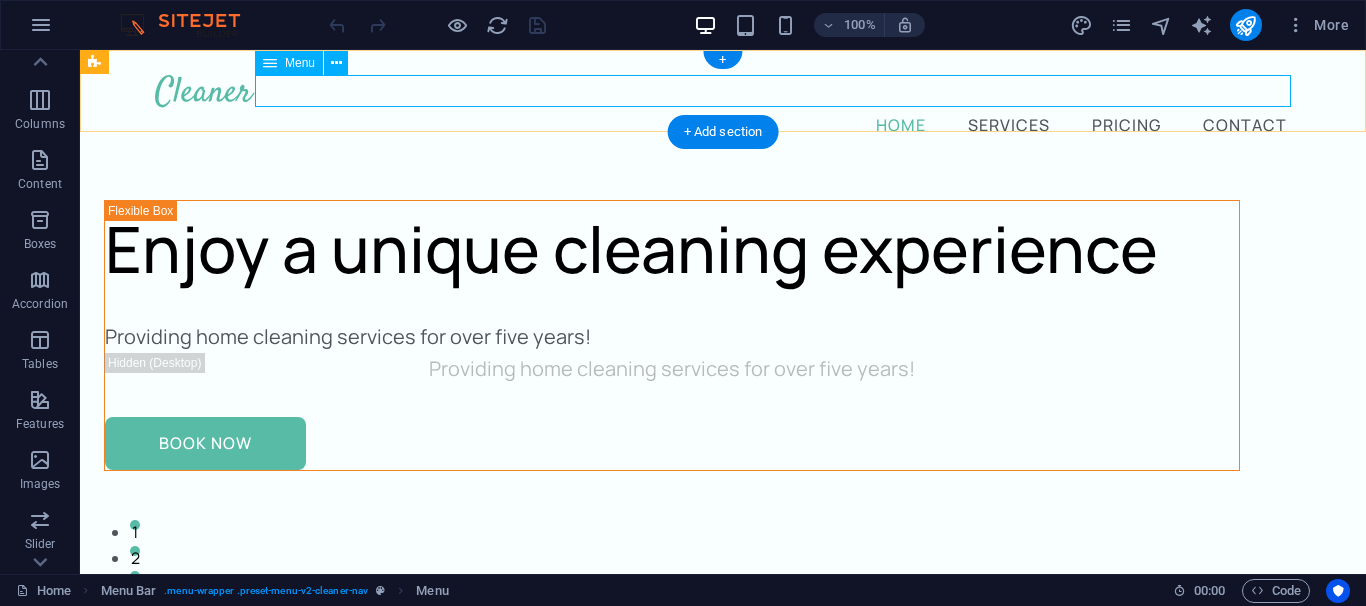 click on "Home Services Pricing Contact" at bounding box center [723, 124] 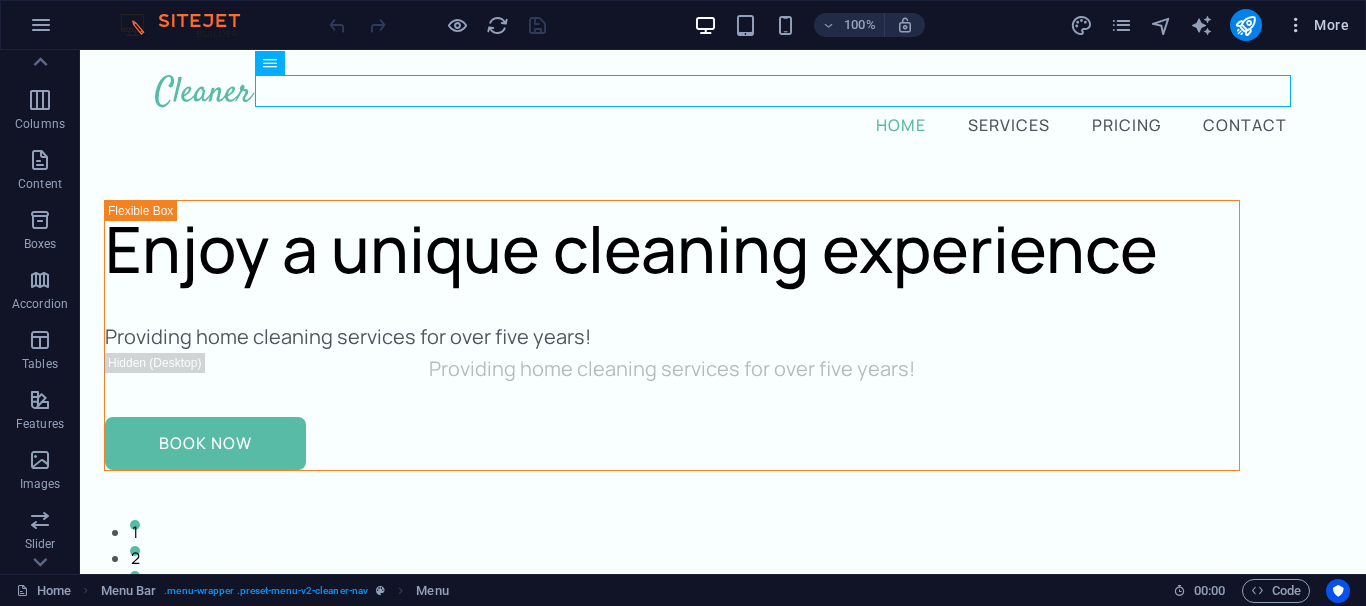 click at bounding box center [1296, 25] 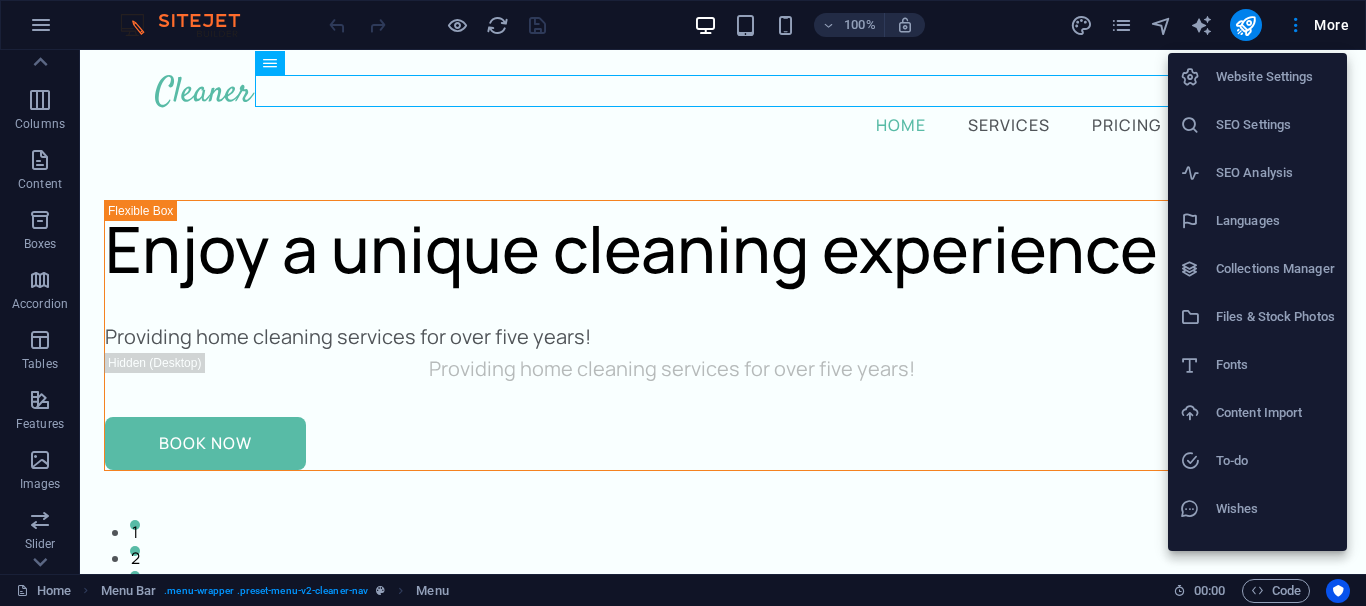 click on "Website Settings" at bounding box center (1275, 77) 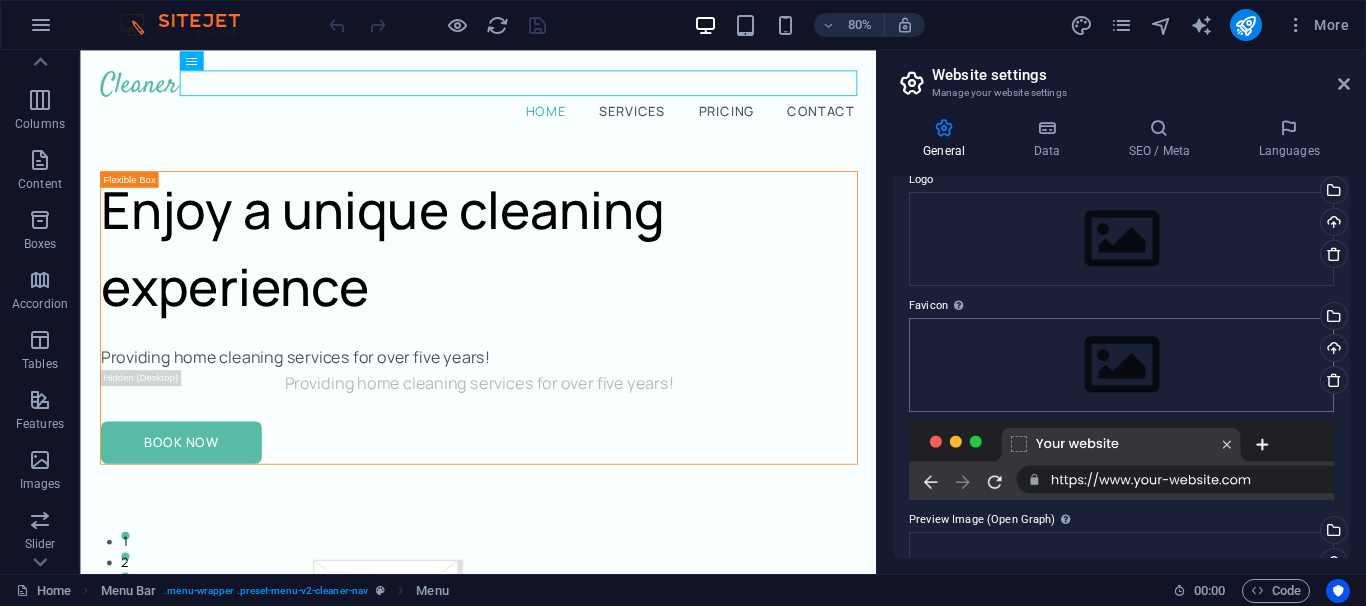 scroll, scrollTop: 0, scrollLeft: 0, axis: both 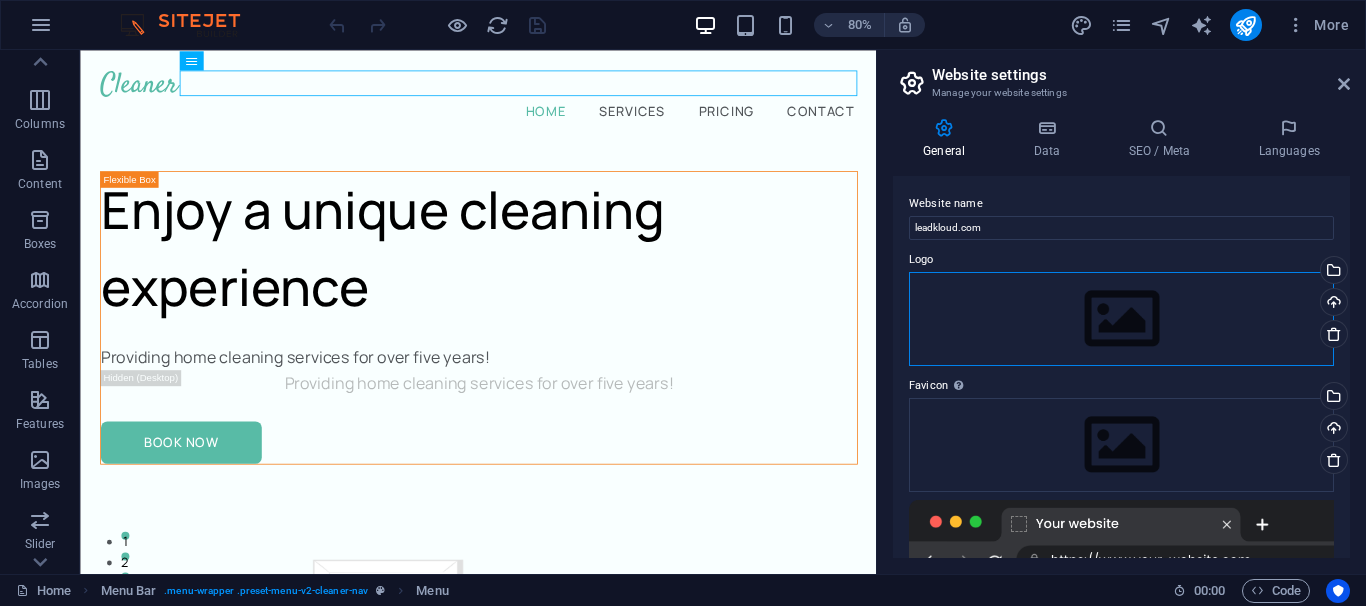 click on "Drag files here, click to choose files or select files from Files or our free stock photos & videos" at bounding box center (1121, 319) 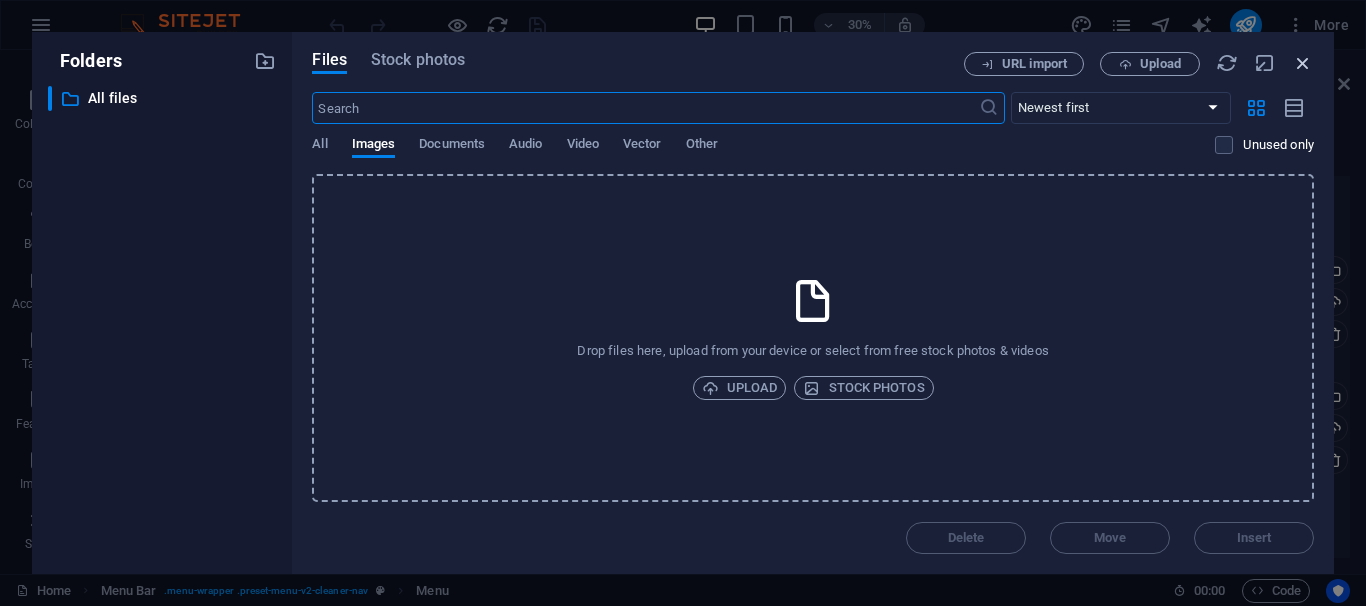 click at bounding box center (1303, 63) 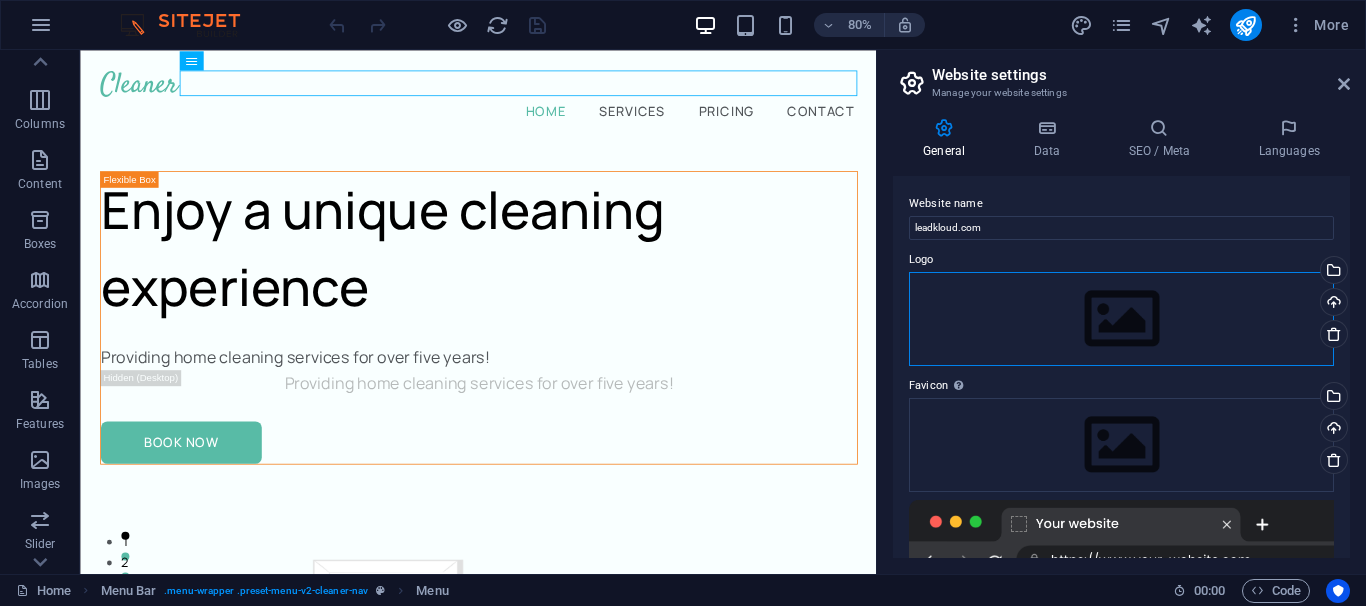 click on "Drag files here, click to choose files or select files from Files or our free stock photos & videos" at bounding box center [1121, 319] 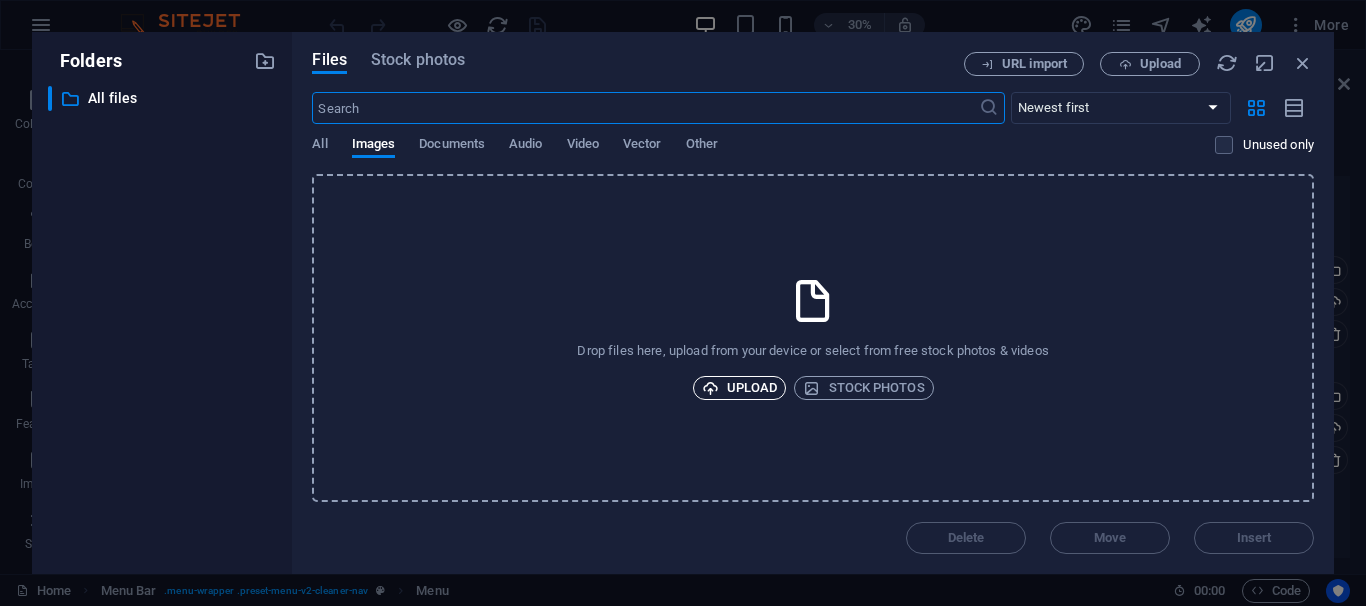 click on "Upload" at bounding box center (740, 388) 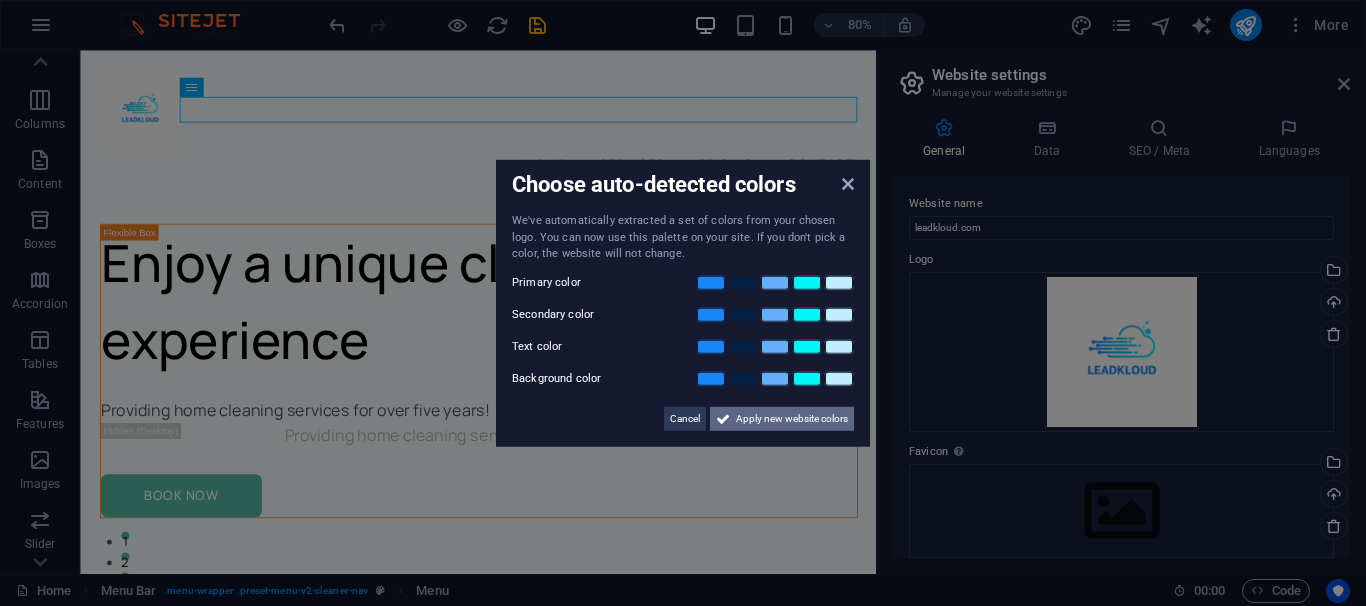 click on "Apply new website colors" at bounding box center [792, 418] 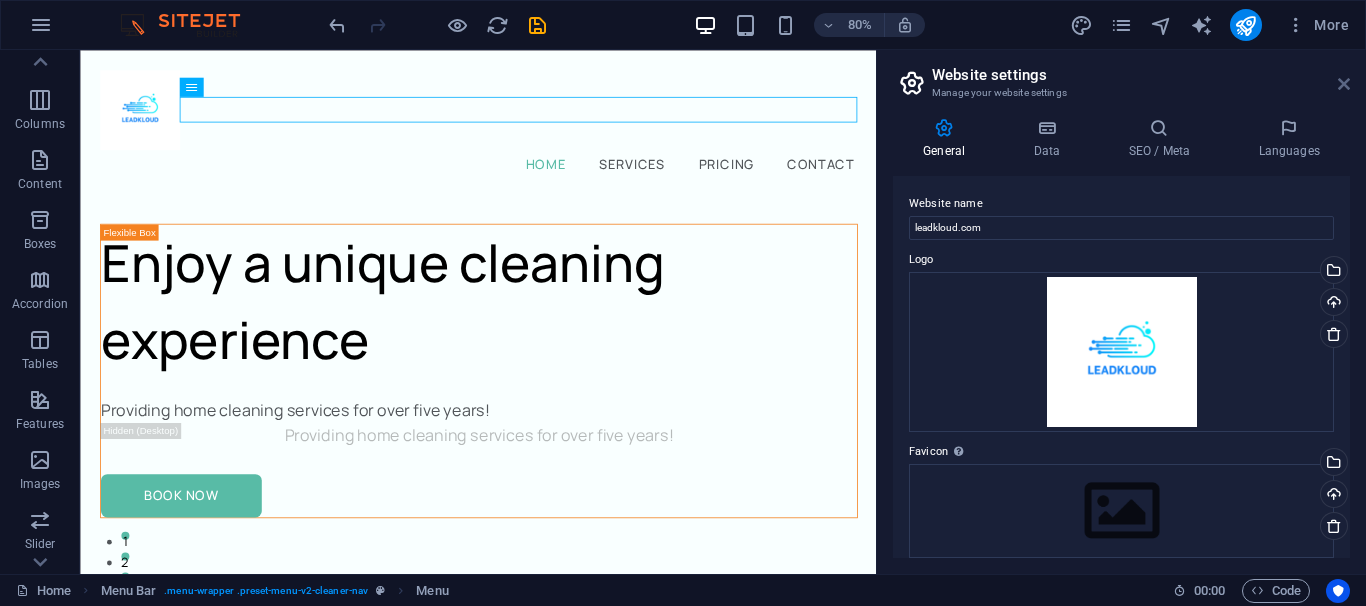 click at bounding box center [1344, 84] 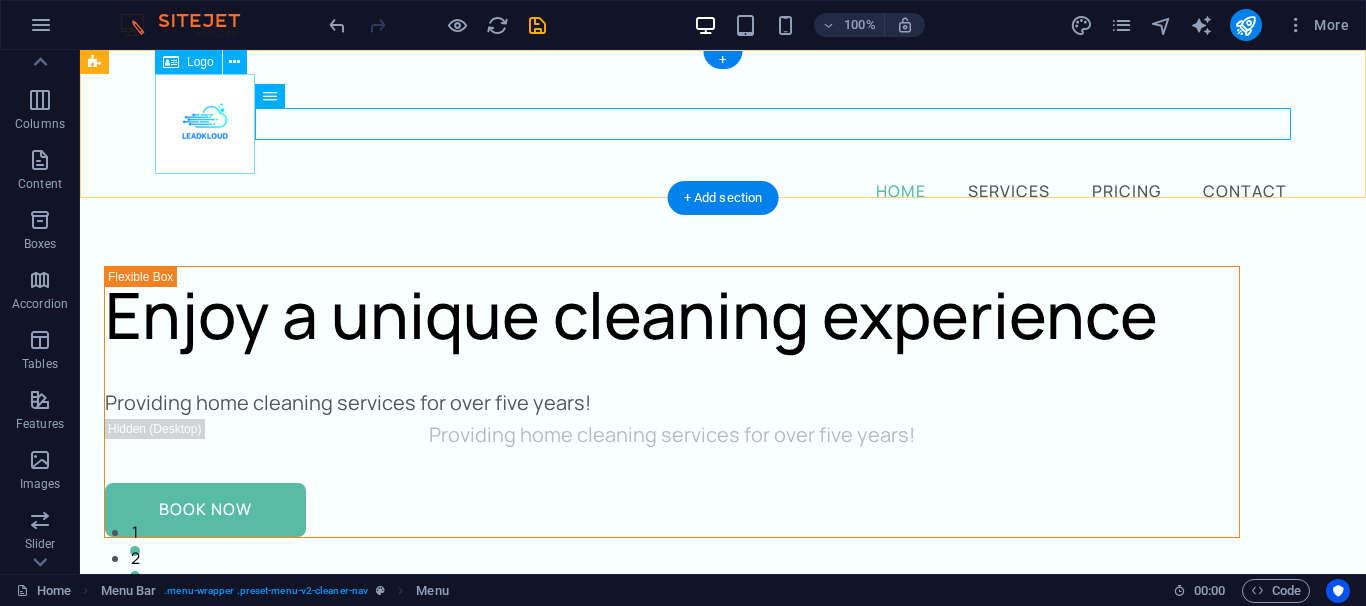 click at bounding box center [723, 124] 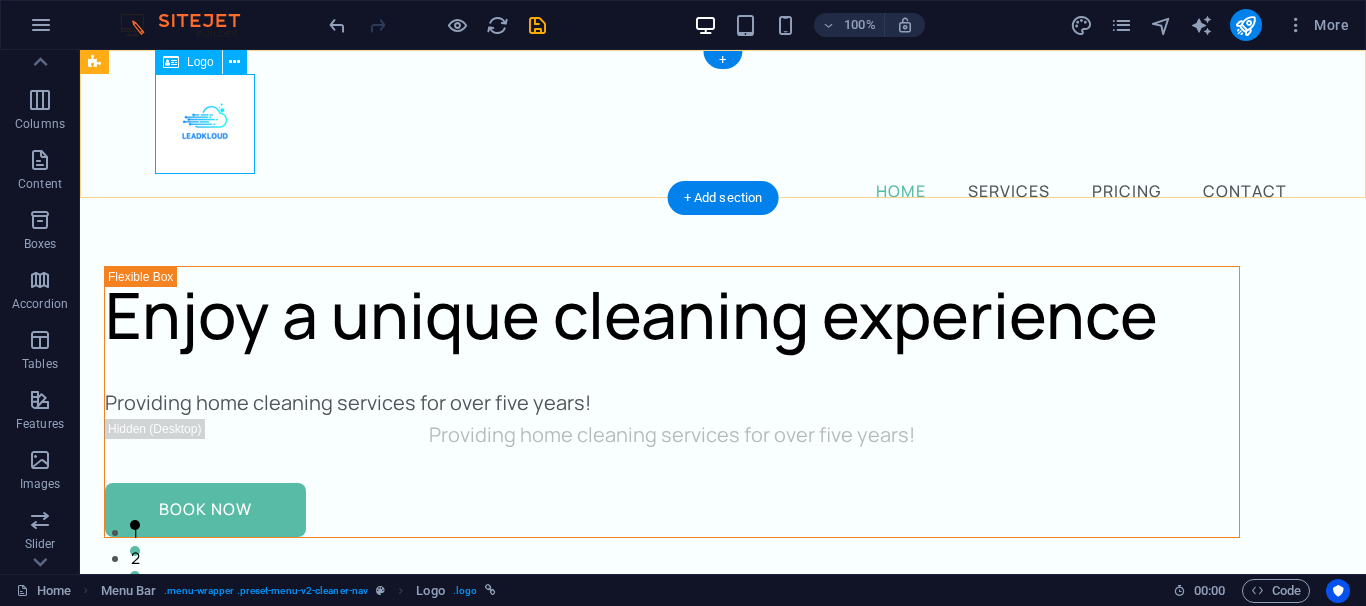 click at bounding box center (723, 124) 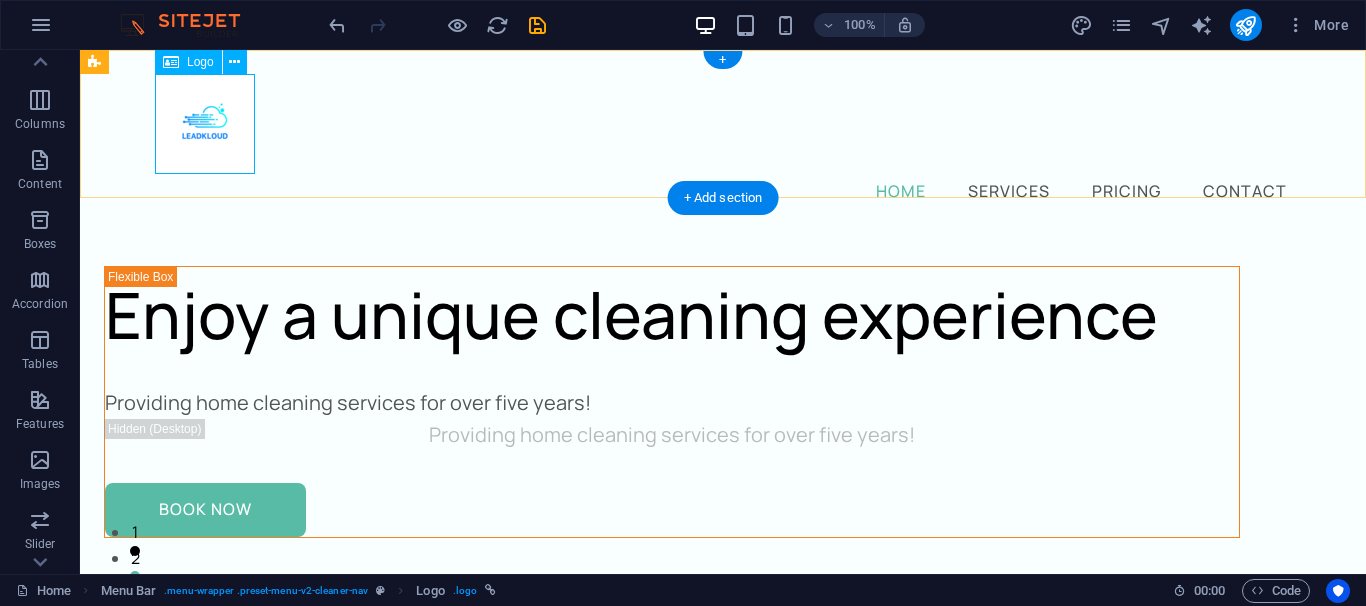click at bounding box center (723, 124) 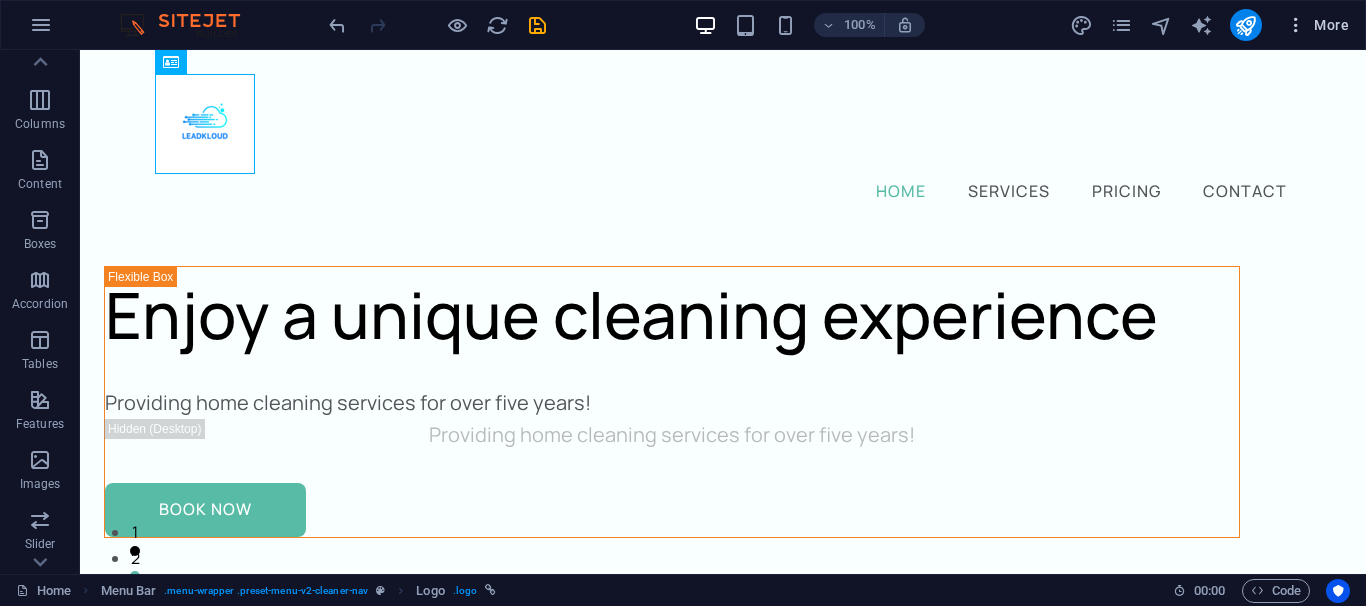 click on "More" at bounding box center (1317, 25) 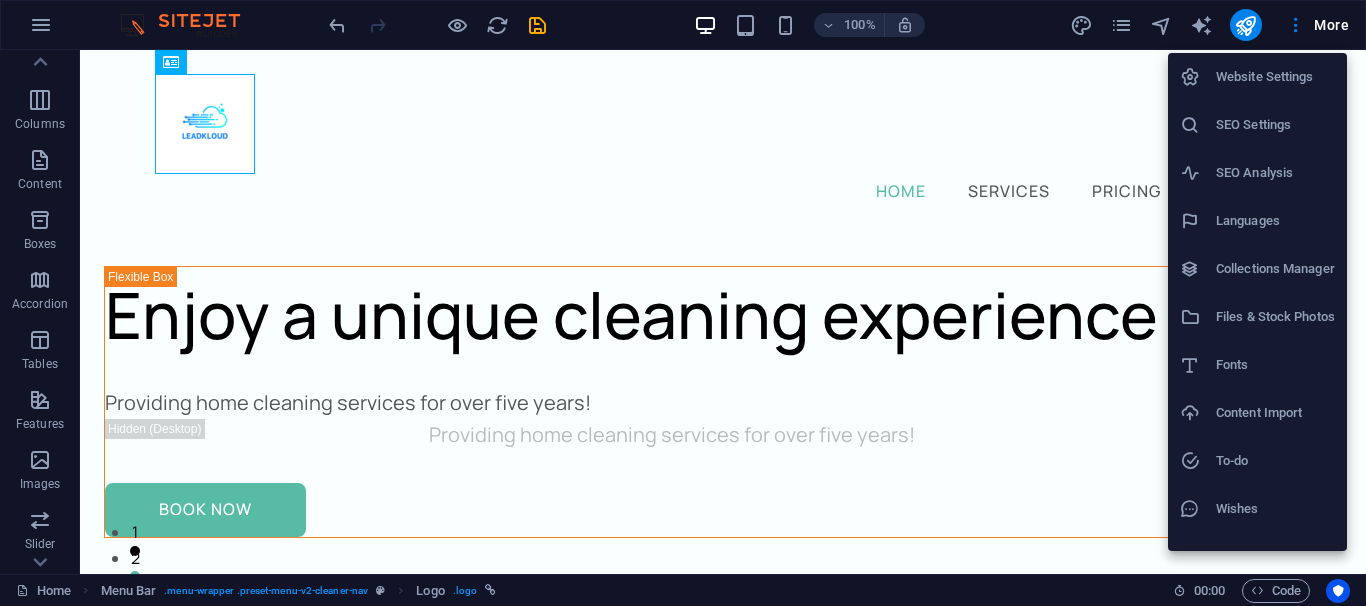 click at bounding box center (683, 303) 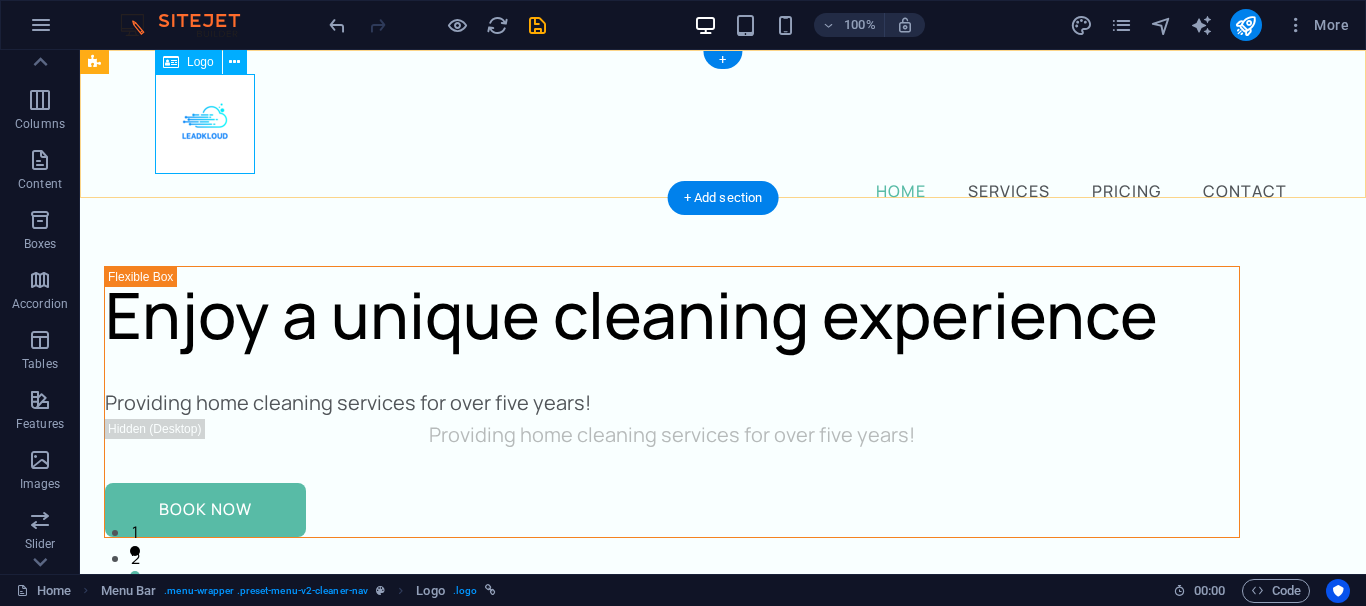 click at bounding box center (723, 124) 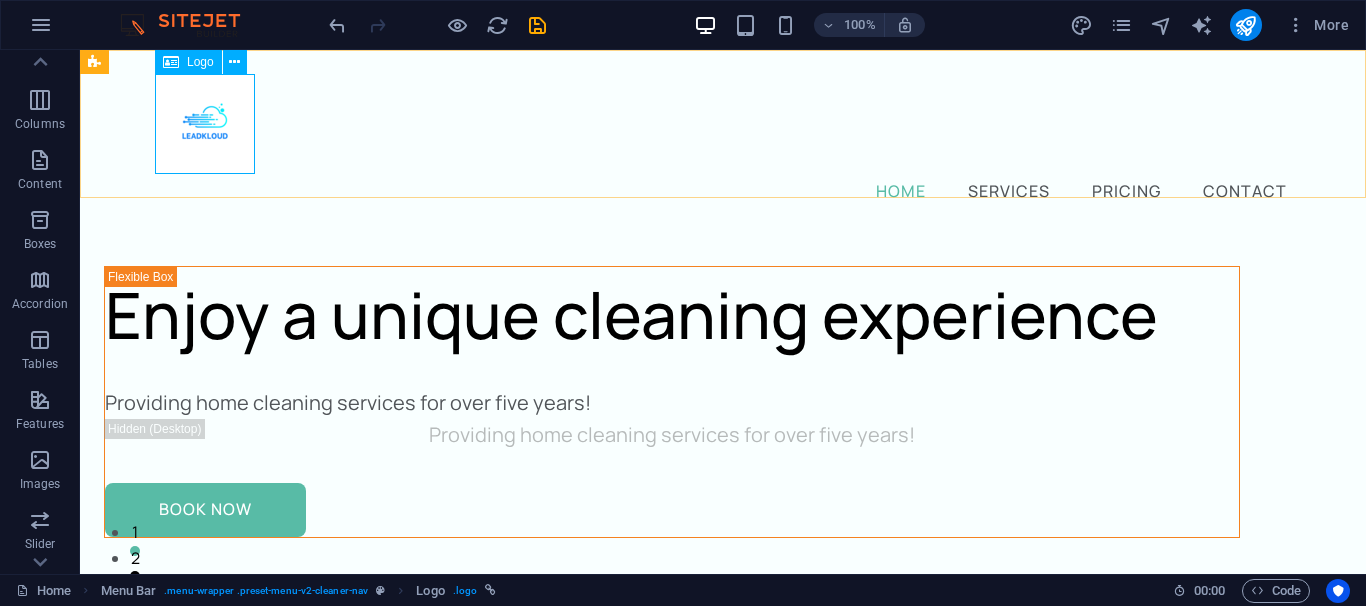 click on "Logo" at bounding box center (200, 62) 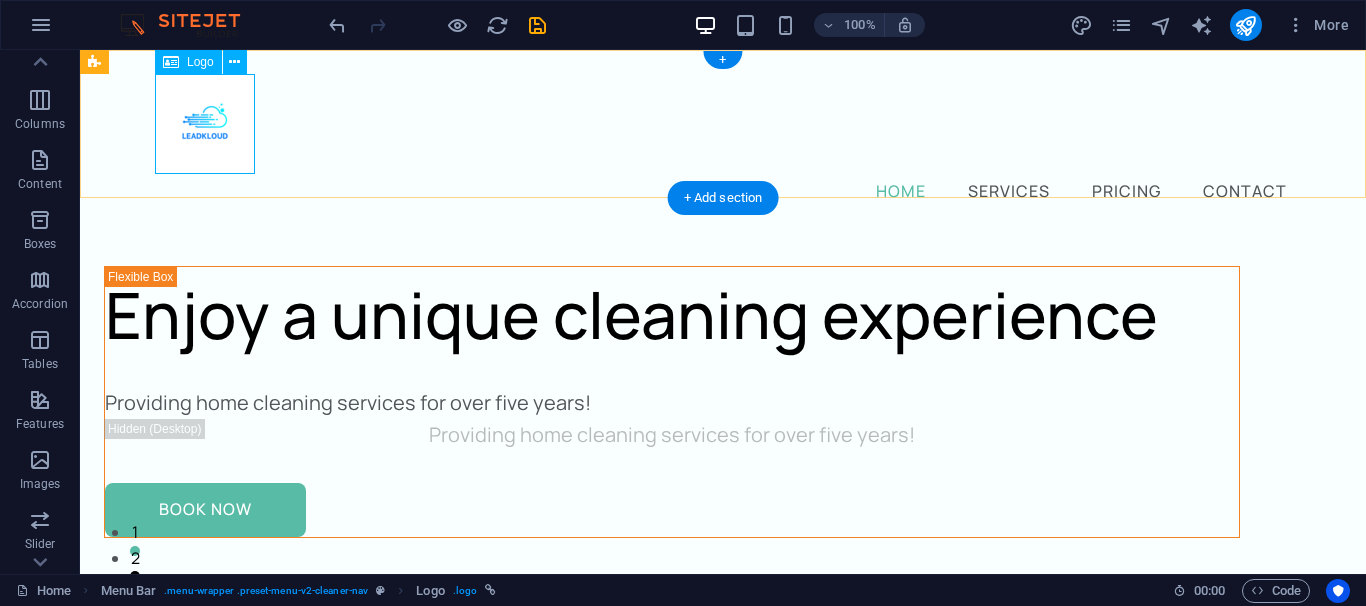 click at bounding box center (723, 124) 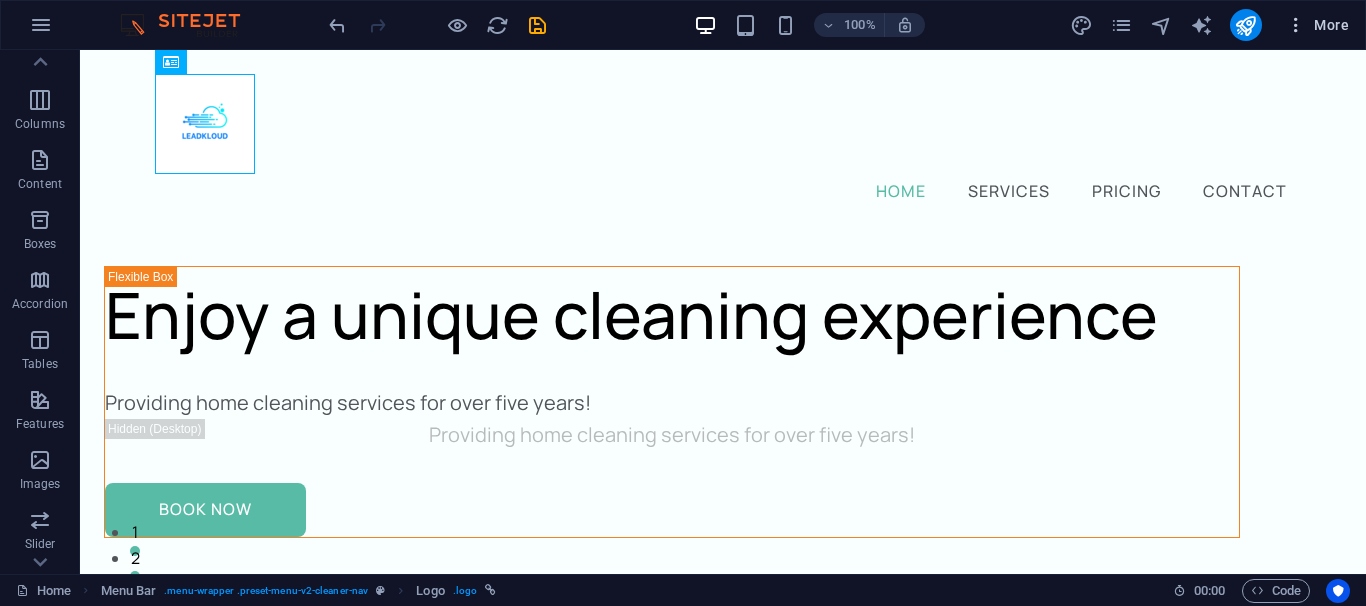 click at bounding box center [1296, 25] 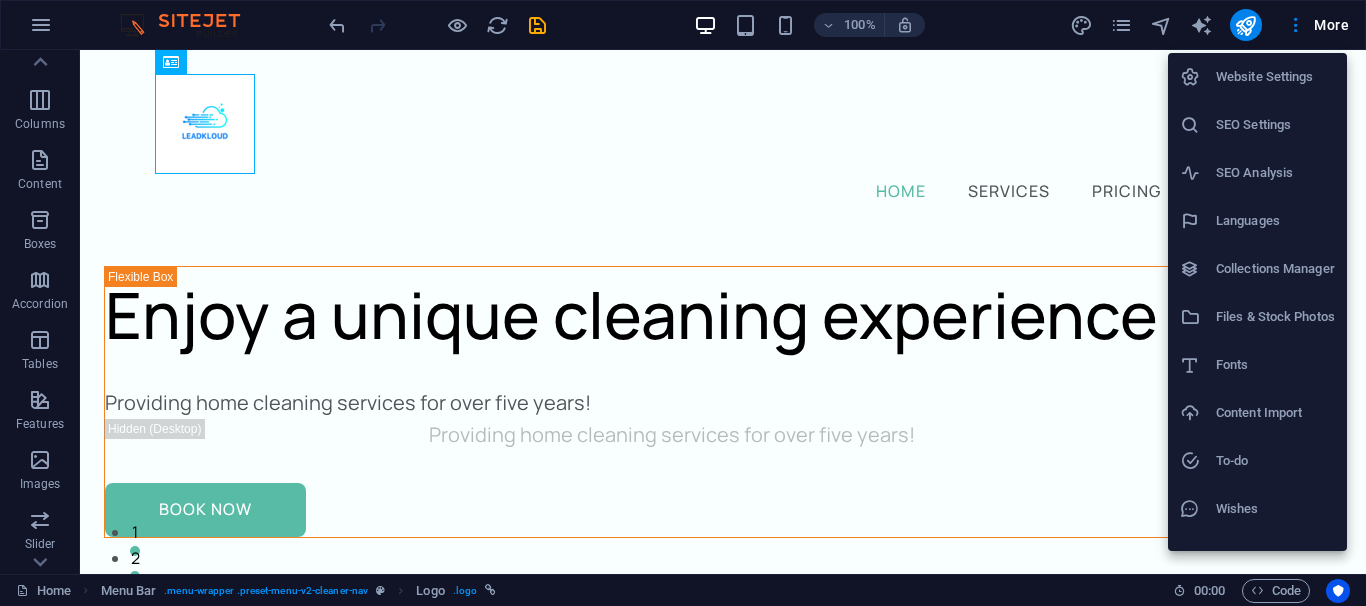 click on "Website Settings" at bounding box center [1275, 77] 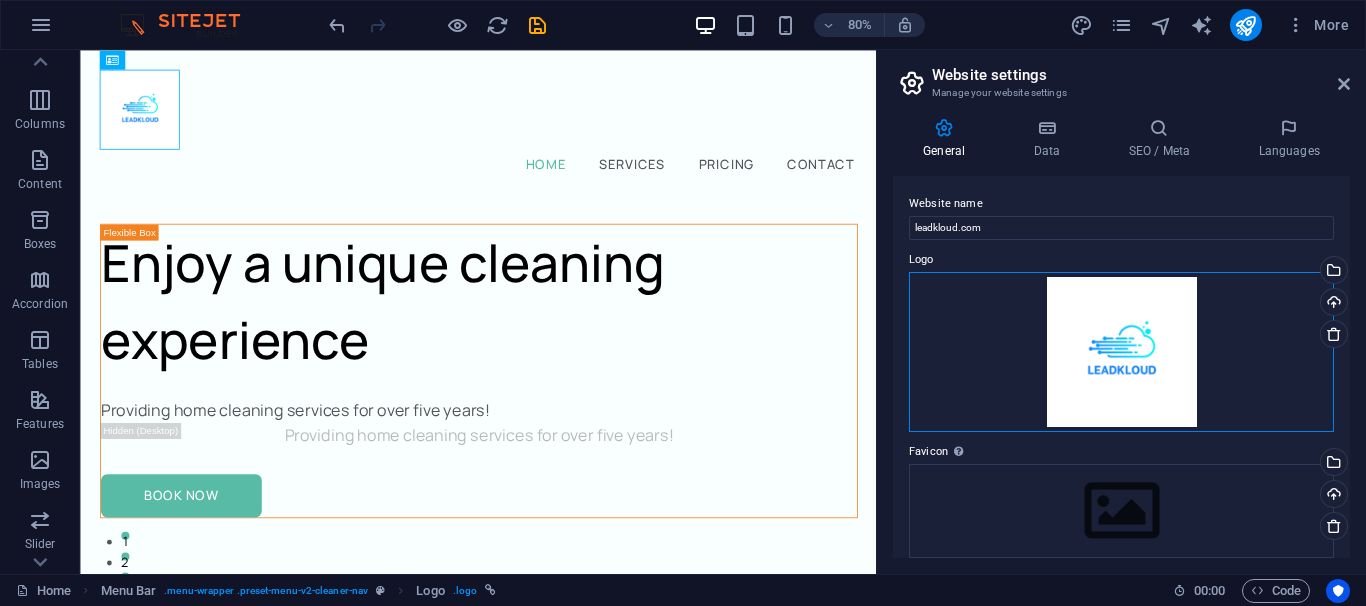 click on "Drag files here, click to choose files or select files from Files or our free stock photos & videos" at bounding box center (1121, 352) 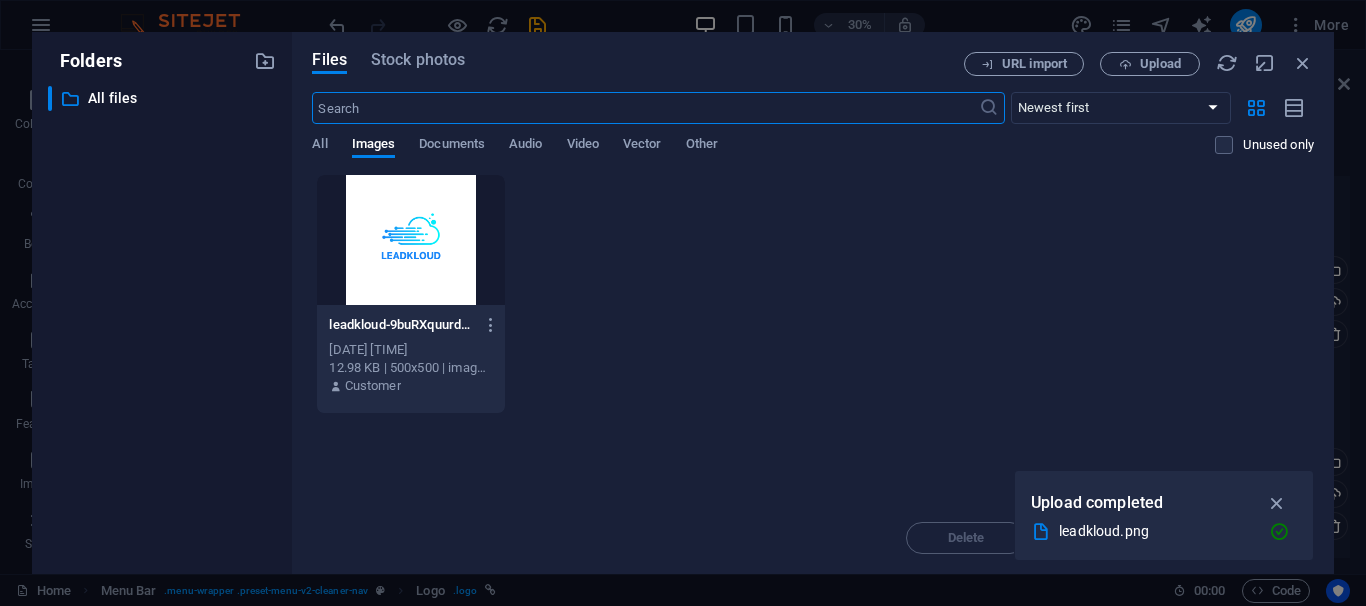 click at bounding box center (410, 240) 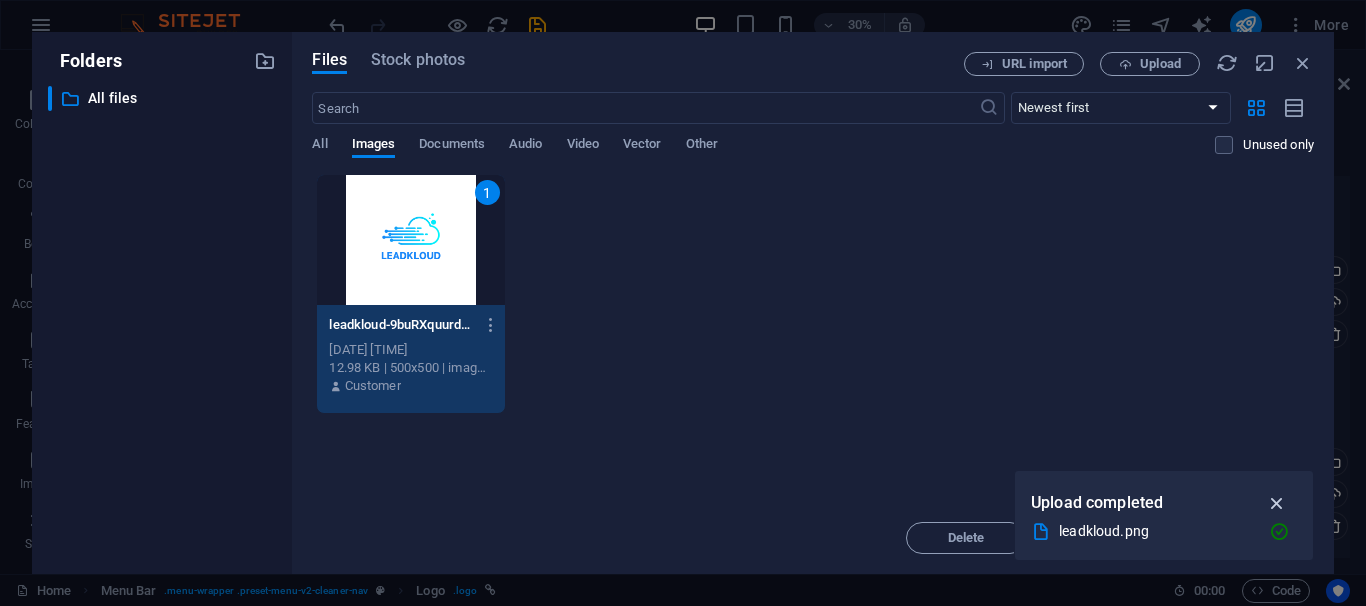 click at bounding box center (1277, 503) 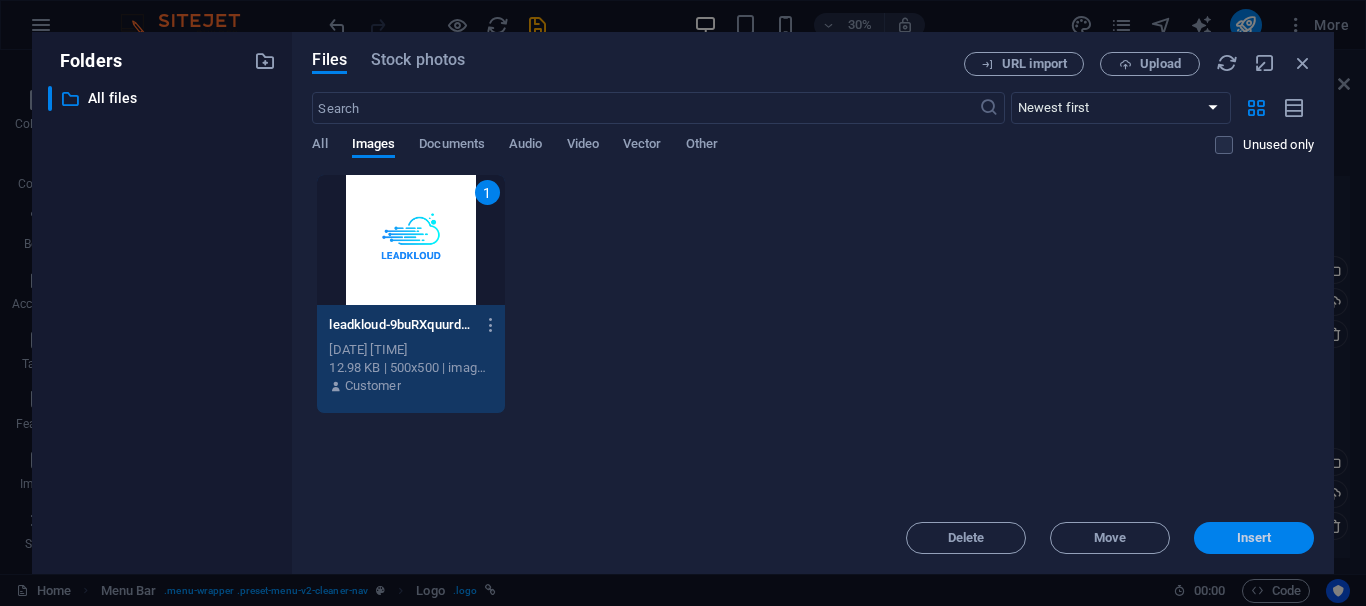 click on "Insert" at bounding box center (1254, 538) 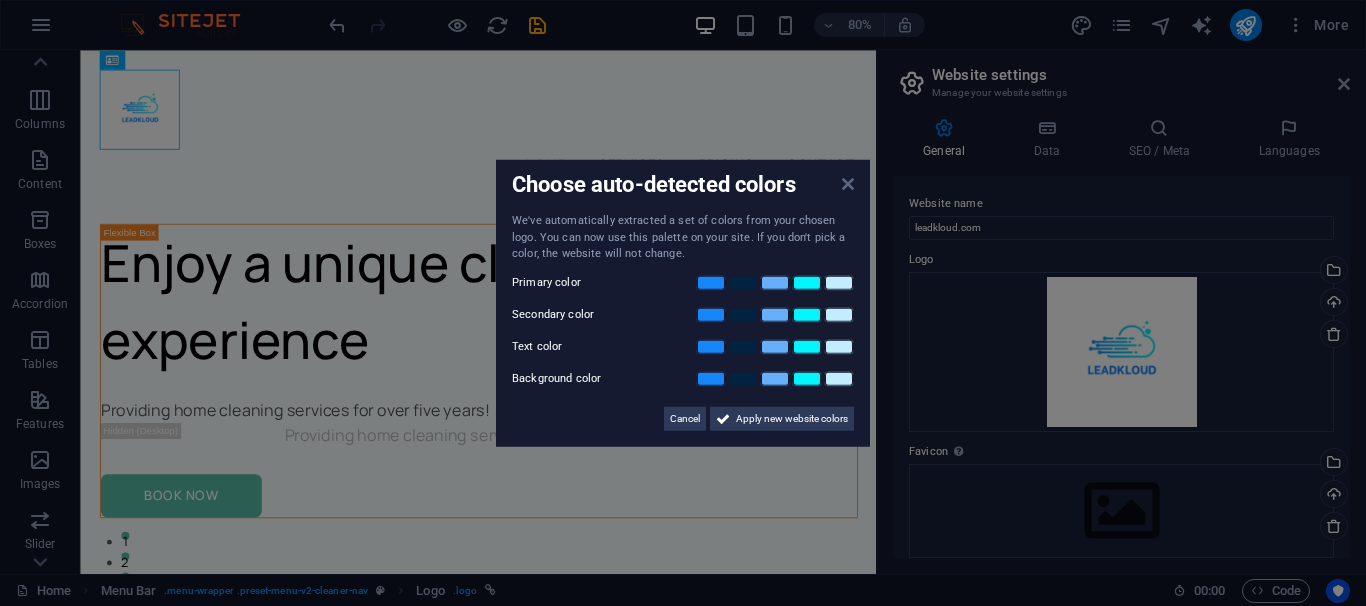 click at bounding box center [848, 184] 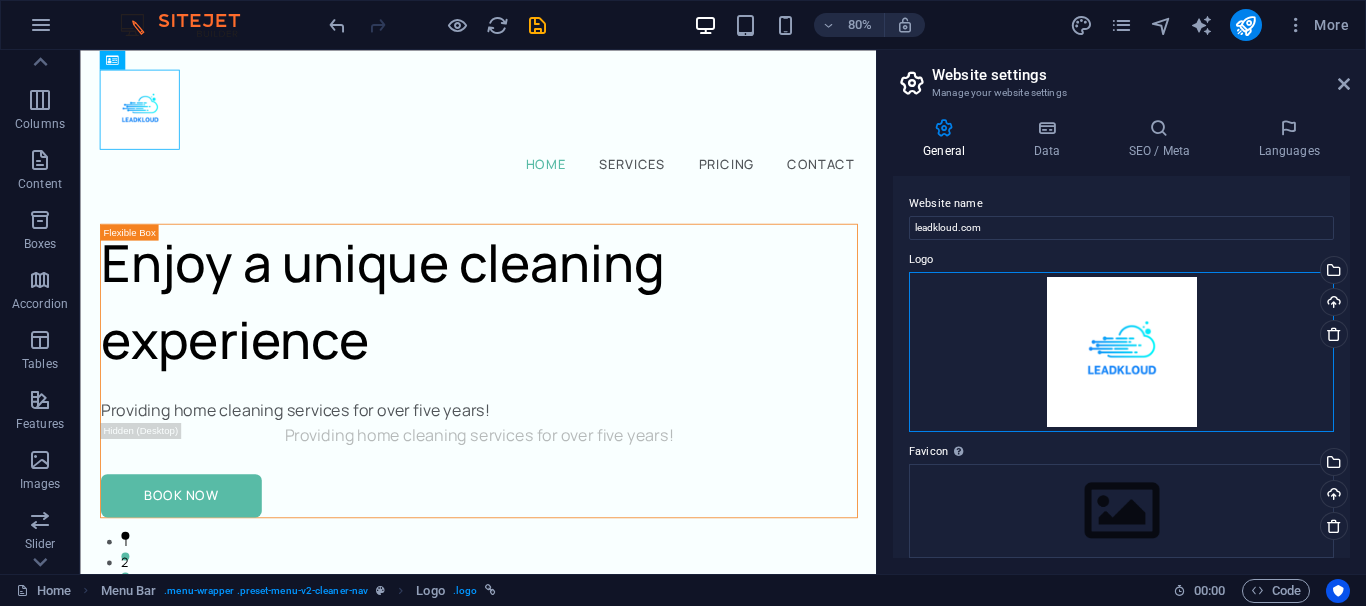 click on "Drag files here, click to choose files or select files from Files or our free stock photos & videos" at bounding box center [1121, 352] 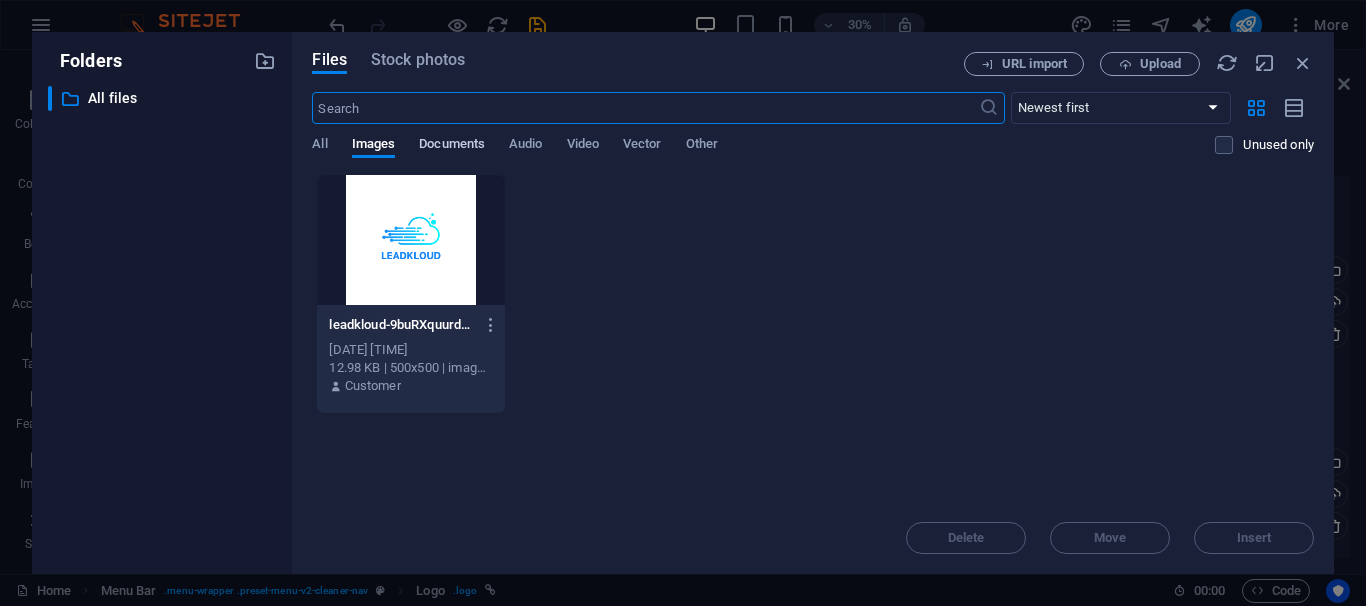 click on "Documents" at bounding box center [452, 146] 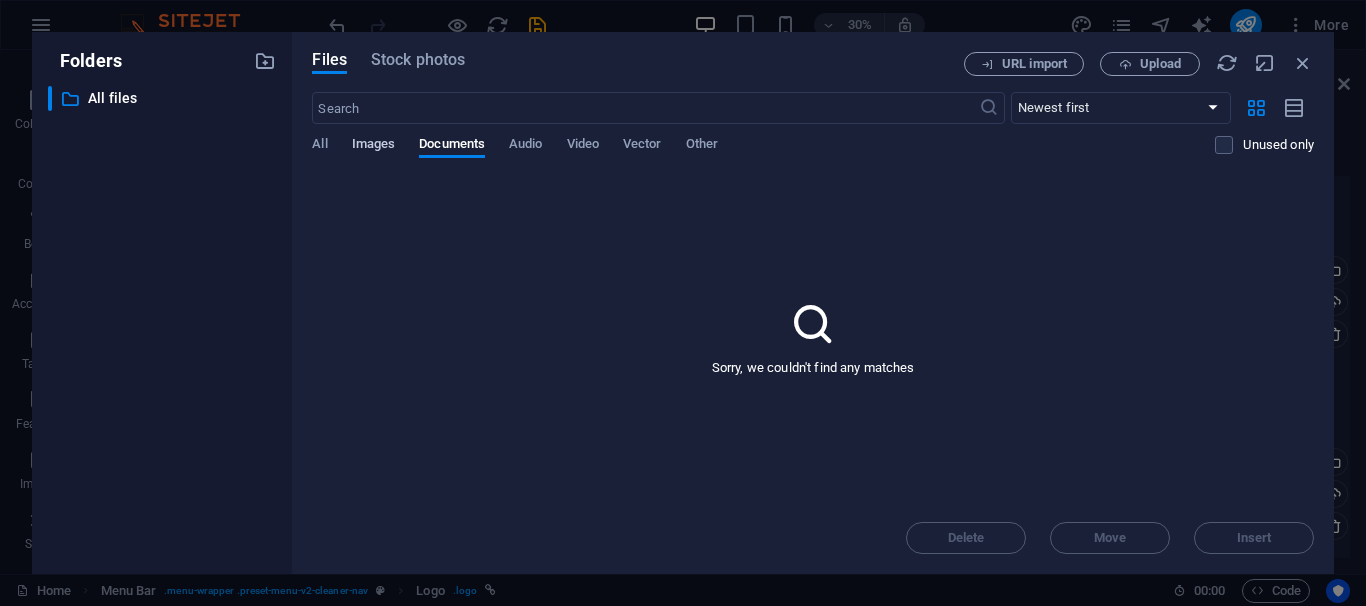 click on "Images" at bounding box center (374, 146) 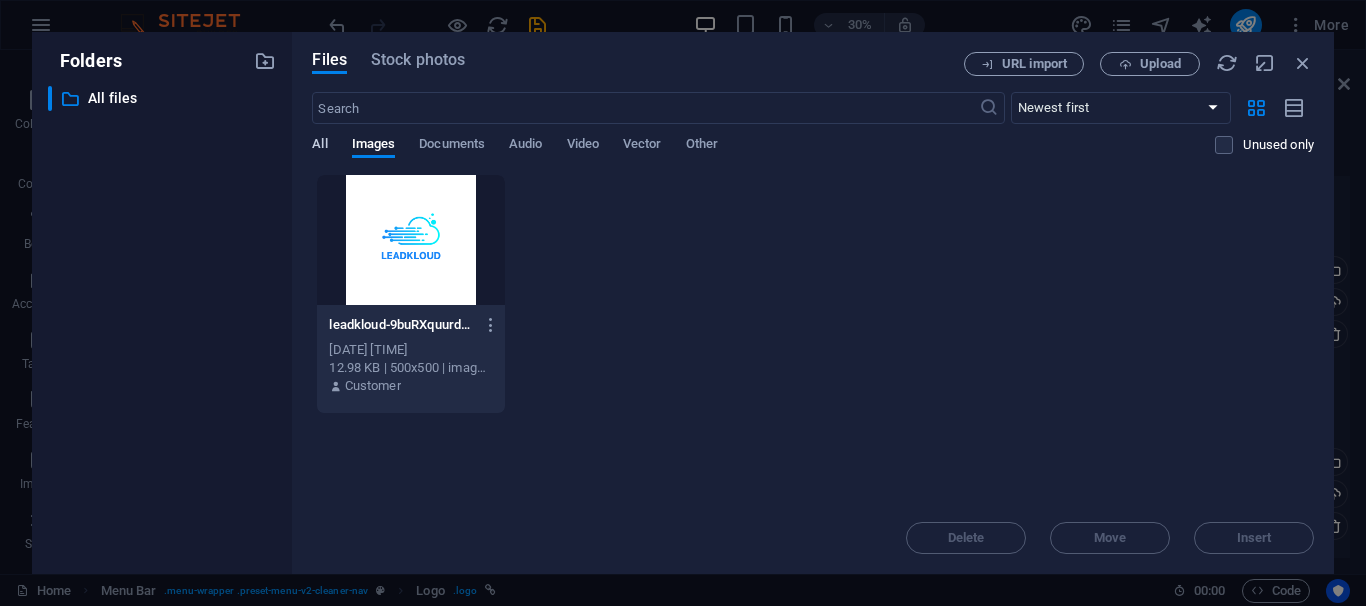 click on "All" at bounding box center (319, 146) 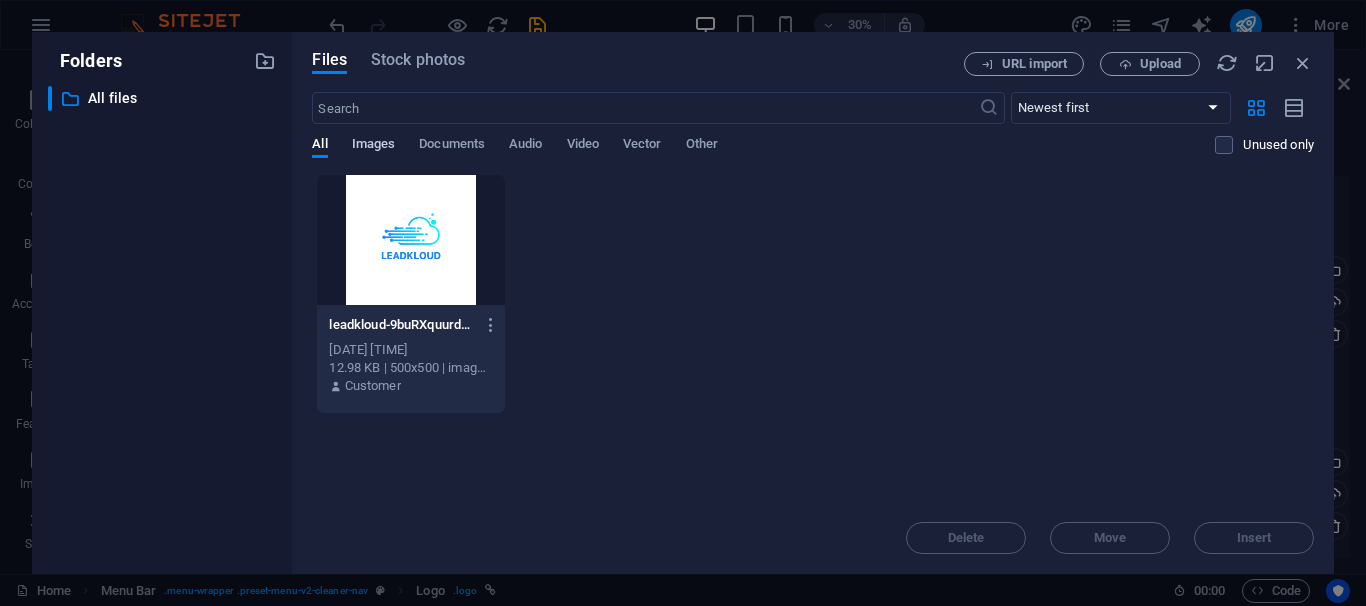 click on "Images" at bounding box center (374, 146) 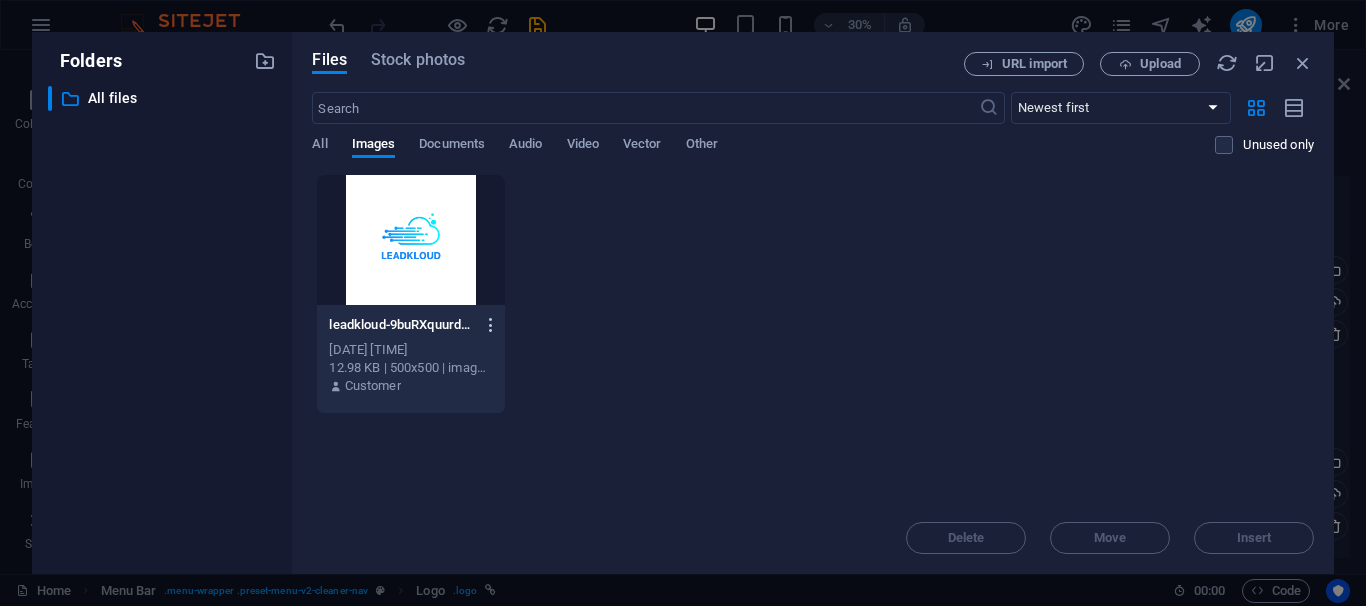 click at bounding box center (491, 325) 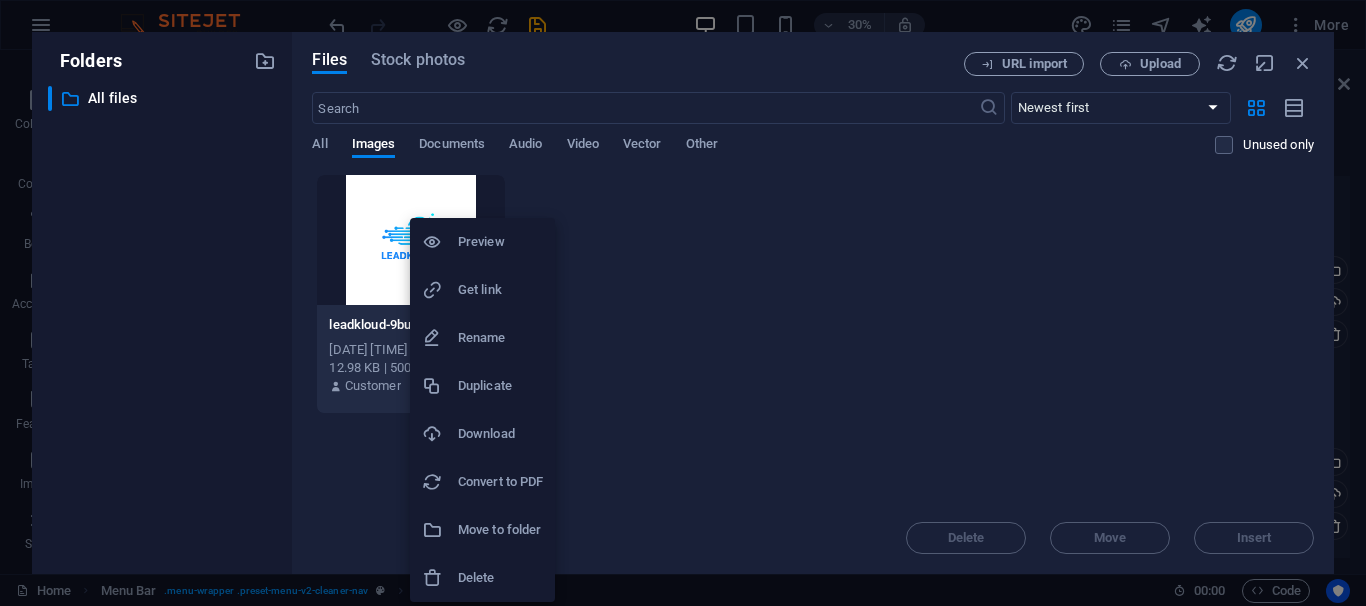 click at bounding box center (683, 303) 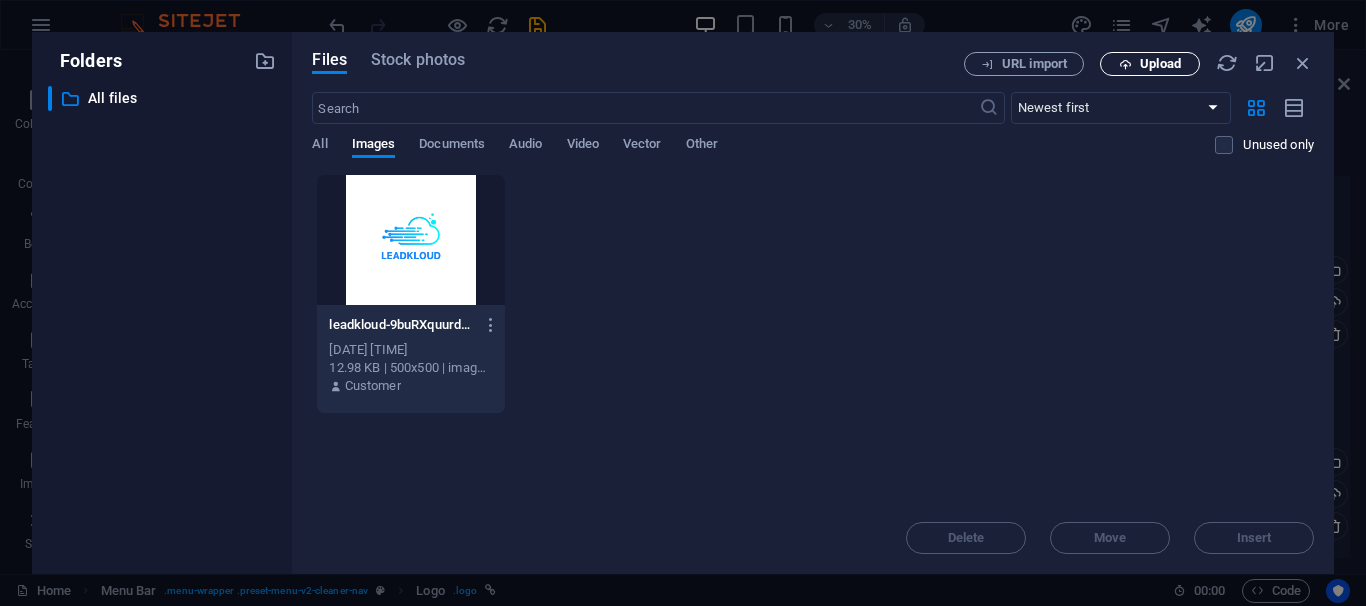 click on "Upload" at bounding box center (1150, 64) 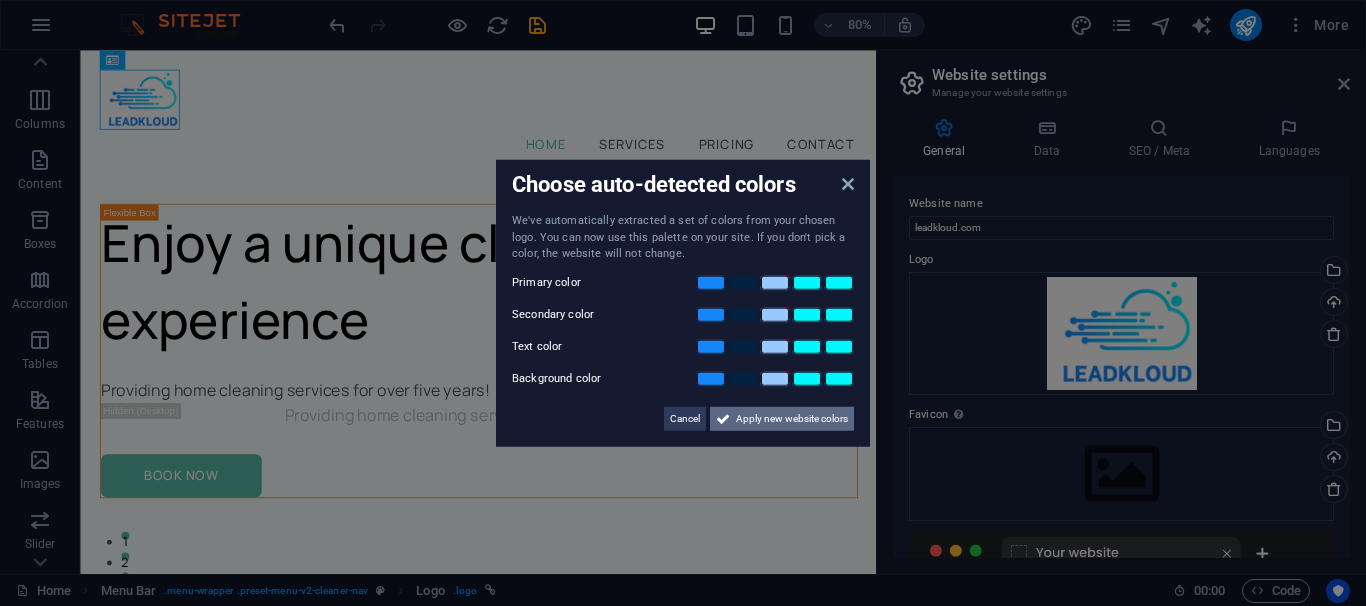 click on "Apply new website colors" at bounding box center [792, 418] 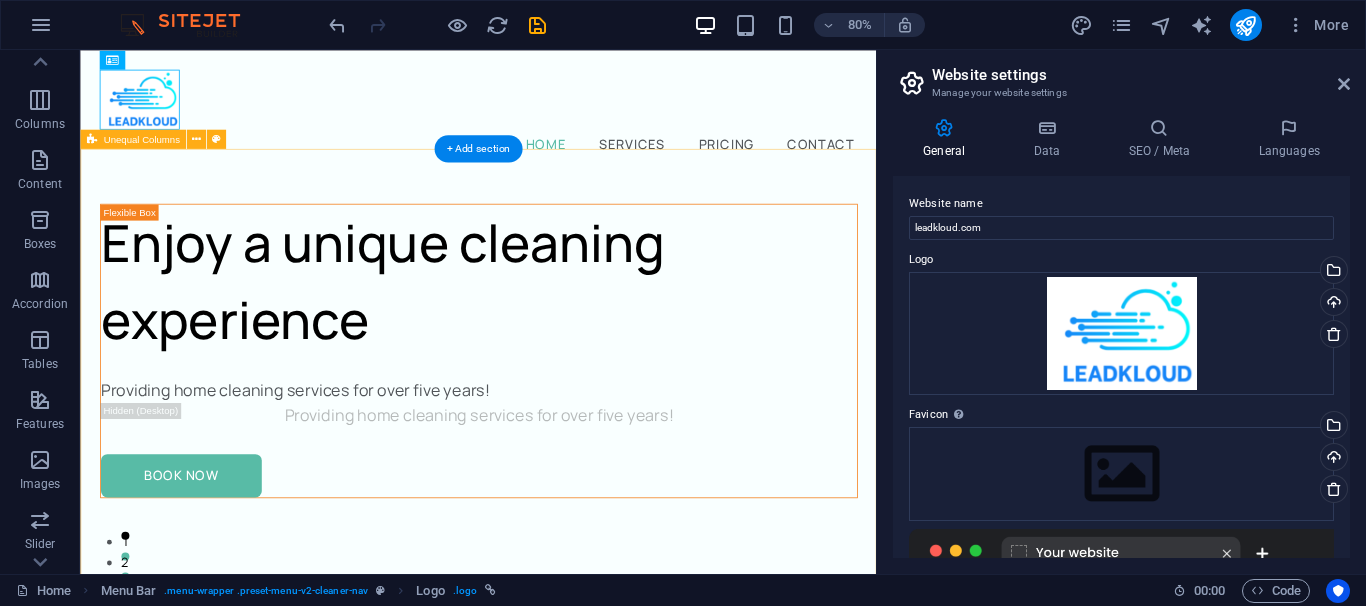 click on "Enjoy a unique cleaning experience Providing home cleaning services for over five years! Providing home cleaning services for over five years! Book Now" at bounding box center [577, 928] 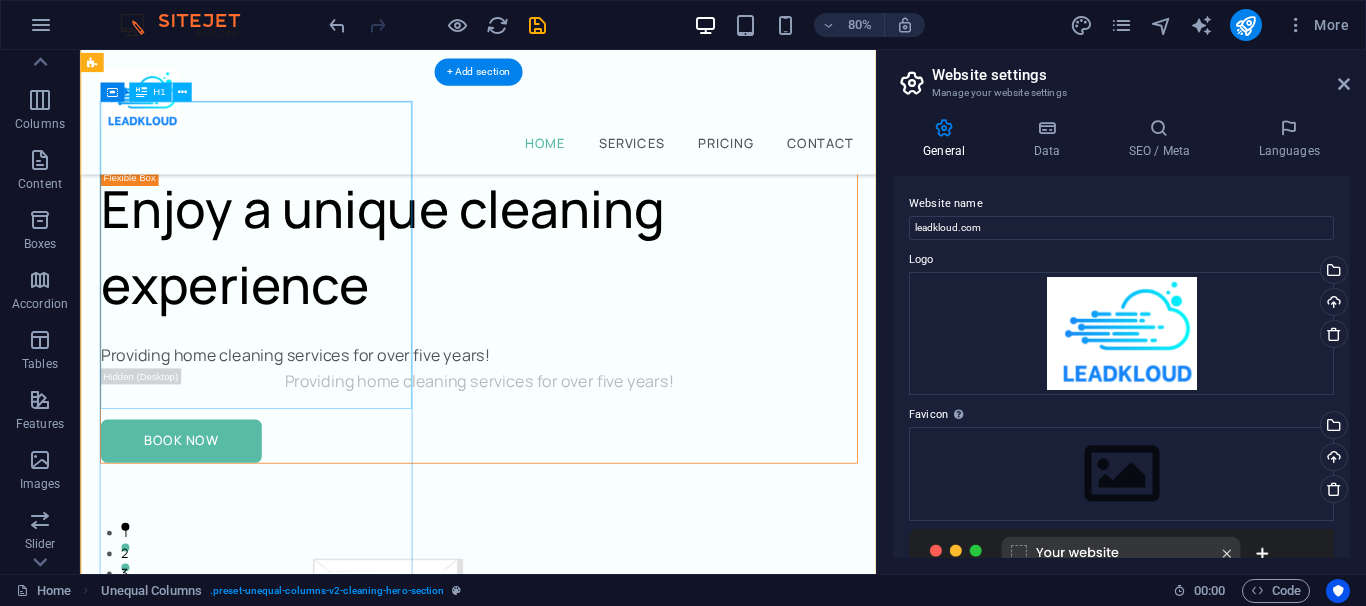 scroll, scrollTop: 0, scrollLeft: 0, axis: both 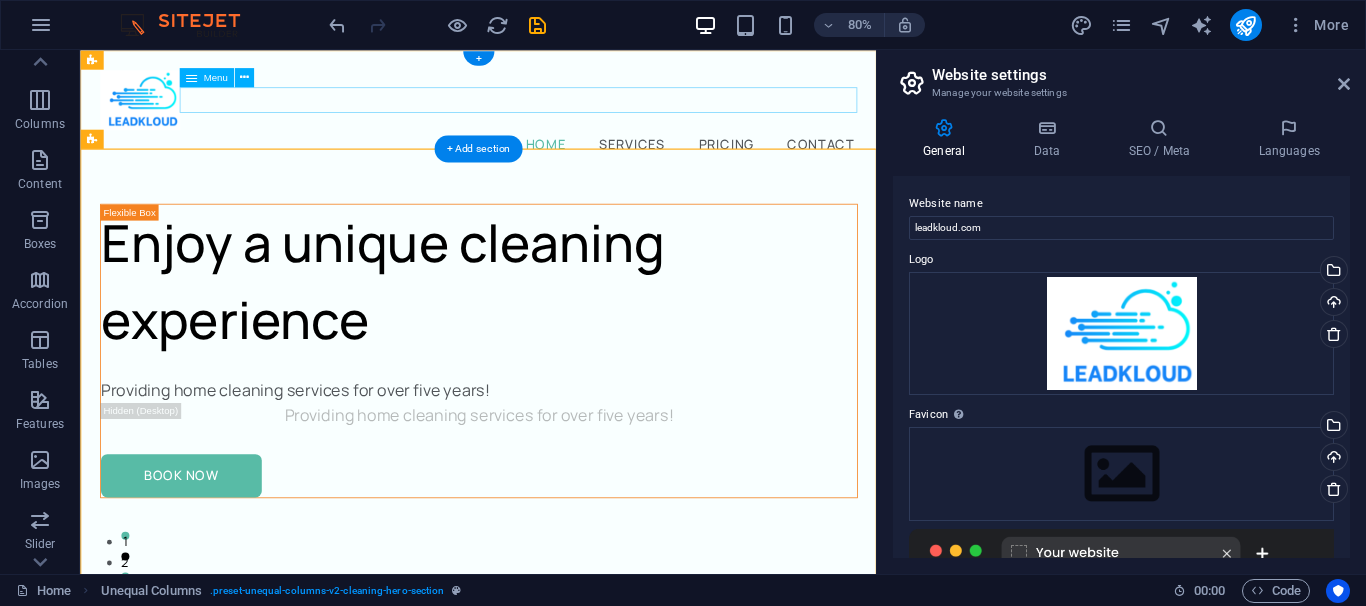 click on "Home Services Pricing Contact" at bounding box center (577, 165) 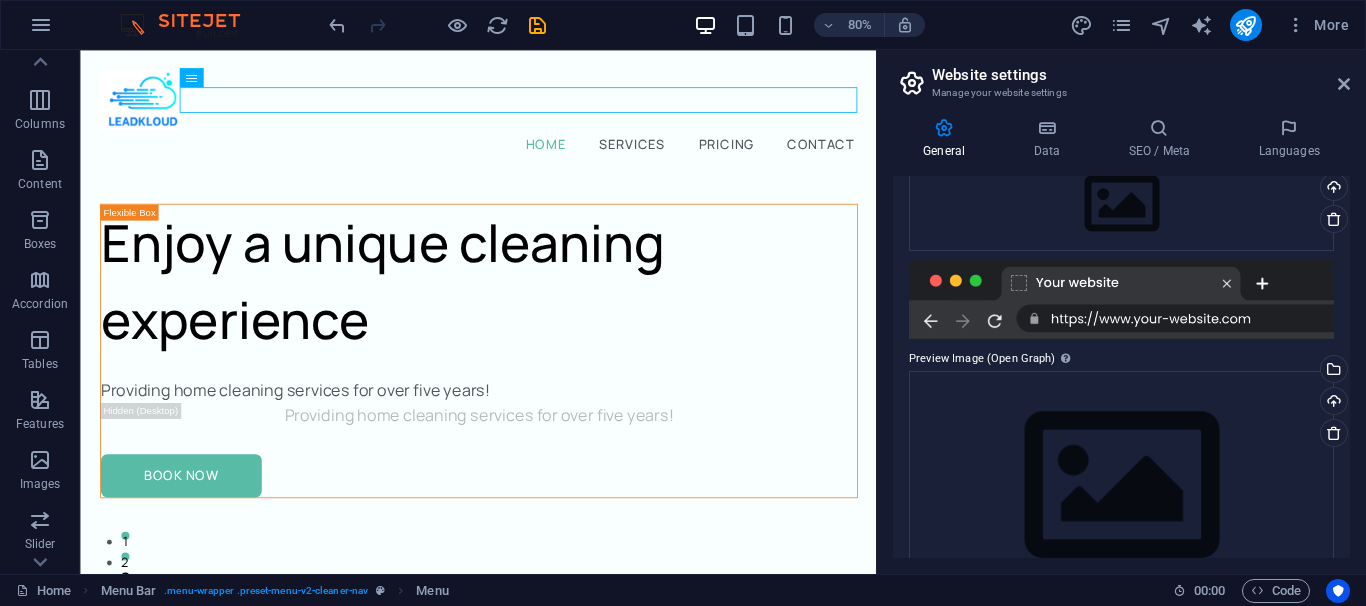 scroll, scrollTop: 0, scrollLeft: 0, axis: both 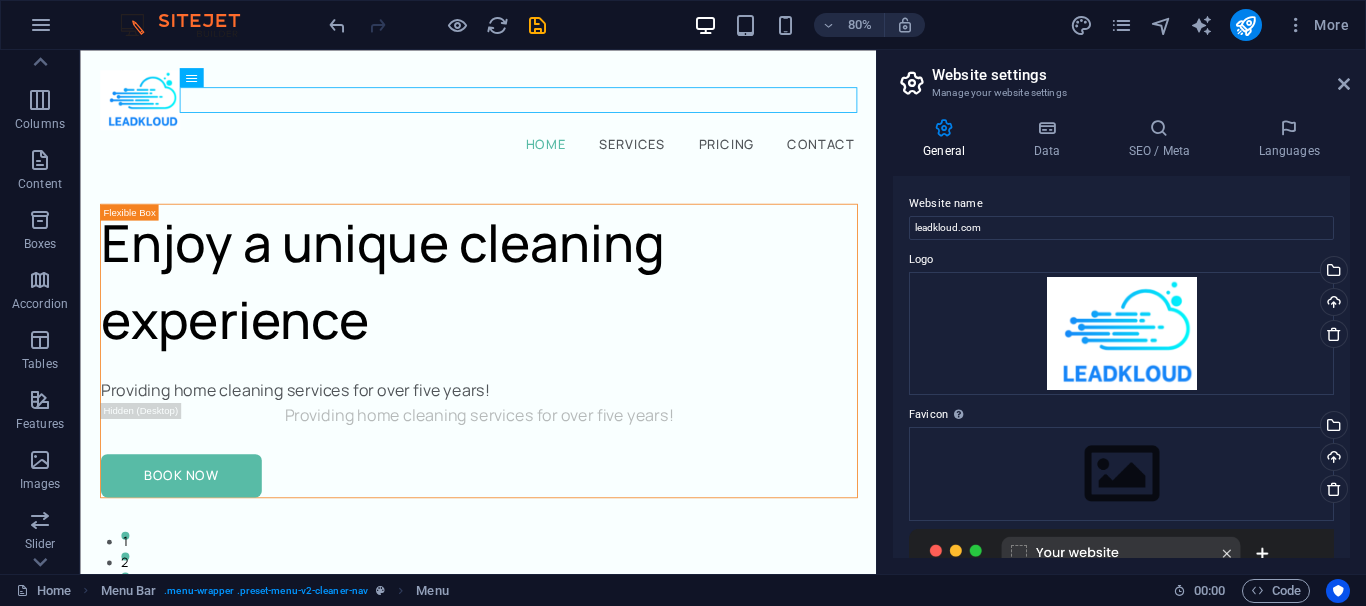 click at bounding box center [944, 128] 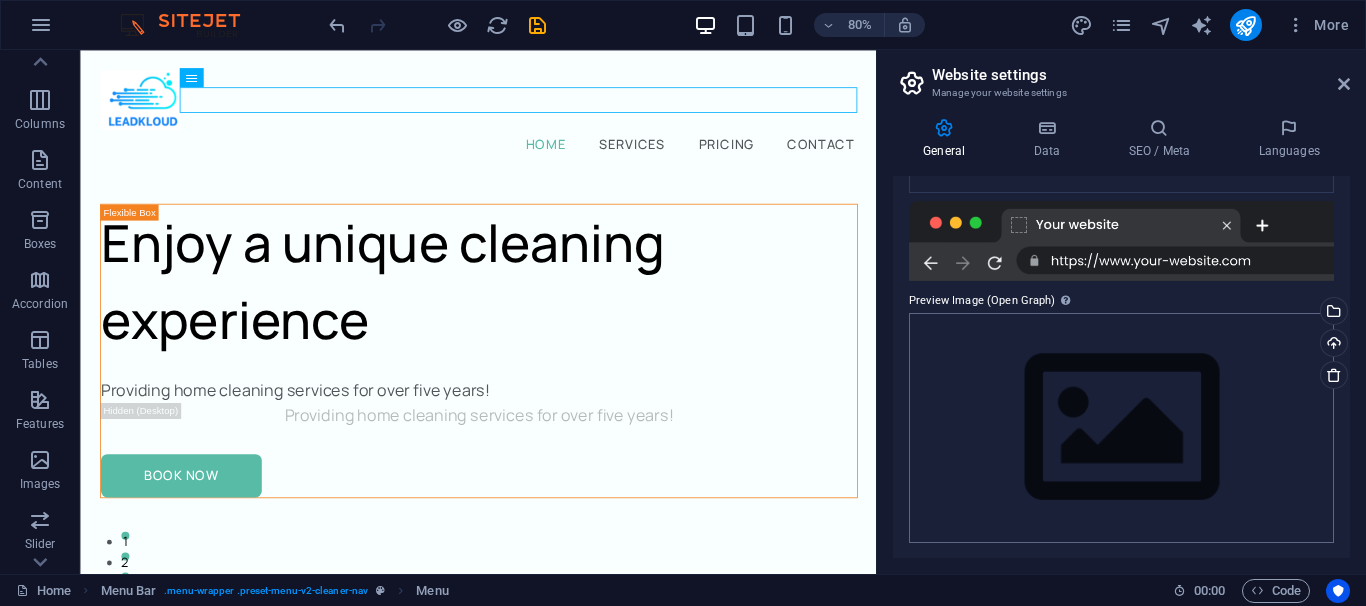 scroll, scrollTop: 329, scrollLeft: 0, axis: vertical 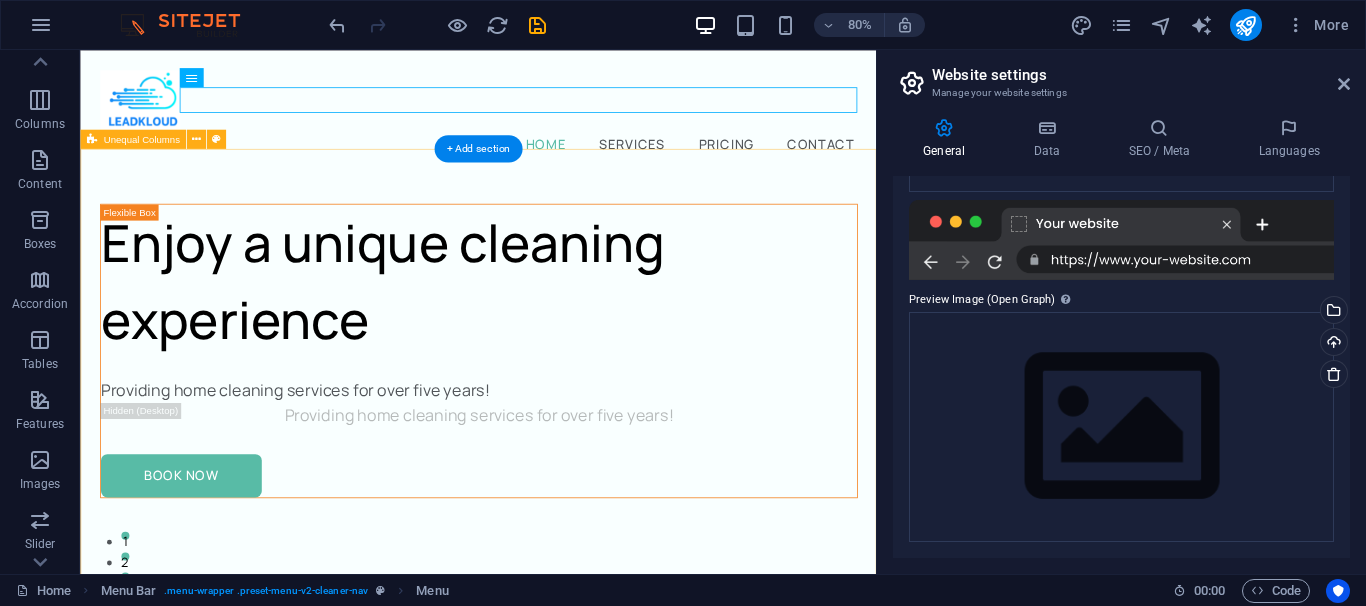 click on "Enjoy a unique cleaning experience Providing home cleaning services for over five years! Providing home cleaning services for over five years! Book Now" at bounding box center [577, 928] 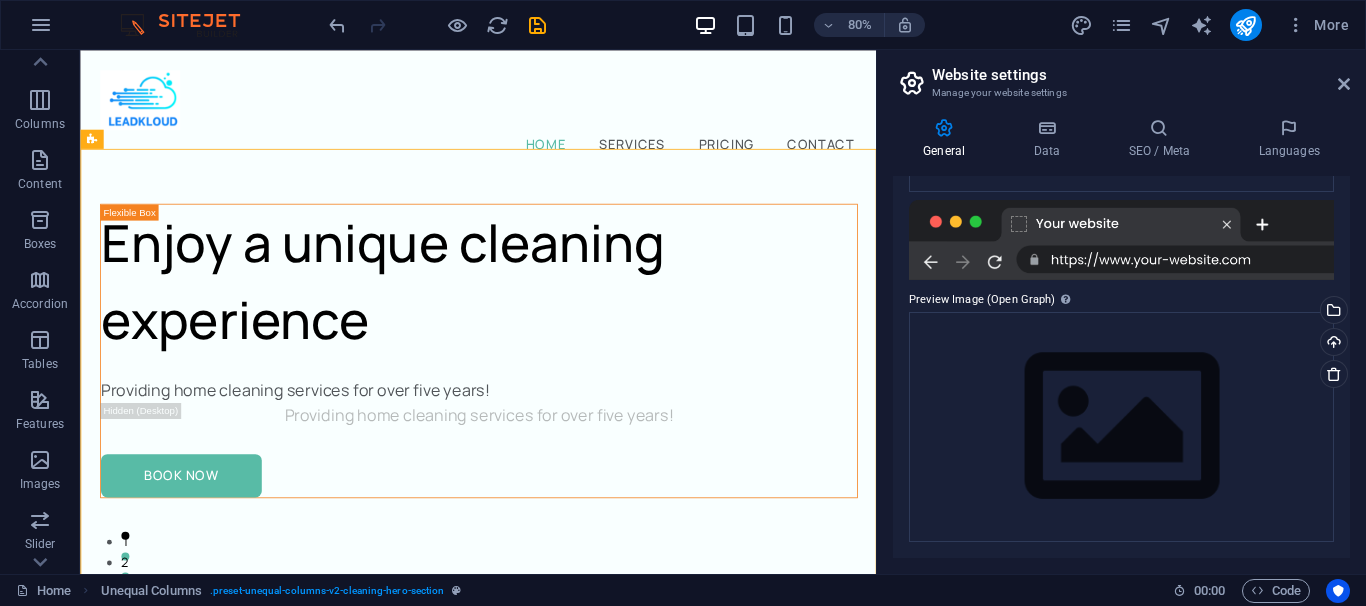 click on "Website settings Manage your website settings  General  Data  SEO / Meta  Languages Website name leadkloud.com Logo Drag files here, click to choose files or select files from Files or our free stock photos & videos Select files from the file manager, stock photos, or upload file(s) Upload Favicon Set the favicon of your website here. A favicon is a small icon shown in the browser tab next to your website title. It helps visitors identify your website. Drag files here, click to choose files or select files from Files or our free stock photos & videos Select files from the file manager, stock photos, or upload file(s) Upload Preview Image (Open Graph) This image will be shown when the website is shared on social networks Drag files here, click to choose files or select files from Files or our free stock photos & videos Select files from the file manager, stock photos, or upload file(s) Upload Contact data for this website. This can be used everywhere on the website and will update automatically. Company Street" at bounding box center (1121, 312) 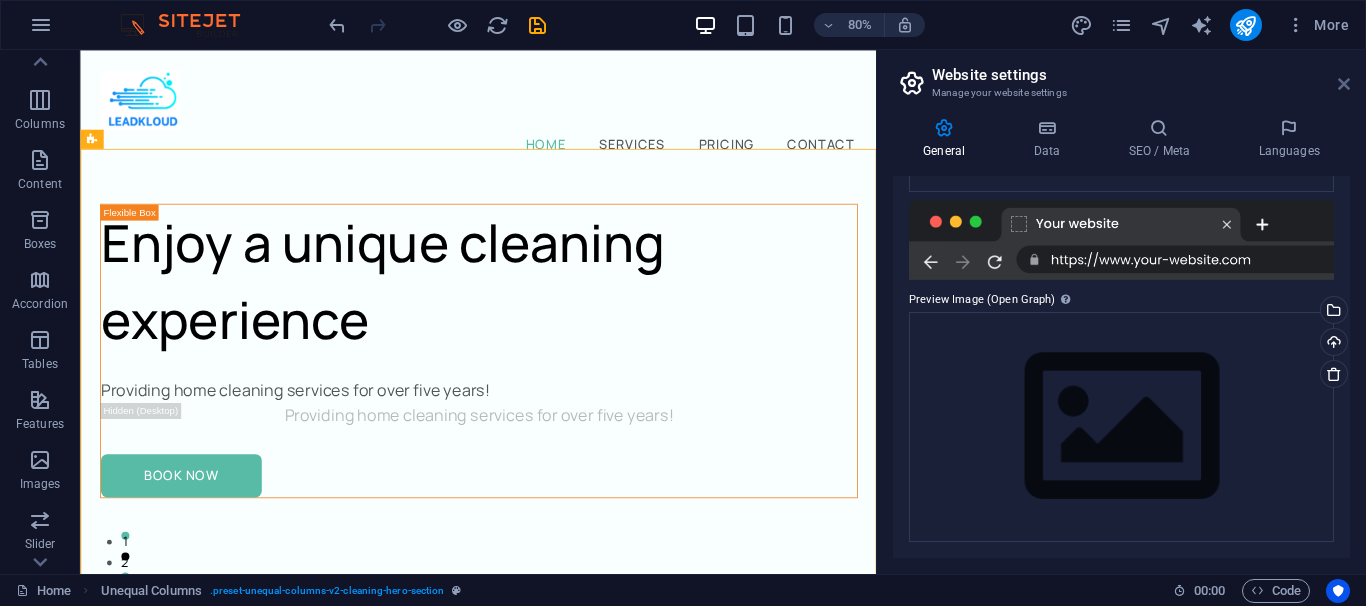 click at bounding box center [1344, 84] 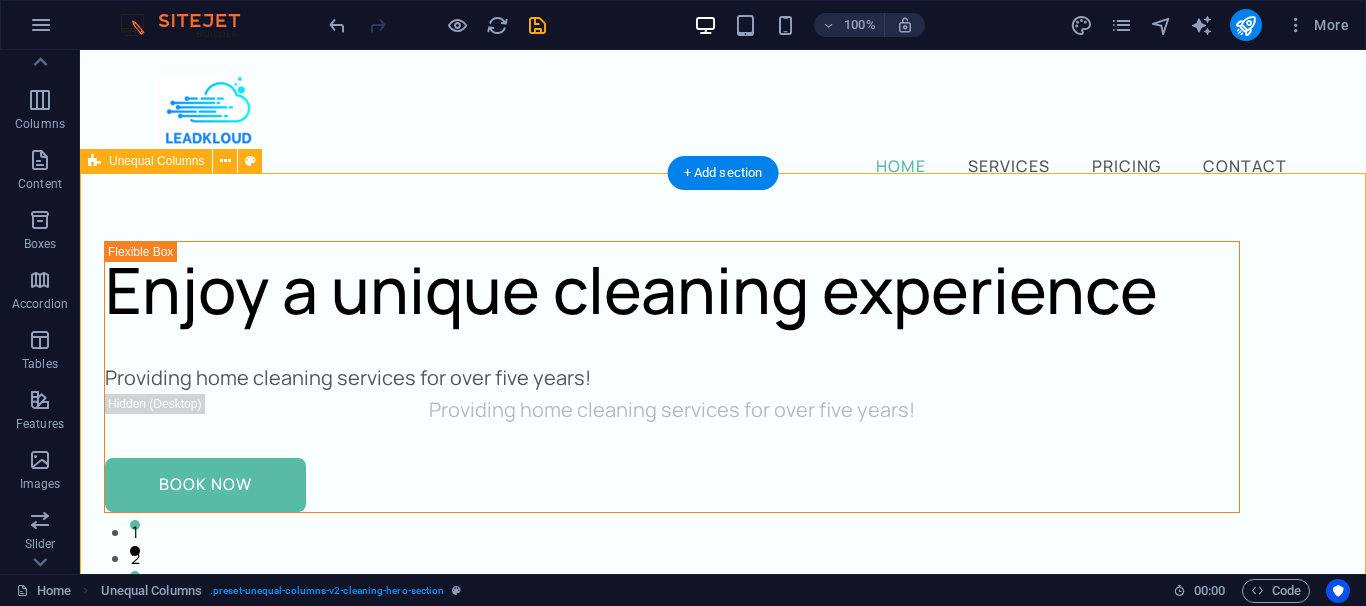 click on "Enjoy a unique cleaning experience Providing home cleaning services for over five years! Providing home cleaning services for over five years! Book Now" at bounding box center [723, 975] 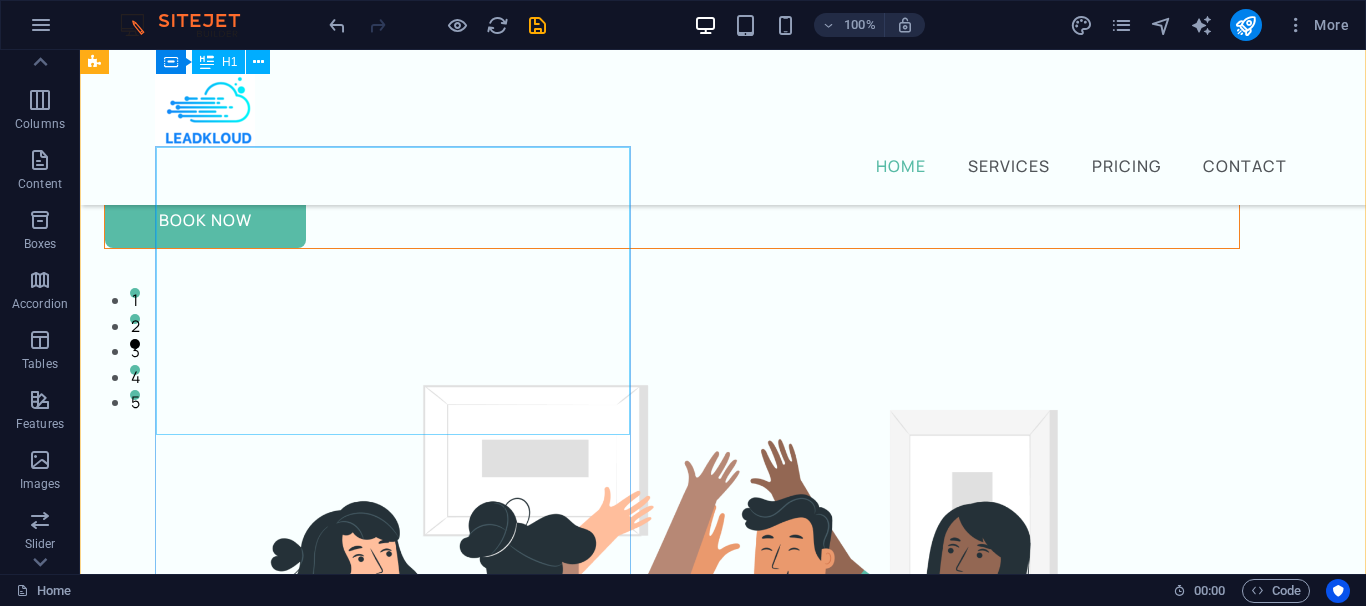 scroll, scrollTop: 0, scrollLeft: 0, axis: both 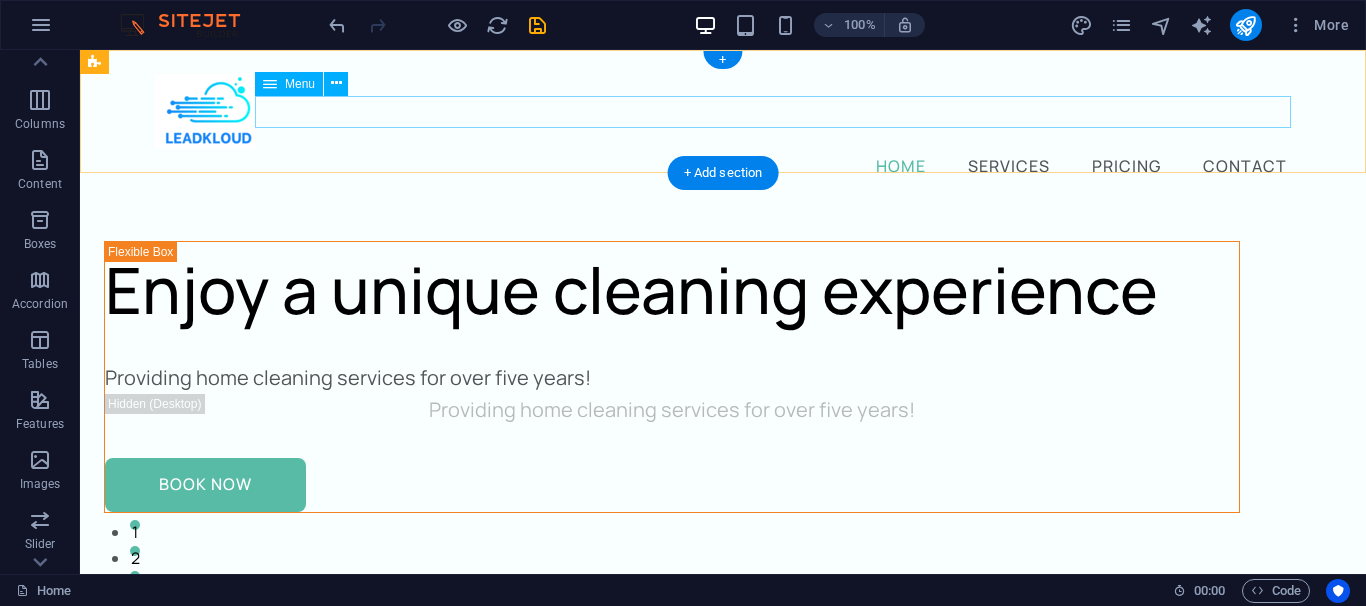 click on "Home Services Pricing Contact" at bounding box center [723, 165] 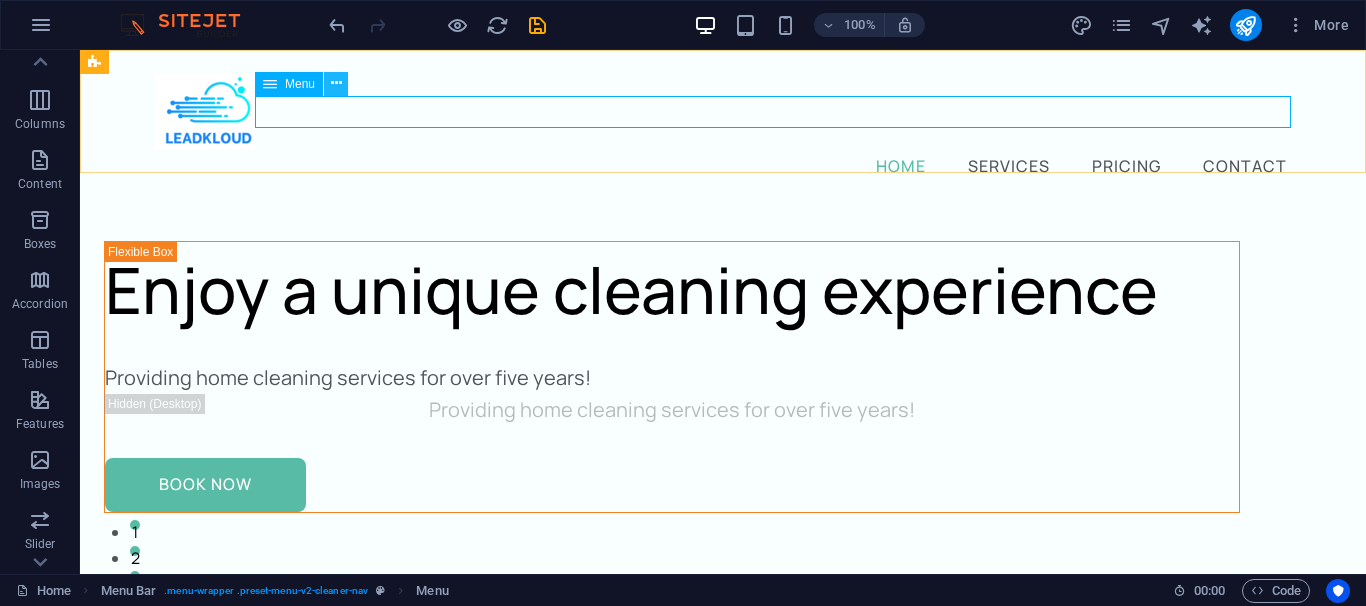 click at bounding box center (336, 83) 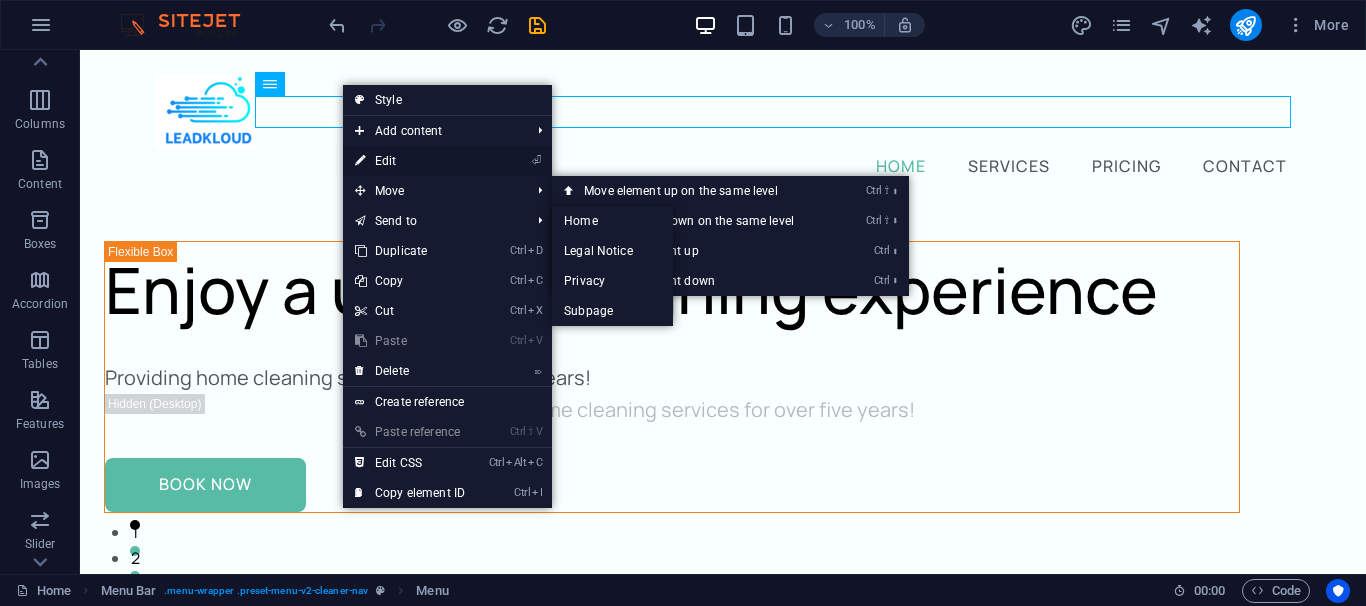 click on "⏎  Edit" at bounding box center (410, 161) 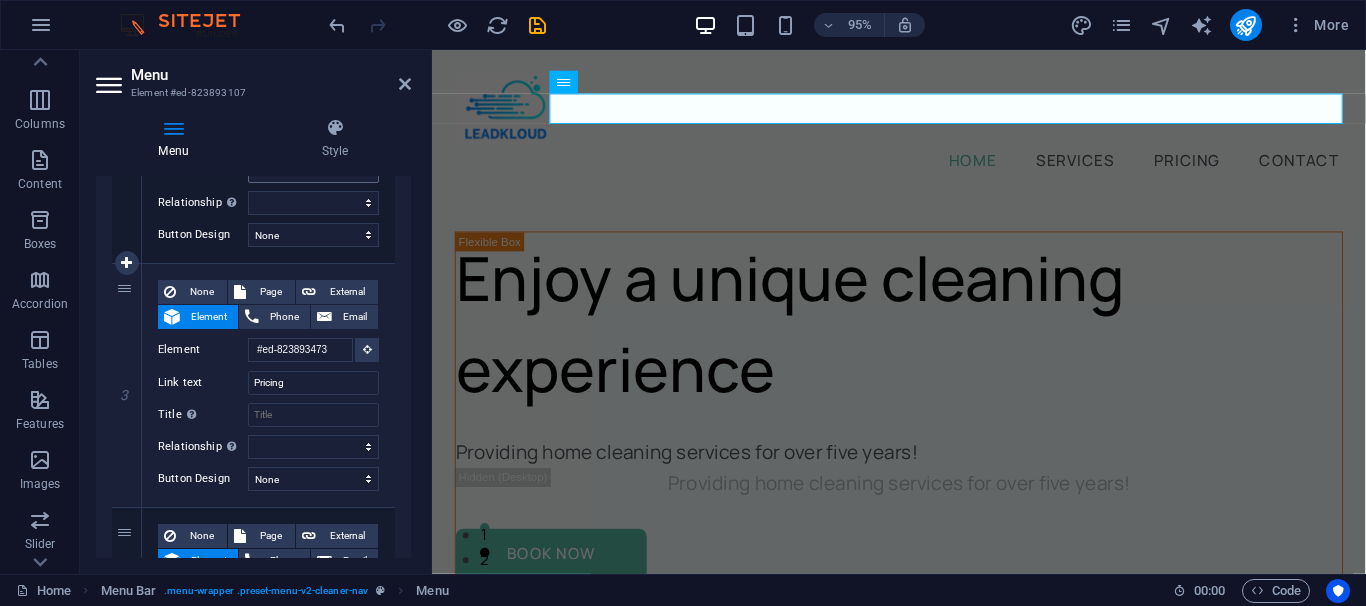 scroll, scrollTop: 630, scrollLeft: 0, axis: vertical 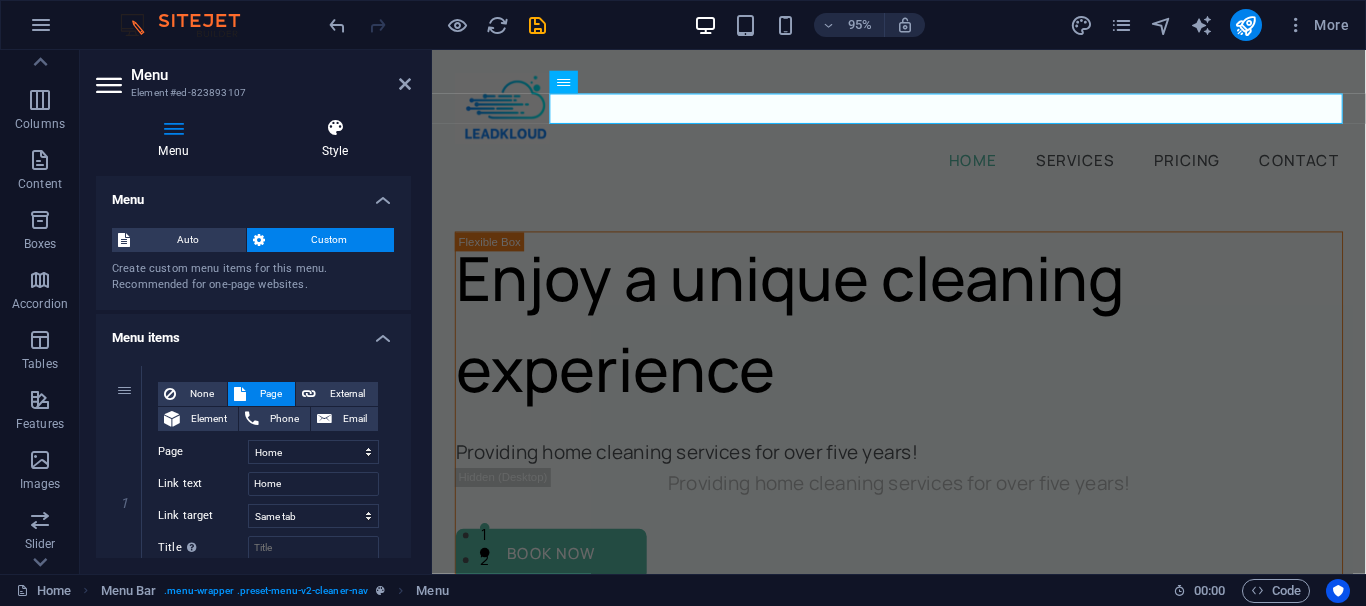 click on "Style" at bounding box center (335, 139) 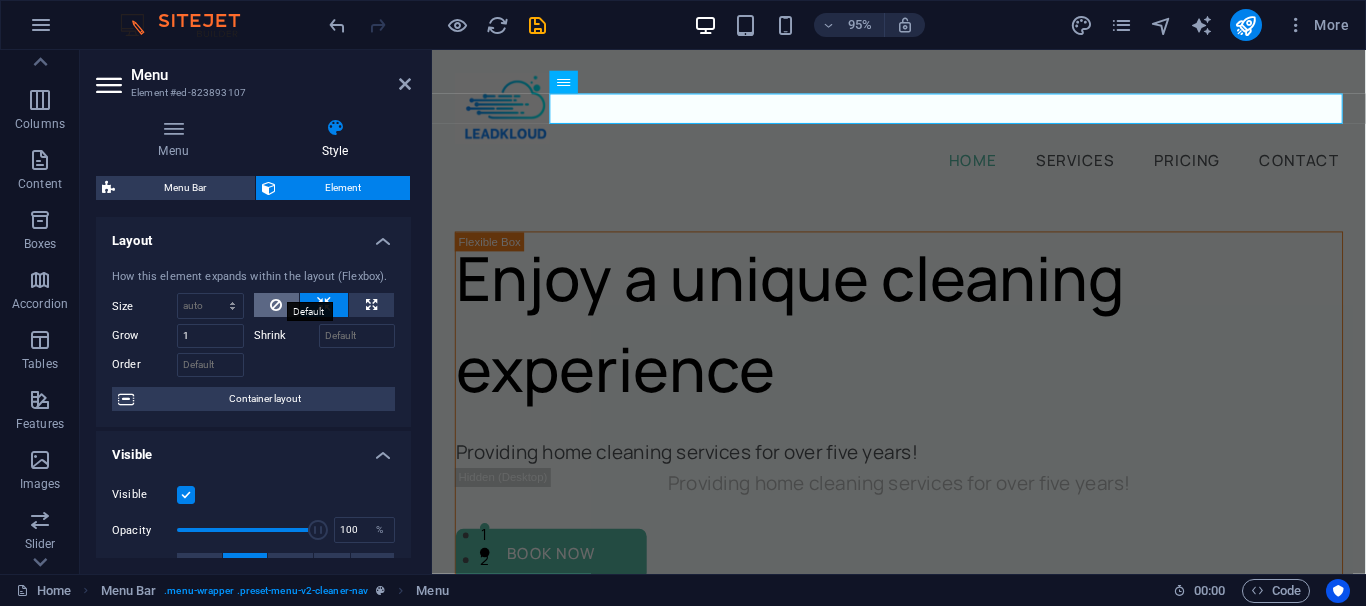 scroll, scrollTop: 90, scrollLeft: 0, axis: vertical 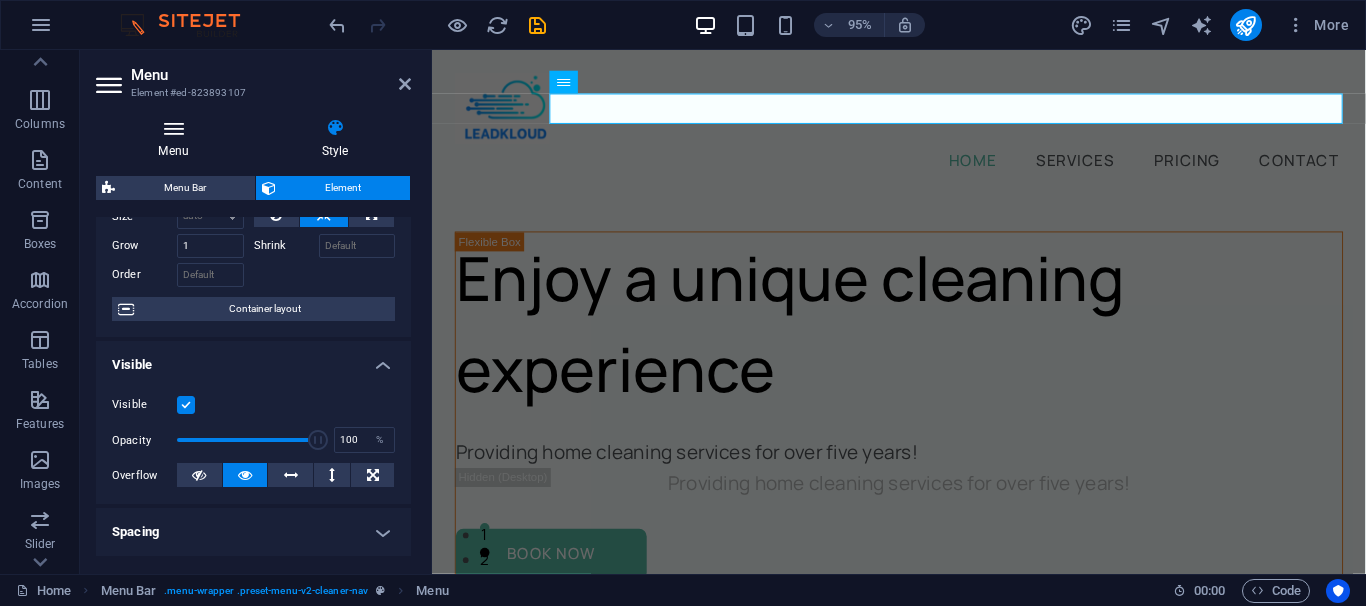 click on "Menu" at bounding box center [177, 139] 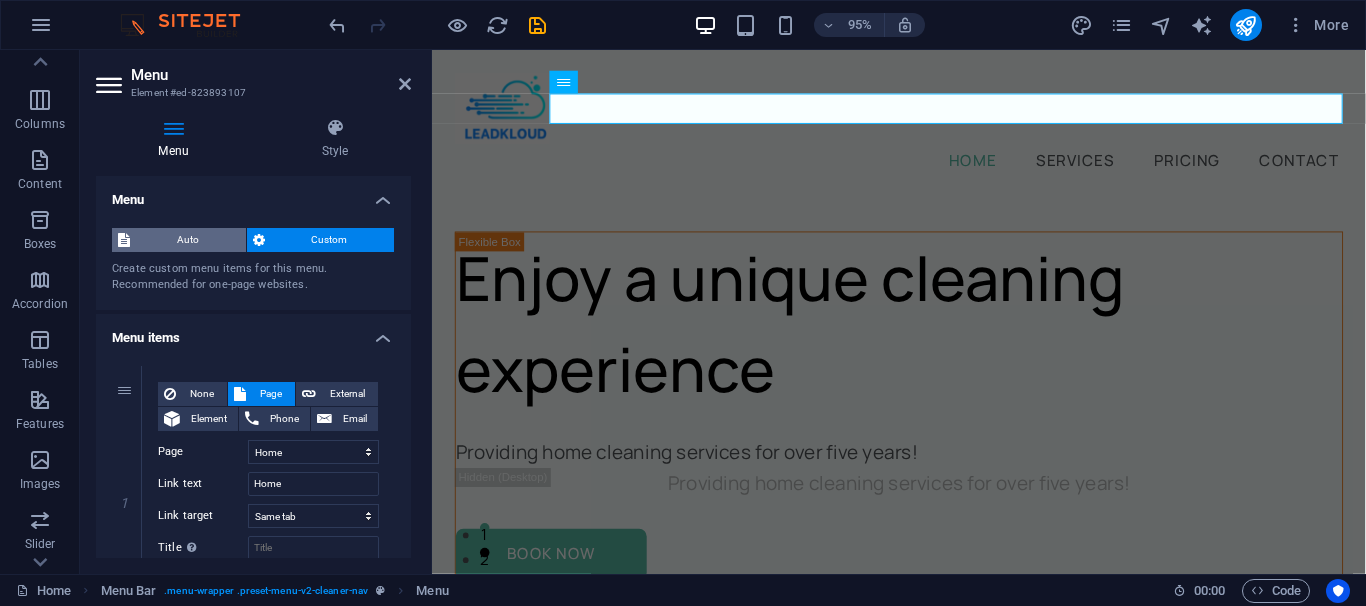 click on "Auto" at bounding box center (188, 240) 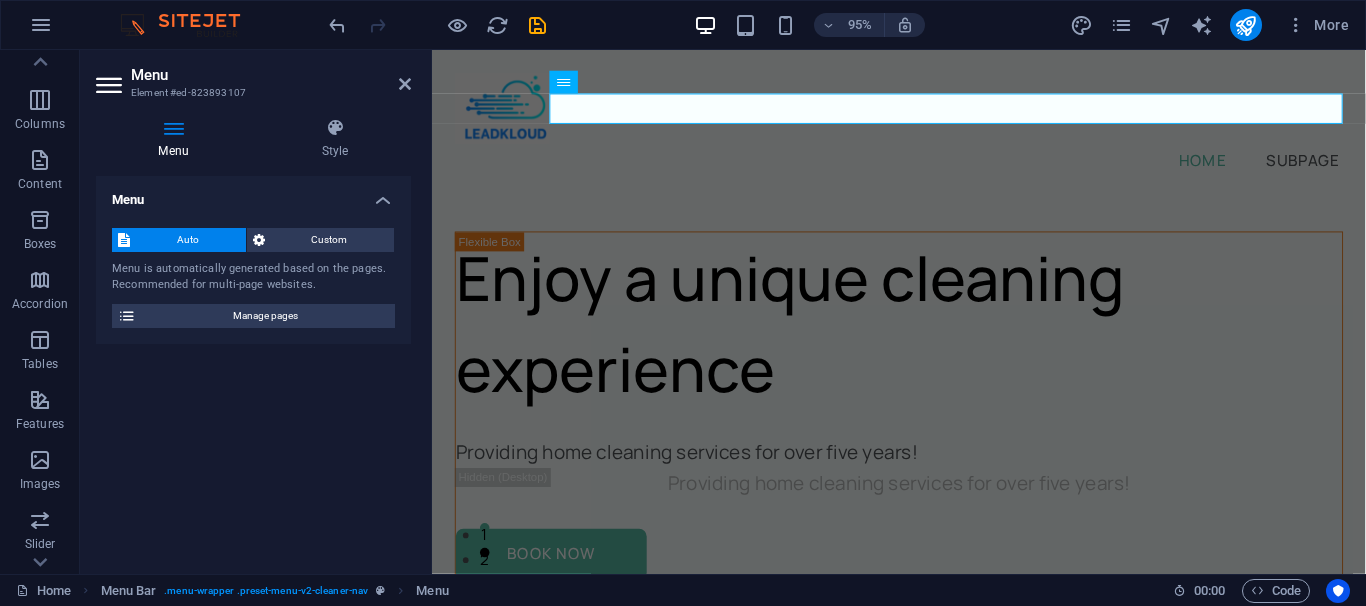 click on "Menu" at bounding box center (177, 139) 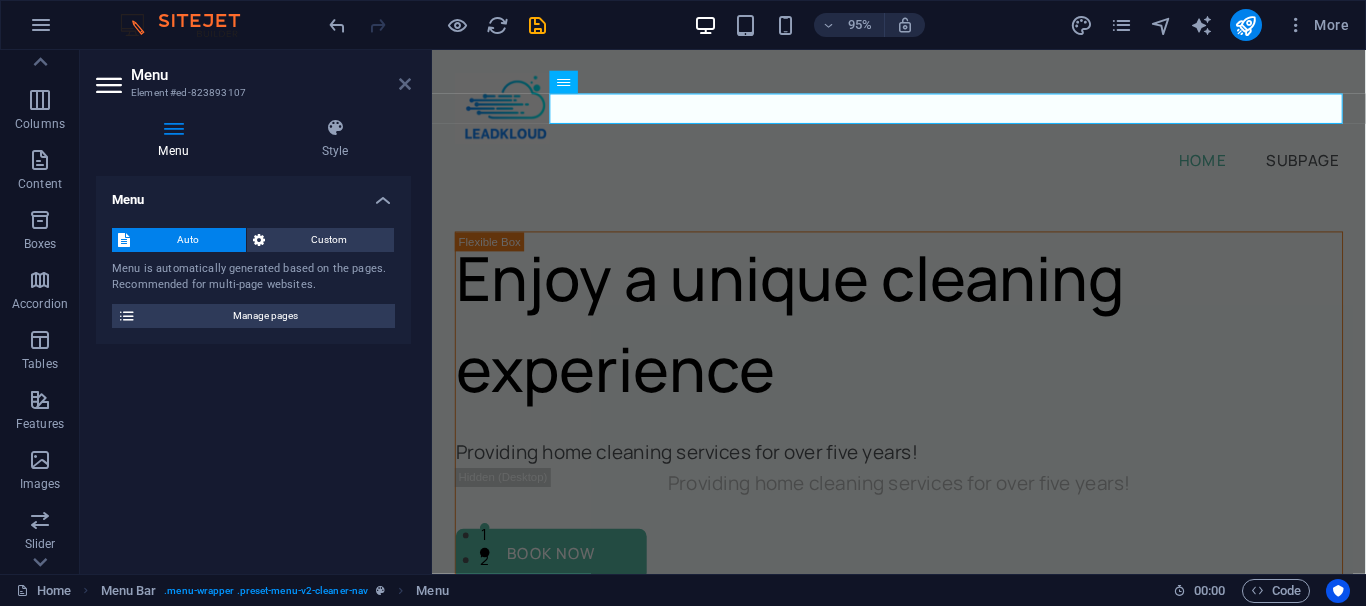 click at bounding box center [405, 84] 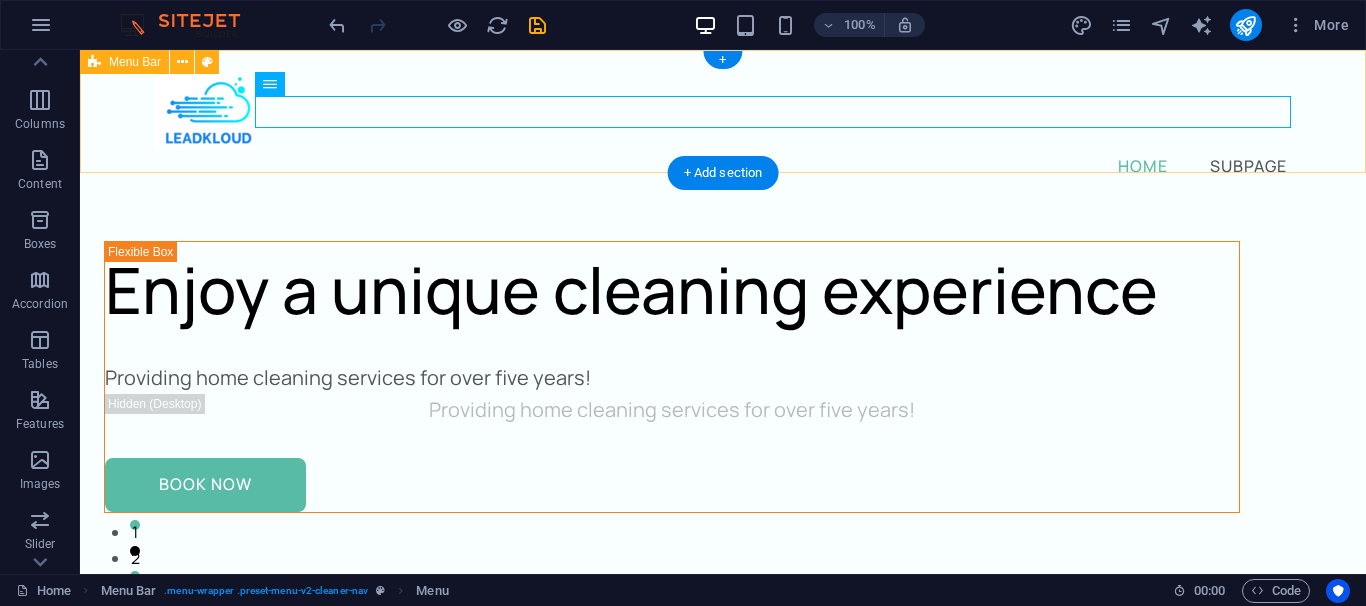 click on "Home Subpage" at bounding box center [723, 127] 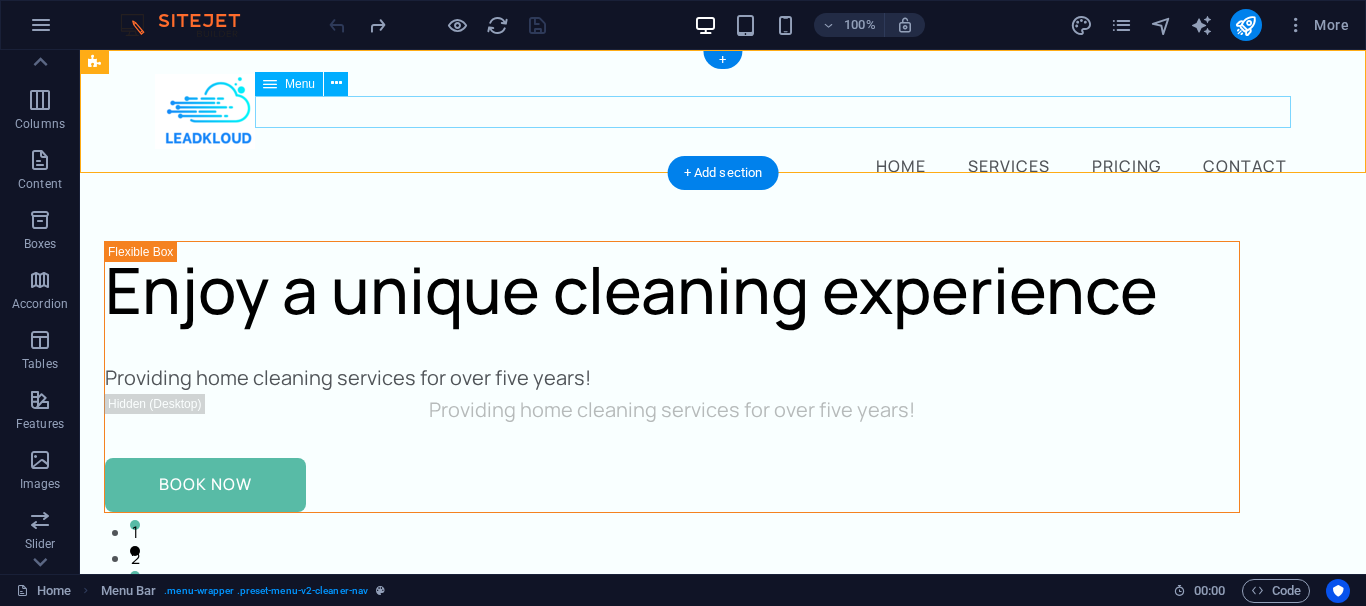 click on "Home Services Pricing Contact" at bounding box center (723, 165) 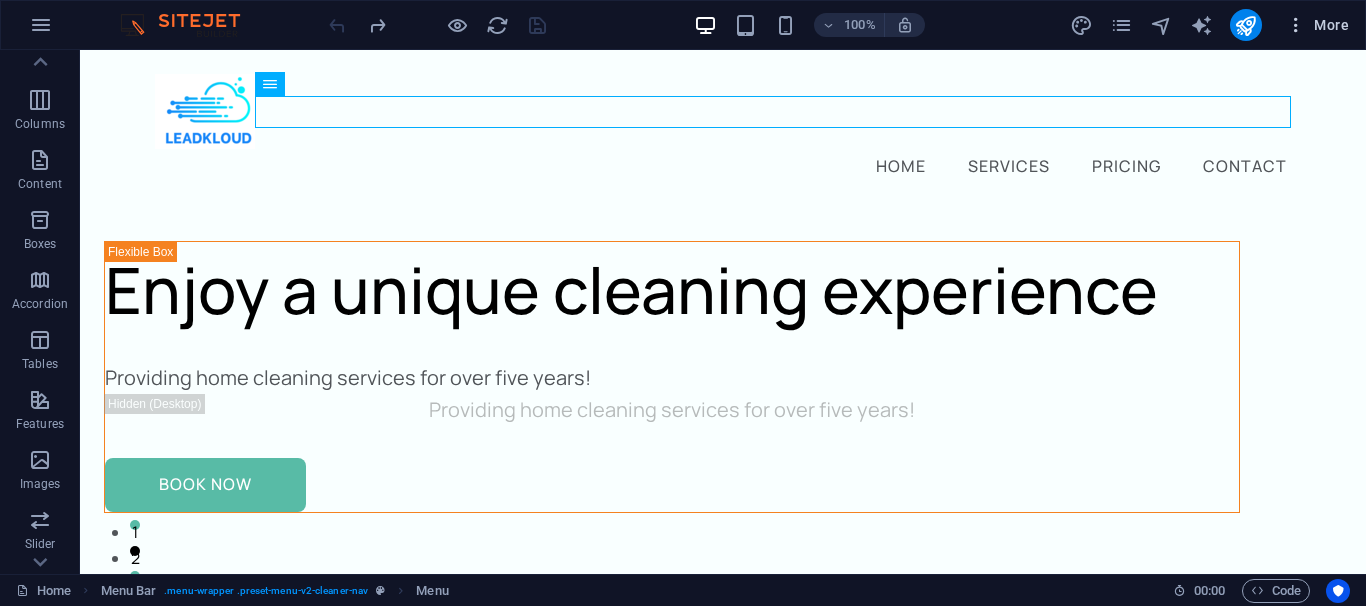 click on "More" at bounding box center [1317, 25] 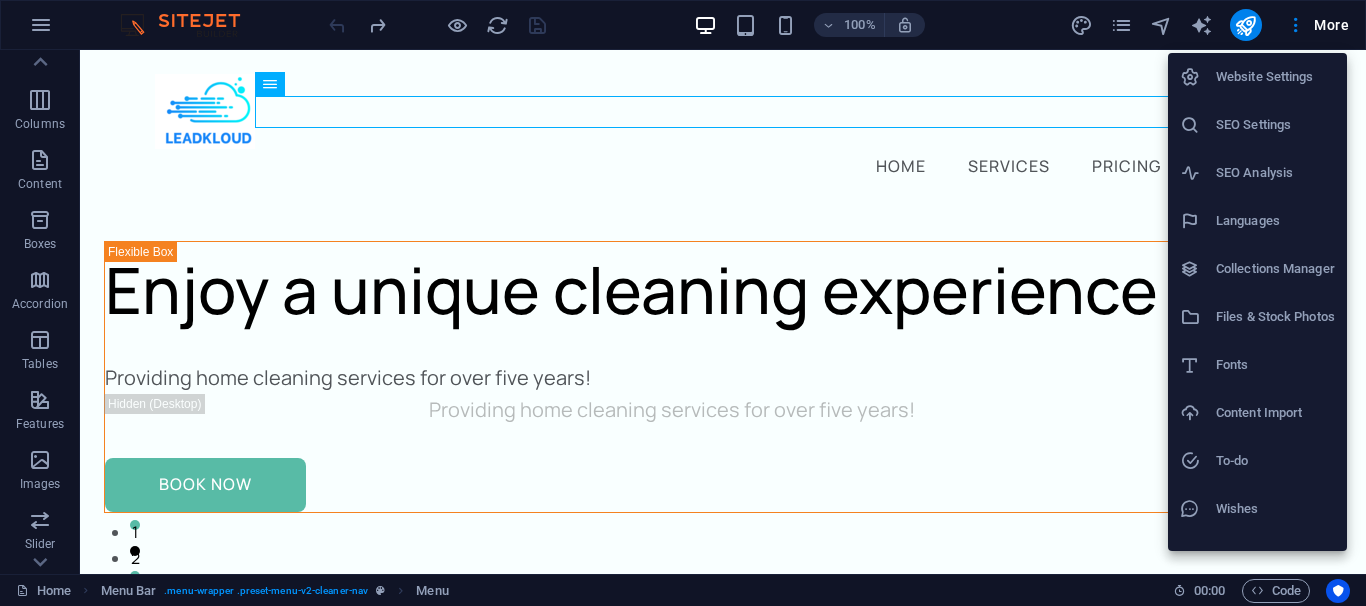 click on "Website Settings" at bounding box center (1275, 77) 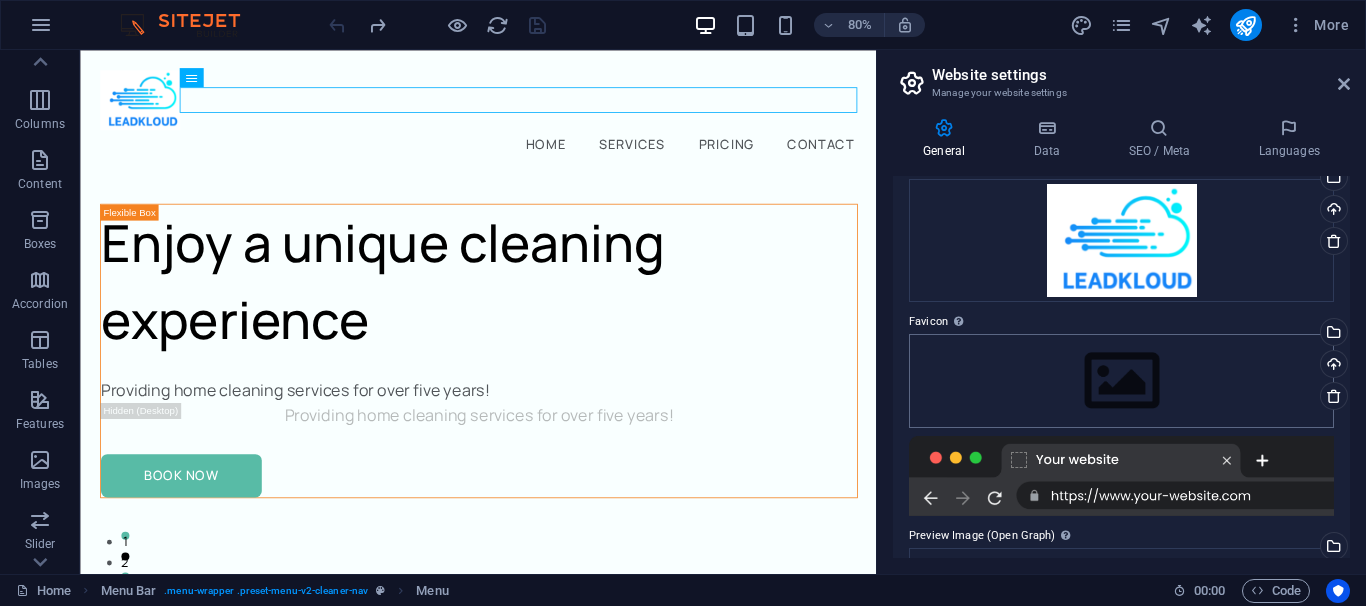 scroll, scrollTop: 180, scrollLeft: 0, axis: vertical 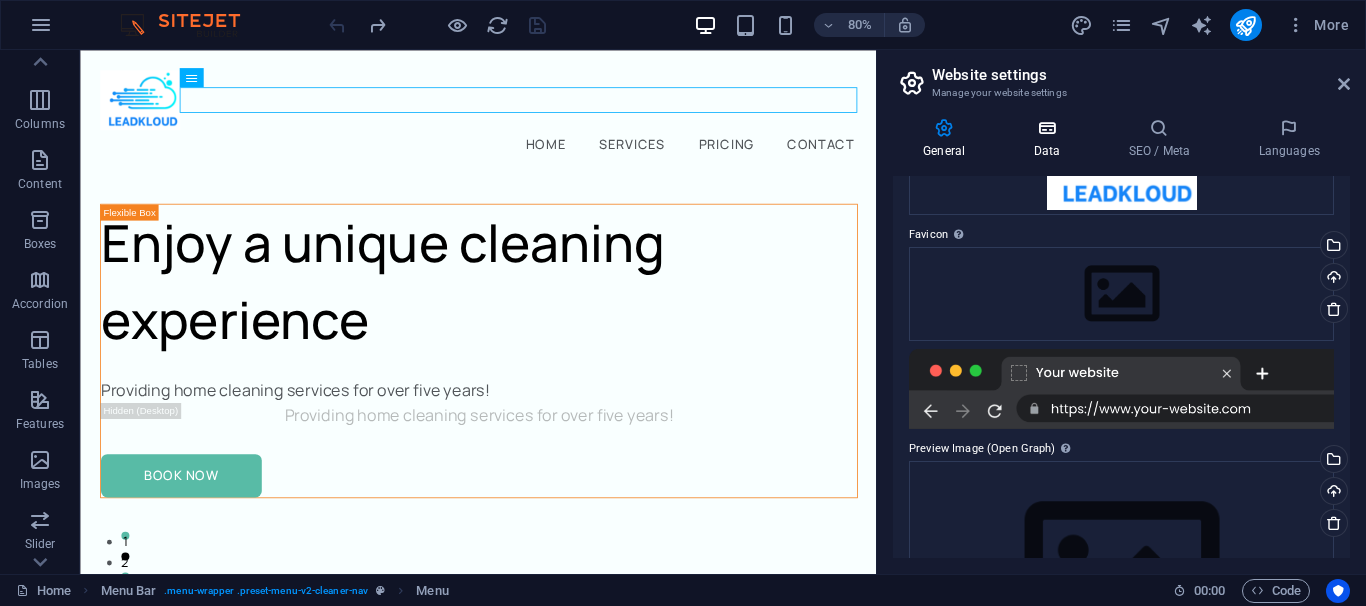click at bounding box center [1046, 128] 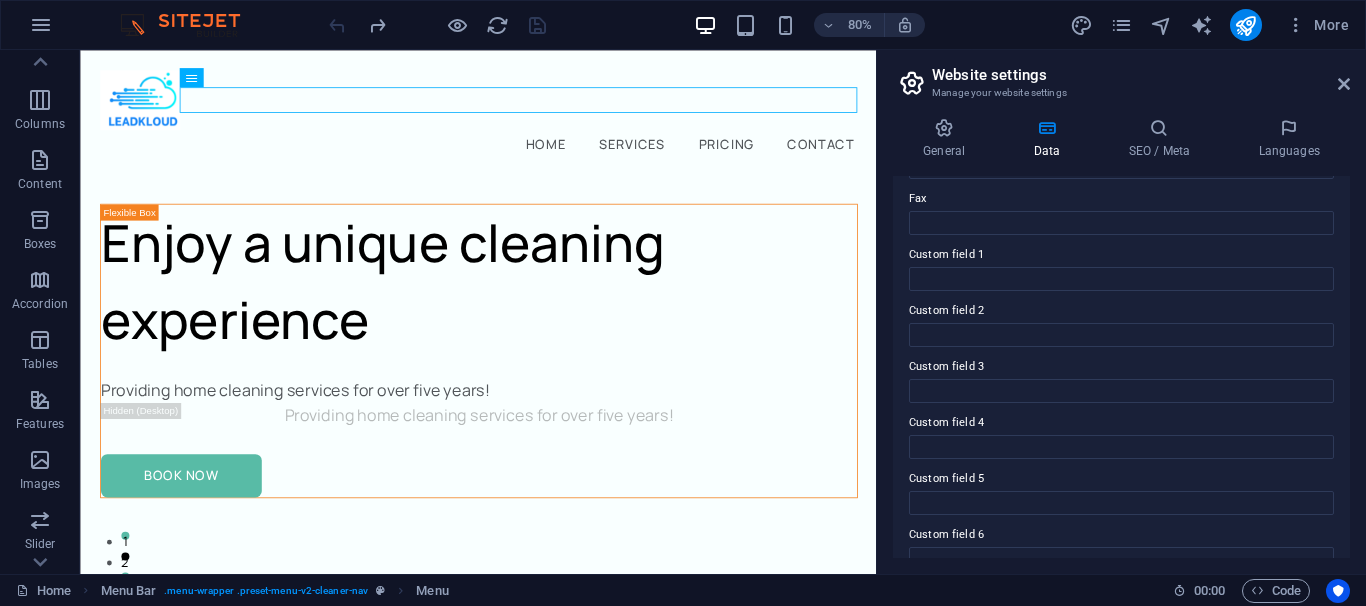 scroll, scrollTop: 579, scrollLeft: 0, axis: vertical 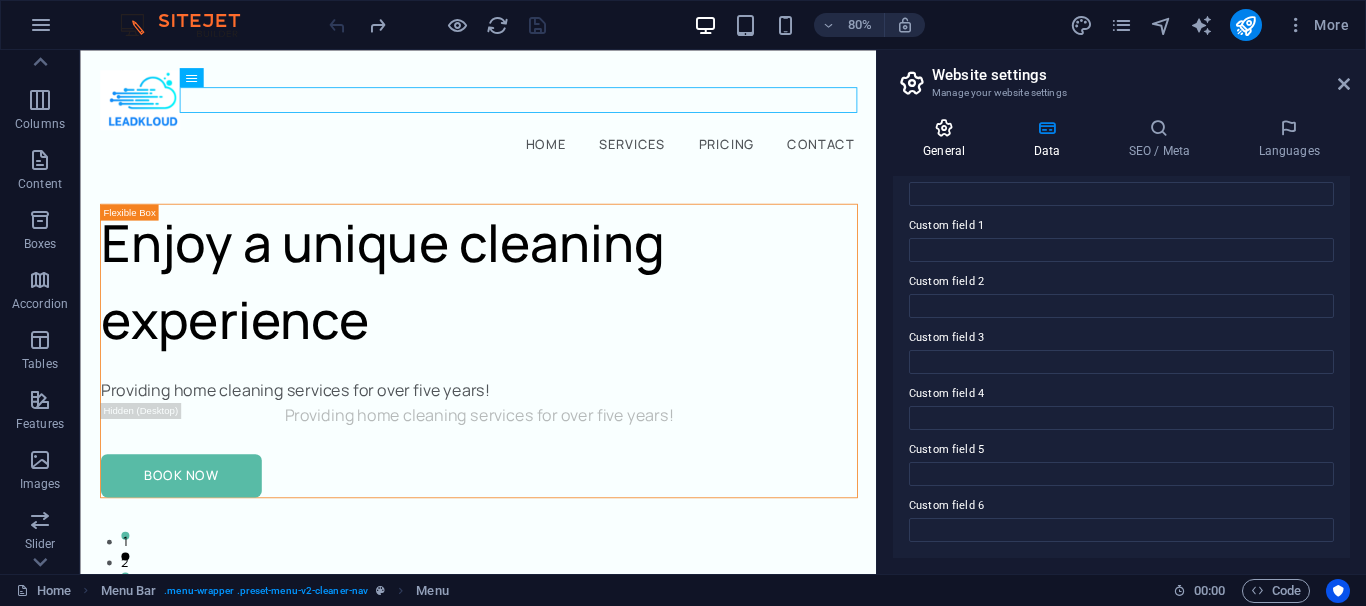 click on "General" at bounding box center (948, 139) 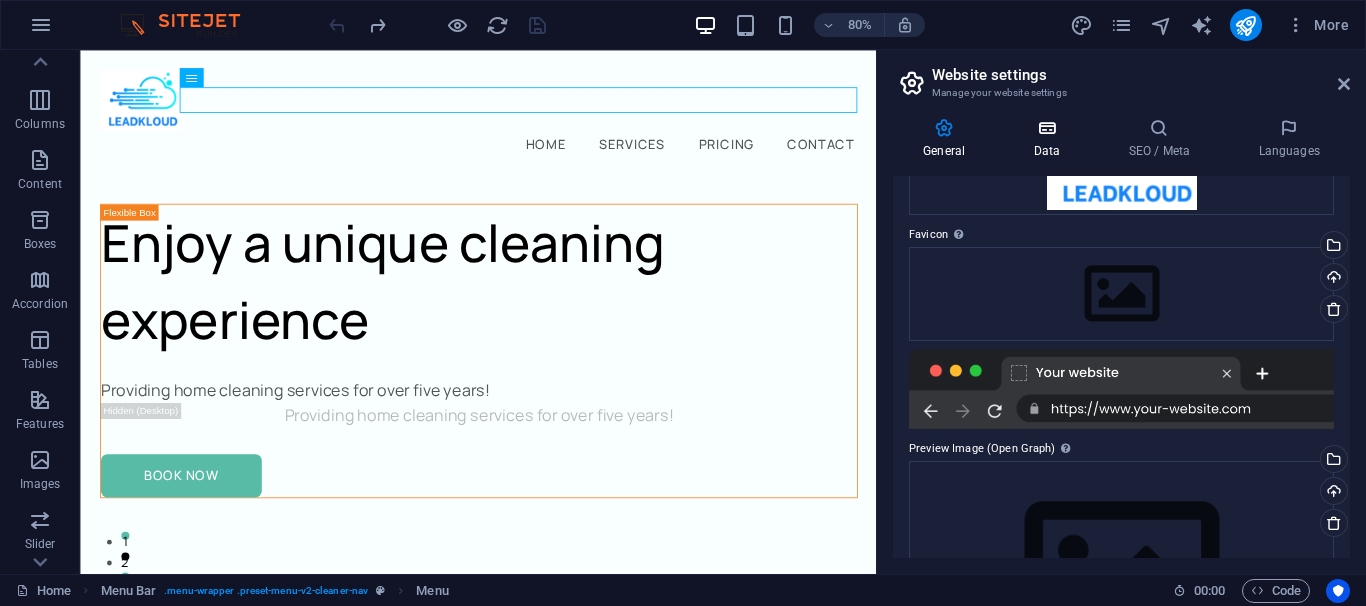 scroll, scrollTop: 180, scrollLeft: 0, axis: vertical 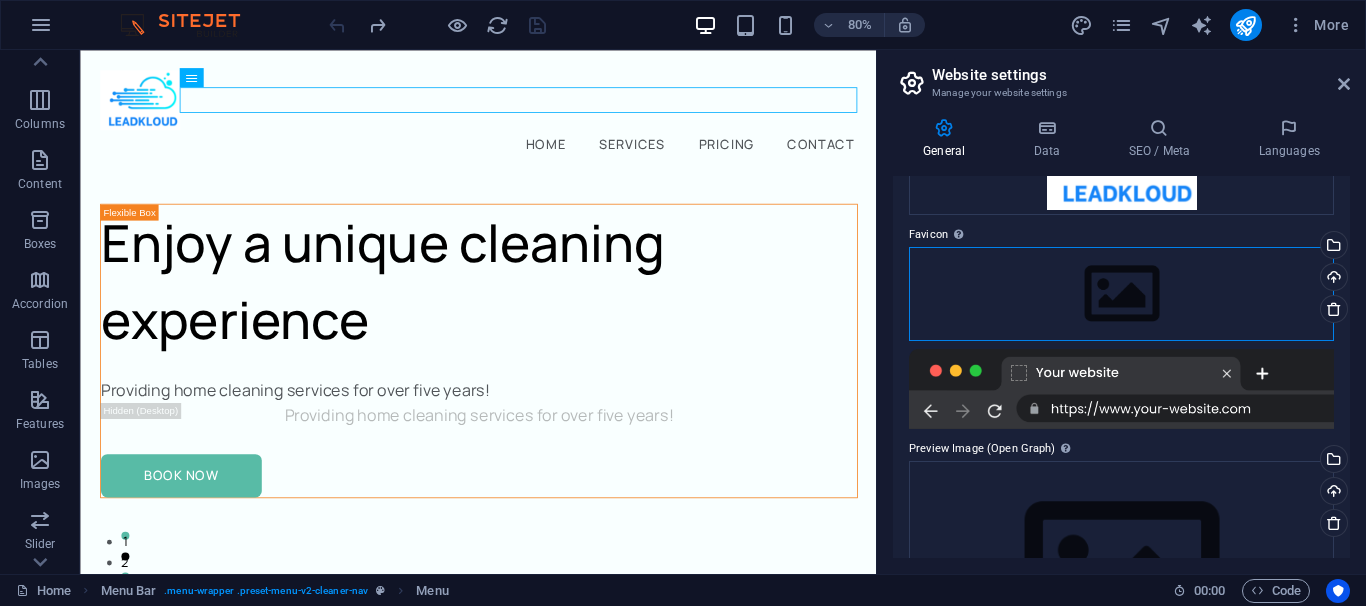 click on "Drag files here, click to choose files or select files from Files or our free stock photos & videos" at bounding box center [1121, 294] 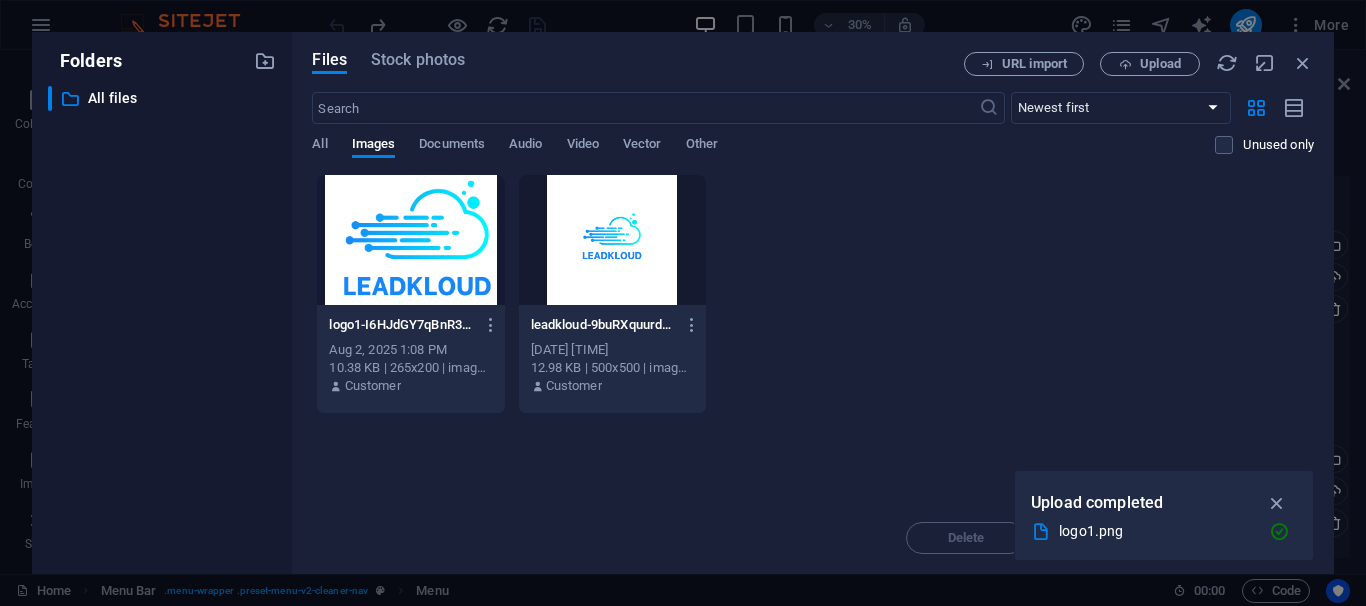 click at bounding box center [410, 240] 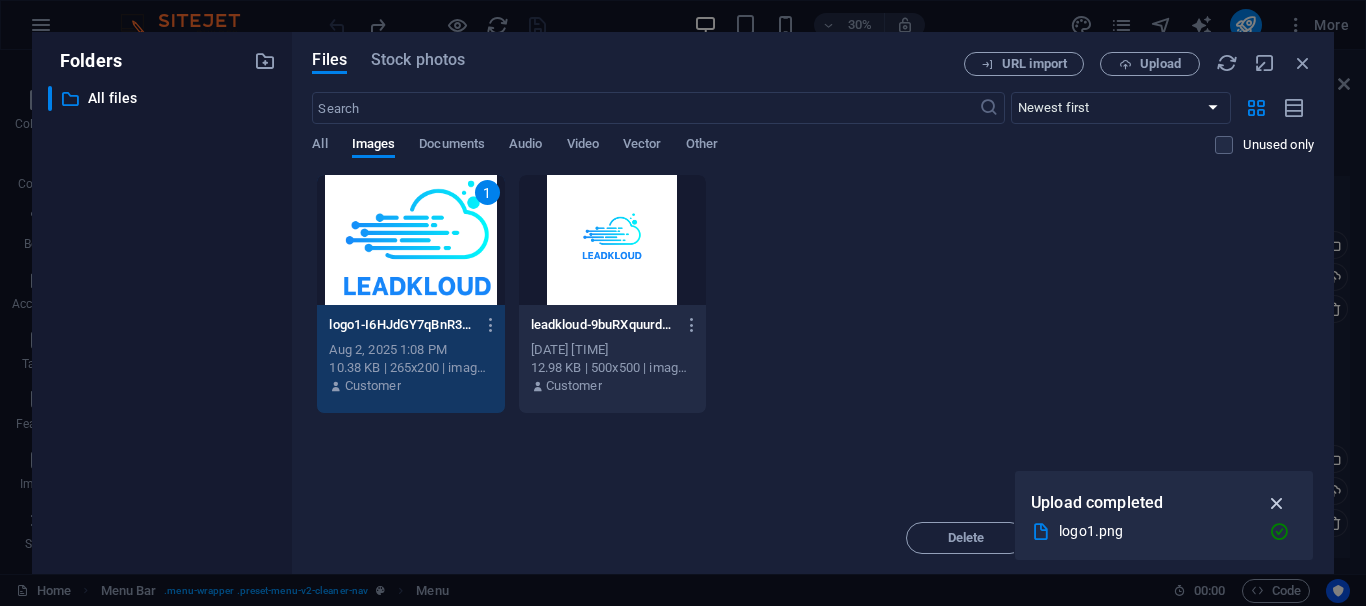 click at bounding box center (1277, 503) 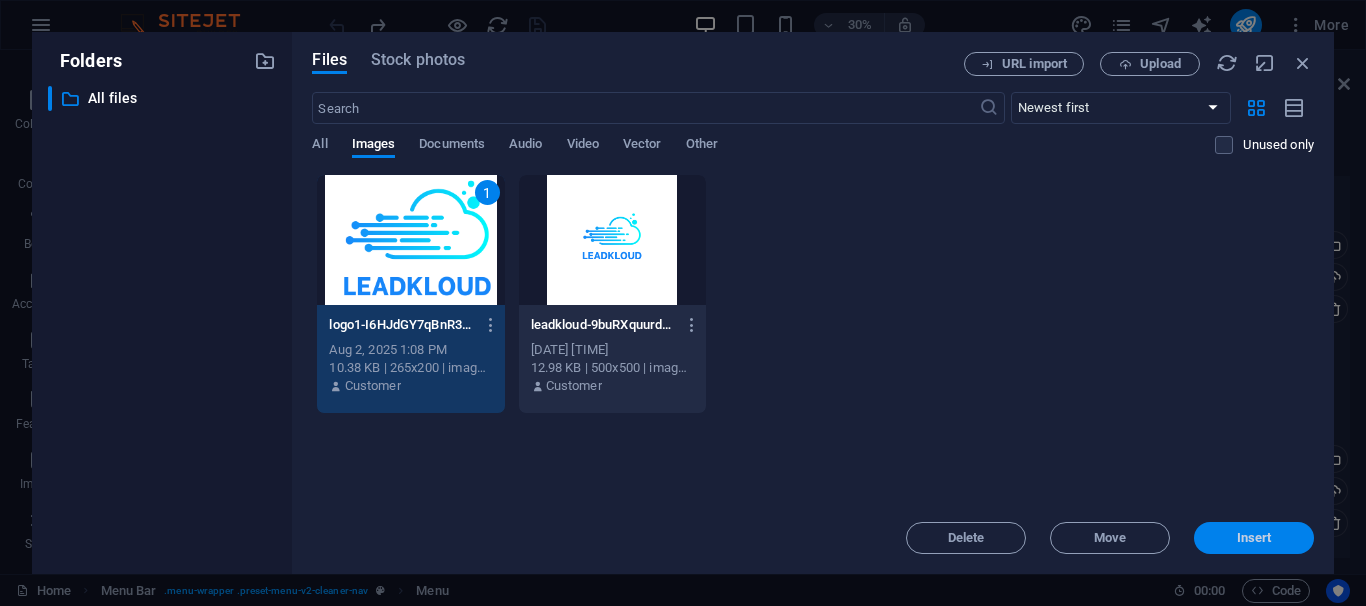 click on "Insert" at bounding box center (1254, 538) 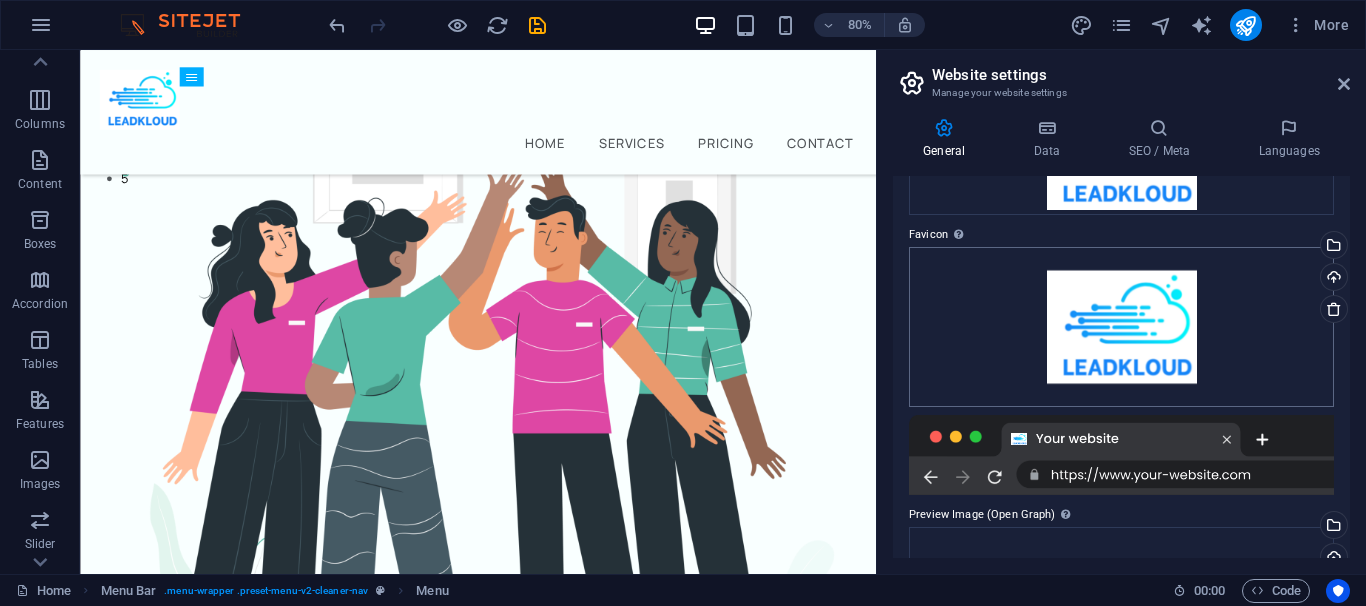 scroll, scrollTop: 510, scrollLeft: 0, axis: vertical 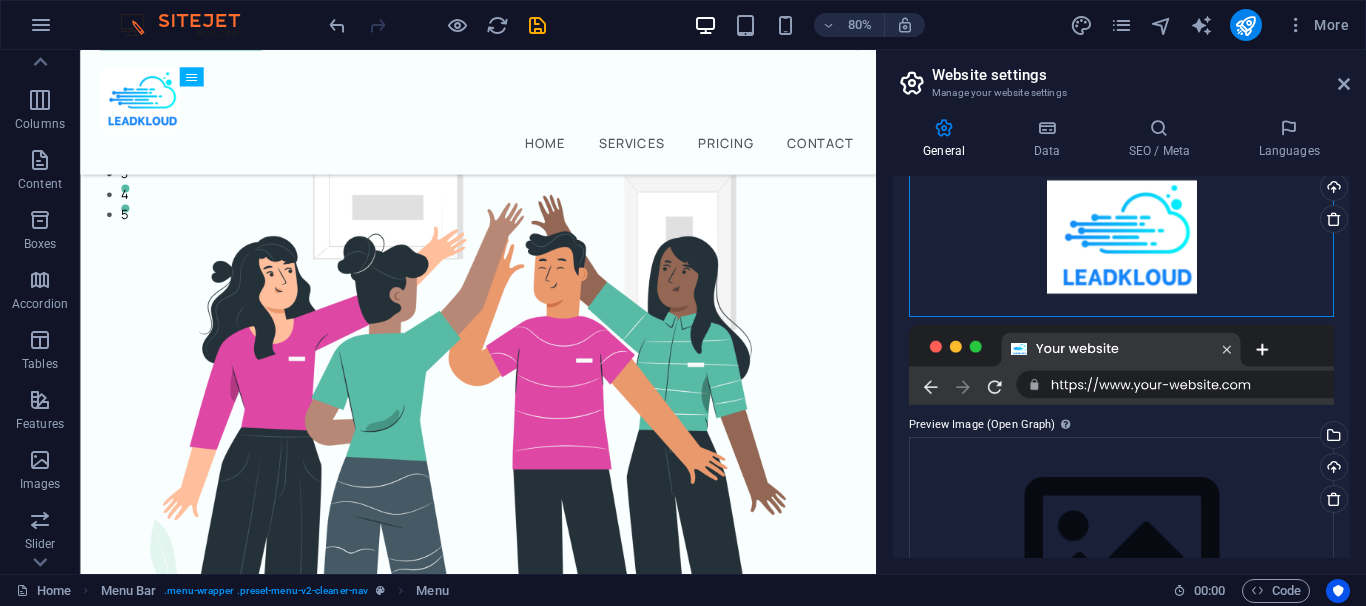 click on "Drag files here, click to choose files or select files from Files or our free stock photos & videos" at bounding box center [1121, 237] 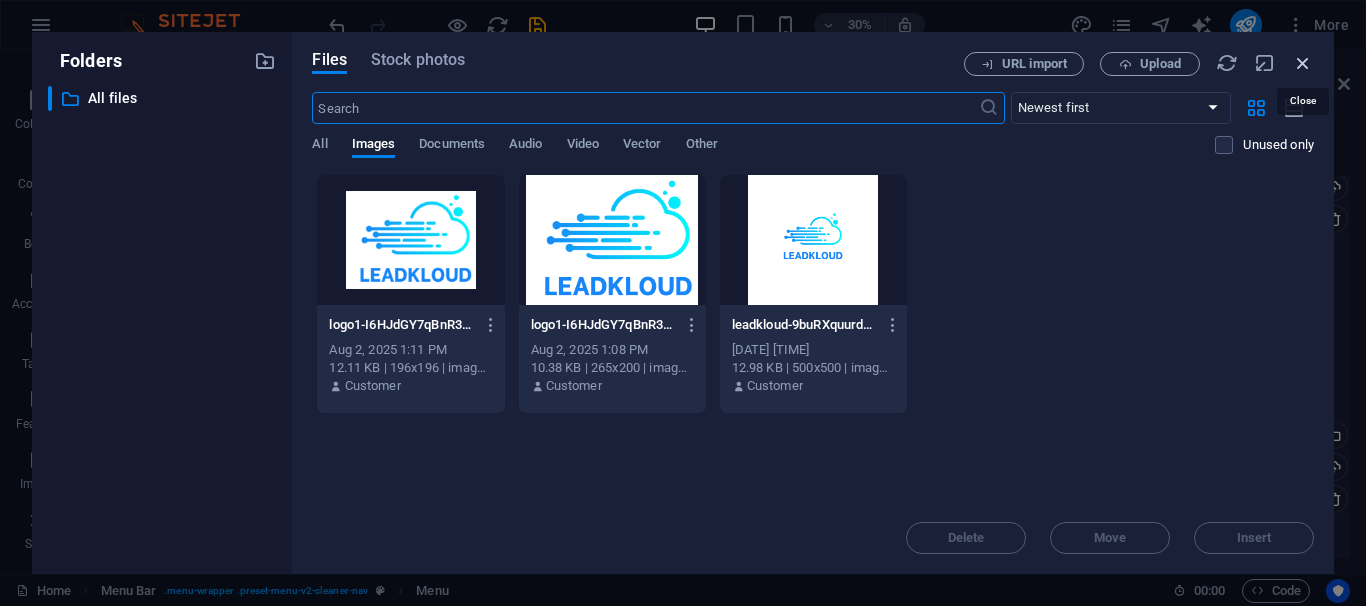 click at bounding box center (1303, 63) 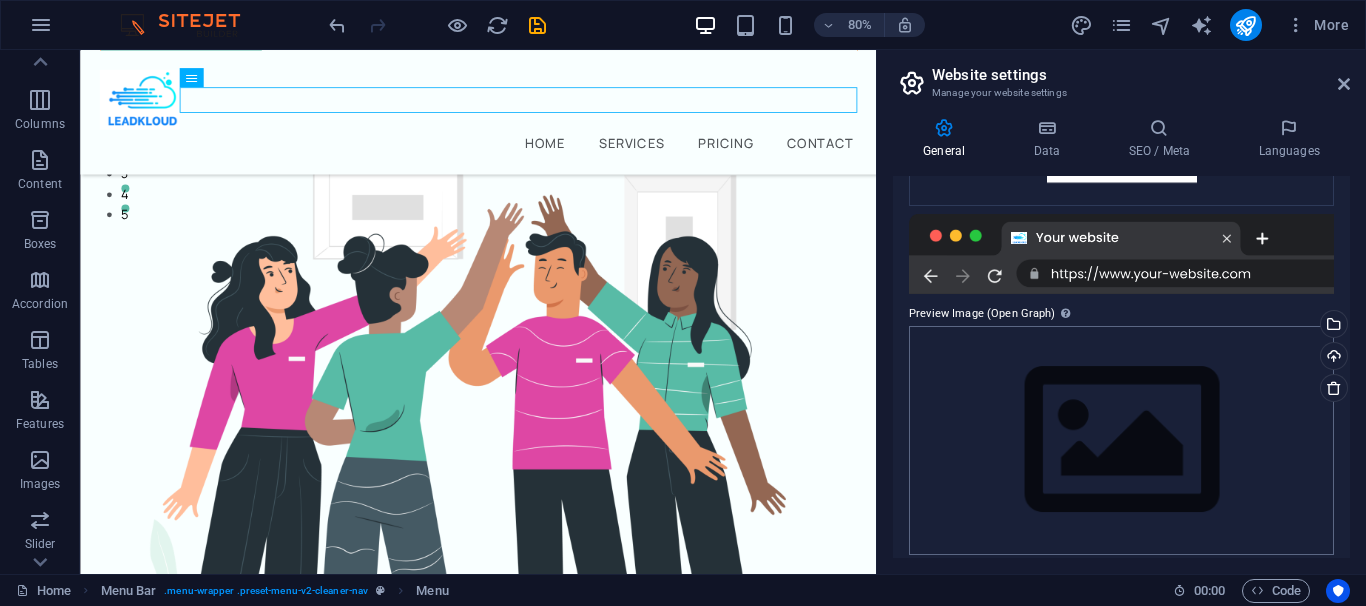 scroll, scrollTop: 394, scrollLeft: 0, axis: vertical 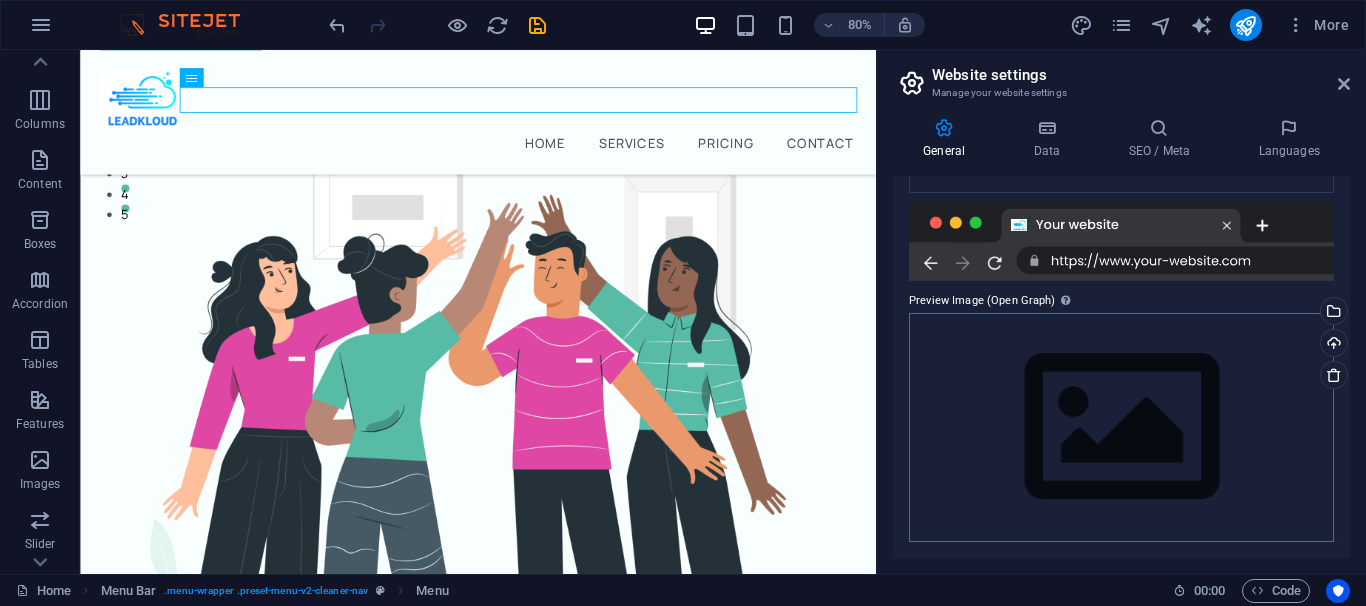 click on "Drag files here, click to choose files or select files from Files or our free stock photos & videos" at bounding box center (1121, 427) 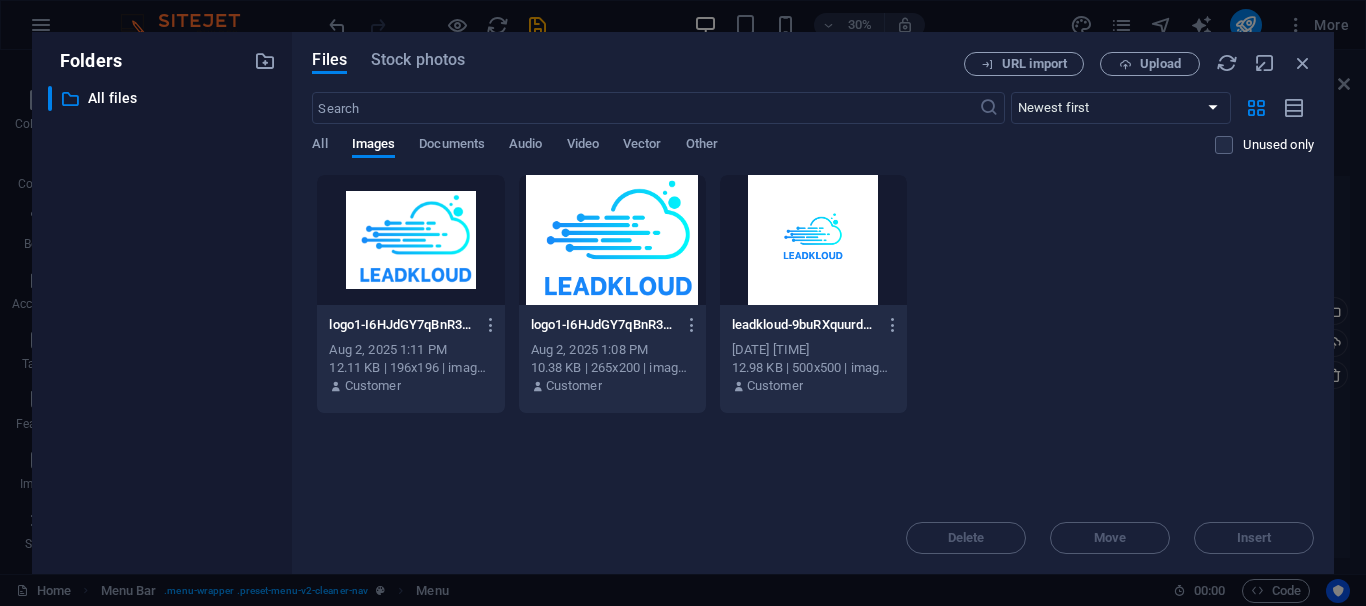 click at bounding box center (612, 240) 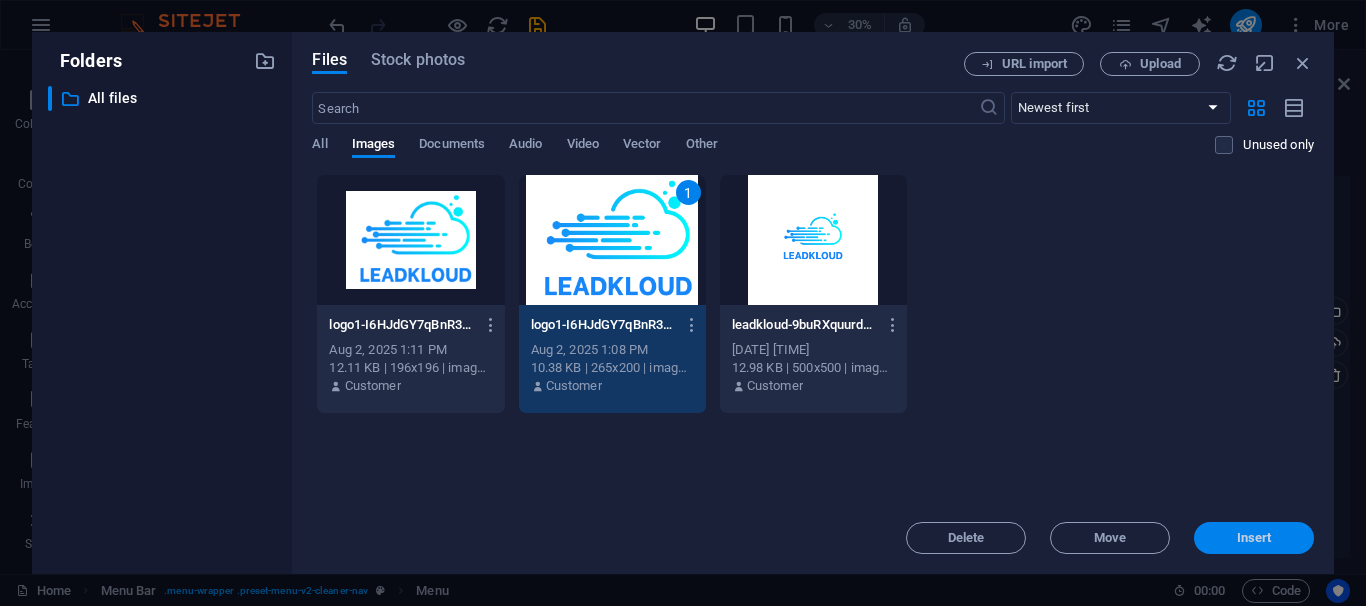 click on "Insert" at bounding box center [1254, 538] 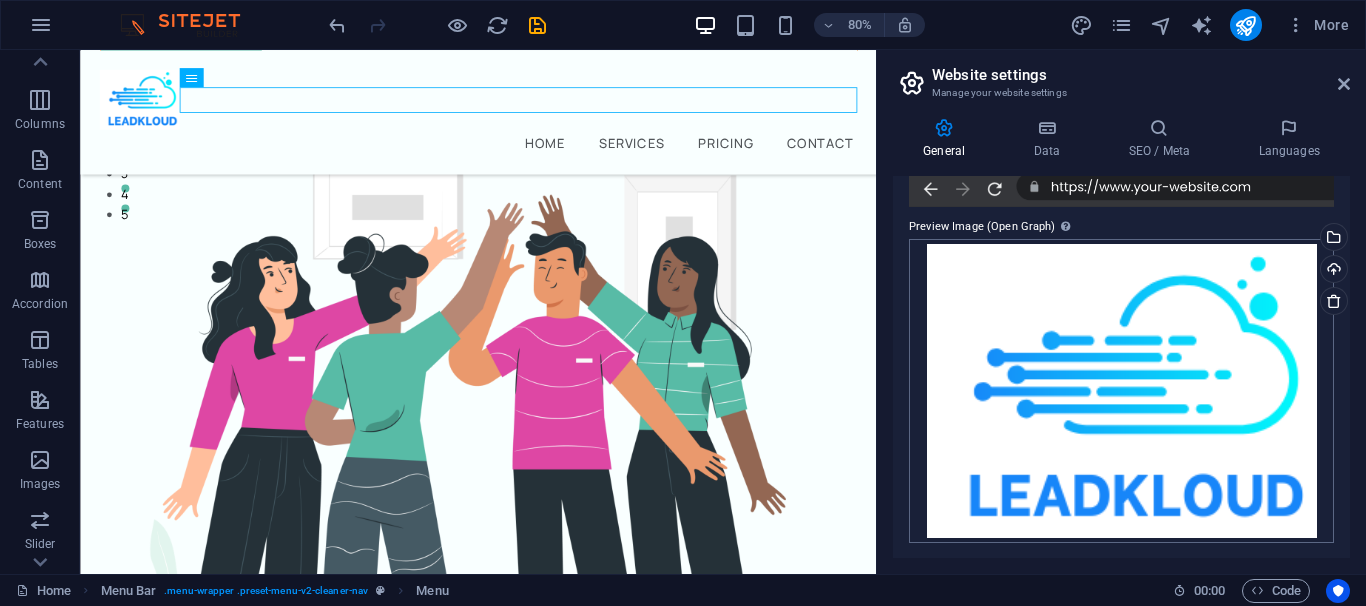 scroll, scrollTop: 469, scrollLeft: 0, axis: vertical 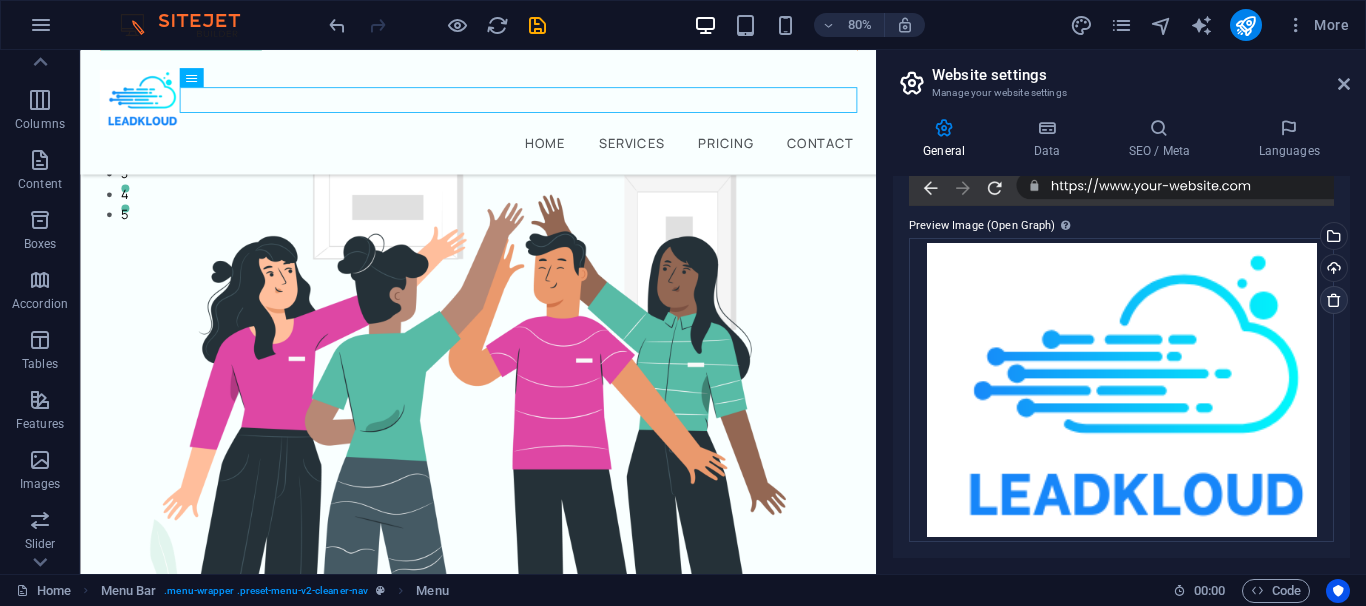click at bounding box center (1334, 300) 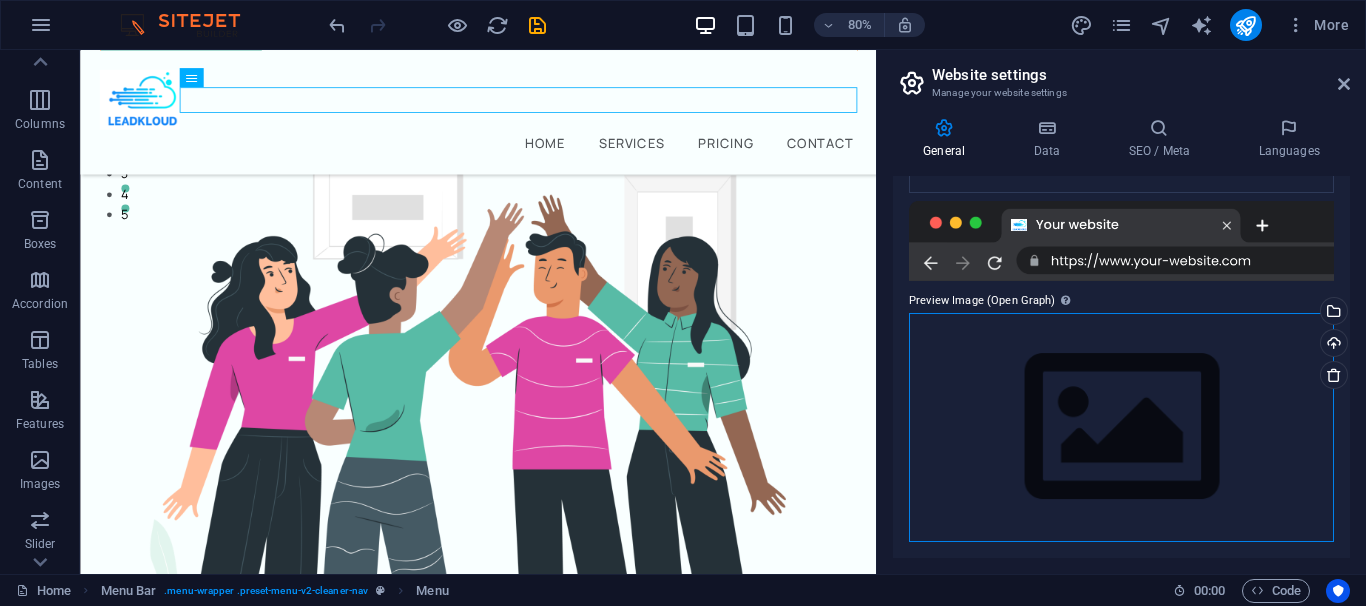 click on "Drag files here, click to choose files or select files from Files or our free stock photos & videos" at bounding box center [1121, 427] 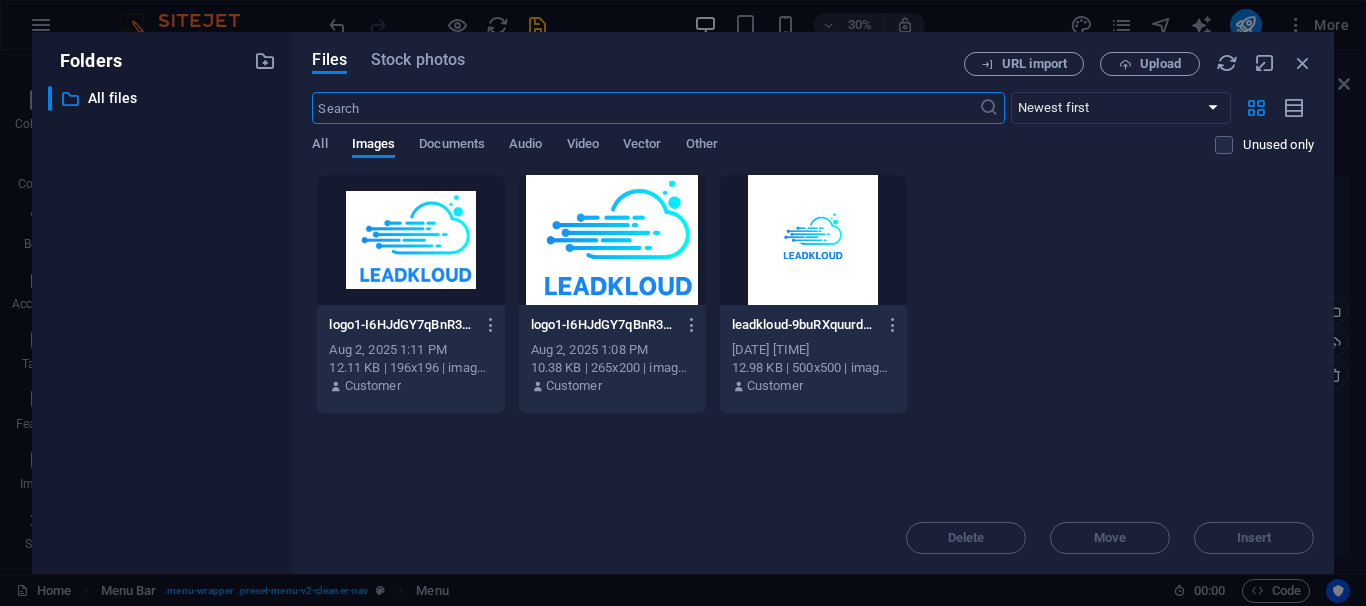 click at bounding box center (813, 240) 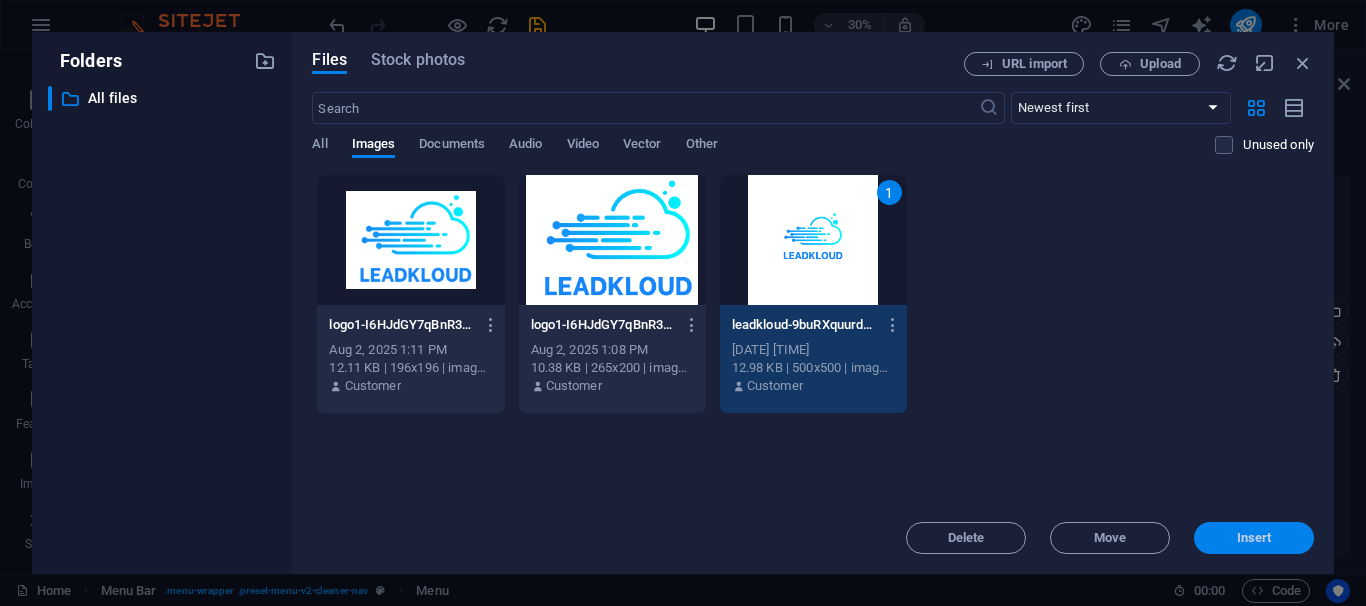 click on "Insert" at bounding box center (1254, 538) 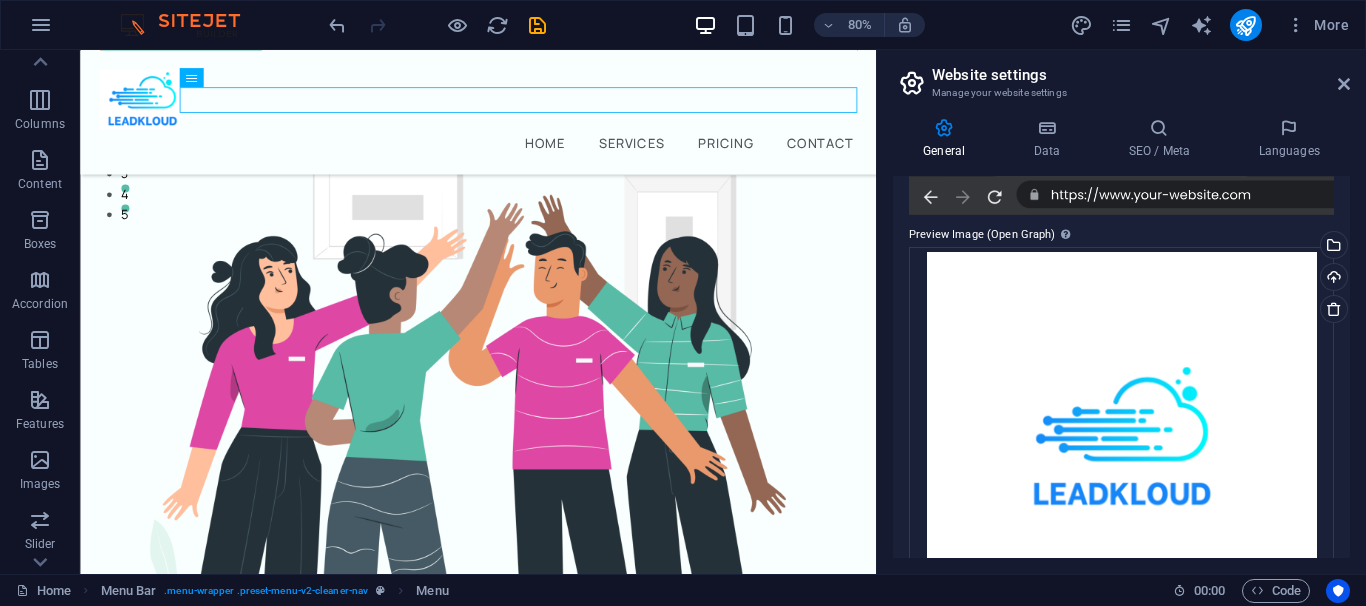 scroll, scrollTop: 385, scrollLeft: 0, axis: vertical 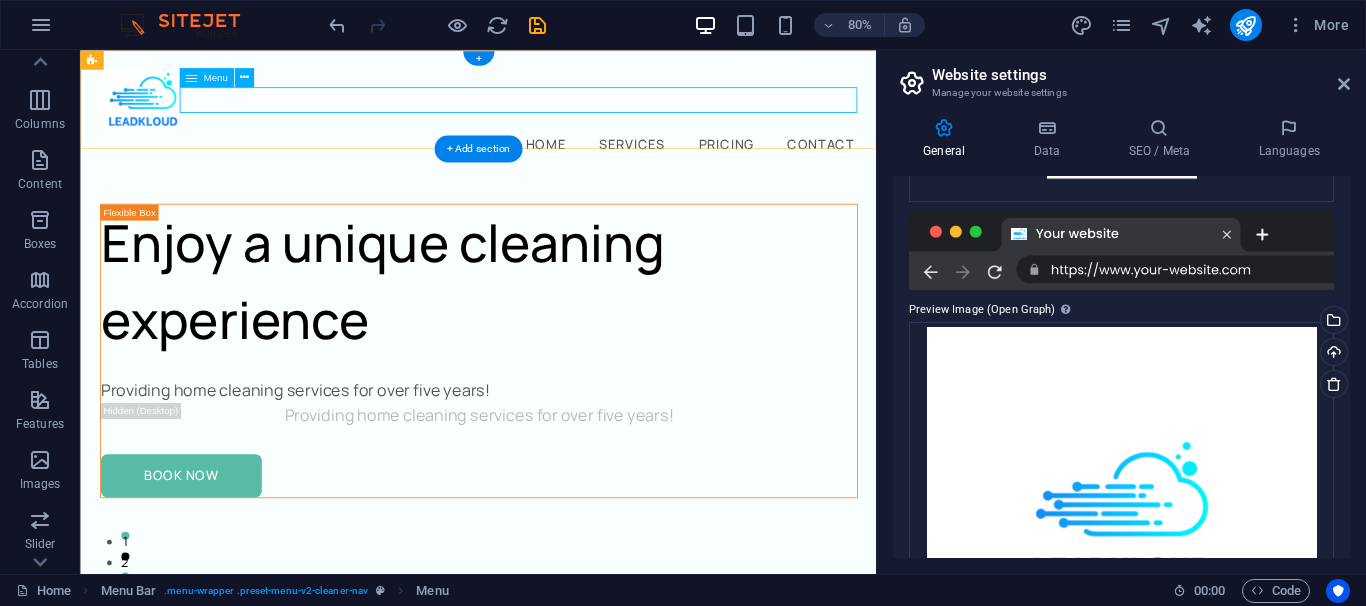 click on "Home Services Pricing Contact" at bounding box center [577, 165] 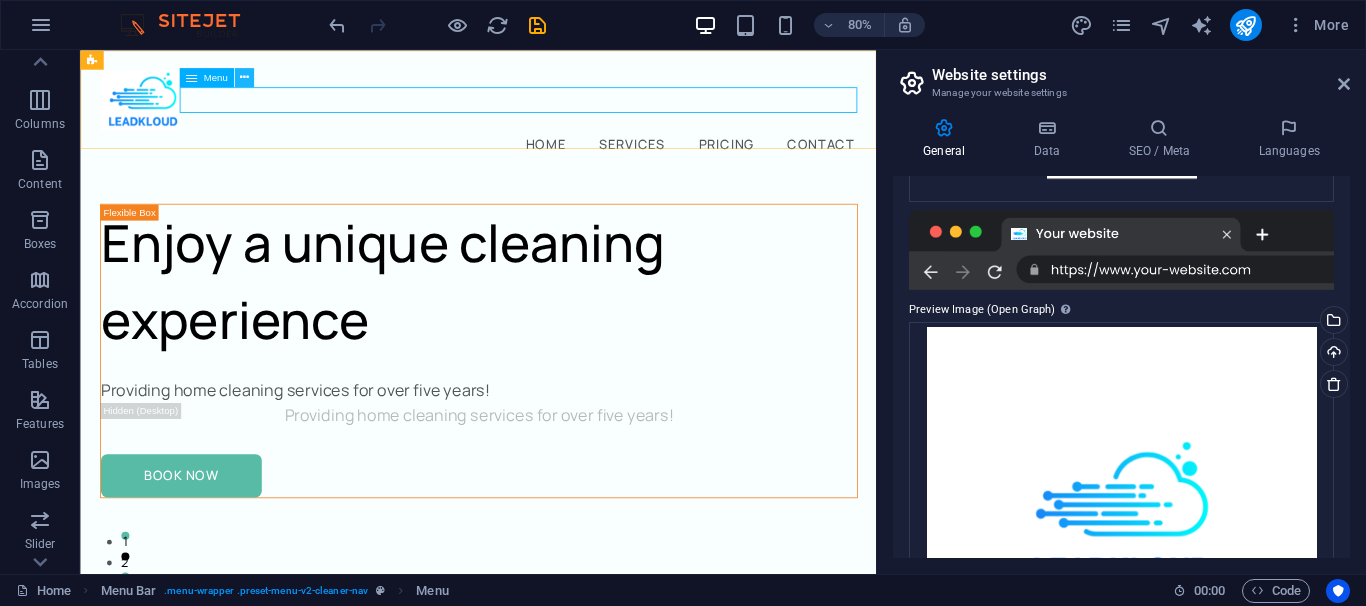 click at bounding box center [243, 76] 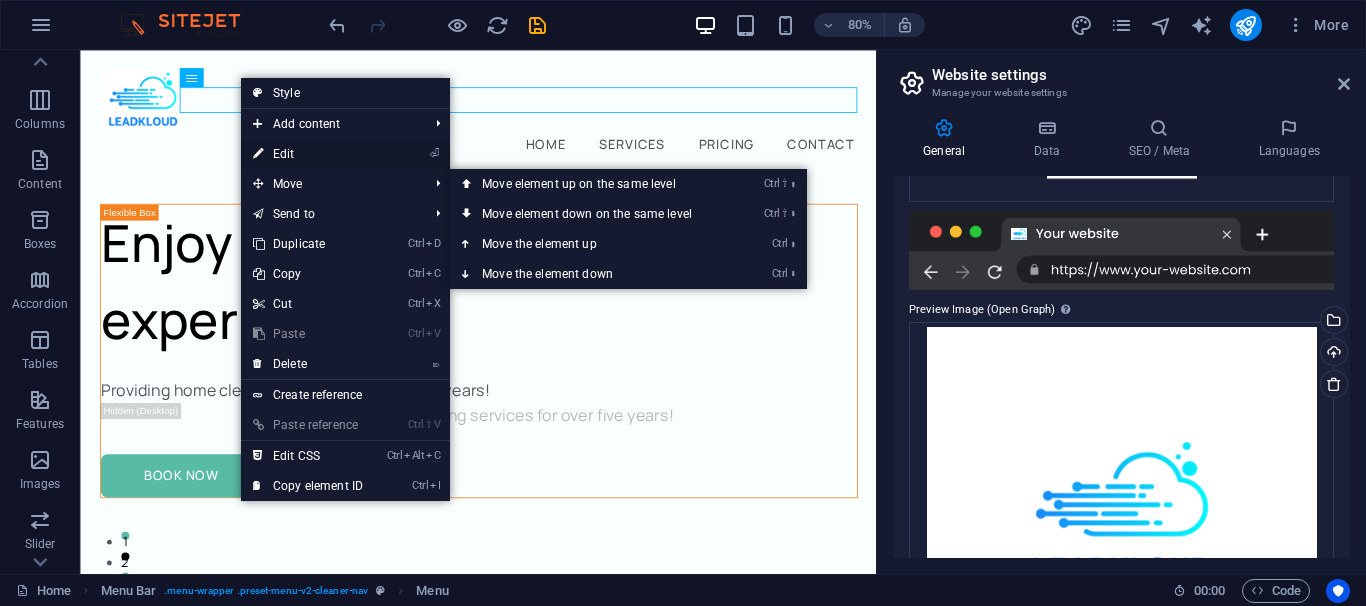 click on "⏎  Edit" at bounding box center [308, 154] 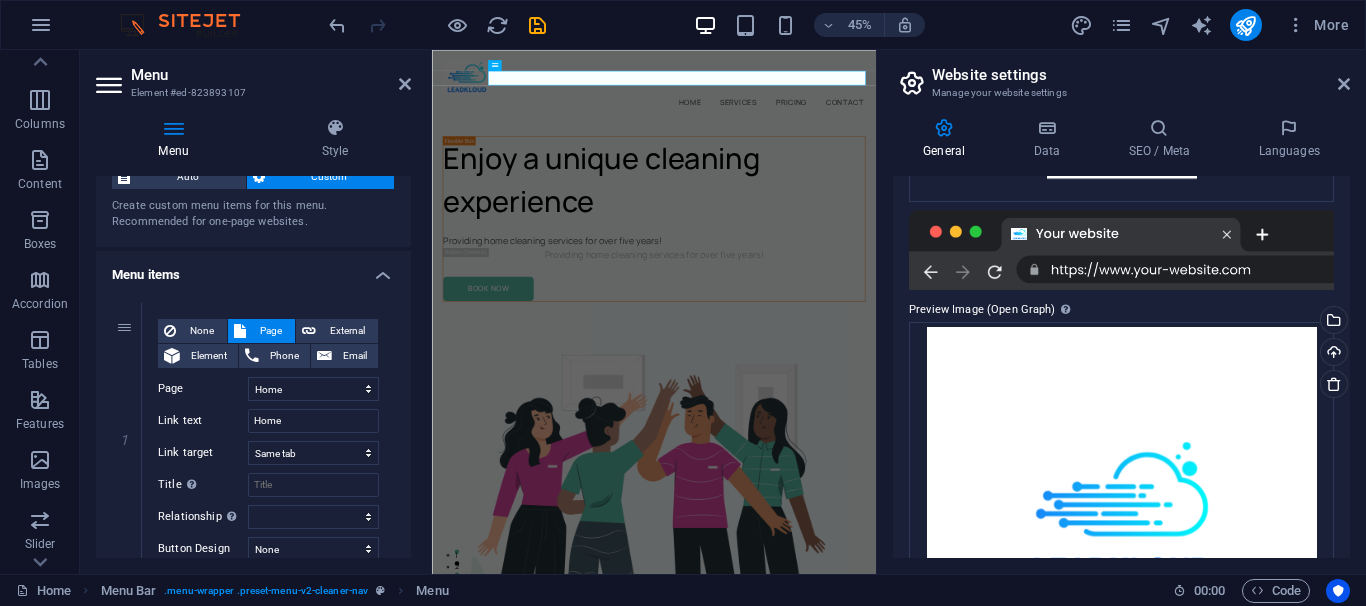 scroll, scrollTop: 90, scrollLeft: 0, axis: vertical 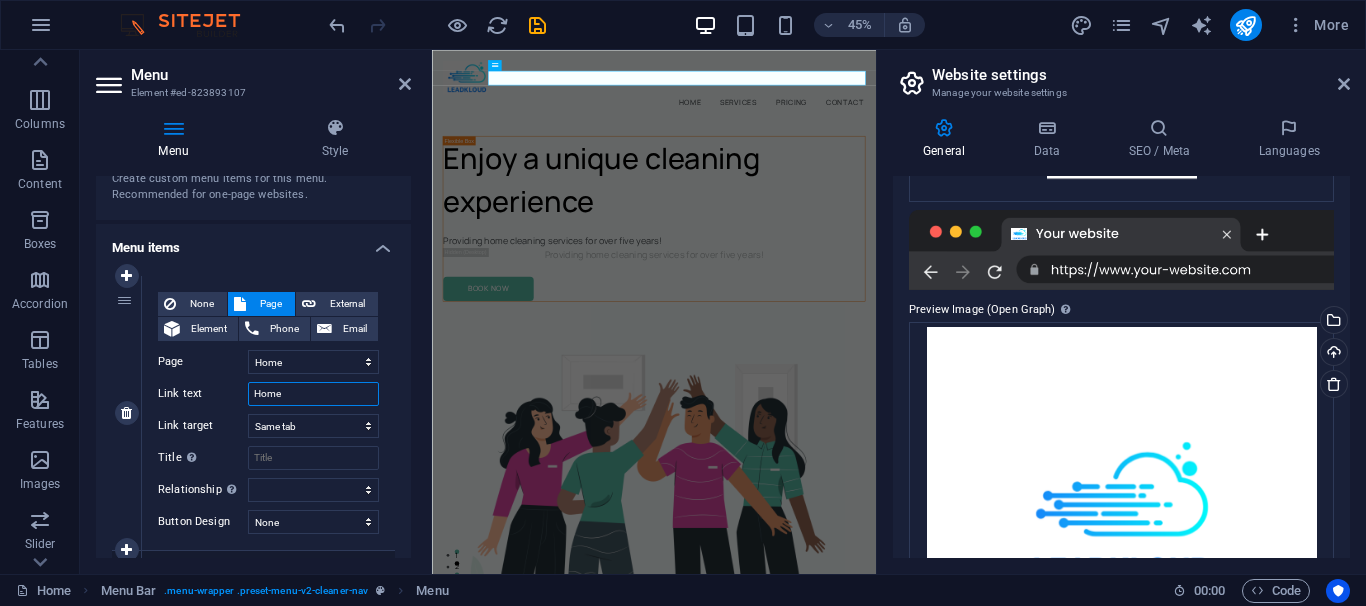 click on "Home" at bounding box center (313, 394) 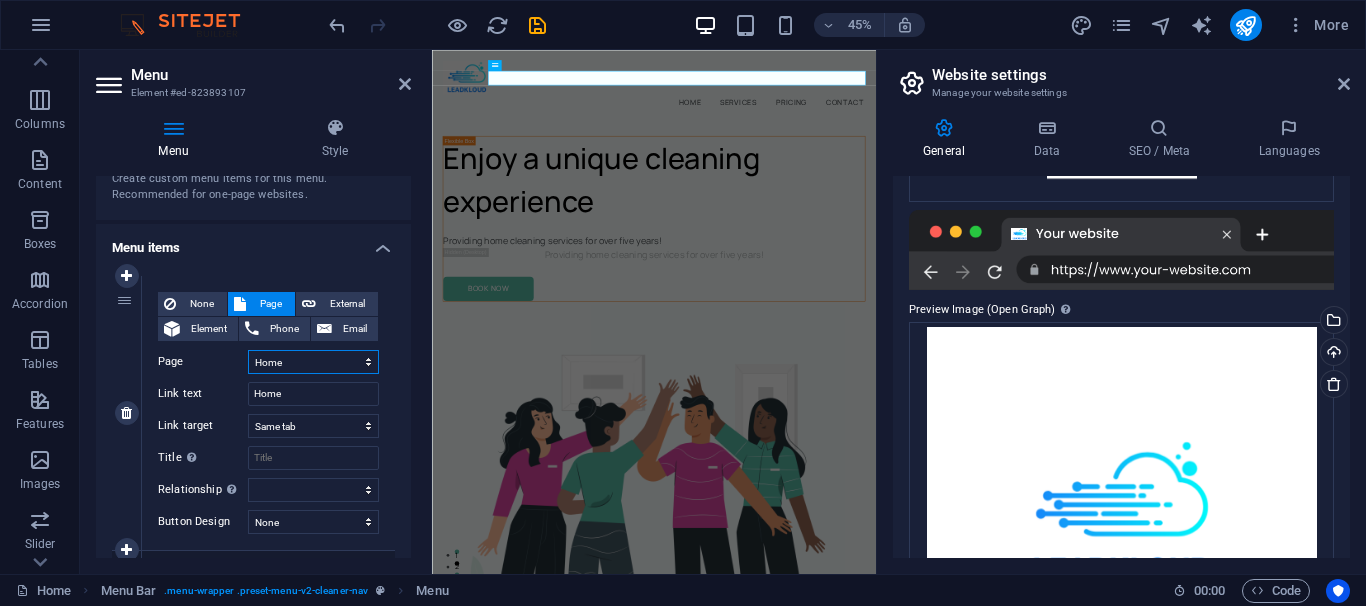 click on "Home Legal Notice Privacy Subpage" at bounding box center (313, 362) 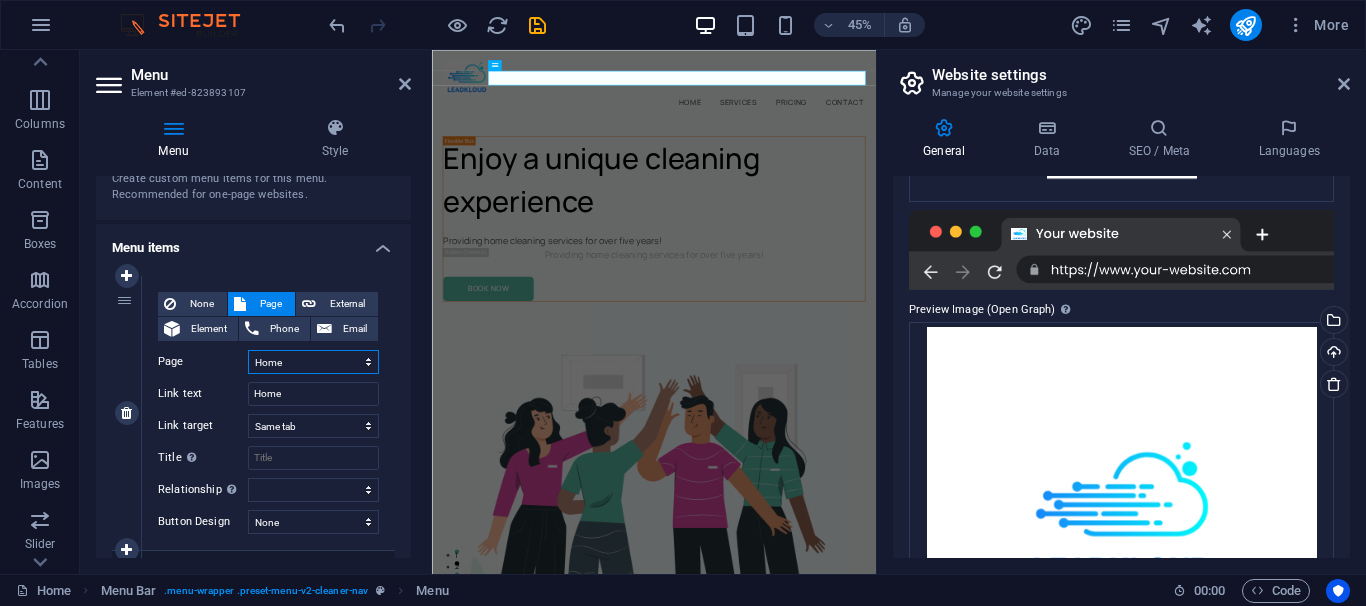 click on "Home Legal Notice Privacy Subpage" at bounding box center [313, 362] 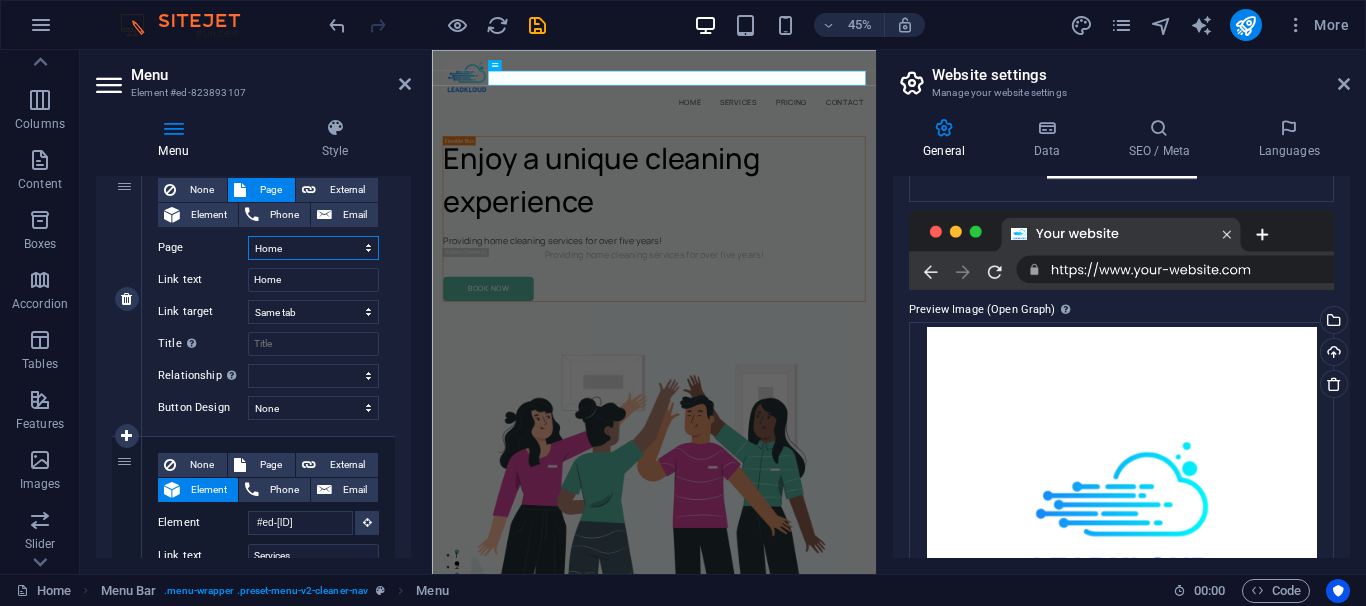 scroll, scrollTop: 180, scrollLeft: 0, axis: vertical 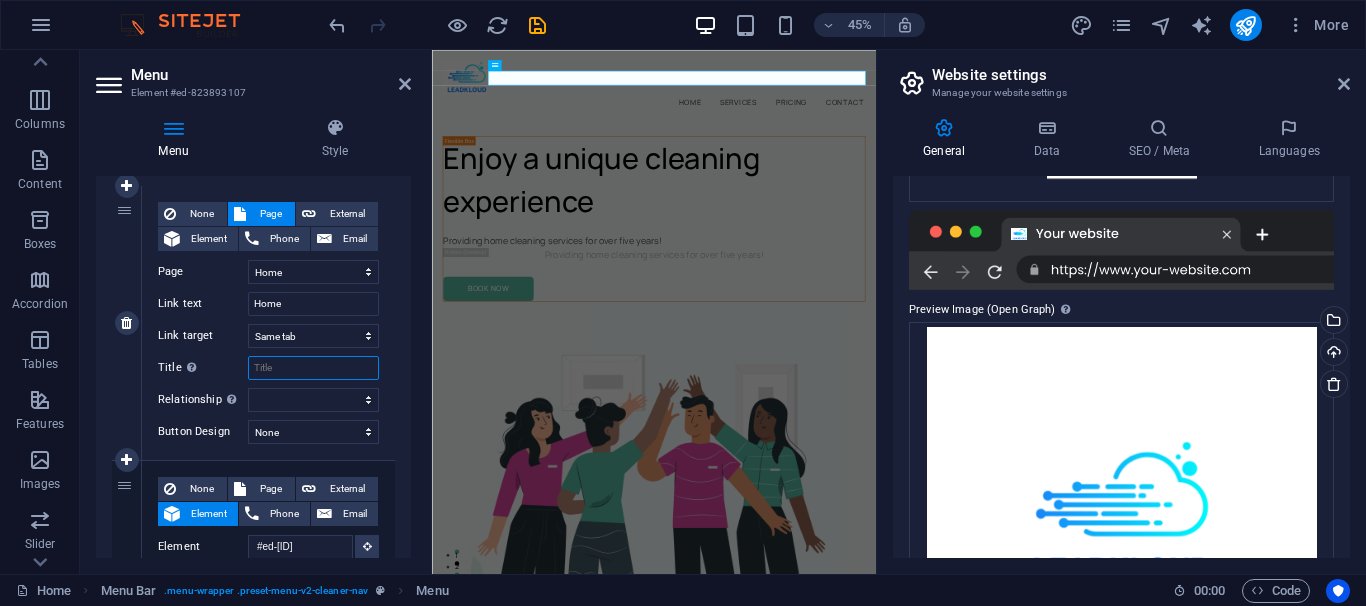 click on "Title Additional link description, should not be the same as the link text. The title is most often shown as a tooltip text when the mouse moves over the element. Leave empty if uncertain." at bounding box center [313, 368] 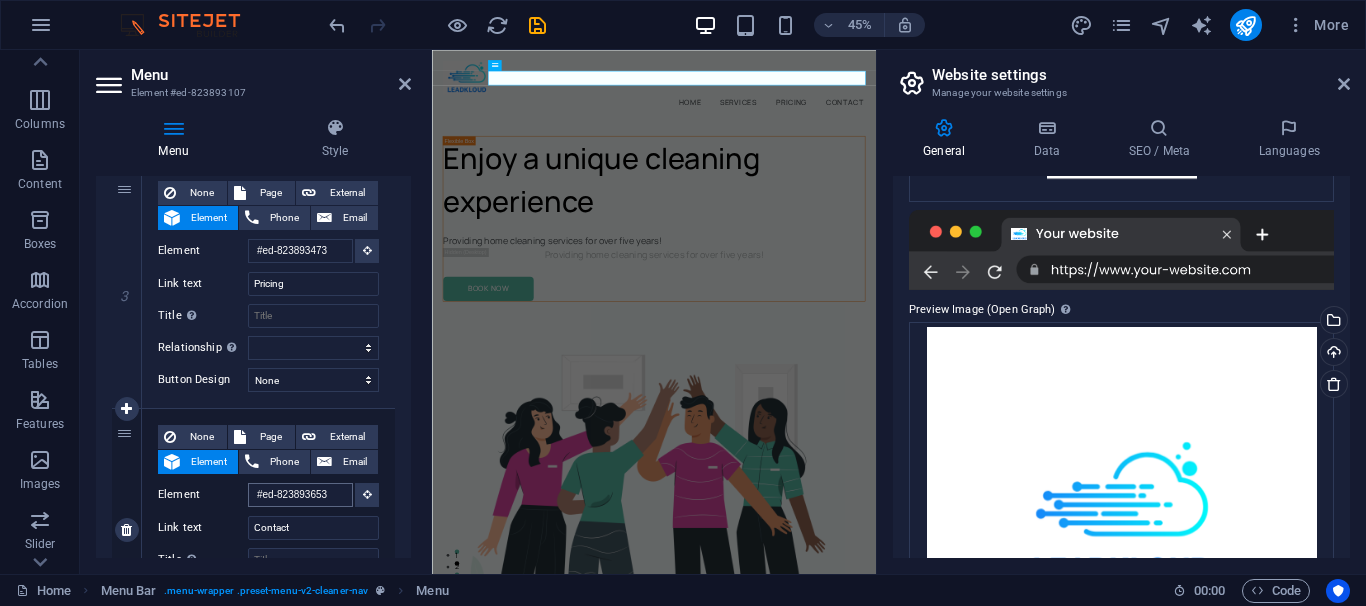 scroll, scrollTop: 871, scrollLeft: 0, axis: vertical 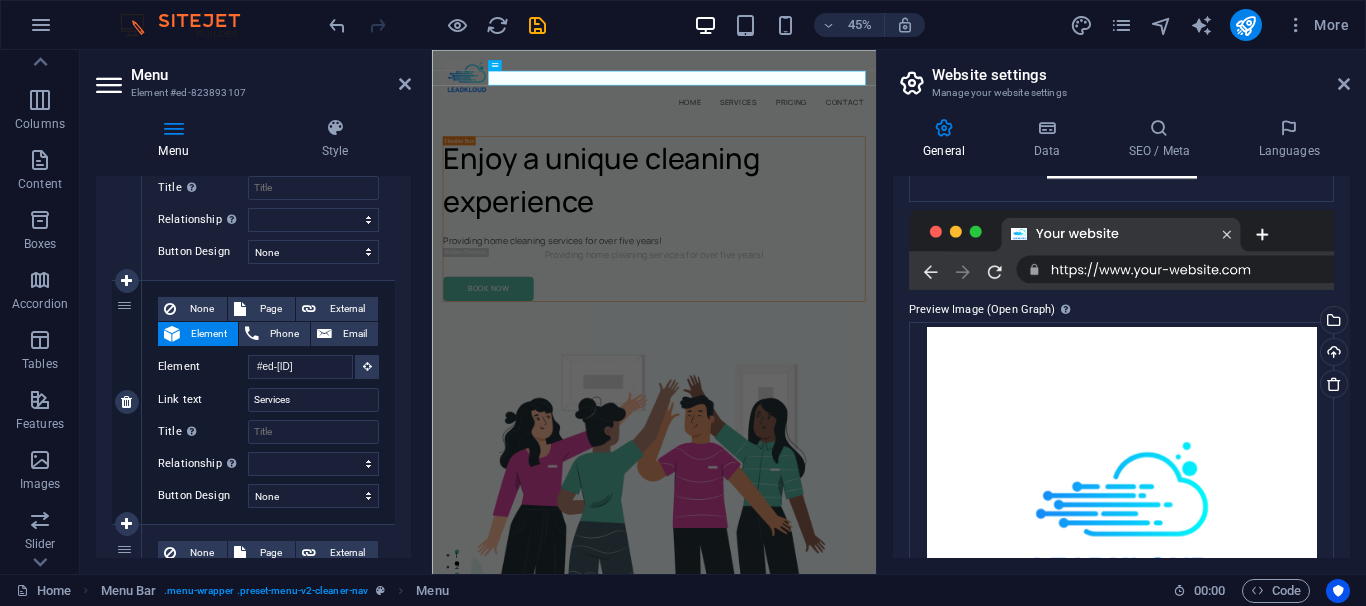 click on "Element" at bounding box center (209, 334) 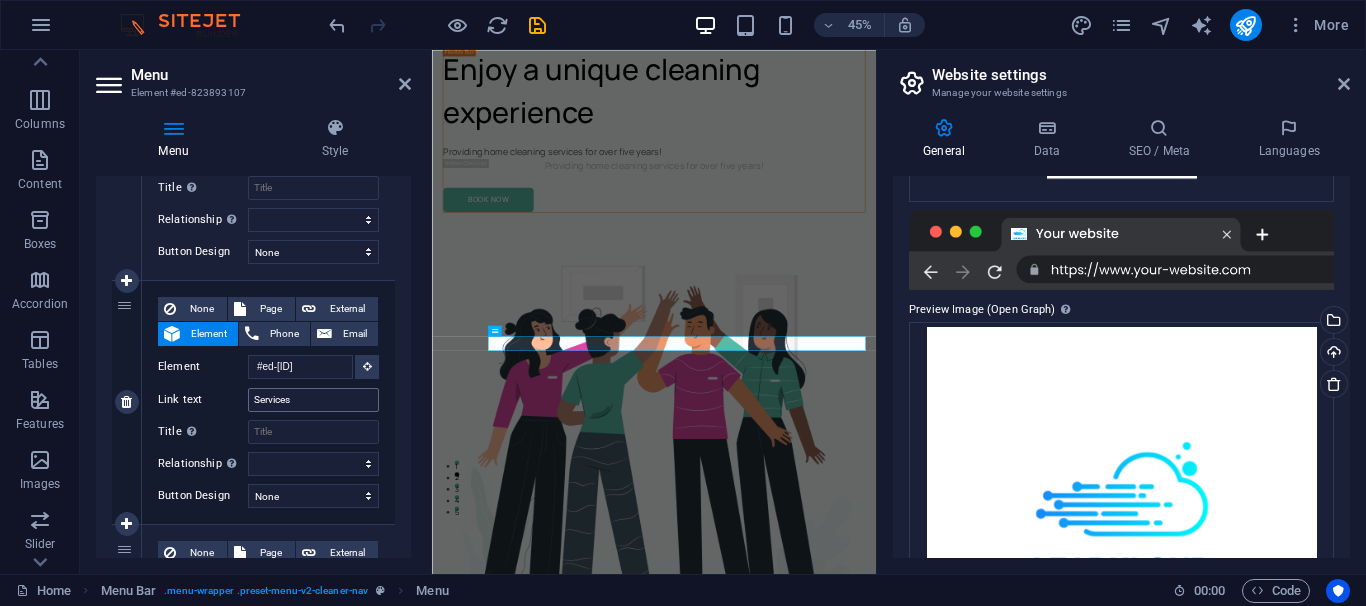 scroll, scrollTop: 0, scrollLeft: 0, axis: both 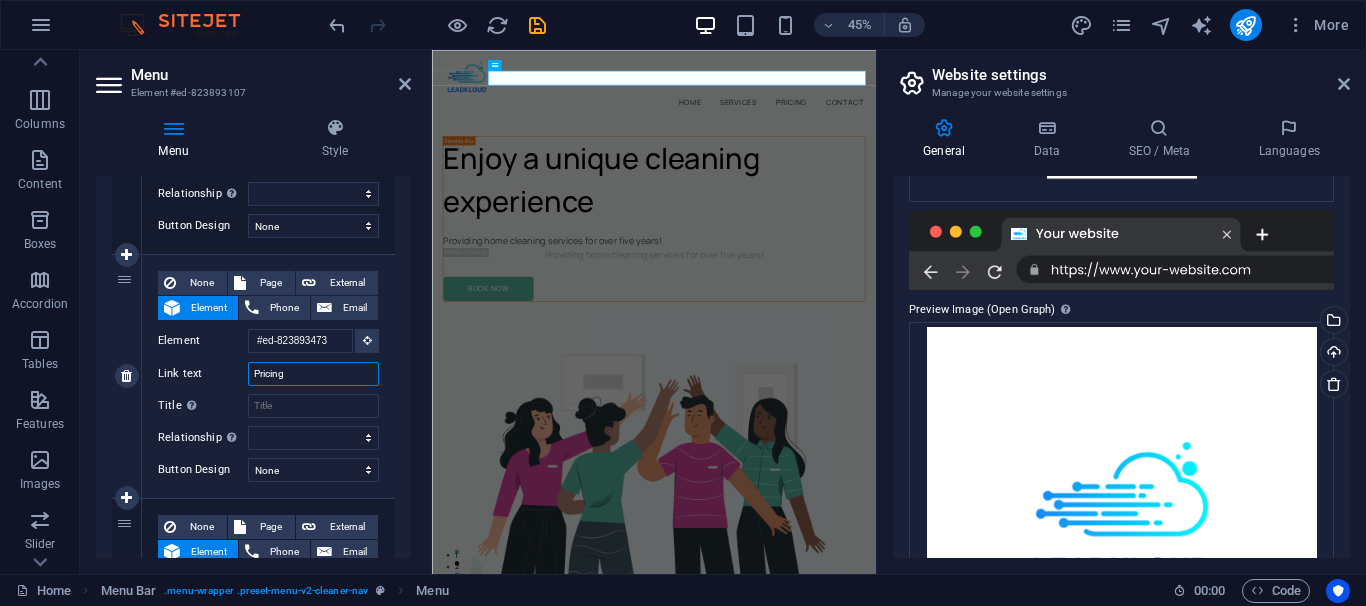 click on "Pricing" at bounding box center [313, 374] 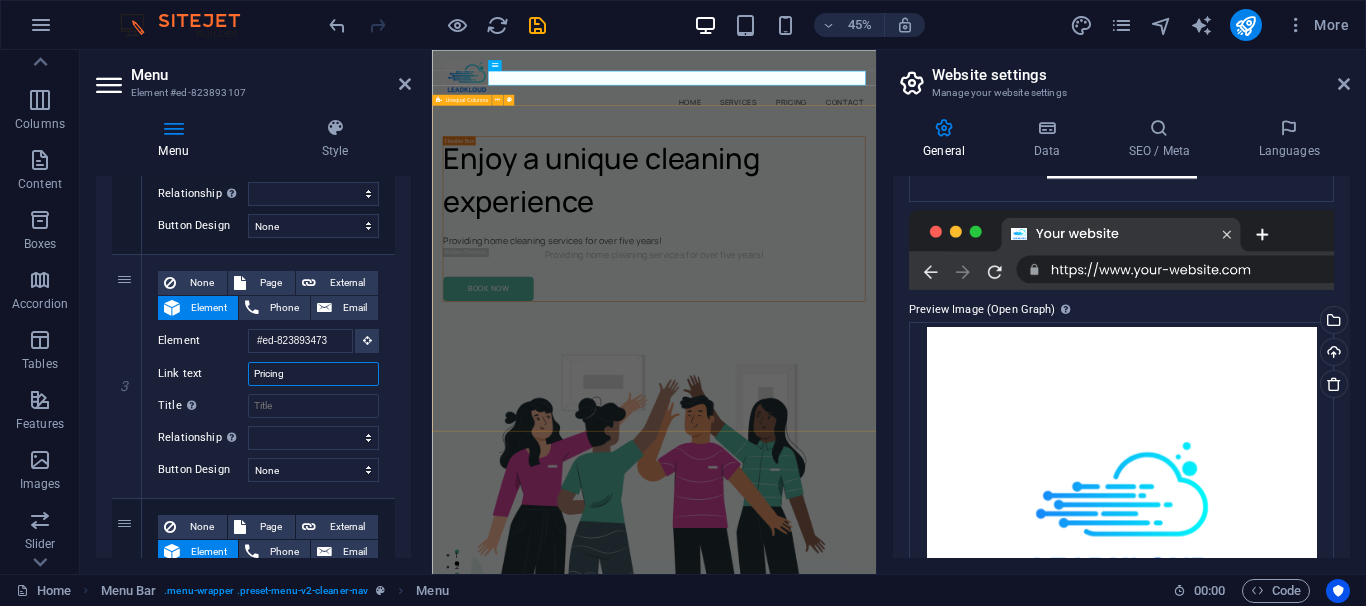 type on "B" 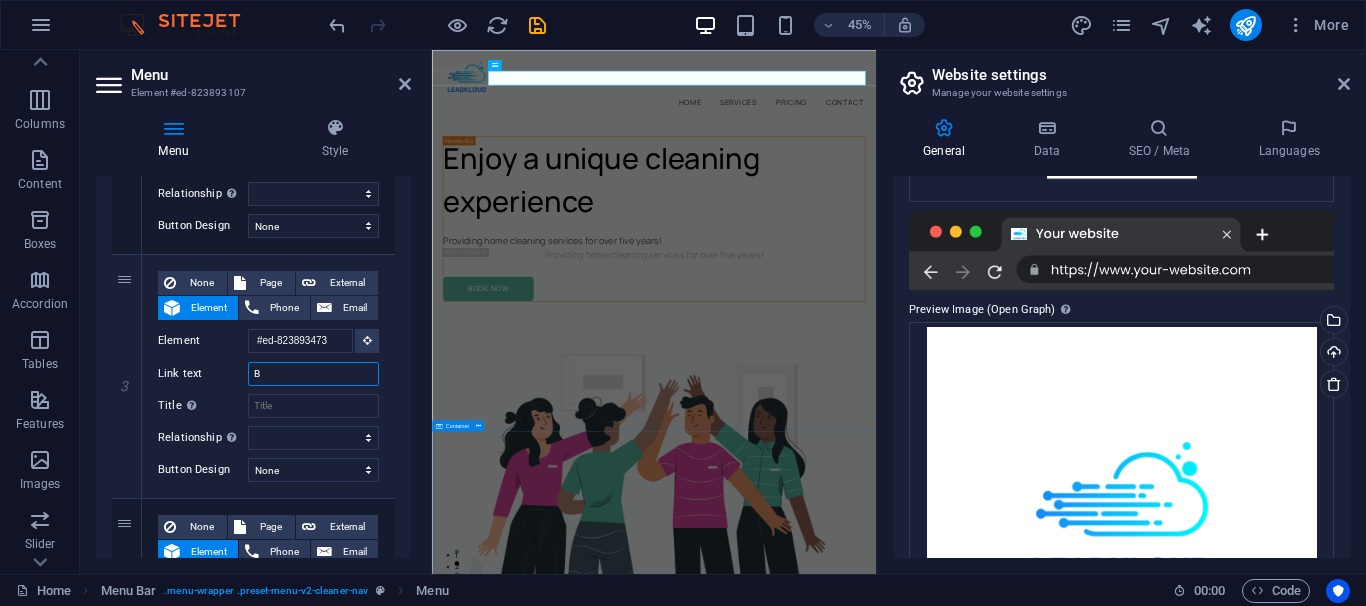 select 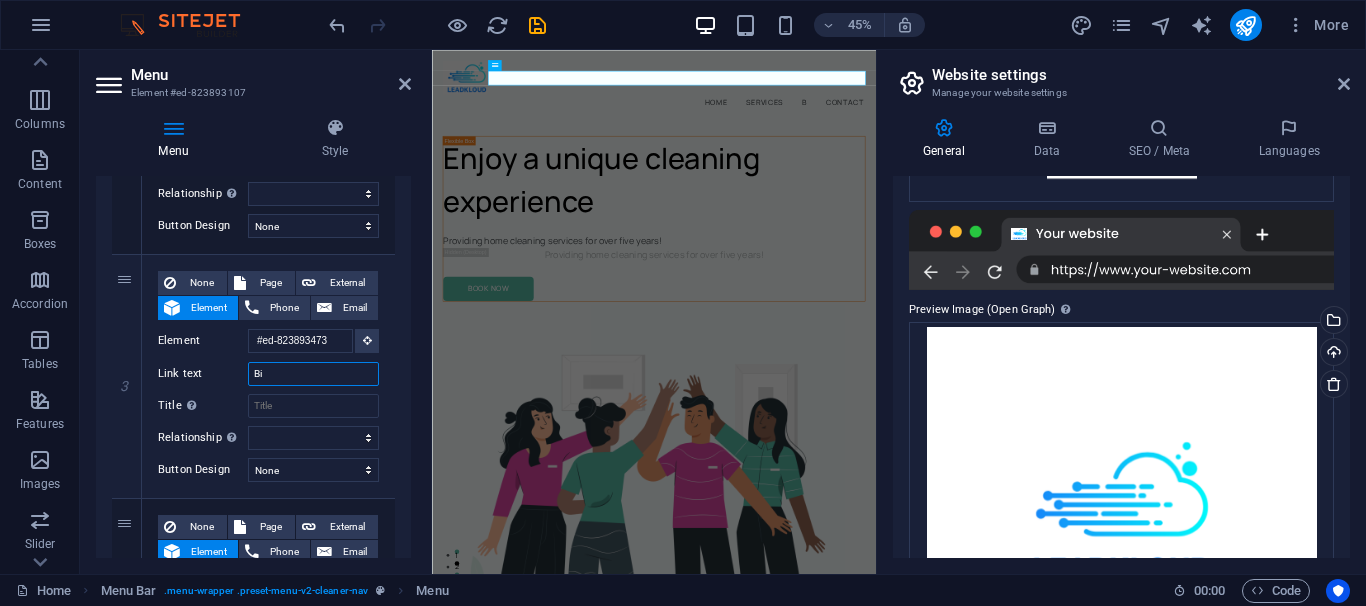 type on "Bio" 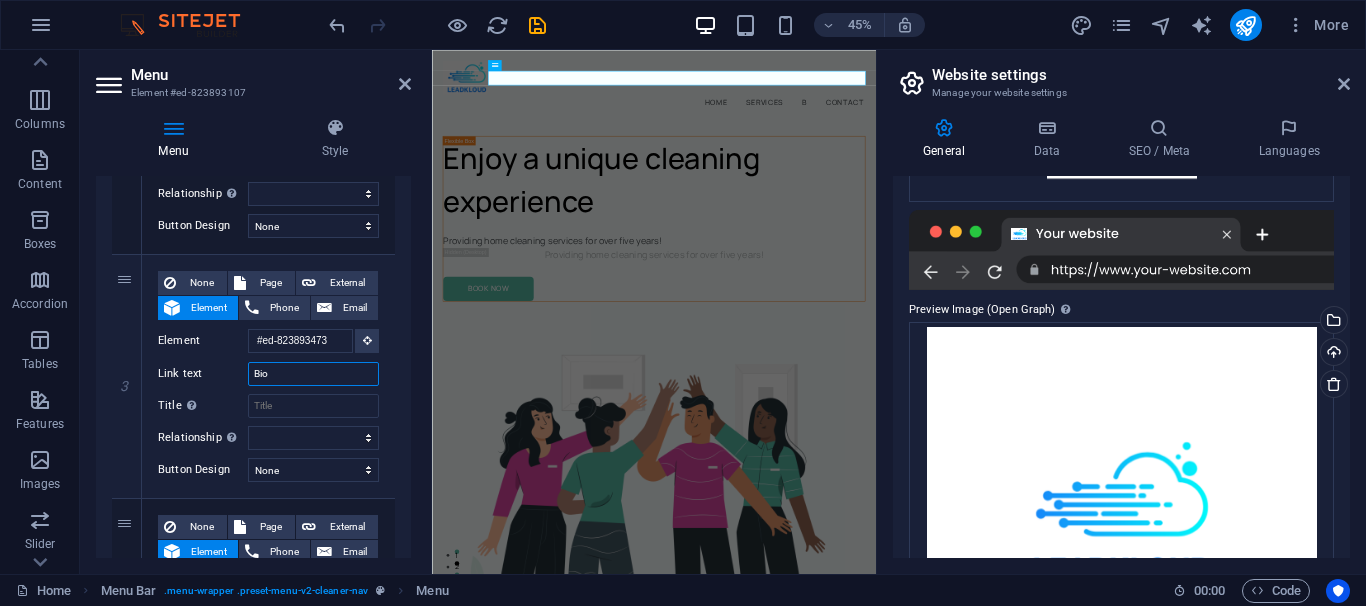 select 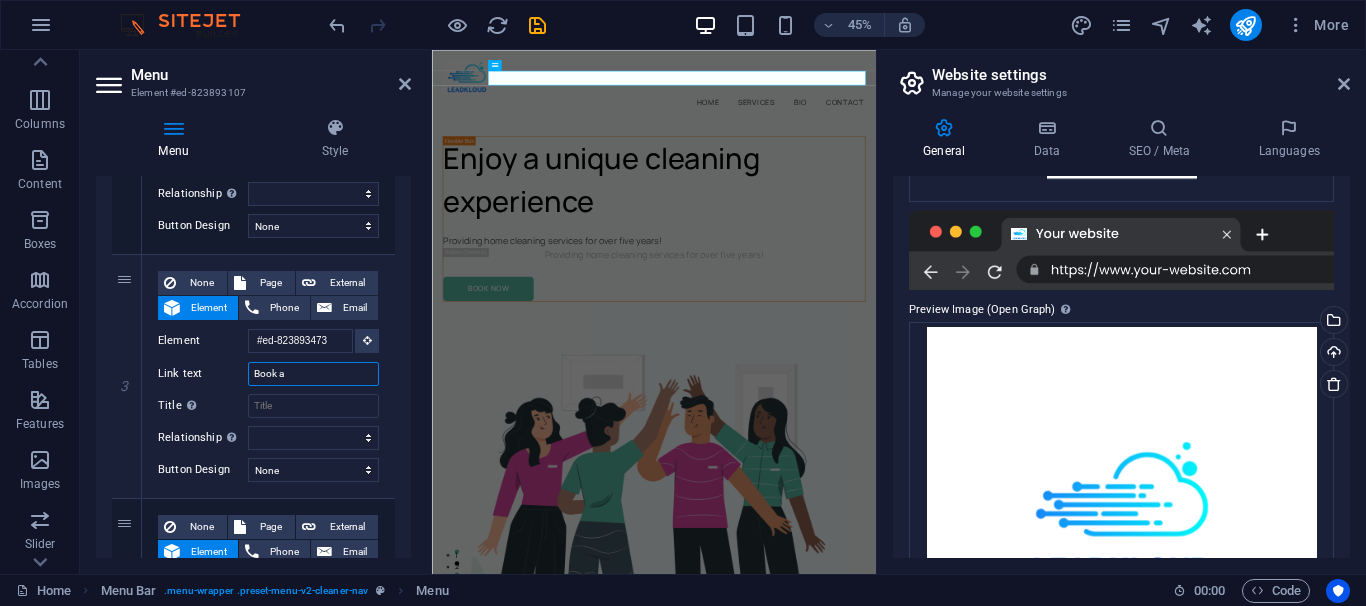type on "Book a" 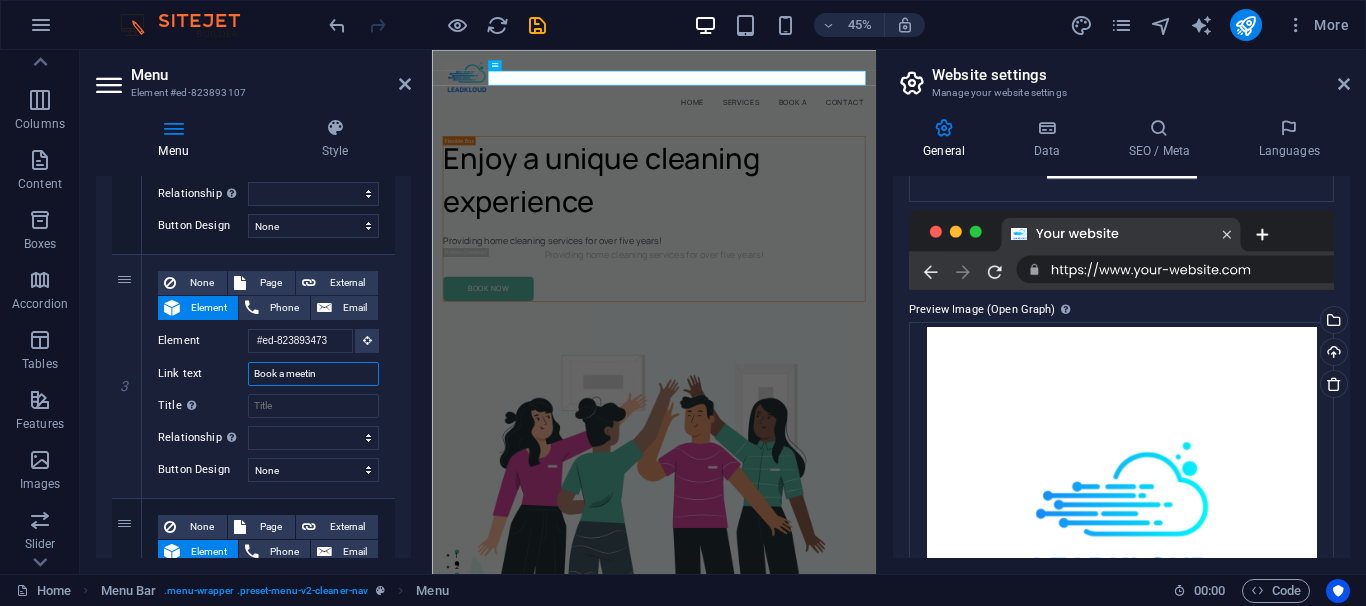 type on "Book a meetinh" 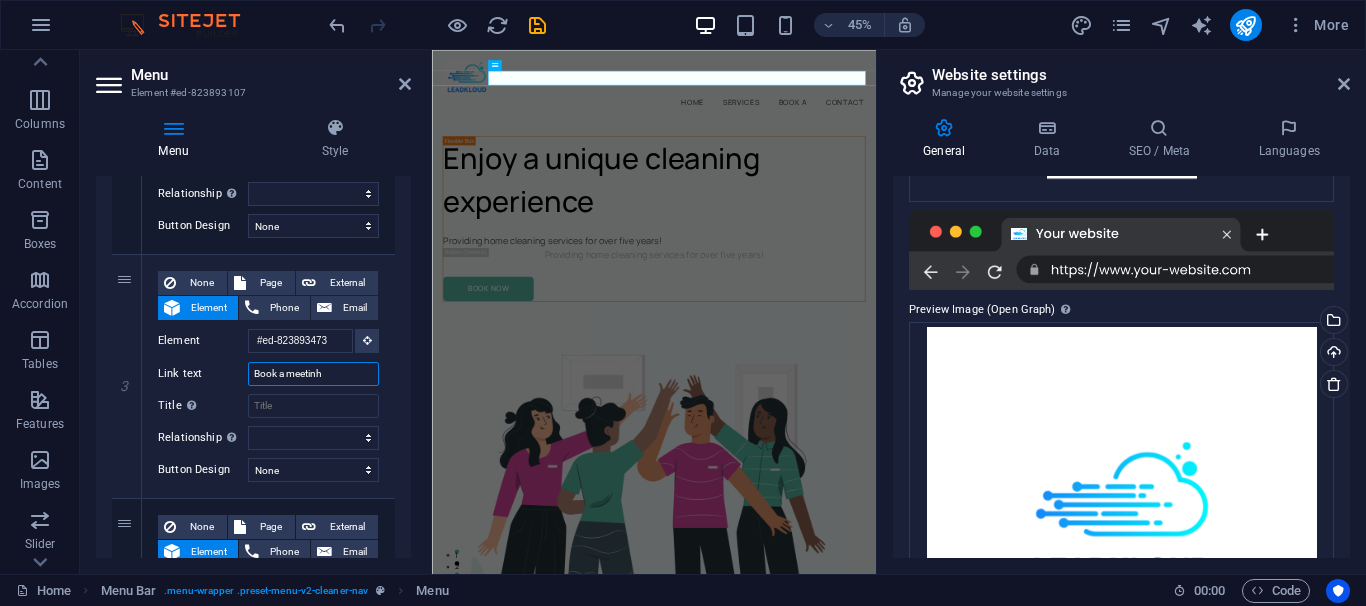 select 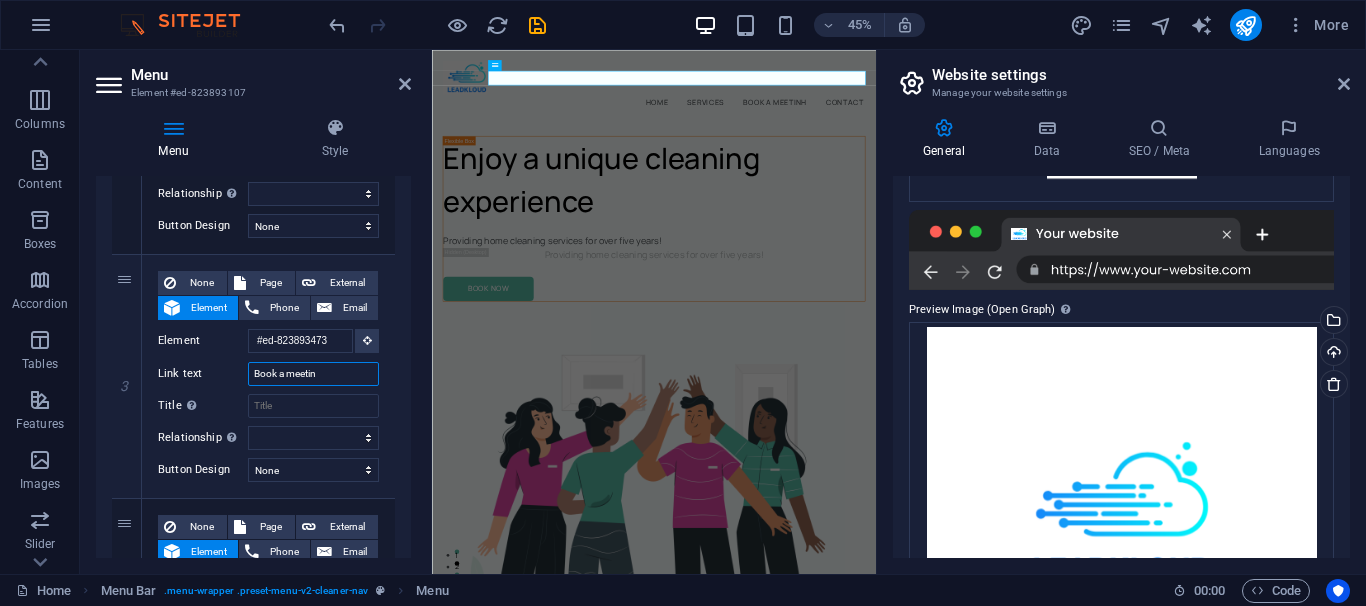type on "Book a meeting" 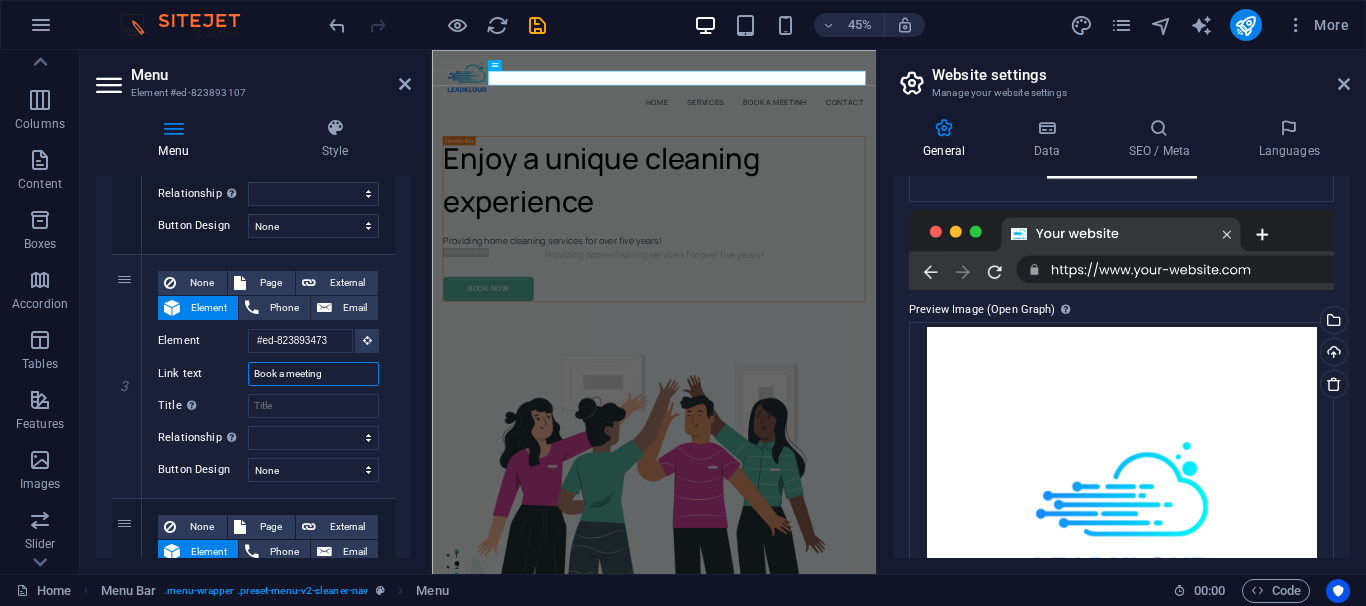 select 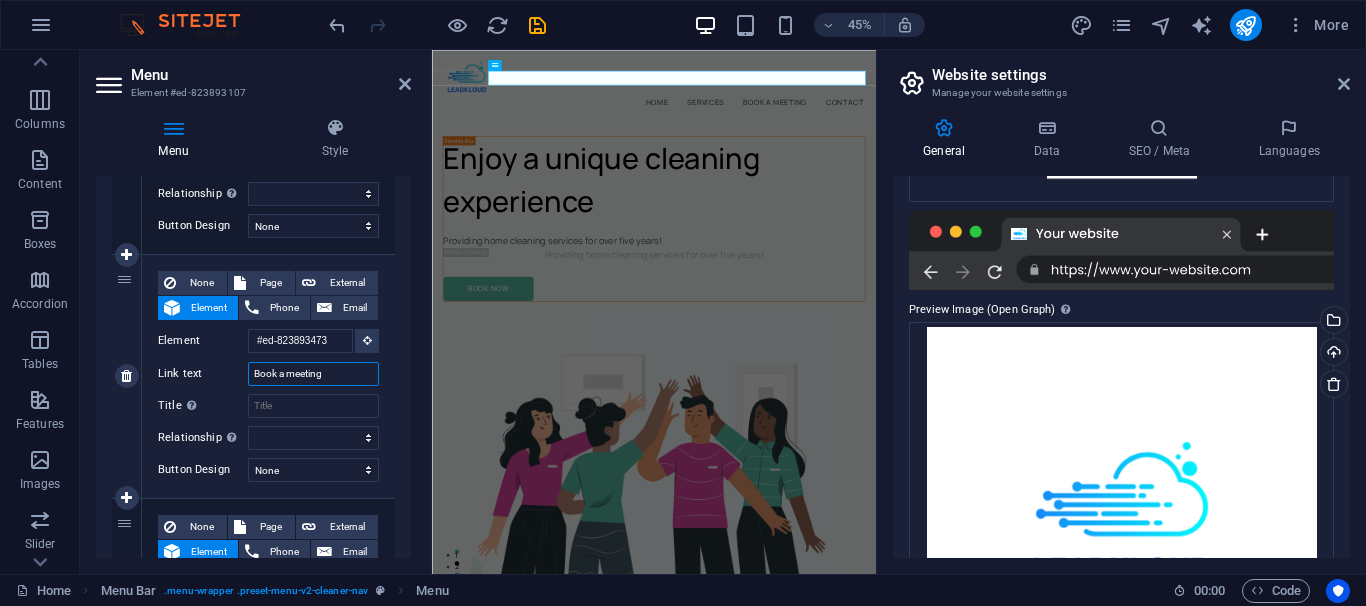drag, startPoint x: 288, startPoint y: 370, endPoint x: 242, endPoint y: 375, distance: 46.270943 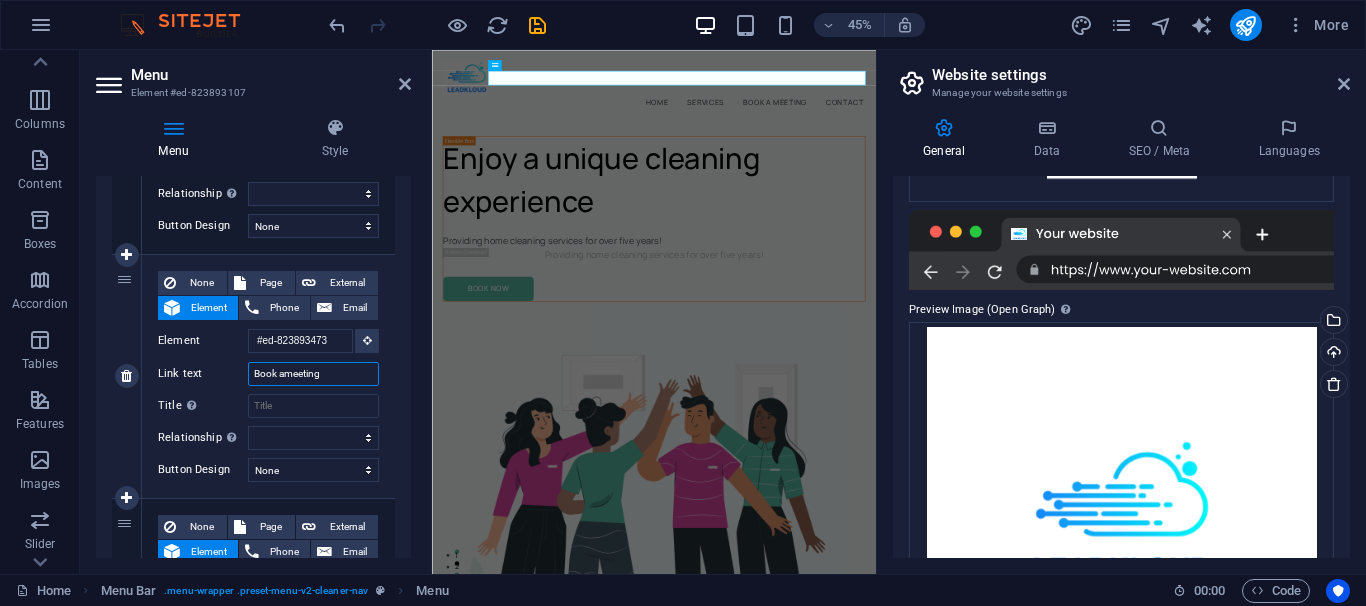 type on "Book meeting" 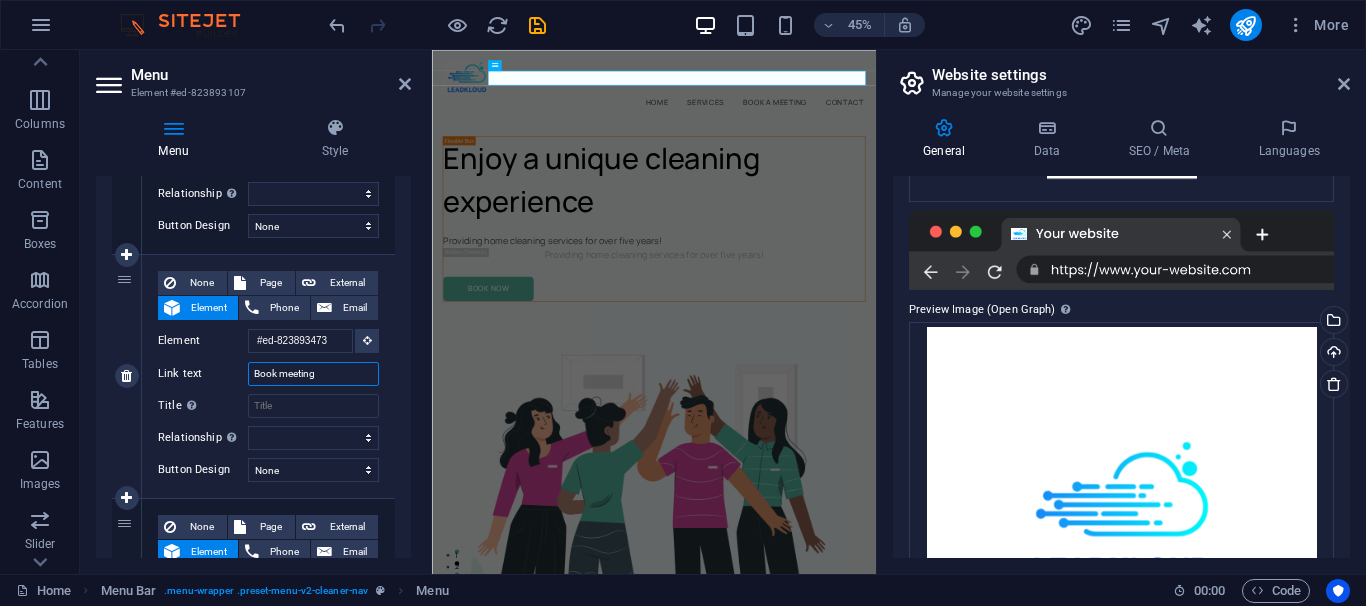 select 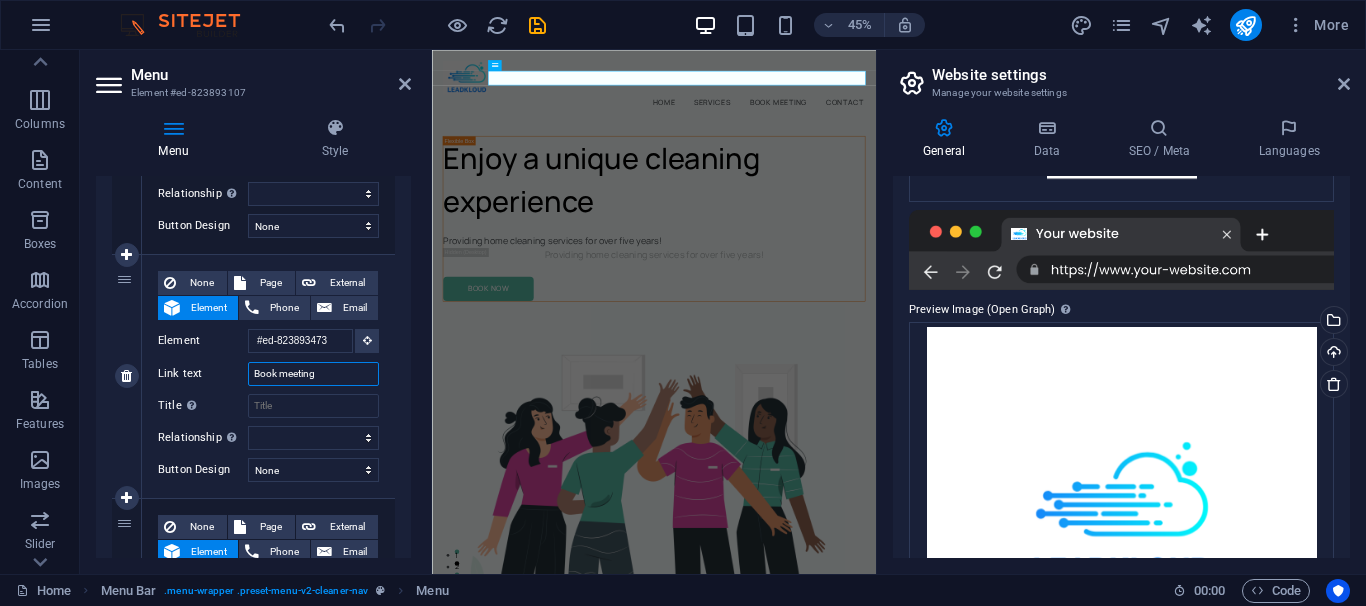 drag, startPoint x: 328, startPoint y: 372, endPoint x: 250, endPoint y: 372, distance: 78 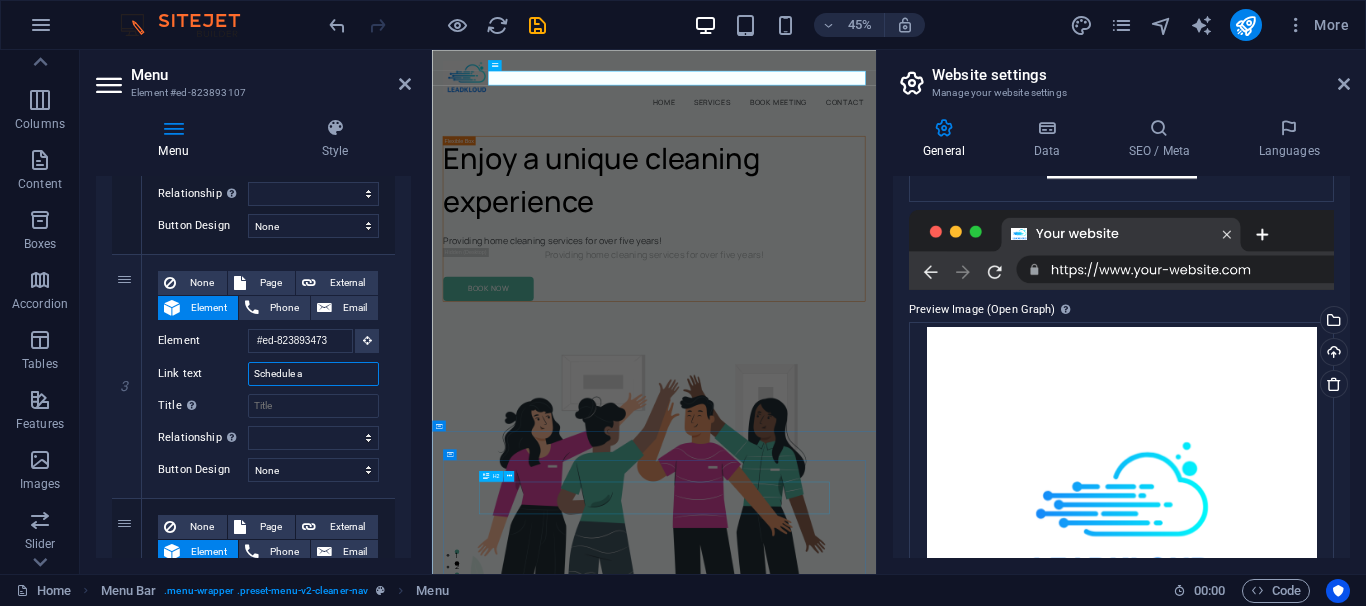 type on "Schedule a M" 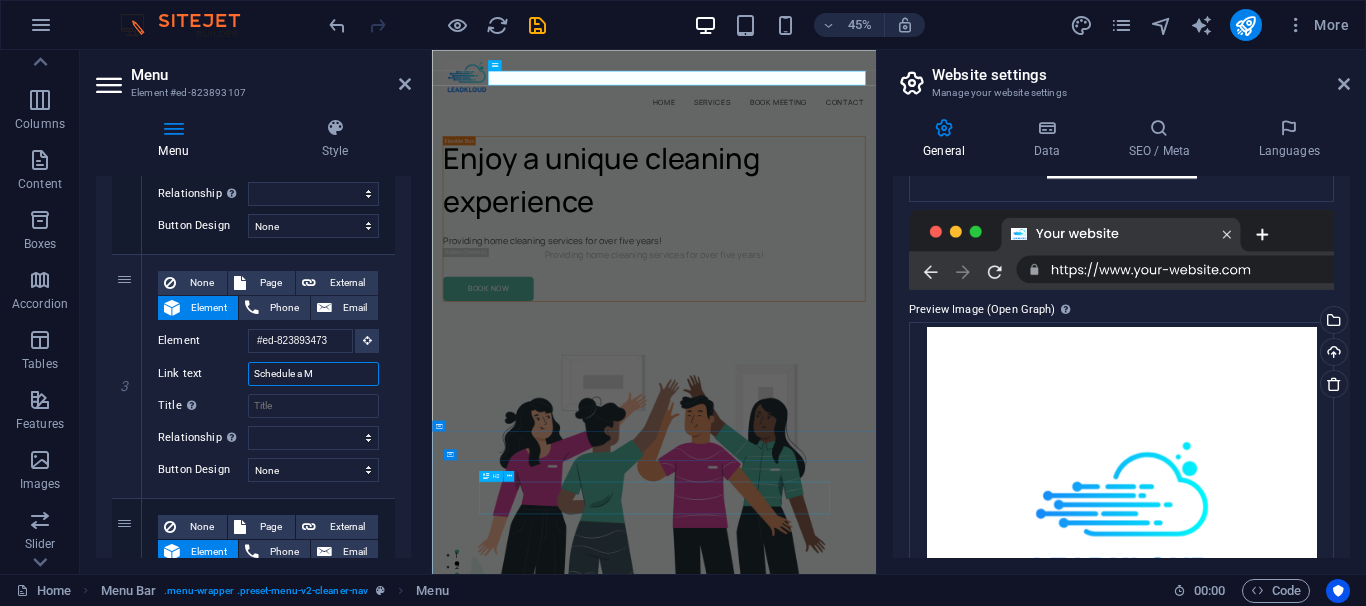 select 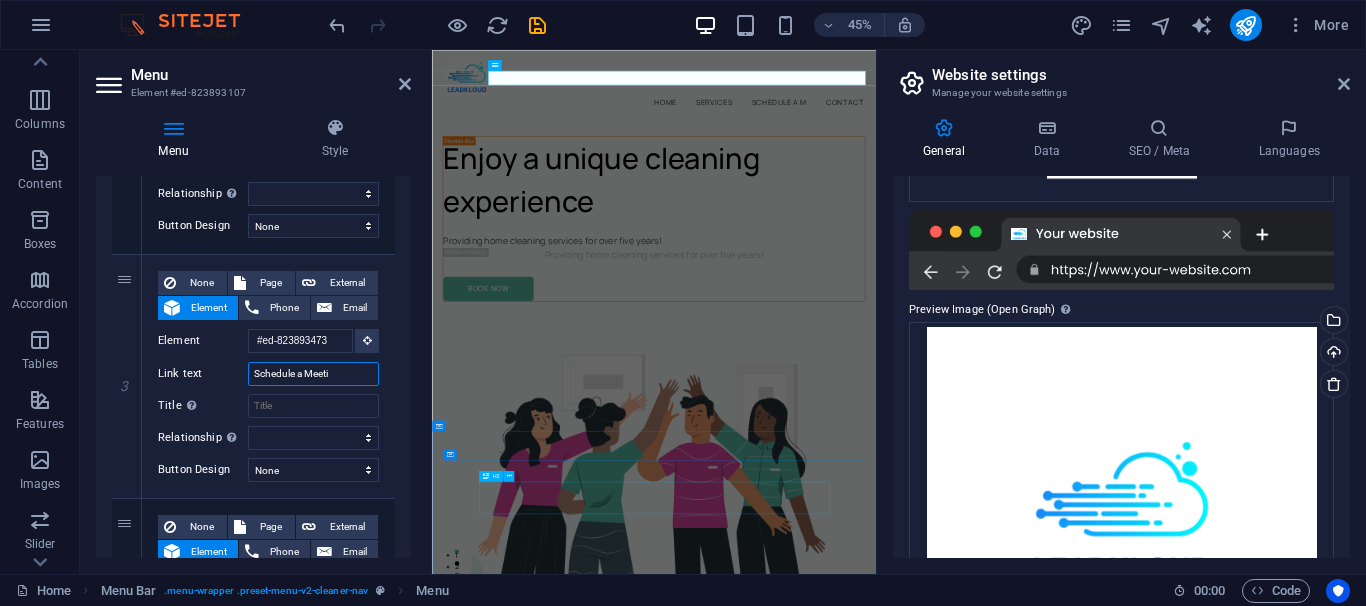type on "Schedule a Meetin" 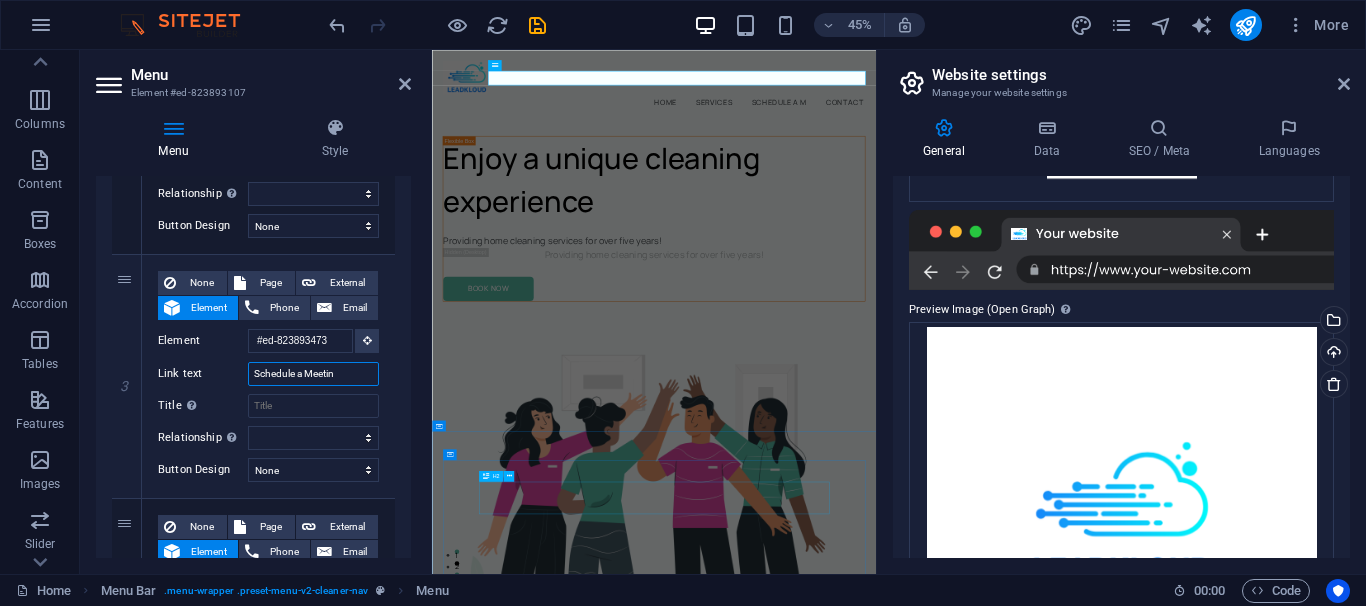 select 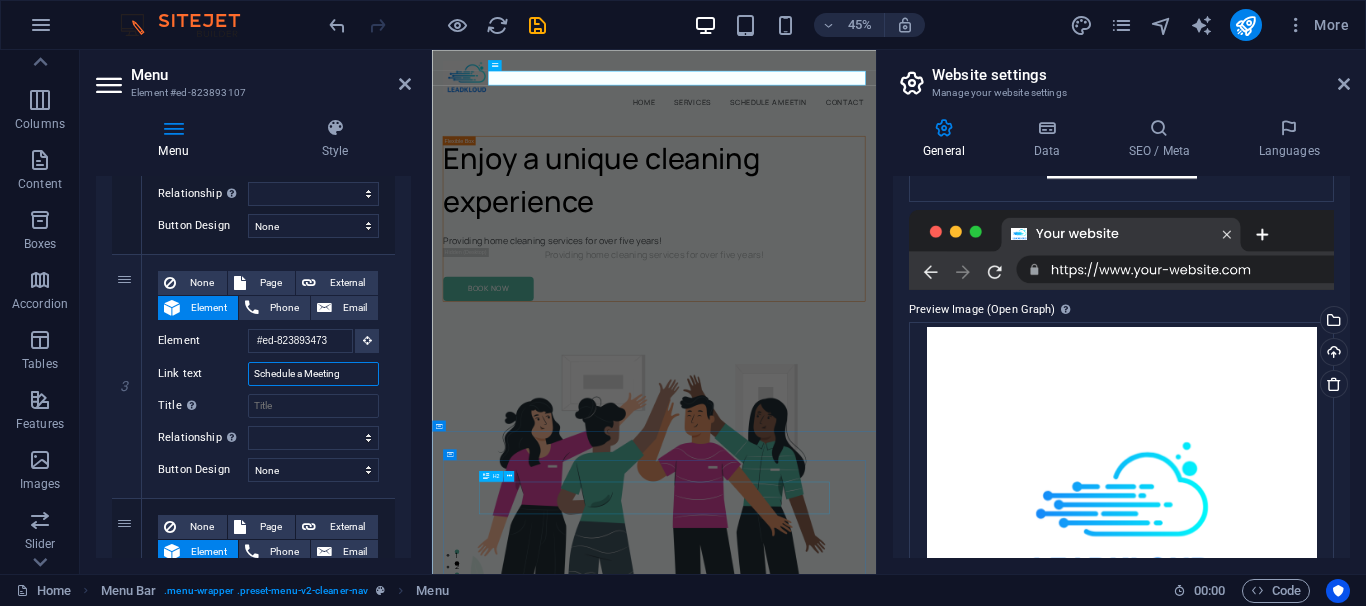 select 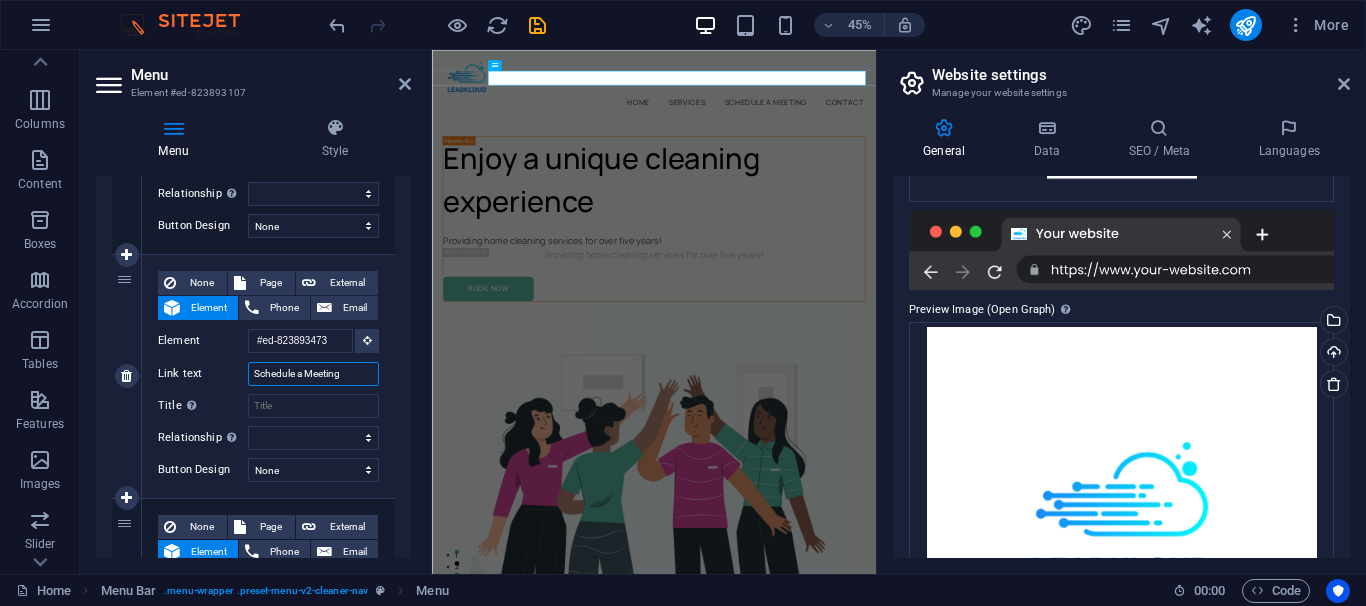 drag, startPoint x: 346, startPoint y: 365, endPoint x: 248, endPoint y: 355, distance: 98.50888 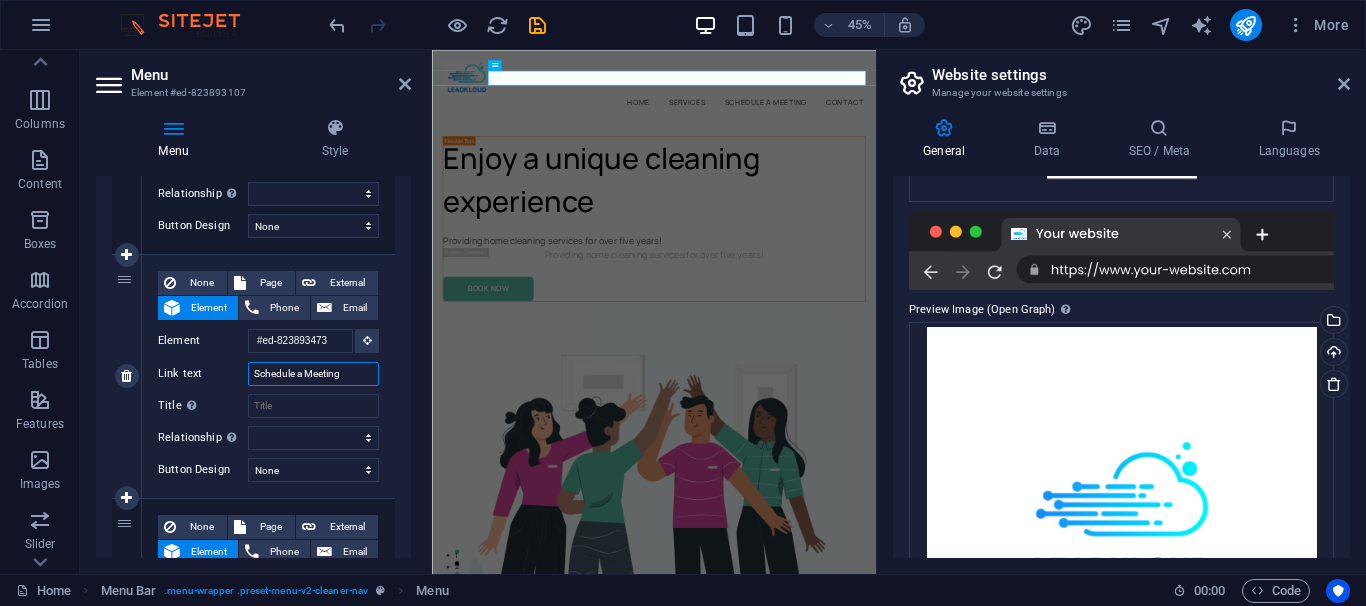 type 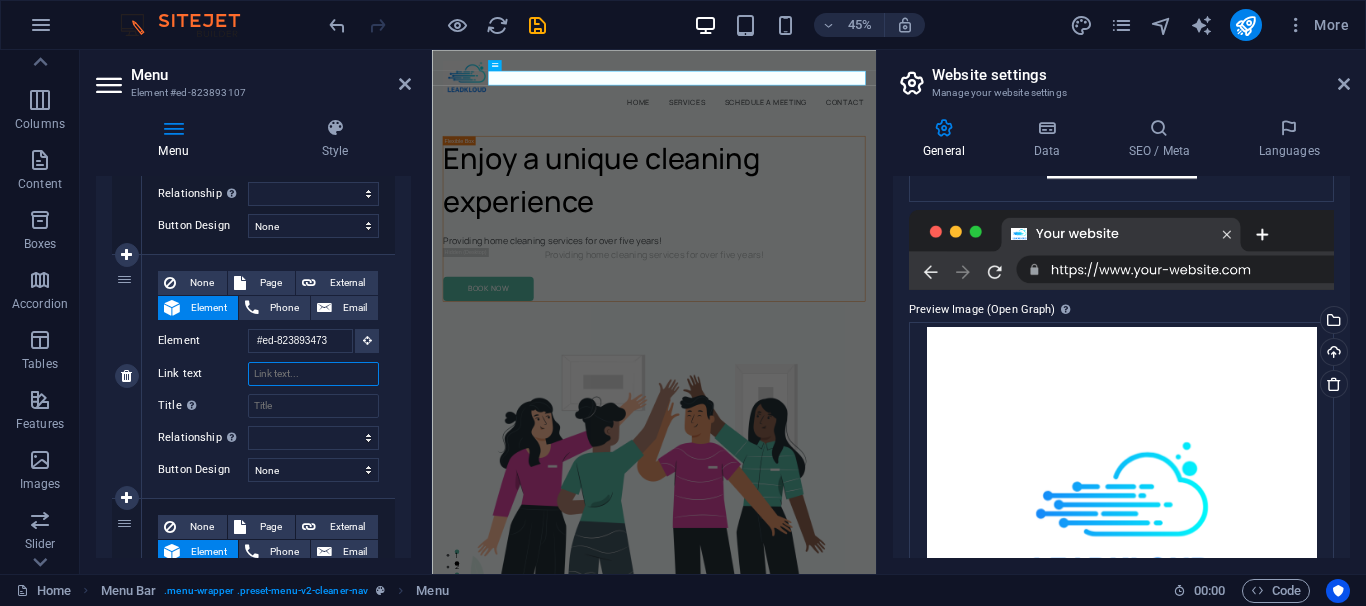 select 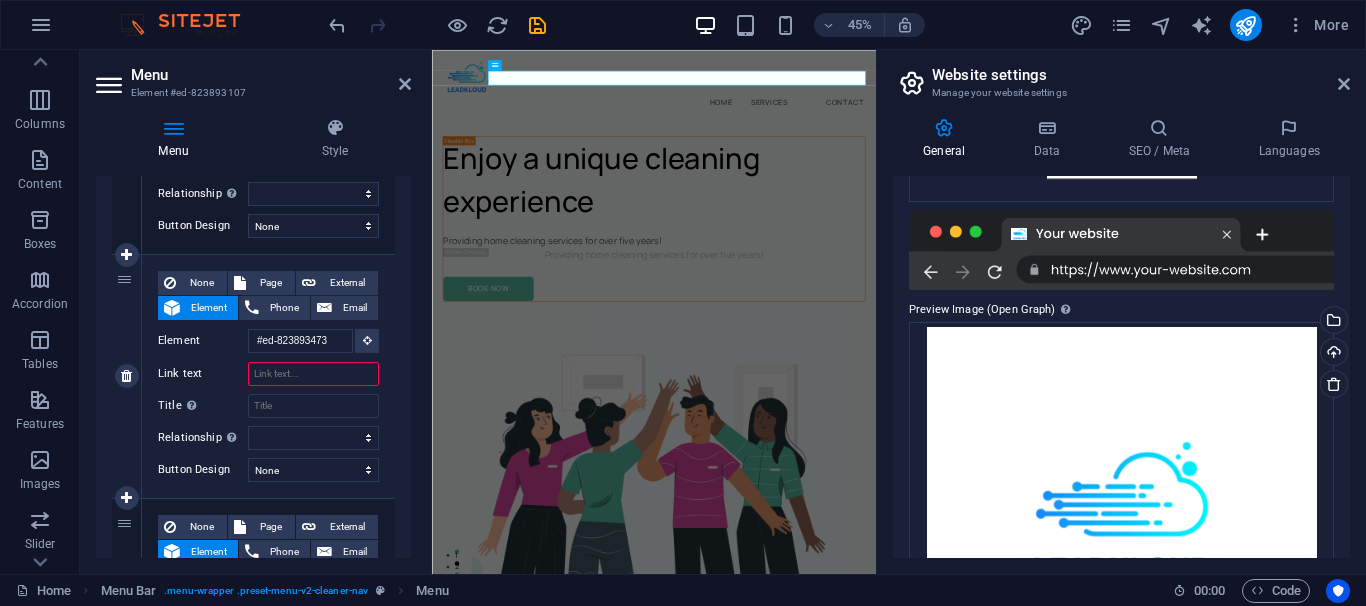 type on "N" 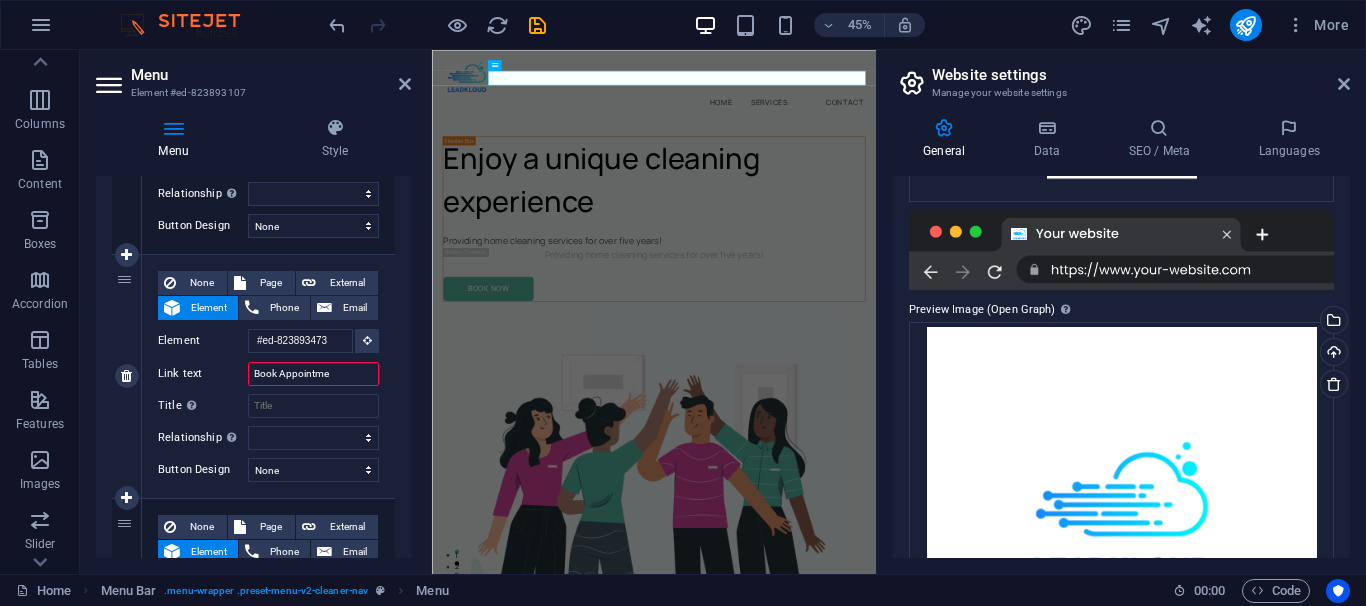 type on "Book Appointment" 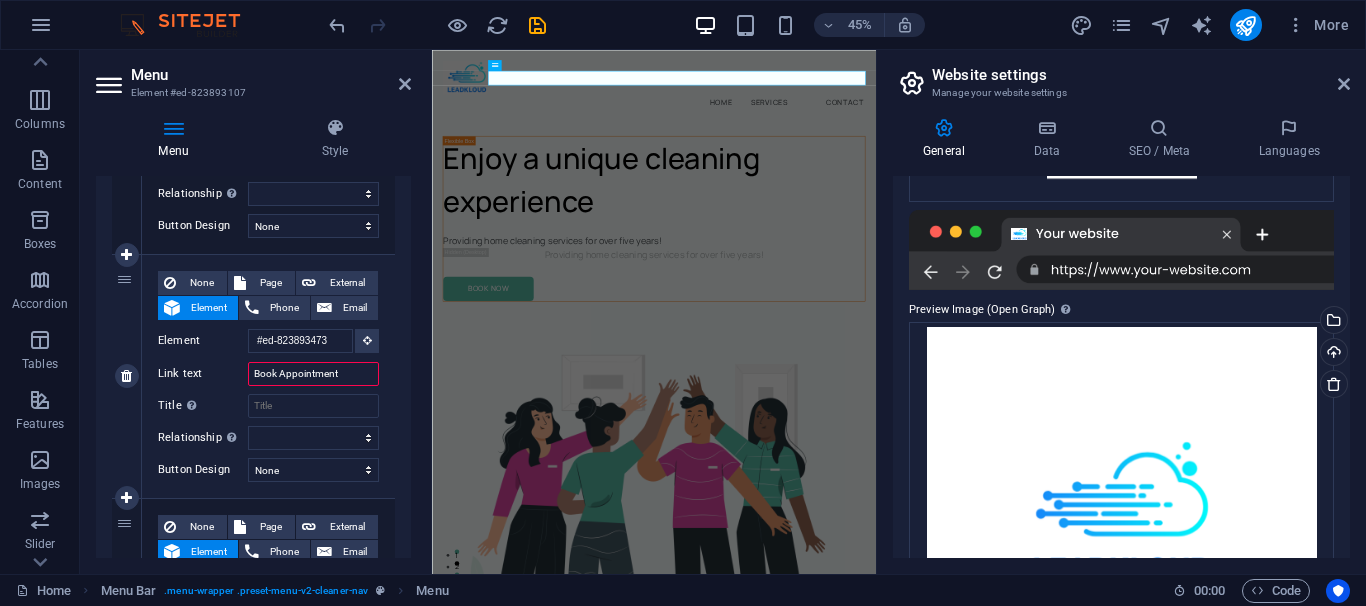 select 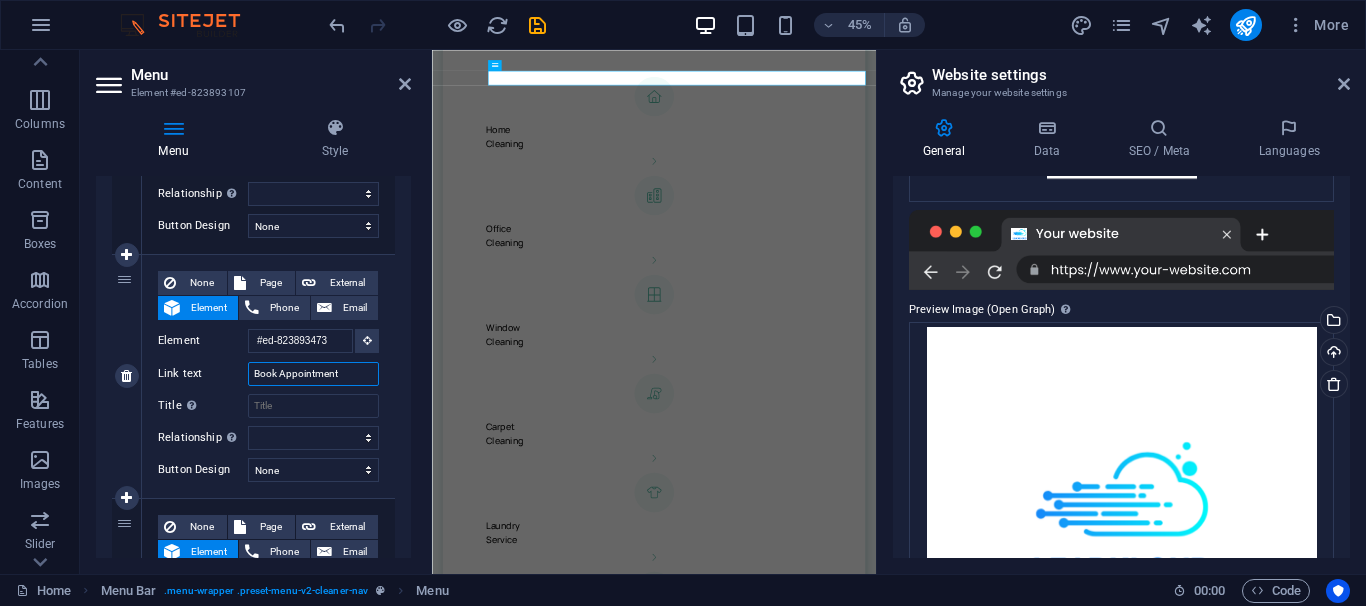 scroll, scrollTop: 0, scrollLeft: 0, axis: both 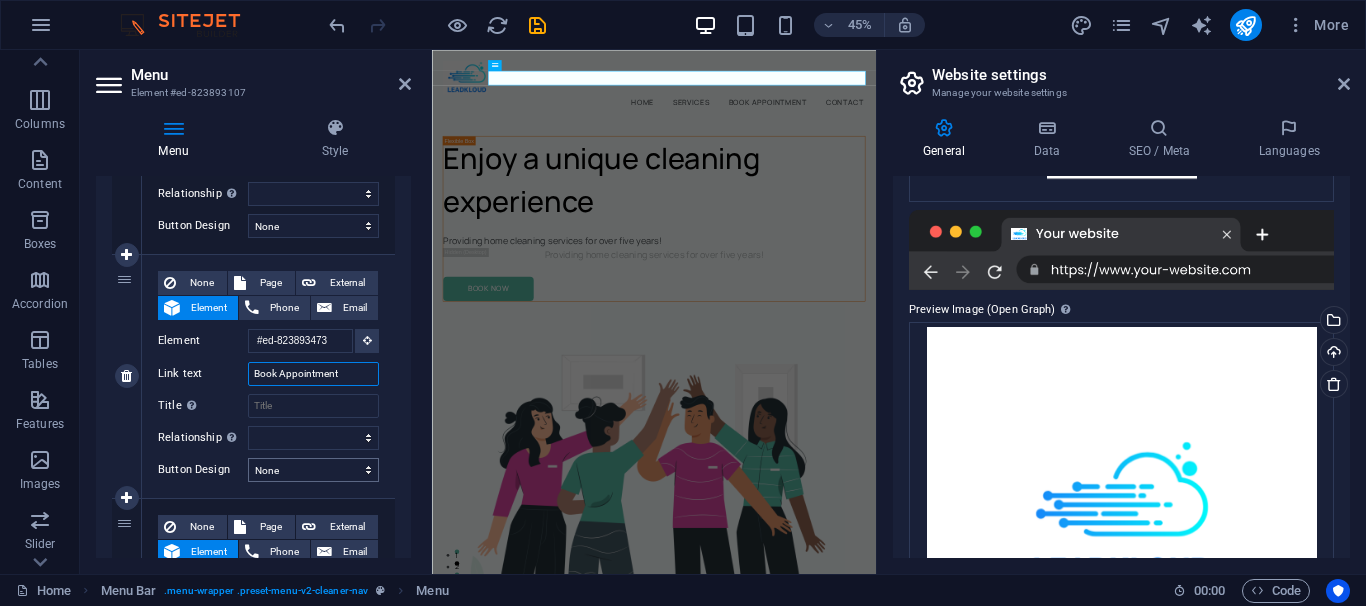 type on "Book Appointment" 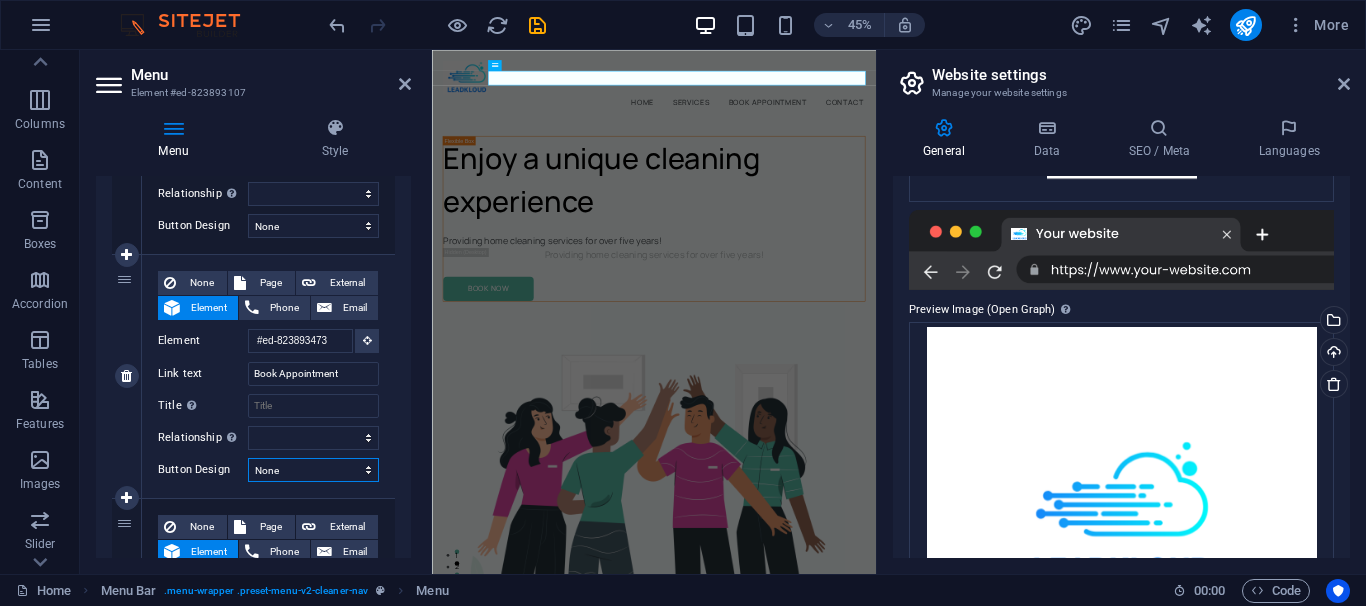 click on "None Default Primary Secondary" at bounding box center [313, 470] 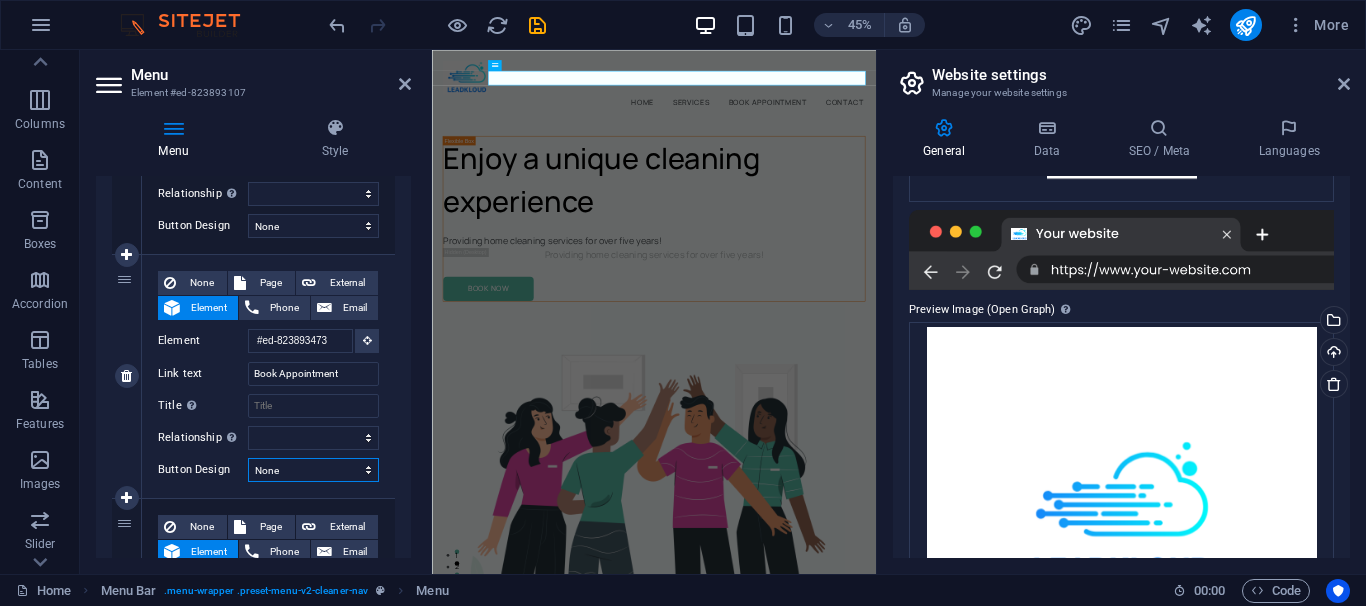 select on "default" 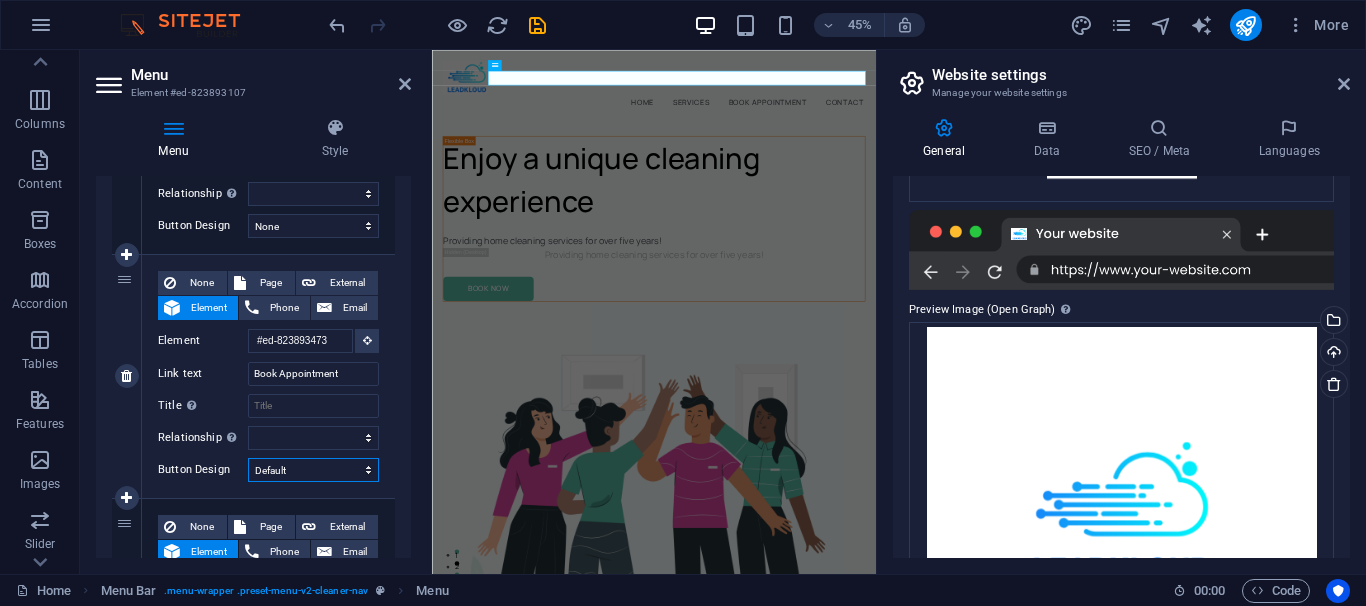 click on "Default" at bounding box center [0, 0] 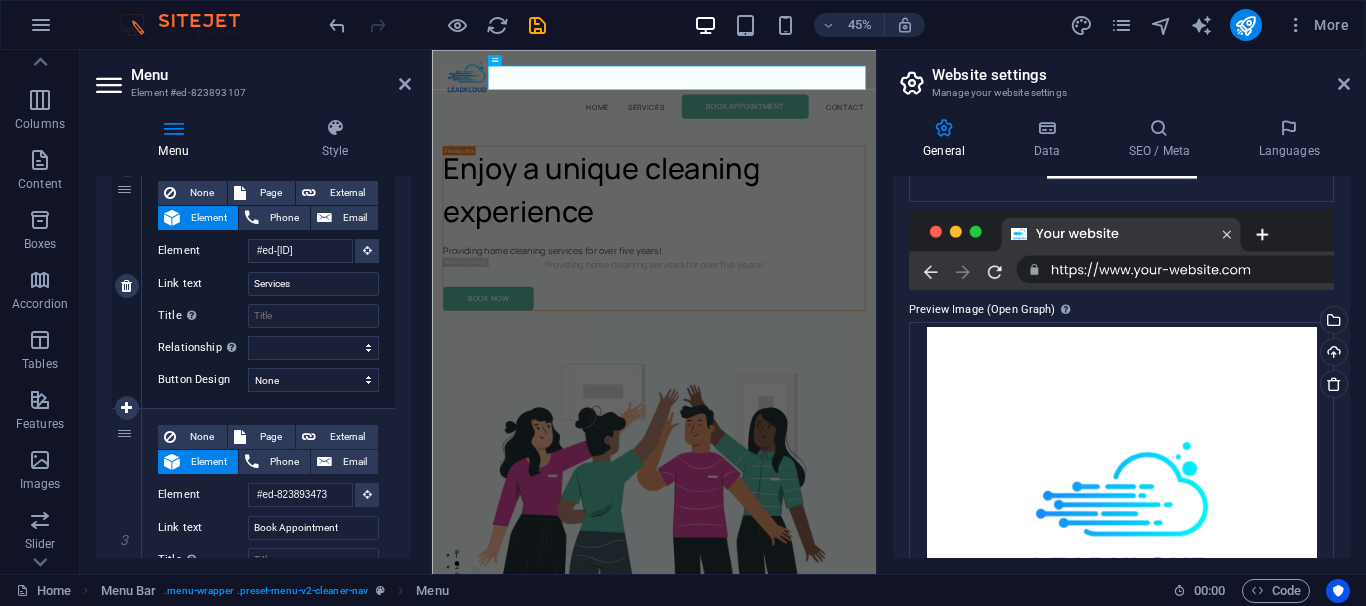 scroll, scrollTop: 450, scrollLeft: 0, axis: vertical 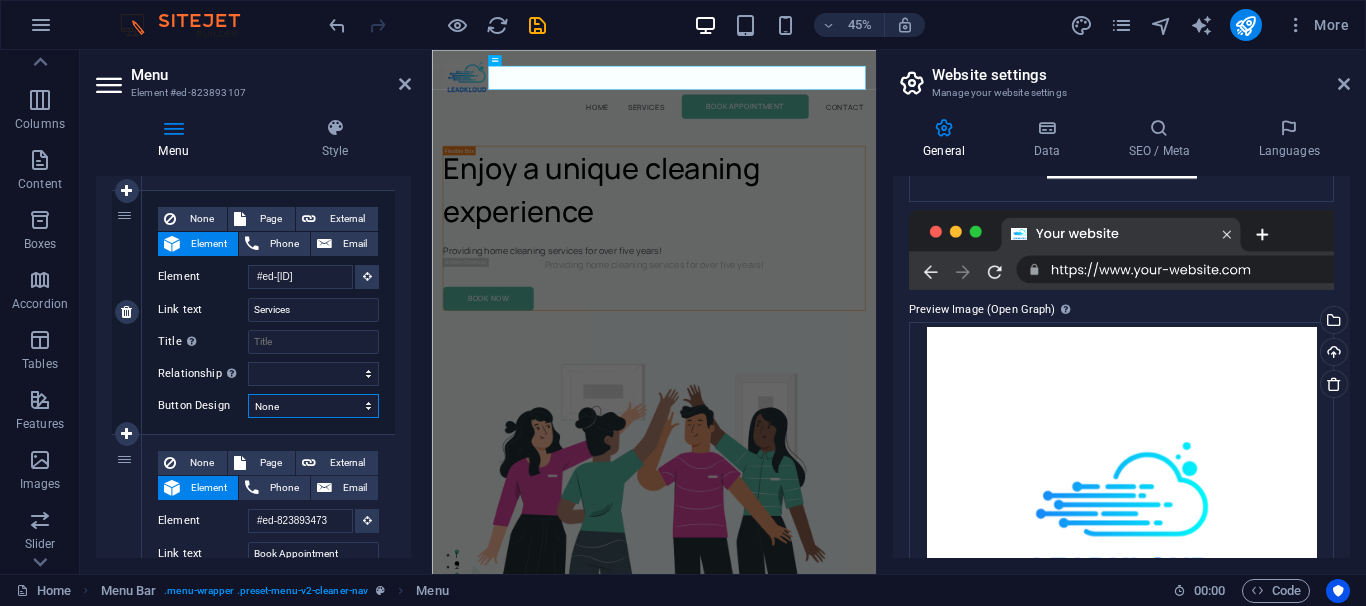 click on "None Default Primary Secondary" at bounding box center (313, 406) 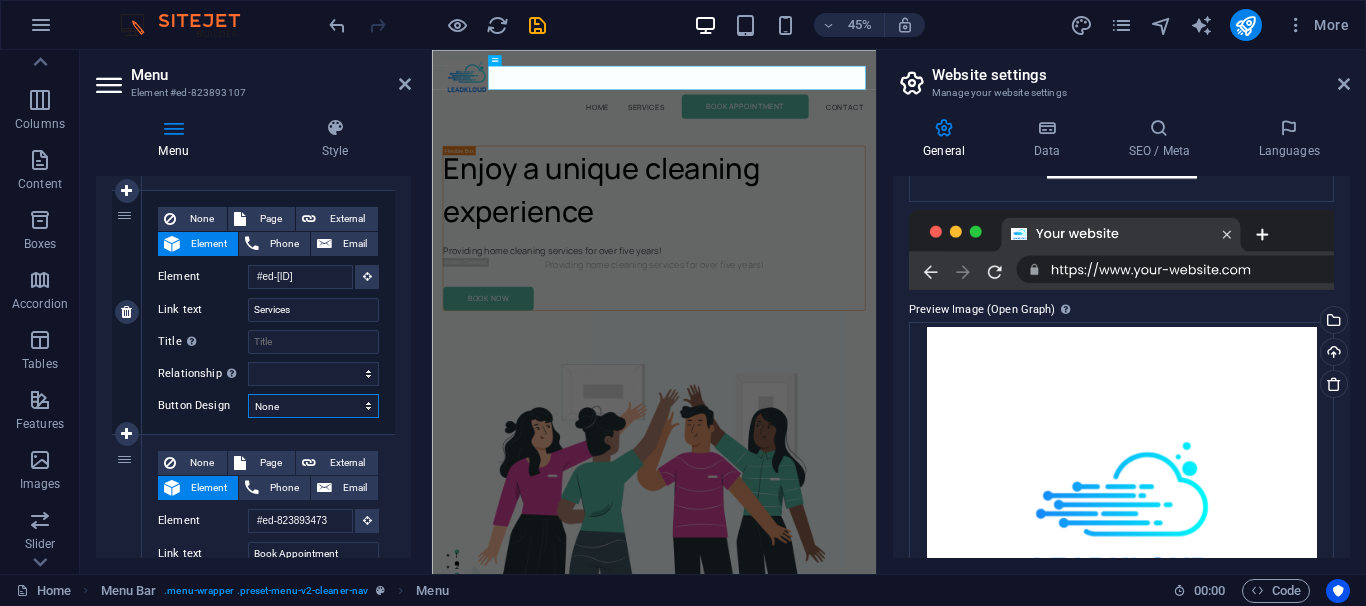 select on "default" 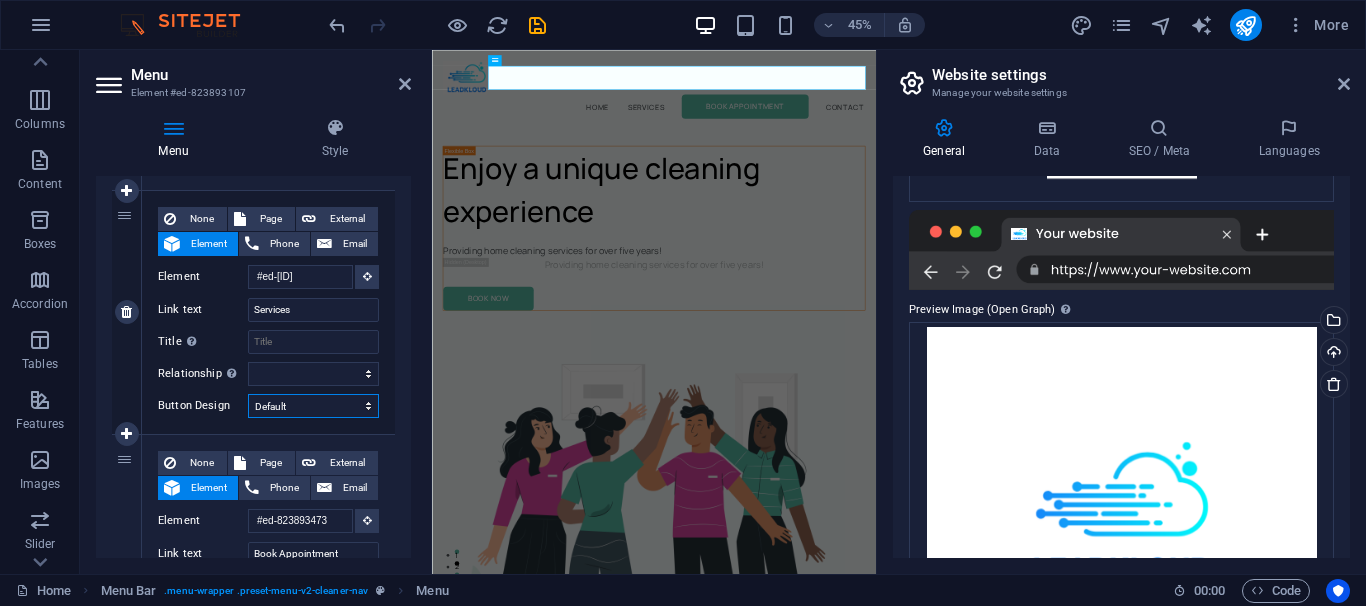 click on "Default" at bounding box center (0, 0) 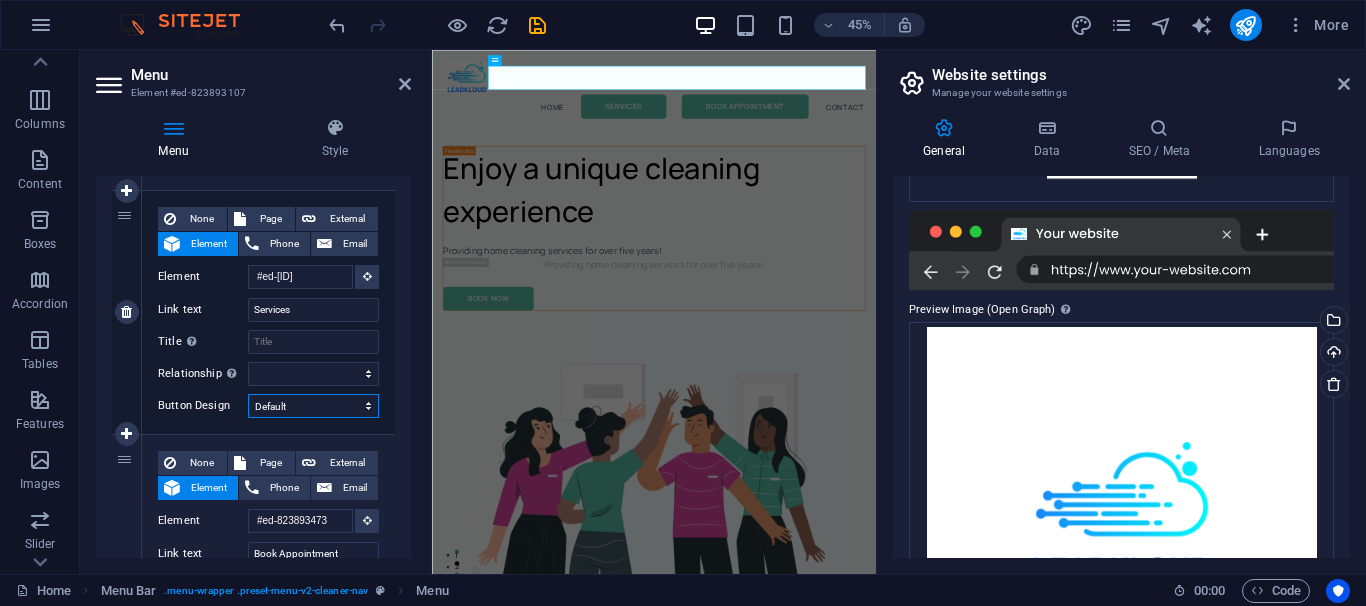 scroll, scrollTop: 360, scrollLeft: 0, axis: vertical 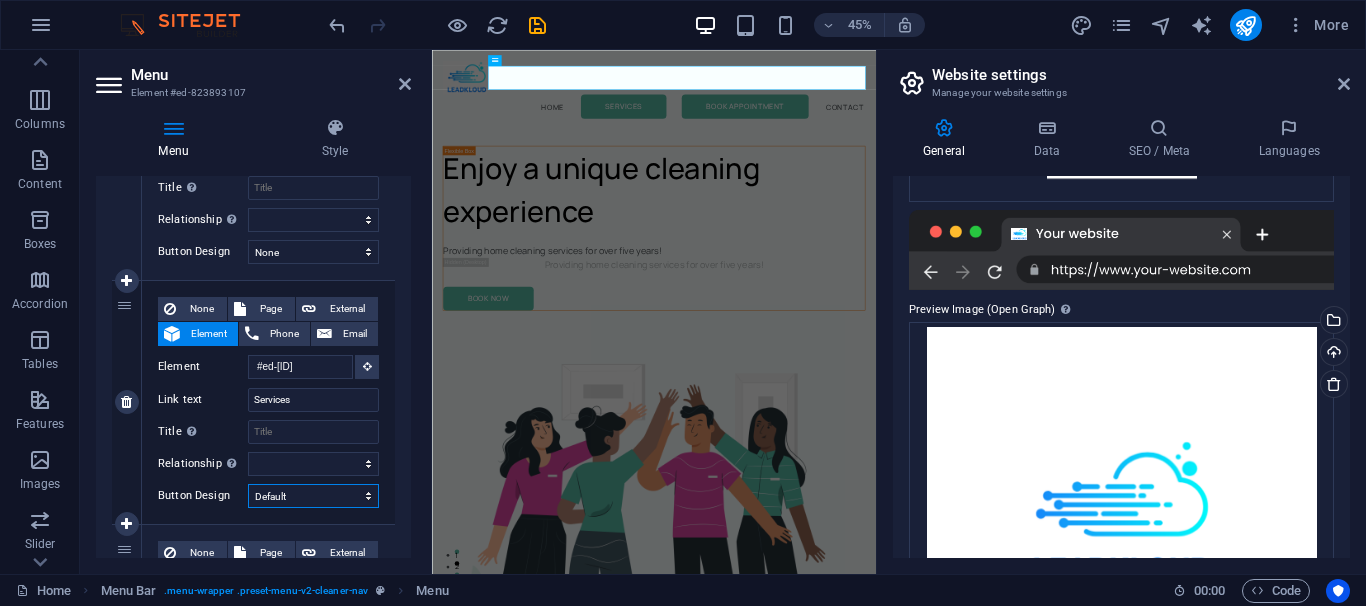 click on "None Default Primary Secondary" at bounding box center [313, 496] 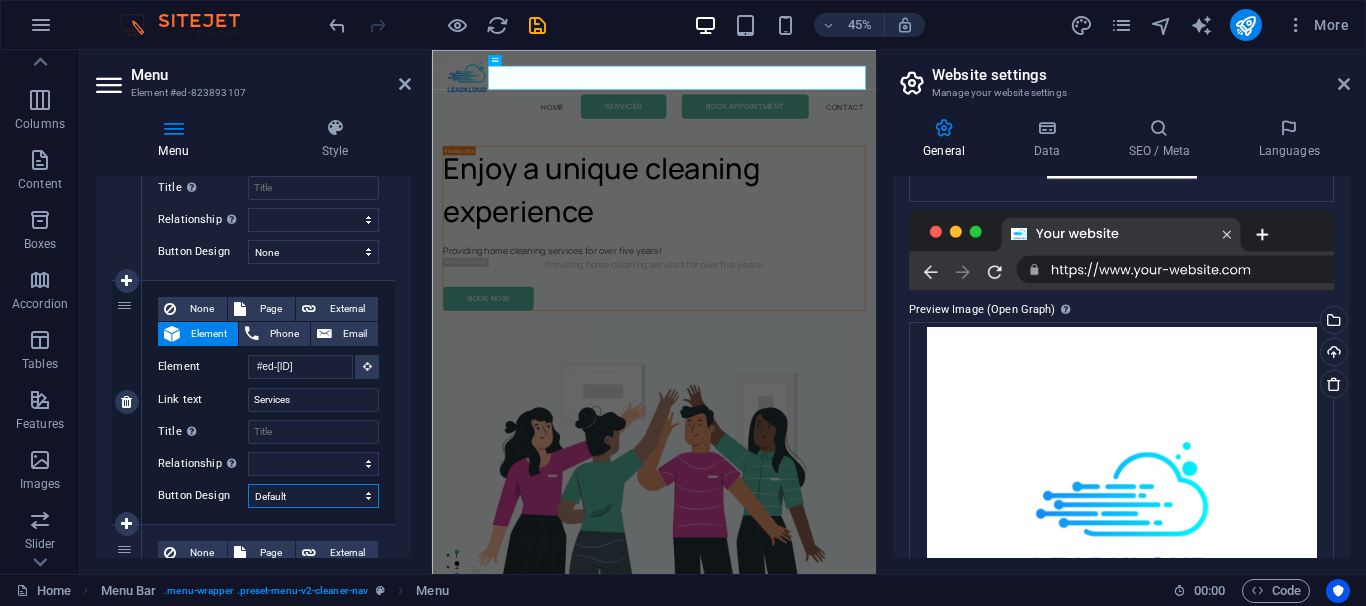 select on "primary" 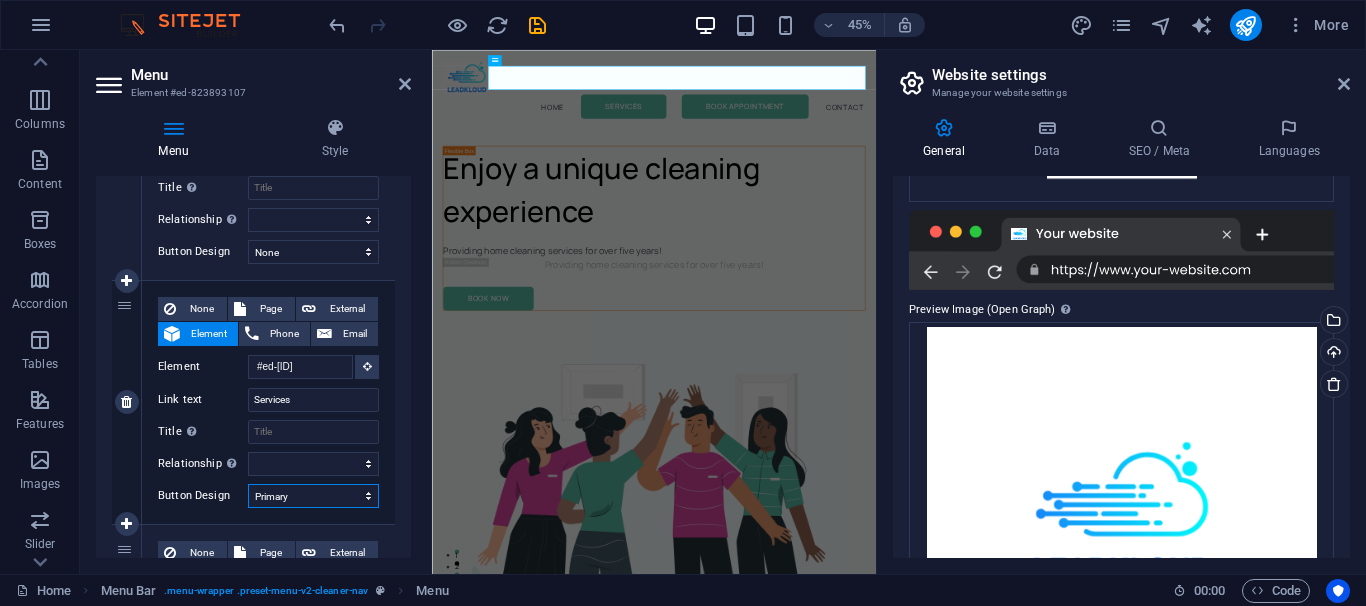 click on "Primary" at bounding box center [0, 0] 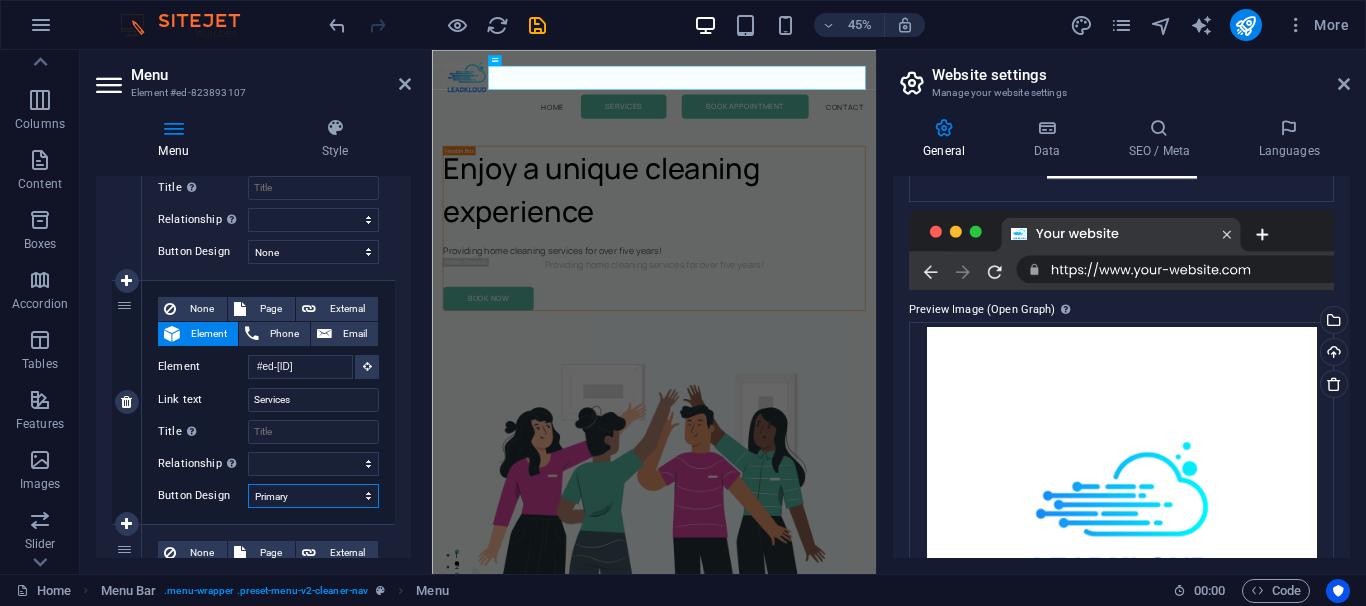 click on "None Default Primary Secondary" at bounding box center (313, 496) 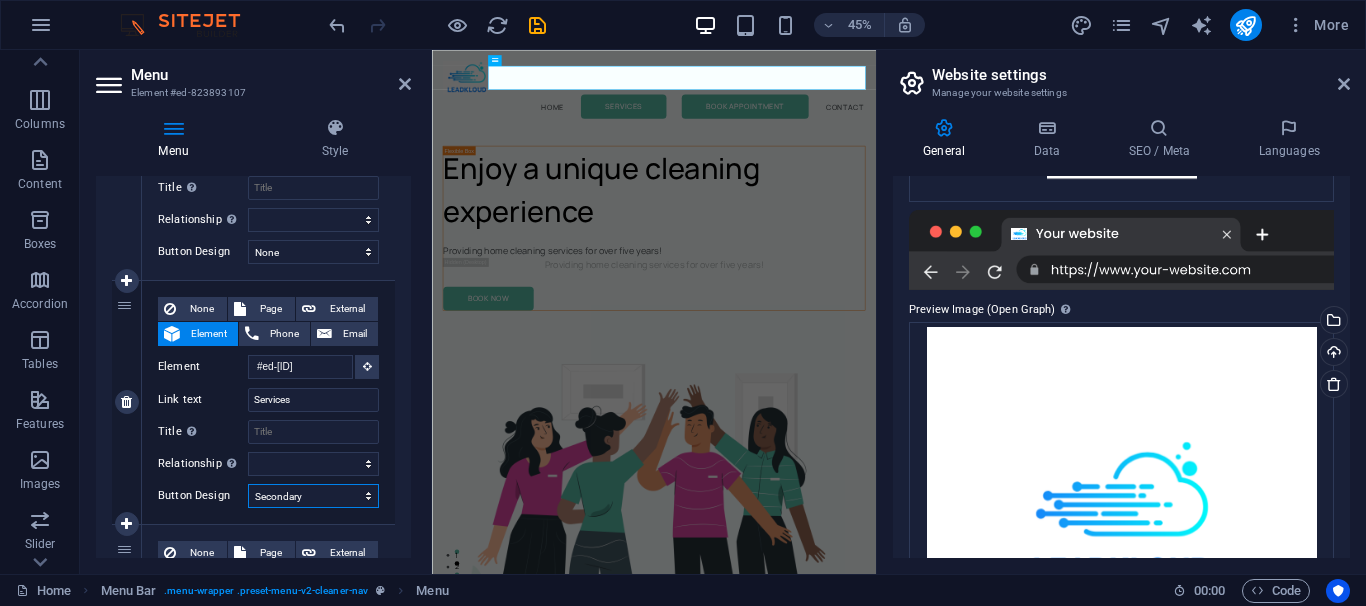 click on "Secondary" at bounding box center (0, 0) 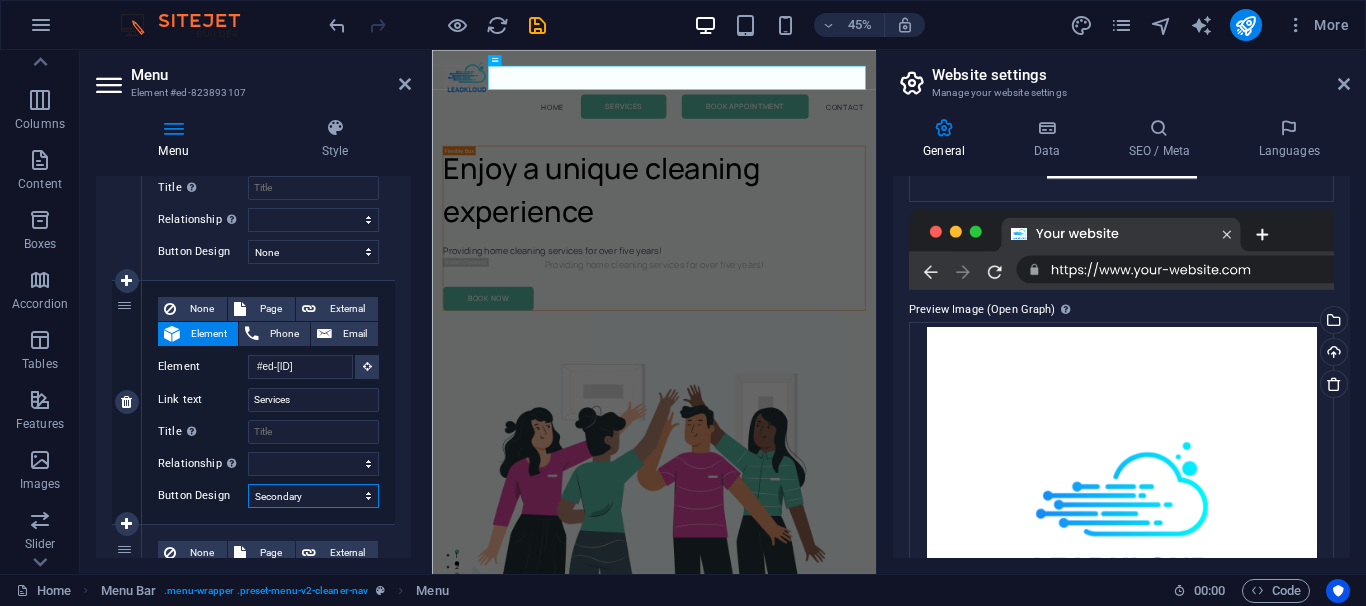 click on "None Default Primary Secondary" at bounding box center [313, 496] 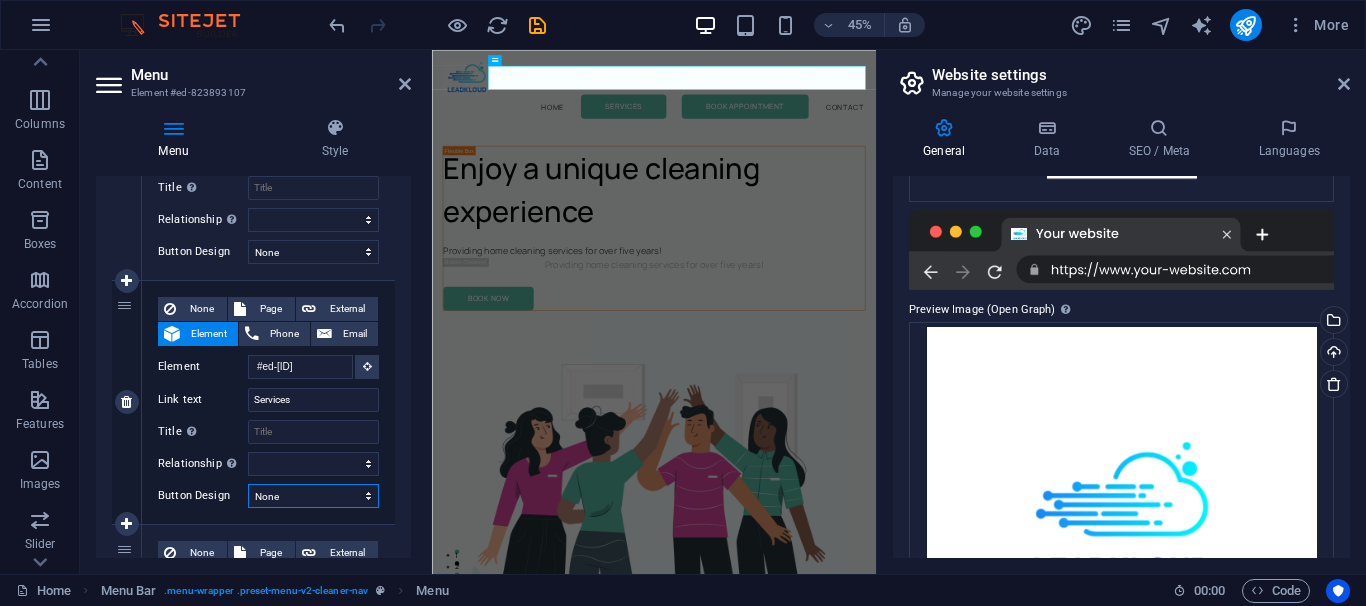 click on "None" at bounding box center (0, 0) 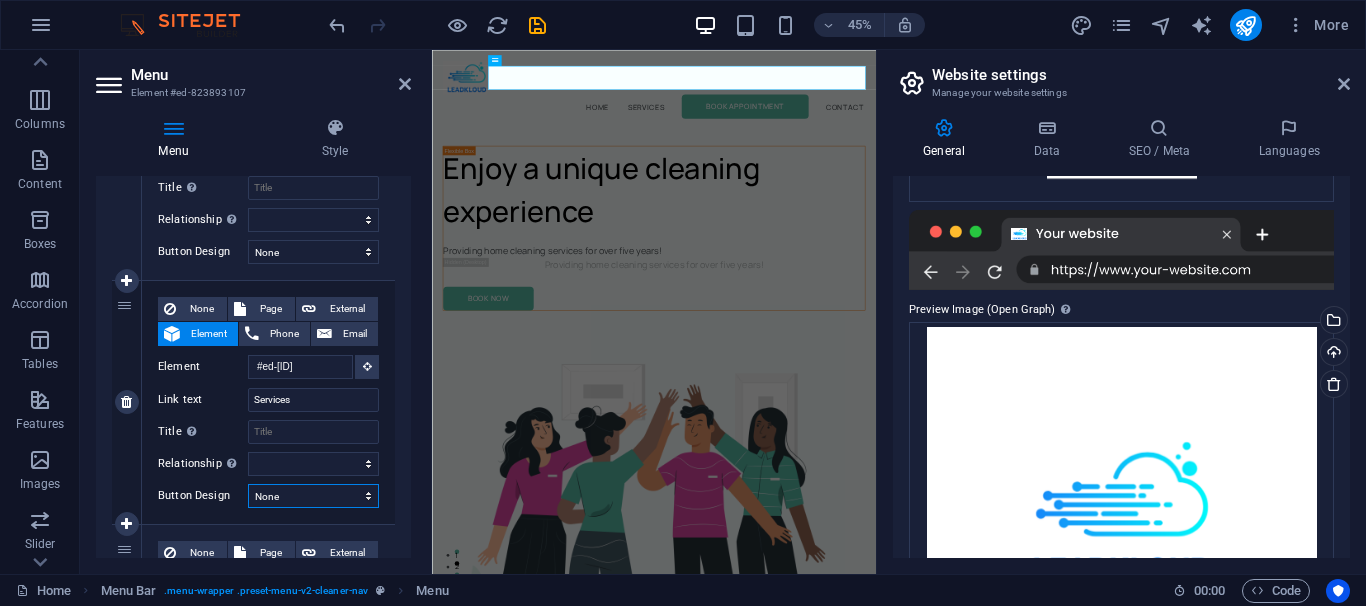 click on "None Default Primary Secondary" at bounding box center [313, 496] 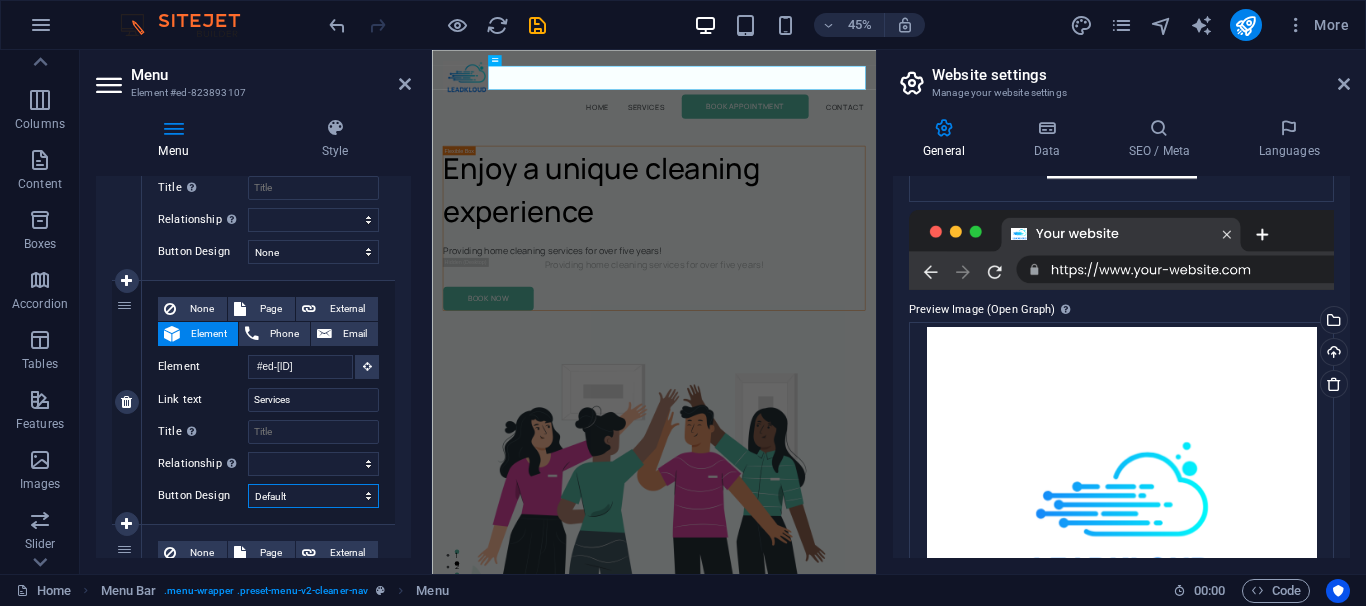 click on "Default" at bounding box center (0, 0) 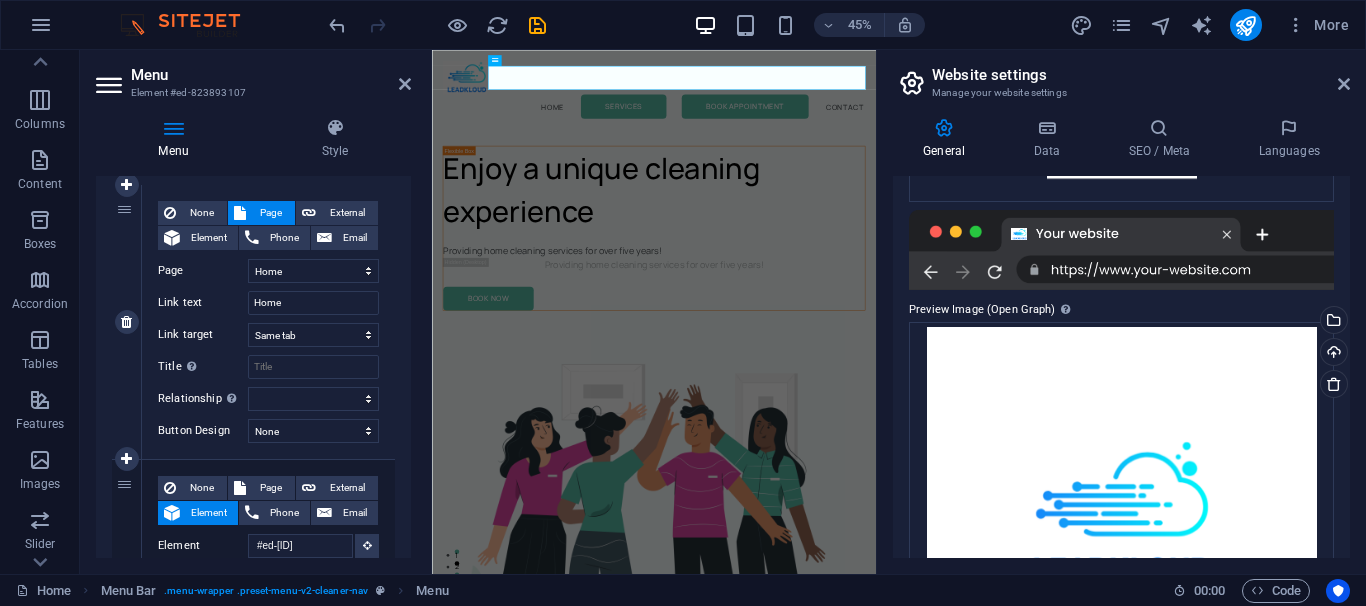 scroll, scrollTop: 180, scrollLeft: 0, axis: vertical 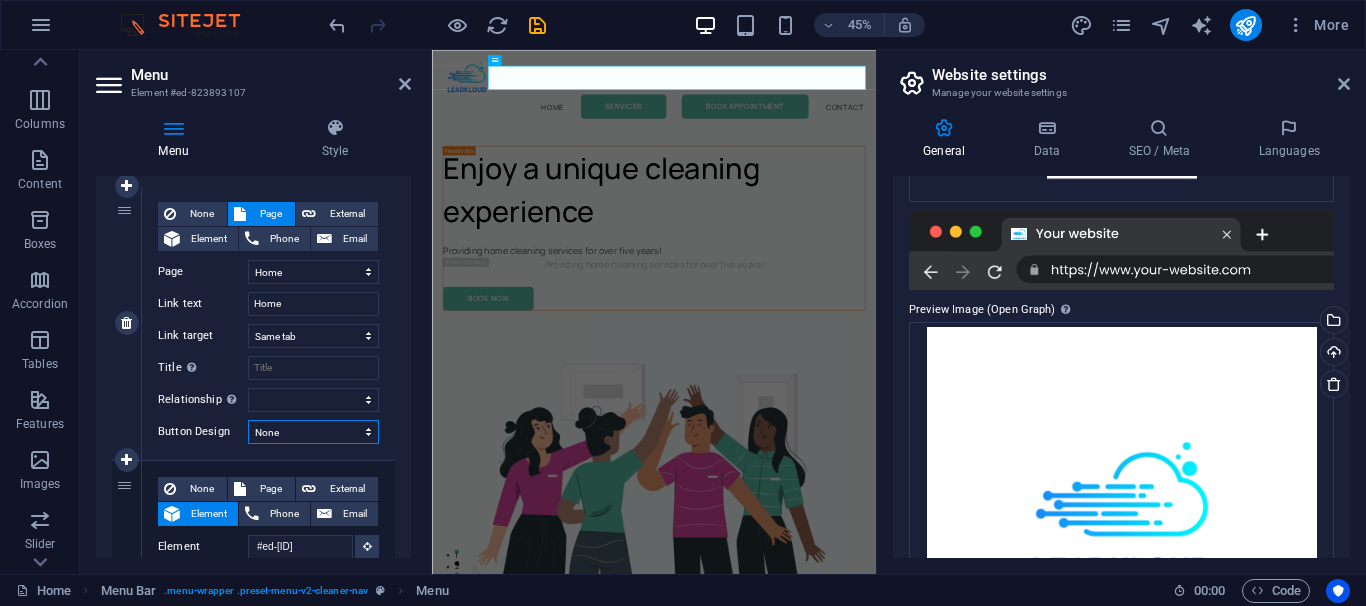 click on "None Default Primary Secondary" at bounding box center [313, 432] 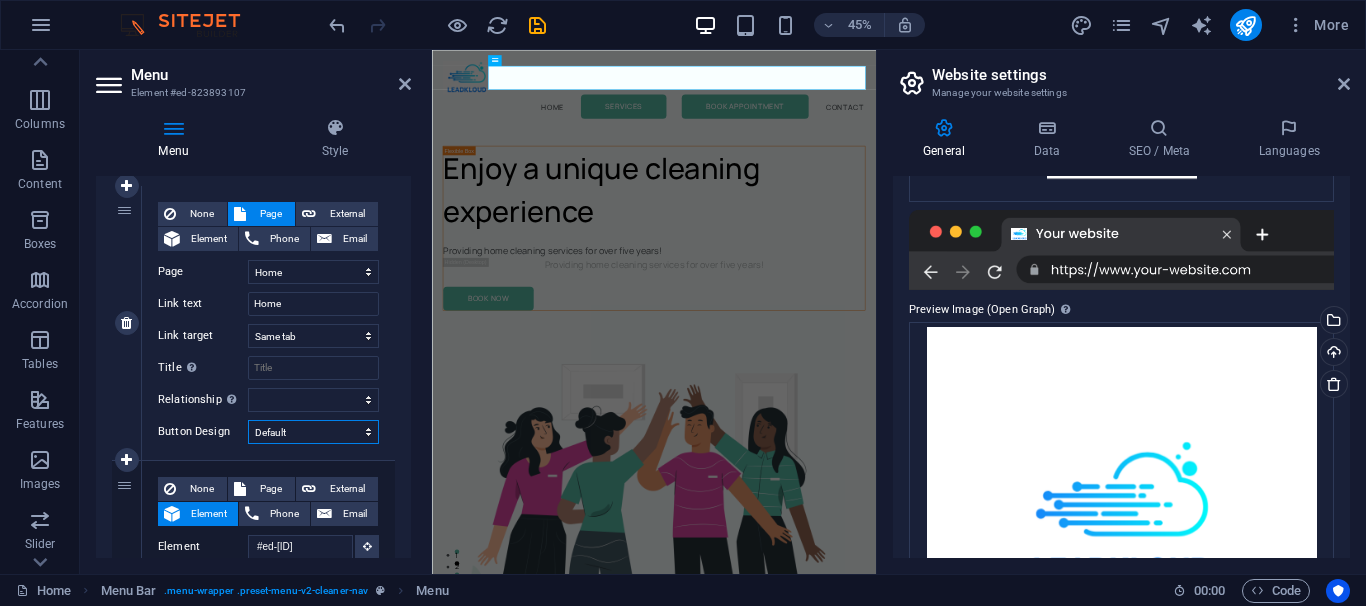 click on "Default" at bounding box center (0, 0) 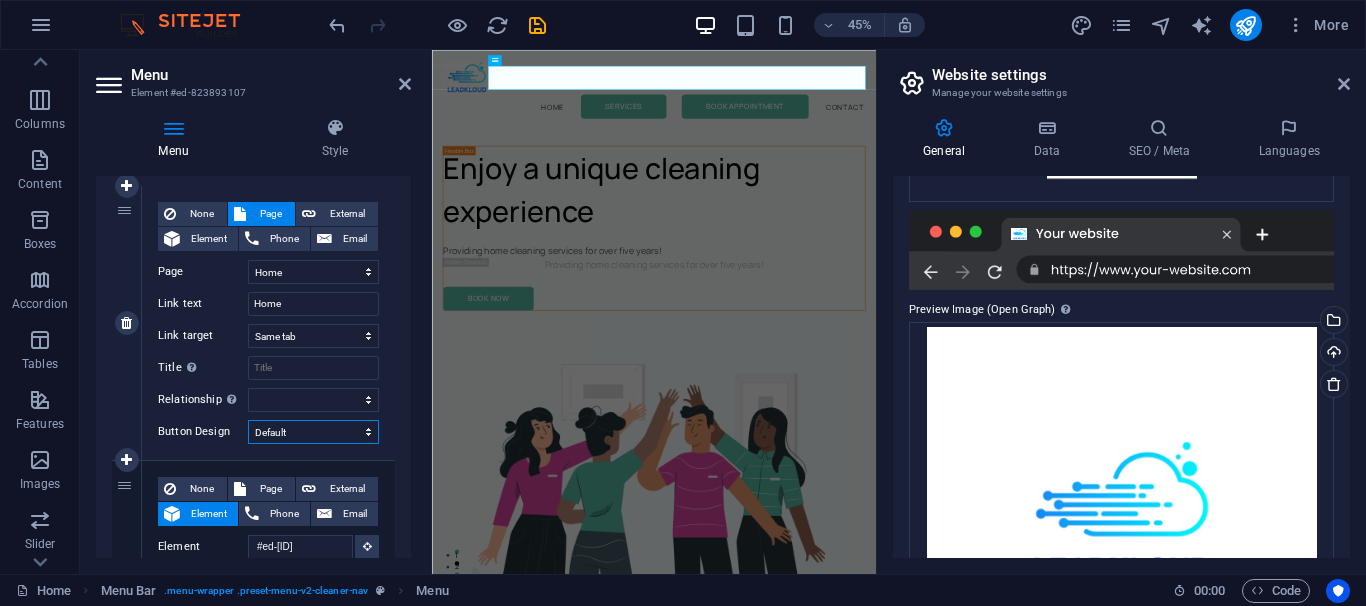 select 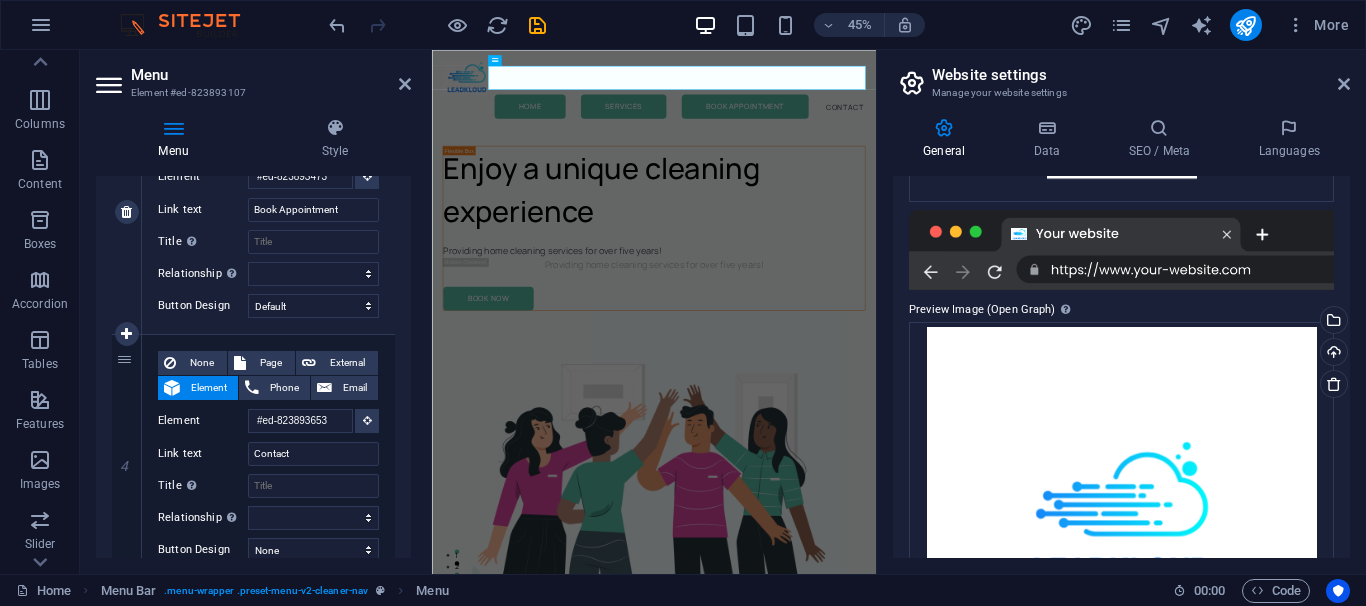 scroll, scrollTop: 871, scrollLeft: 0, axis: vertical 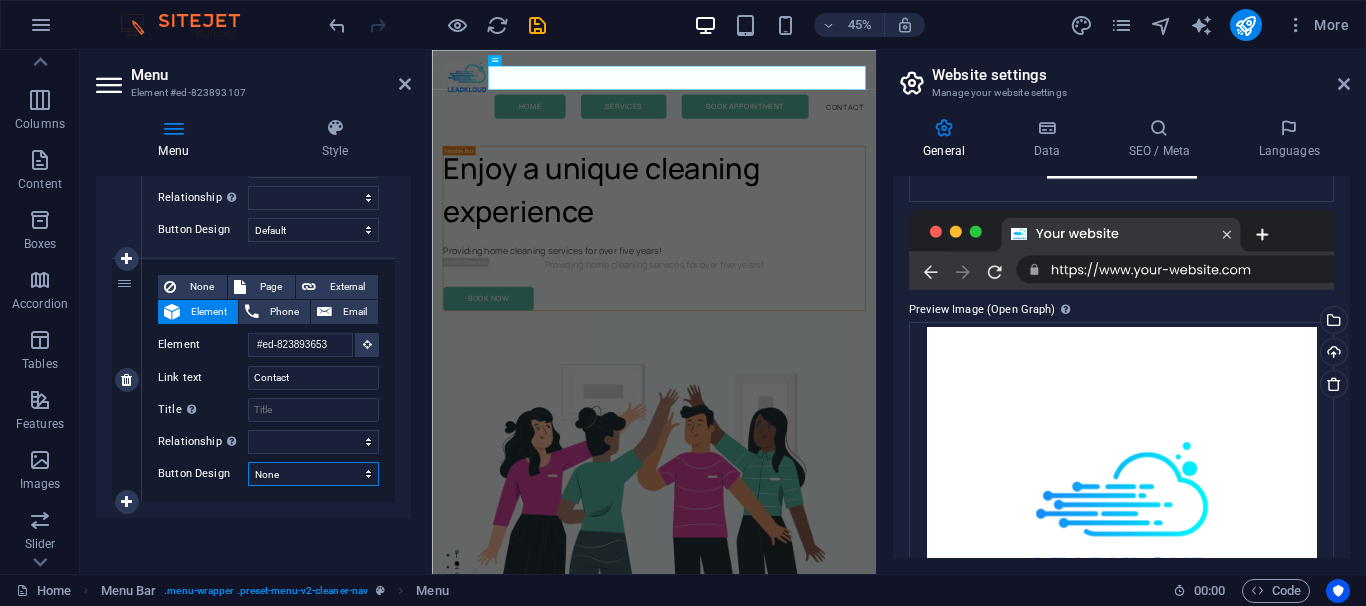 click on "None Default Primary Secondary" at bounding box center (313, 474) 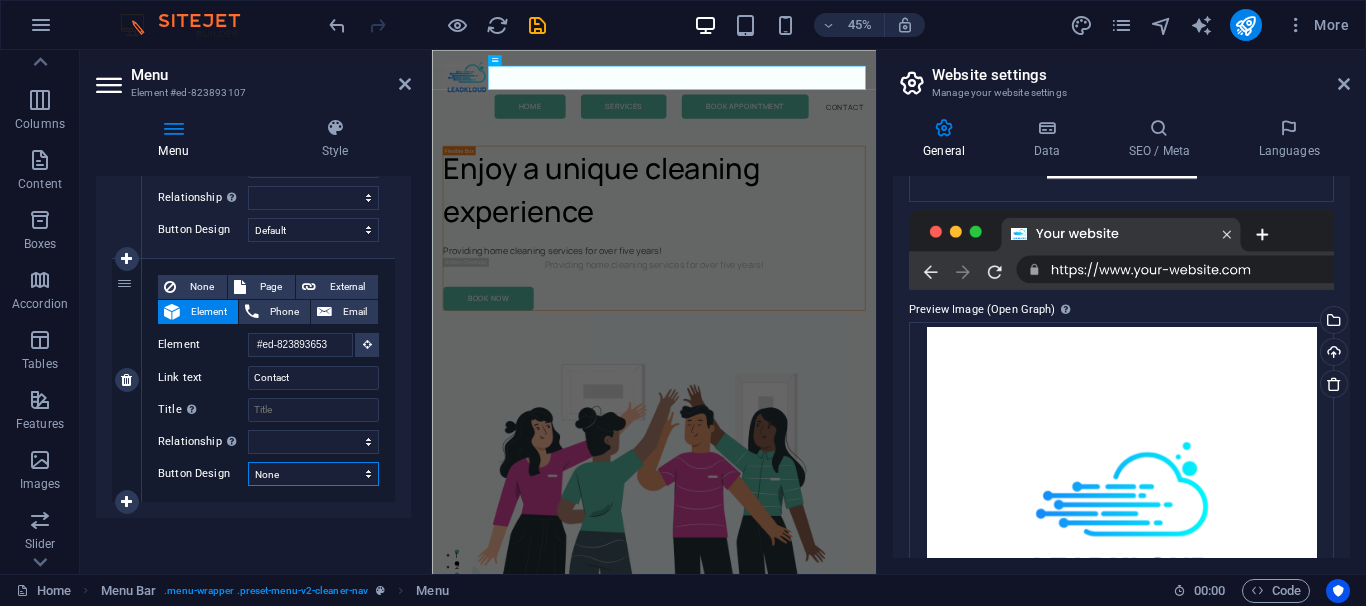 select on "default" 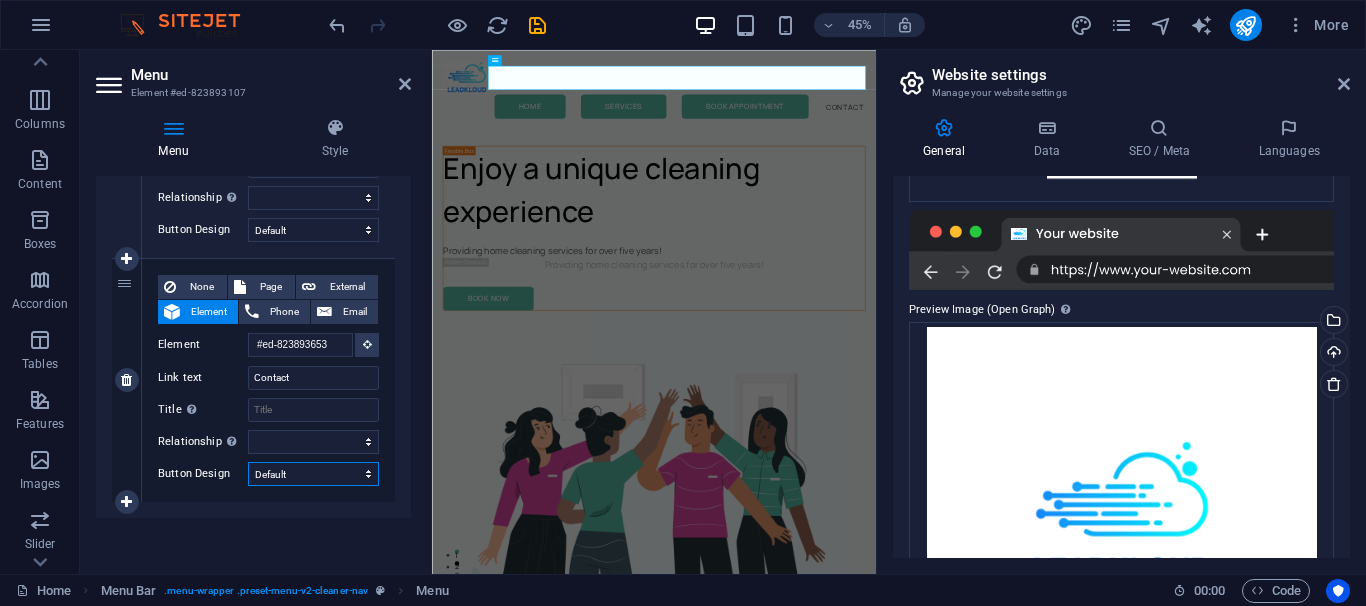 click on "Default" at bounding box center (0, 0) 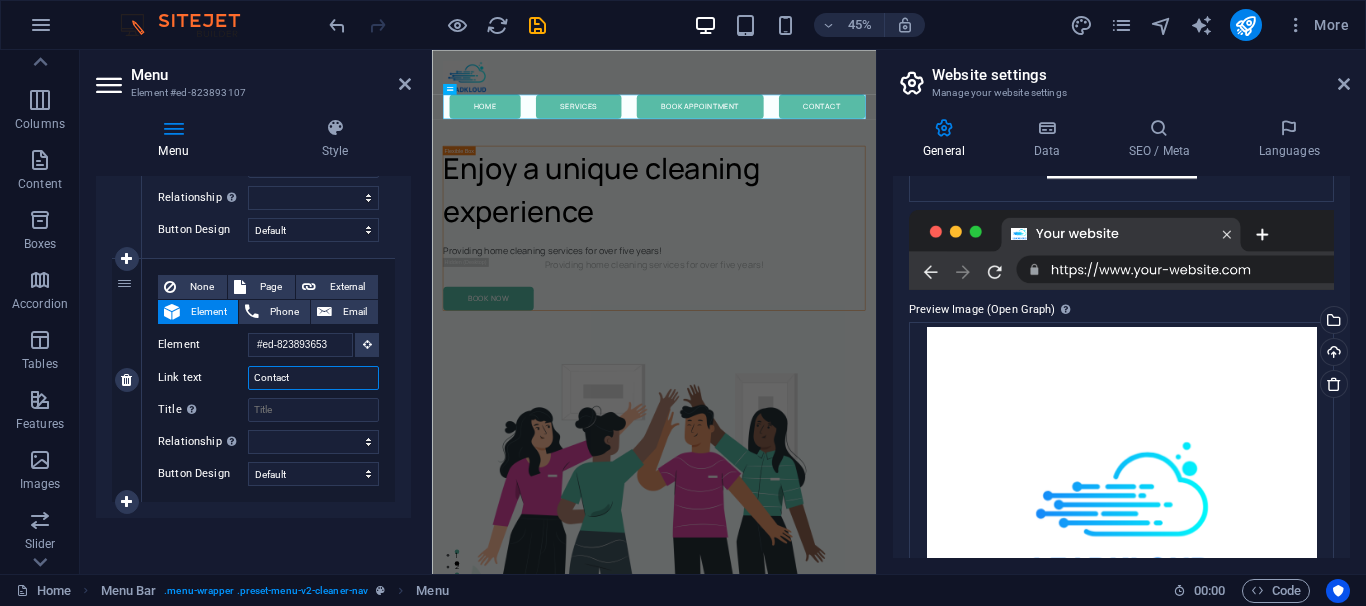 click on "Contact" at bounding box center (313, 378) 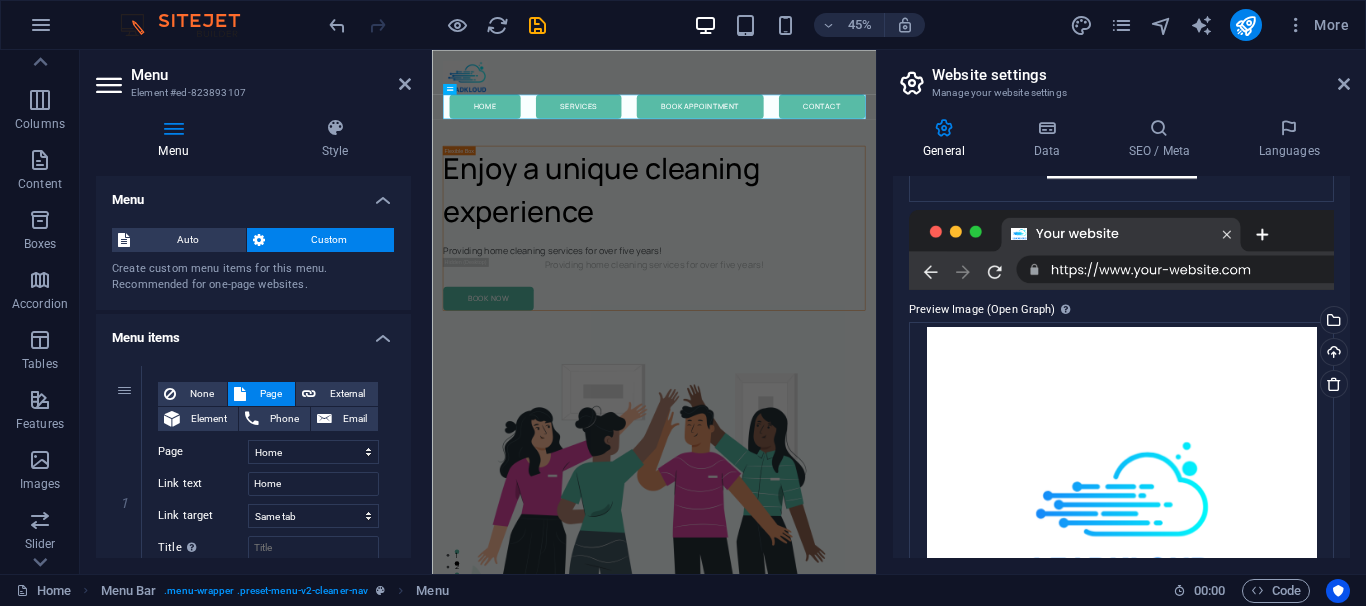scroll, scrollTop: 360, scrollLeft: 0, axis: vertical 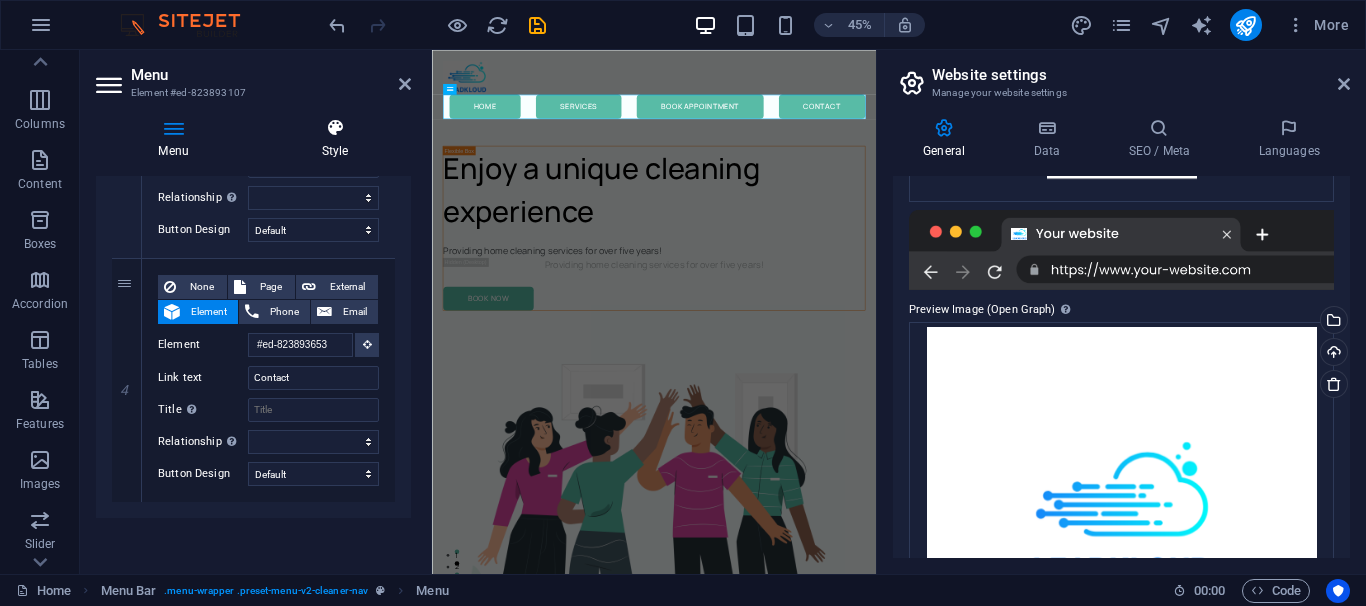 click at bounding box center (335, 128) 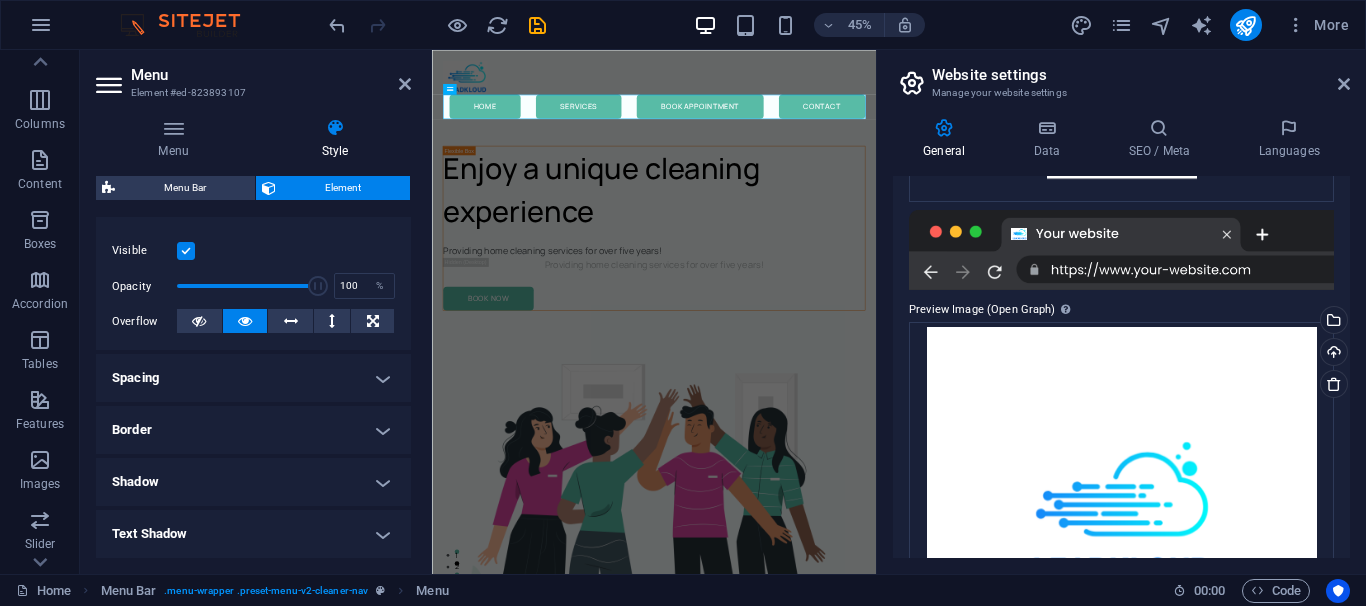 scroll, scrollTop: 270, scrollLeft: 0, axis: vertical 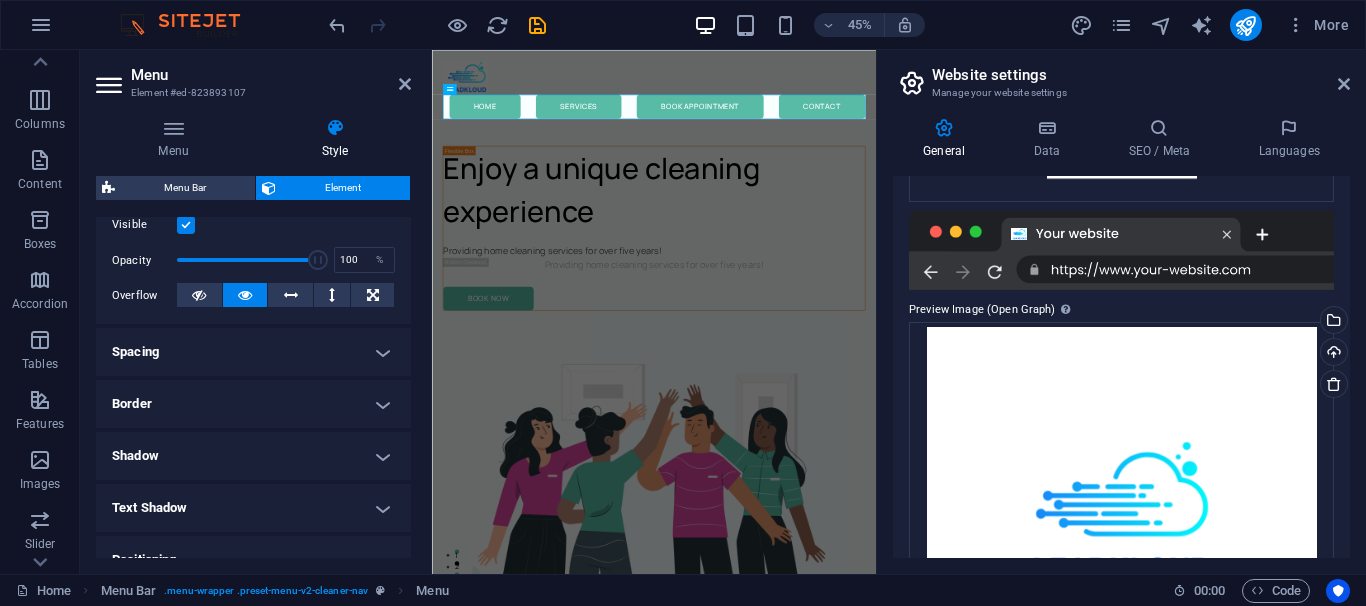 click on "Spacing" at bounding box center [253, 352] 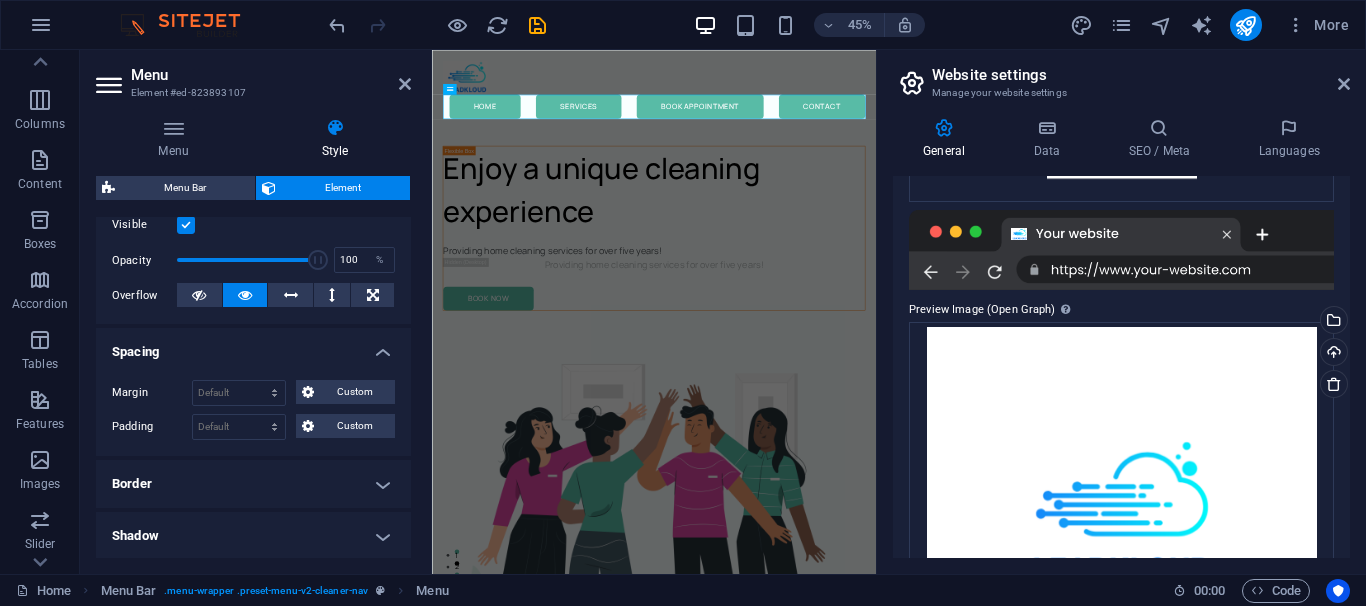 click on "Spacing" at bounding box center (253, 346) 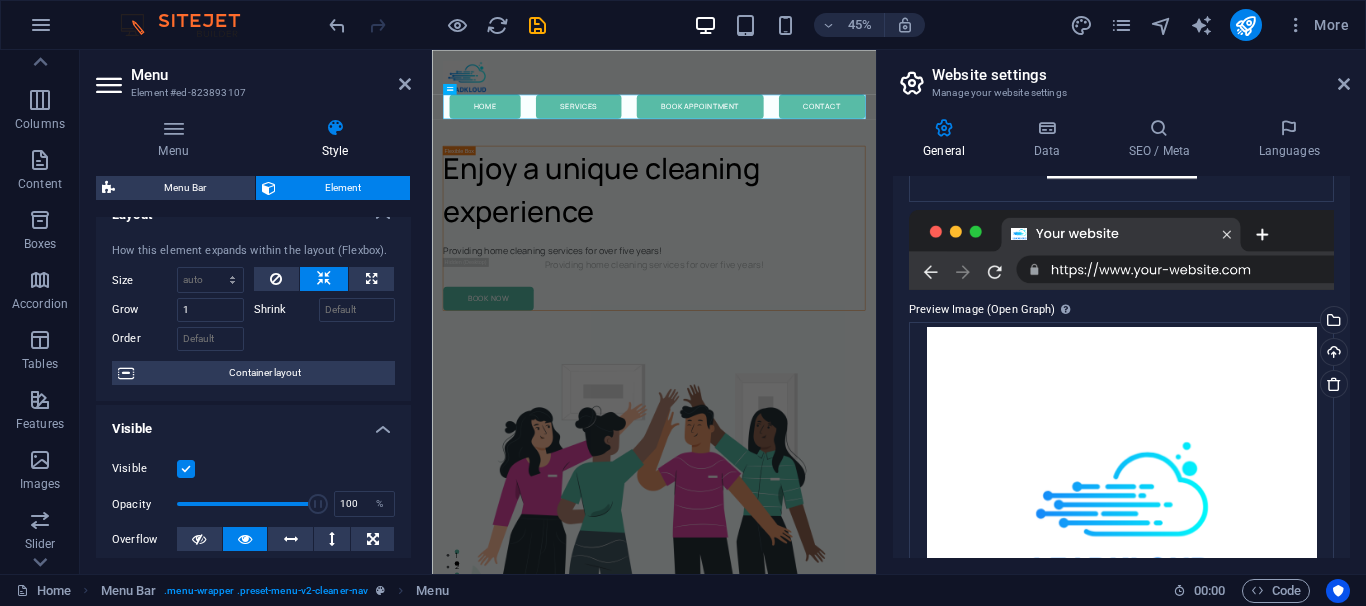 scroll, scrollTop: 0, scrollLeft: 0, axis: both 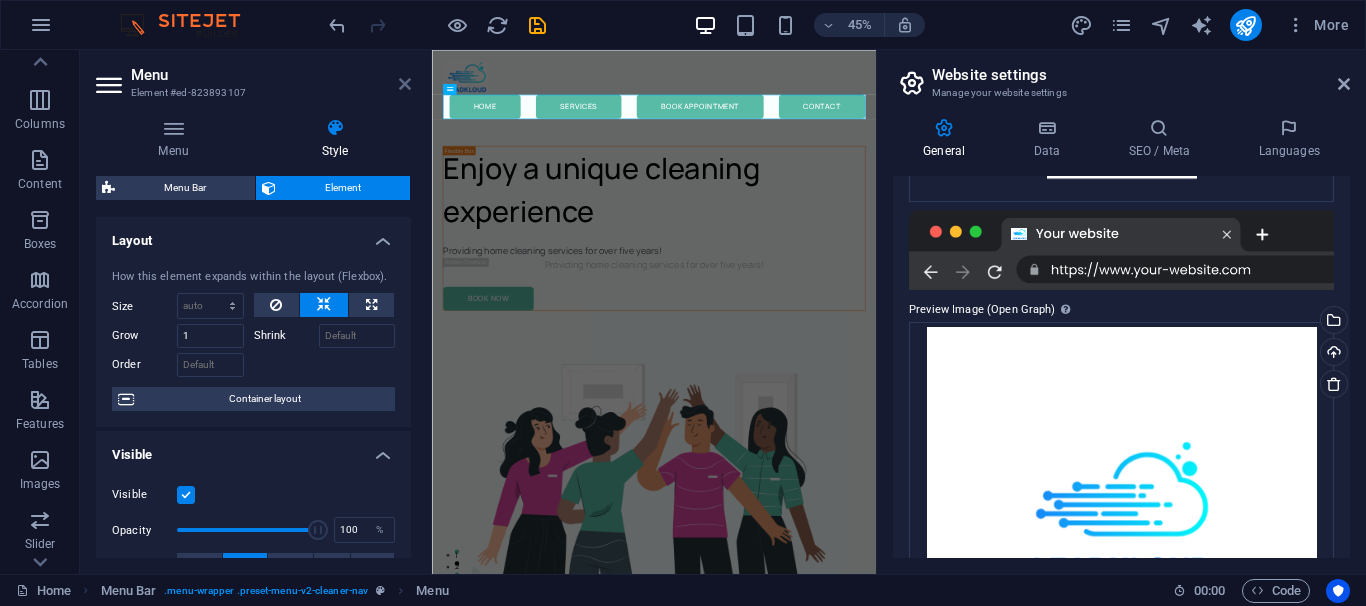 click at bounding box center [405, 84] 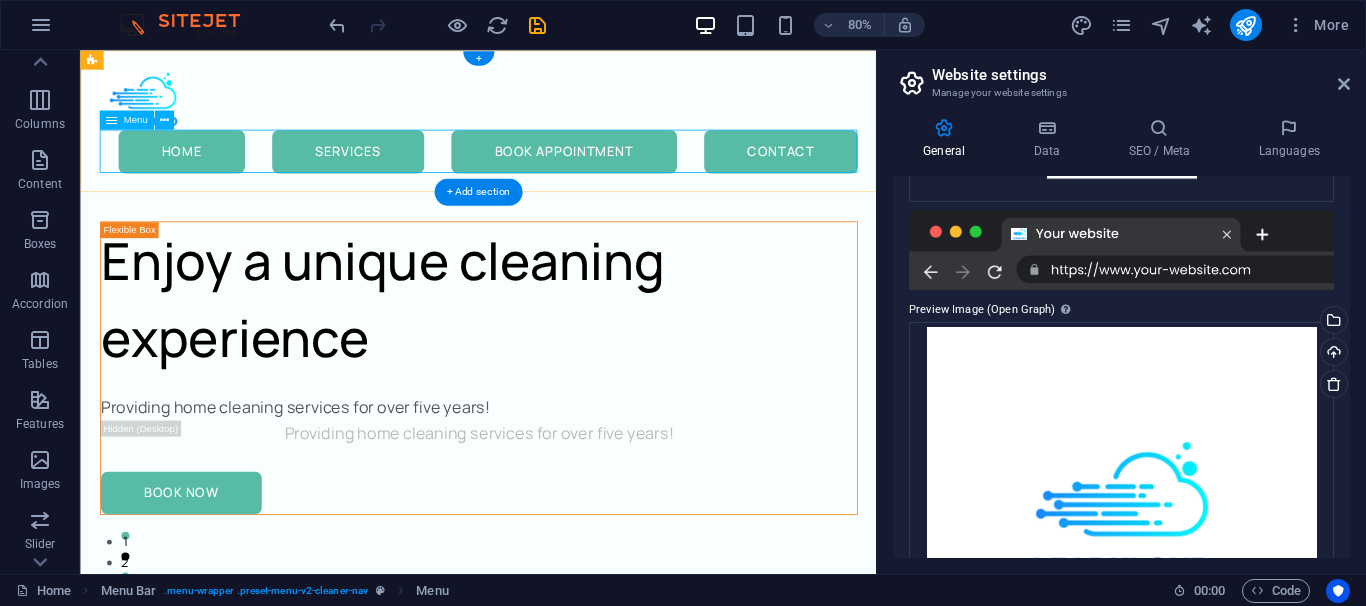 click on "Home Services Book Appointment Contact" at bounding box center [577, 176] 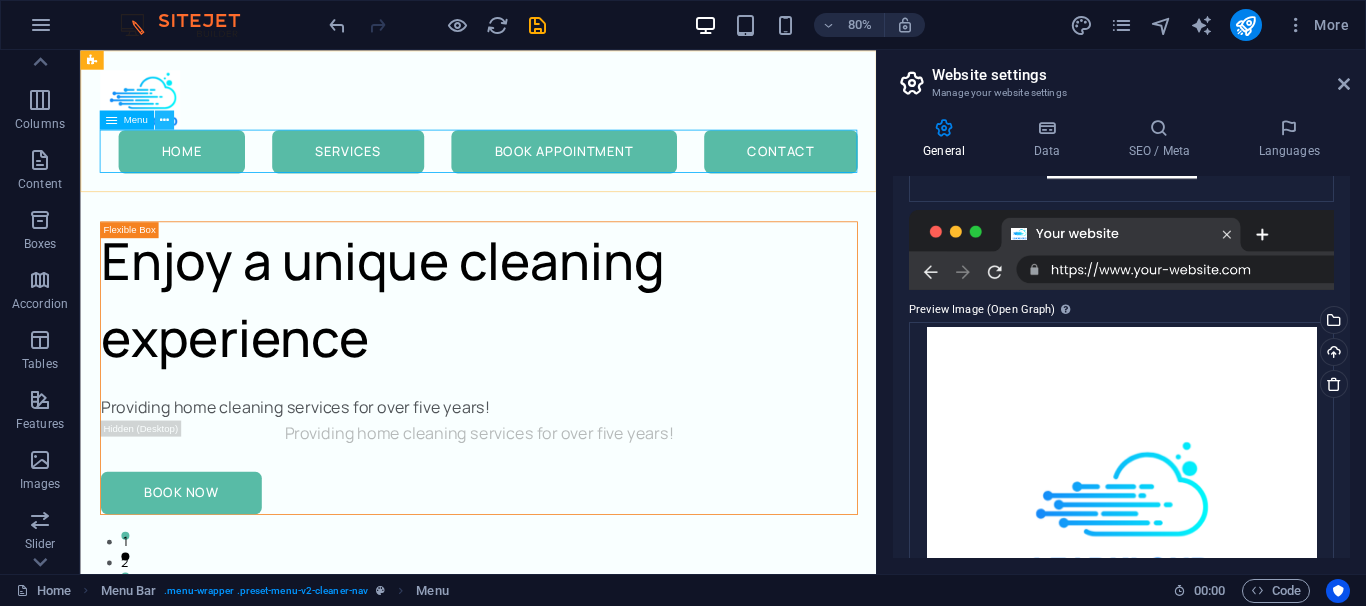 click at bounding box center (164, 119) 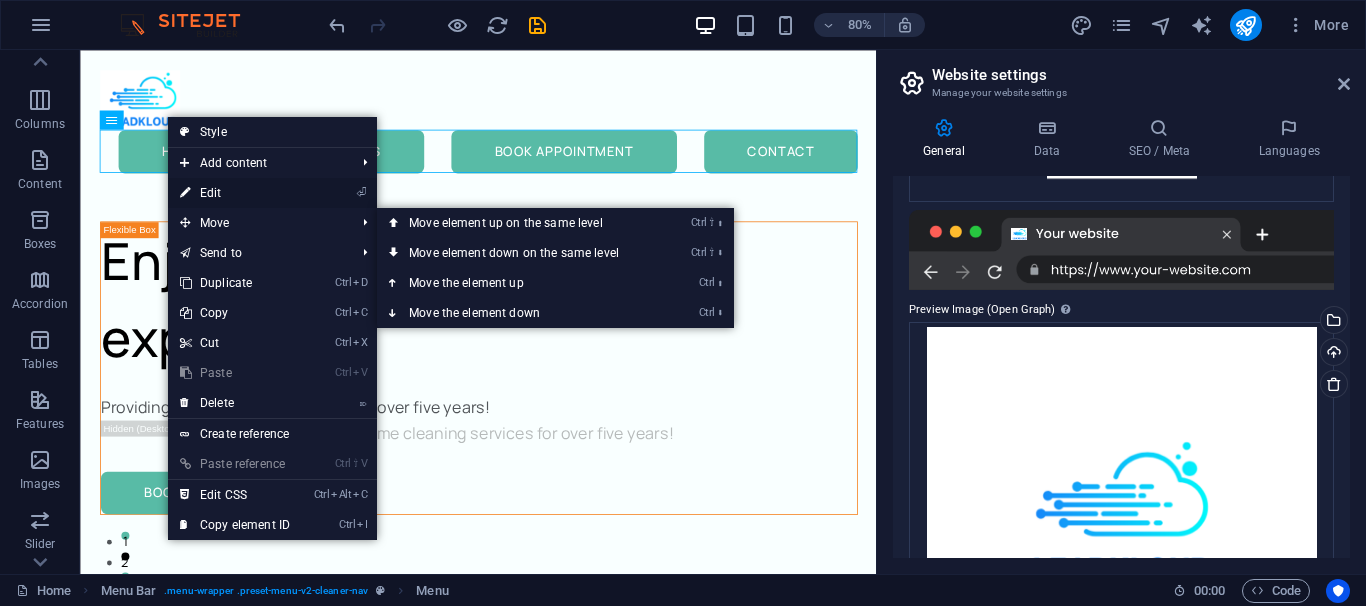 click on "⏎  Edit" at bounding box center (235, 193) 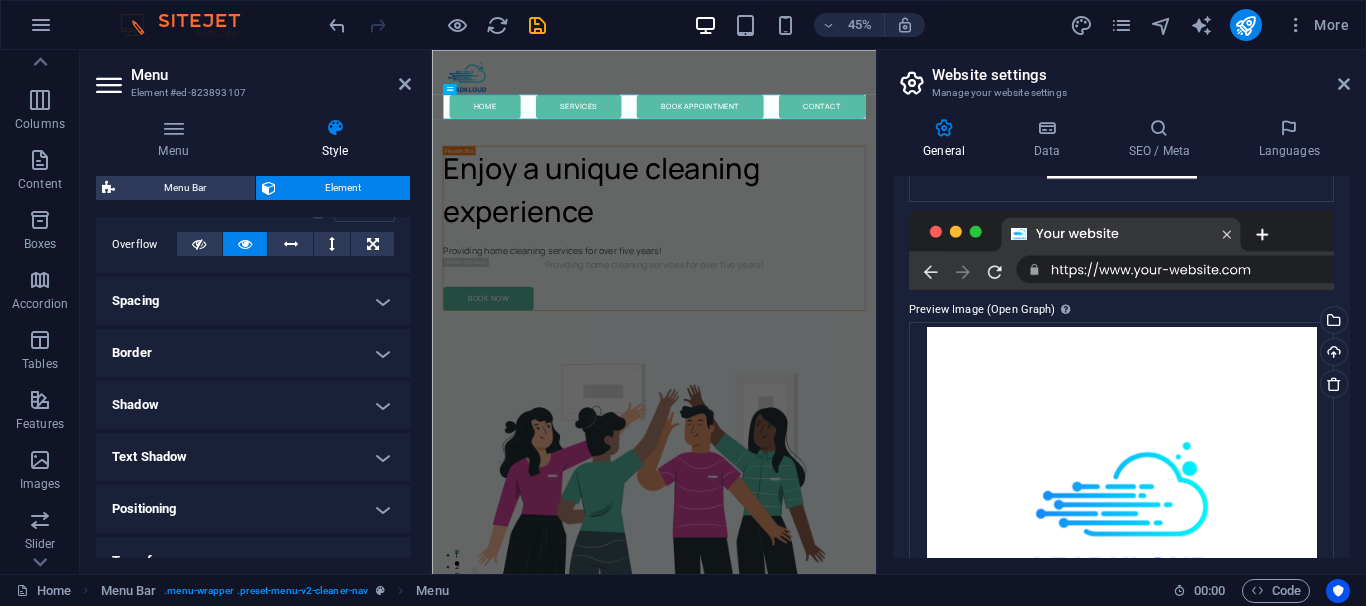 scroll, scrollTop: 450, scrollLeft: 0, axis: vertical 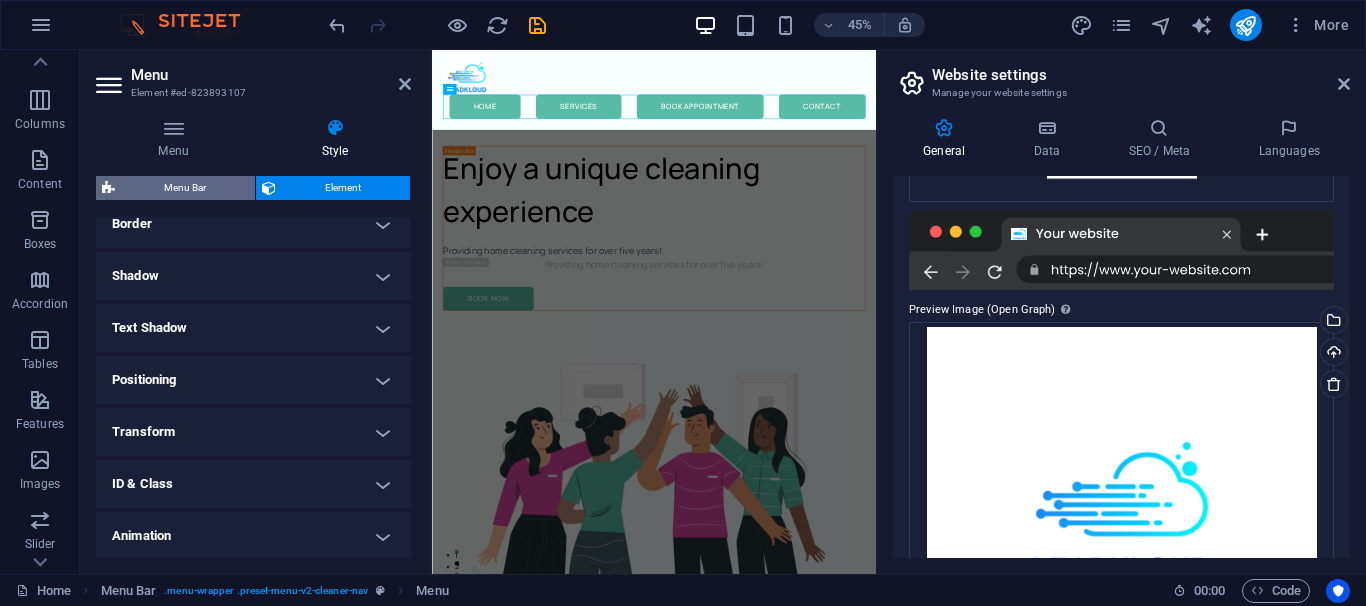 click on "Menu Bar" at bounding box center (185, 188) 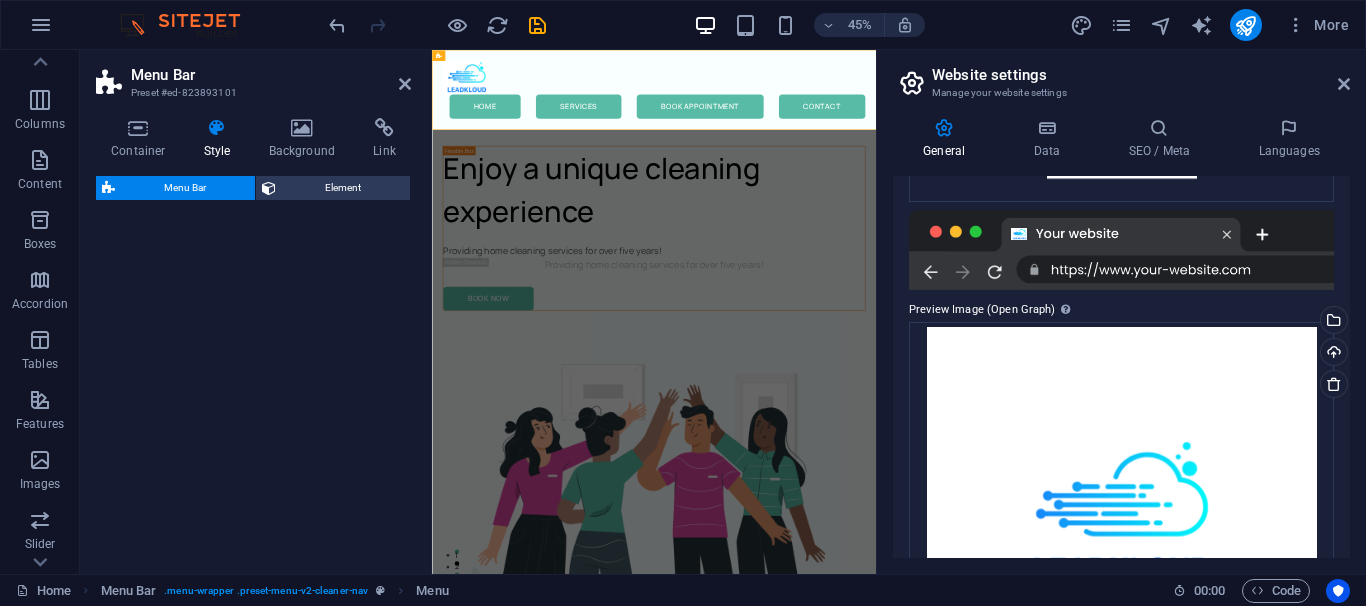 select on "px" 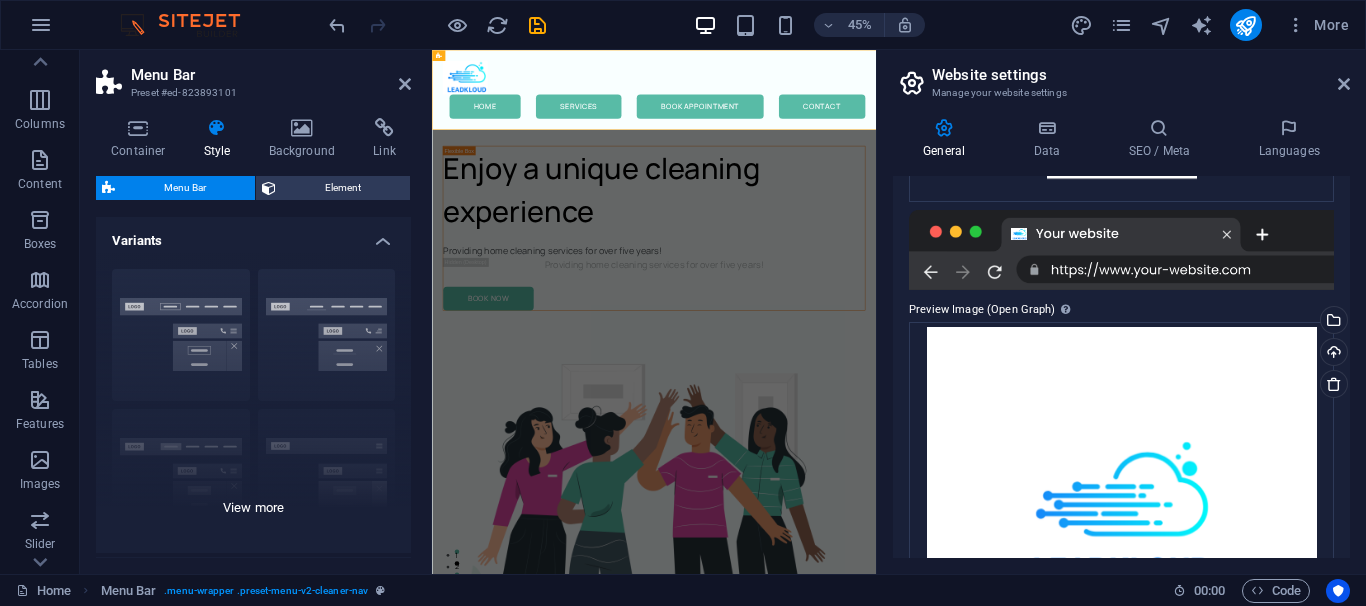 click on "Border Centered Default Fixed Loki Trigger Wide XXL" at bounding box center [253, 403] 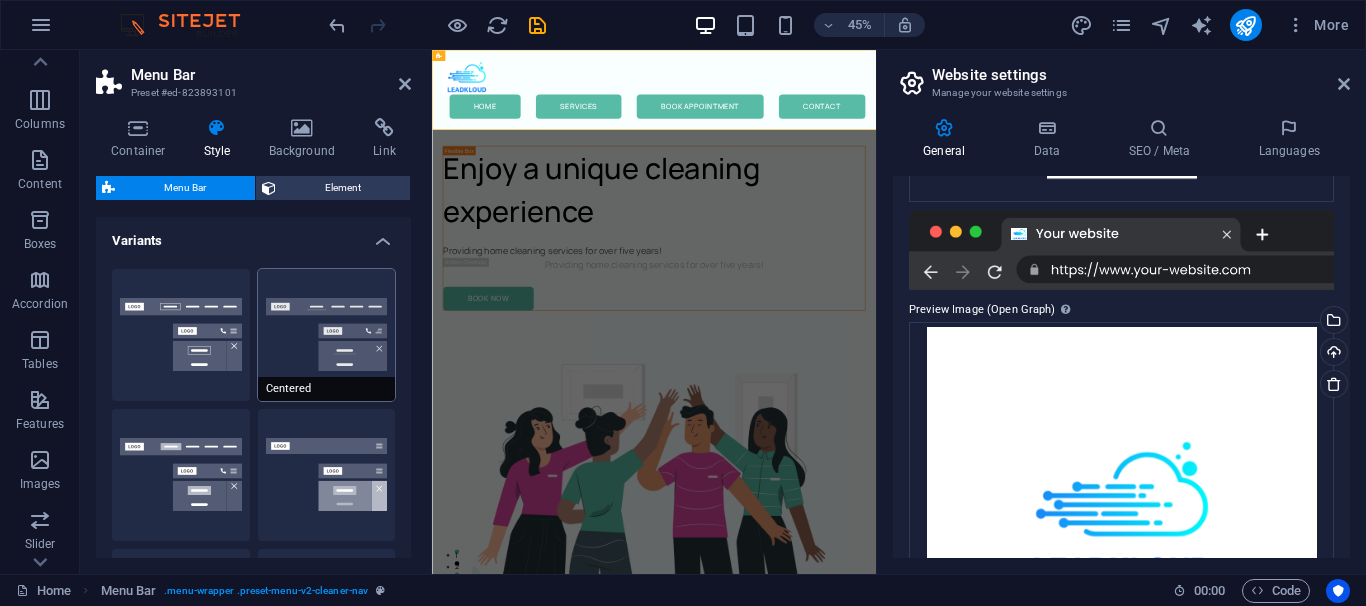 click on "Centered" at bounding box center (327, 335) 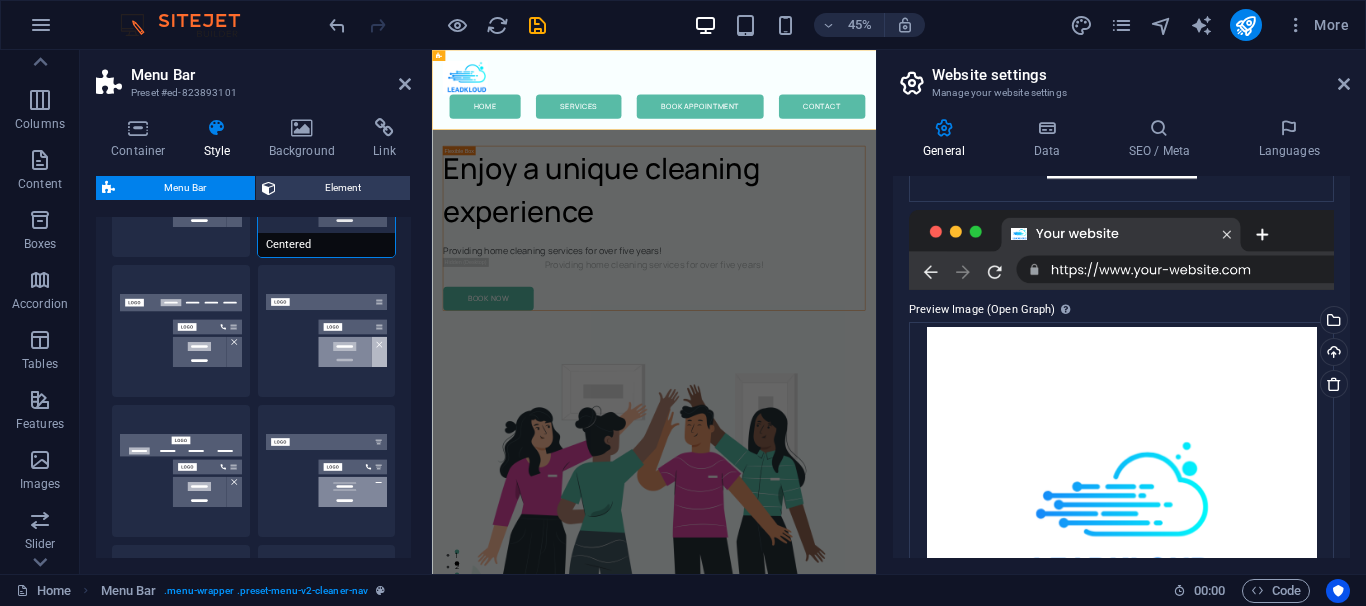 scroll, scrollTop: 180, scrollLeft: 0, axis: vertical 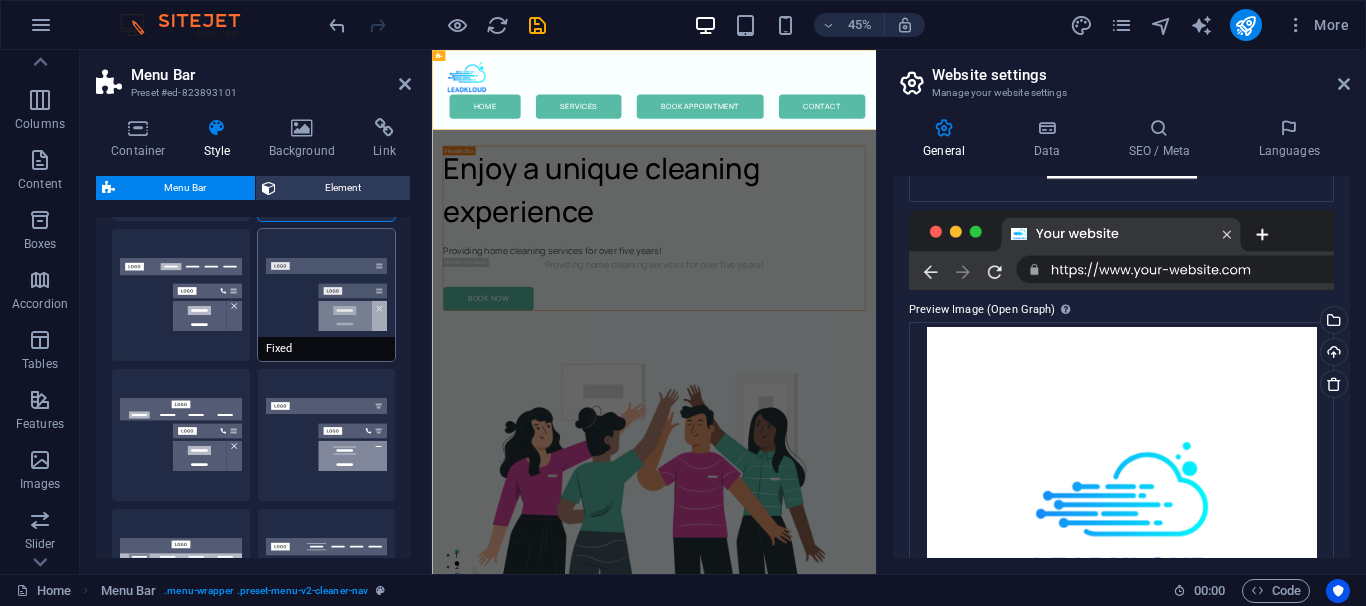 click on "Fixed" at bounding box center [327, 295] 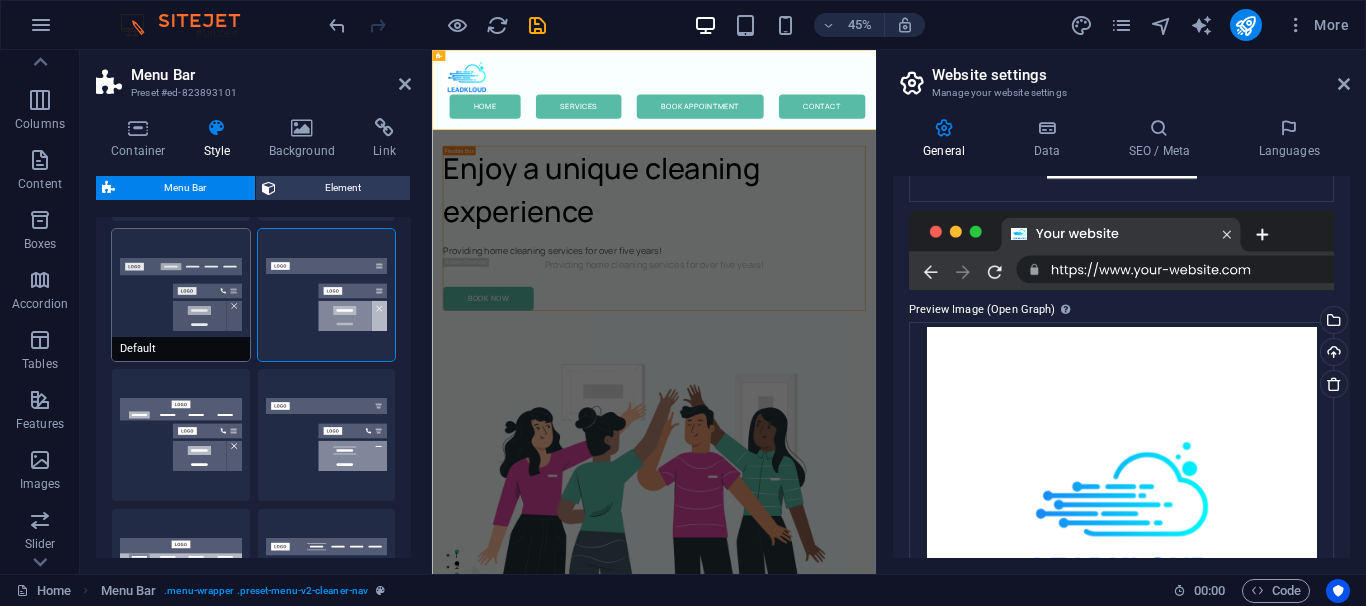click on "Default" at bounding box center (181, 295) 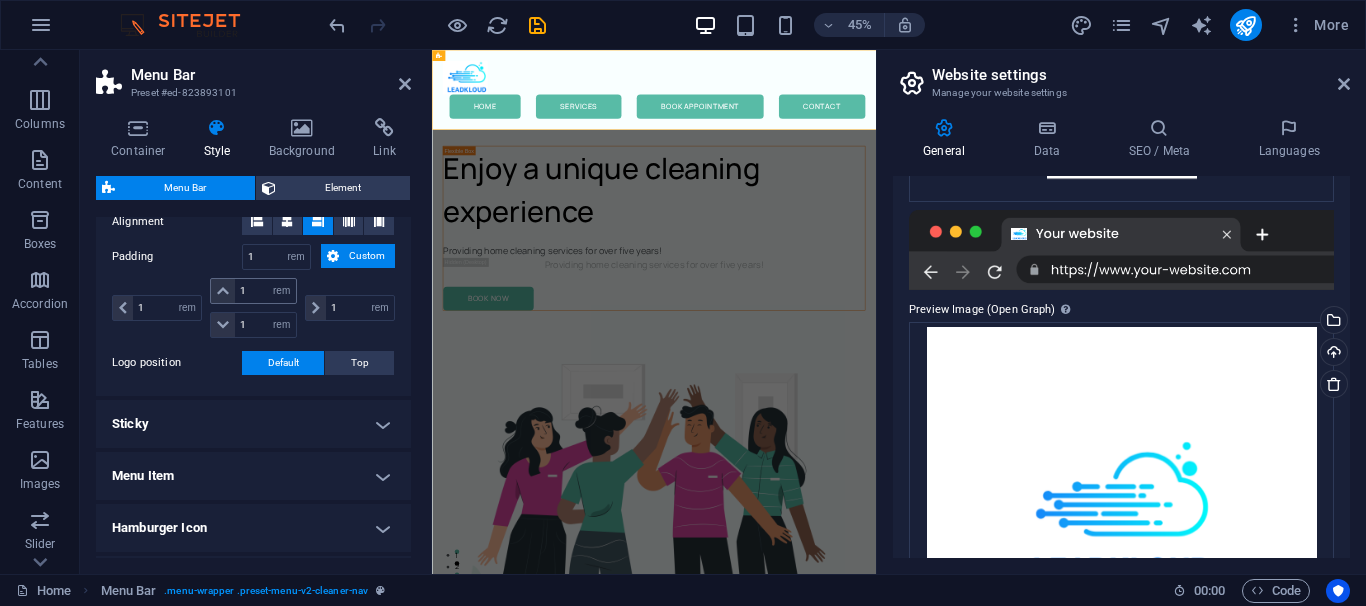 scroll, scrollTop: 540, scrollLeft: 0, axis: vertical 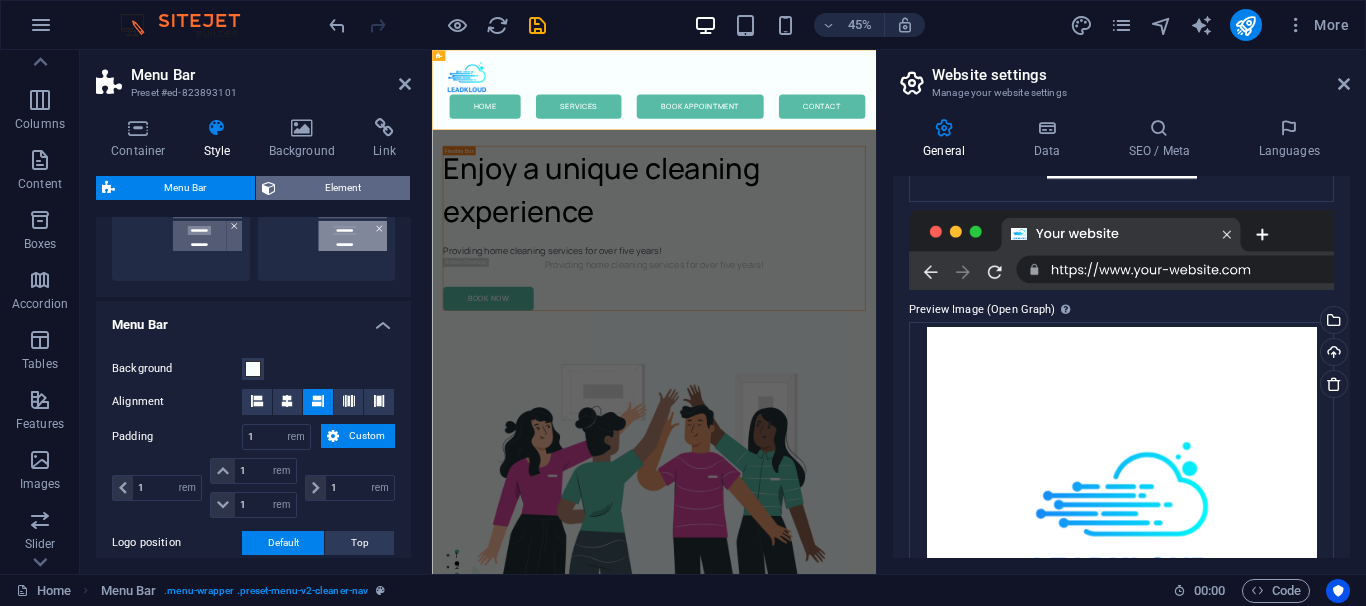 click on "Element" at bounding box center (343, 188) 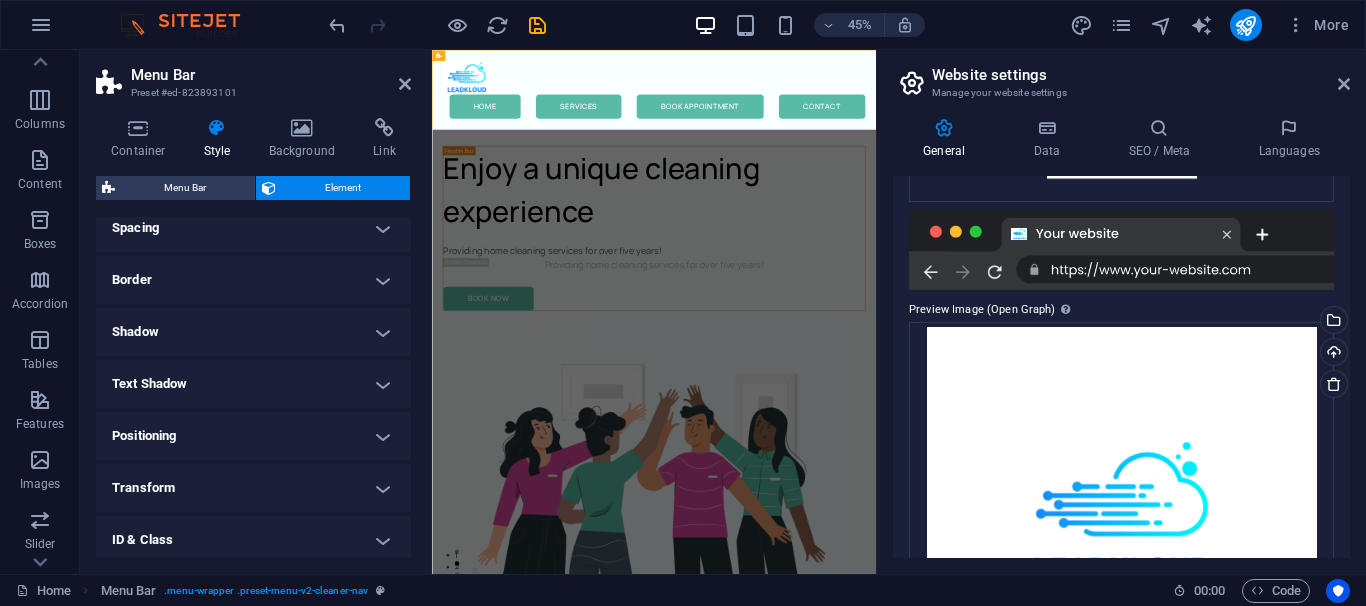 scroll, scrollTop: 0, scrollLeft: 0, axis: both 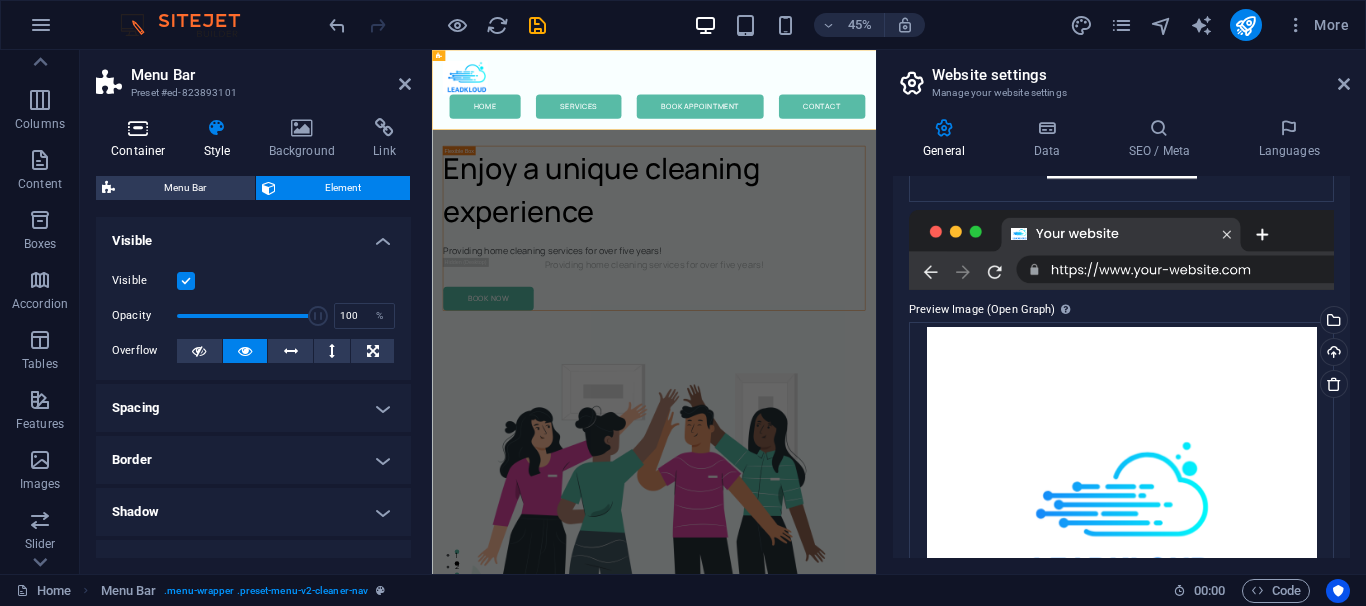 click at bounding box center [138, 128] 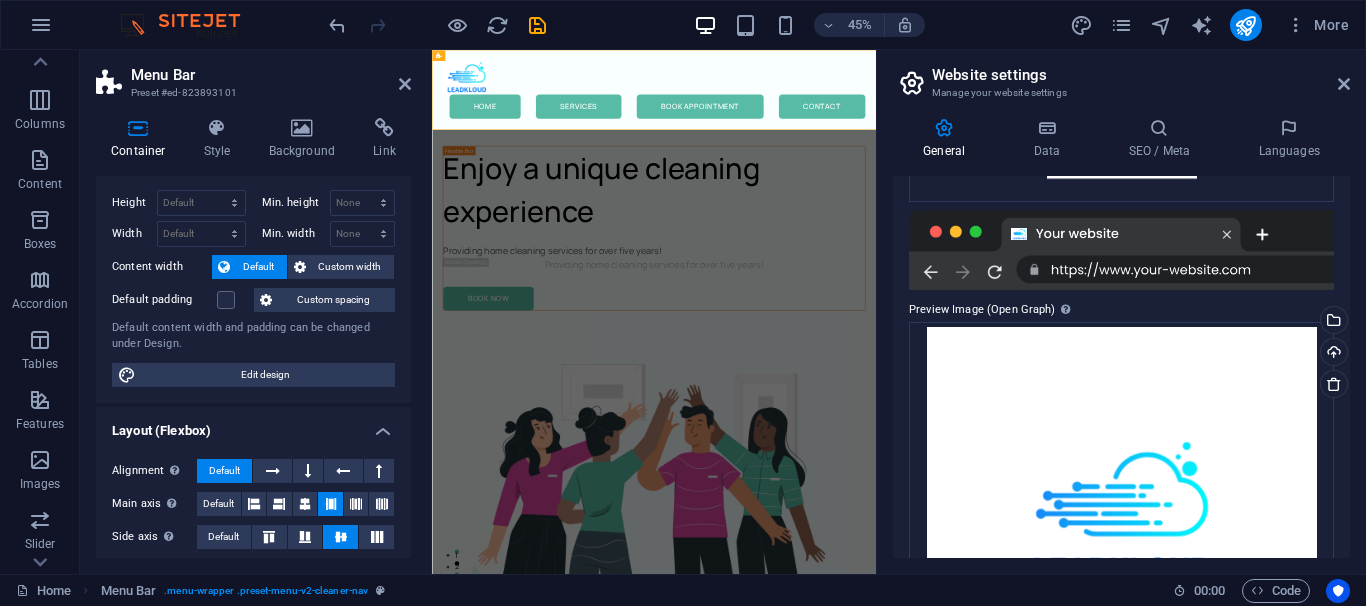 scroll, scrollTop: 0, scrollLeft: 0, axis: both 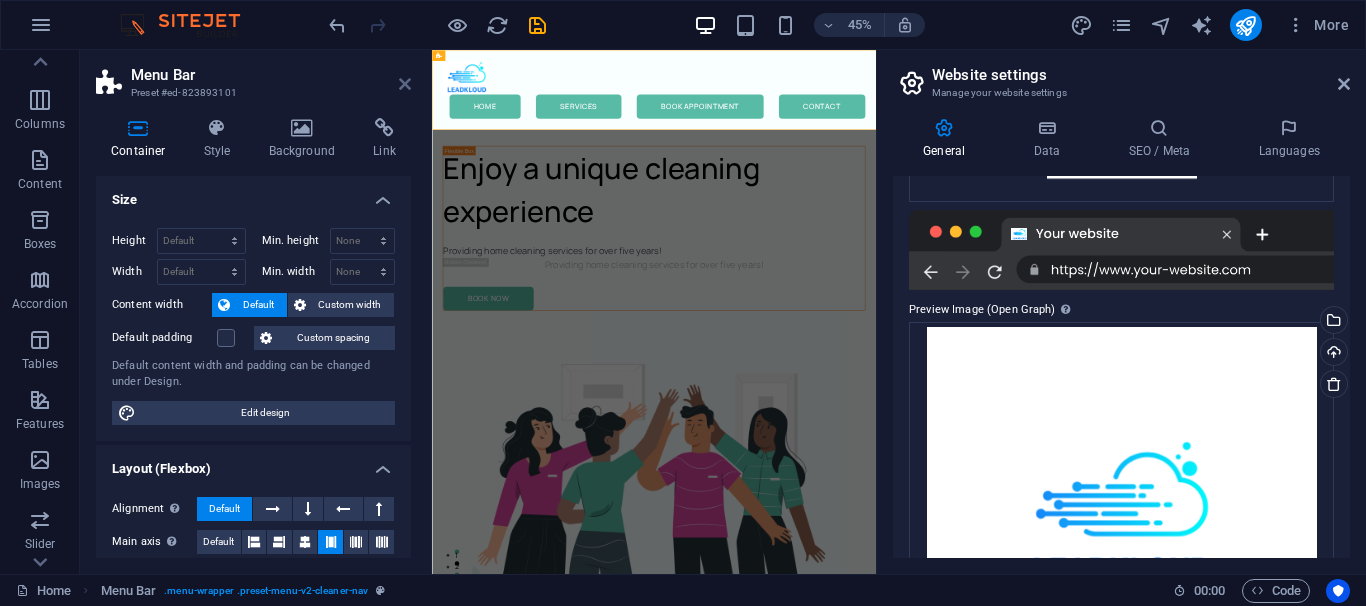 click at bounding box center [405, 84] 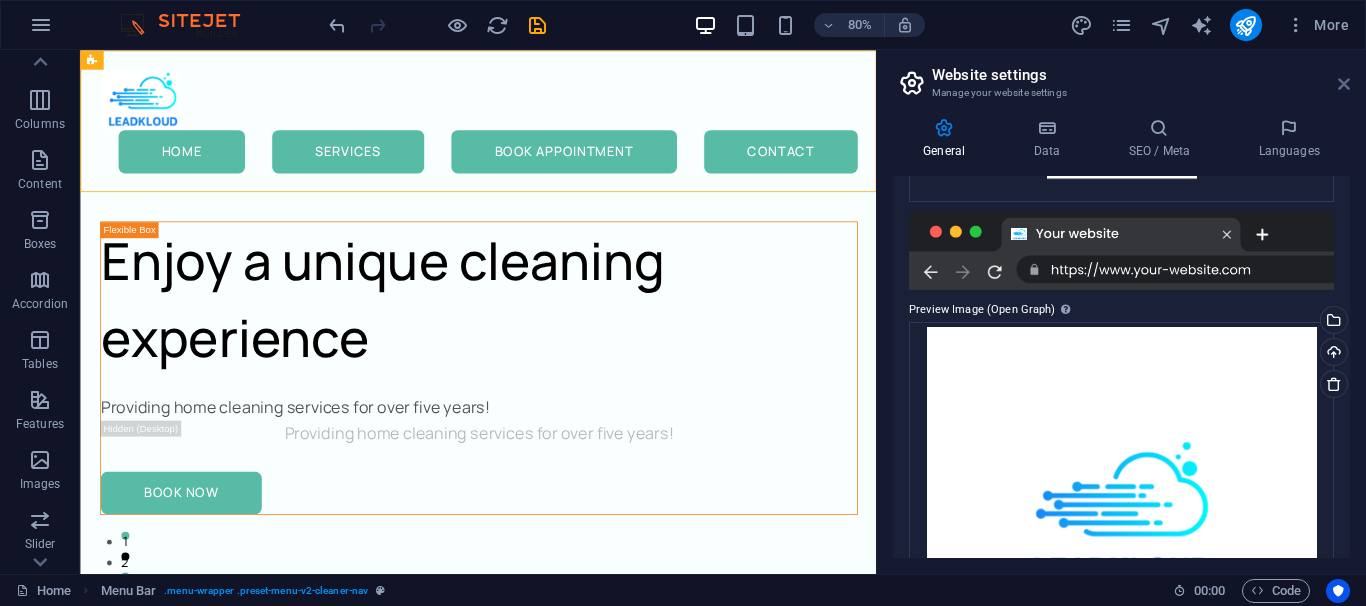 click at bounding box center (1344, 84) 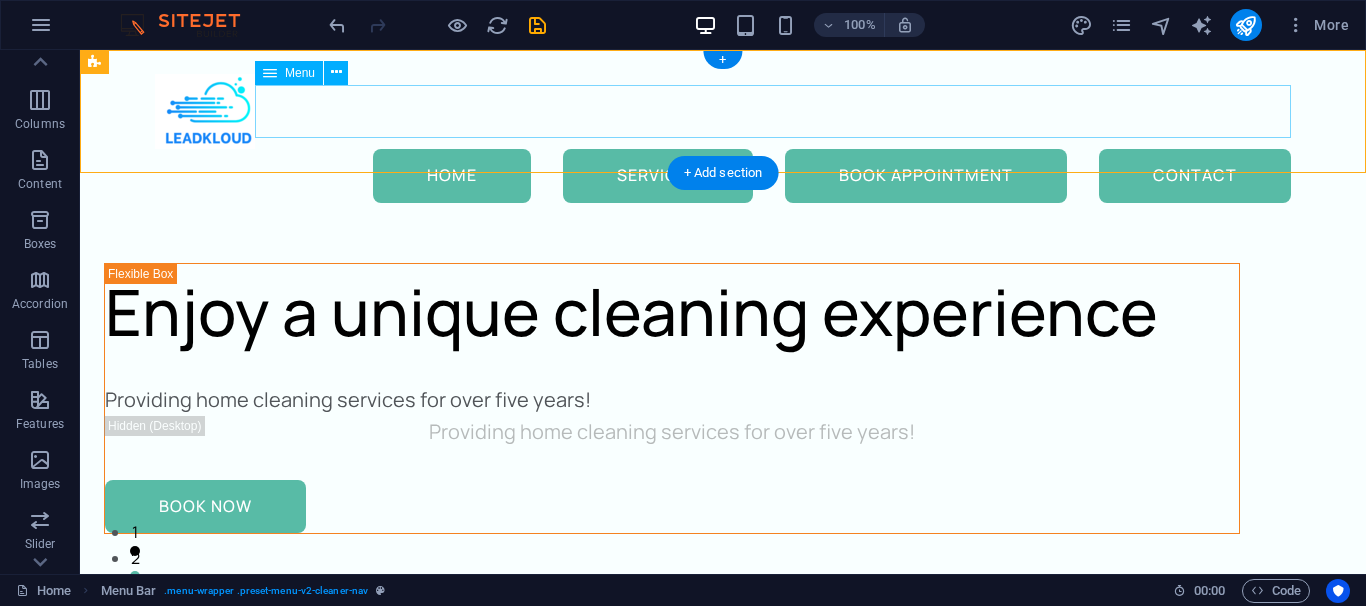 click on "Home Services Book Appointment Contact" at bounding box center [723, 176] 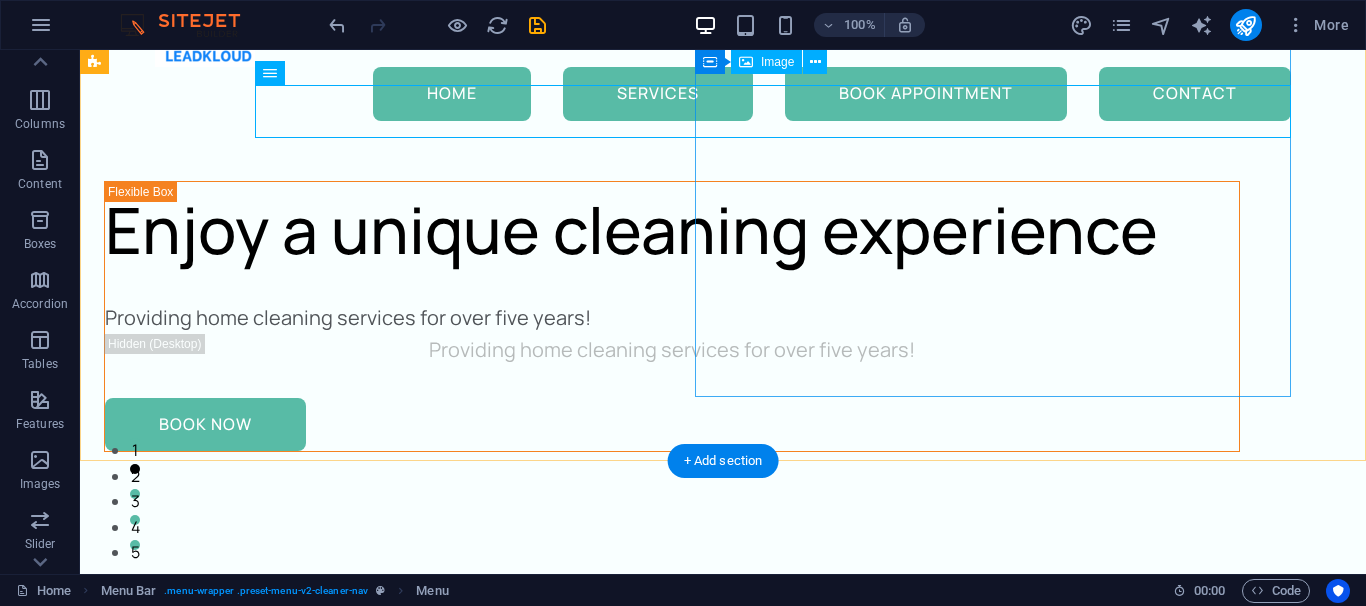 scroll, scrollTop: 0, scrollLeft: 0, axis: both 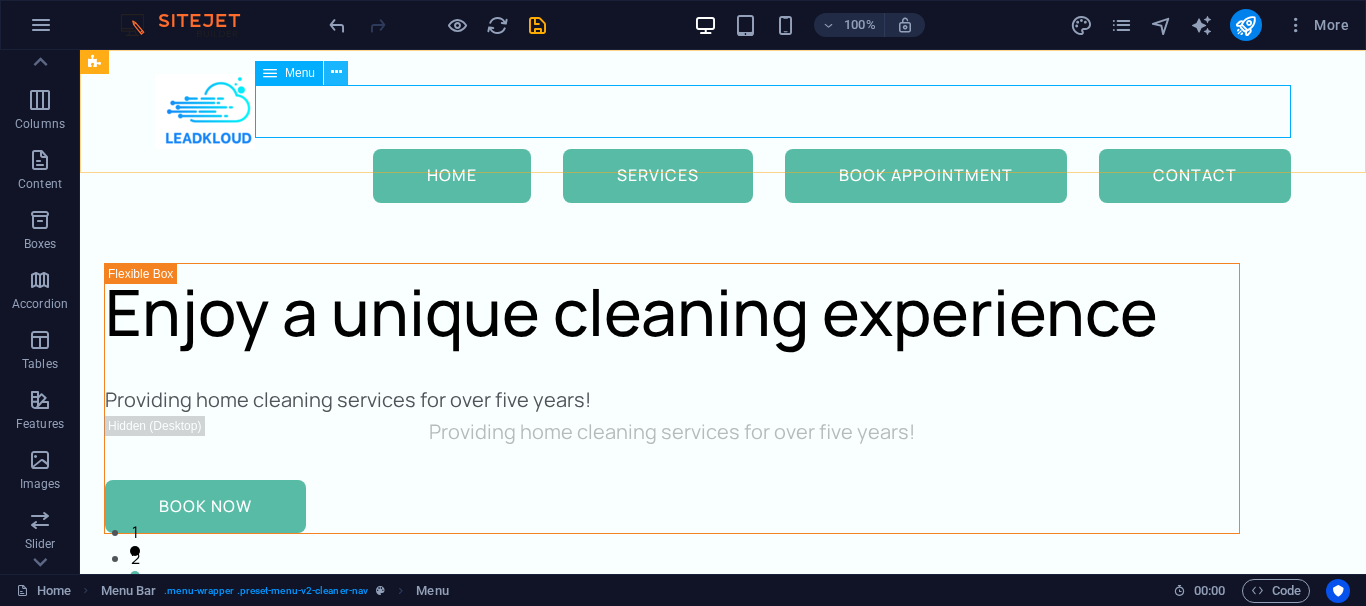 click at bounding box center (336, 72) 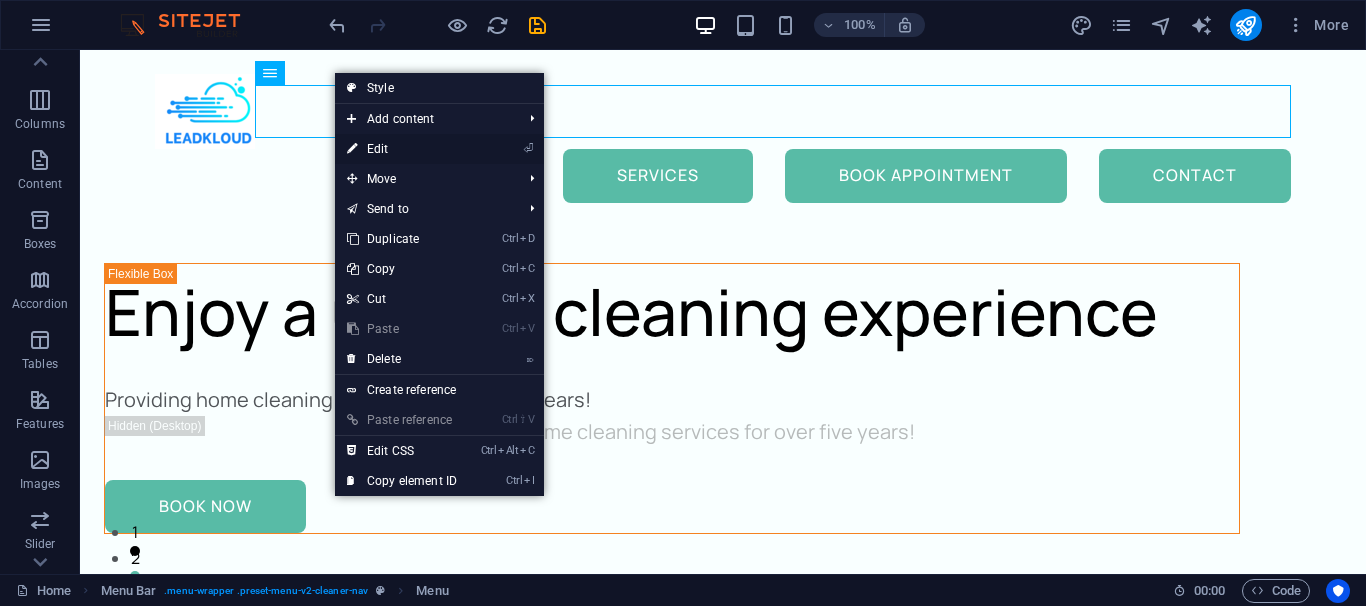 click on "⏎  Edit" at bounding box center (402, 149) 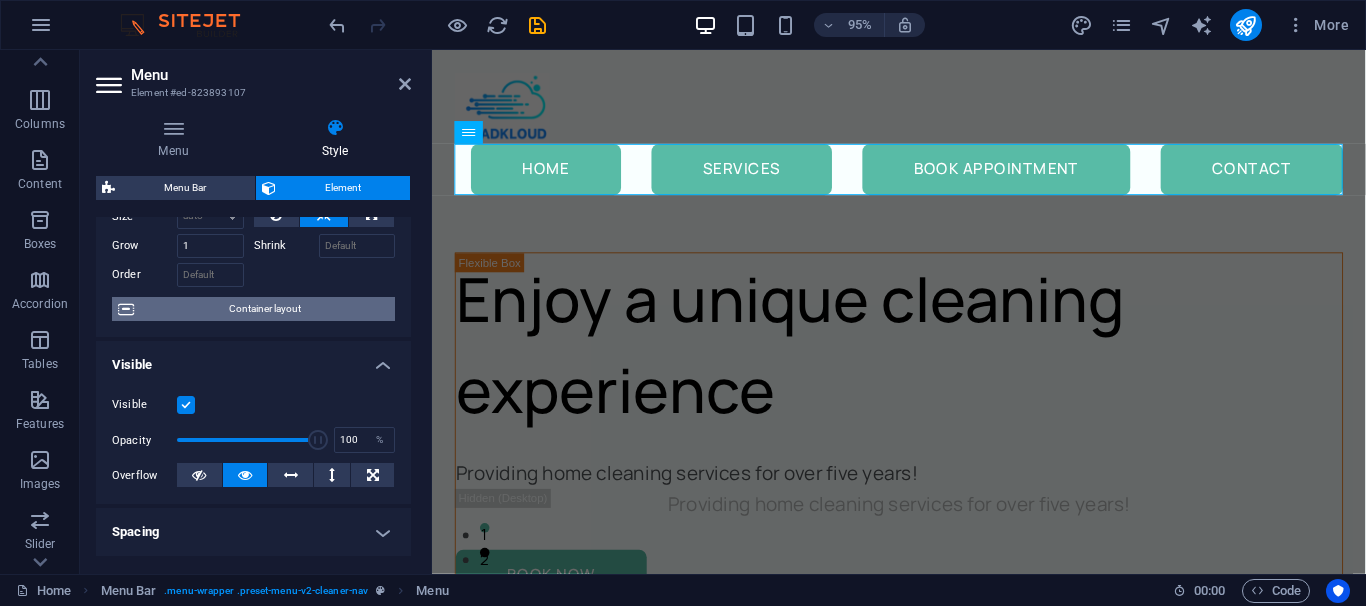 scroll, scrollTop: 0, scrollLeft: 0, axis: both 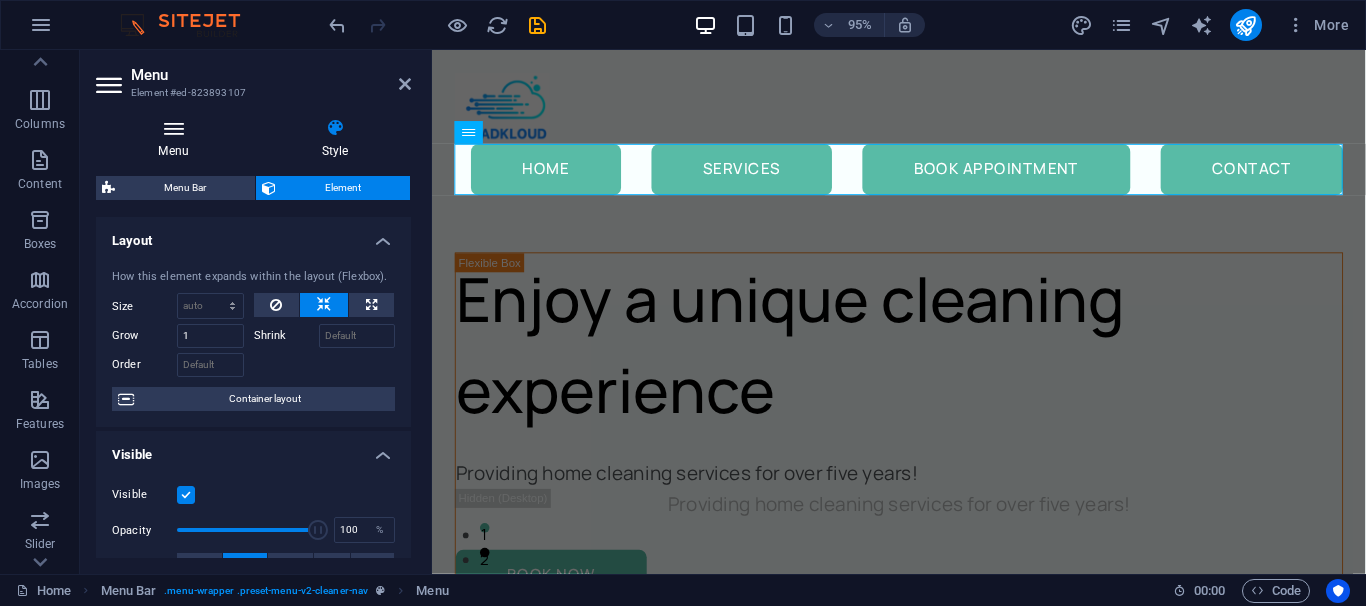 click at bounding box center (173, 128) 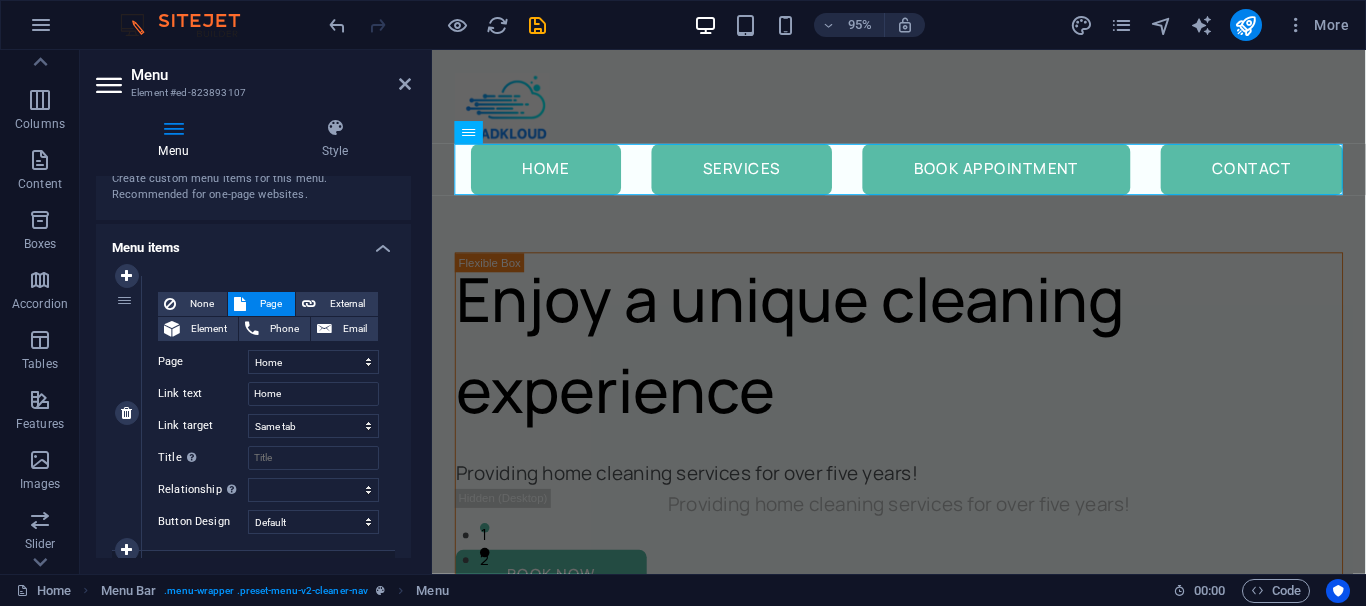 scroll, scrollTop: 270, scrollLeft: 0, axis: vertical 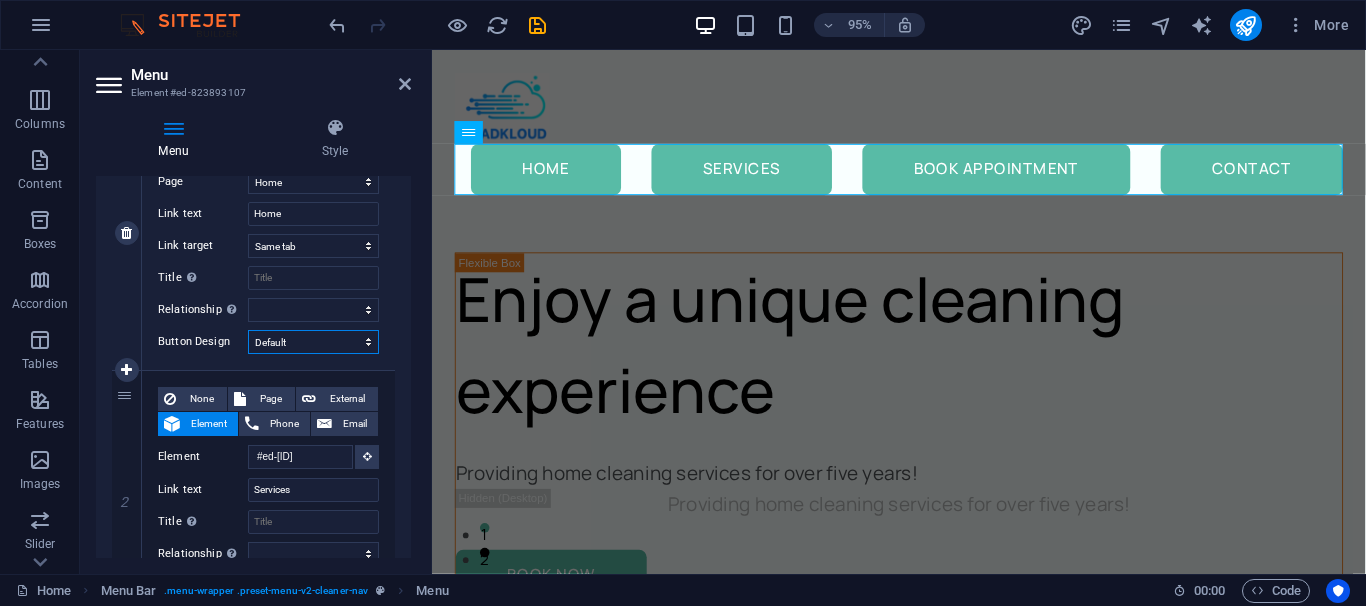 click on "None Default Primary Secondary" at bounding box center [313, 342] 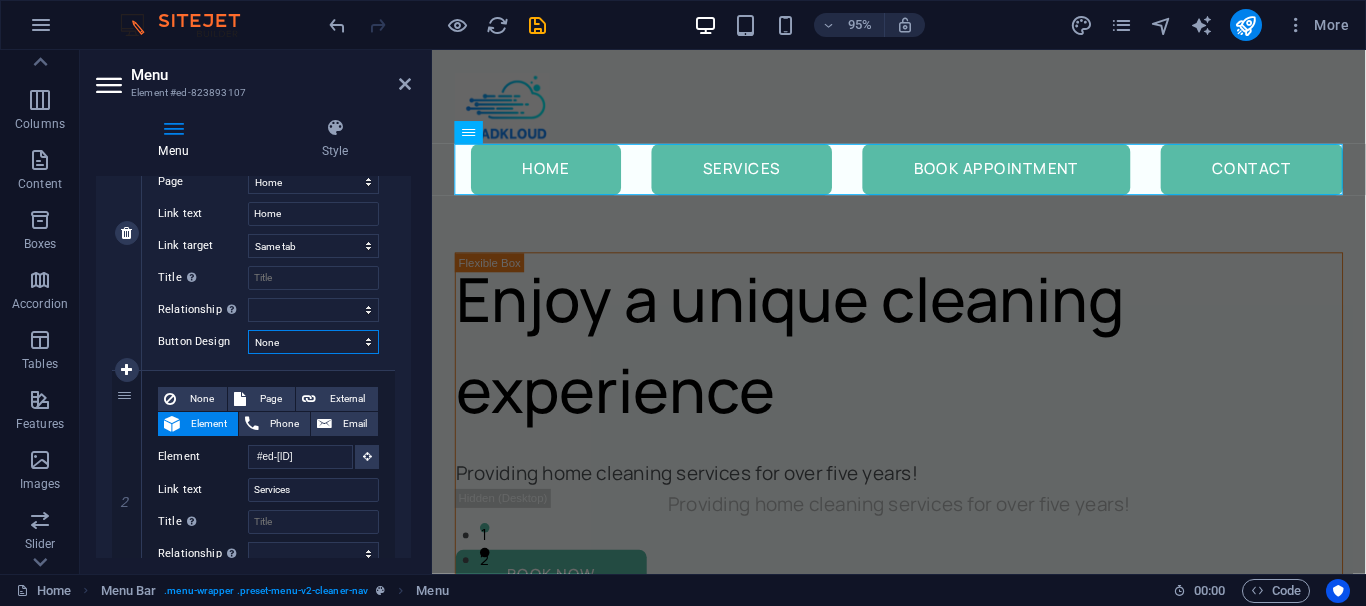 click on "None" at bounding box center (0, 0) 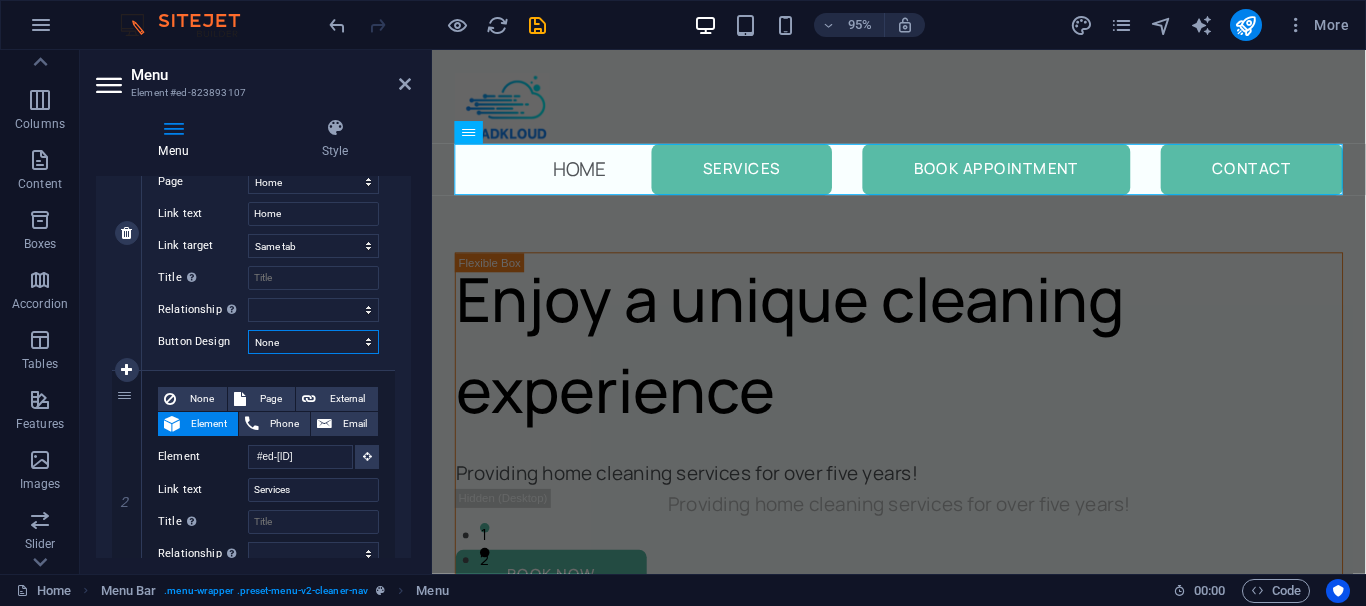 click on "None Default Primary Secondary" at bounding box center (313, 342) 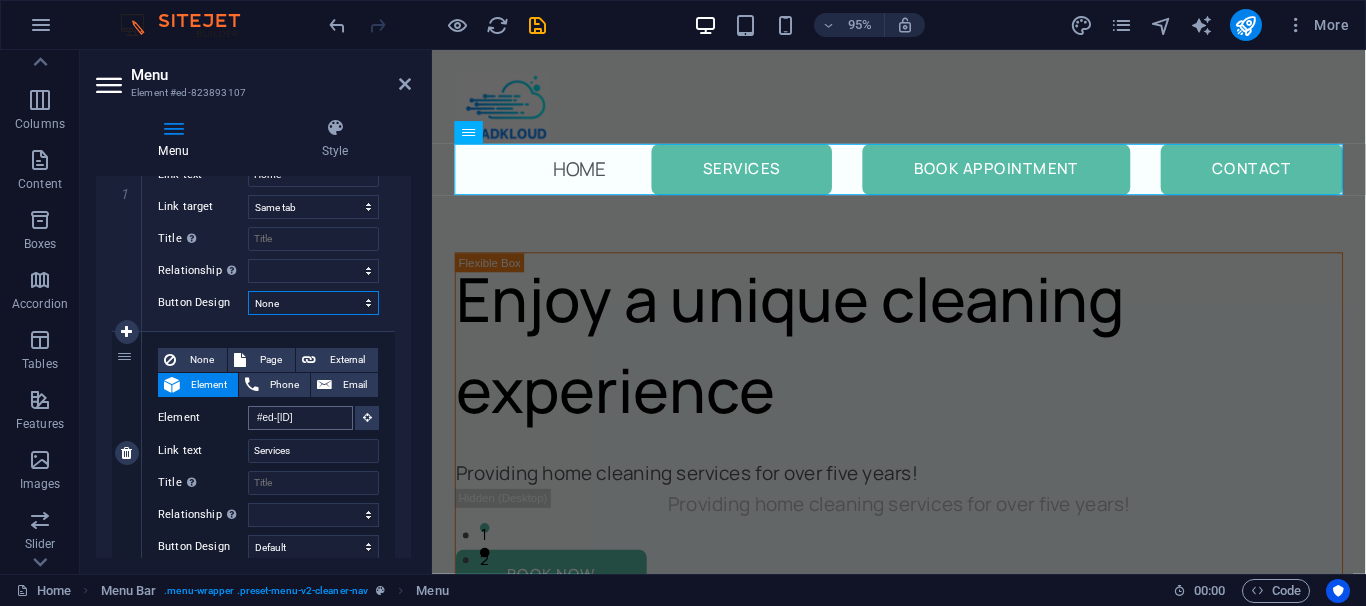 scroll, scrollTop: 450, scrollLeft: 0, axis: vertical 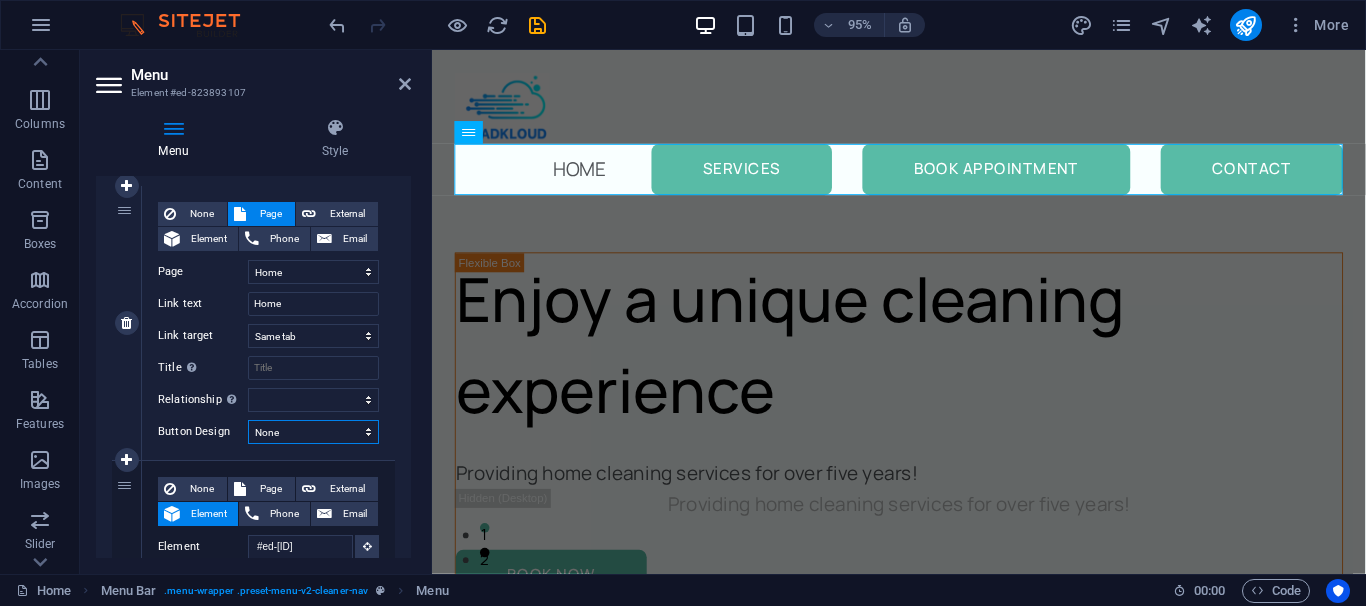 click on "None Default Primary Secondary" at bounding box center [313, 432] 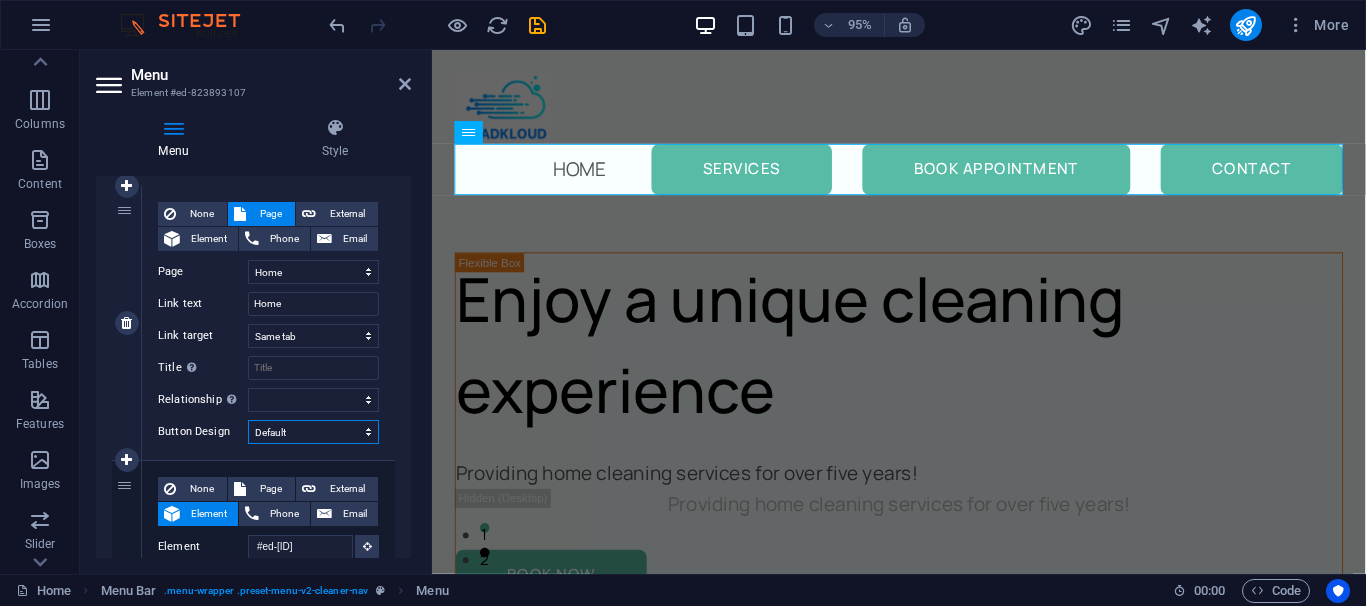 click on "Default" at bounding box center (0, 0) 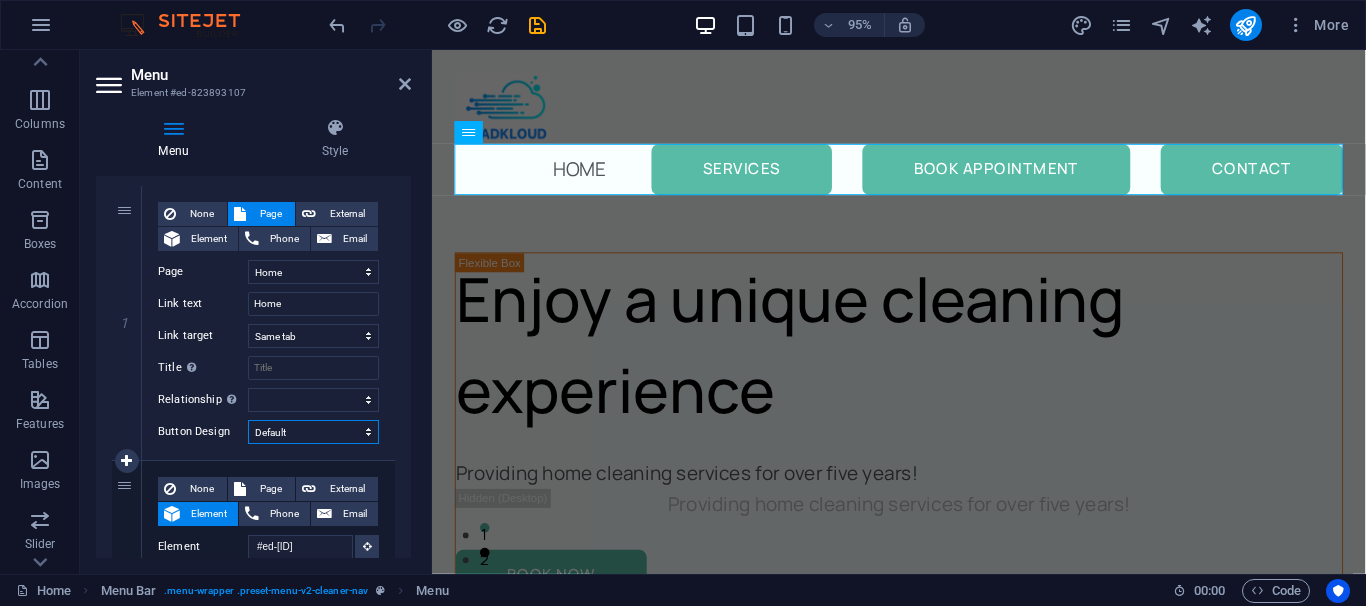 select 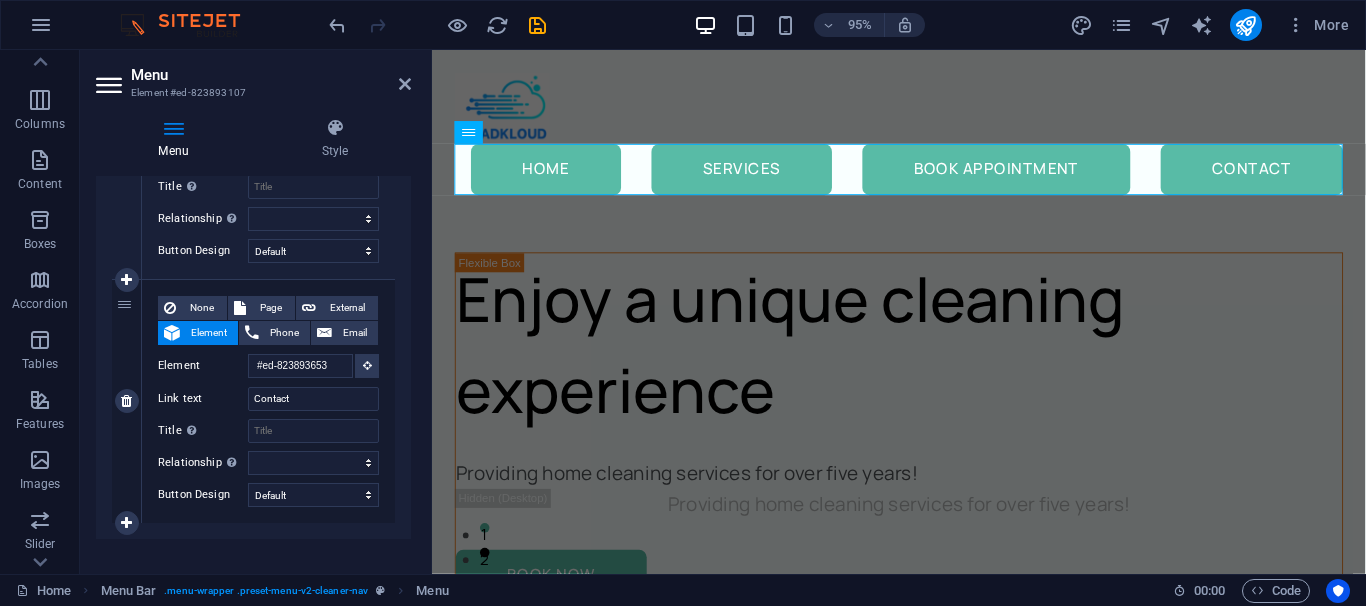 scroll, scrollTop: 871, scrollLeft: 0, axis: vertical 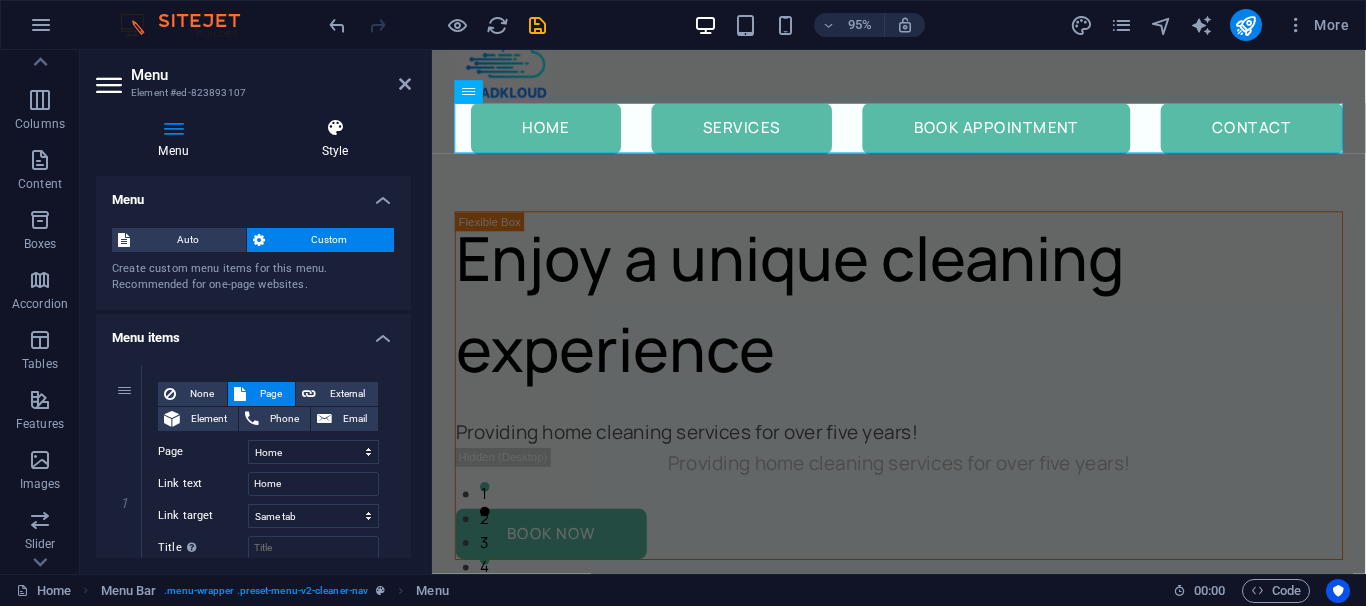 click on "Style" at bounding box center [335, 139] 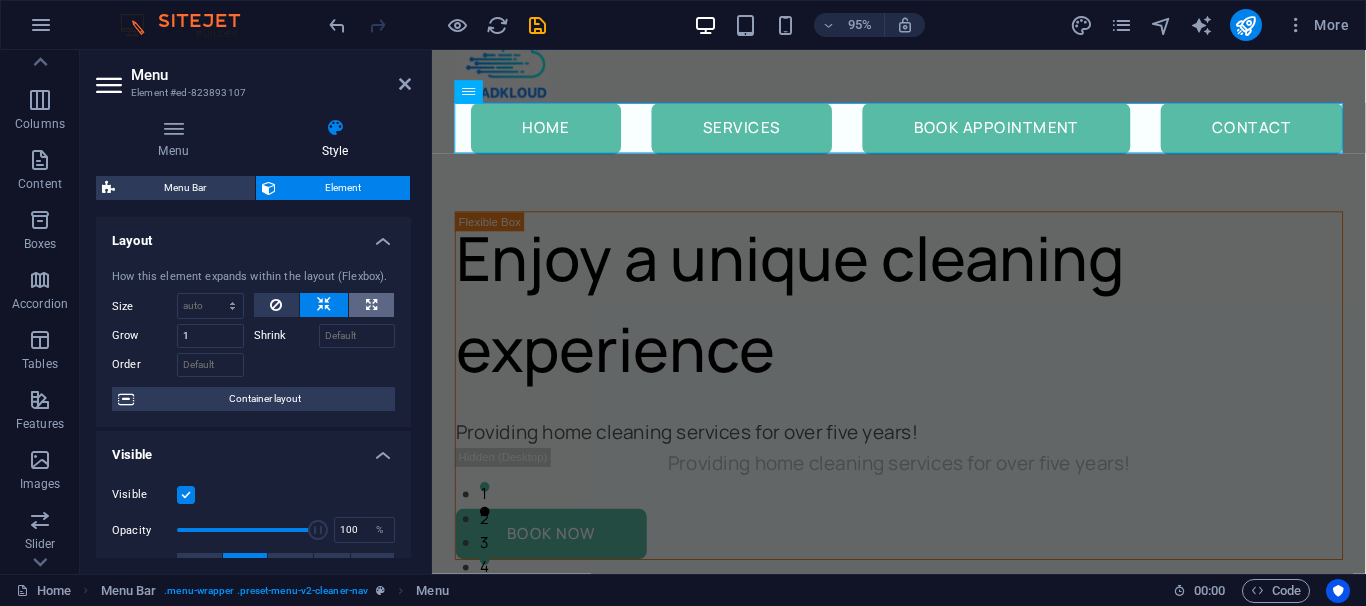 click at bounding box center [371, 305] 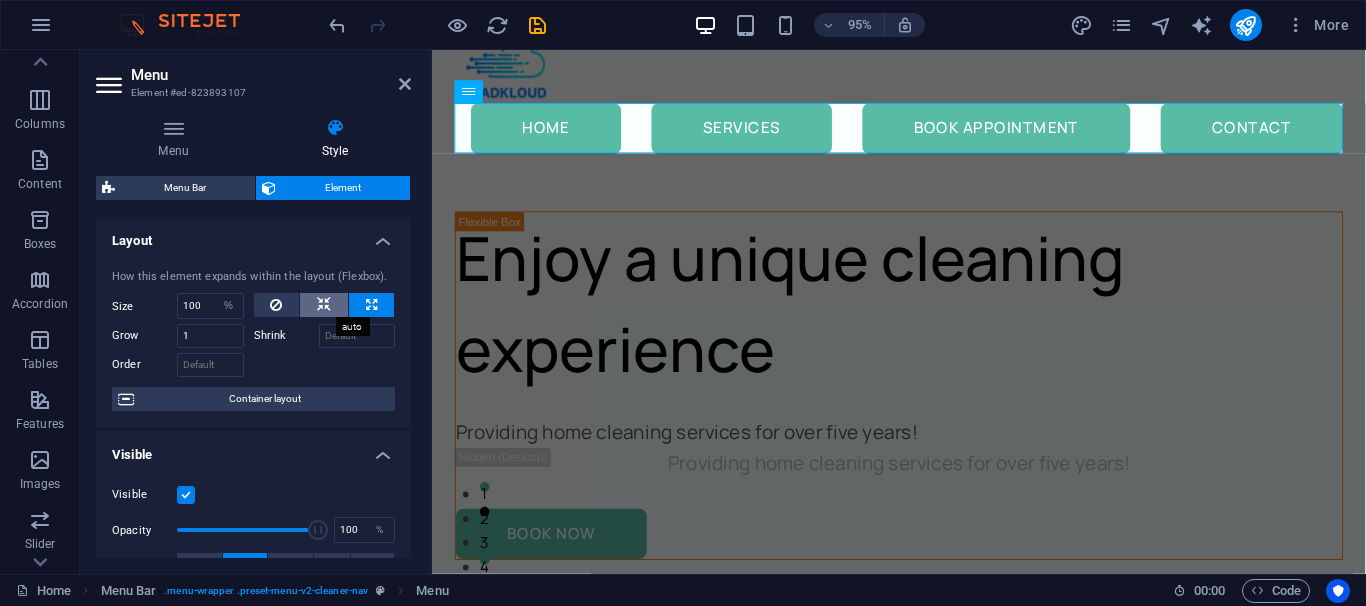 click at bounding box center (324, 305) 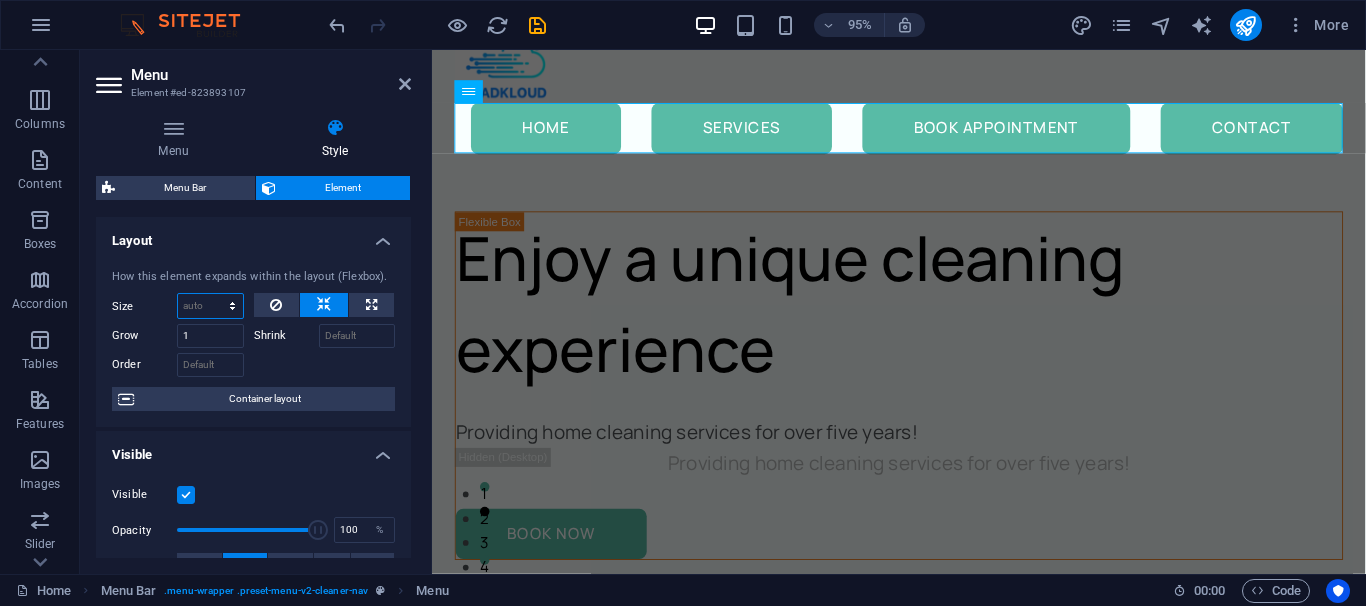 click on "Default auto px % 1/1 1/2 1/3 1/4 1/5 1/6 1/7 1/8 1/9 1/10" at bounding box center (210, 306) 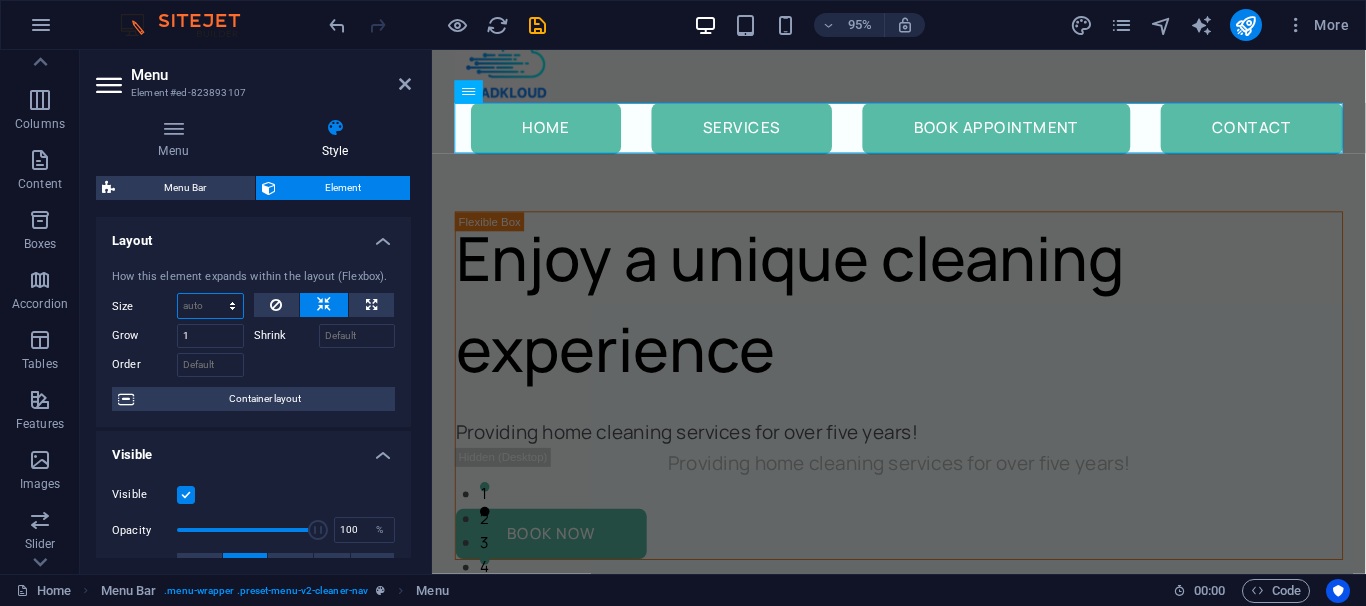 select on "1/2" 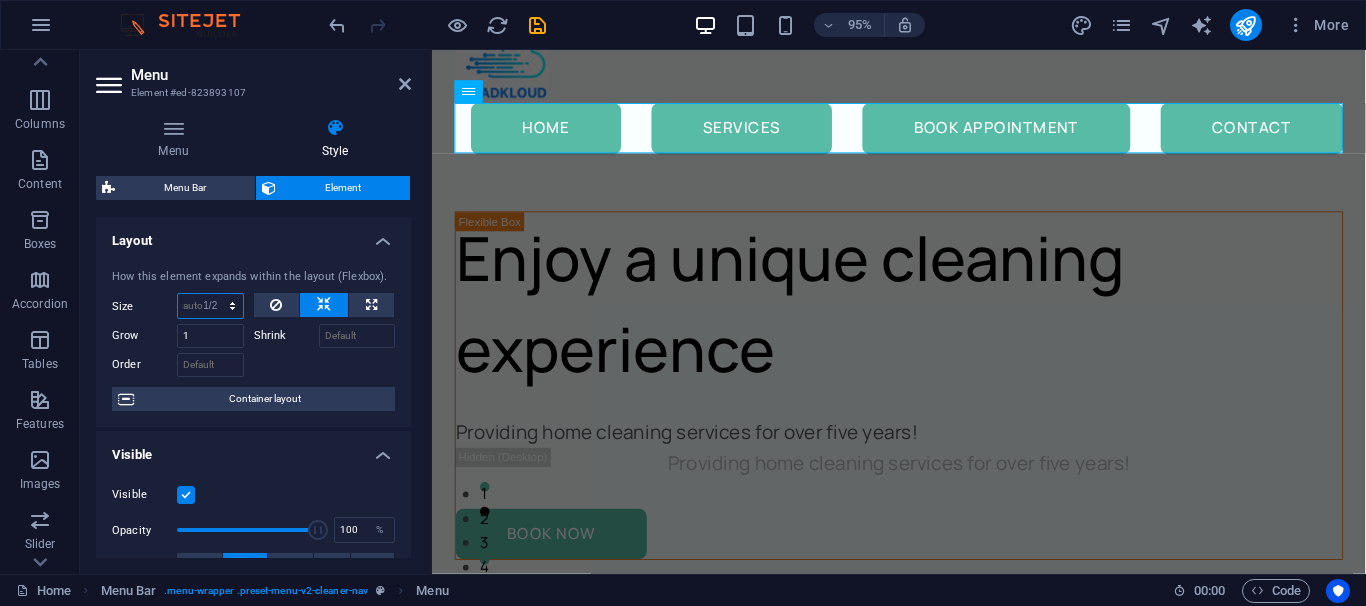 click on "1/2" at bounding box center [0, 0] 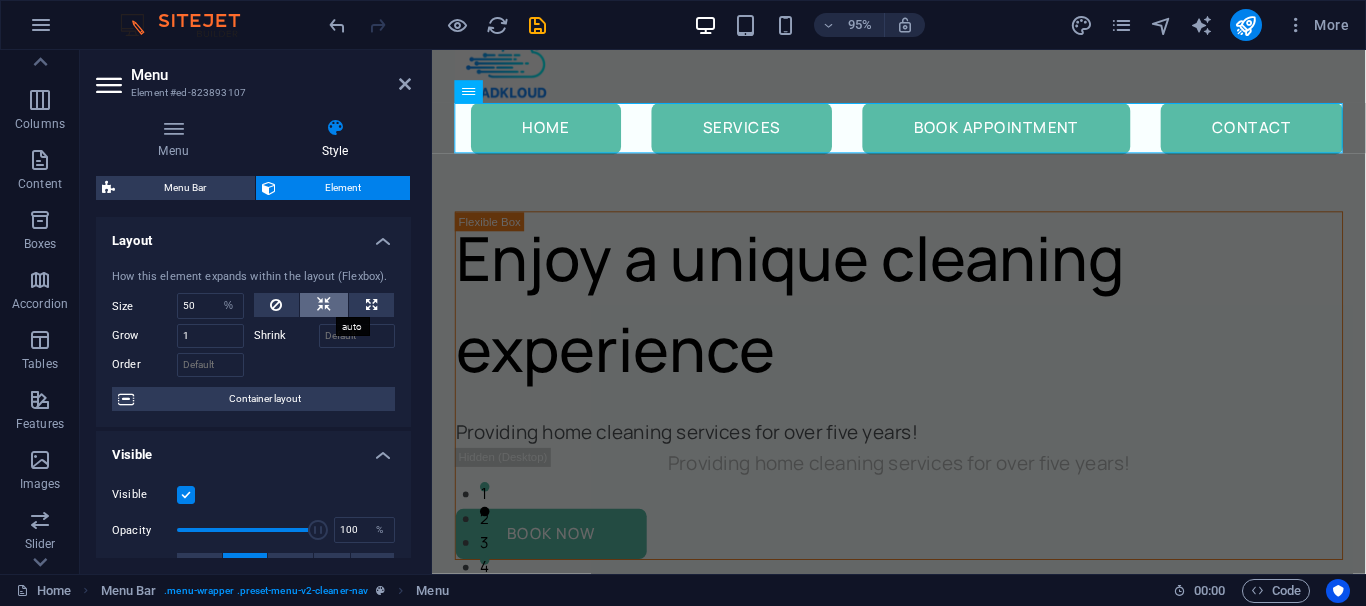 click at bounding box center [324, 305] 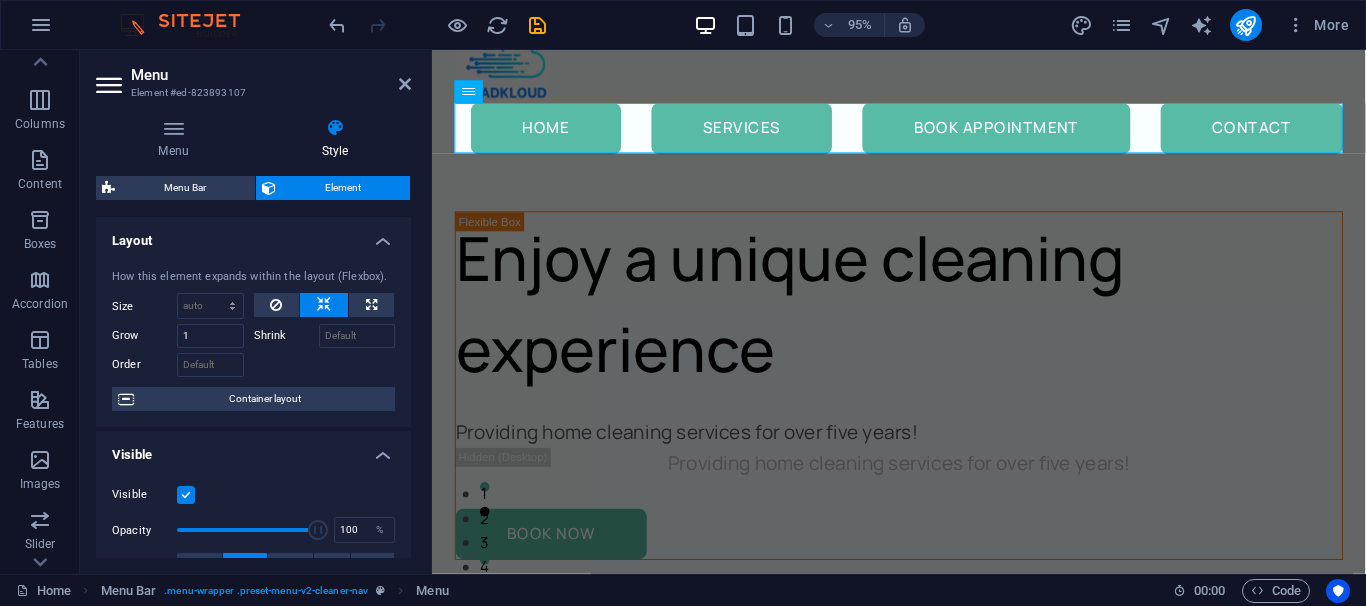 click at bounding box center (324, 305) 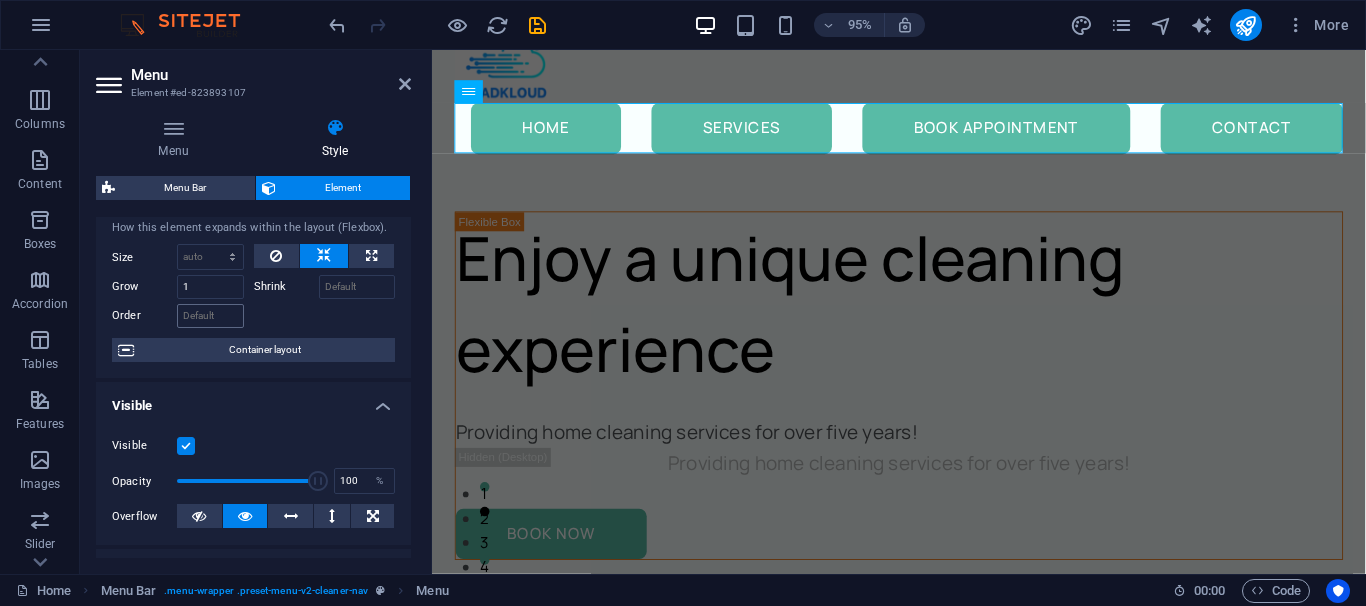 scroll, scrollTop: 0, scrollLeft: 0, axis: both 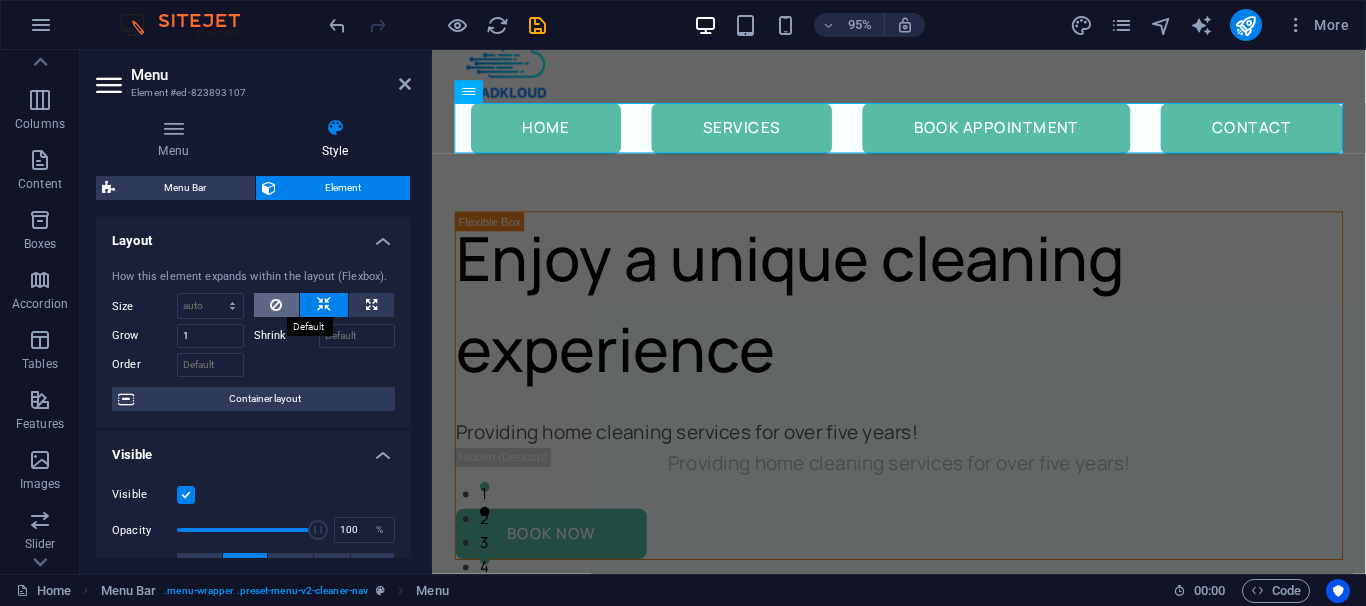 click at bounding box center [277, 305] 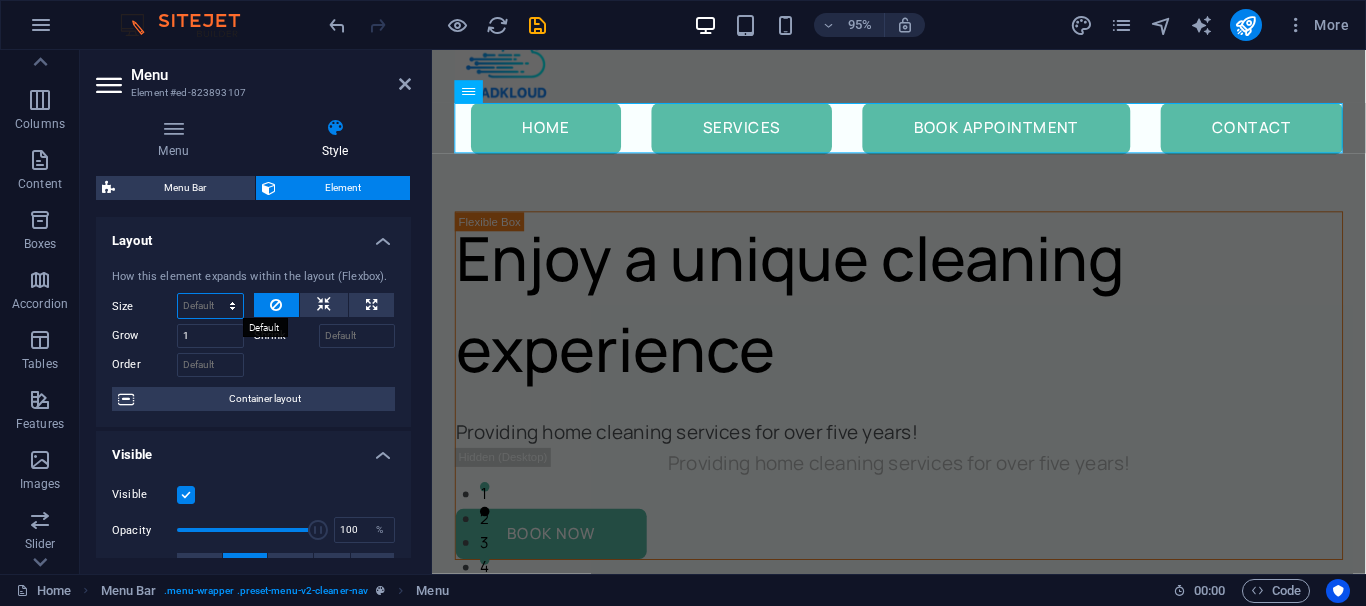 click on "Default auto px % 1/1 1/2 1/3 1/4 1/5 1/6 1/7 1/8 1/9 1/10" at bounding box center (210, 306) 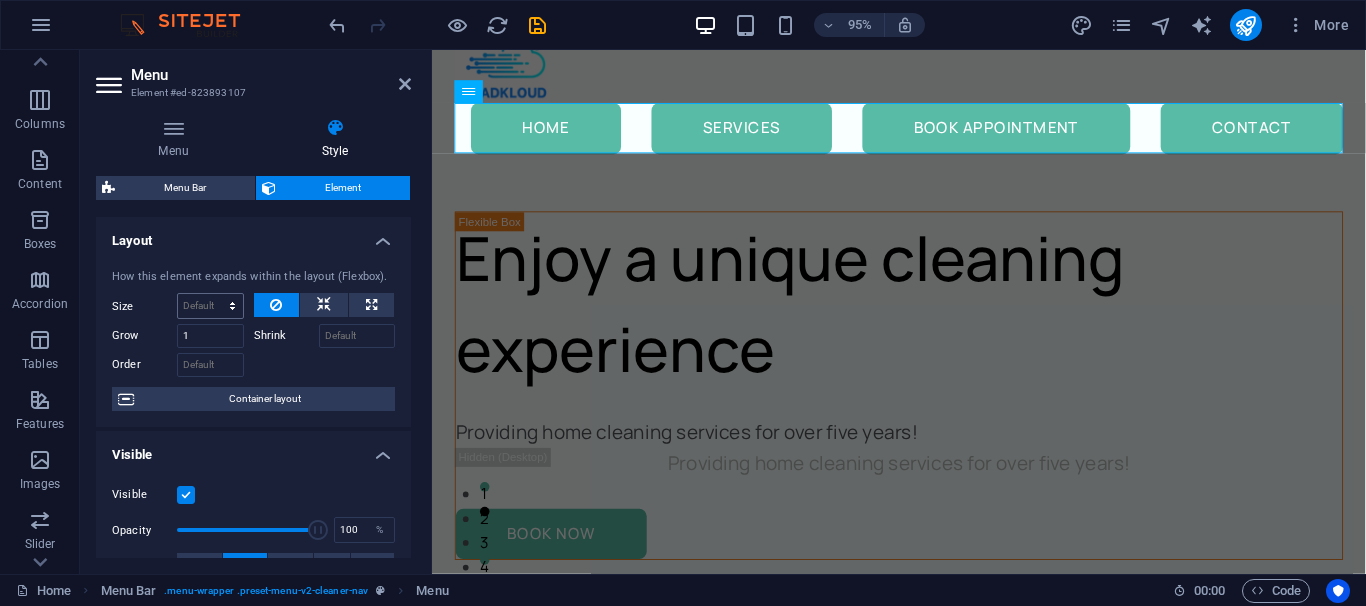 click at bounding box center (324, 305) 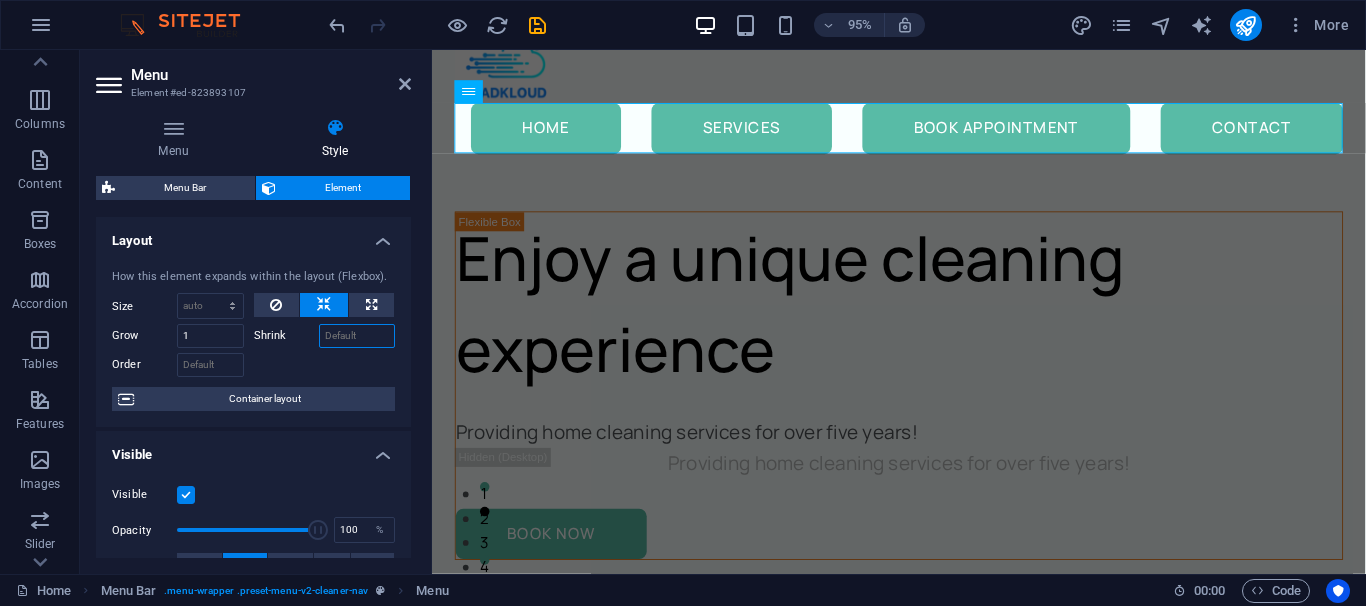 click on "Shrink" at bounding box center (357, 336) 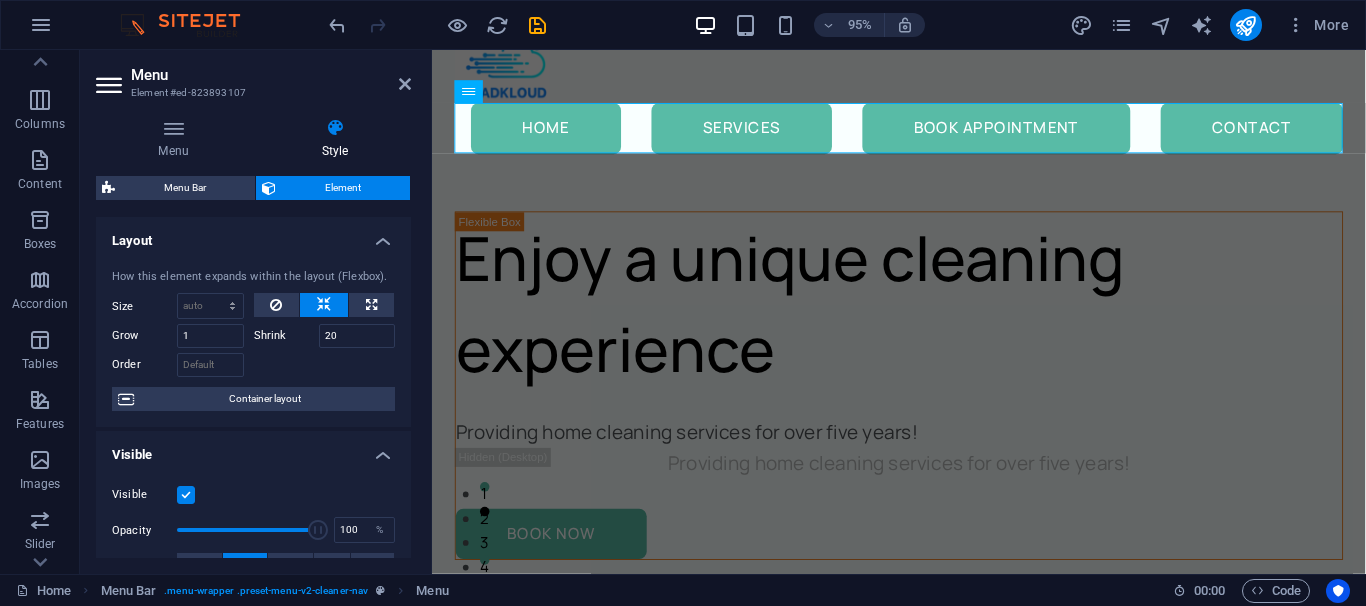 click at bounding box center (325, 362) 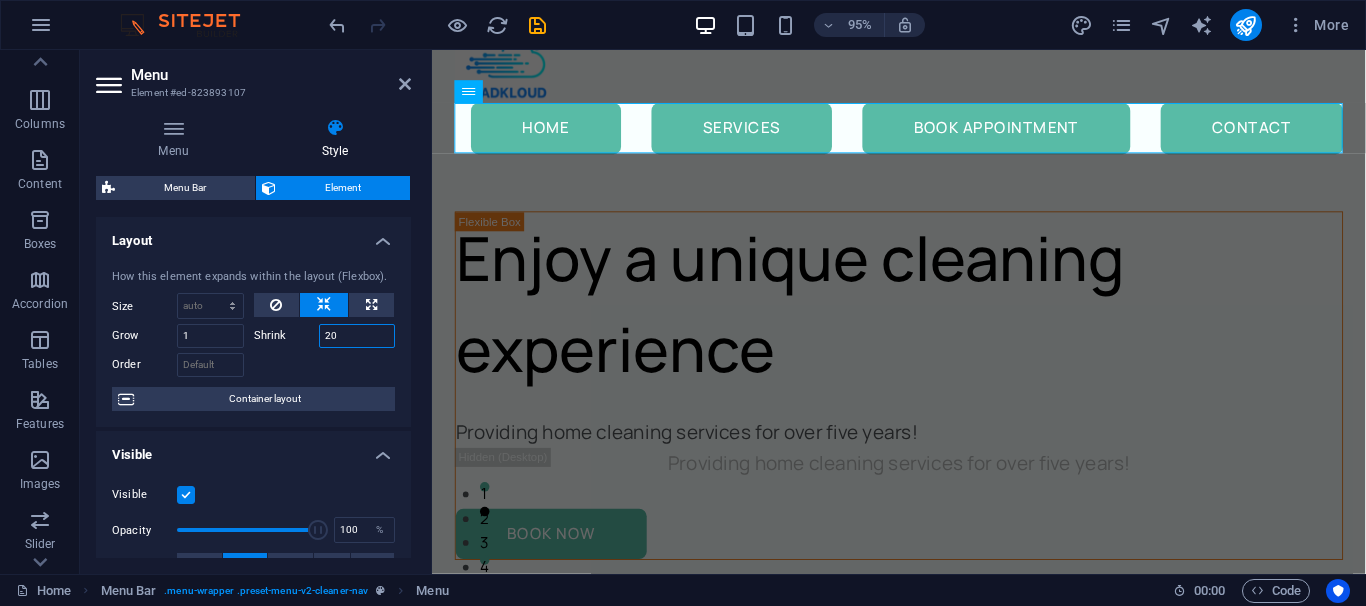 click on "20" at bounding box center [357, 336] 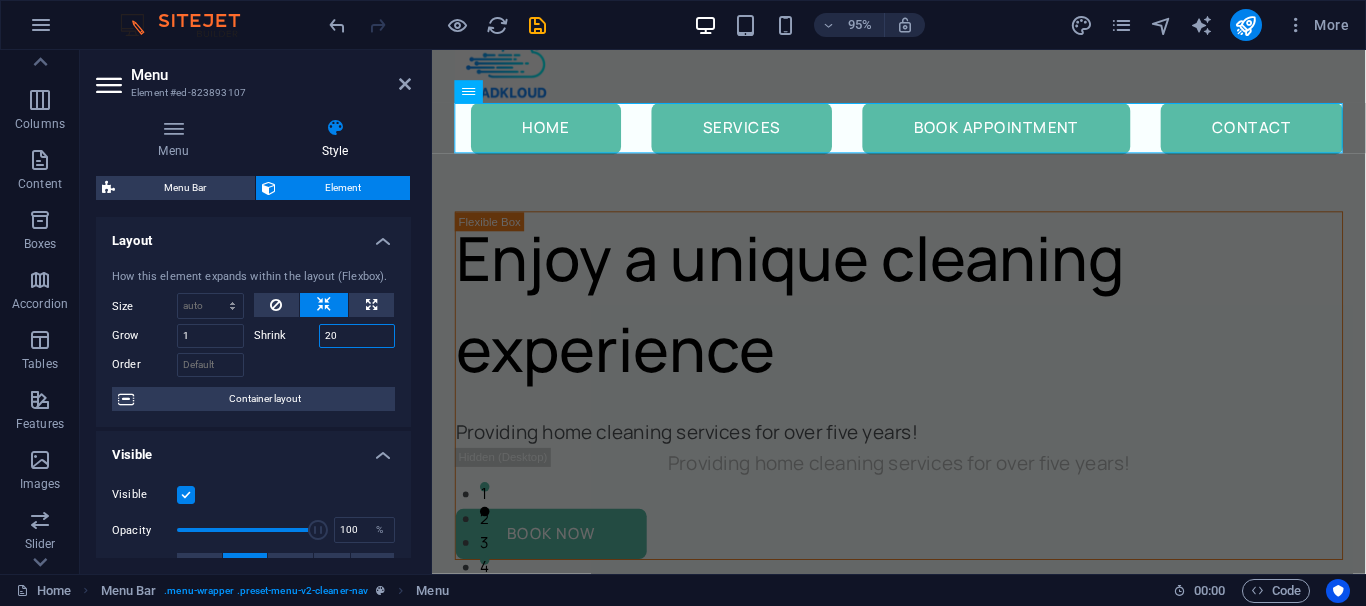 type on "2" 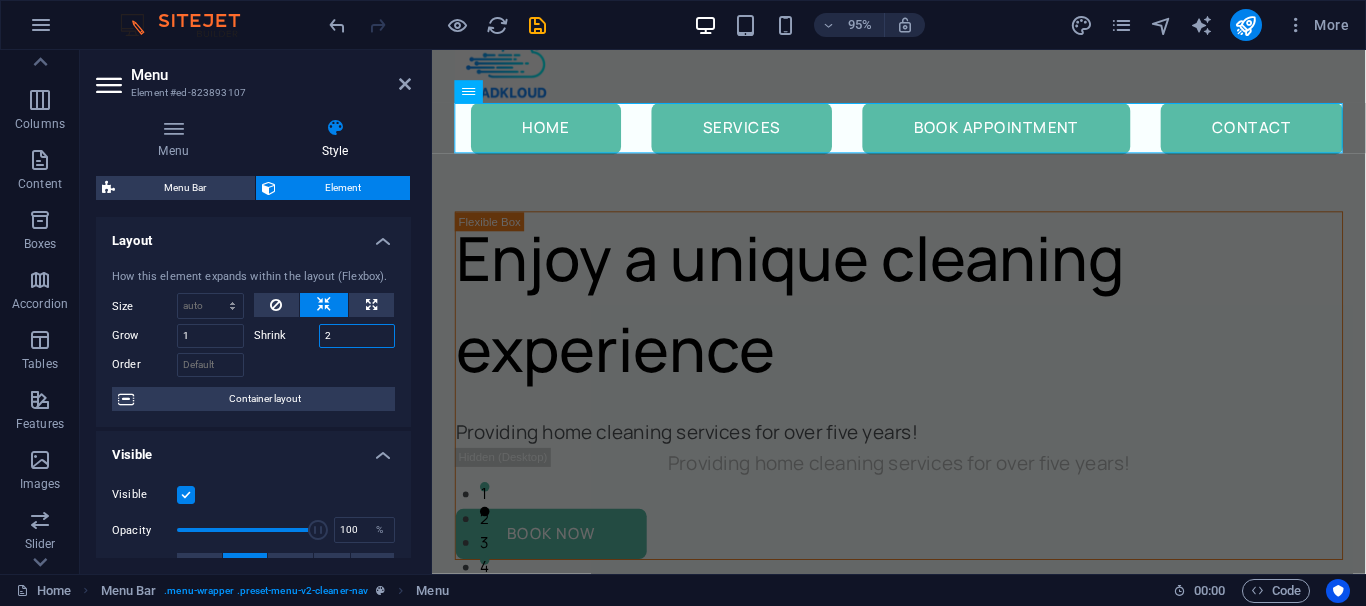 type on "20" 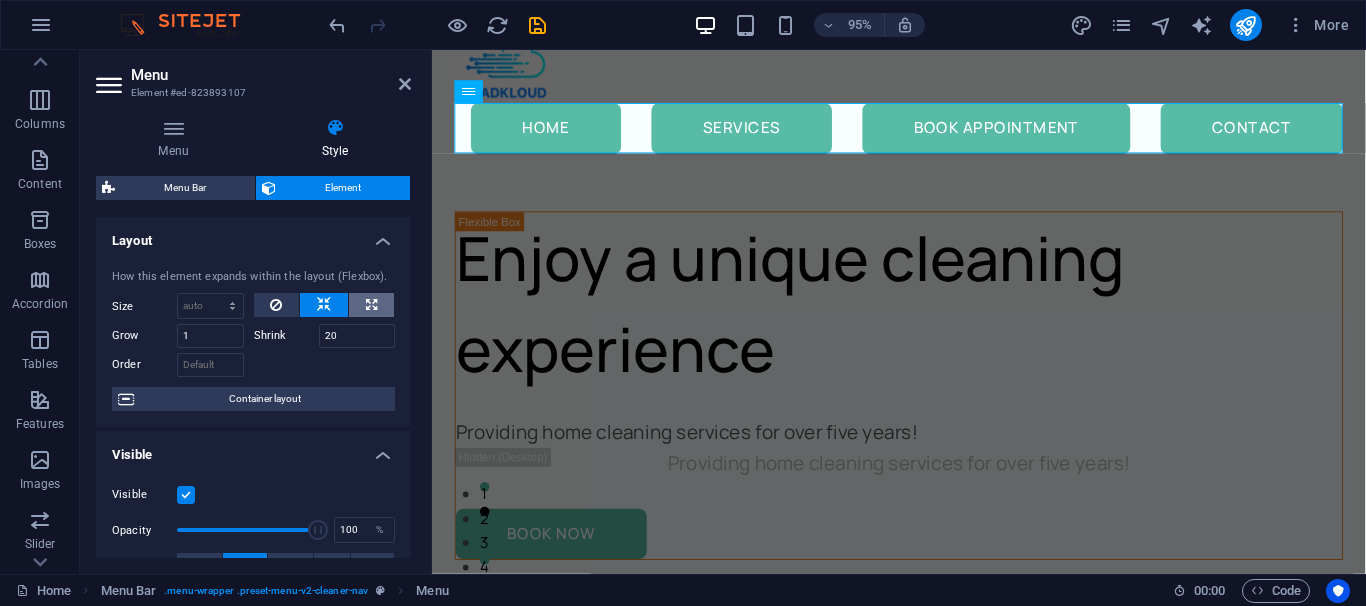click at bounding box center [371, 305] 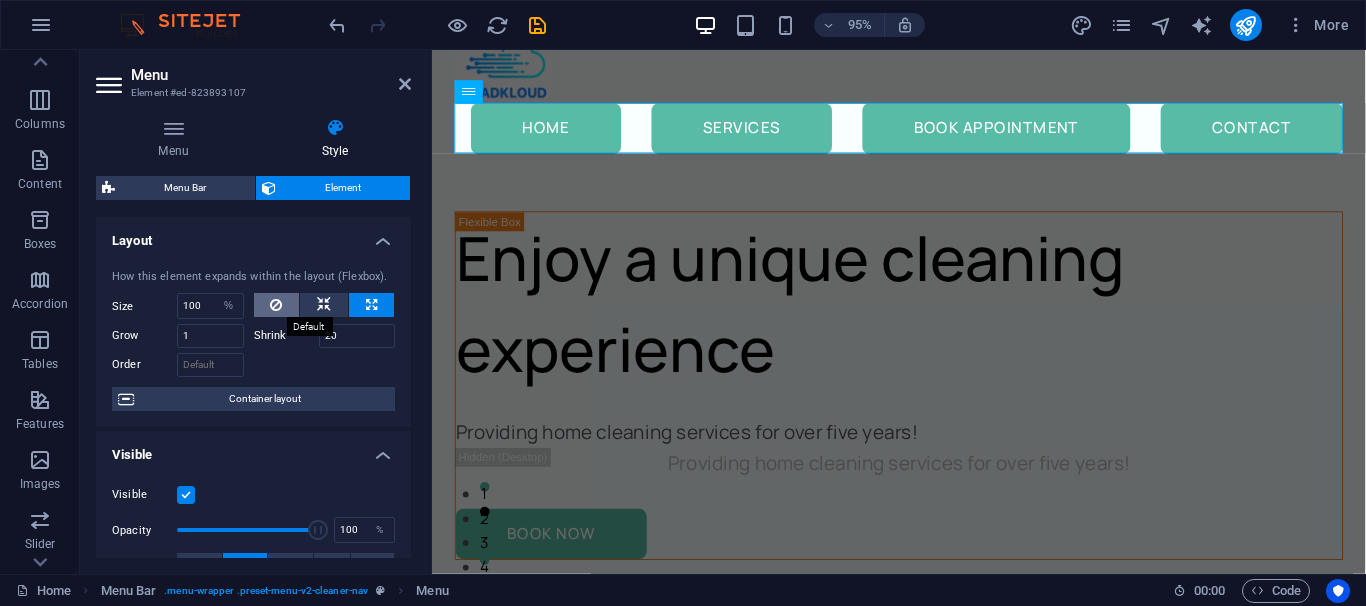 click at bounding box center (277, 305) 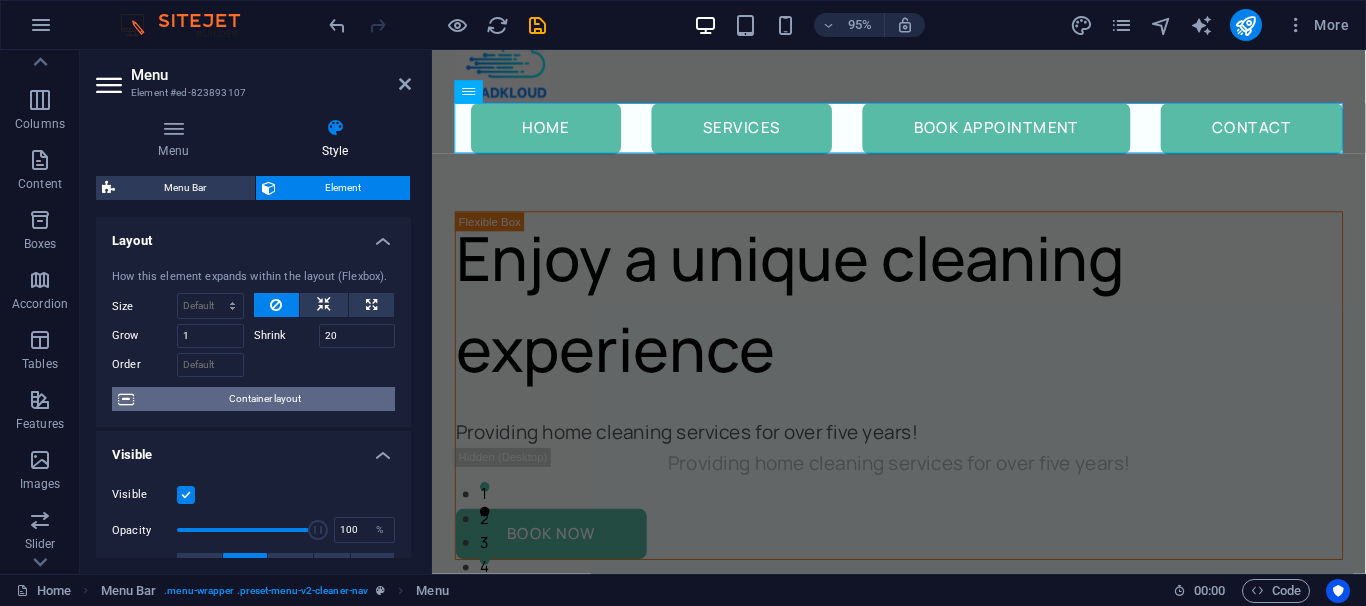 click on "Container layout" at bounding box center (264, 399) 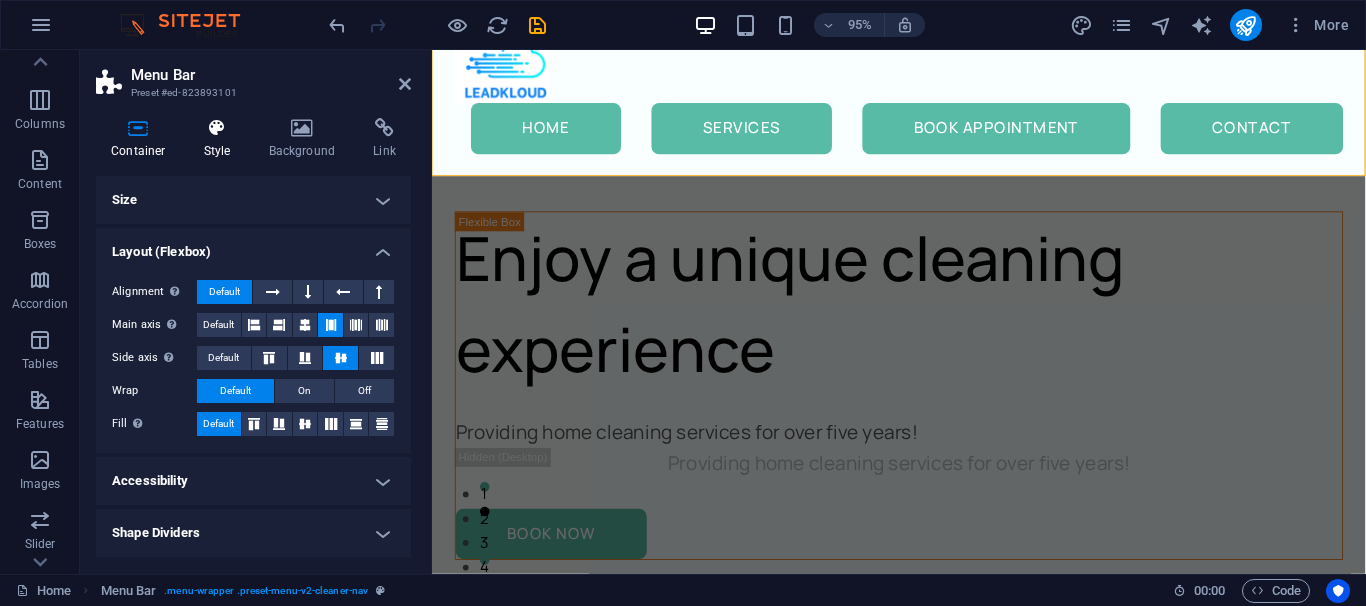 click on "Style" at bounding box center (221, 139) 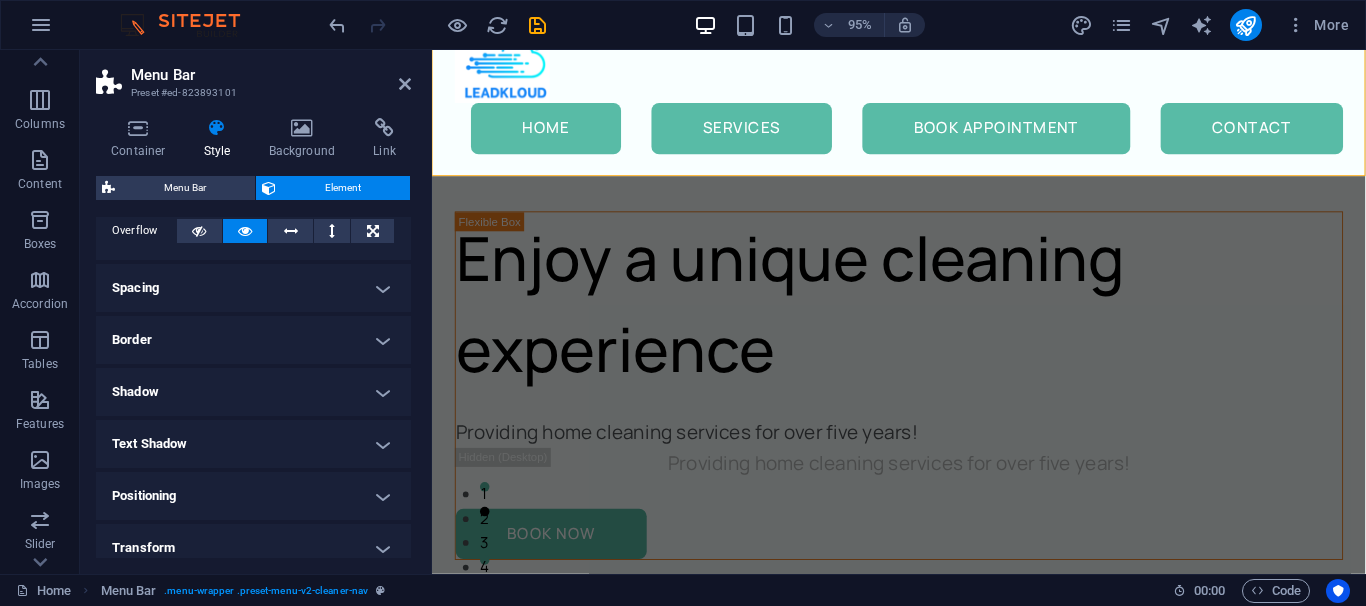 scroll, scrollTop: 90, scrollLeft: 0, axis: vertical 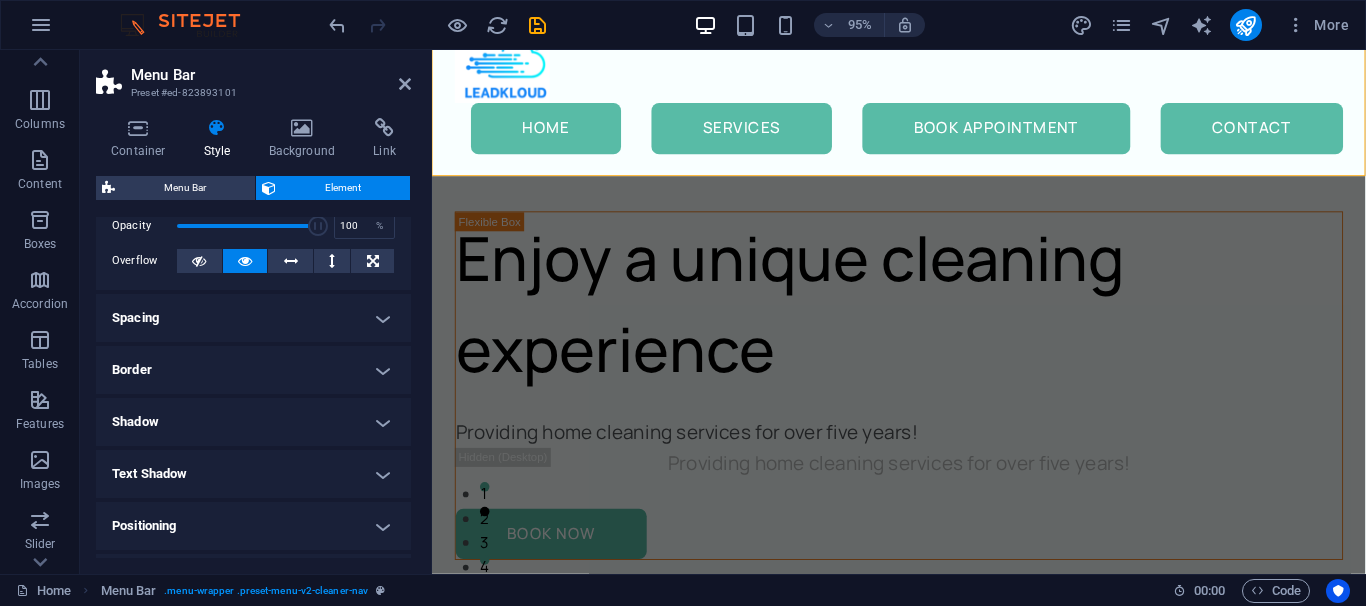 click on "Spacing" at bounding box center [253, 318] 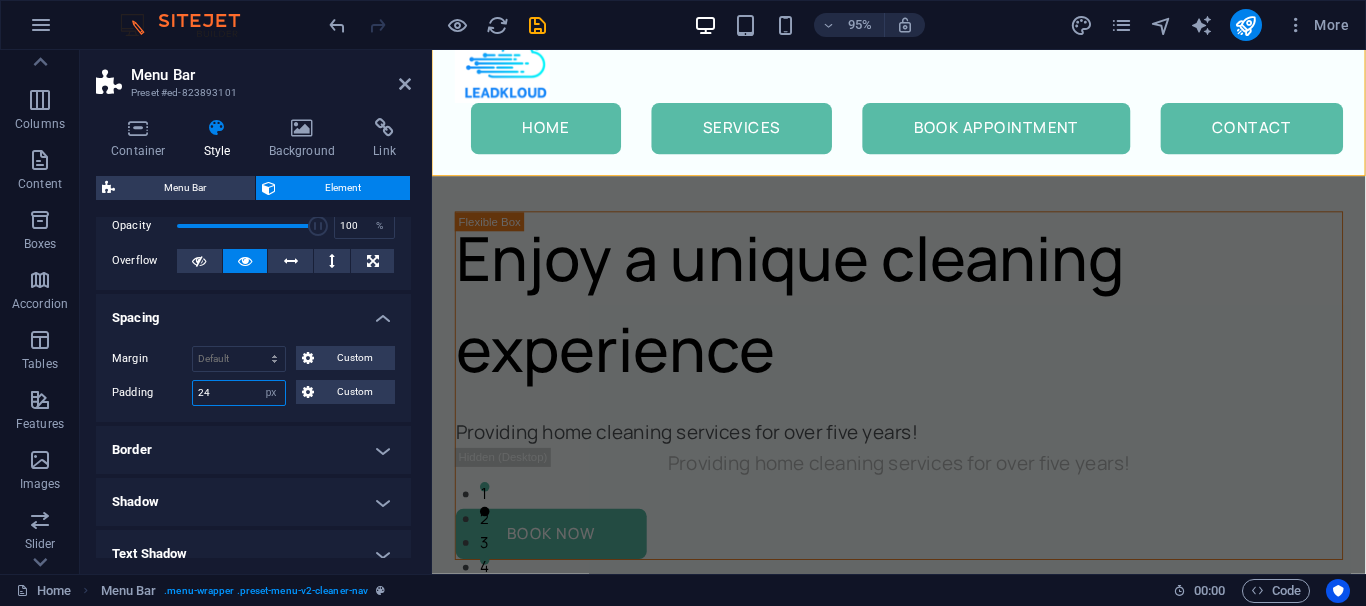 click on "24" at bounding box center [239, 393] 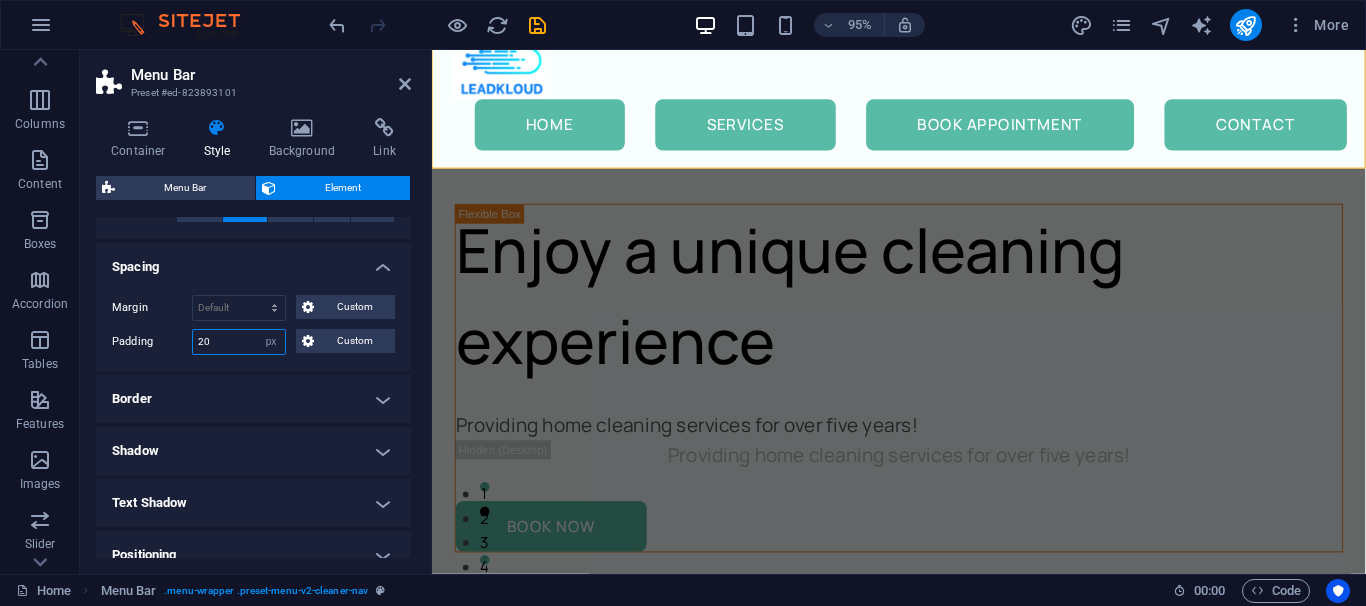 scroll, scrollTop: 180, scrollLeft: 0, axis: vertical 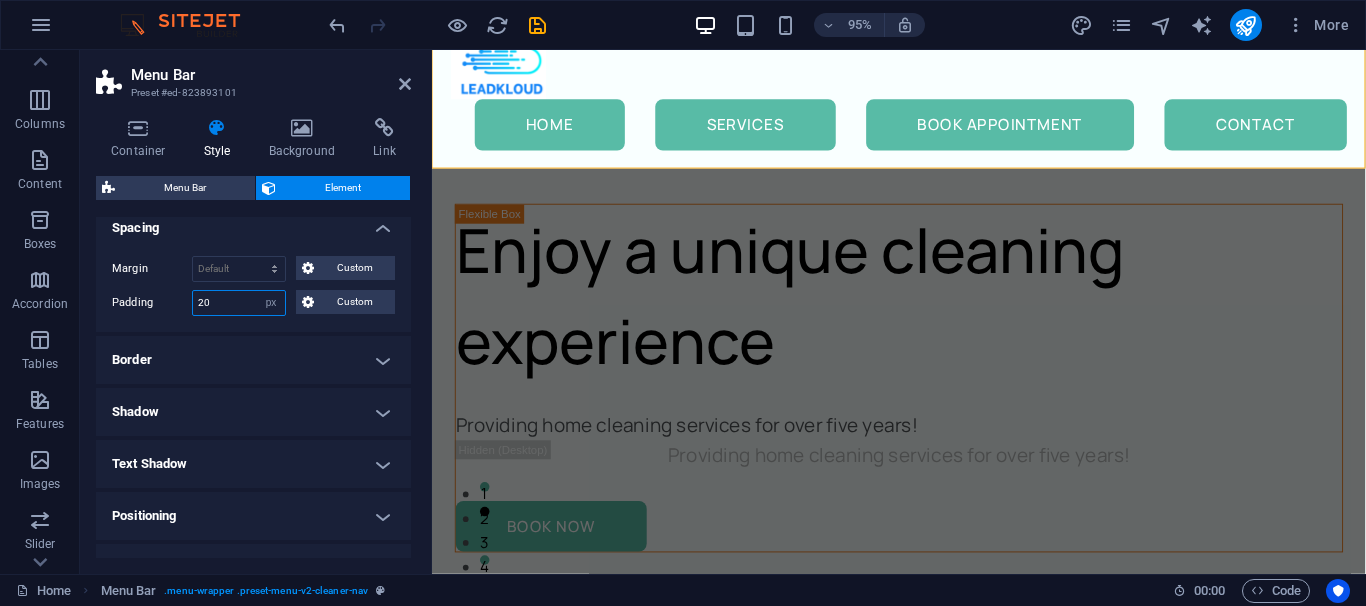 type on "20" 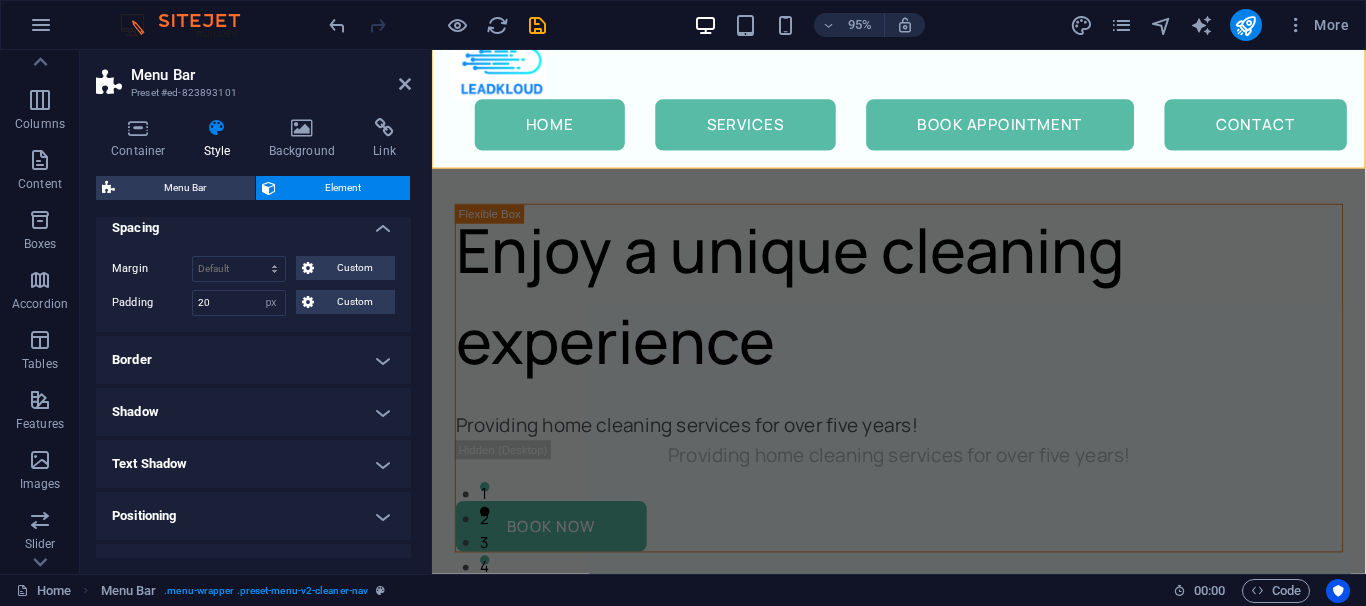 click on "Border" at bounding box center [253, 360] 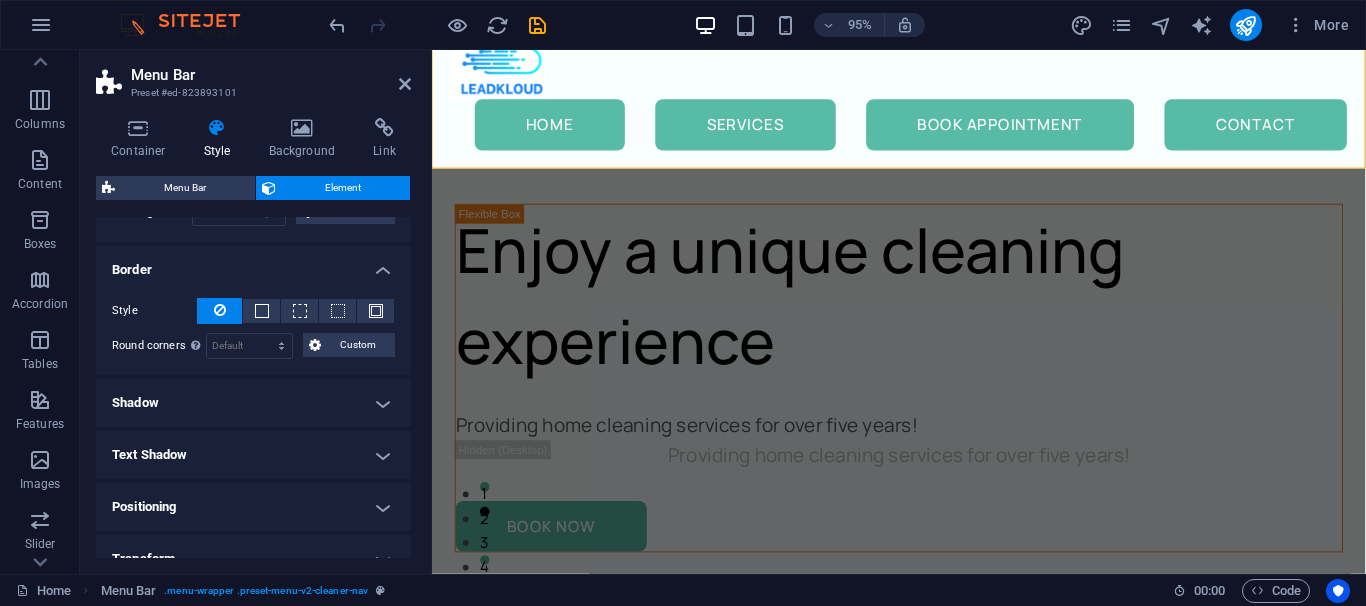 scroll, scrollTop: 360, scrollLeft: 0, axis: vertical 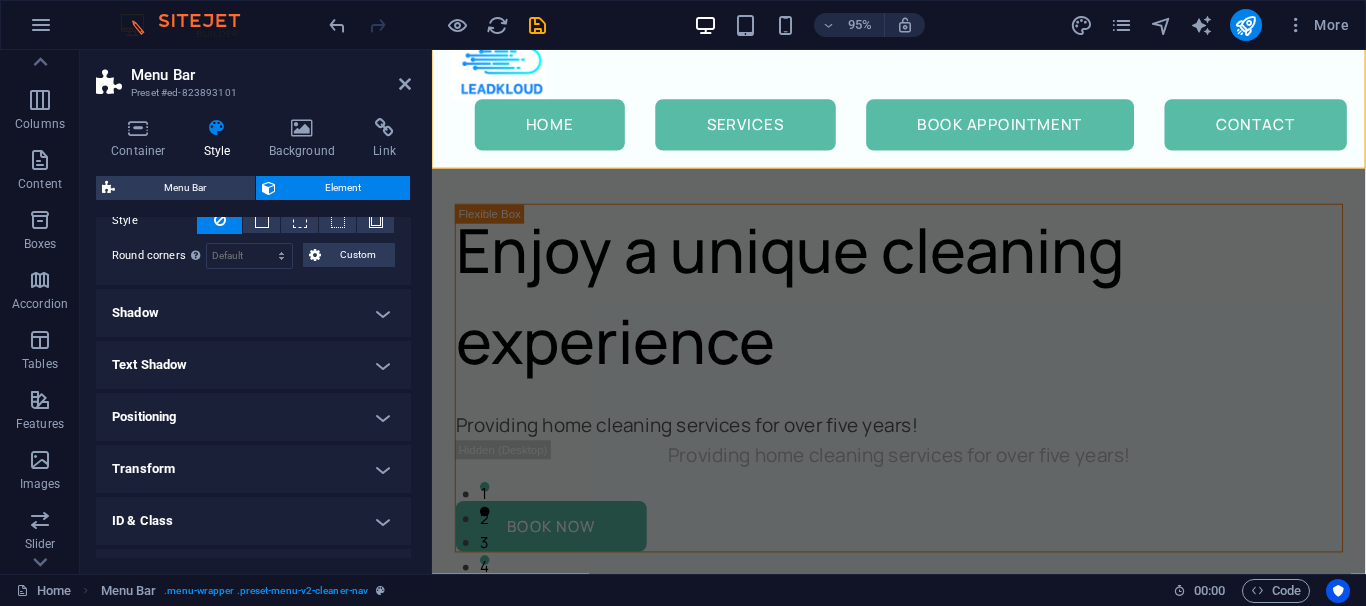click on "Positioning" at bounding box center [253, 417] 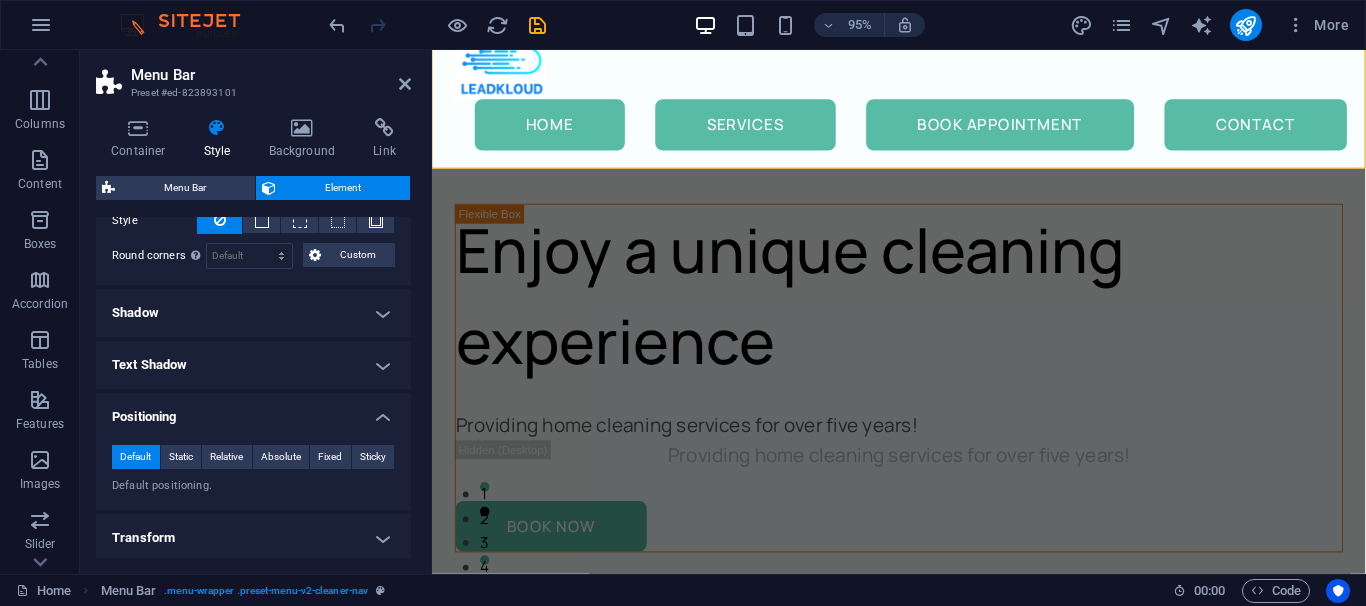 scroll, scrollTop: 520, scrollLeft: 0, axis: vertical 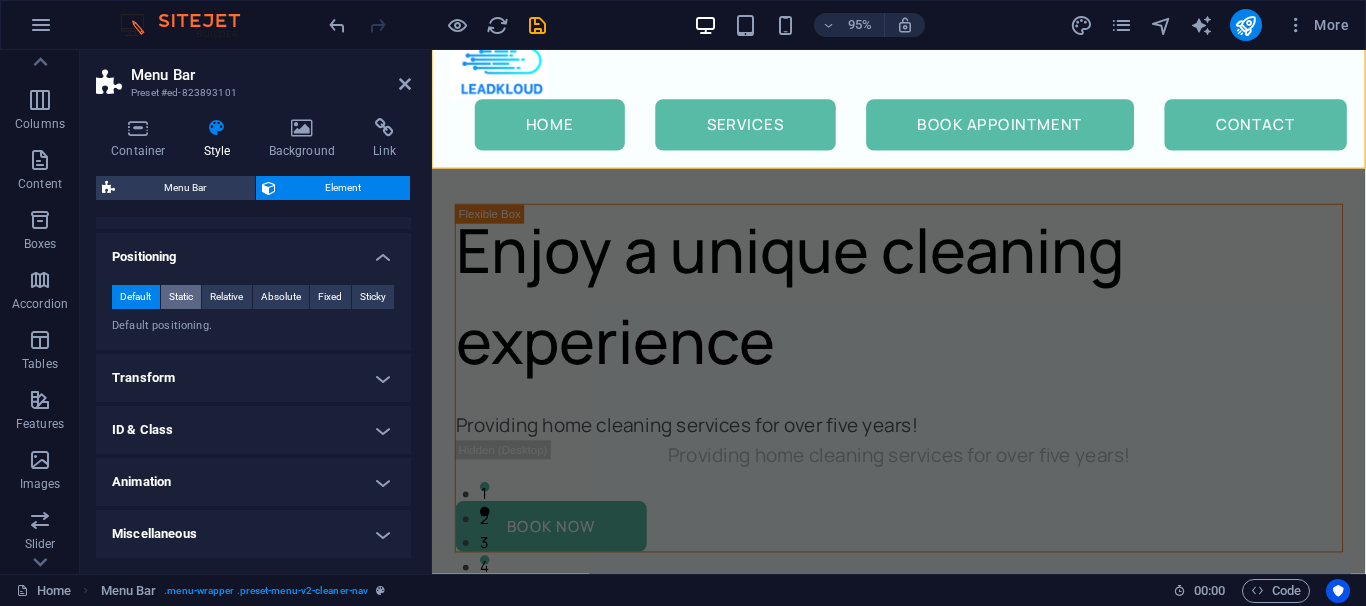 click on "Static" at bounding box center [181, 297] 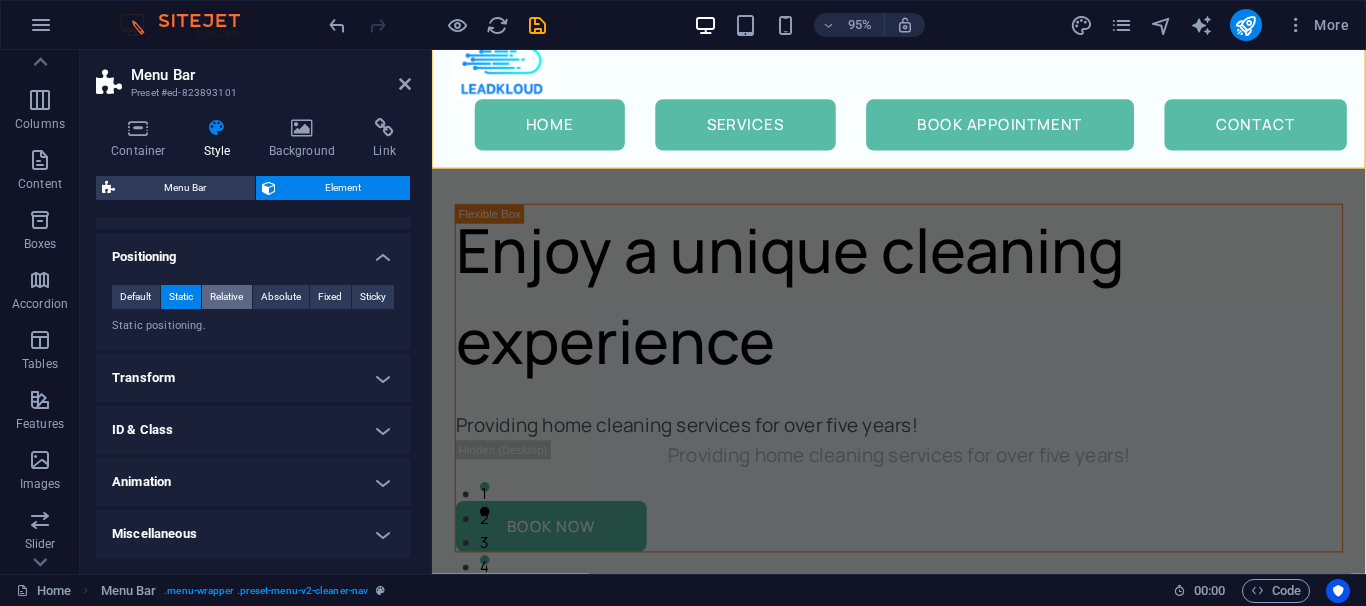 click on "Relative" at bounding box center (226, 297) 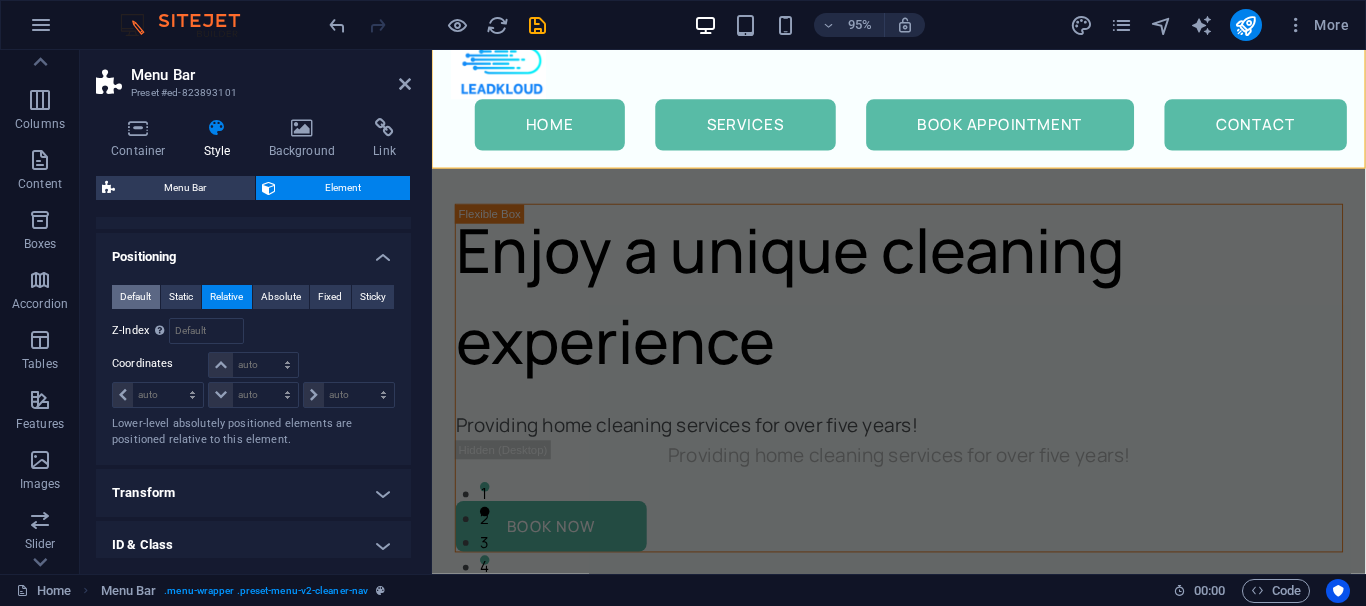 click on "Default" at bounding box center (135, 297) 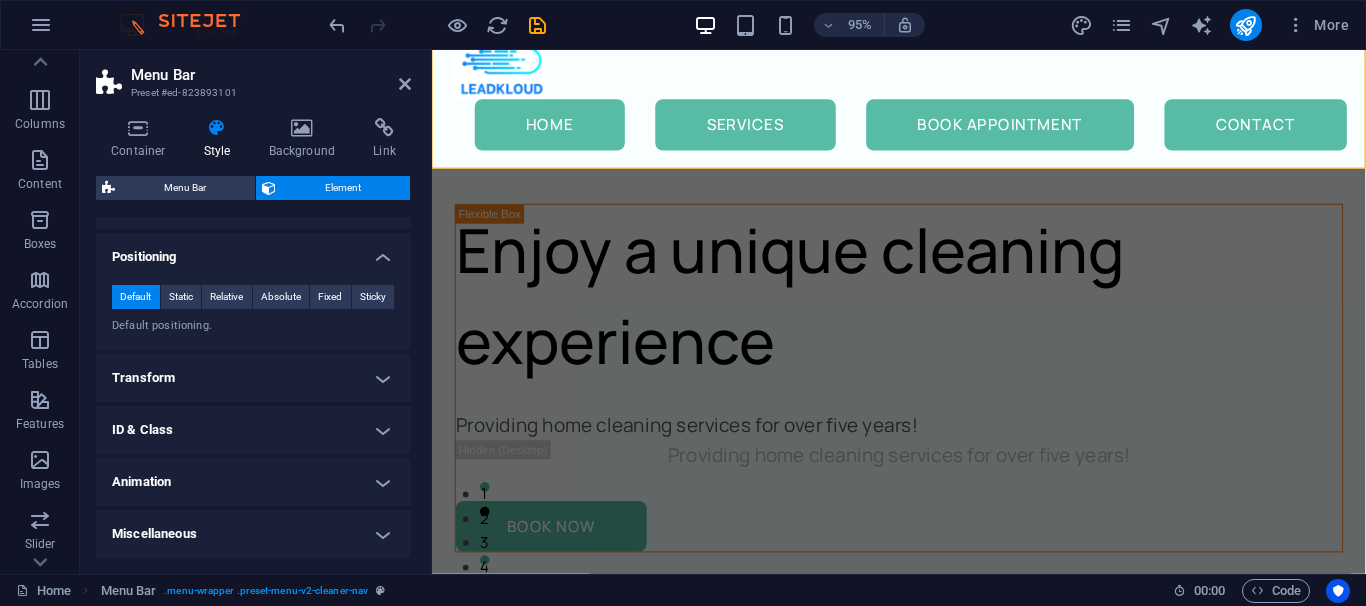 click on "Transform" at bounding box center [253, 378] 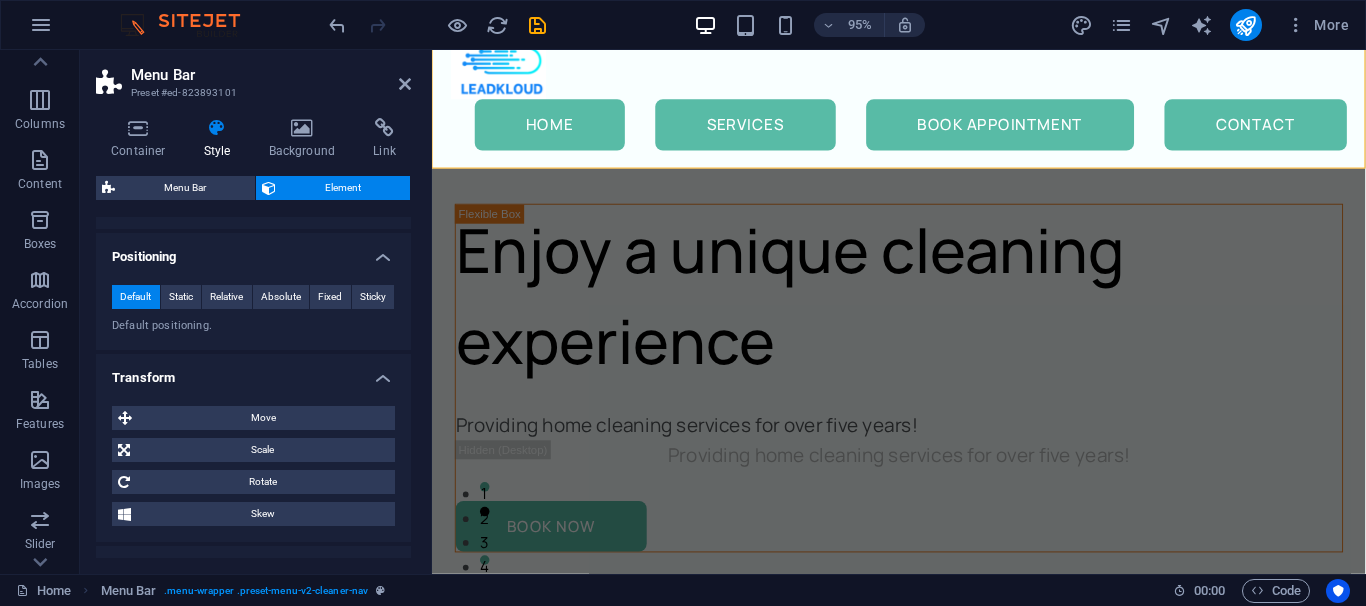 click on "Transform" at bounding box center (253, 372) 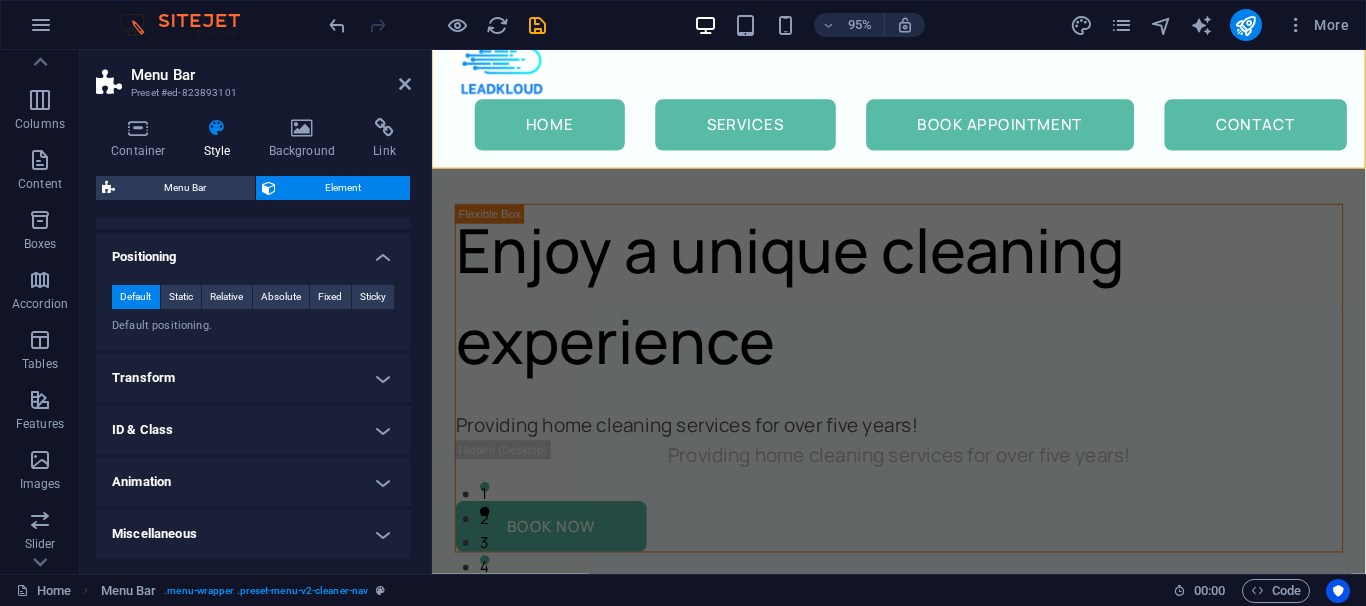 click on "Miscellaneous" at bounding box center [253, 534] 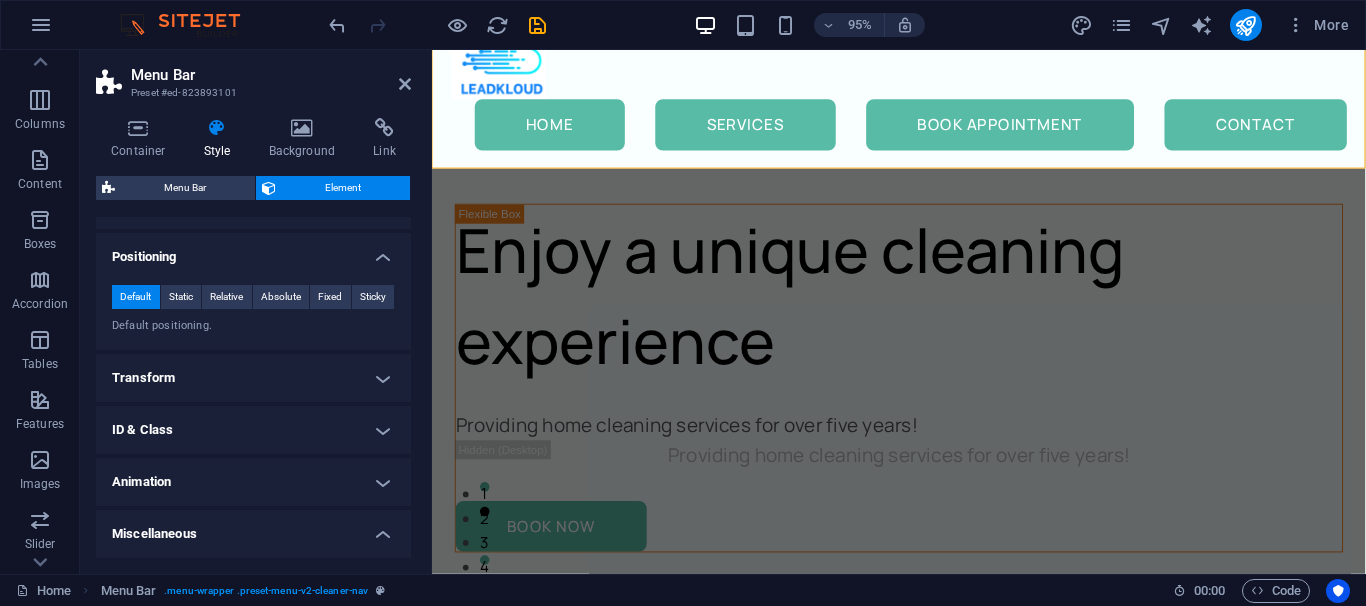scroll, scrollTop: 644, scrollLeft: 0, axis: vertical 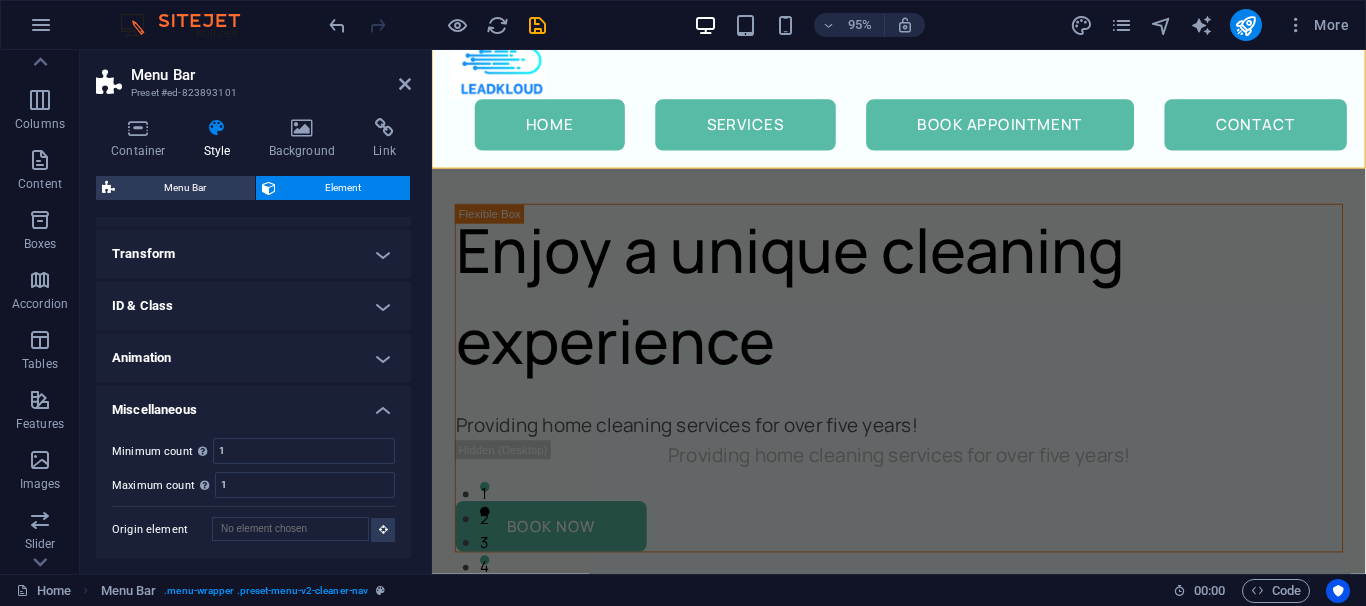 click on "Animation" at bounding box center (253, 358) 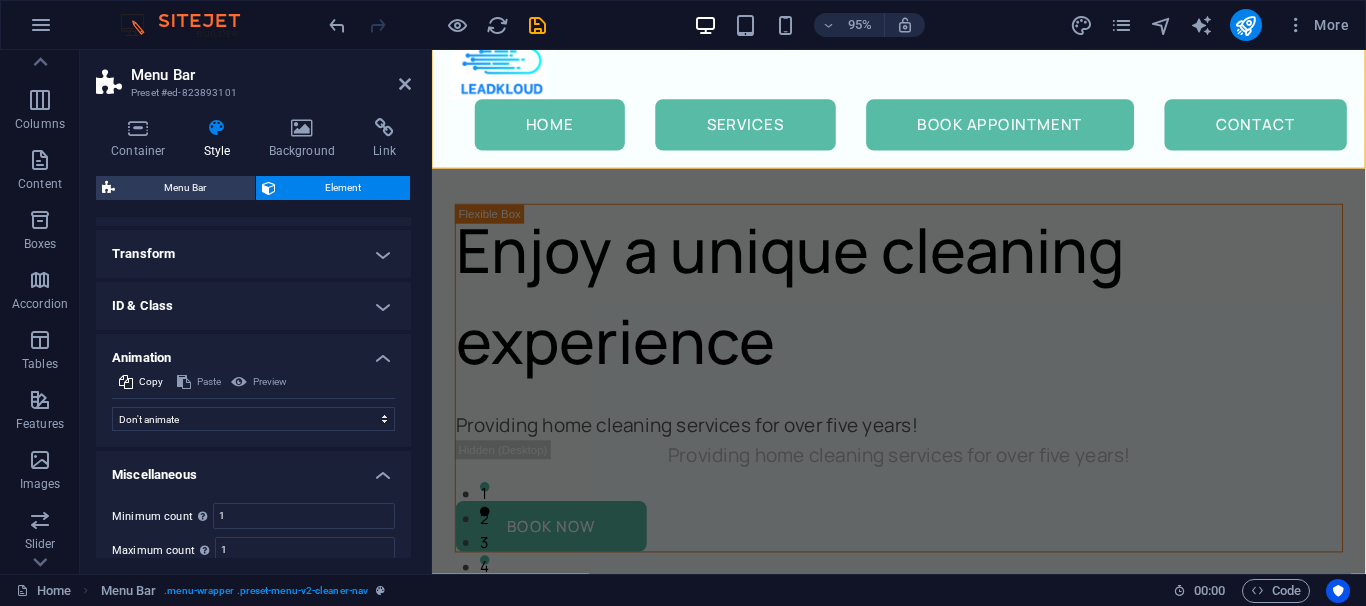 click on "ID & Class" at bounding box center [253, 306] 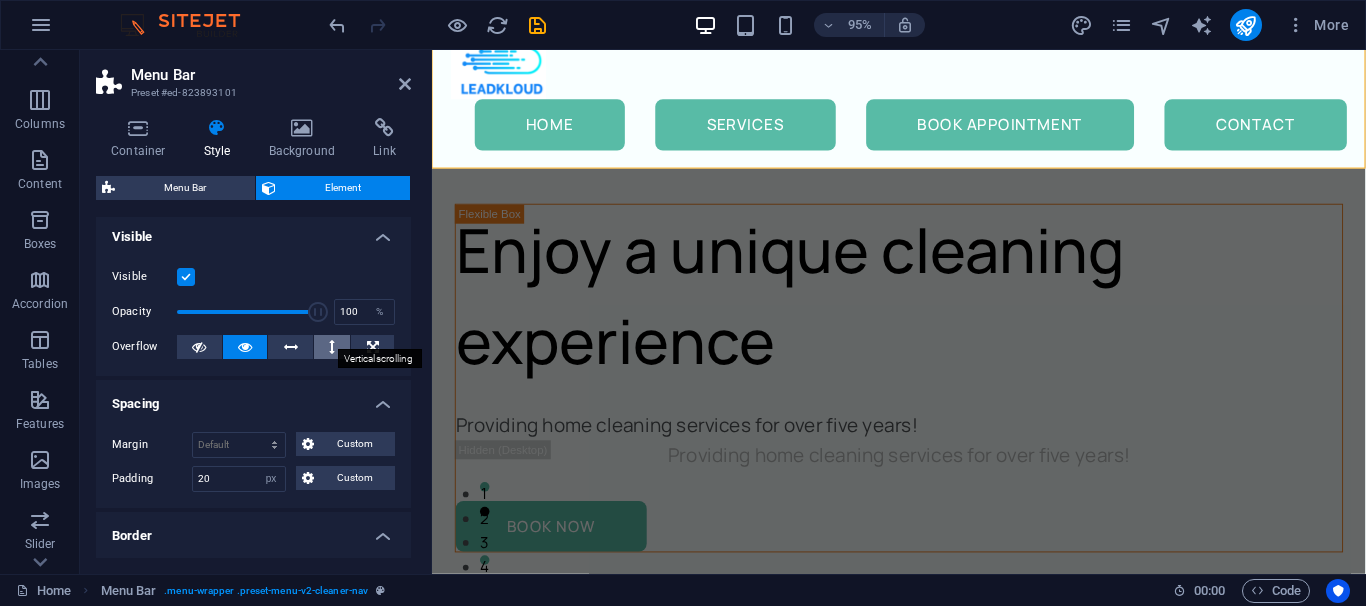 scroll, scrollTop: 0, scrollLeft: 0, axis: both 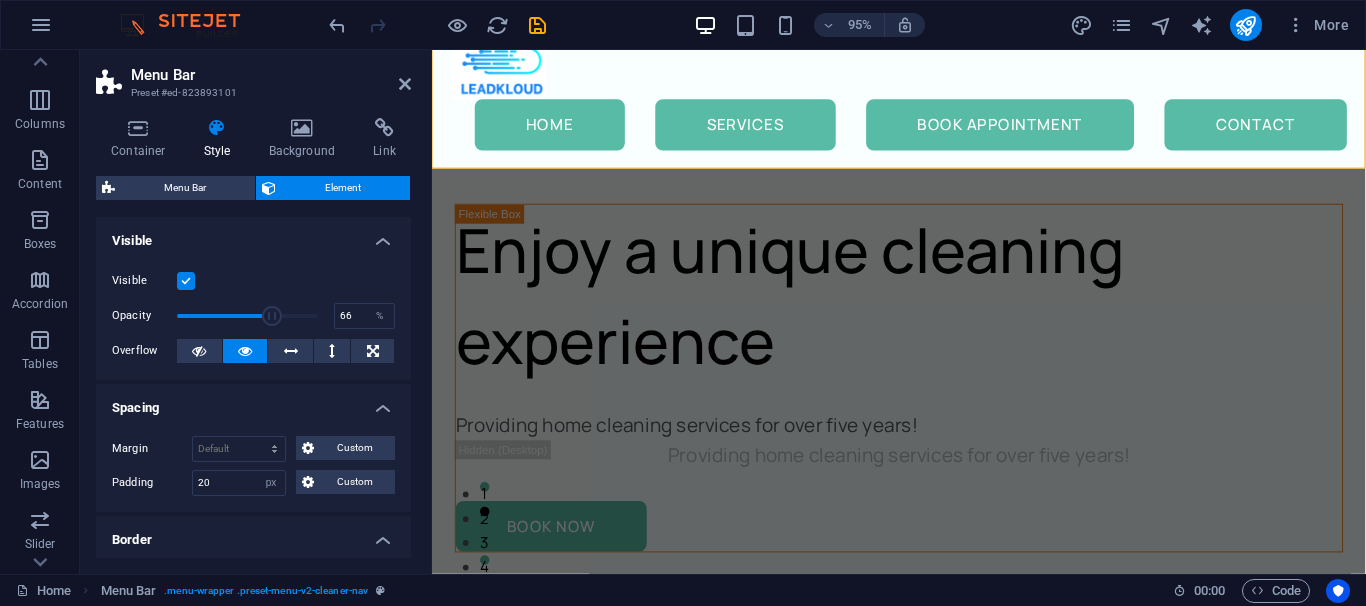 drag, startPoint x: 319, startPoint y: 315, endPoint x: 269, endPoint y: 314, distance: 50.01 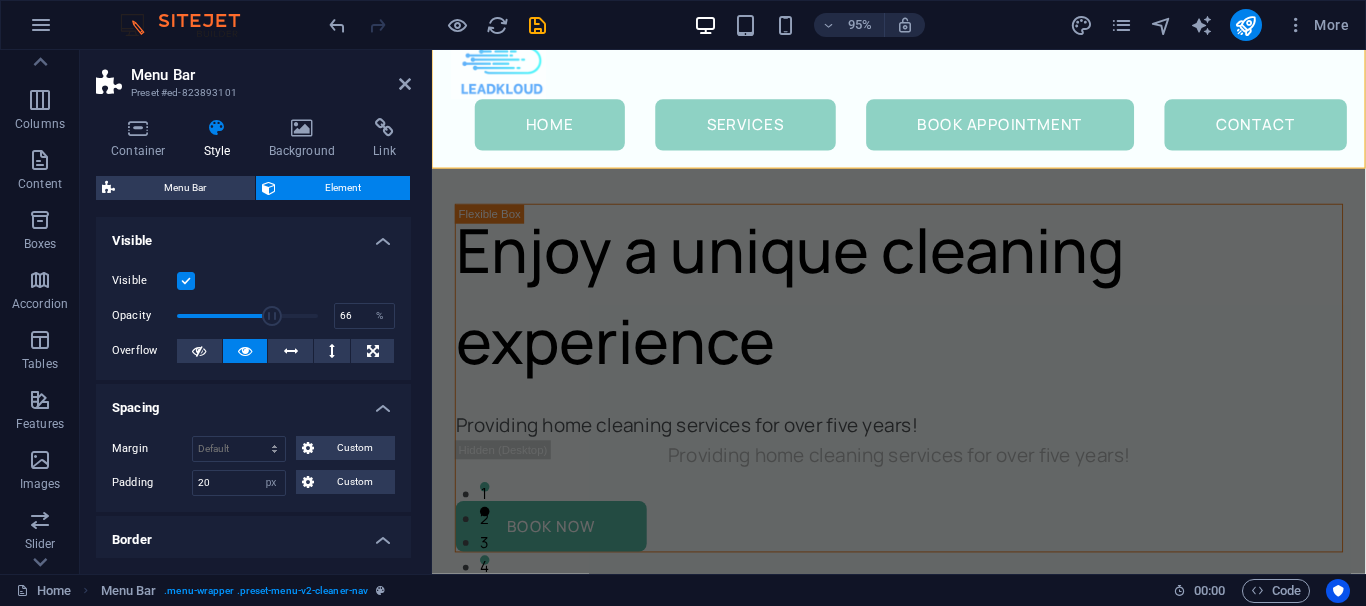 click at bounding box center (272, 316) 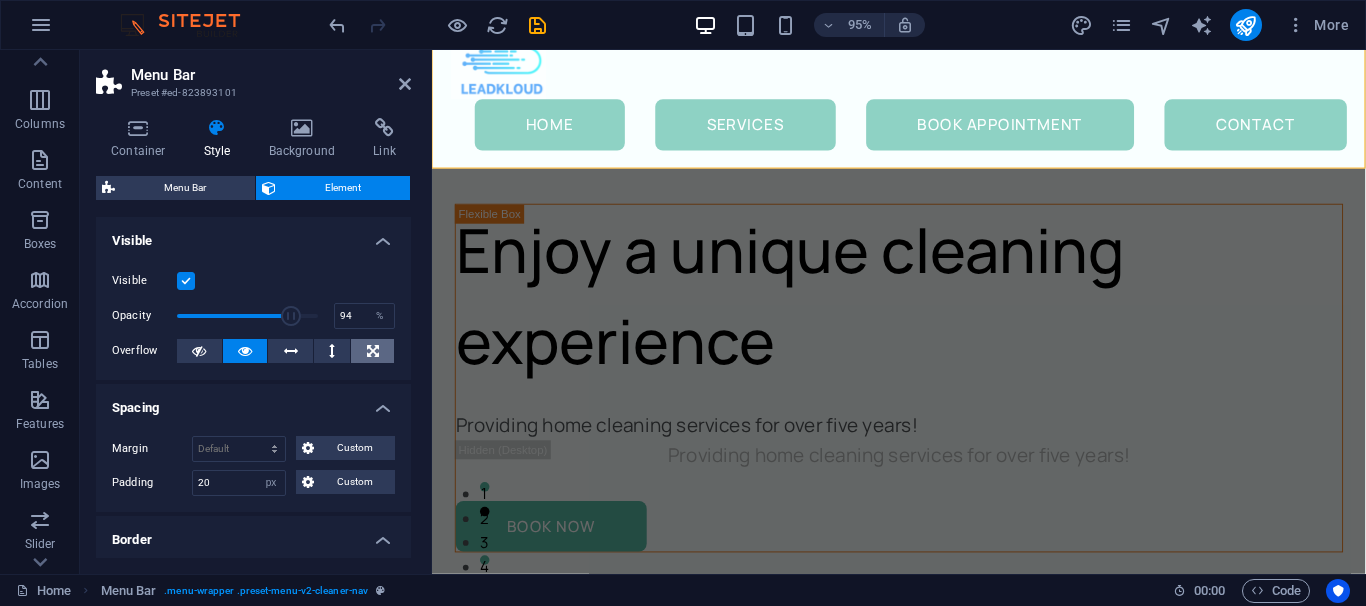 type on "100" 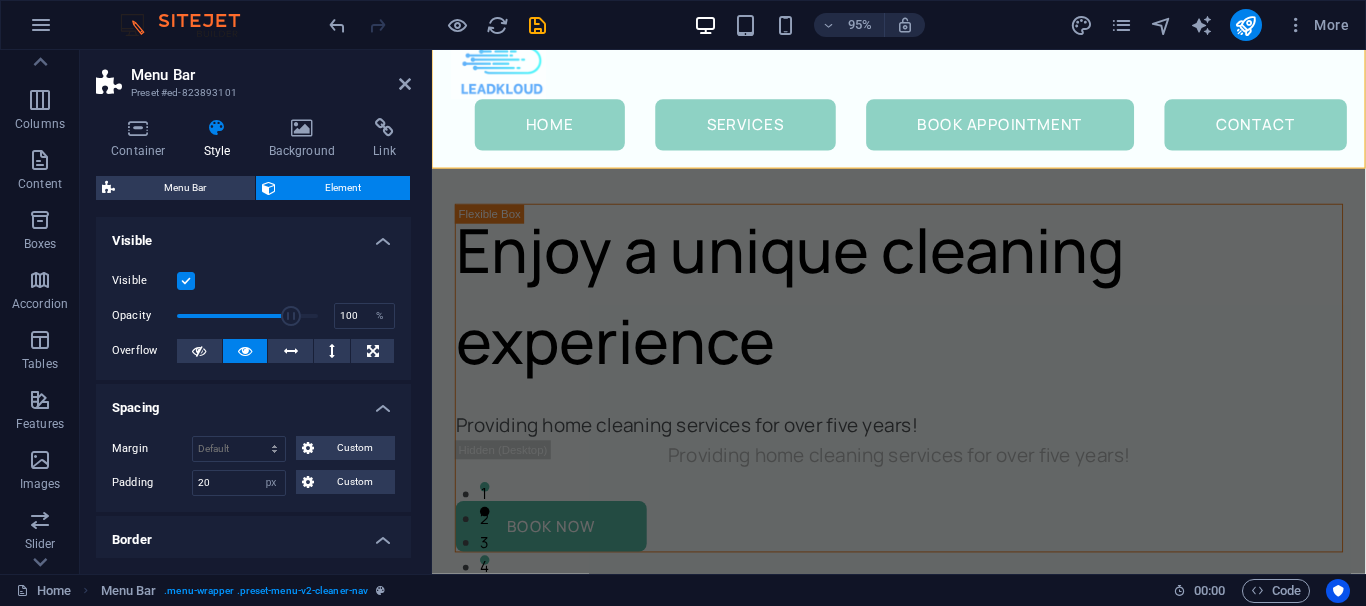 drag, startPoint x: 269, startPoint y: 314, endPoint x: 382, endPoint y: 333, distance: 114.58621 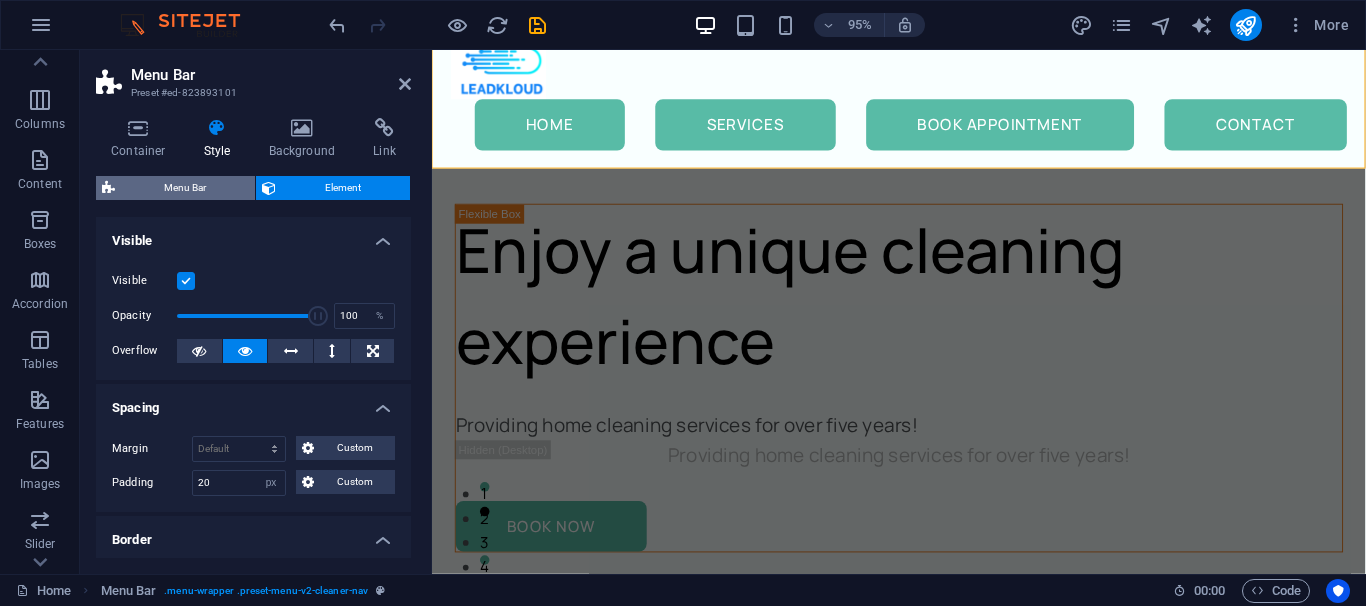 click on "Menu Bar" at bounding box center [185, 188] 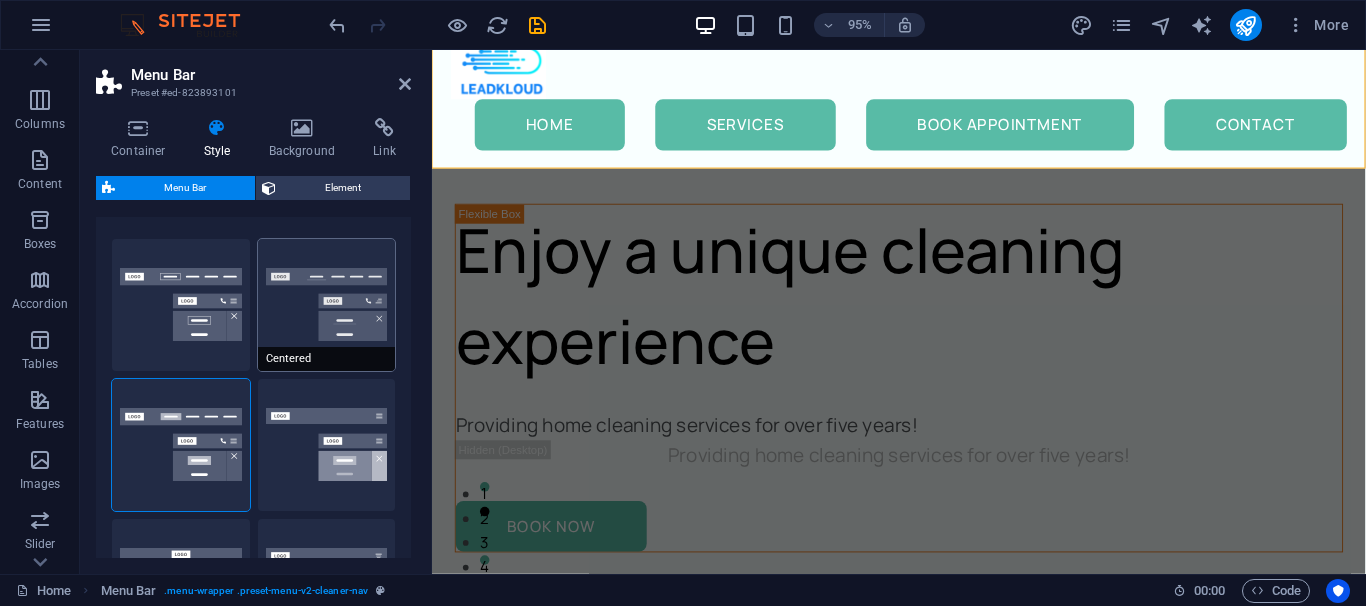 scroll, scrollTop: 0, scrollLeft: 0, axis: both 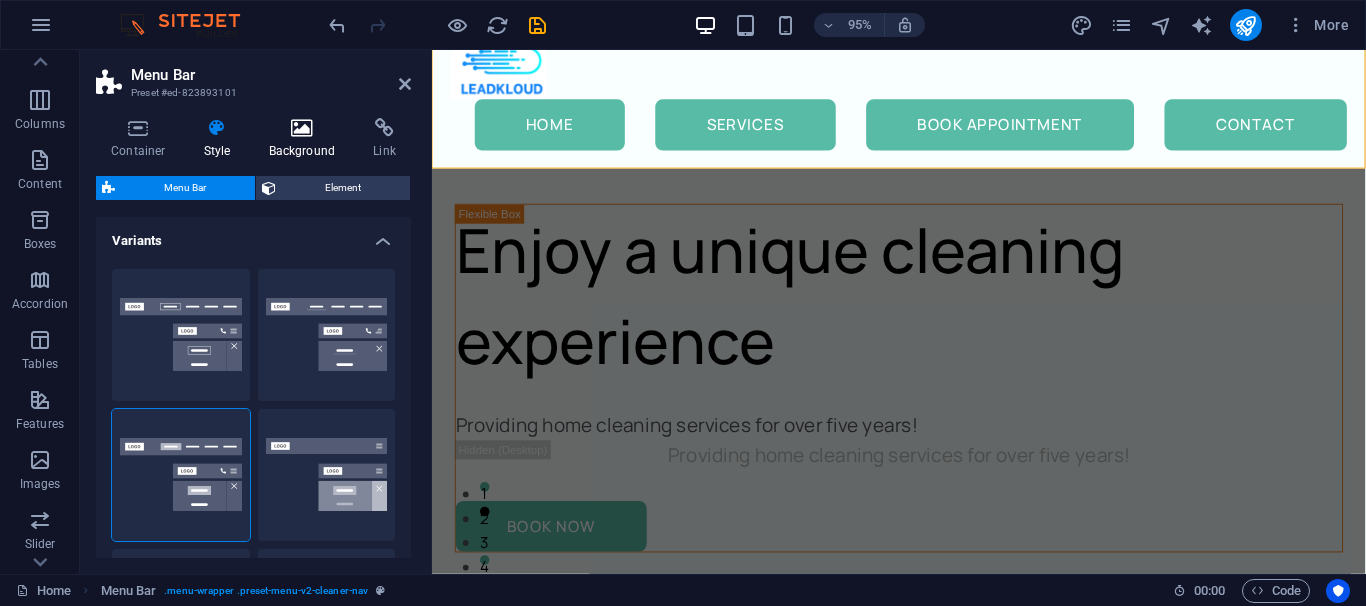 click on "Background" at bounding box center [306, 139] 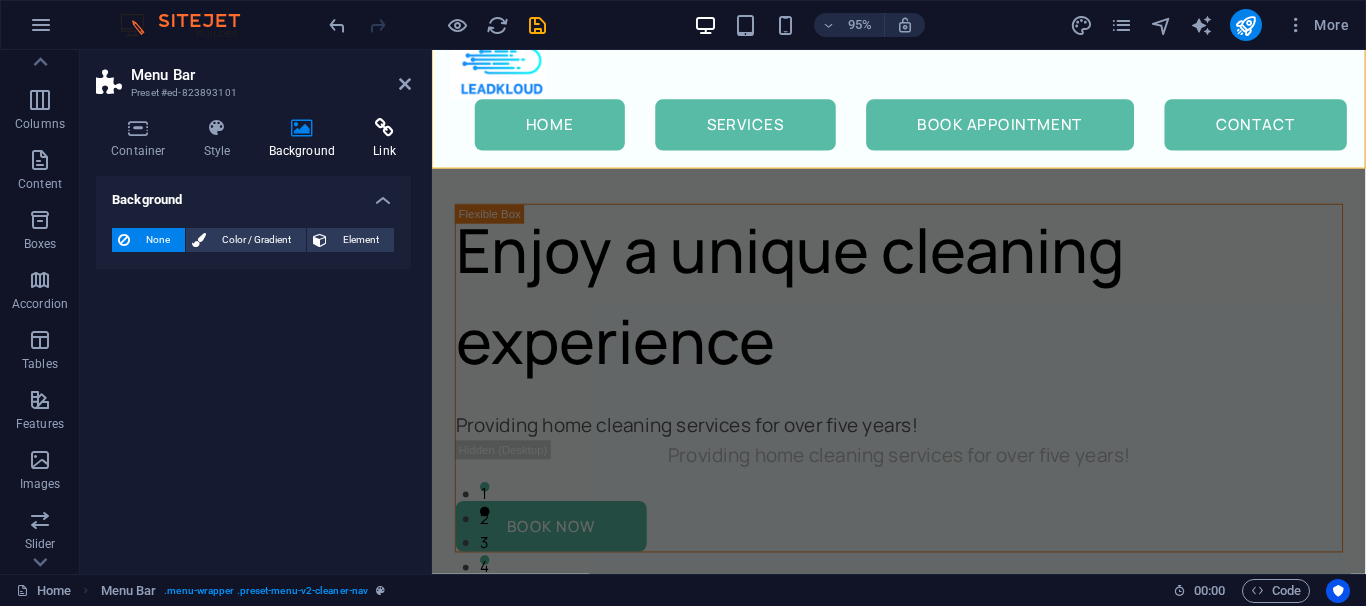 click at bounding box center [384, 128] 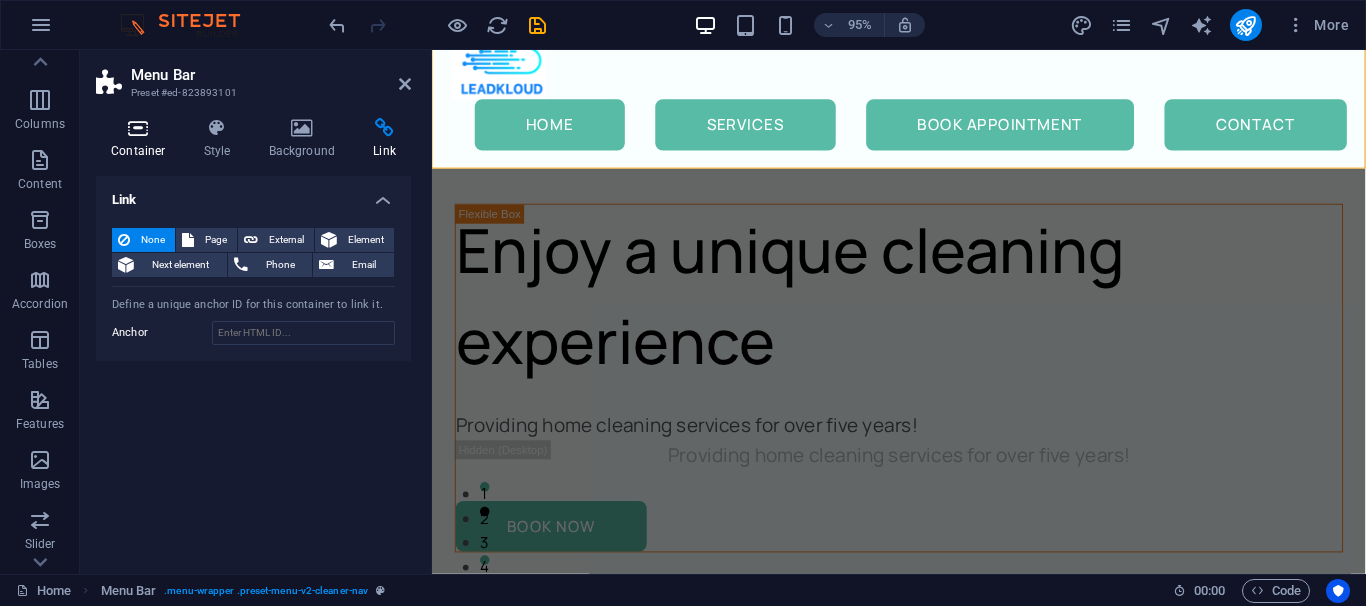 click at bounding box center (138, 128) 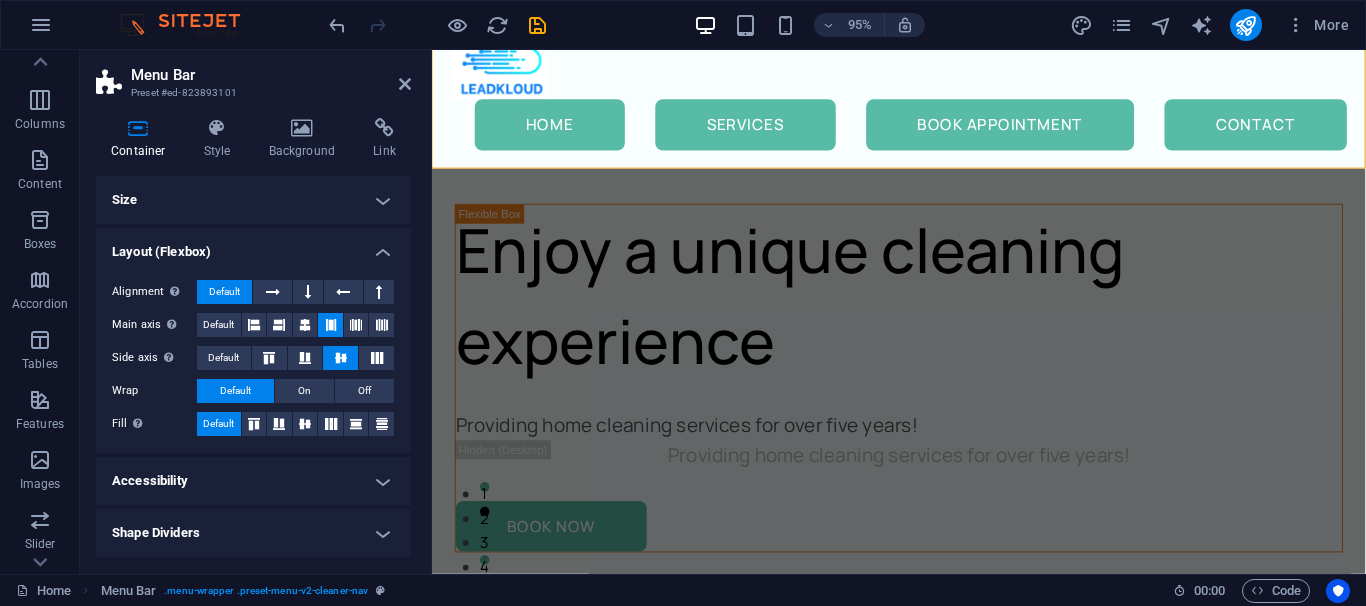 click on "Size" at bounding box center (253, 200) 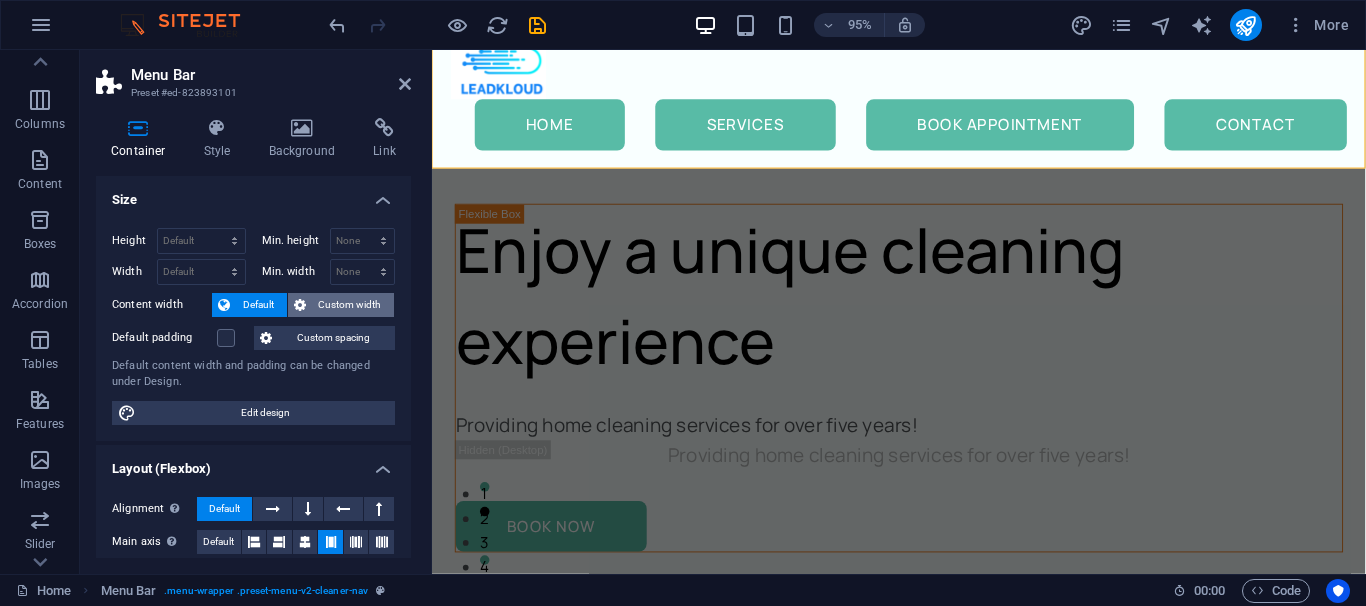 click on "Custom width" at bounding box center [350, 305] 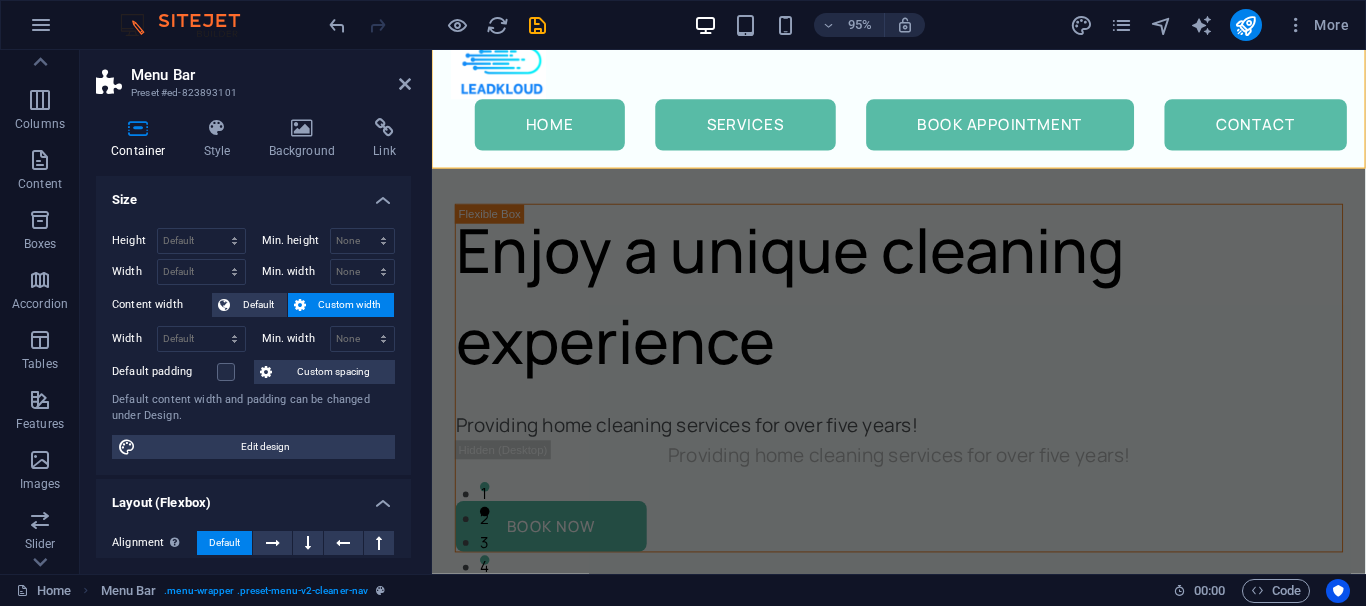 click on "Custom width" at bounding box center (350, 305) 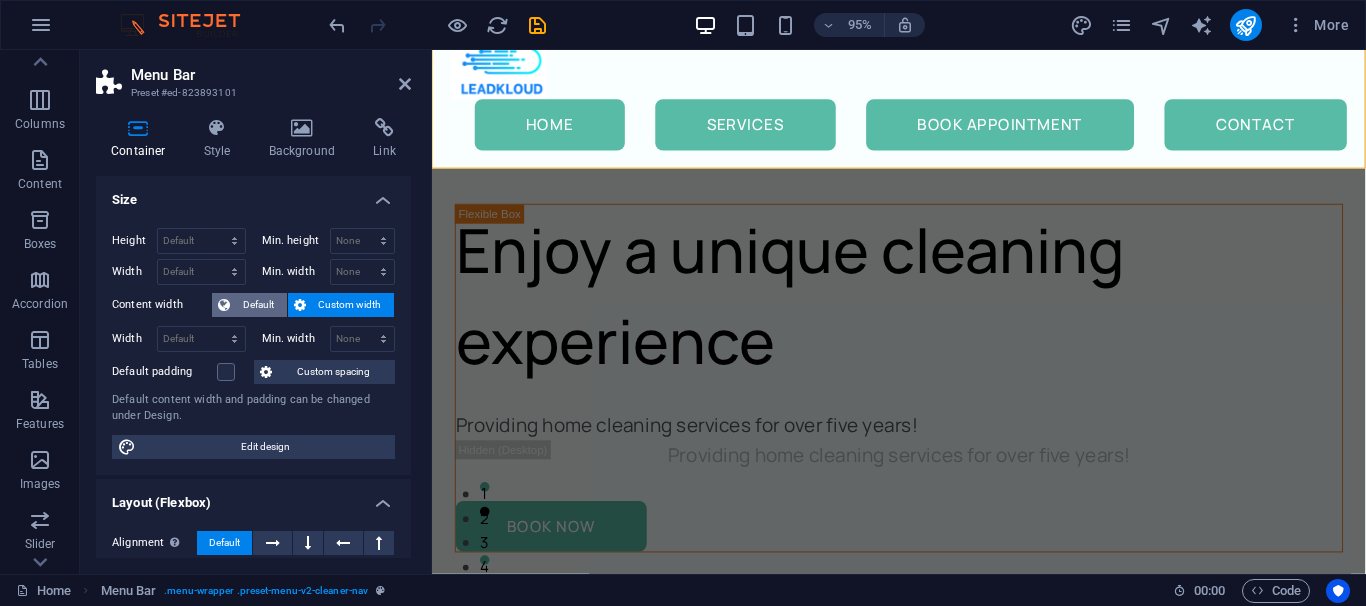 click on "Default" at bounding box center [258, 305] 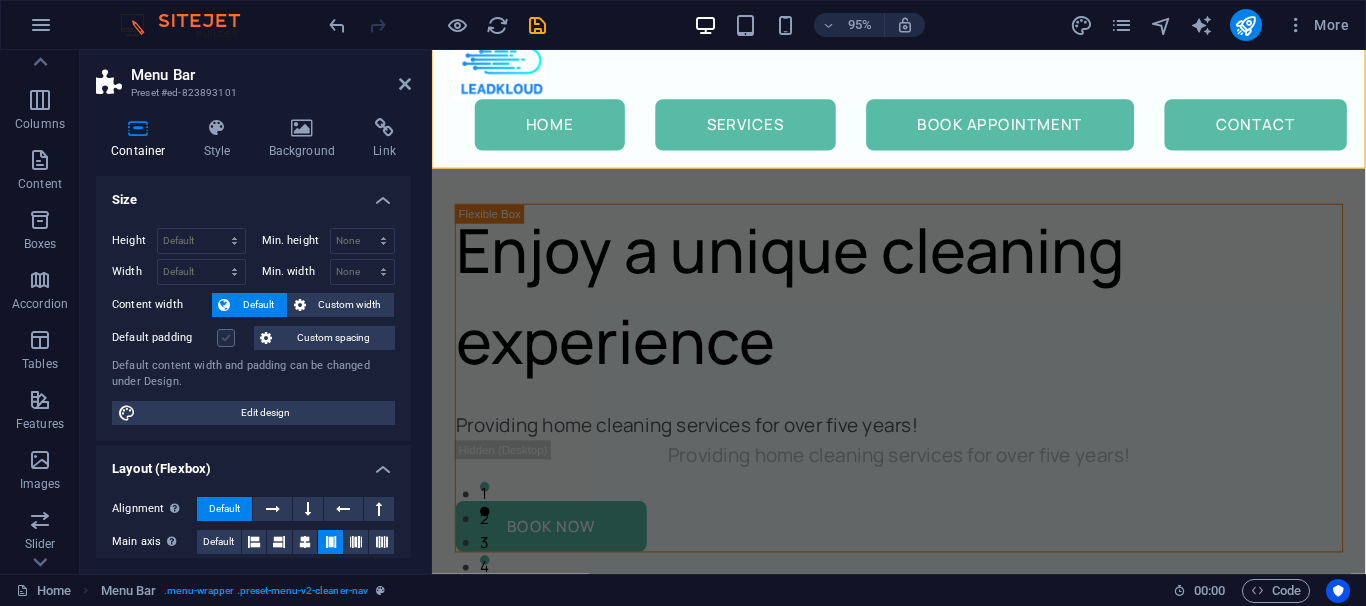 click at bounding box center [226, 338] 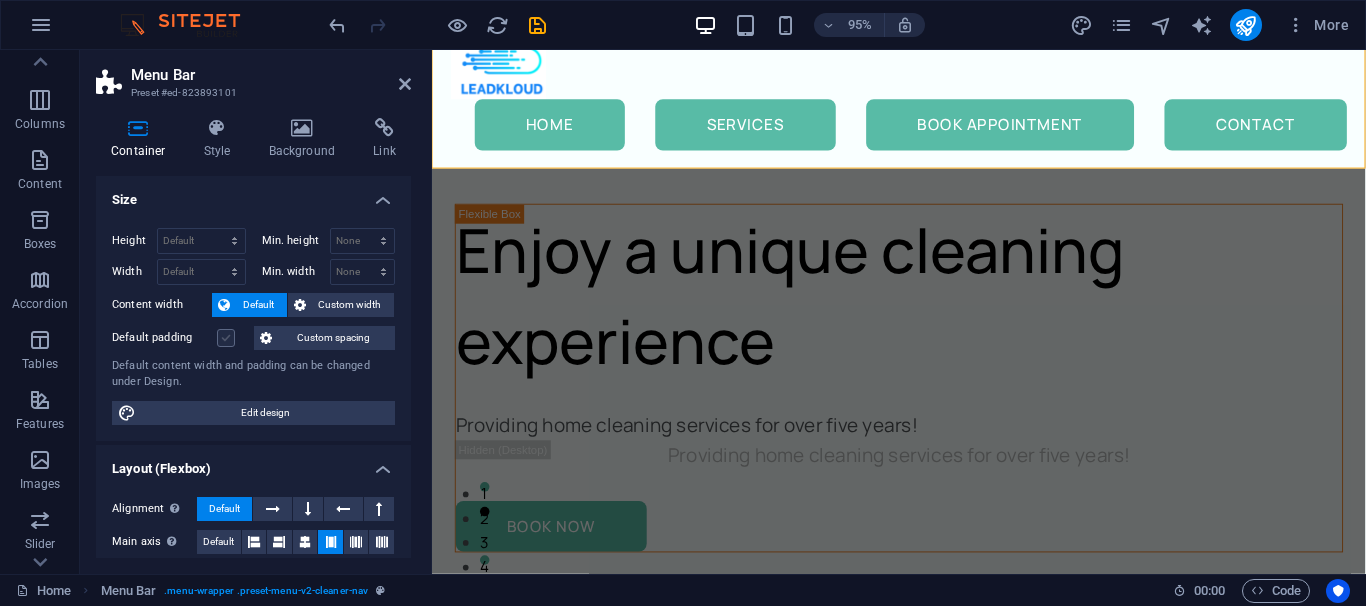 click on "Default padding" at bounding box center (0, 0) 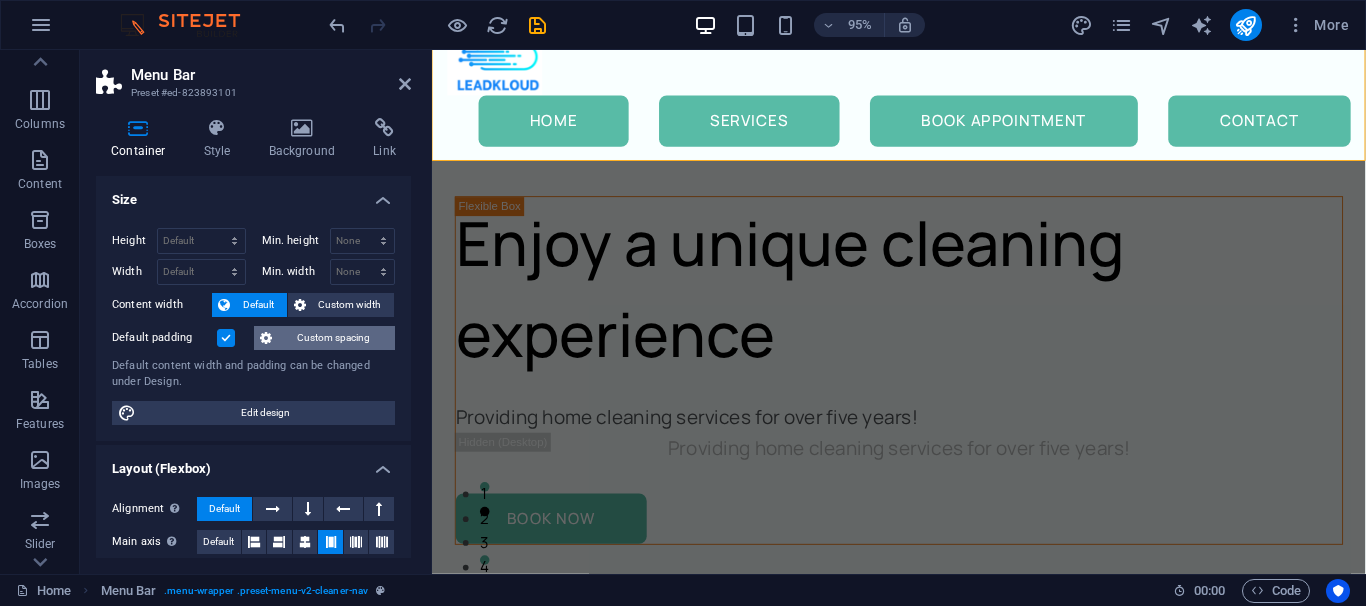 click on "Custom spacing" at bounding box center (333, 338) 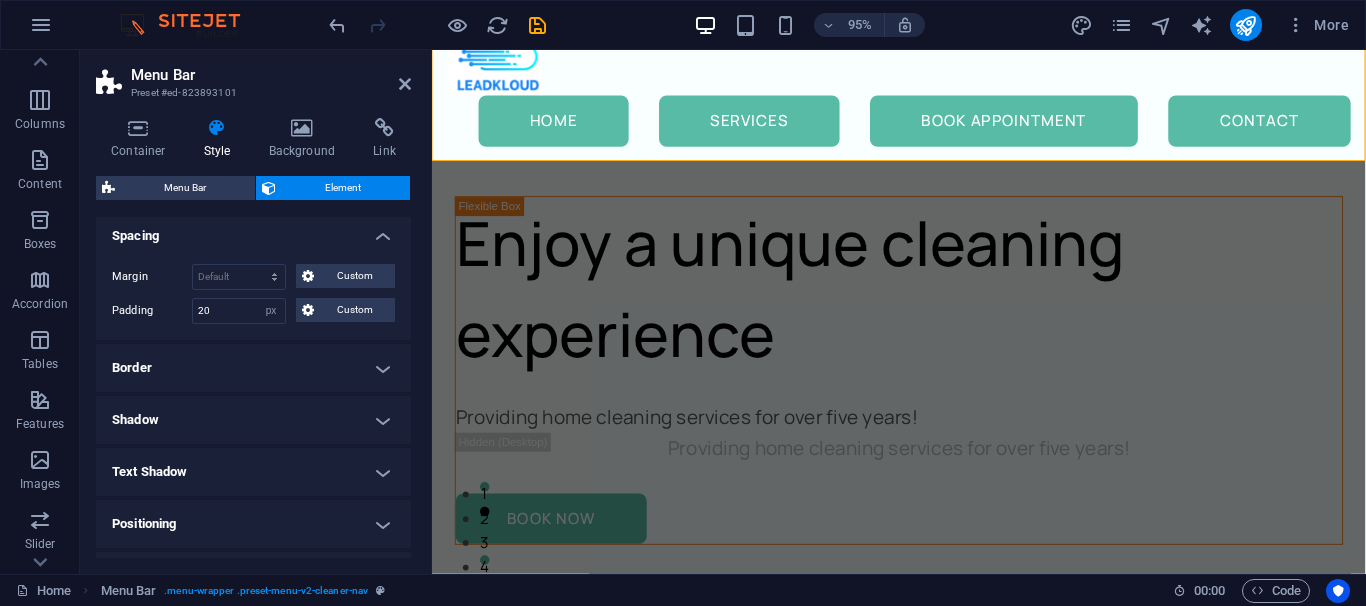 scroll, scrollTop: 0, scrollLeft: 0, axis: both 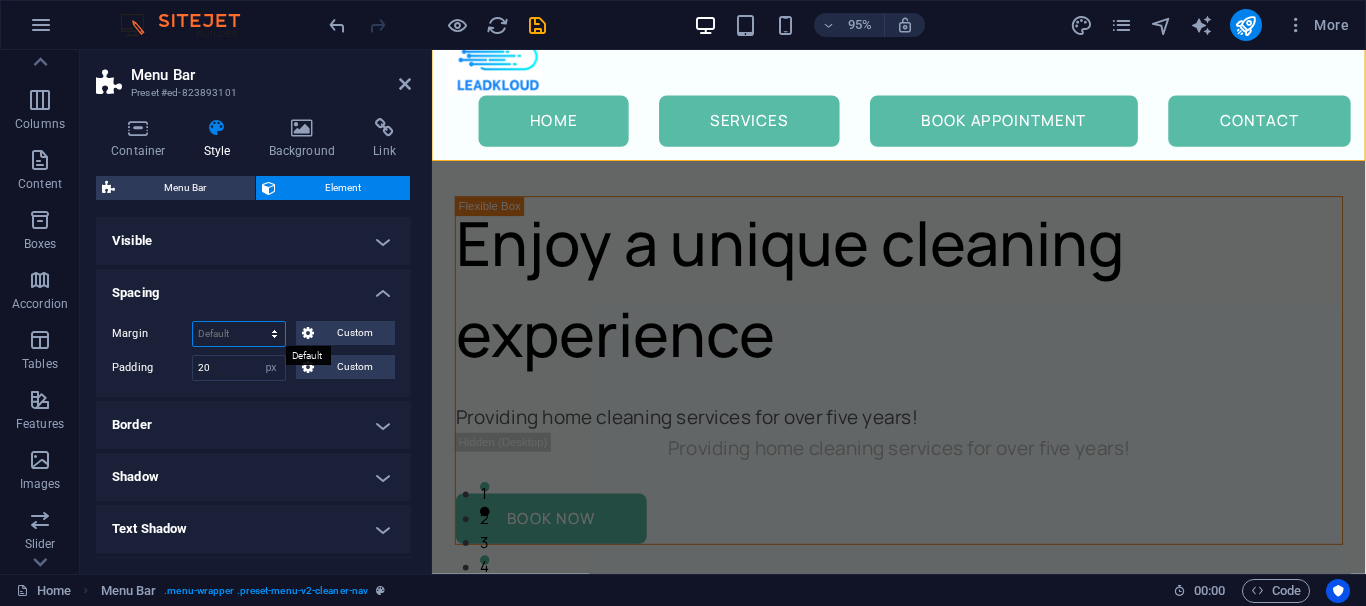 click on "Default auto px % rem vw vh Custom" at bounding box center [239, 334] 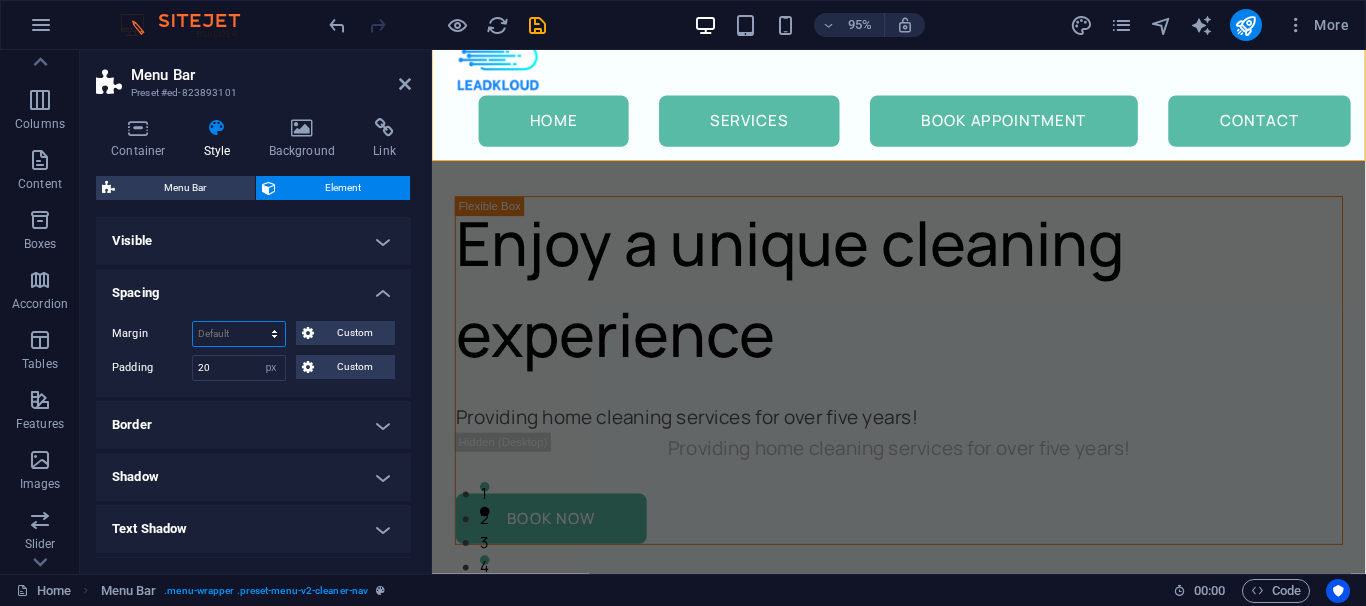 select on "px" 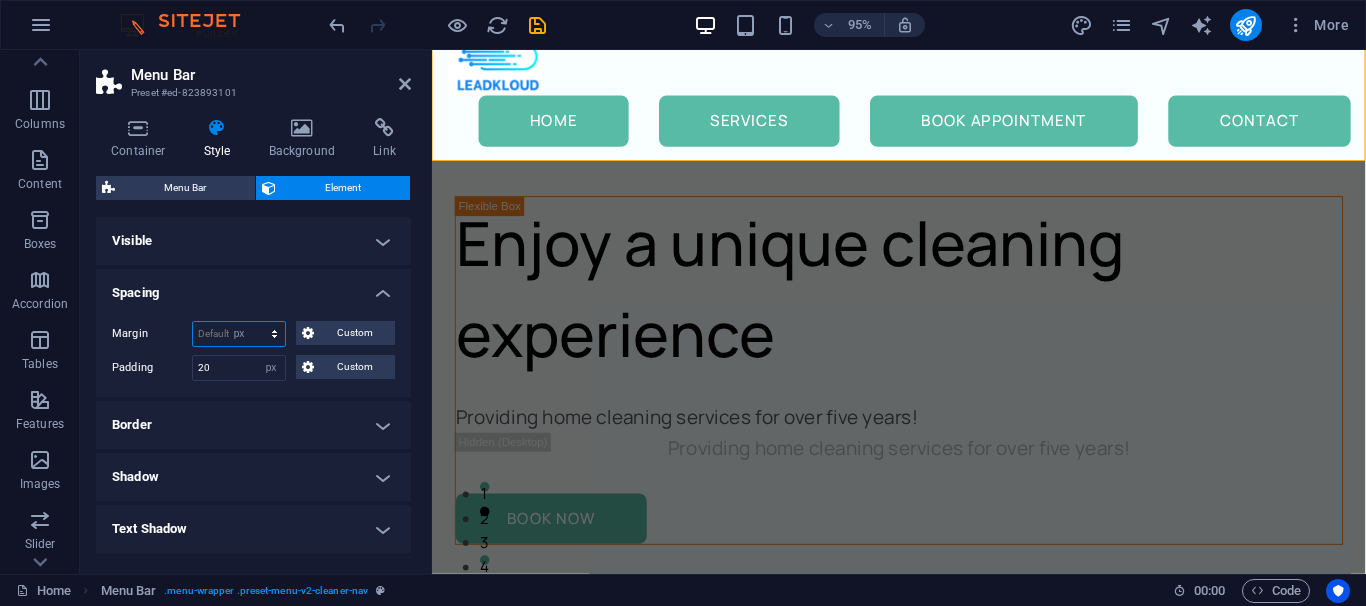 click on "px" at bounding box center [0, 0] 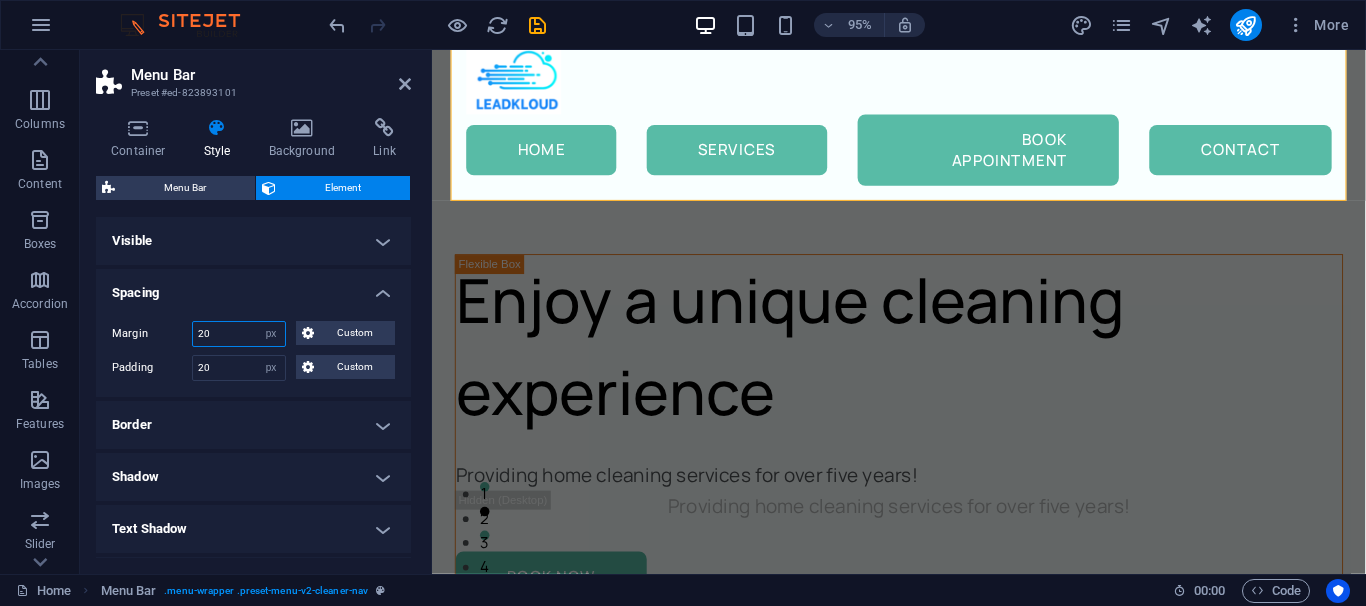 type on "2" 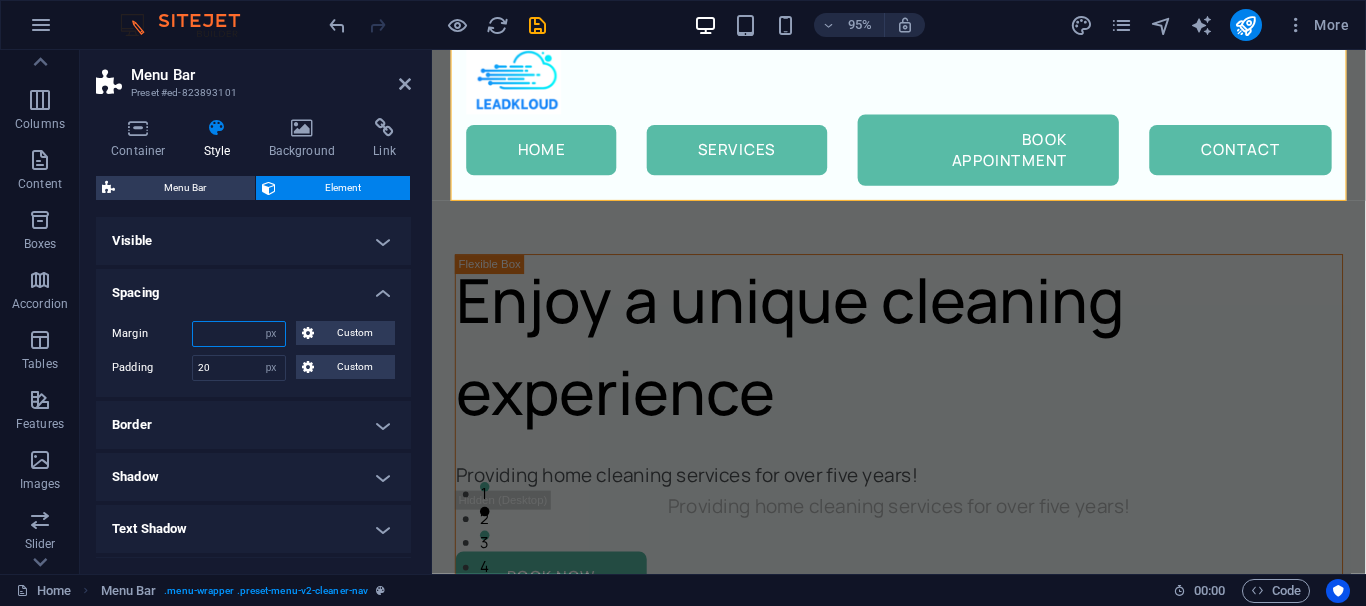 type 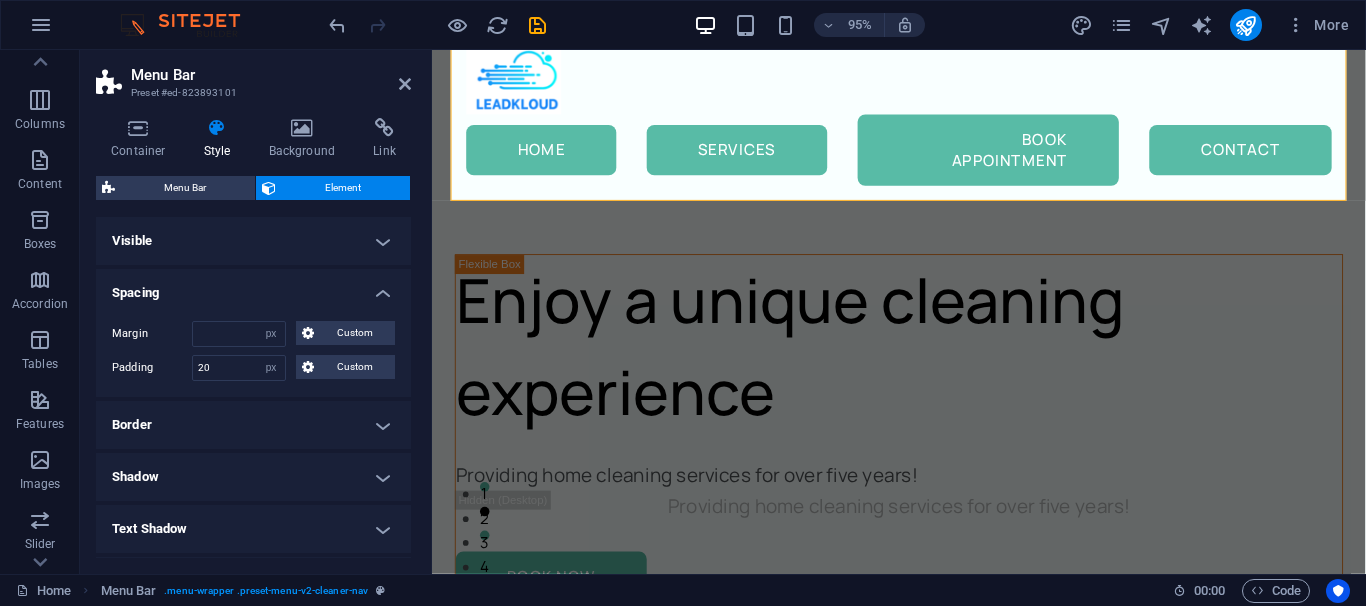 click on "Spacing" at bounding box center (253, 287) 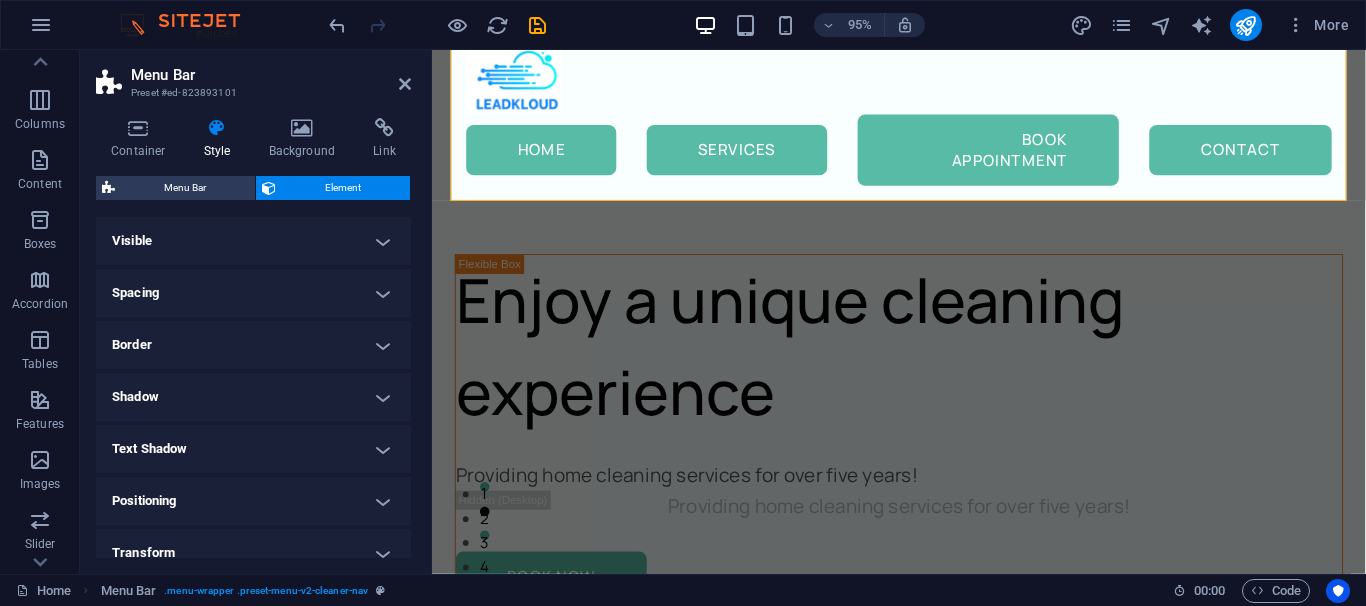 click on "Spacing" at bounding box center [253, 293] 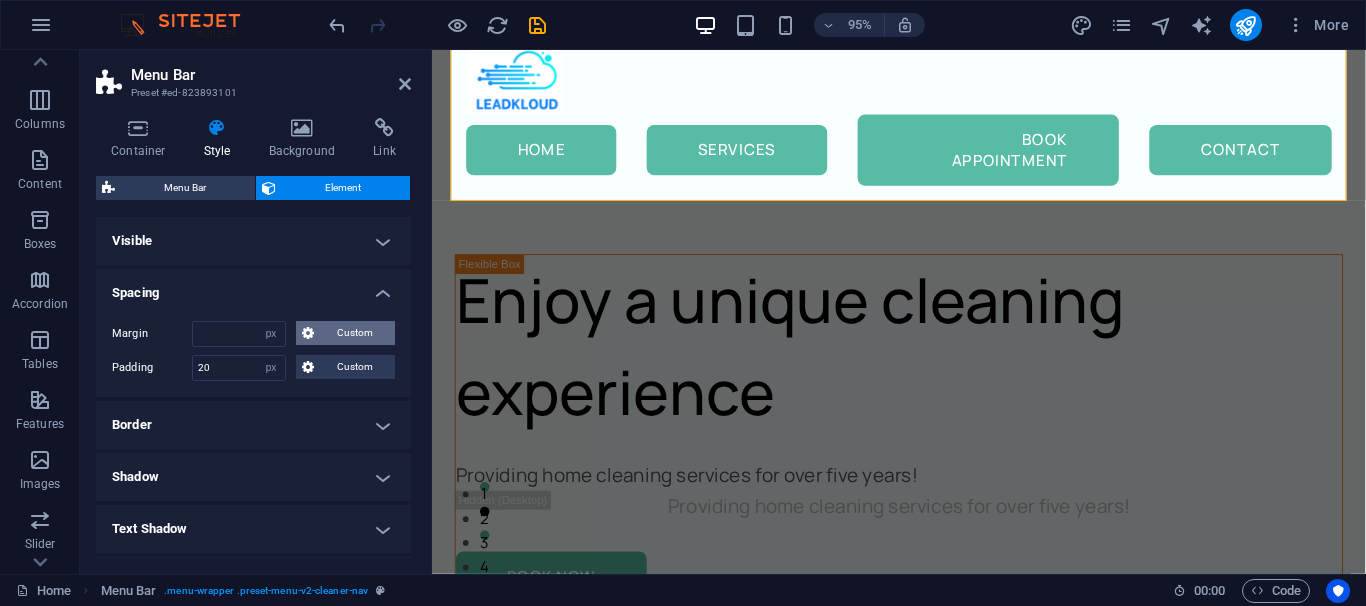 click on "Custom" at bounding box center (354, 333) 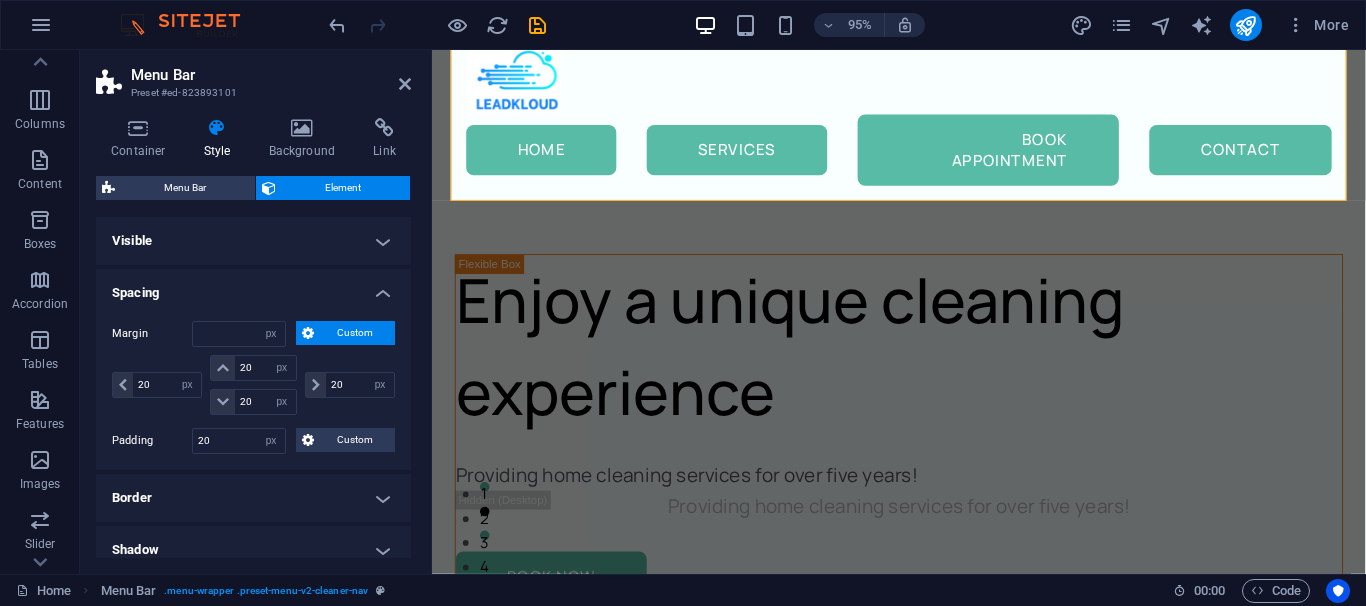 click on "Visible" at bounding box center [253, 241] 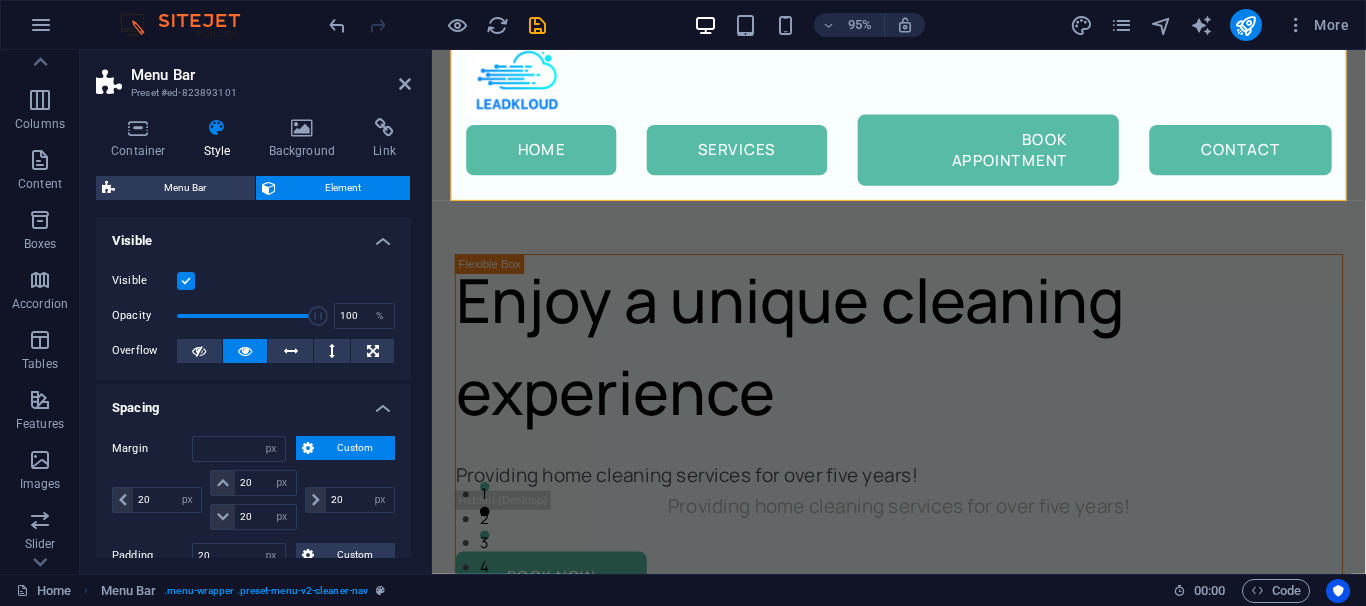 click on "Visible" at bounding box center [253, 235] 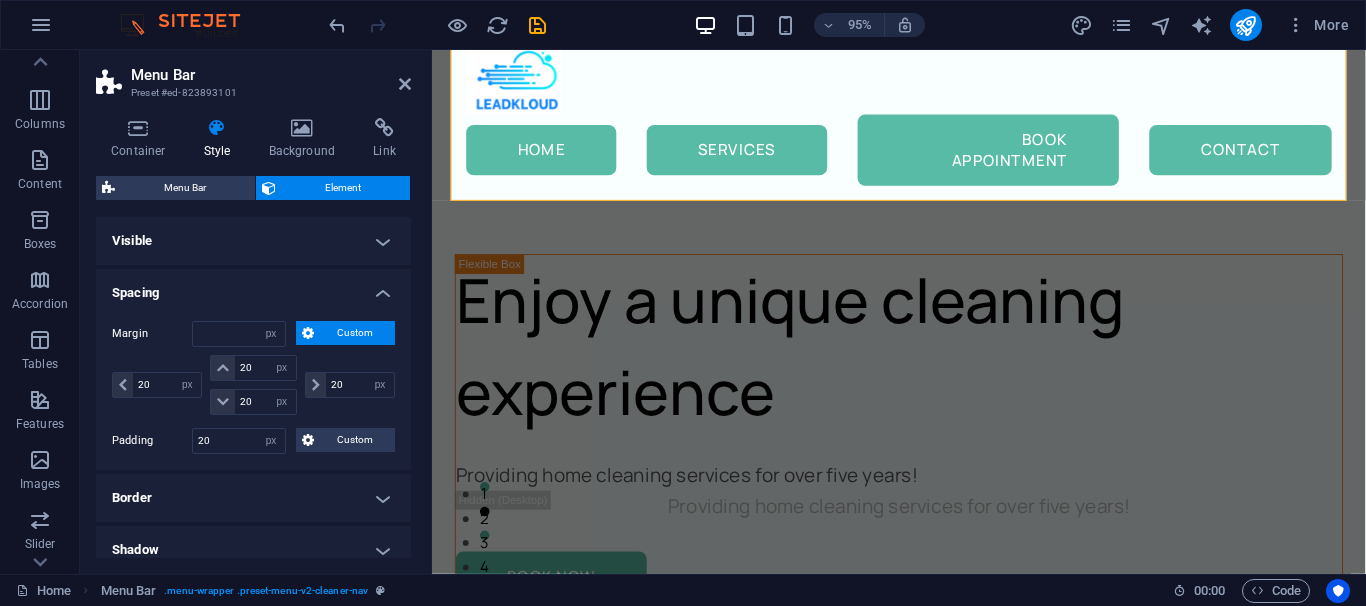 click on "Spacing" at bounding box center [253, 287] 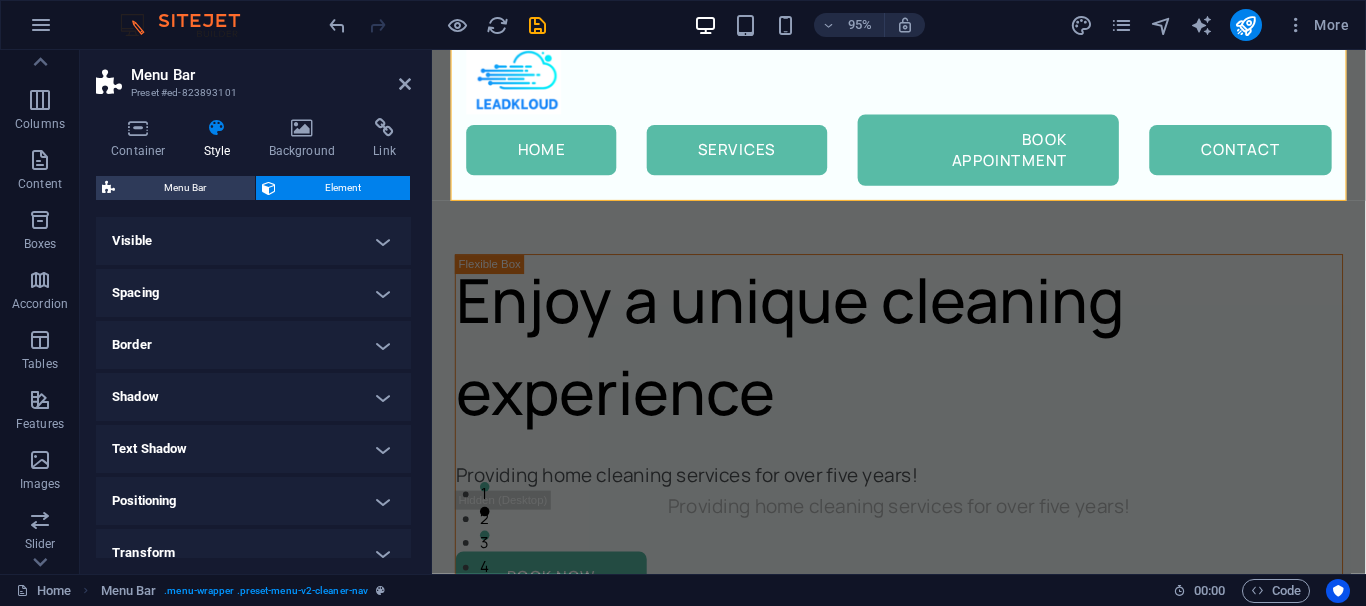 click on "Style" at bounding box center (221, 139) 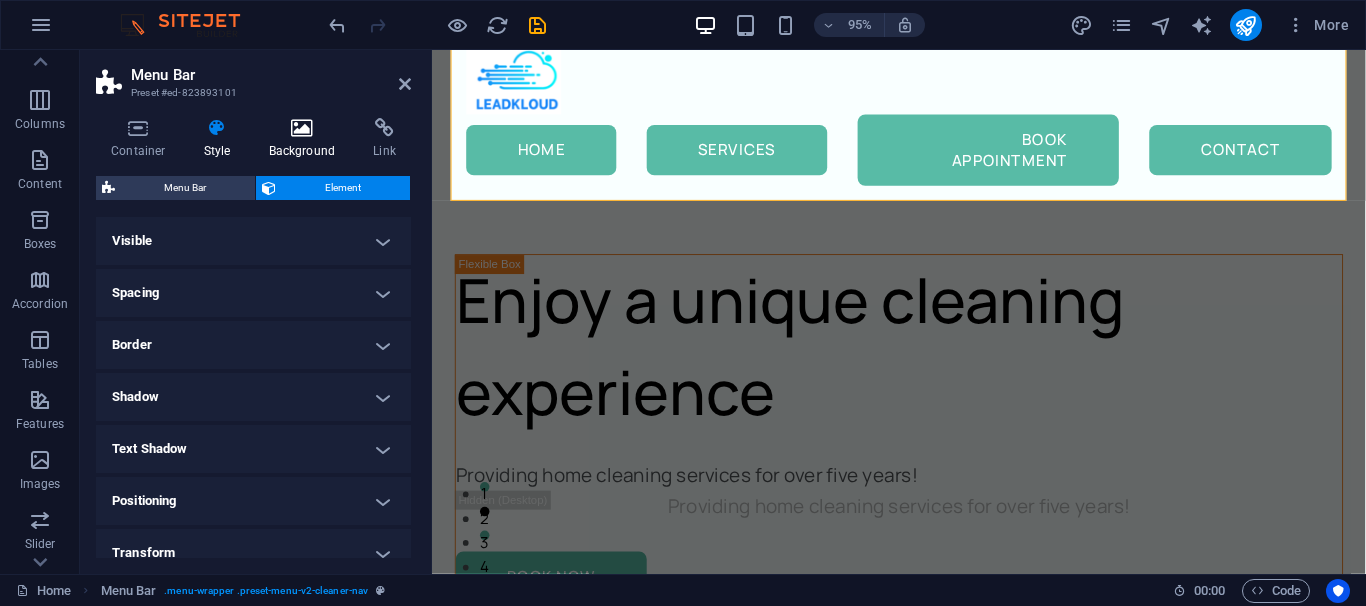click at bounding box center (302, 128) 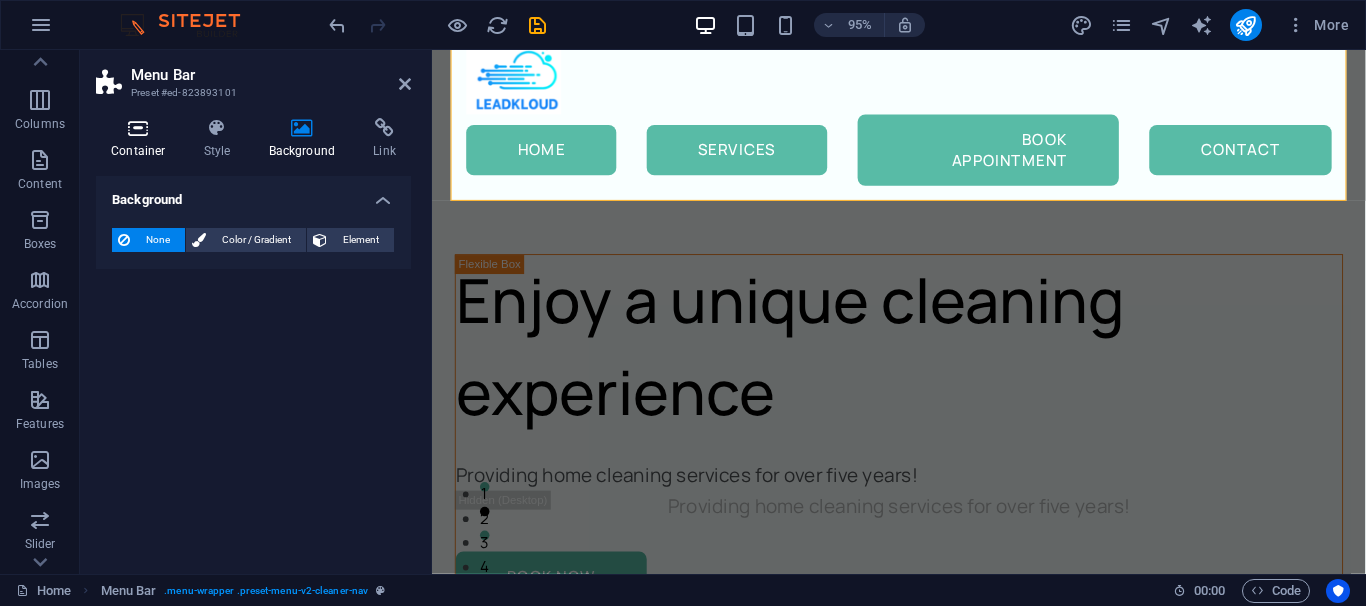 click on "Container Style Background Link Size Height Default px rem % vh vw Min. height None px rem % vh vw Width Default px rem % em vh vw Min. width None px rem % vh vw Content width Default Custom width Width Default px rem % em vh vw Min. width None px rem % vh vw Default padding Custom spacing Default content width and padding can be changed under Design. Edit design Layout (Flexbox) Alignment Determines the flex direction. Default Main axis Determine how elements should behave along the main axis inside this container (justify content). Default Side axis Control the vertical direction of the element inside of the container (align items). Default Wrap Default On Off Fill Controls the distances and direction of elements on the y-axis across several lines (align content). Default Accessibility ARIA helps assistive technologies (like screen readers) to understand the role, state, and behavior of web elements Role The ARIA role defines the purpose of an element.  None Alert Article Banner Comment Fan" at bounding box center [253, 338] 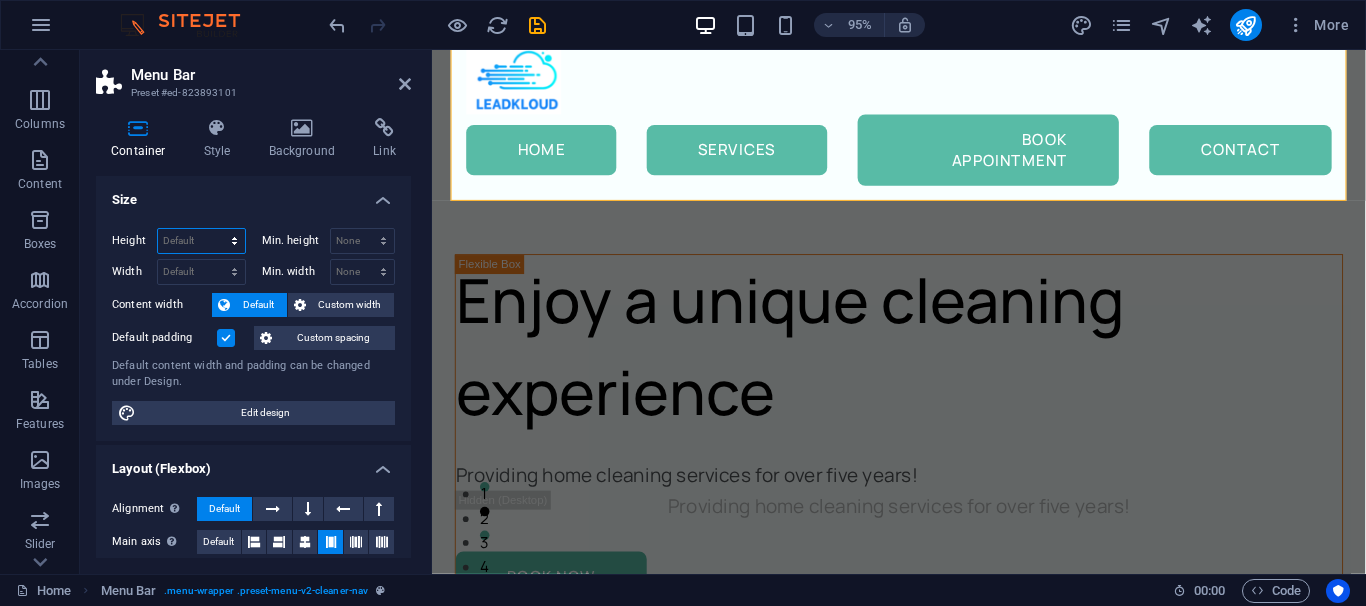 click on "Default px rem % vh vw" at bounding box center (201, 241) 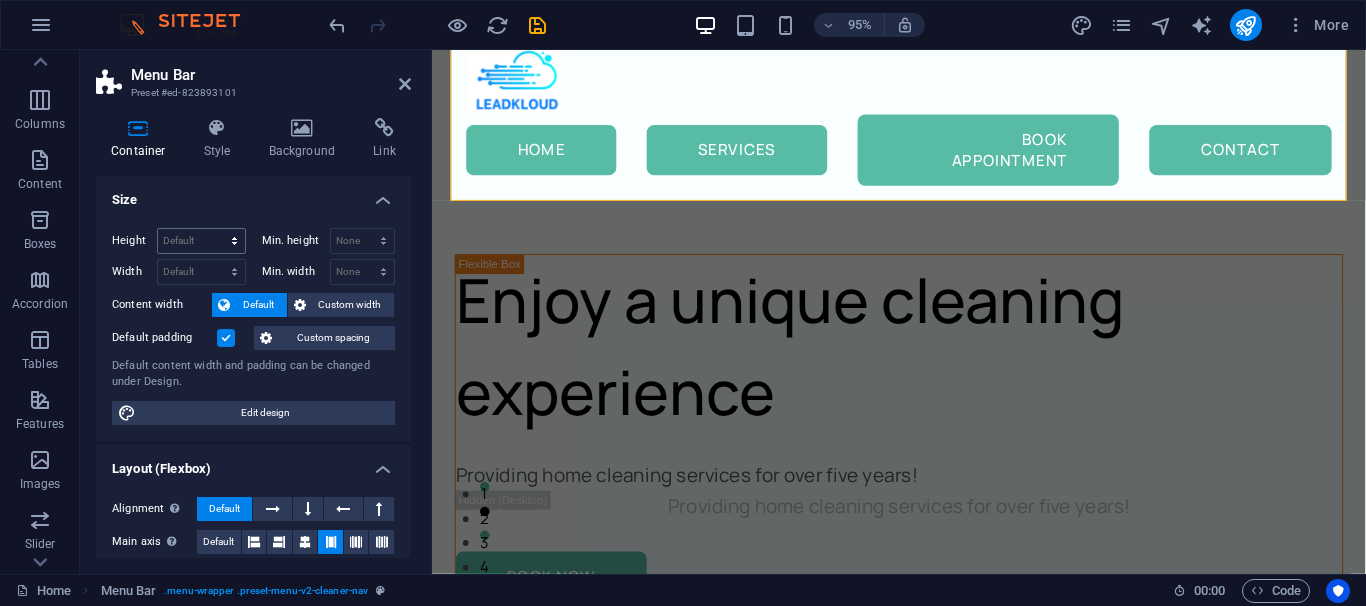 click on "Size" at bounding box center (253, 194) 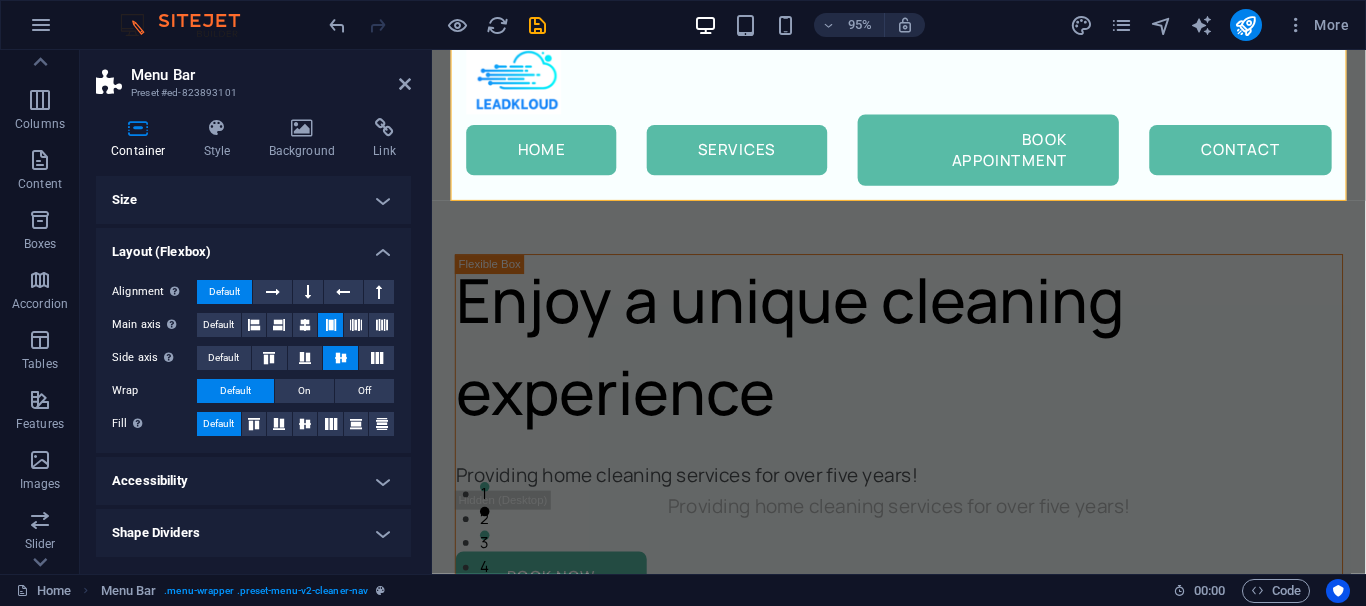 click on "Size" at bounding box center (253, 200) 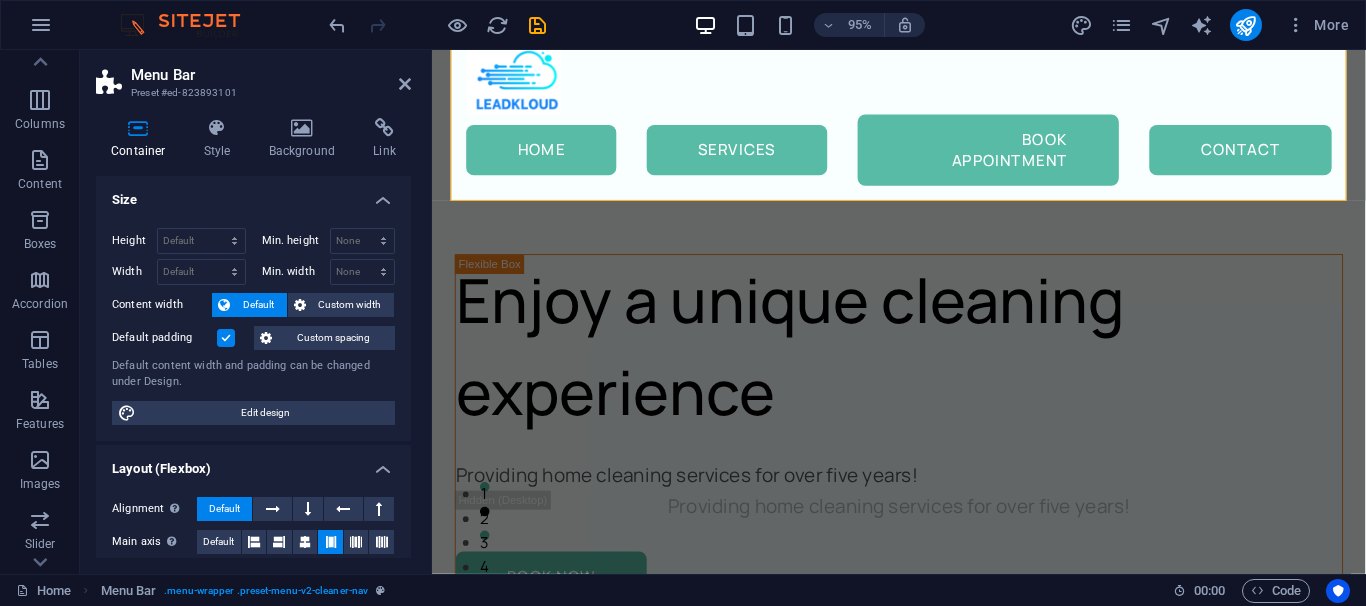 click at bounding box center [226, 338] 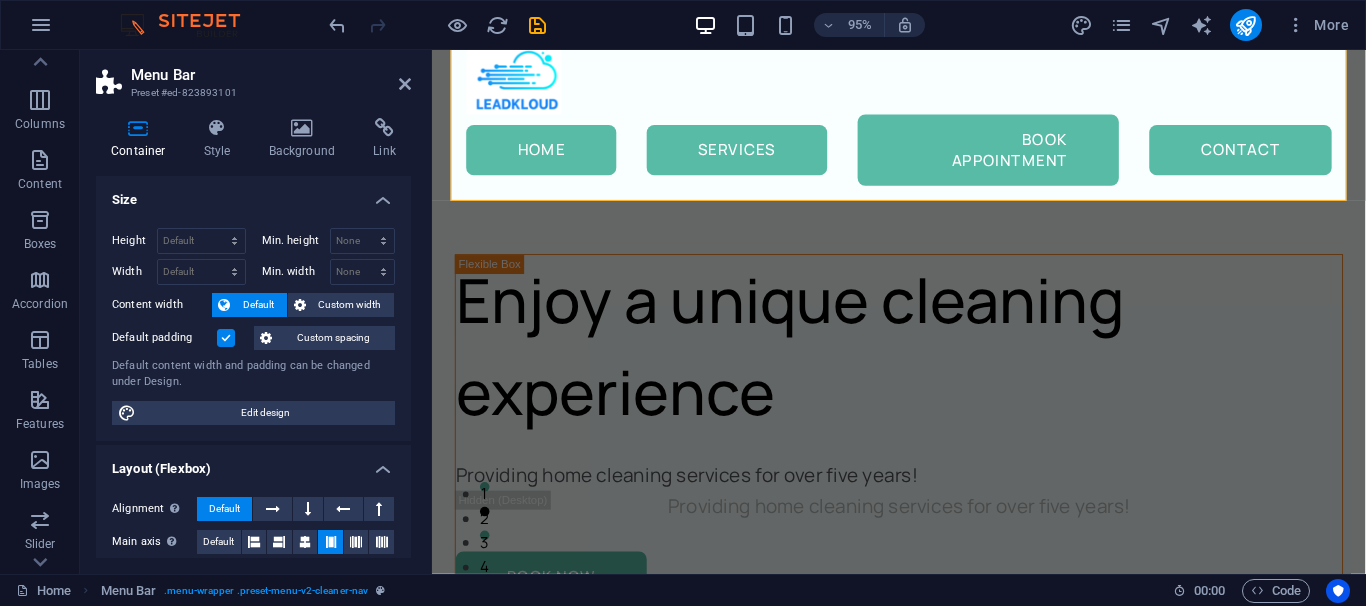 click on "Default padding" at bounding box center [0, 0] 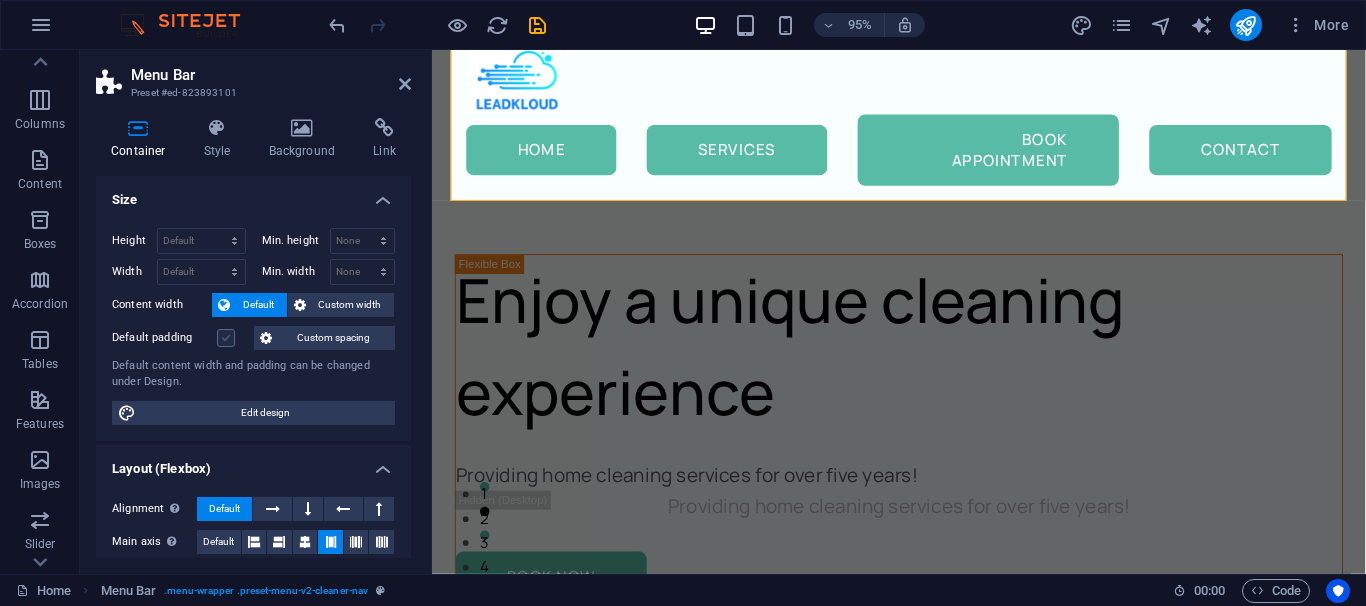click at bounding box center [226, 338] 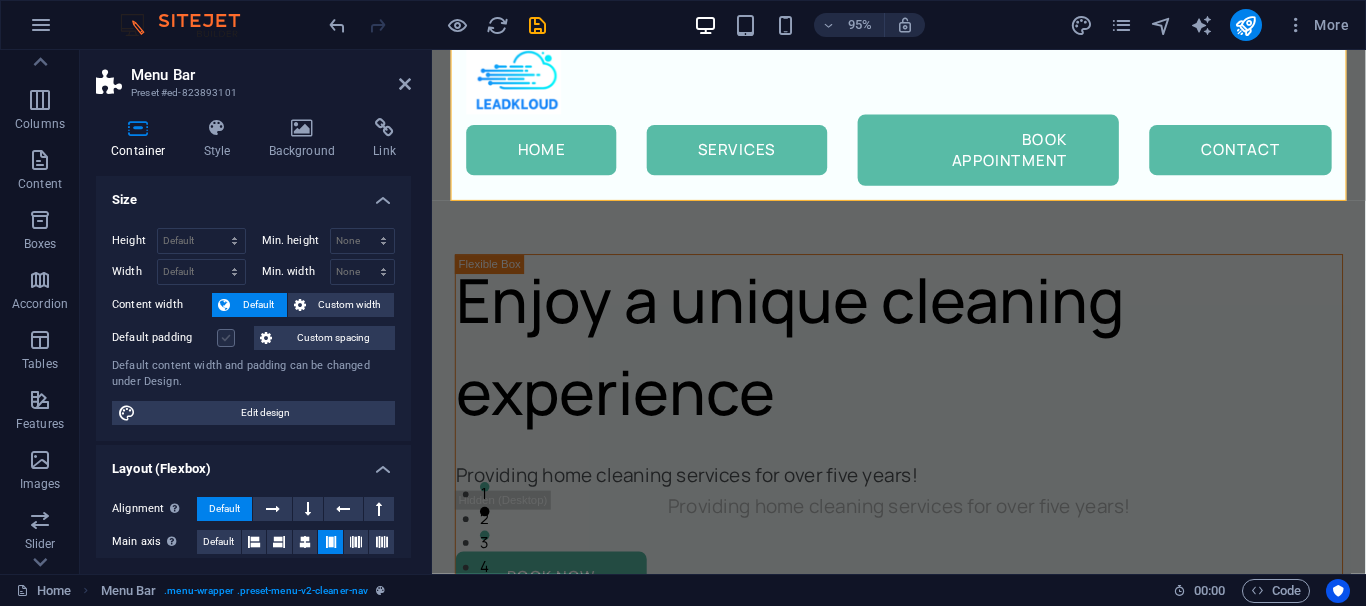 click on "Default padding" at bounding box center (0, 0) 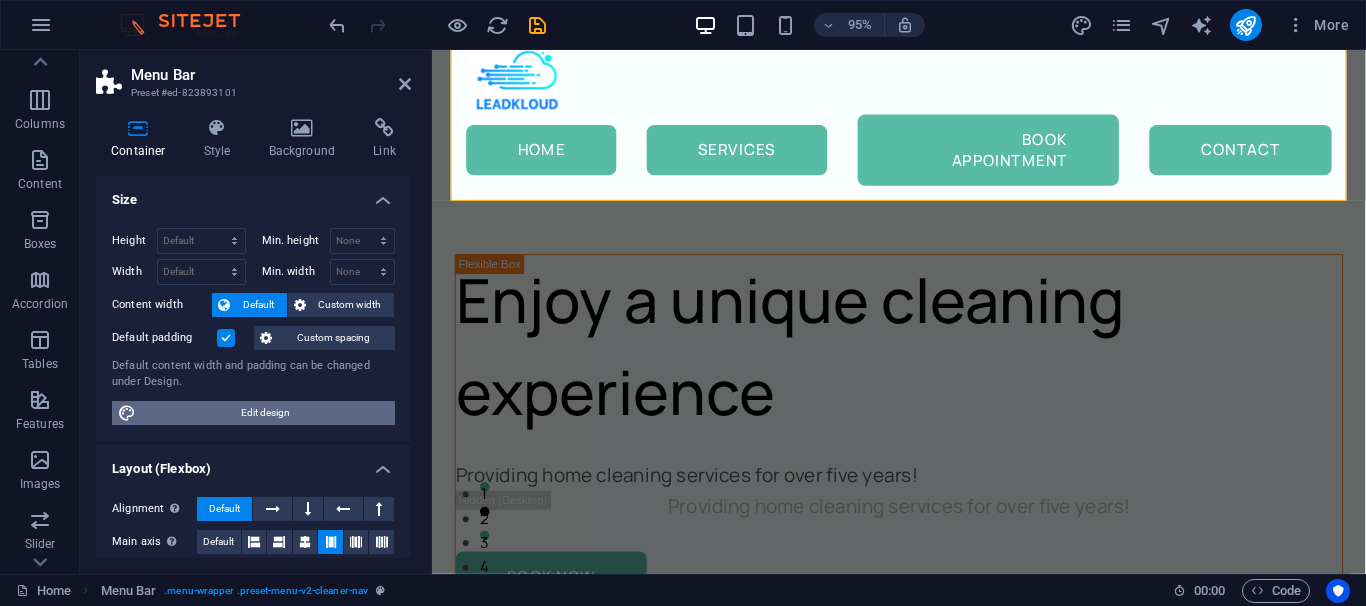 click on "Edit design" at bounding box center [265, 413] 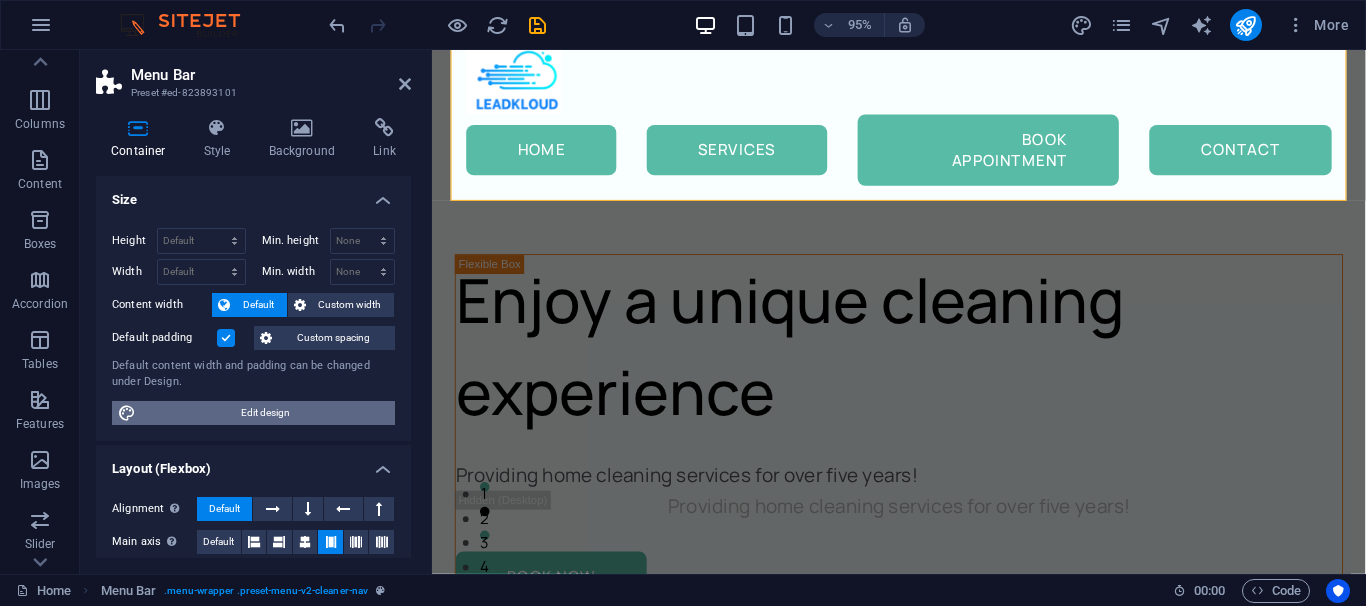select on "px" 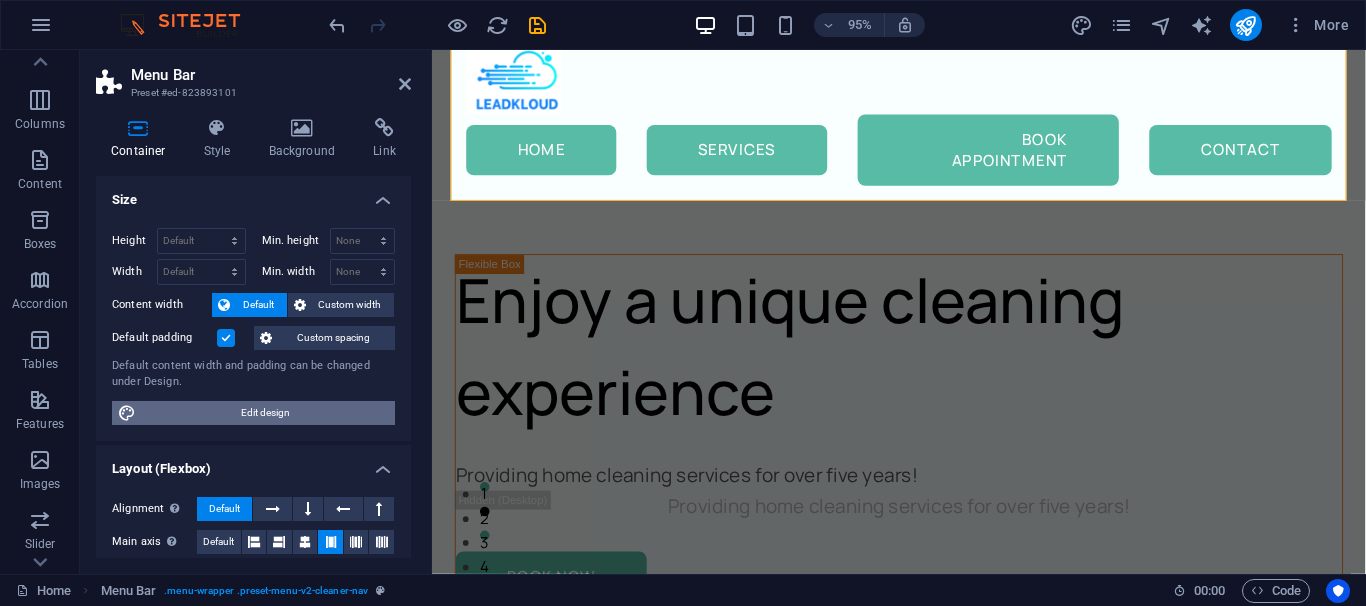 select on "400" 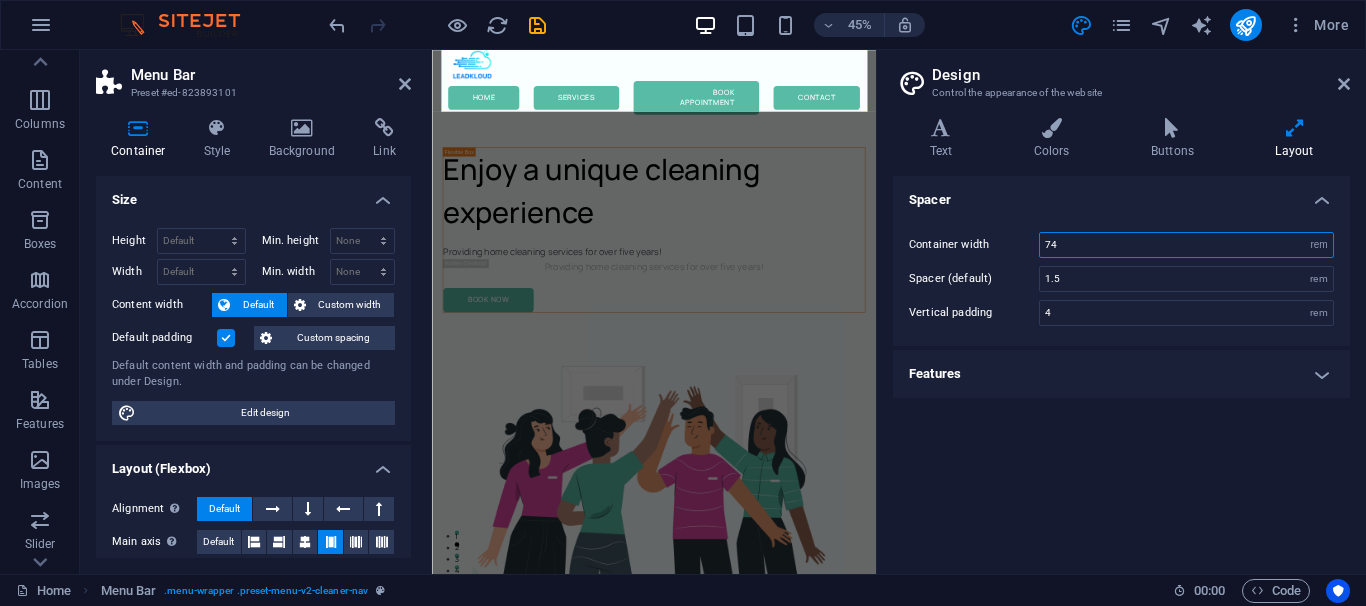 click on "74" at bounding box center (1186, 245) 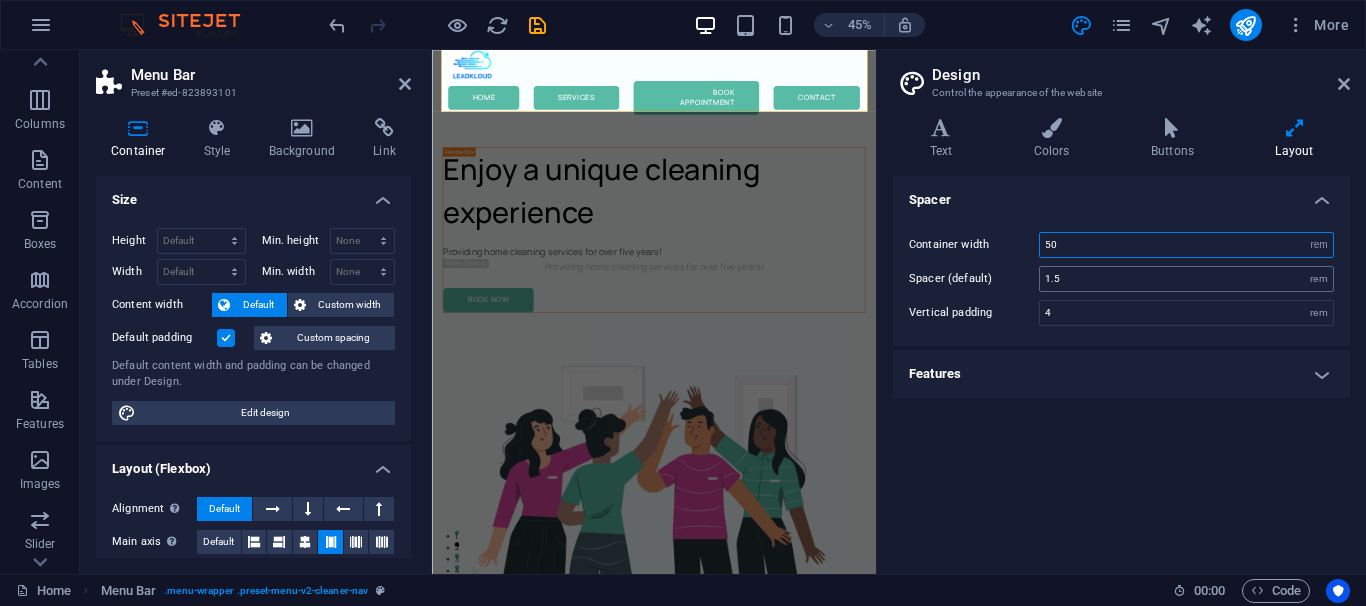 type on "50" 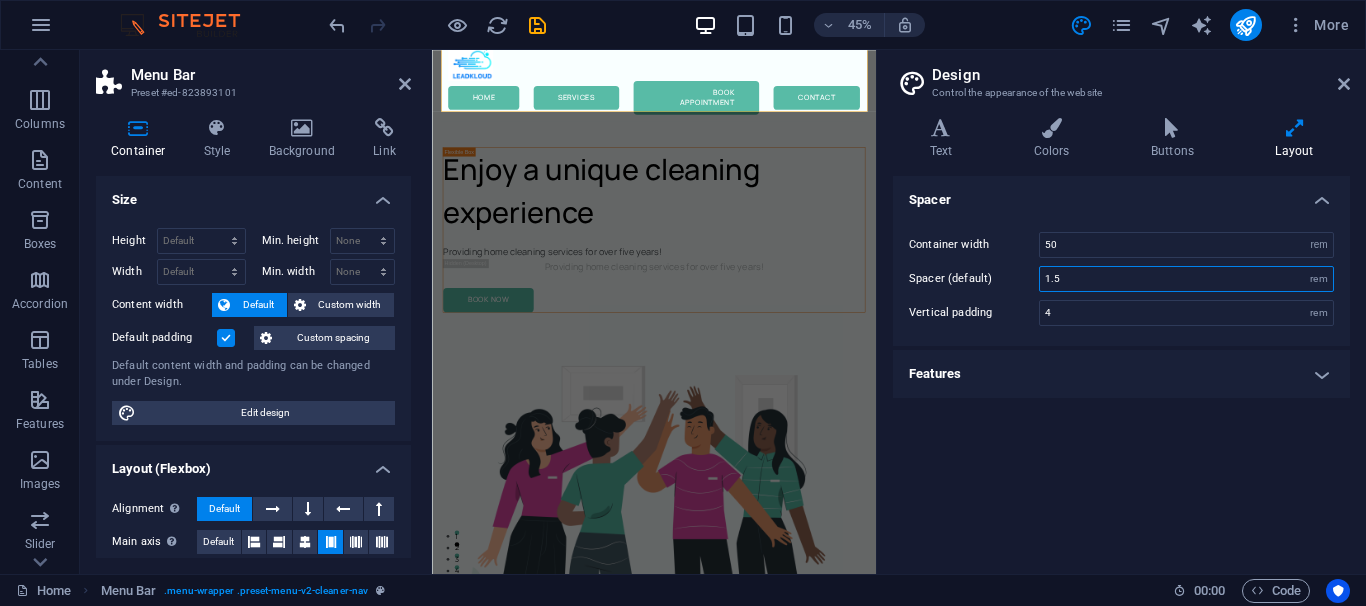 click on "1.5" at bounding box center [1186, 279] 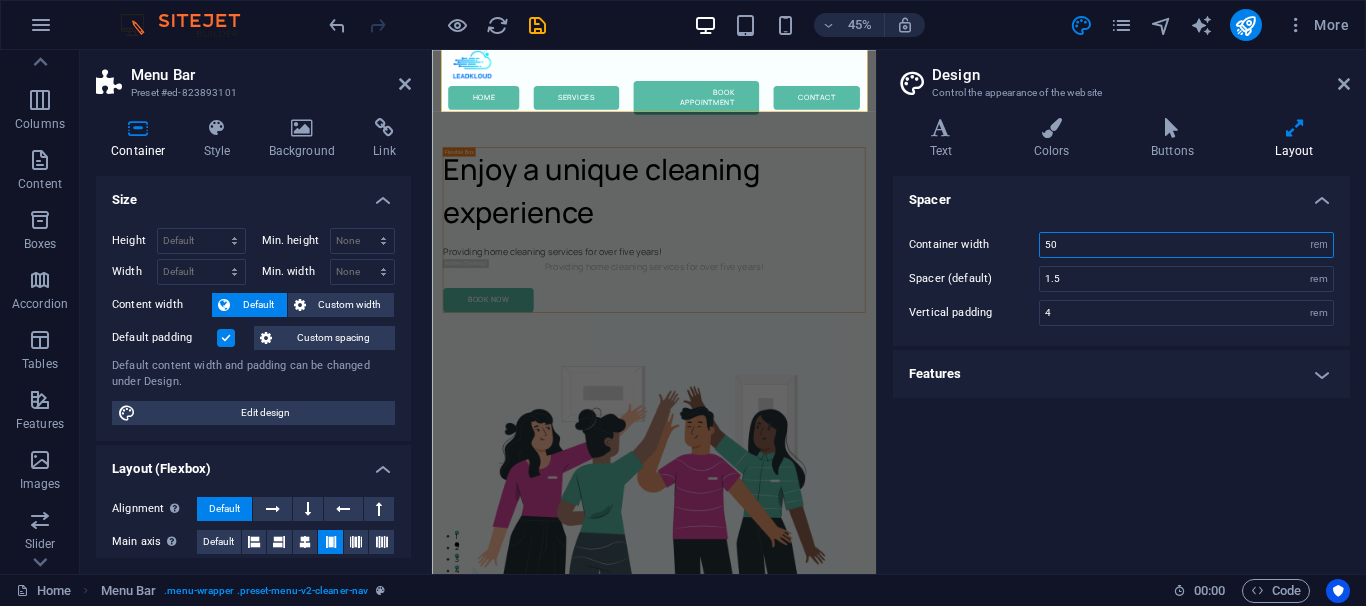 click on "50" at bounding box center [1186, 245] 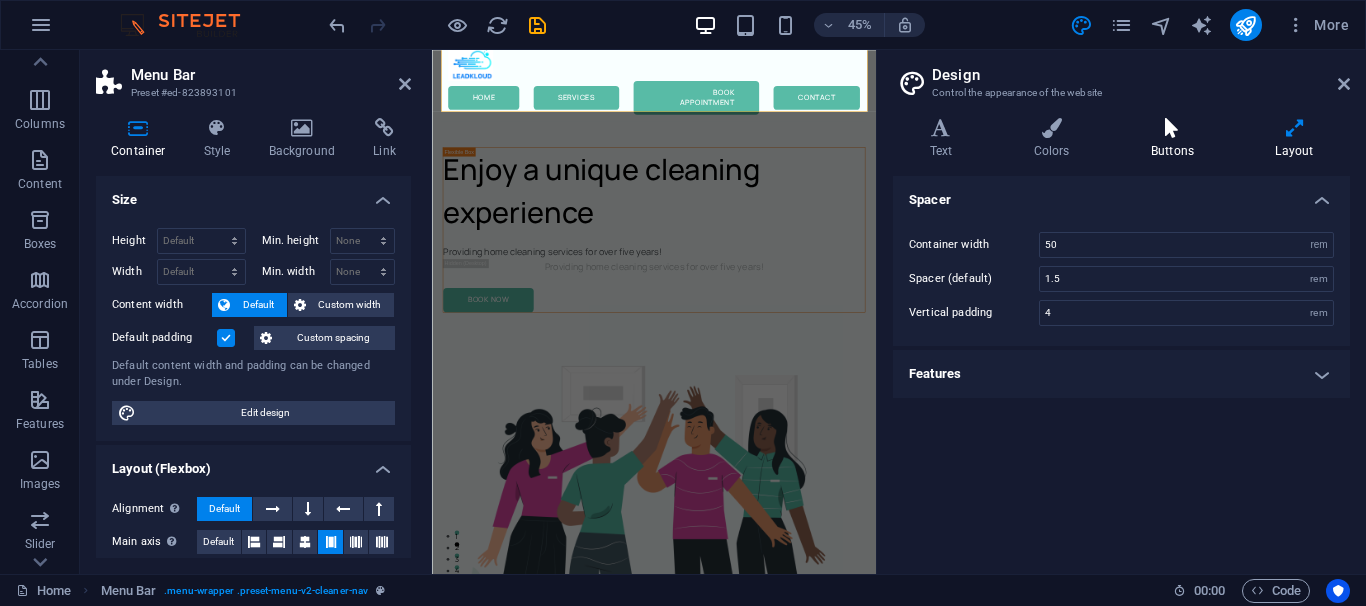 click at bounding box center (1172, 128) 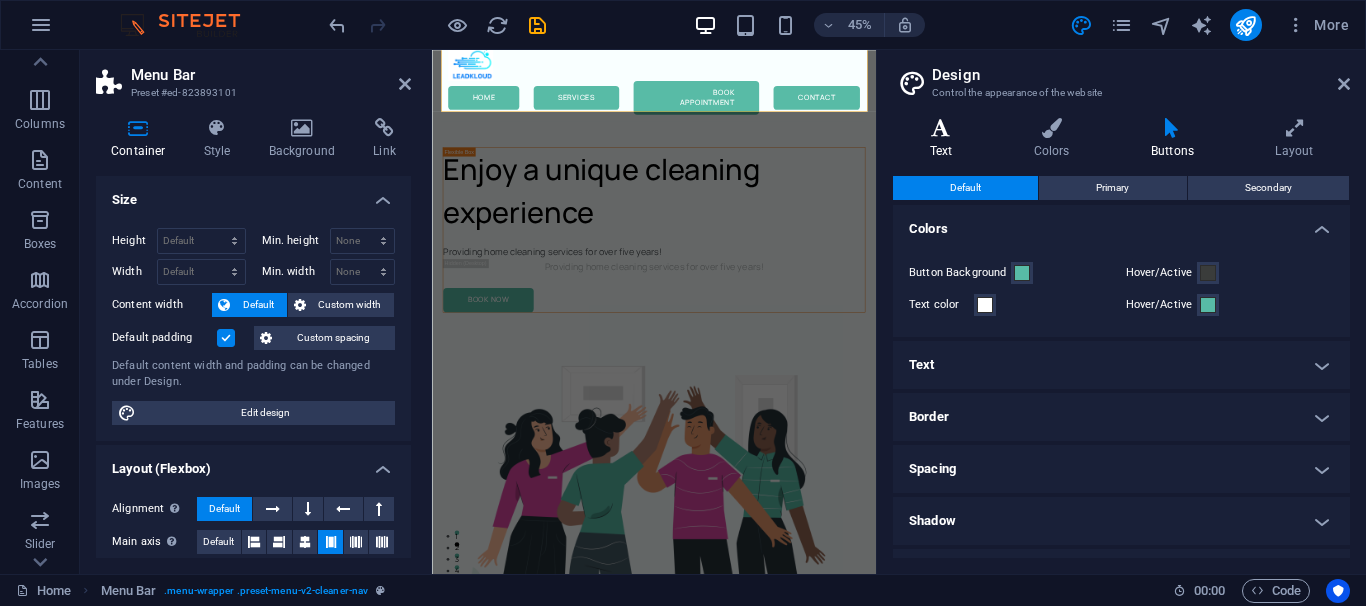 click on "Text" at bounding box center (945, 139) 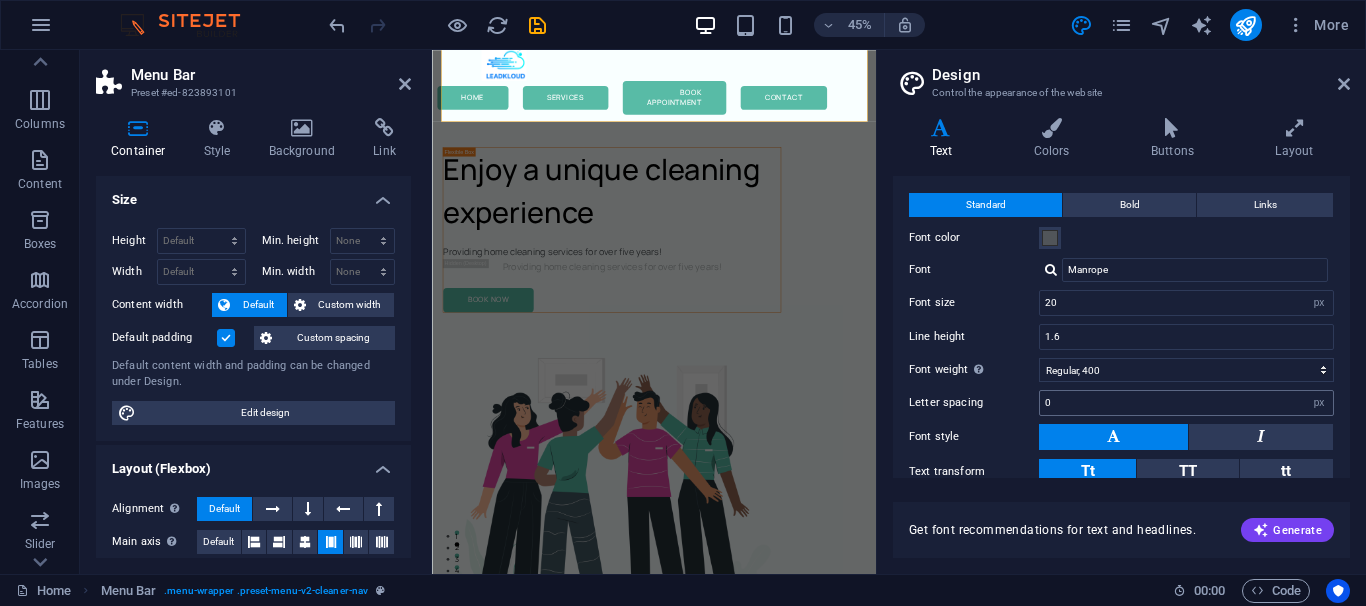 scroll, scrollTop: 0, scrollLeft: 0, axis: both 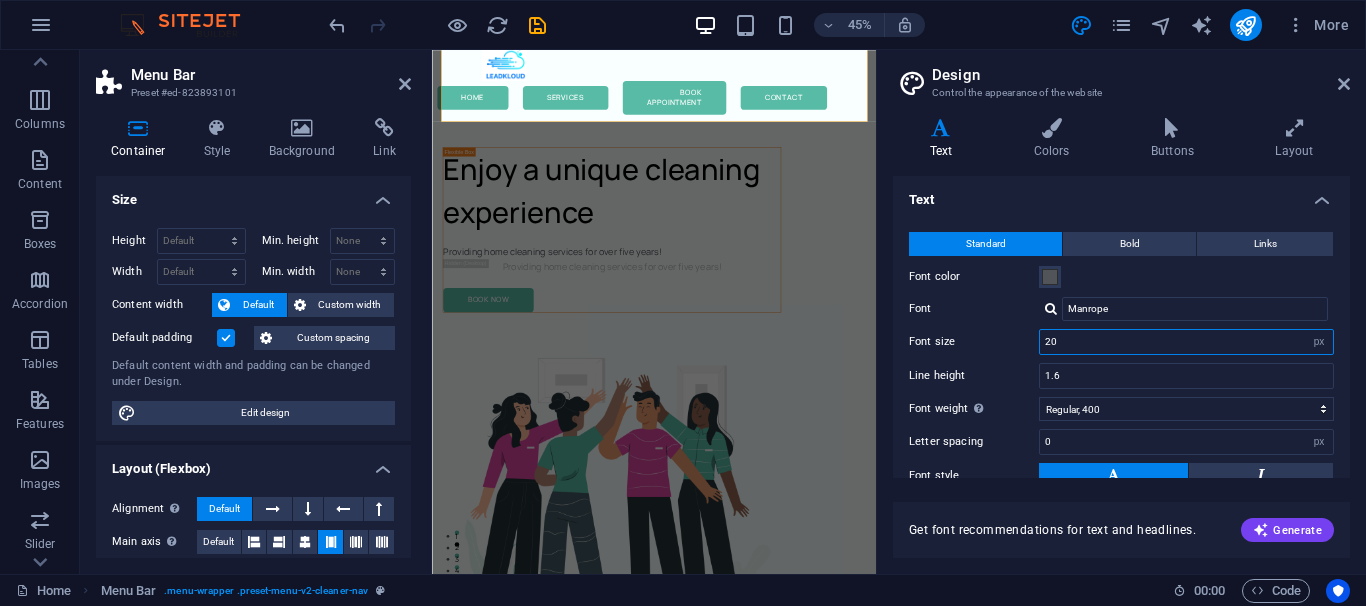 click on "20" at bounding box center (1186, 342) 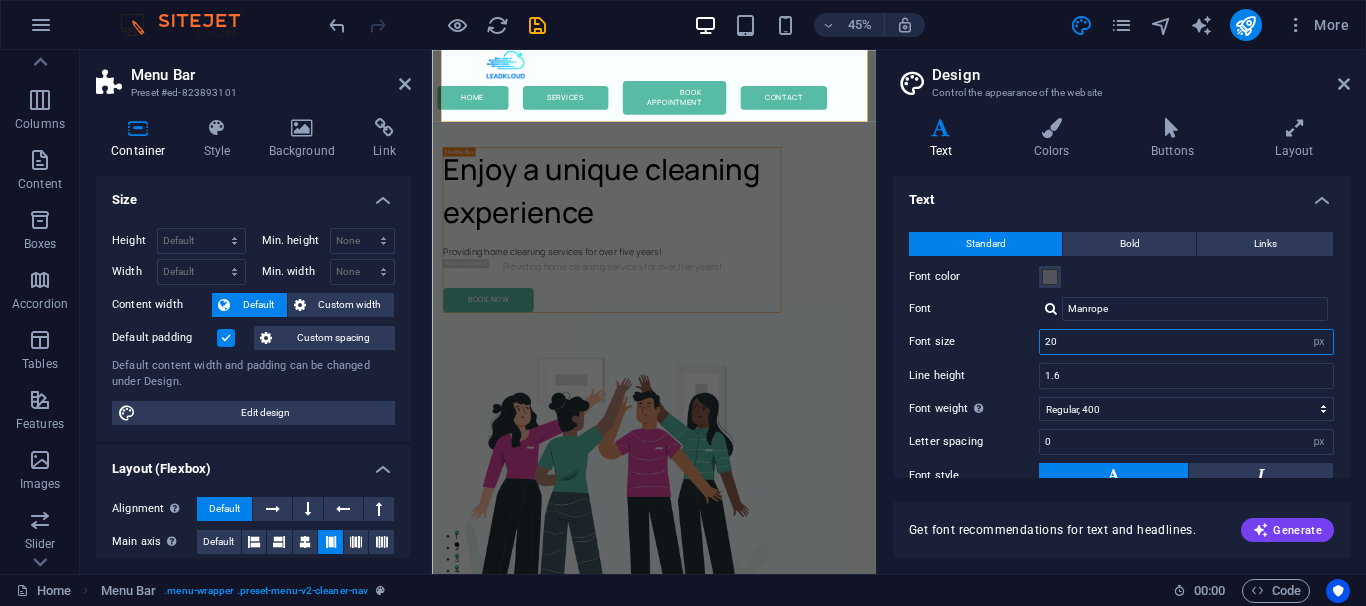 type on "2" 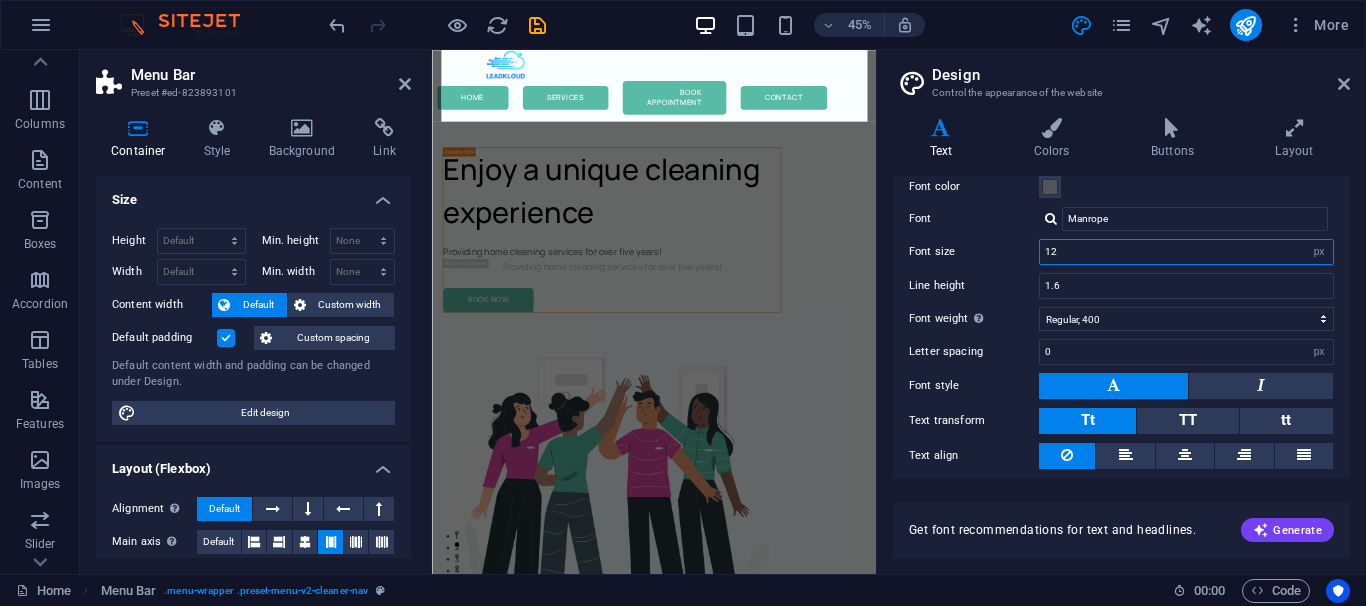 scroll, scrollTop: 62, scrollLeft: 0, axis: vertical 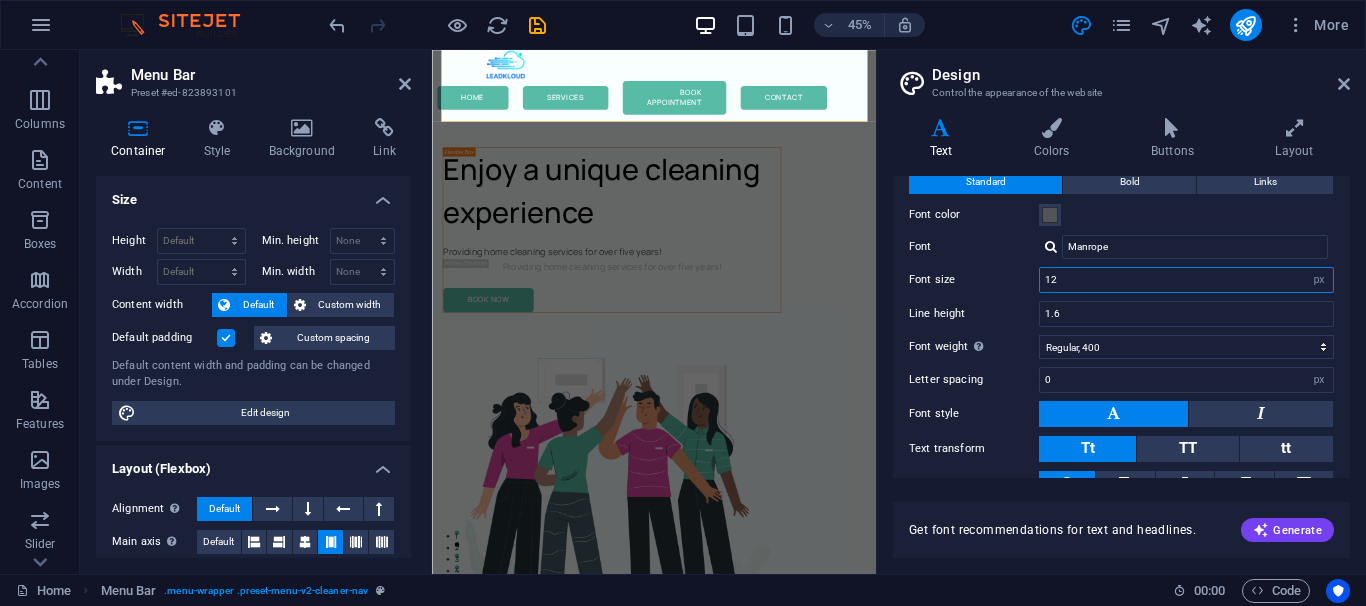 type on "12" 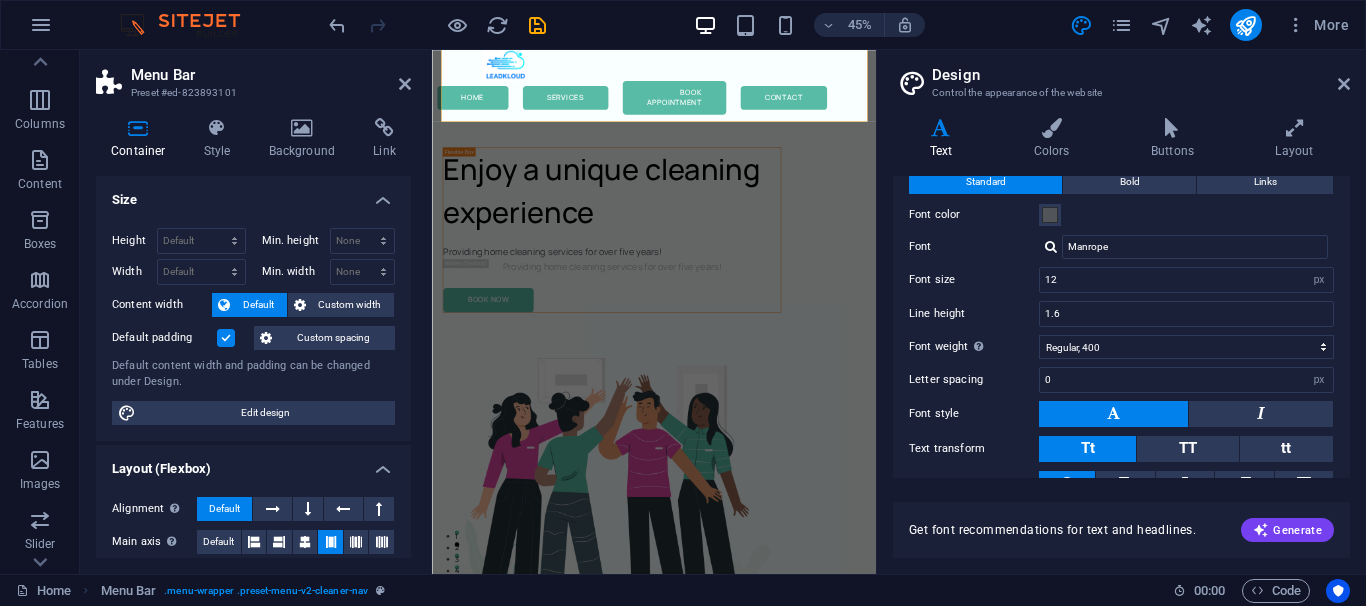 click on "Font weight To display the font weight correctly, it may need to be enabled.  Manage Fonts" at bounding box center [974, 347] 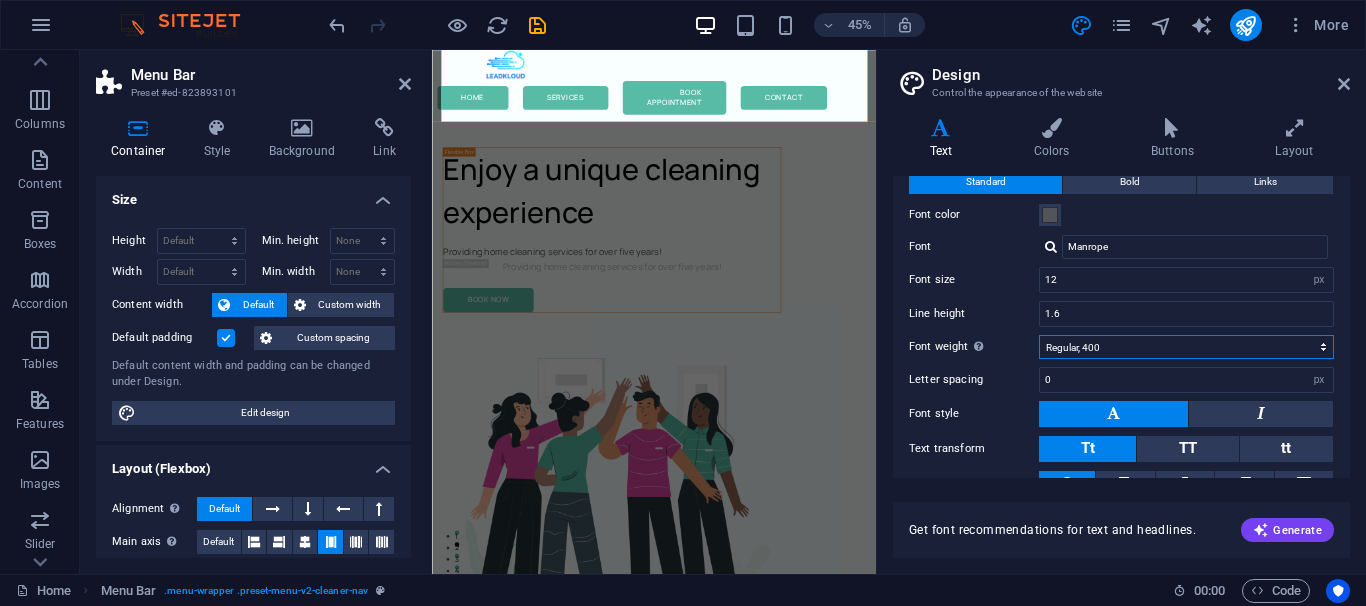 click on "Thin, 100 Extra-light, 200 Light, 300 Regular, 400 Medium, 500 Semi-bold, 600 Bold, 700 Extra-bold, 800 Black, 900" at bounding box center (1186, 347) 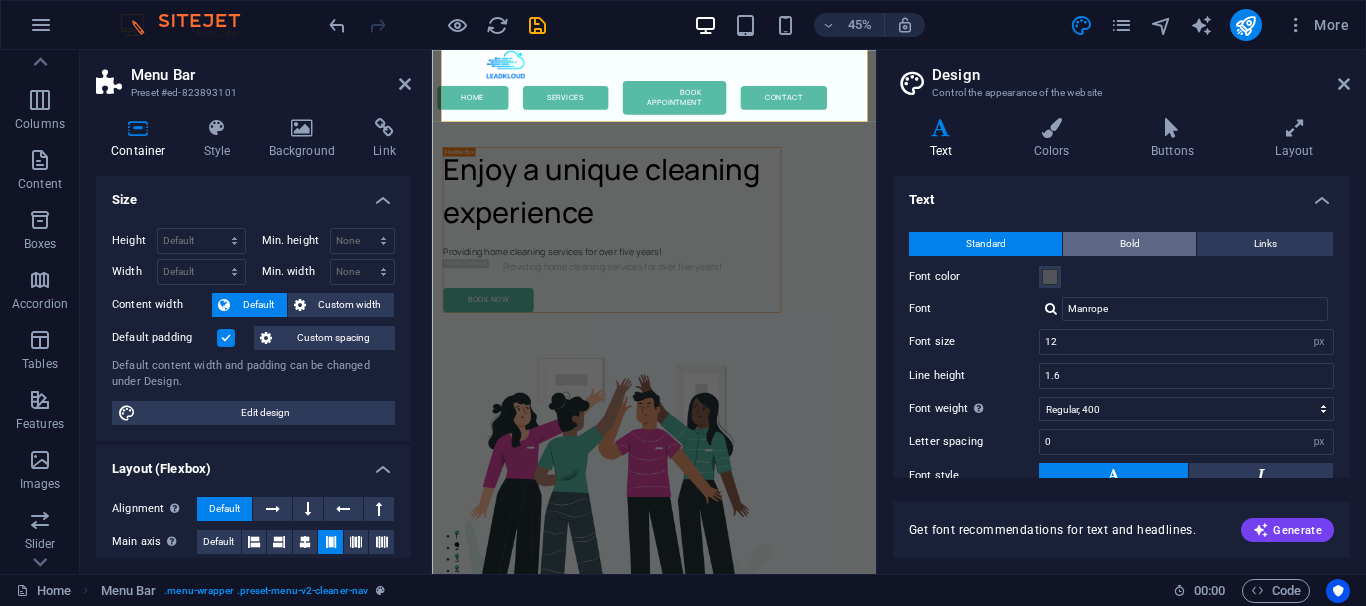 click on "Bold" at bounding box center (1129, 244) 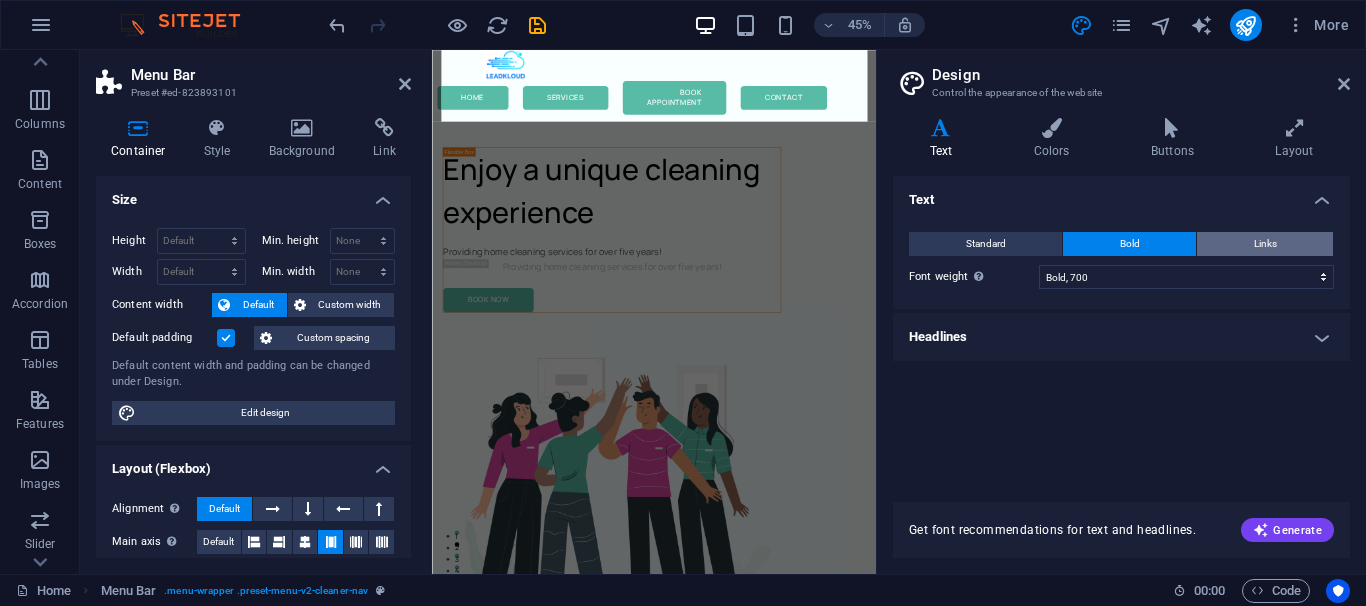click on "Links" at bounding box center [1265, 244] 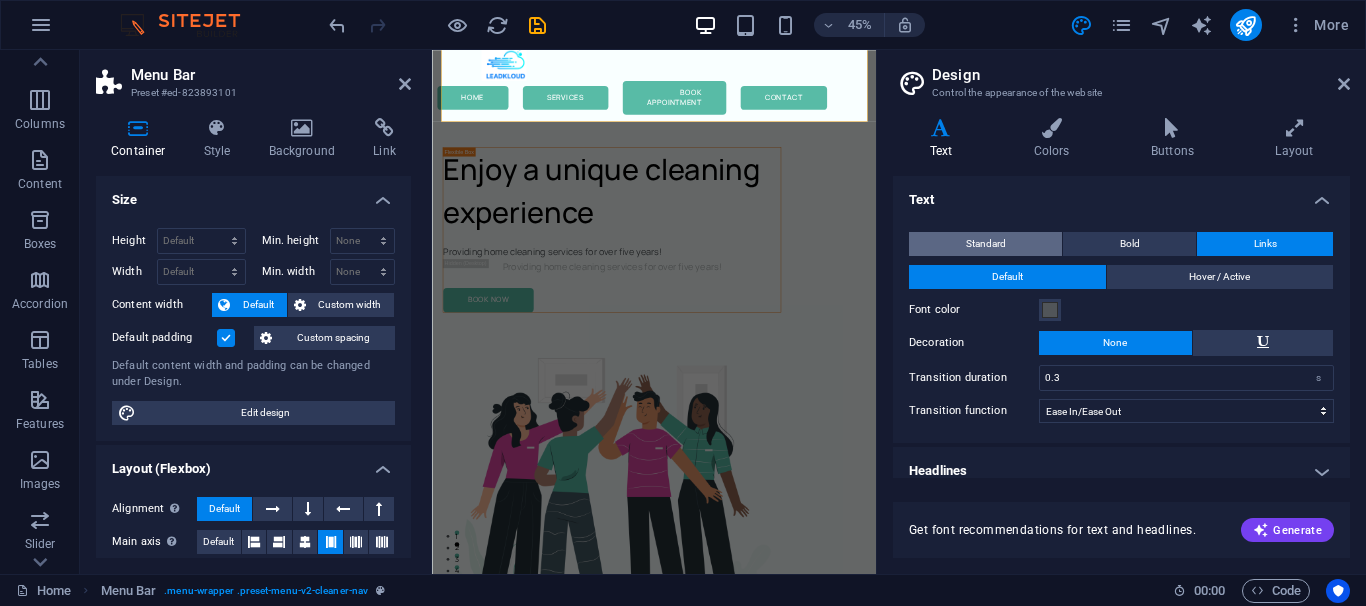 click on "Standard" at bounding box center [986, 244] 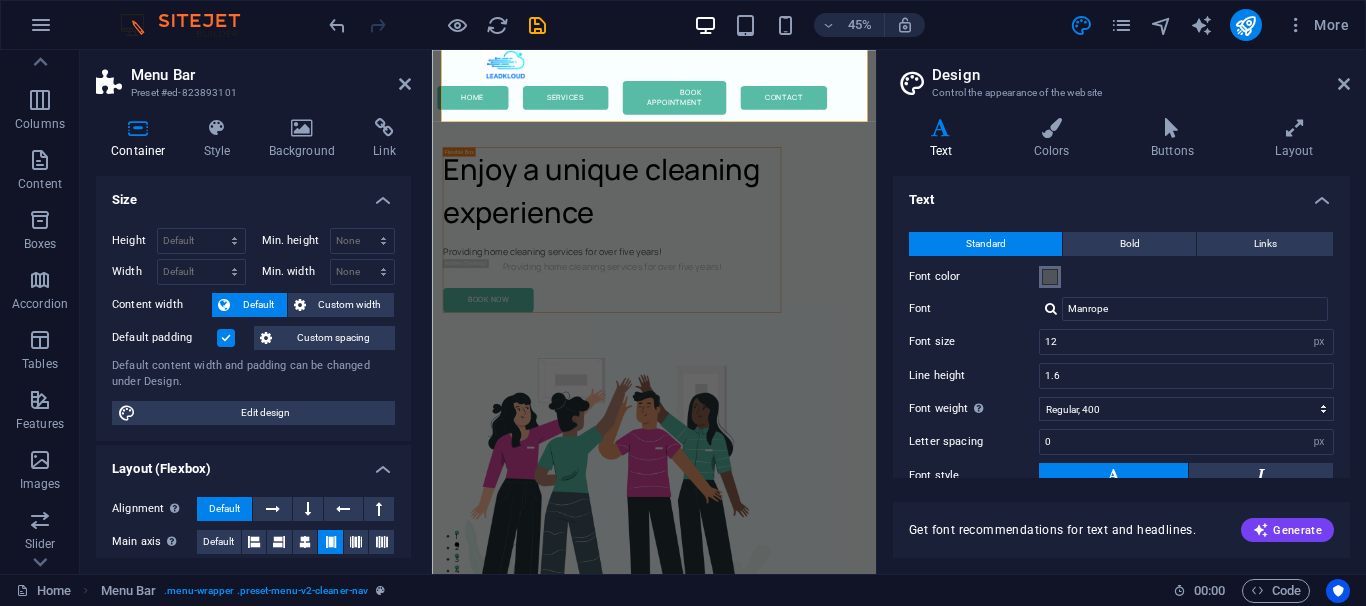 click at bounding box center (1050, 277) 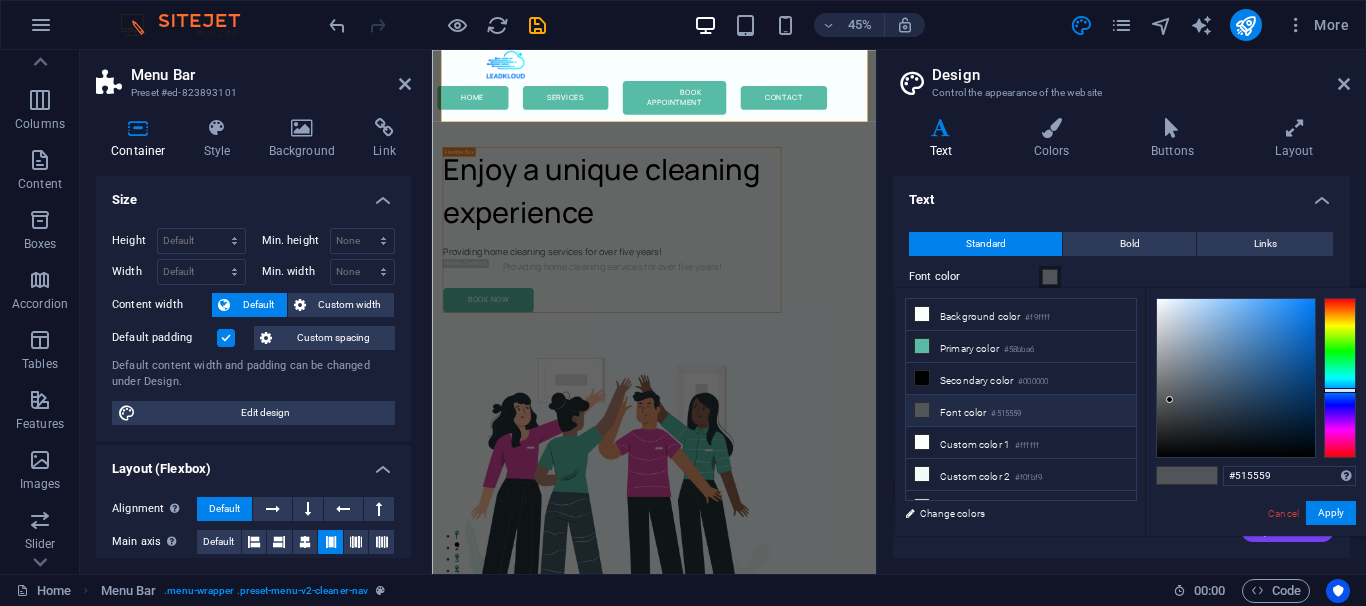 click at bounding box center (1050, 277) 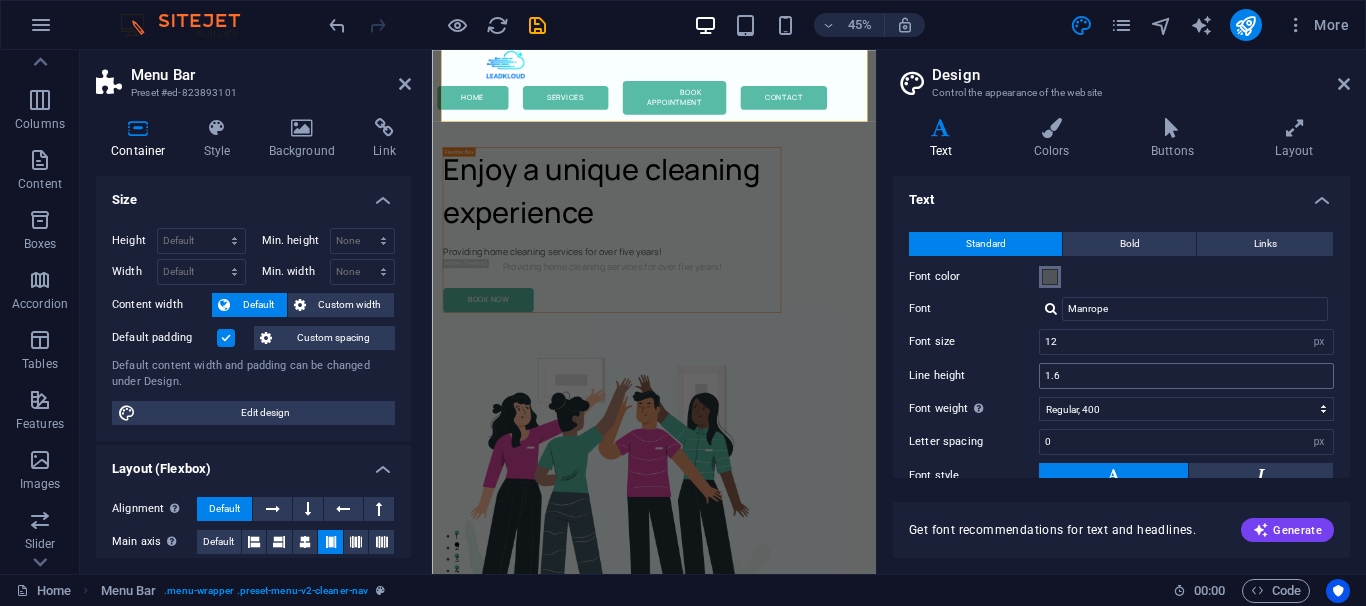 scroll, scrollTop: 90, scrollLeft: 0, axis: vertical 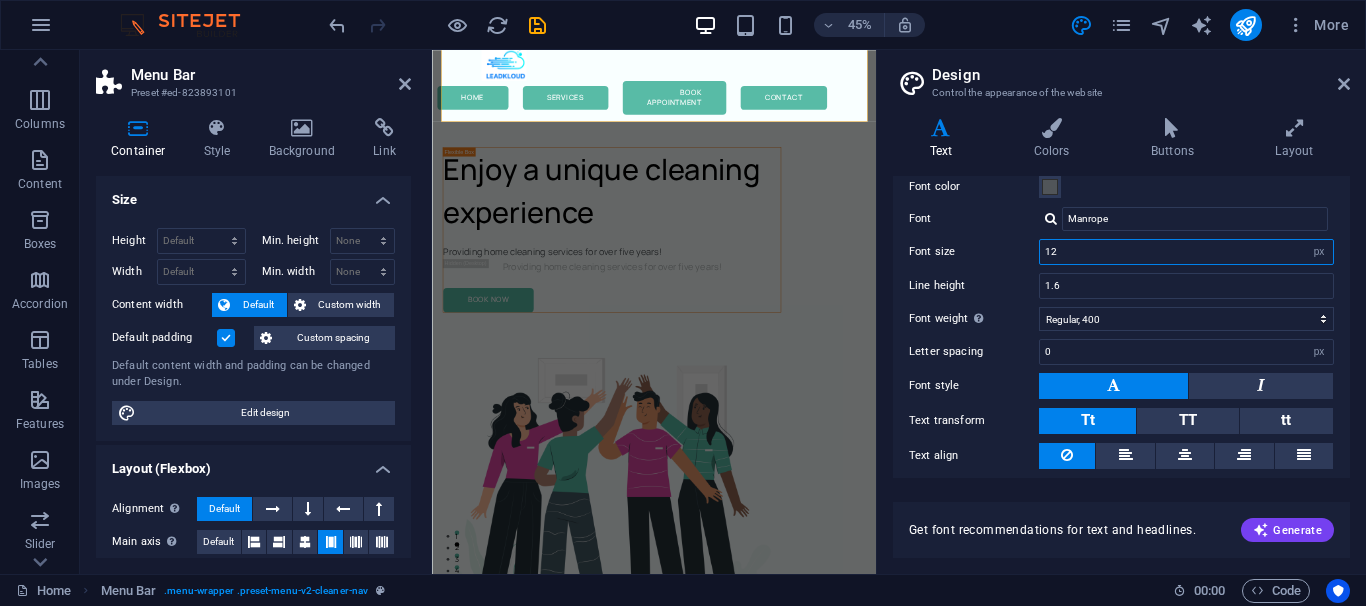 click on "12" at bounding box center (1186, 252) 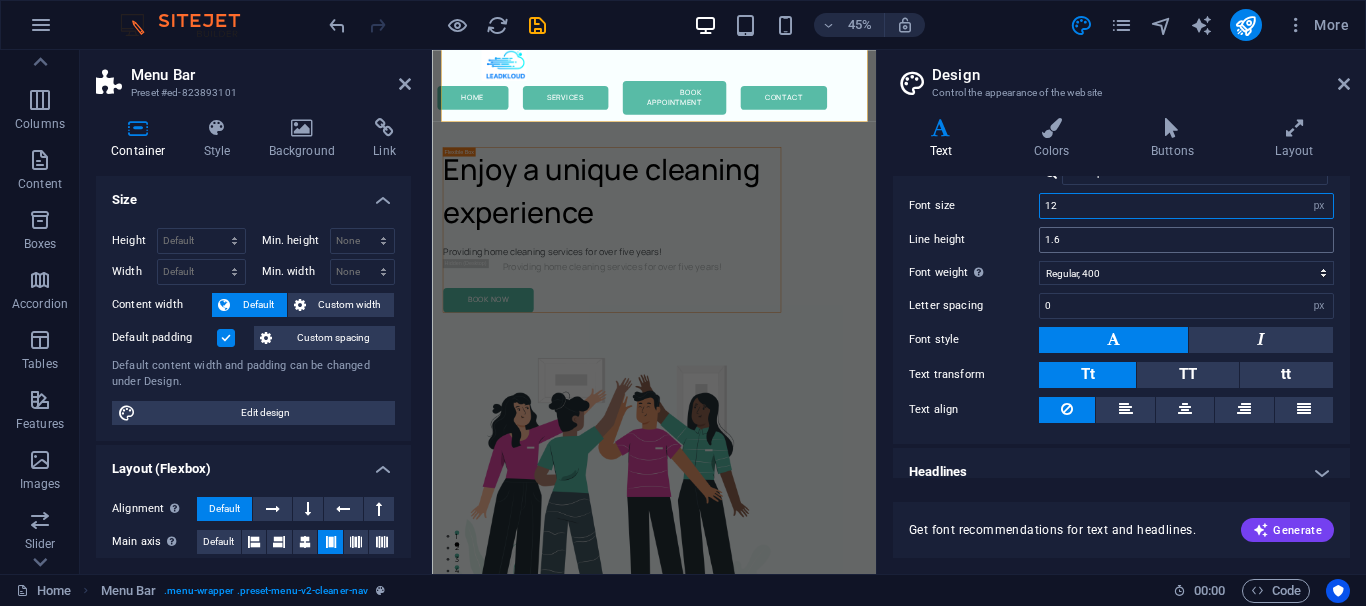 scroll, scrollTop: 152, scrollLeft: 0, axis: vertical 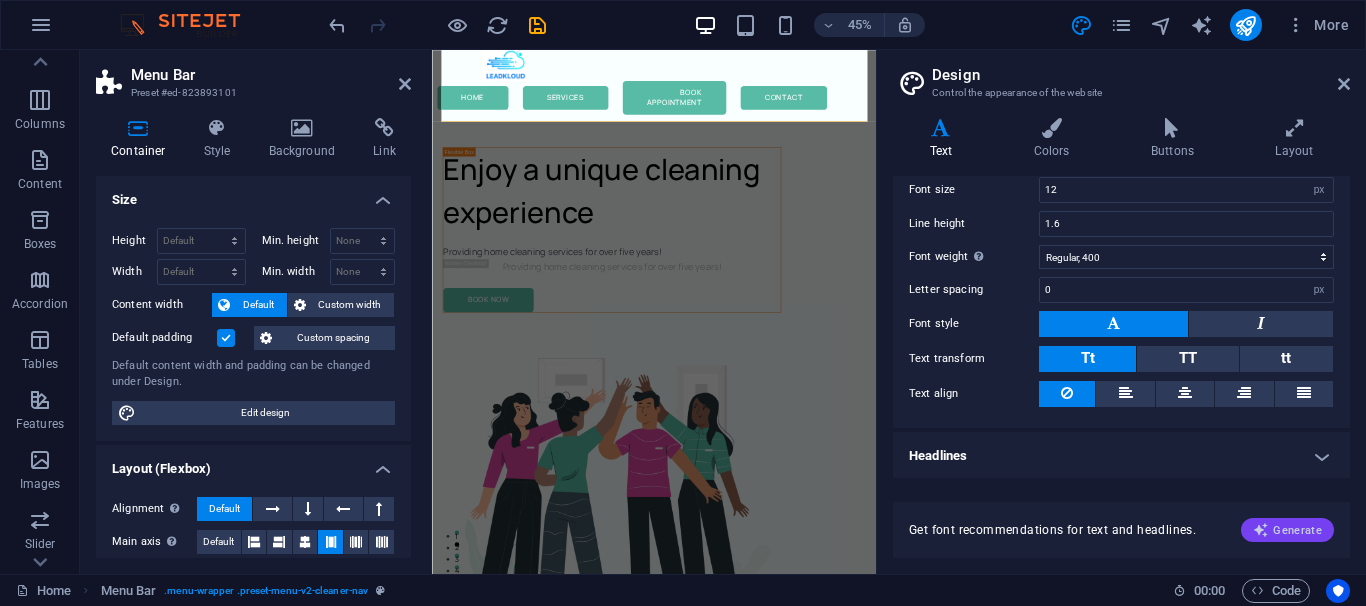 click on "Generate" at bounding box center [1287, 530] 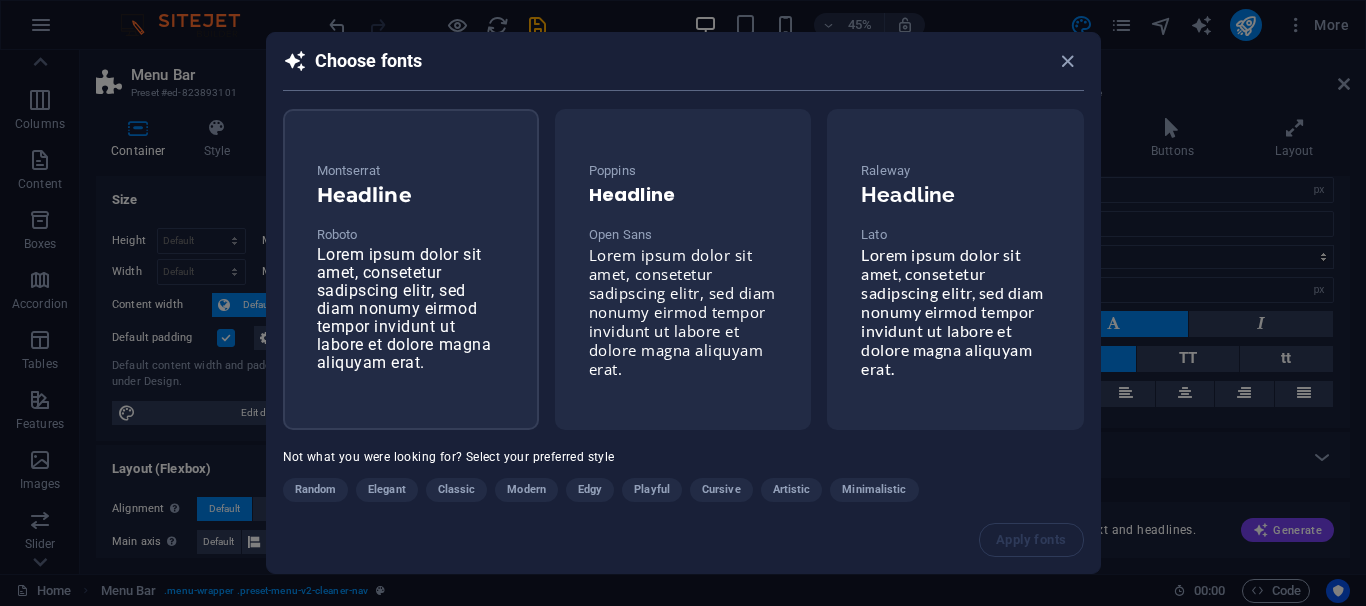 click on "Lorem ipsum dolor sit amet, consetetur sadipscing elitr, sed diam nonumy eirmod tempor invidunt ut labore et dolore magna aliquyam erat." at bounding box center [404, 308] 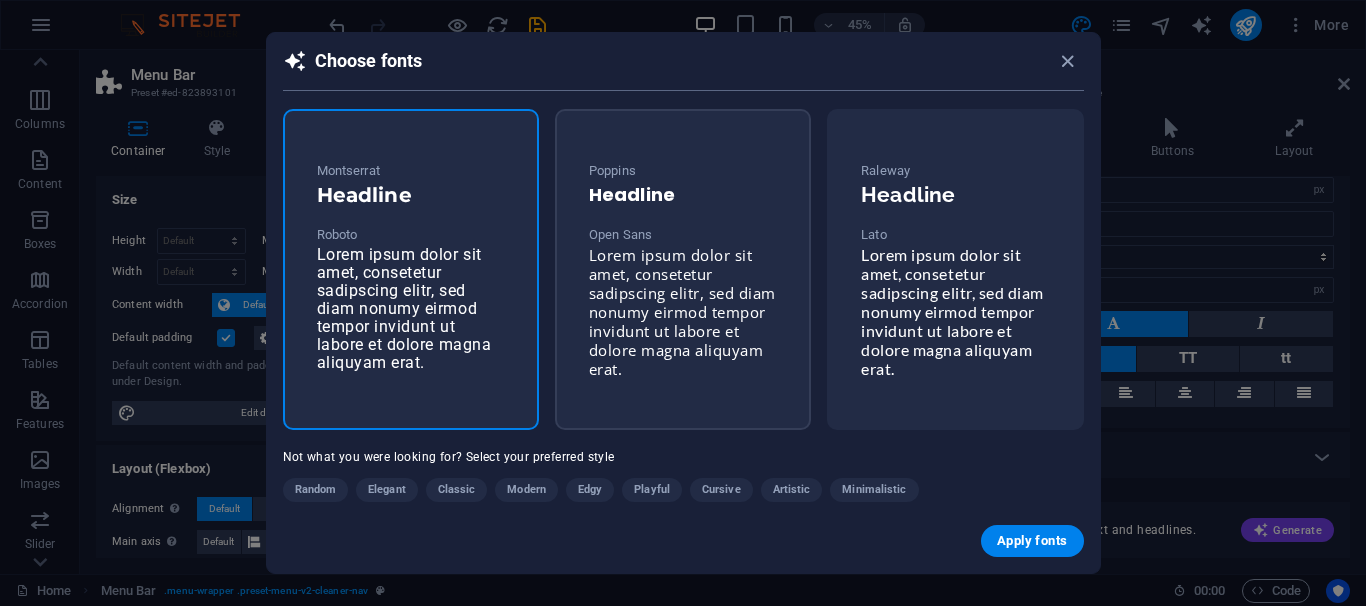 scroll, scrollTop: 51, scrollLeft: 0, axis: vertical 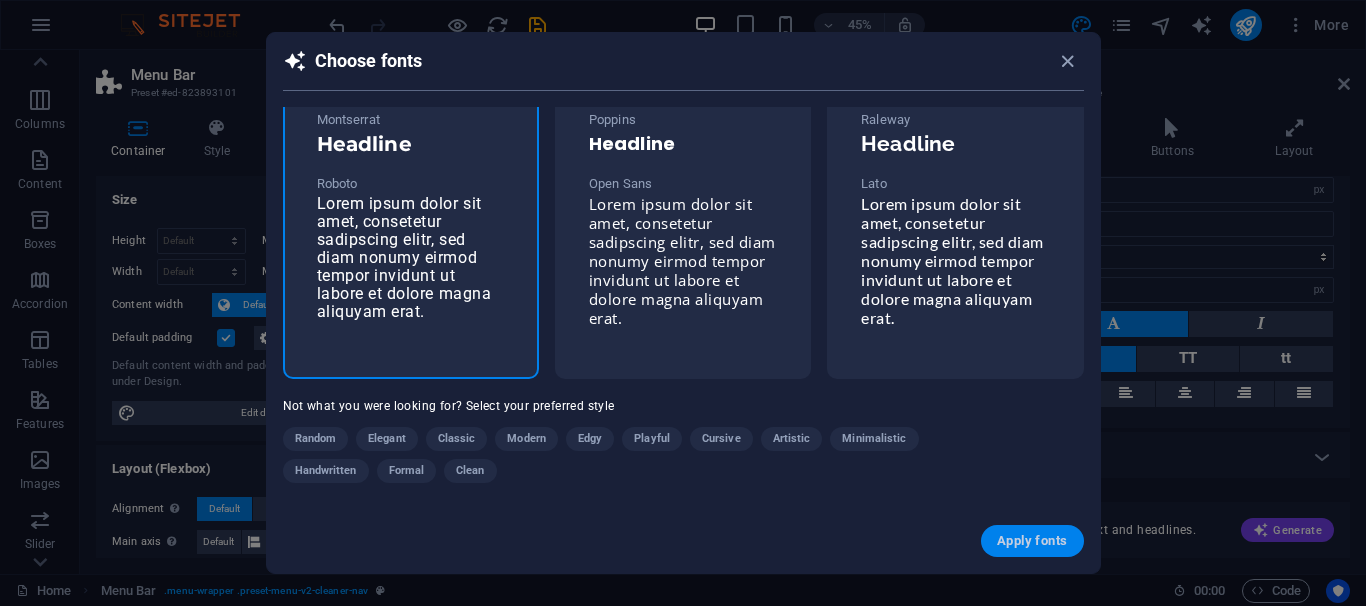 click on "Apply fonts" at bounding box center [1032, 541] 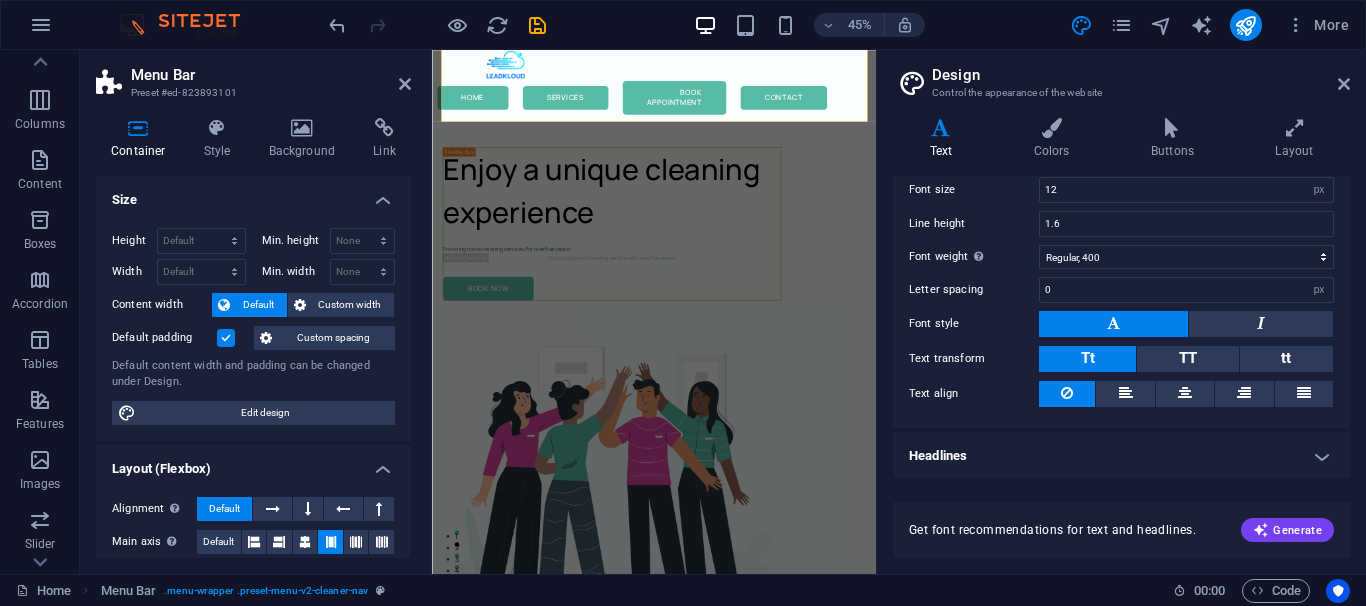 type on "Roboto" 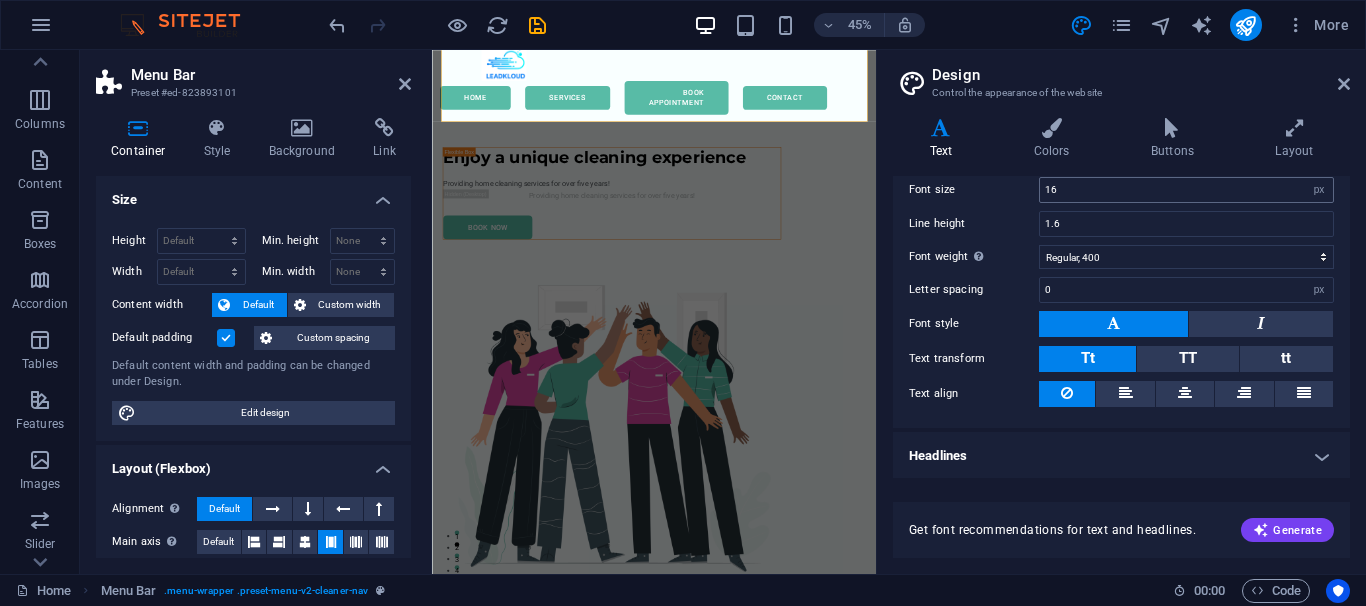 scroll, scrollTop: 62, scrollLeft: 0, axis: vertical 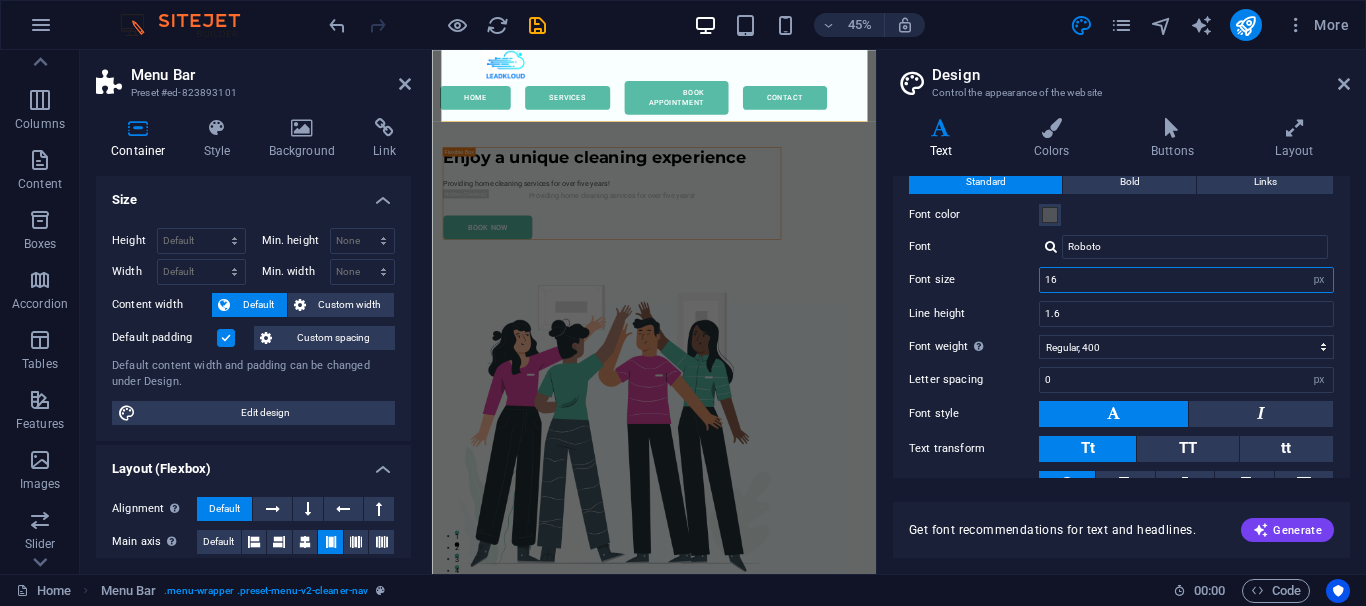 click on "16" at bounding box center (1186, 280) 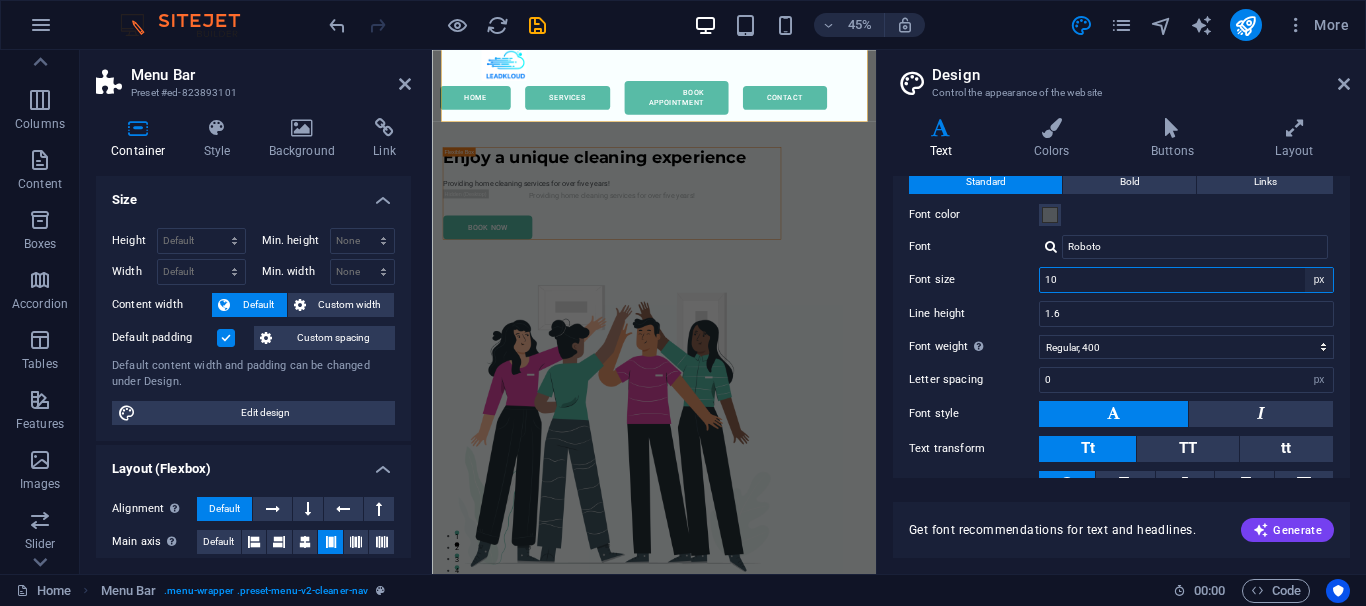 type on "10" 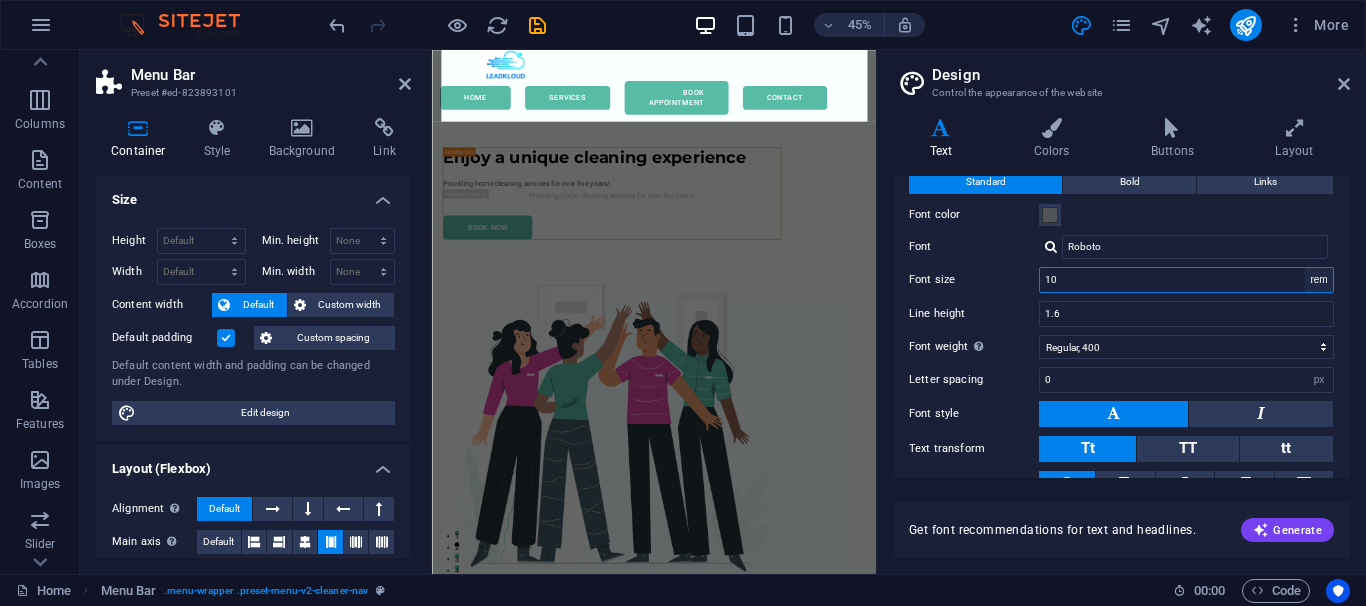 click on "rem" at bounding box center [0, 0] 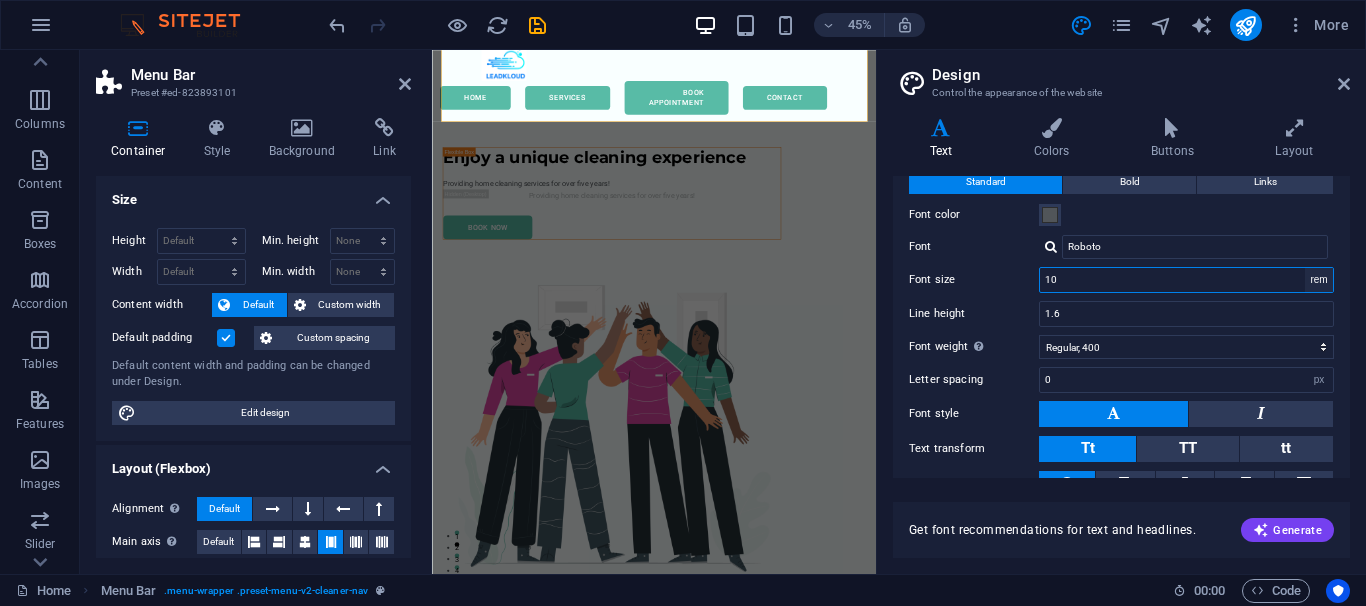 type on "0.625" 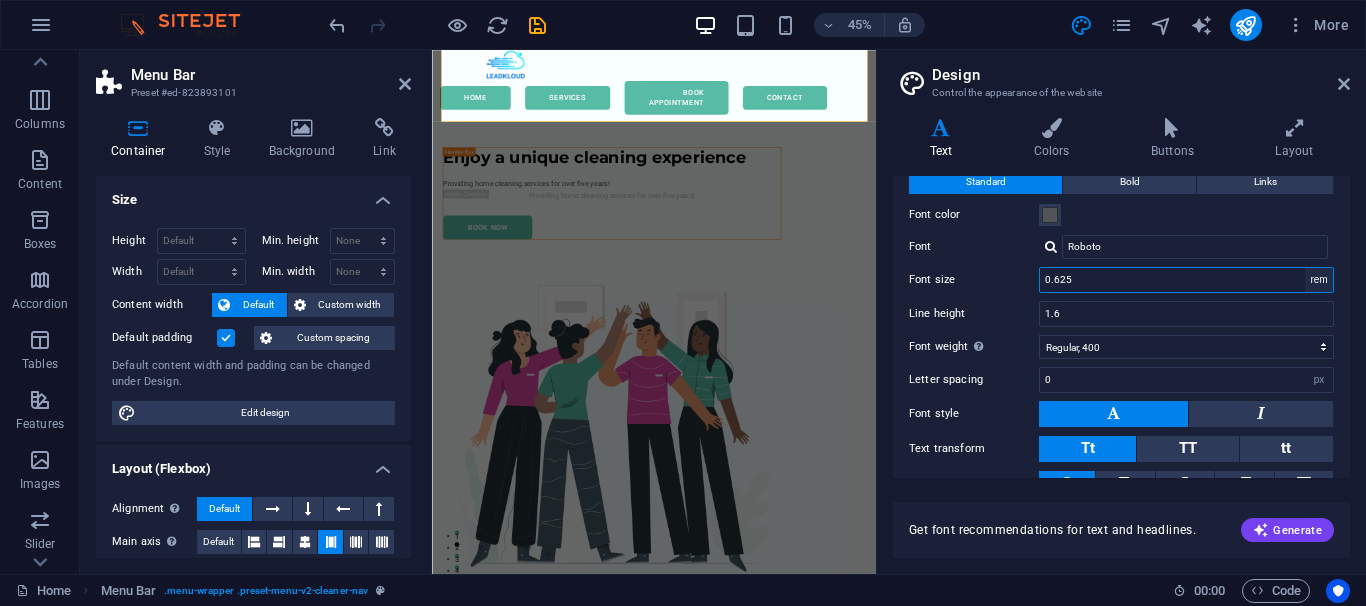 click on "rem px" at bounding box center (1319, 280) 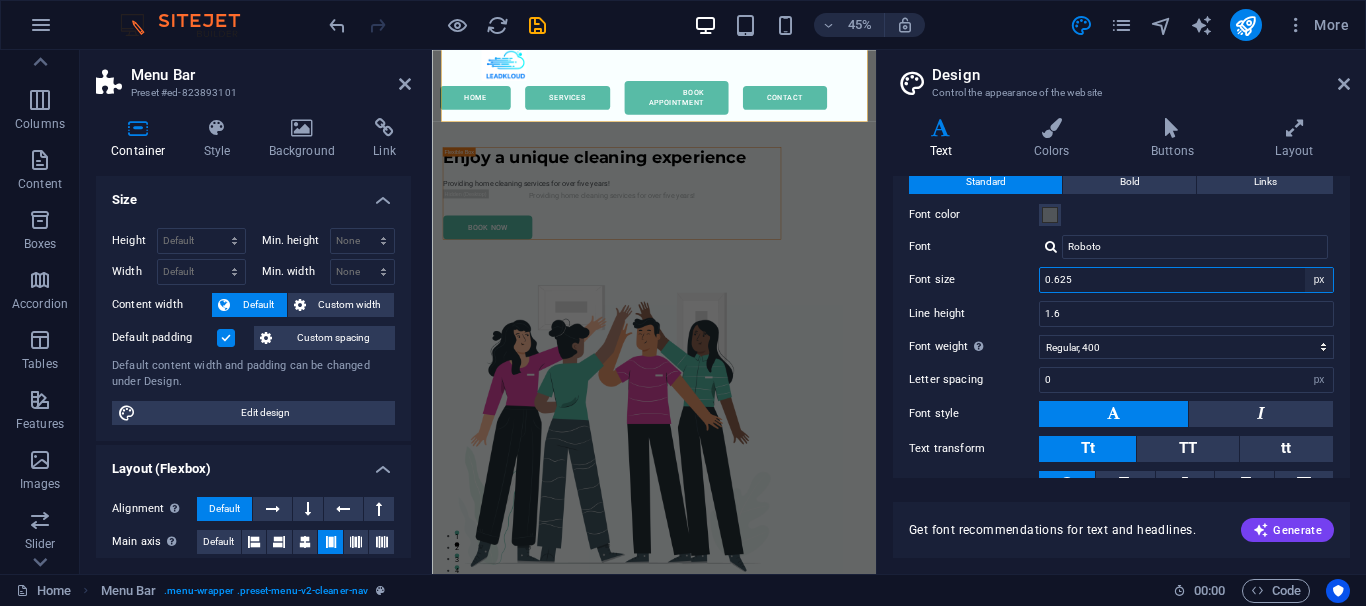 click on "px" at bounding box center (0, 0) 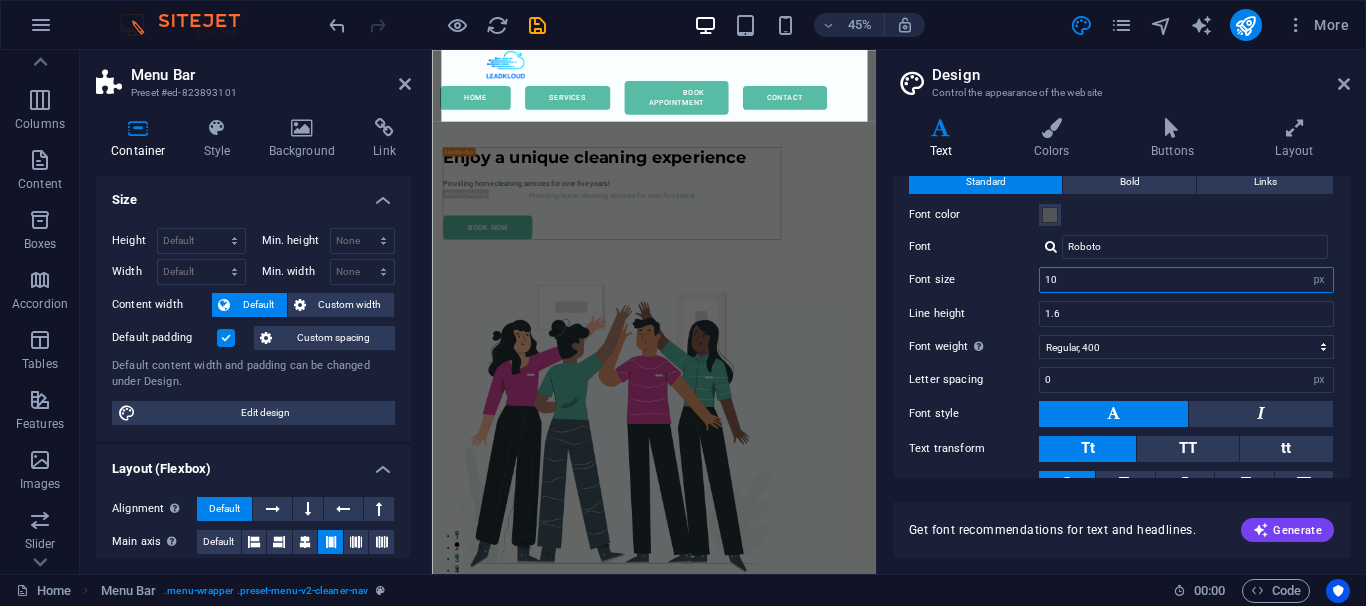 click on "10" at bounding box center [1186, 280] 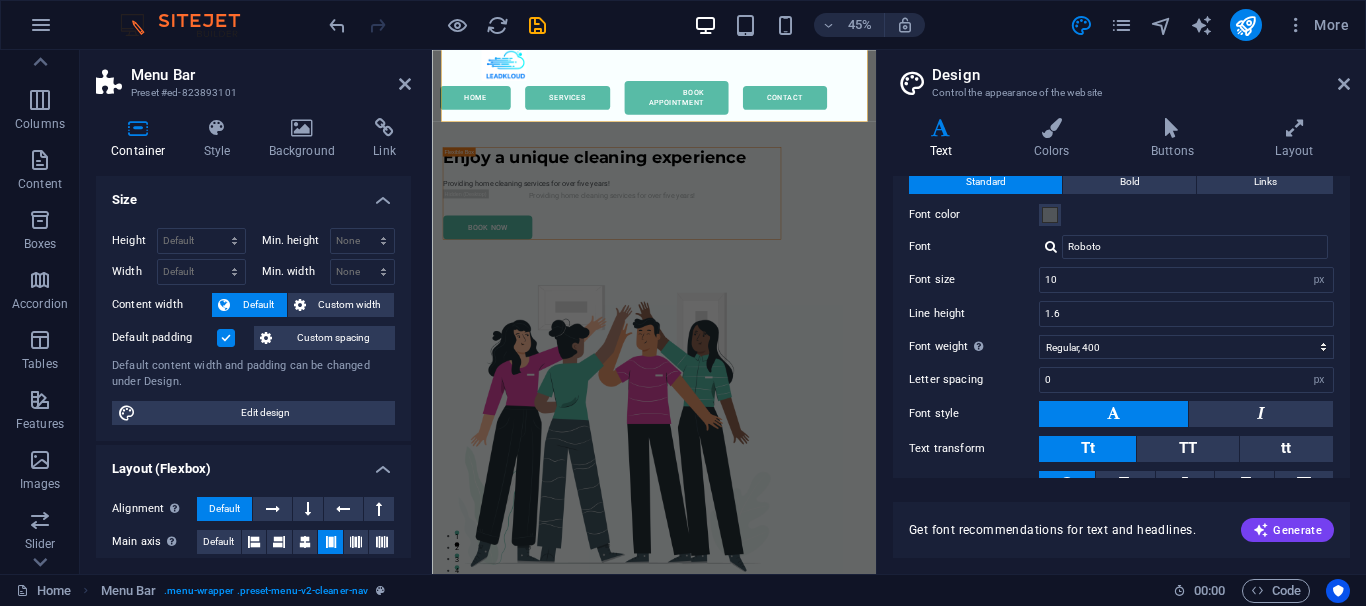 click on "Standard Bold Links Font color Font Roboto Font size 10 rem px Line height 1.6 Font weight To display the font weight correctly, it may need to be enabled.  Manage Fonts Thin, 100 Extra-light, 200 Light, 300 Regular, 400 Medium, 500 Semi-bold, 600 Bold, 700 Extra-bold, 800 Black, 900 Letter spacing 0 rem px Font style Text transform Tt TT tt Text align Font weight To display the font weight correctly, it may need to be enabled.  Manage Fonts Thin, 100 Extra-light, 200 Light, 300 Regular, 400 Medium, 500 Semi-bold, 600 Bold, 700 Extra-bold, 800 Black, 900 Default Hover / Active Font color Font color Decoration None Decoration None Transition duration 0.3 s Transition function Ease Ease In Ease Out Ease In/Ease Out Linear" at bounding box center [1121, 334] 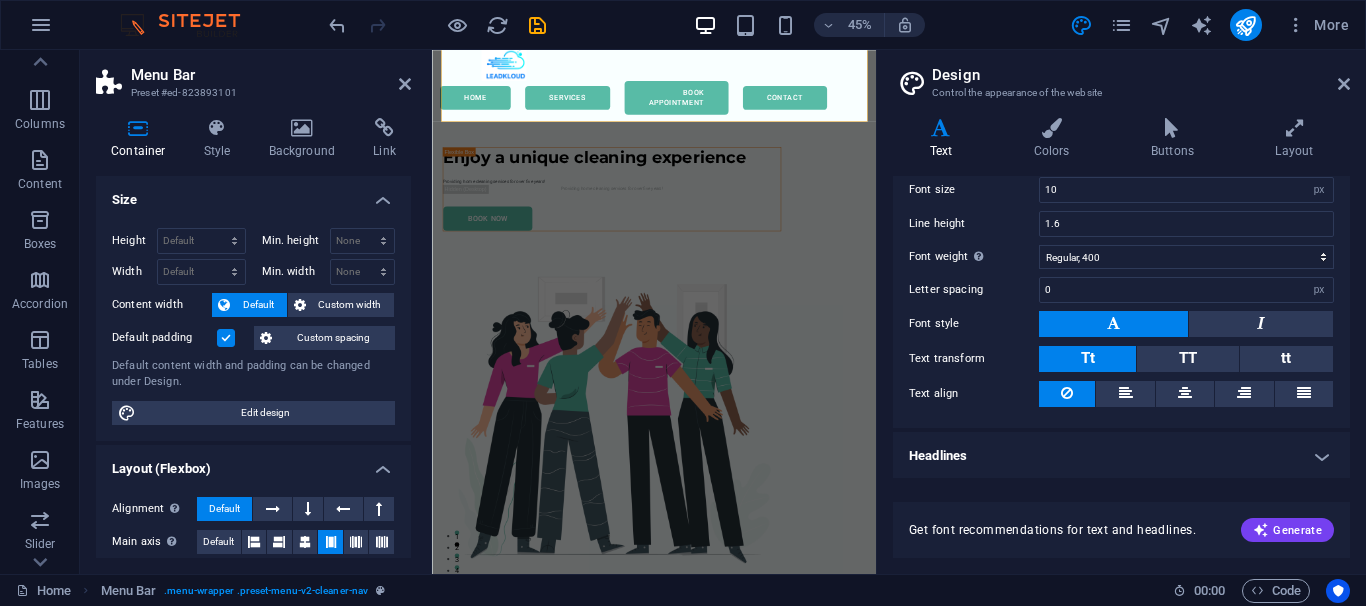 click on "Design Control the appearance of the website" at bounding box center [1123, 76] 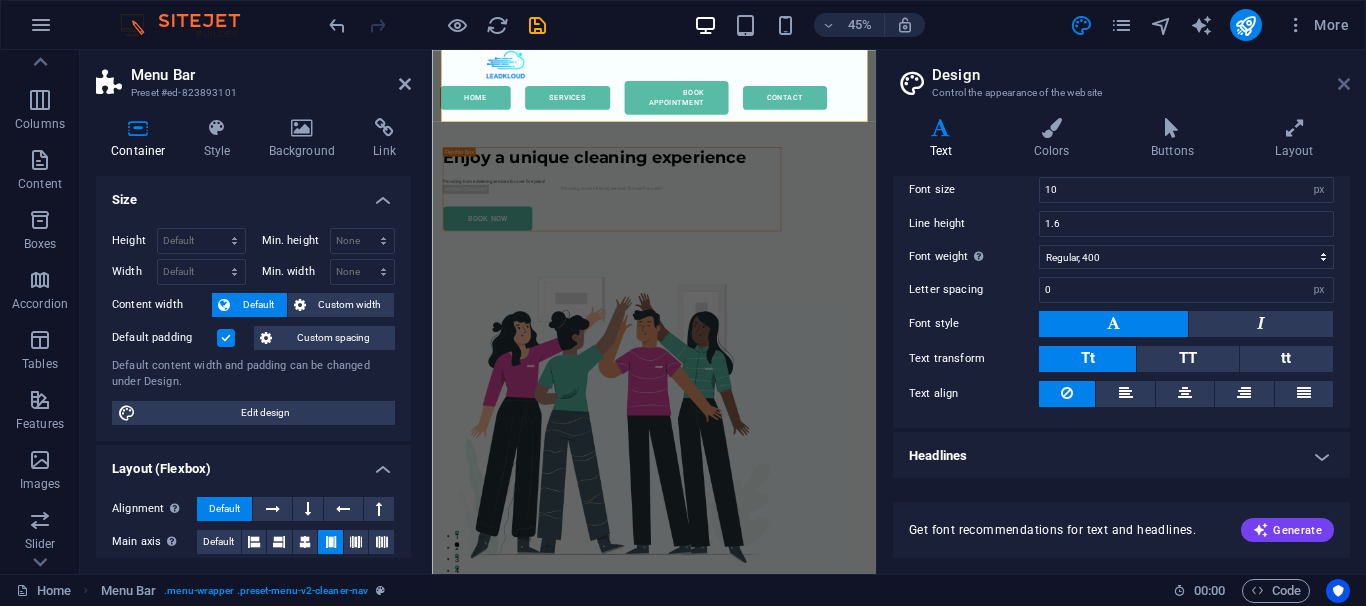 click at bounding box center (1344, 84) 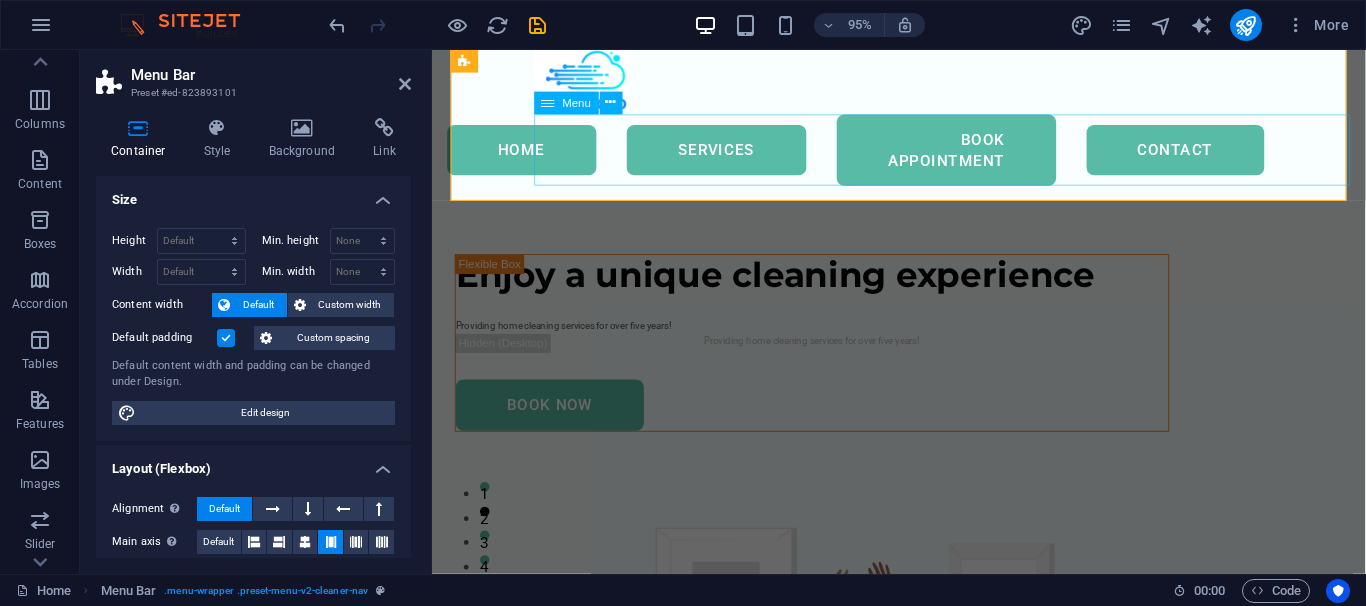 click on "Home Services Book Appointment Contact" at bounding box center [924, 155] 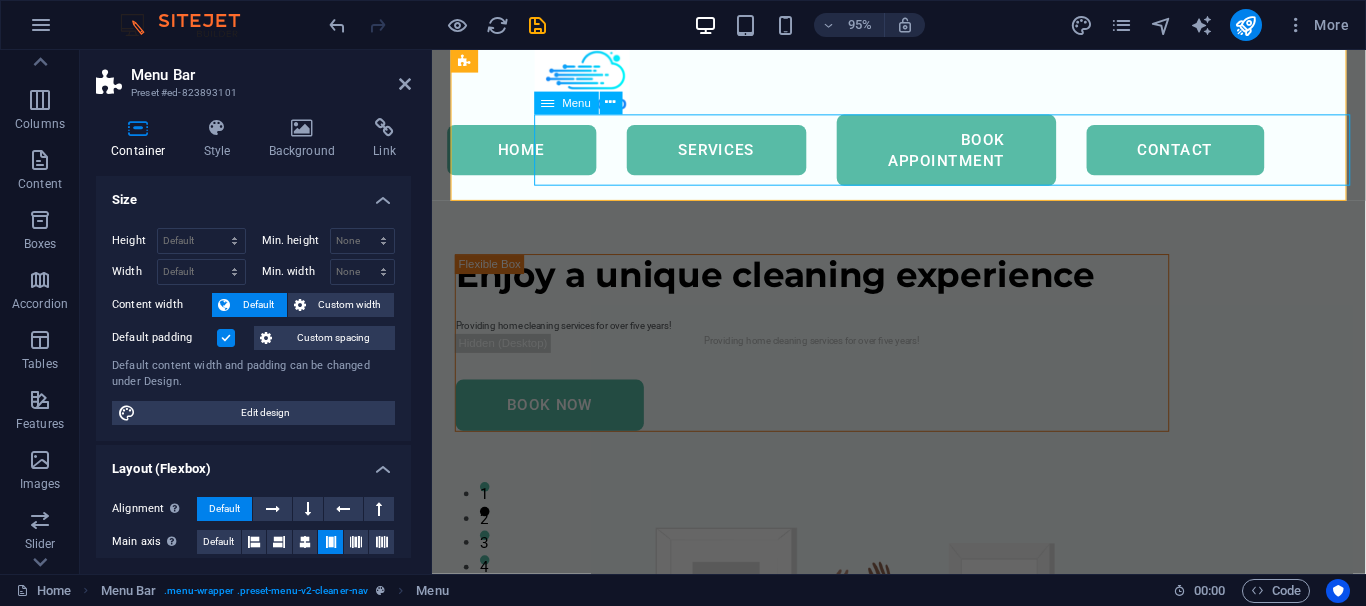 click on "Home Services Book Appointment Contact" at bounding box center [924, 155] 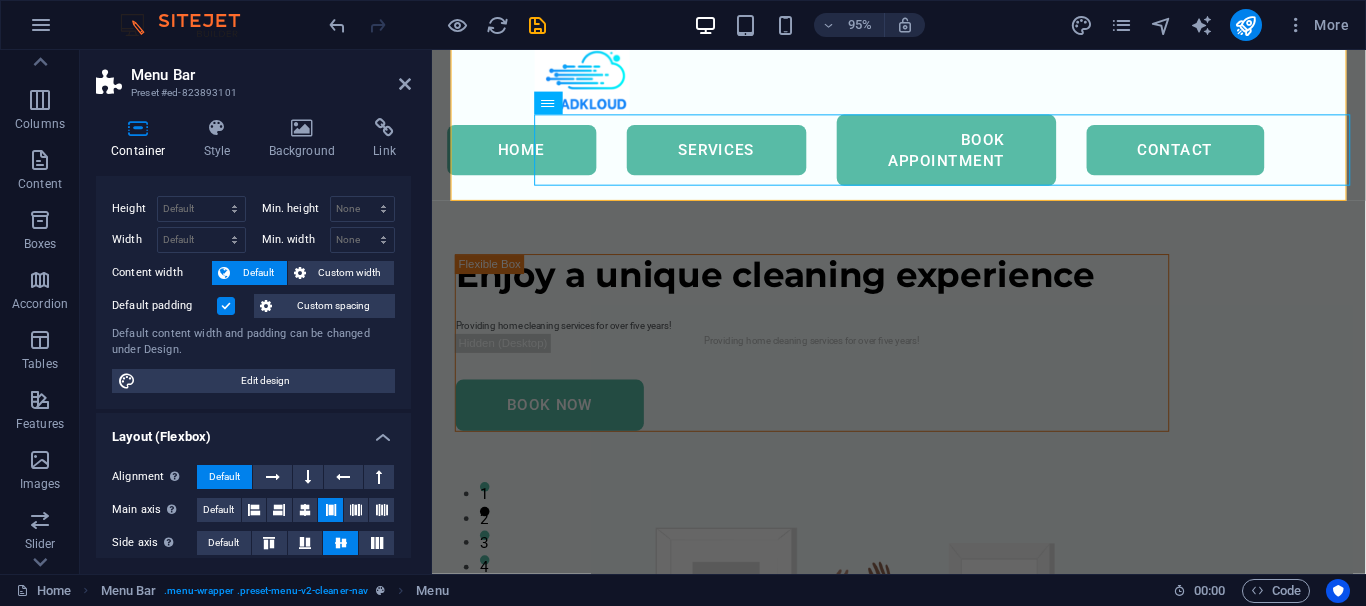 scroll, scrollTop: 0, scrollLeft: 0, axis: both 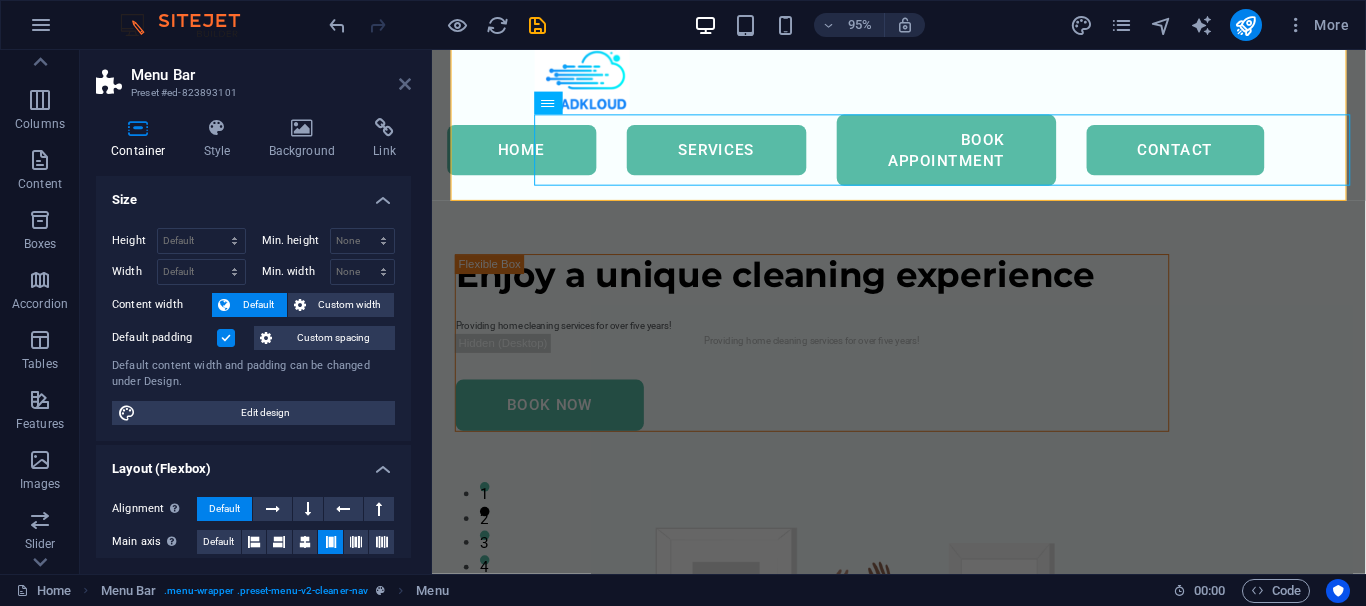 click at bounding box center (405, 84) 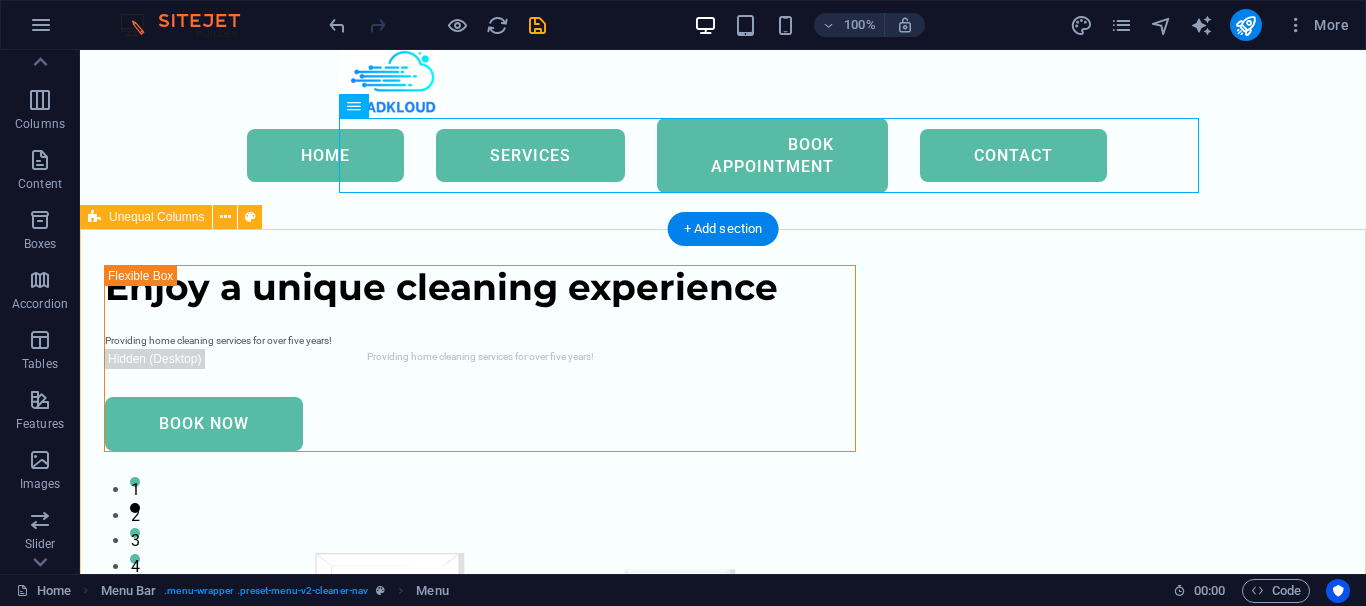click on "Enjoy a unique cleaning experience Providing home cleaning services for over five years! Providing home cleaning services for over five years! Book Now" at bounding box center (723, 764) 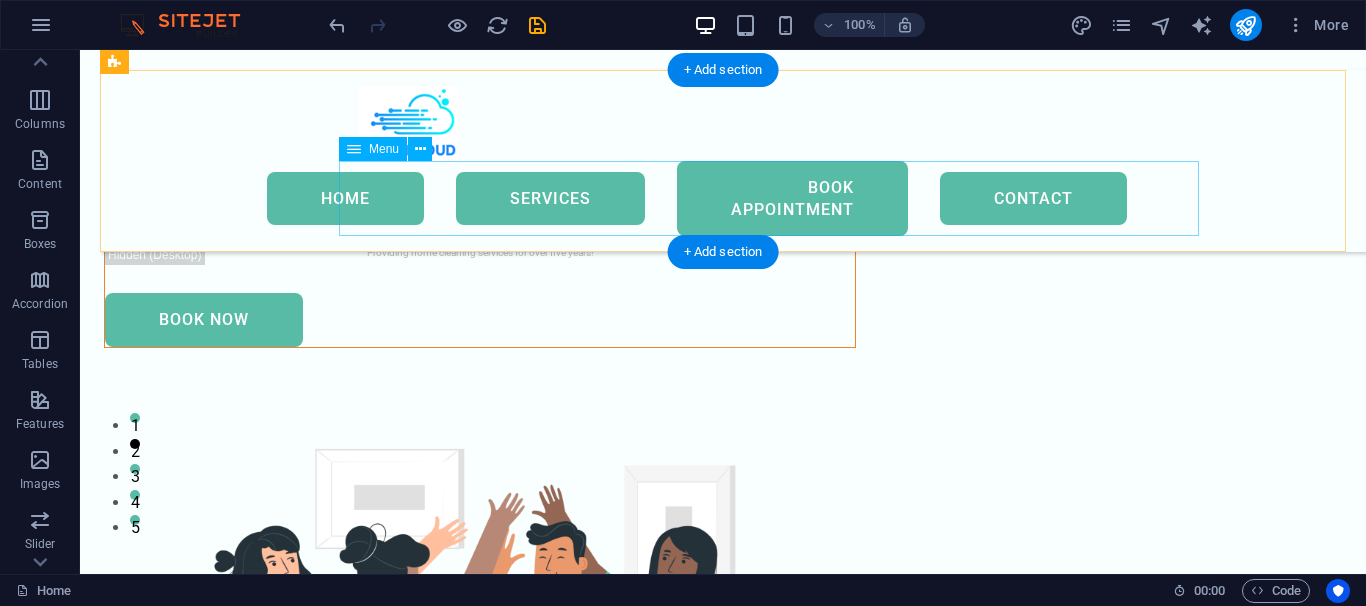 scroll, scrollTop: 0, scrollLeft: 0, axis: both 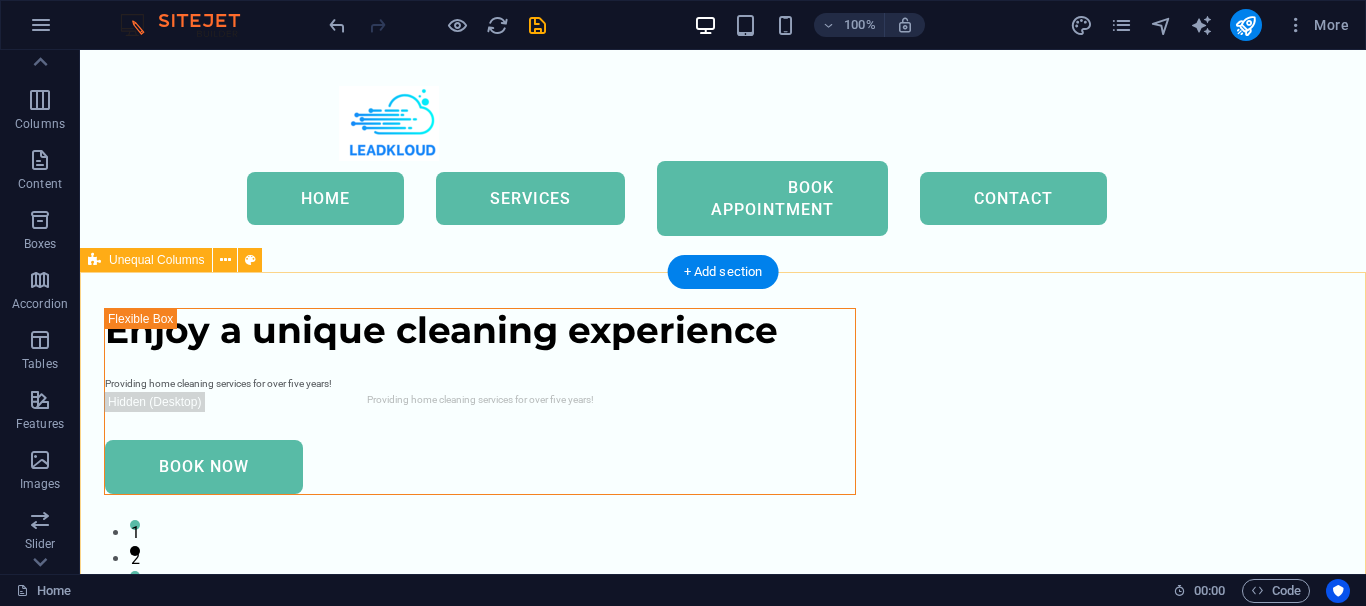 click on "Enjoy a unique cleaning experience Providing home cleaning services for over five years! Providing home cleaning services for over five years! Book Now" at bounding box center (723, 807) 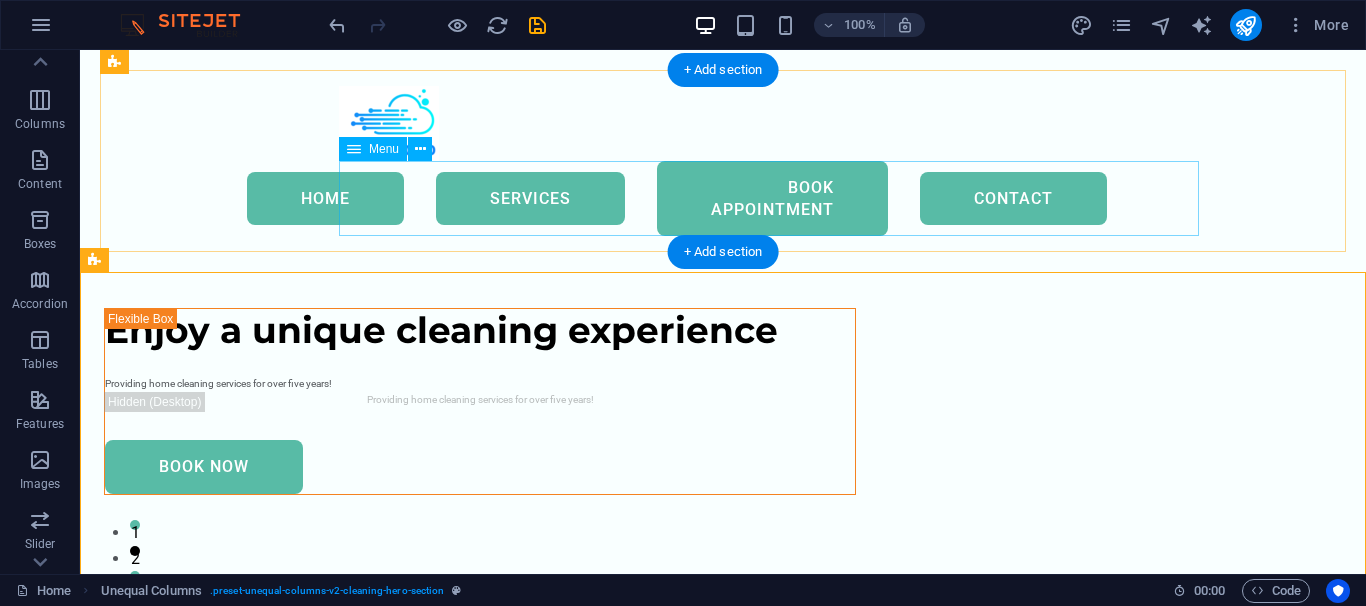 click on "Home Services Book Appointment Contact" at bounding box center (723, 198) 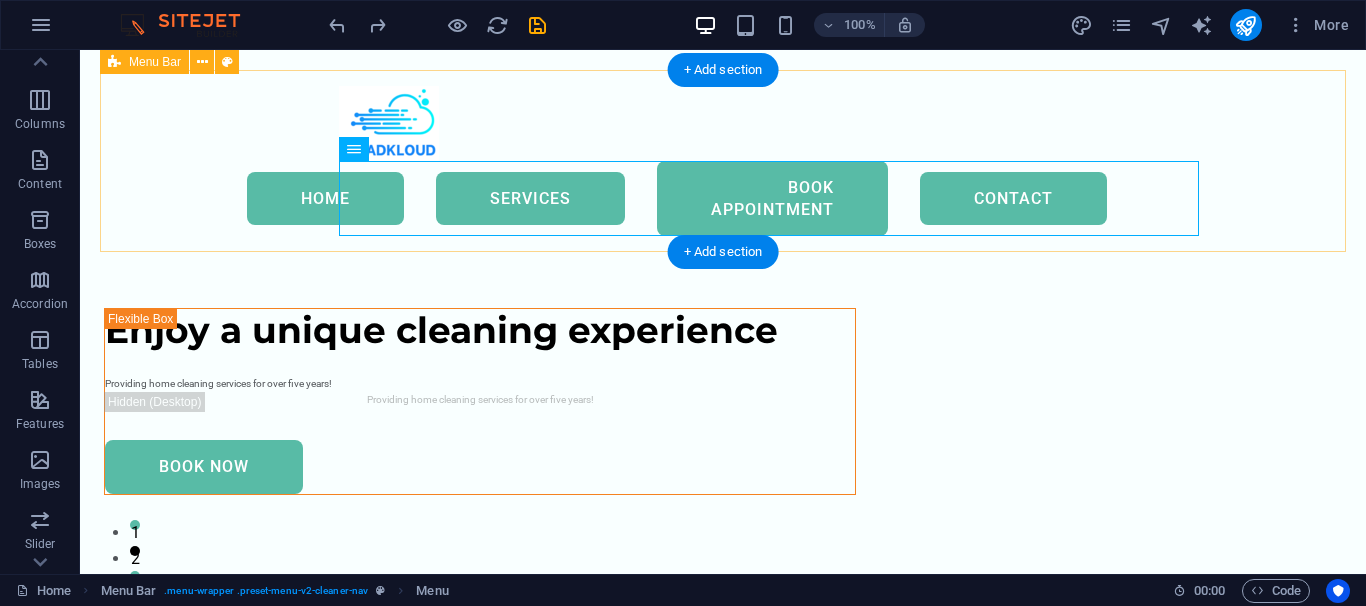 click on "Home Services Book Appointment Contact" at bounding box center [723, 161] 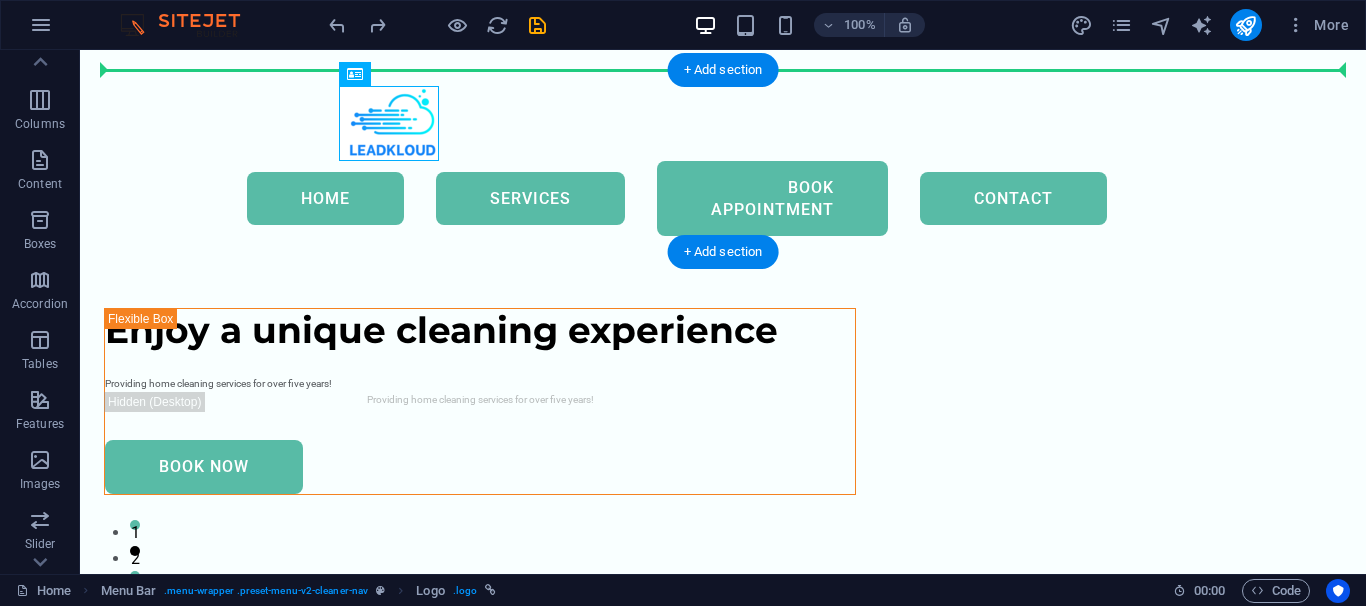 drag, startPoint x: 419, startPoint y: 124, endPoint x: 301, endPoint y: 106, distance: 119.36499 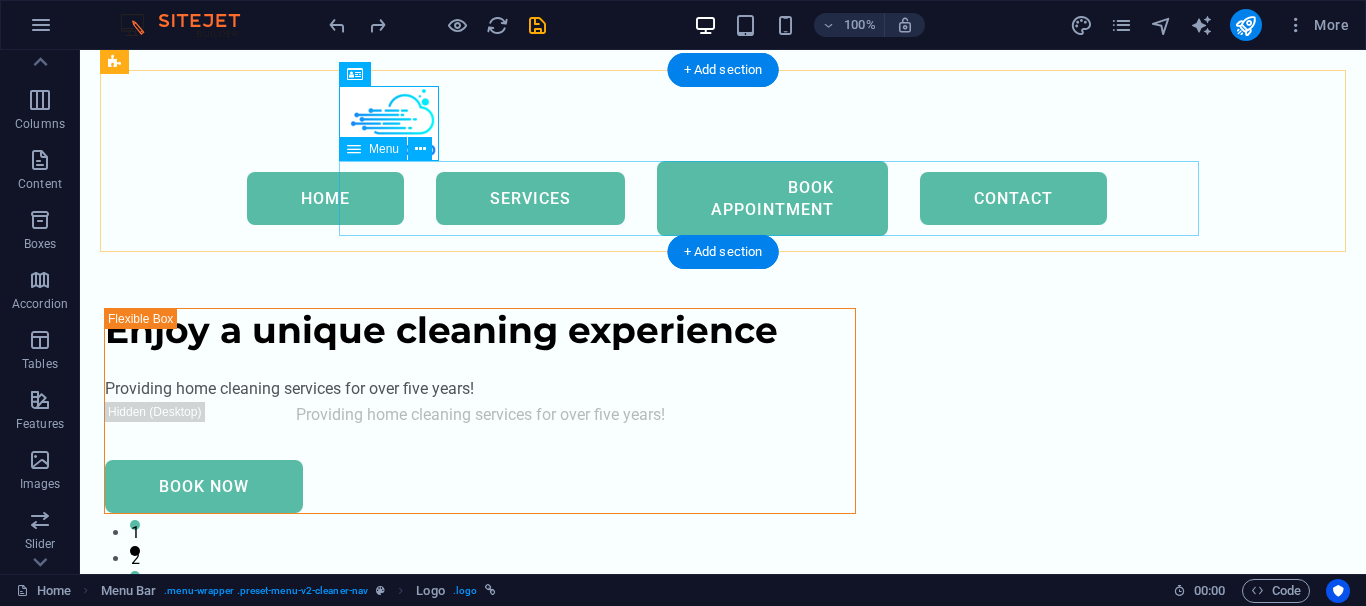click on "Home Services Book Appointment Contact" at bounding box center [723, 198] 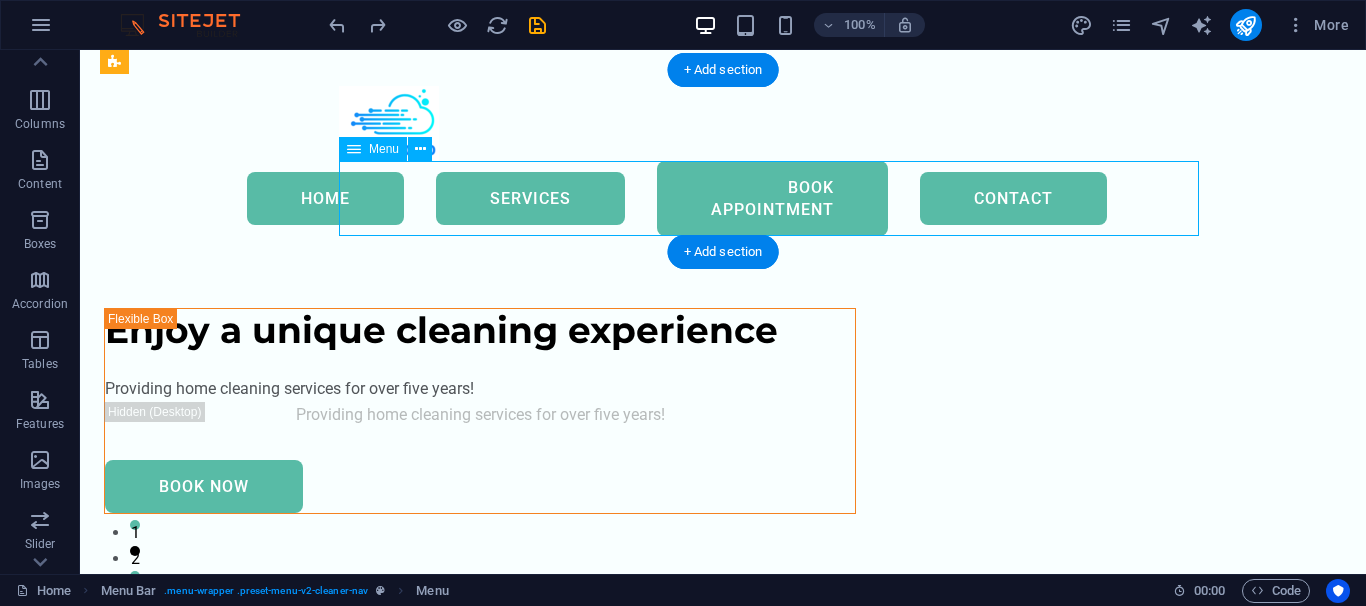 drag, startPoint x: 459, startPoint y: 196, endPoint x: 451, endPoint y: 204, distance: 11.313708 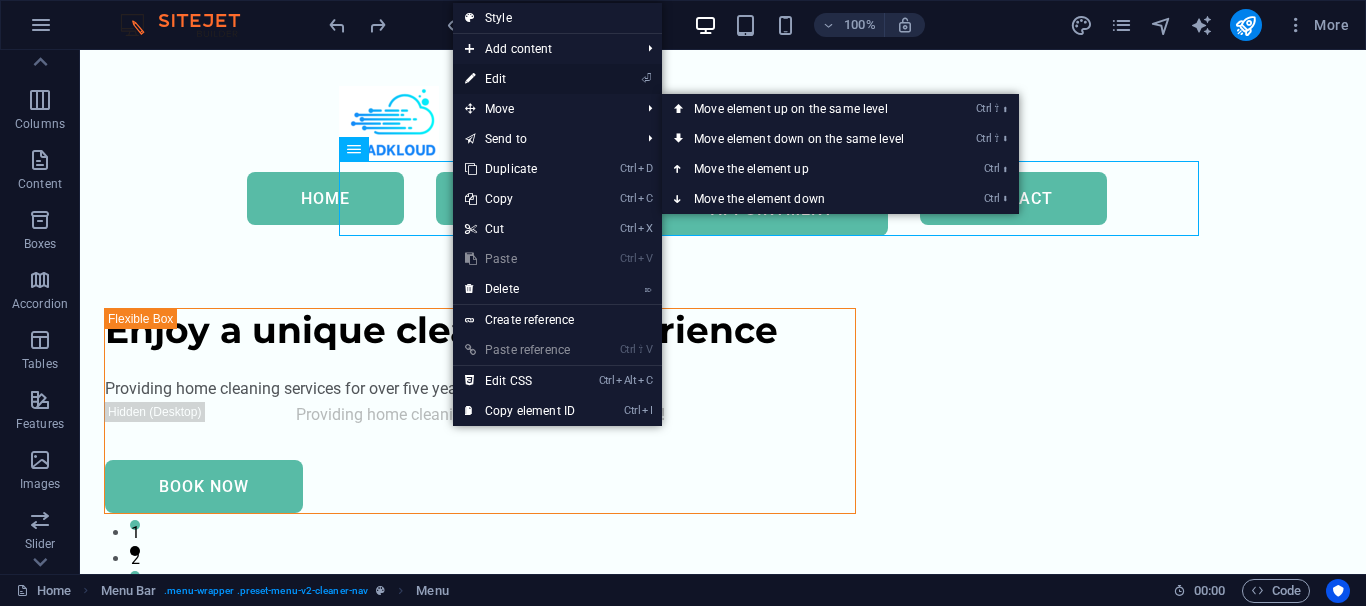 click on "⏎  Edit" at bounding box center [520, 79] 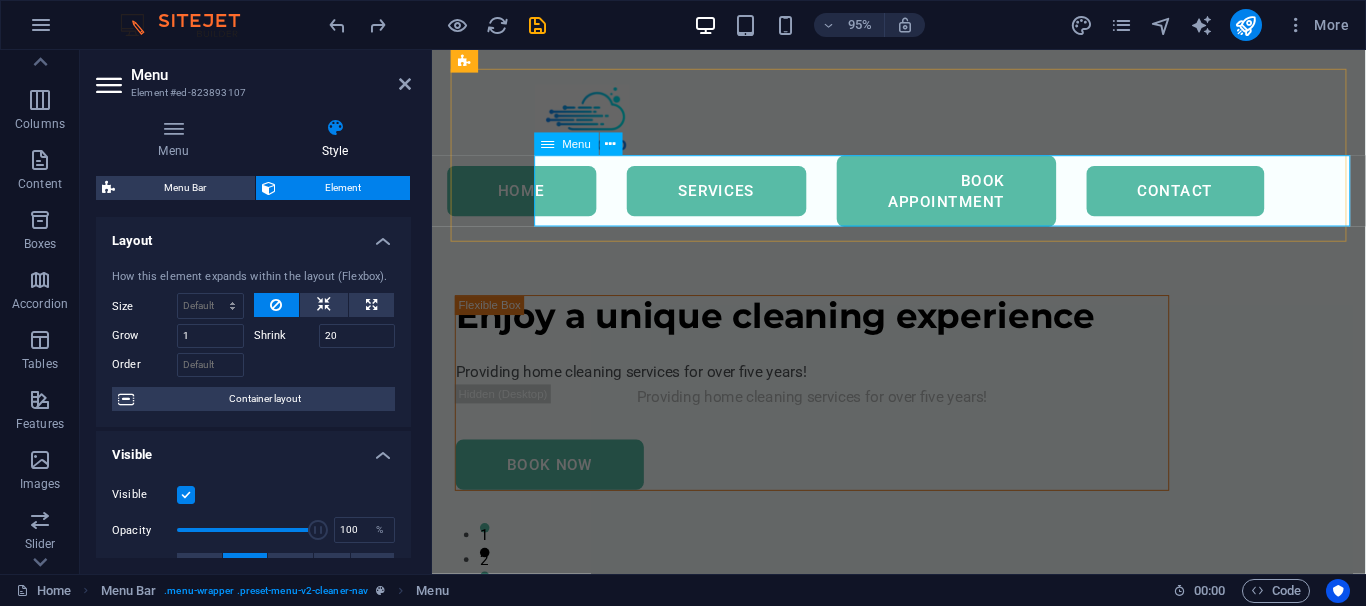 click on "Home Services Book Appointment Contact" at bounding box center (924, 198) 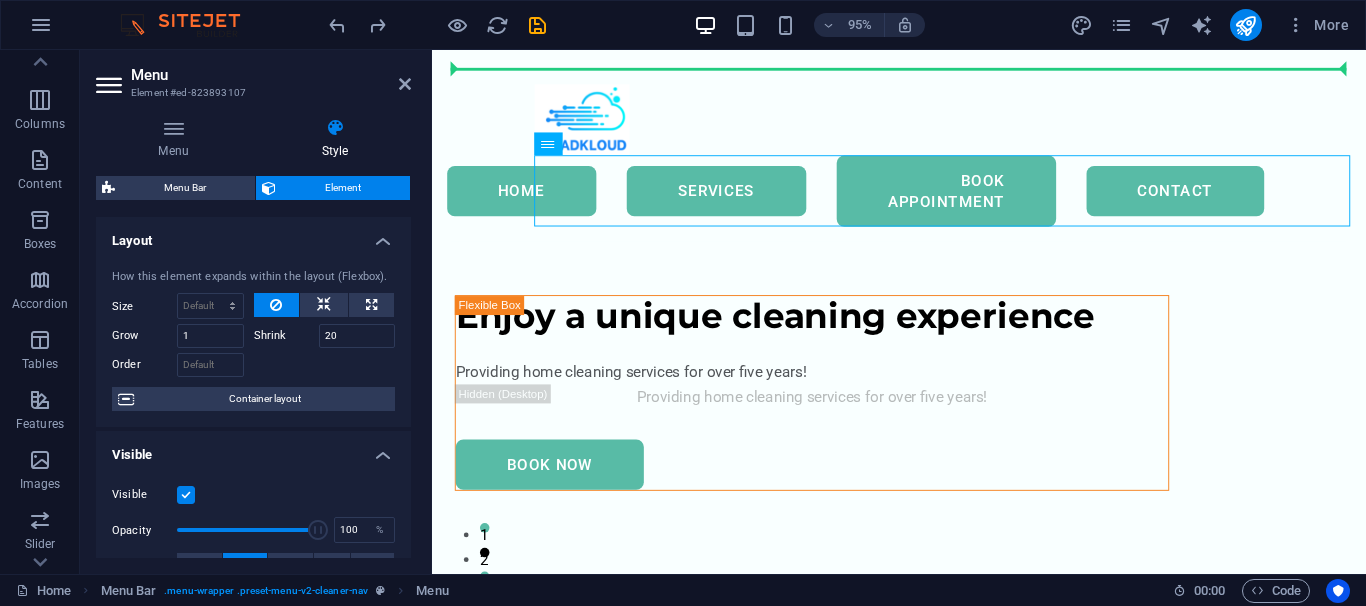 drag, startPoint x: 1003, startPoint y: 194, endPoint x: 697, endPoint y: 116, distance: 315.78473 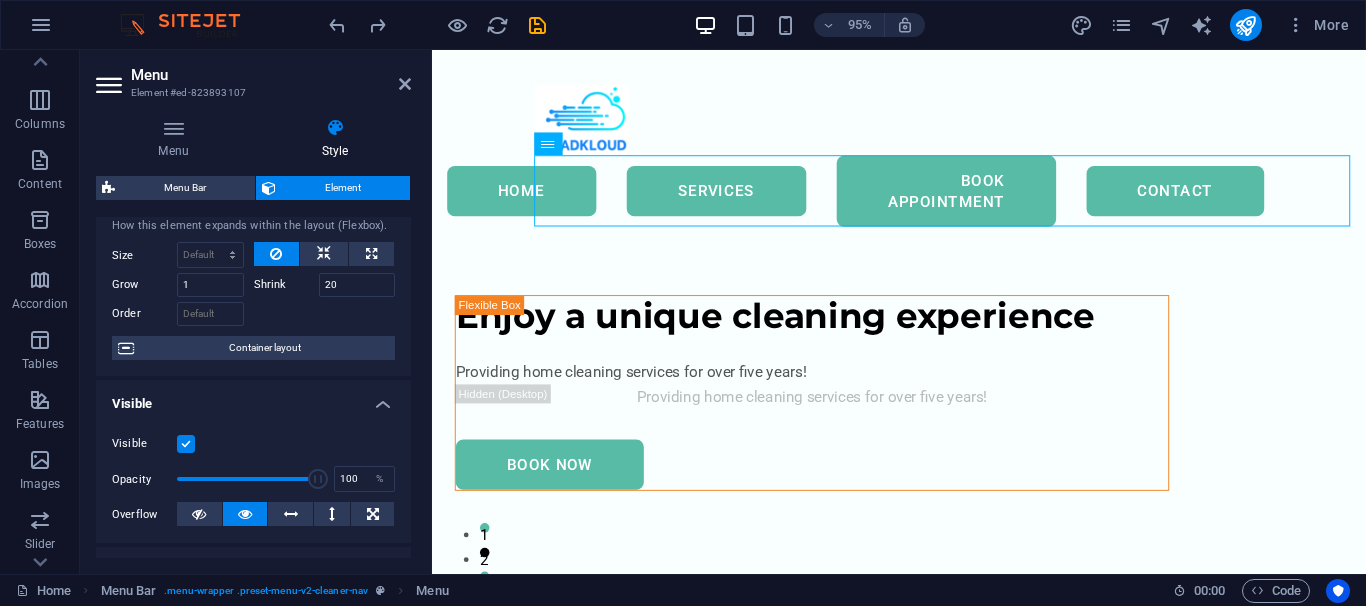scroll, scrollTop: 0, scrollLeft: 0, axis: both 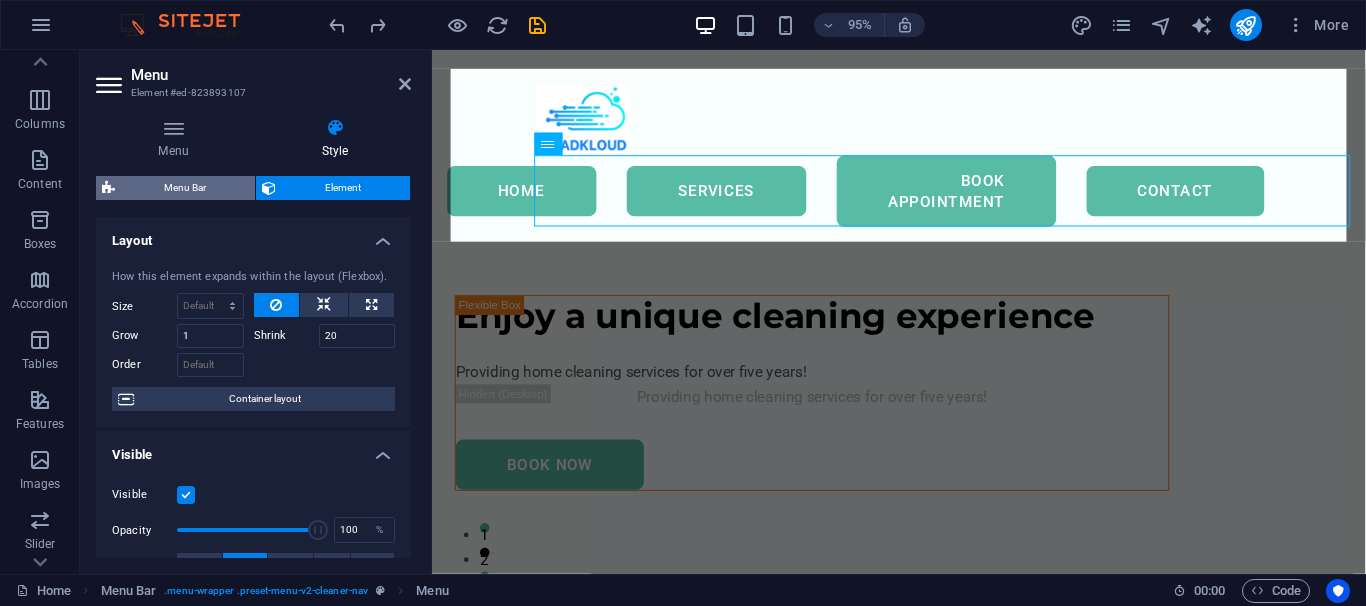 click on "Menu Bar" at bounding box center (185, 188) 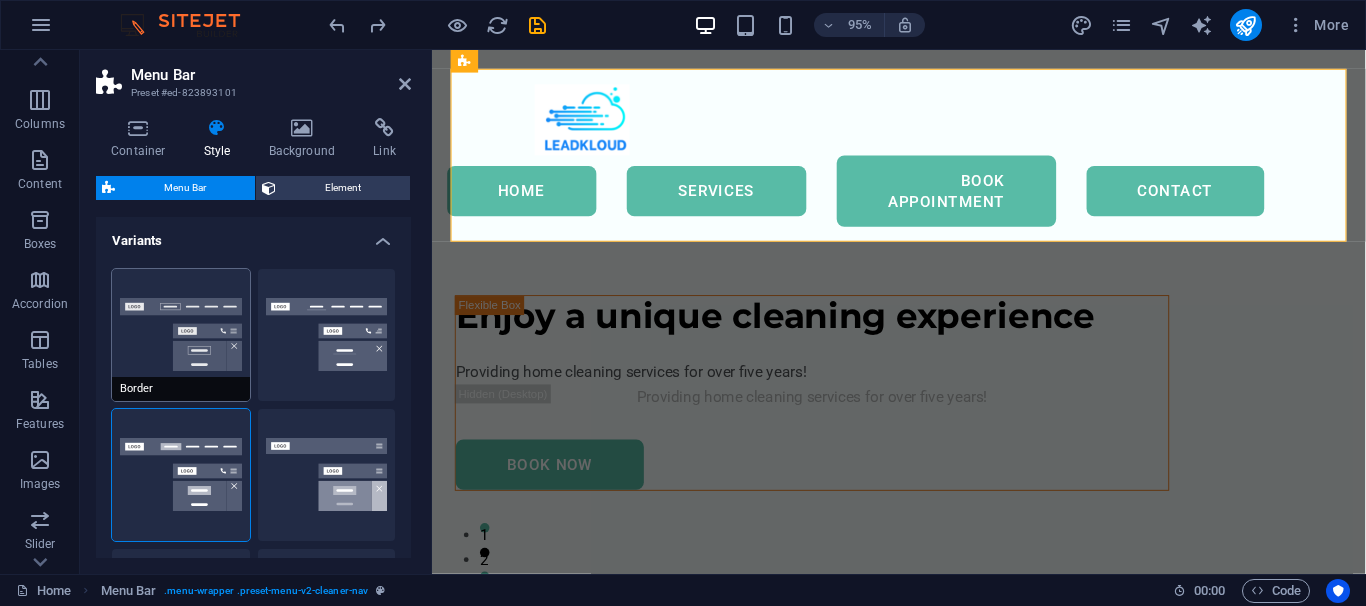 scroll, scrollTop: 90, scrollLeft: 0, axis: vertical 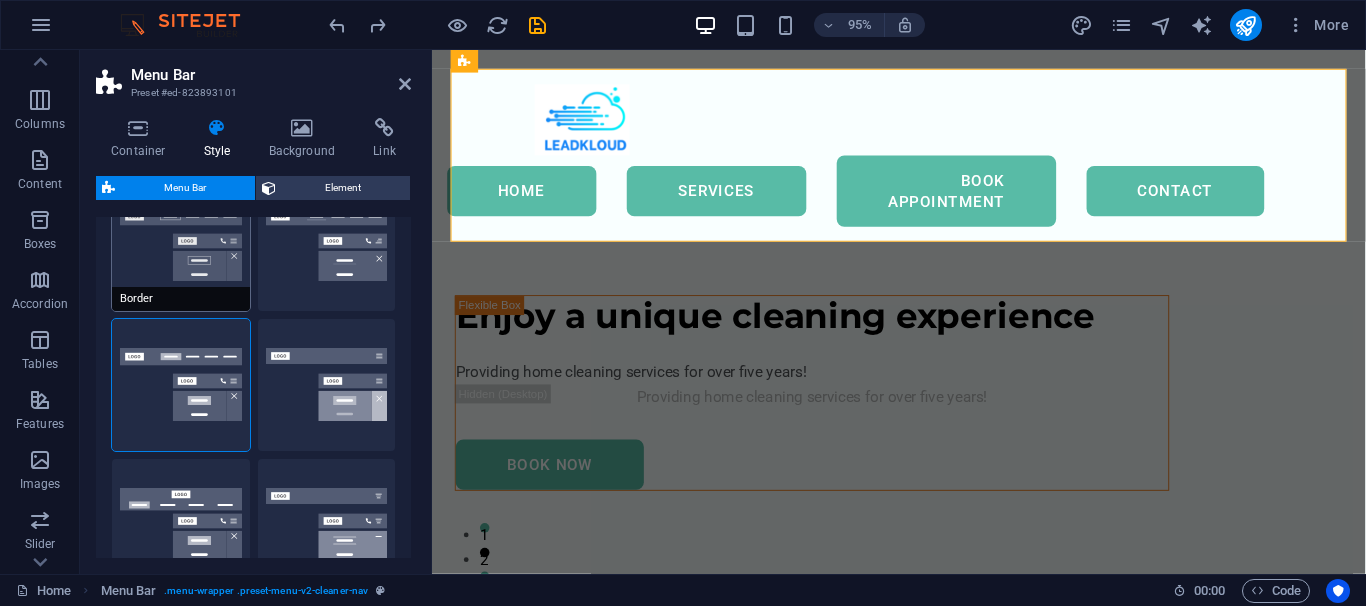 click on "Border" at bounding box center (181, 245) 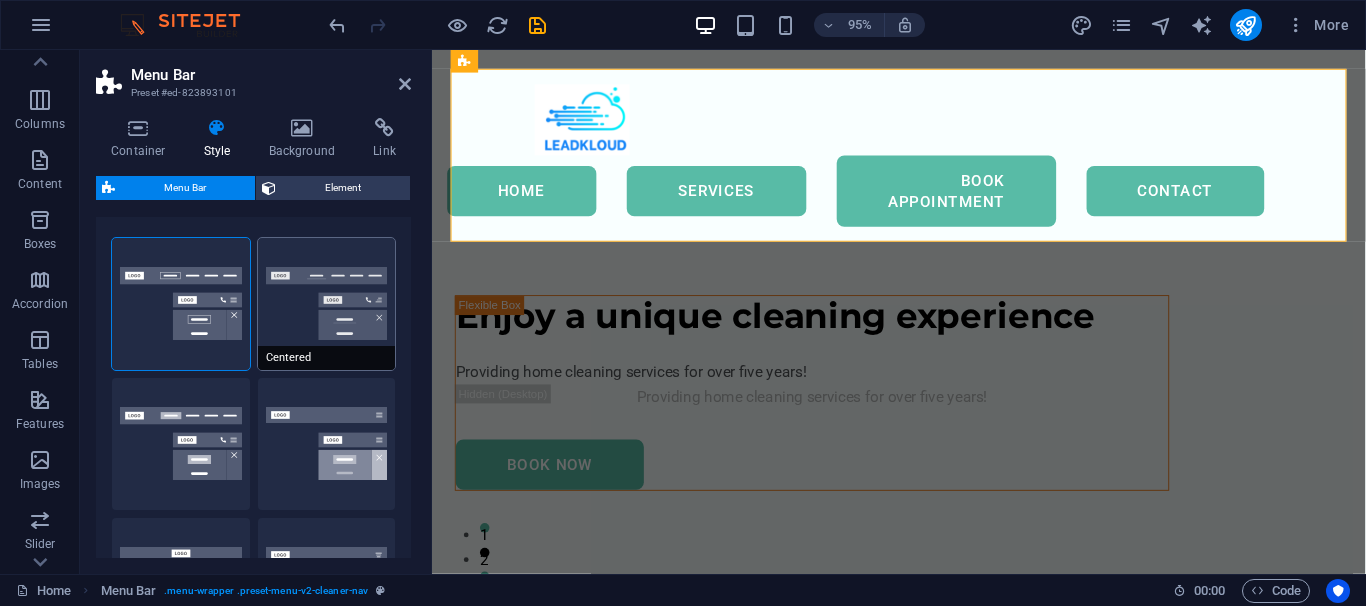 scroll, scrollTop: 0, scrollLeft: 0, axis: both 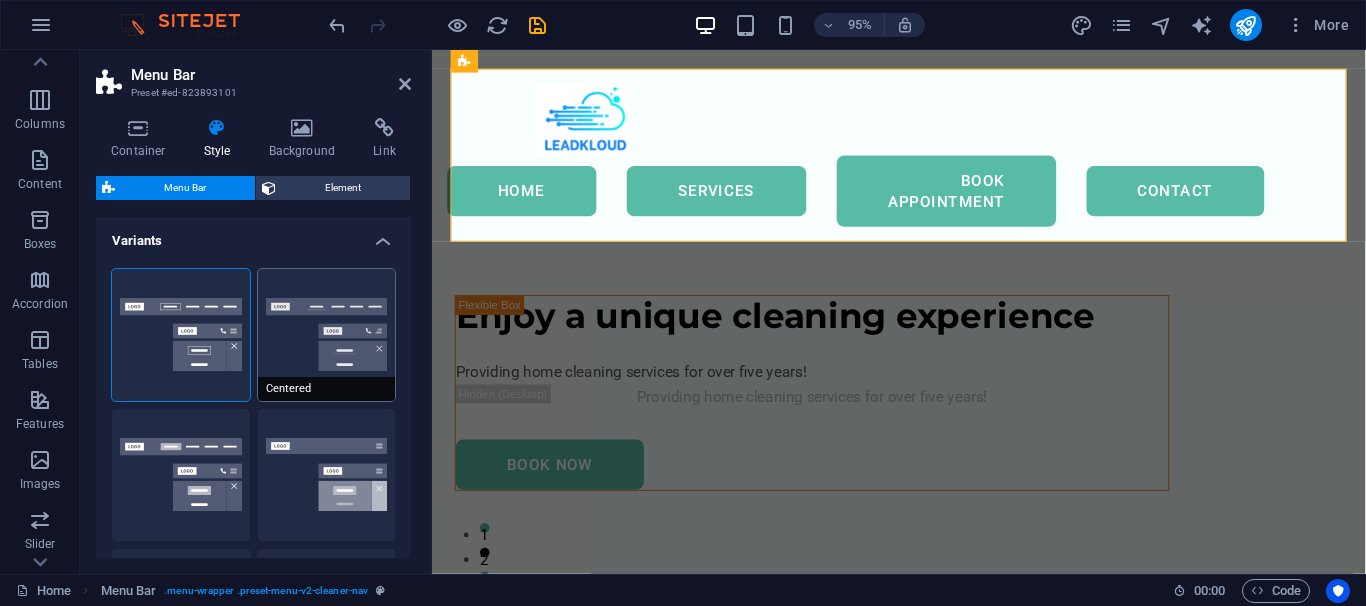 click on "Centered" at bounding box center [327, 335] 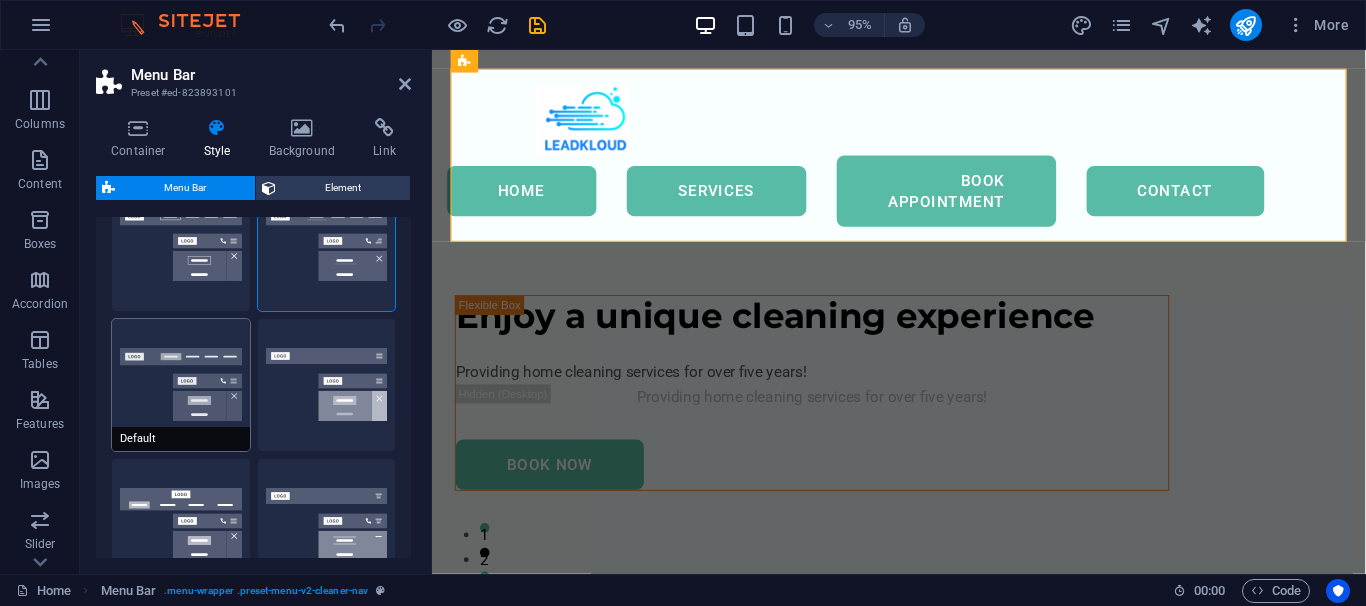 scroll, scrollTop: 0, scrollLeft: 0, axis: both 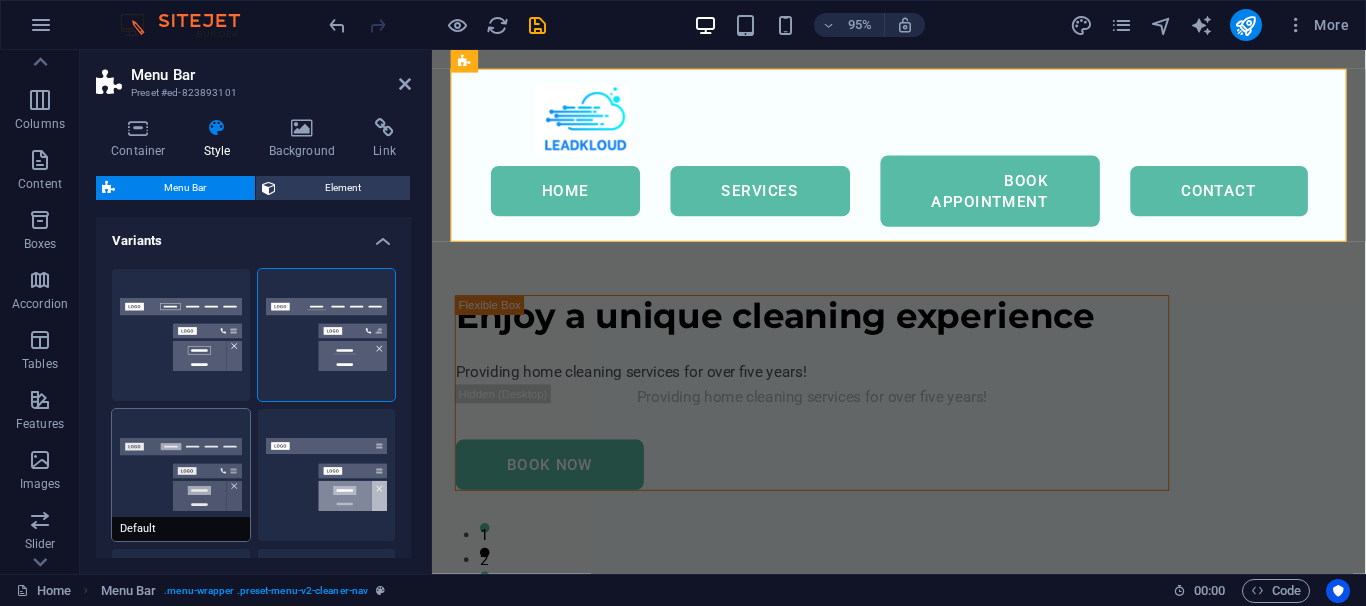 click on "Default" at bounding box center (181, 475) 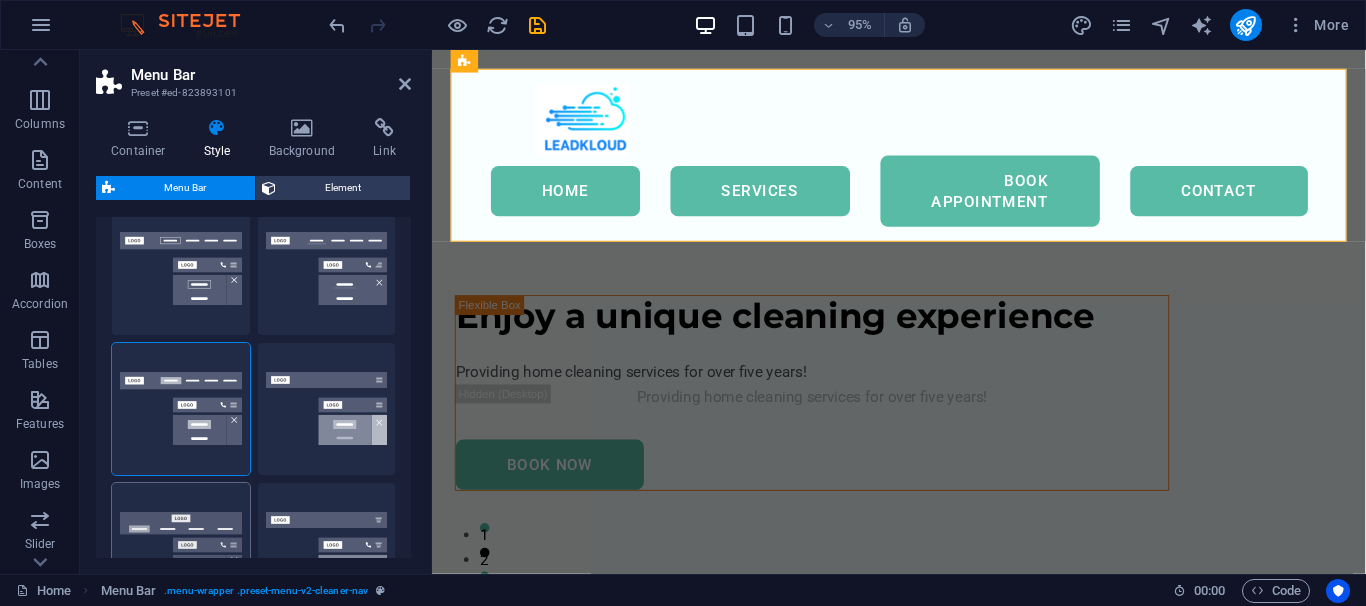 scroll, scrollTop: 0, scrollLeft: 0, axis: both 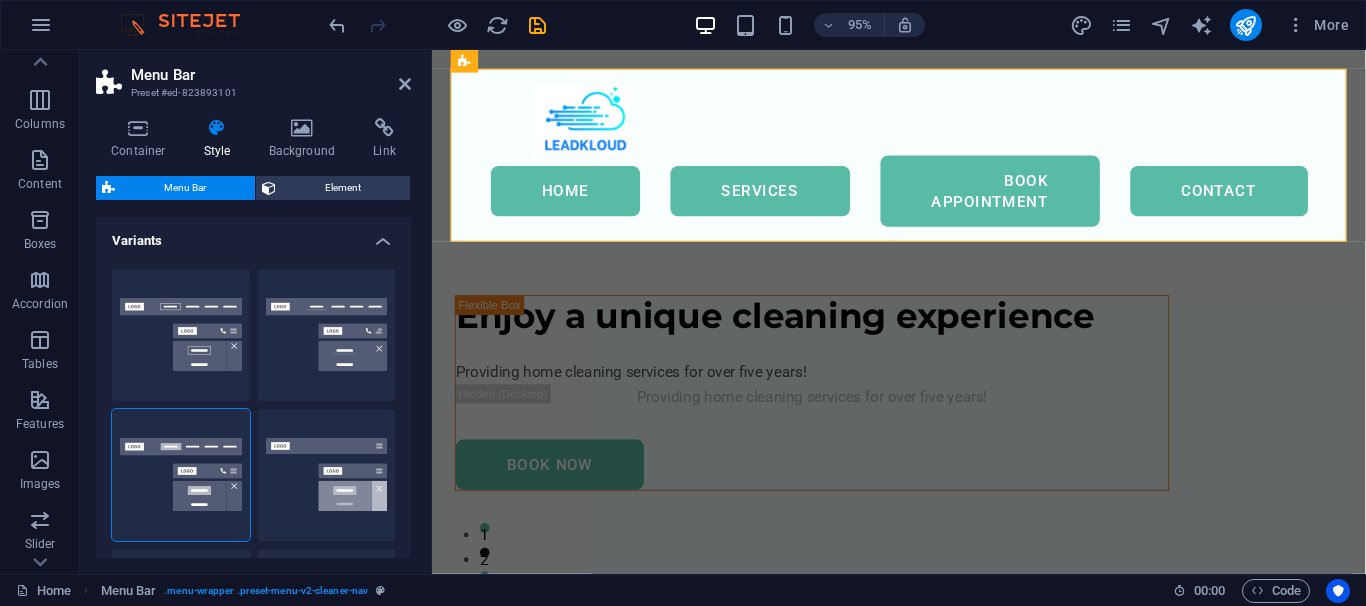 click on "Variants" at bounding box center [253, 235] 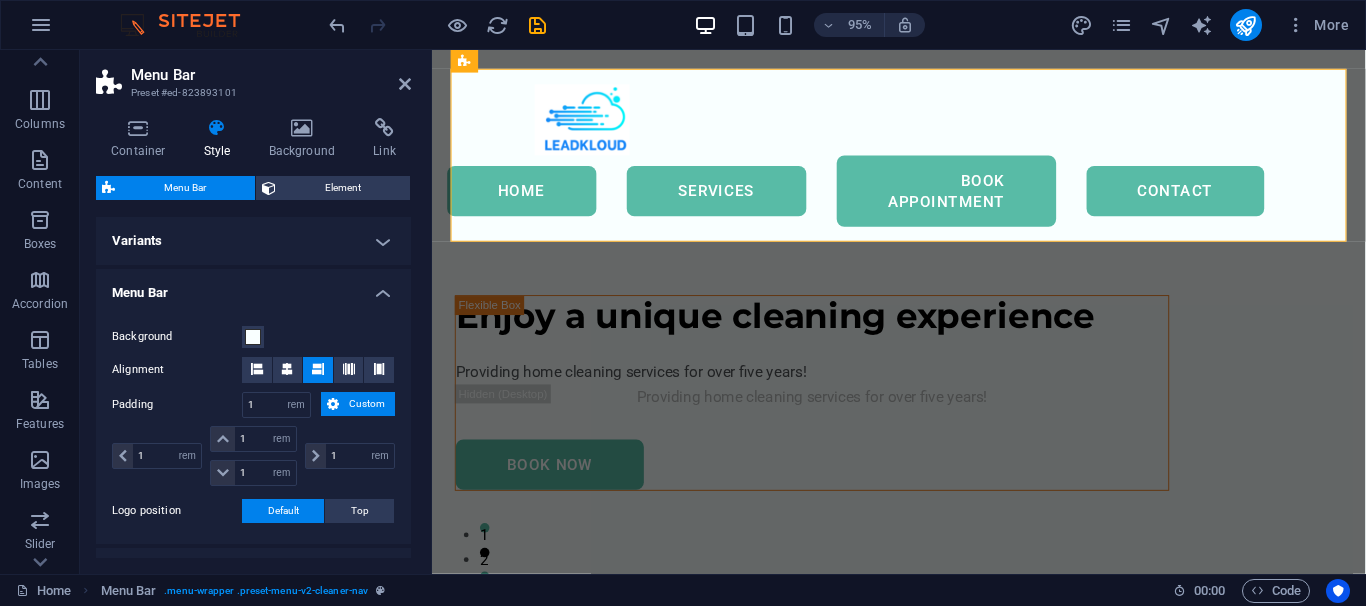click on "Variants" at bounding box center [253, 241] 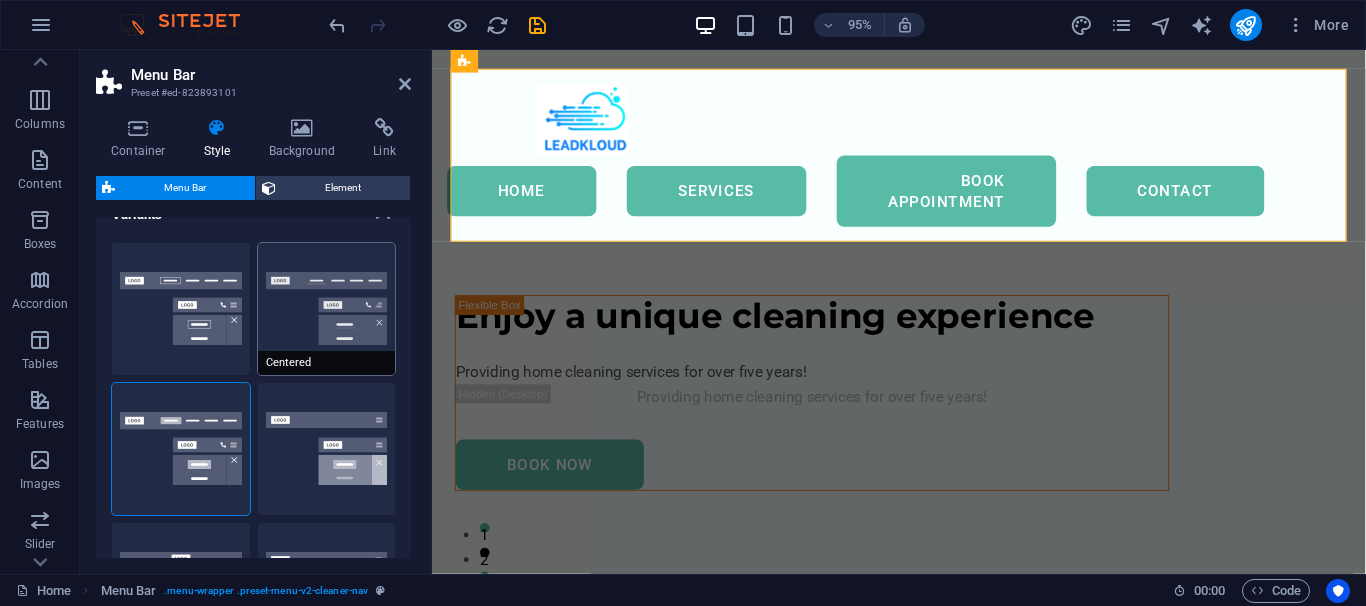 scroll, scrollTop: 0, scrollLeft: 0, axis: both 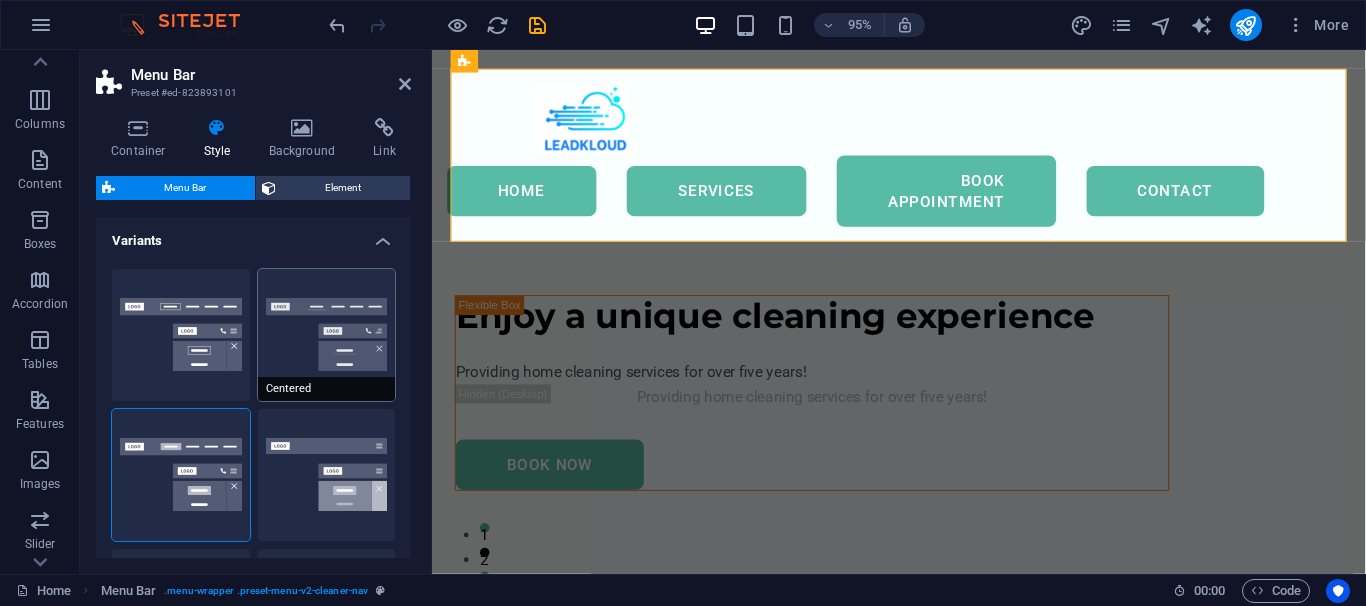 click on "Centered" at bounding box center (327, 335) 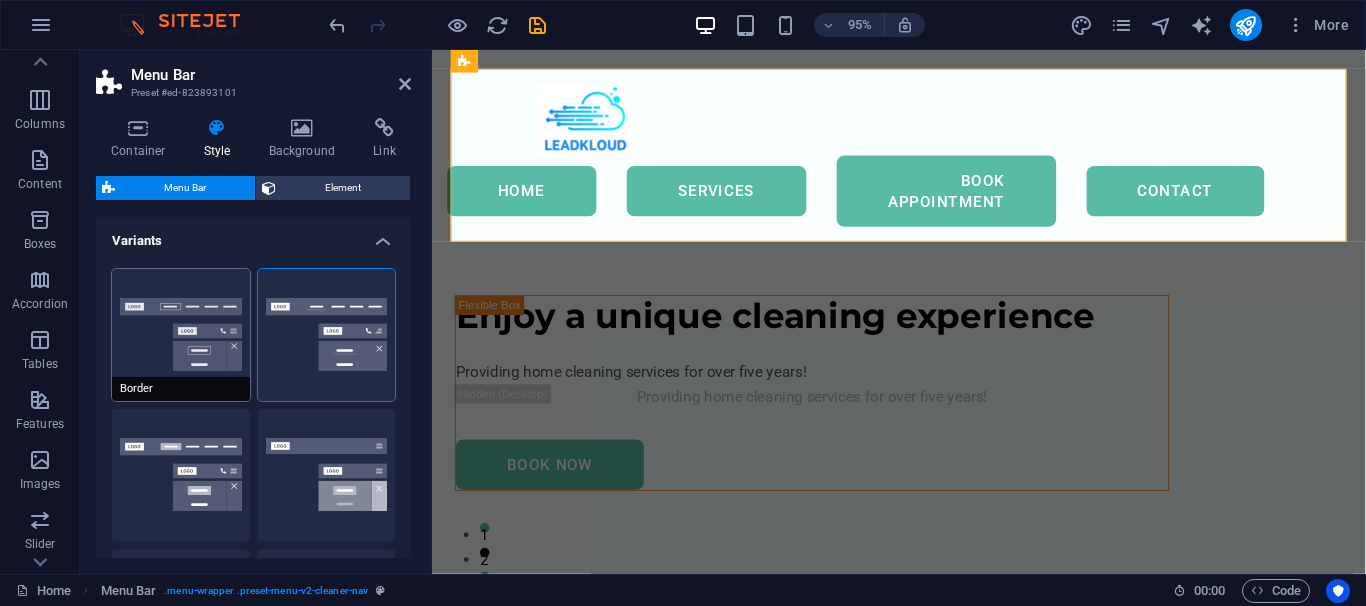 click on "Border" at bounding box center [181, 335] 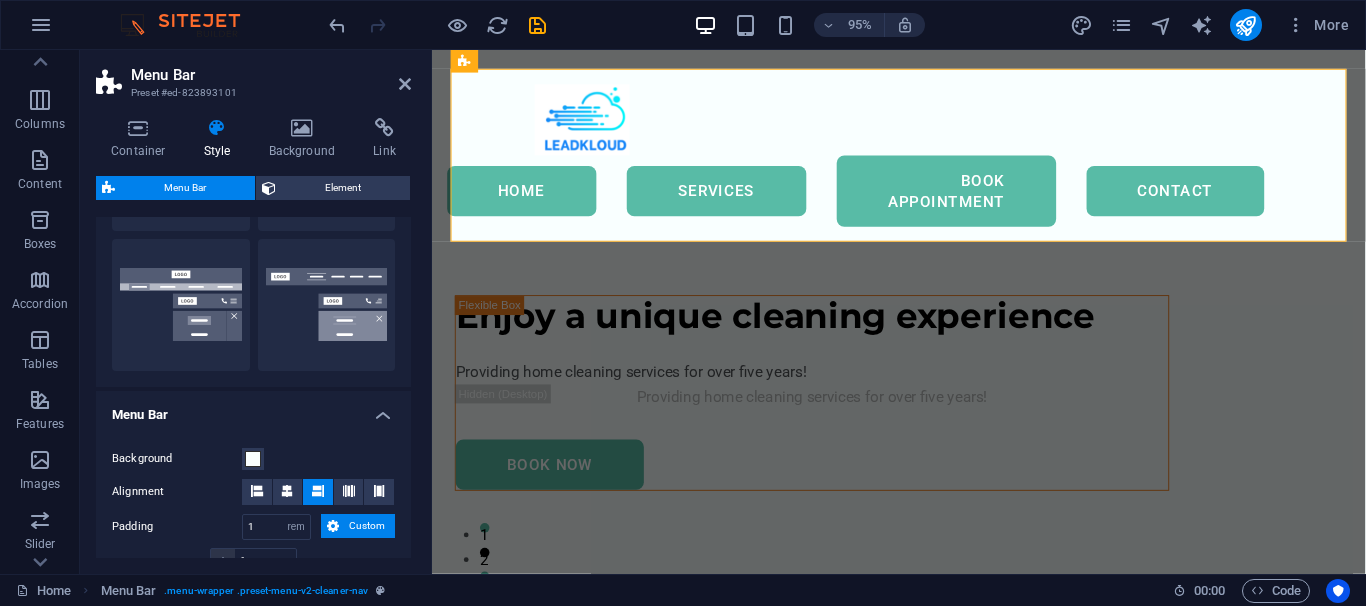 scroll, scrollTop: 540, scrollLeft: 0, axis: vertical 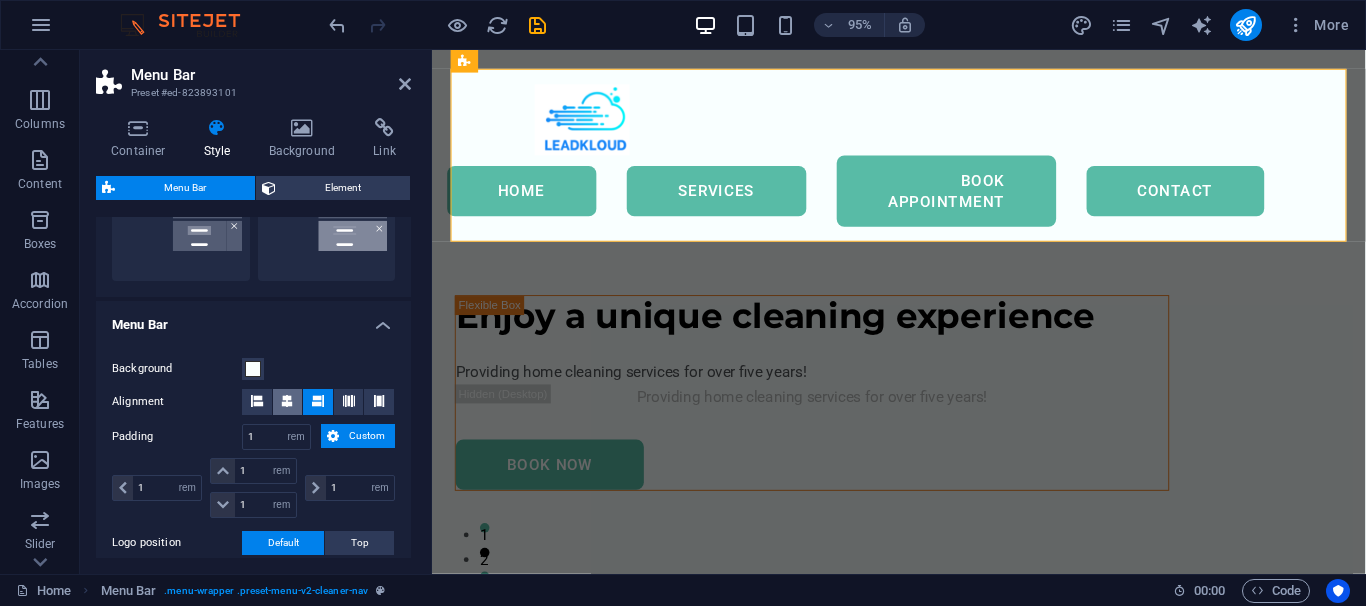 click at bounding box center [288, 402] 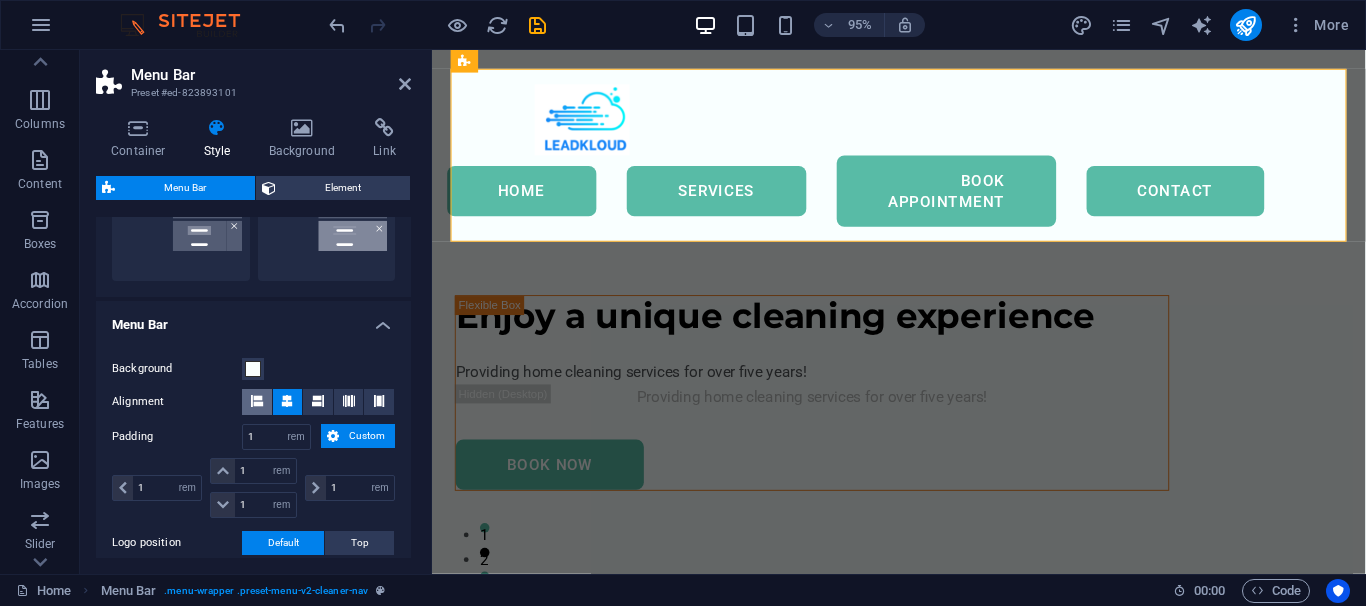 click at bounding box center (257, 402) 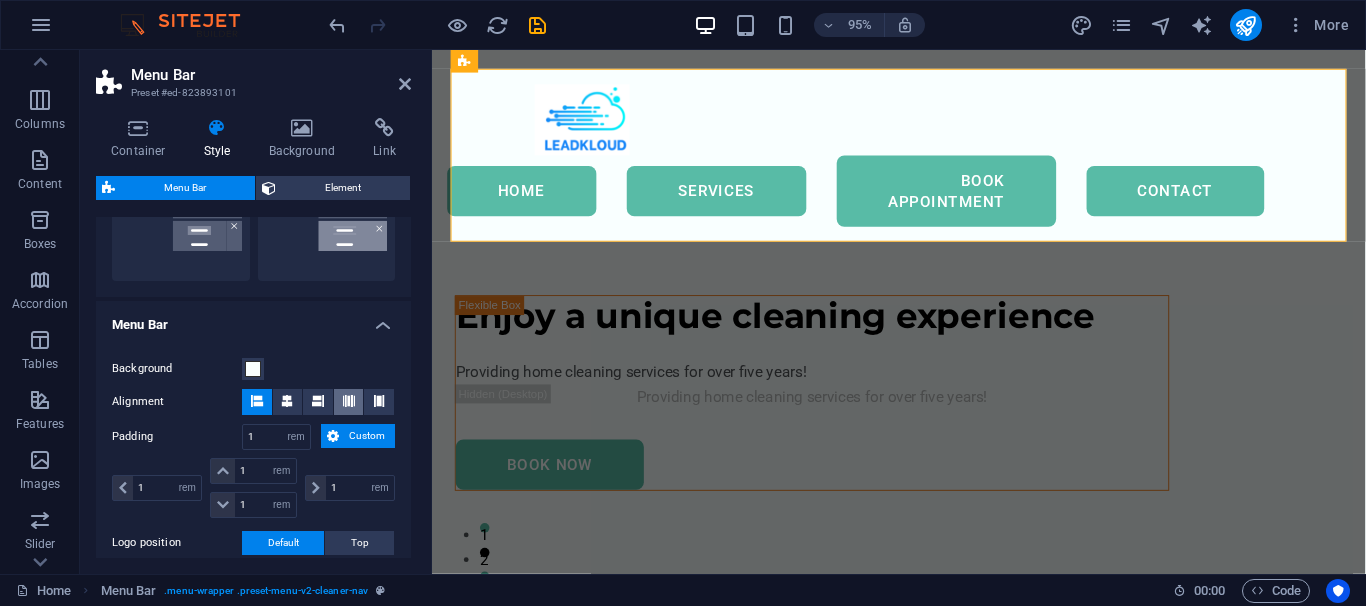 click at bounding box center (349, 402) 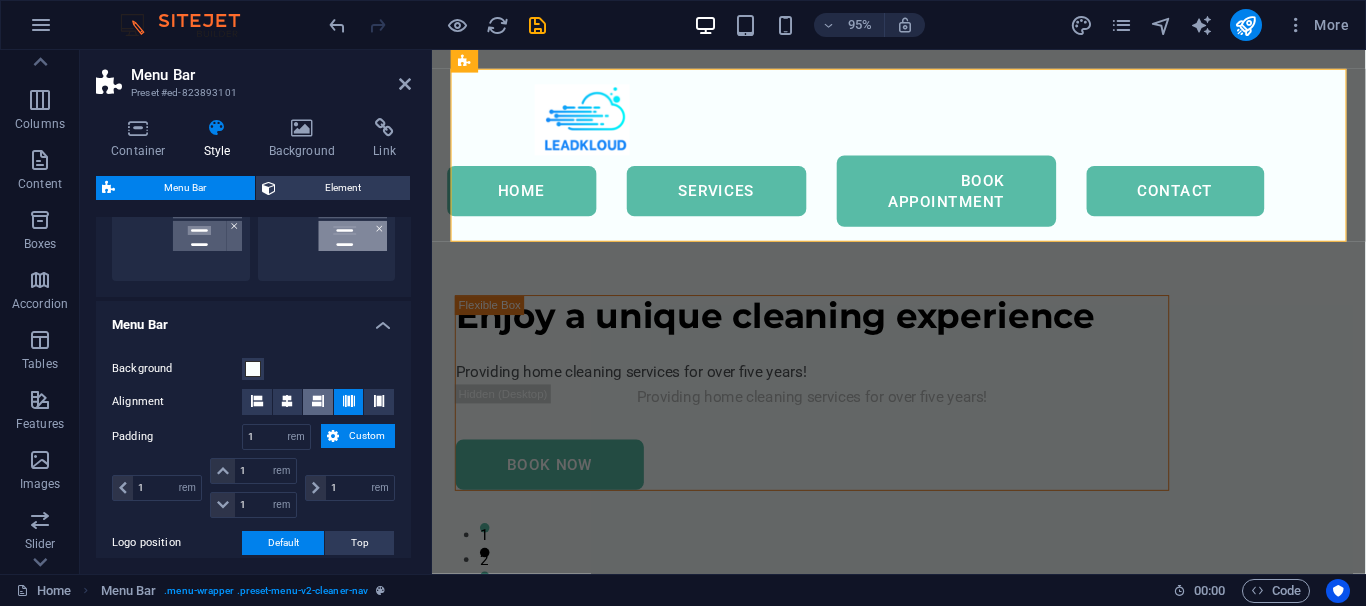 click at bounding box center (318, 402) 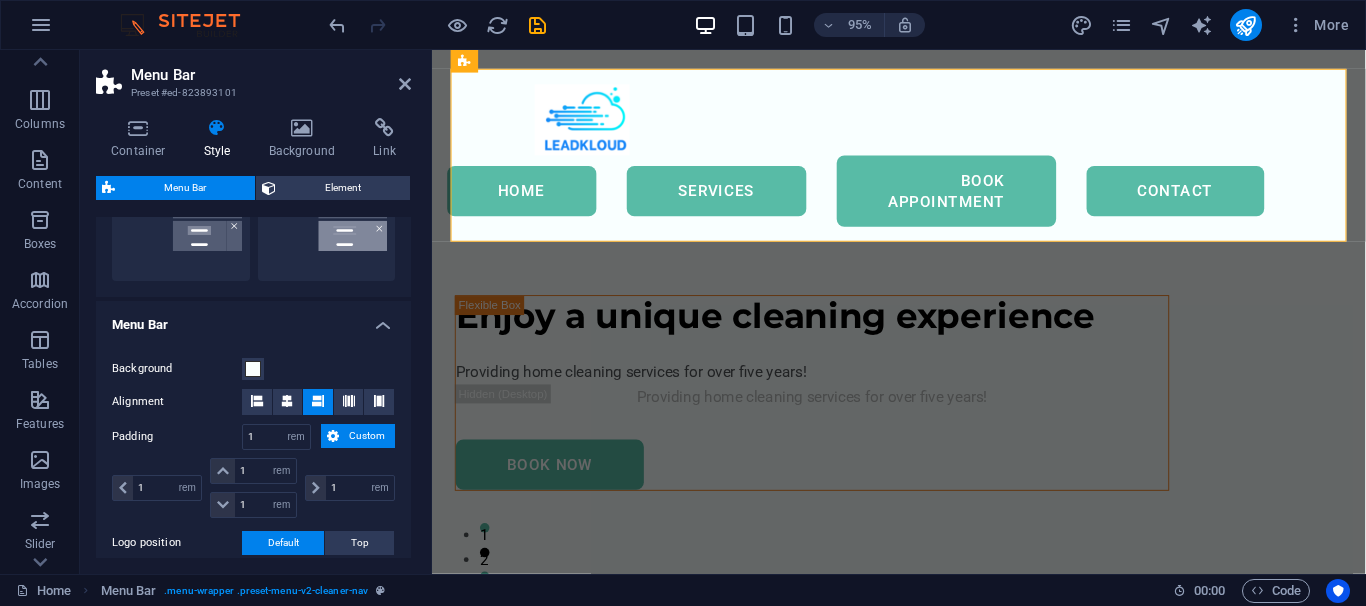 scroll, scrollTop: 630, scrollLeft: 0, axis: vertical 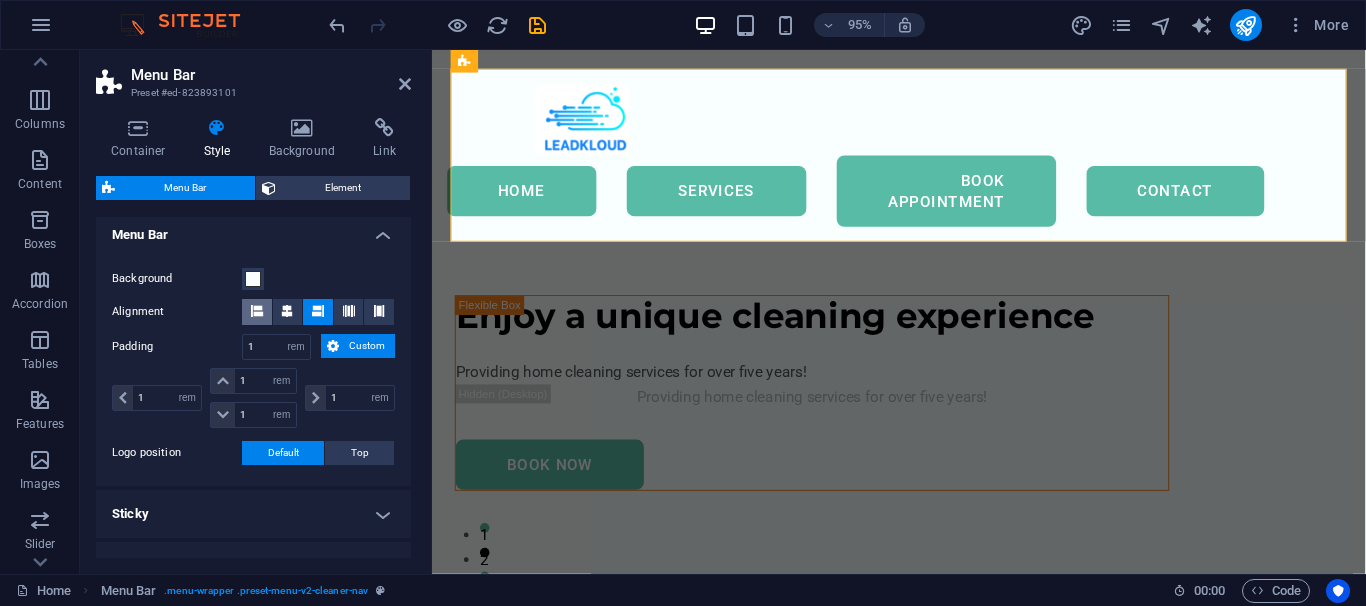 click at bounding box center (257, 312) 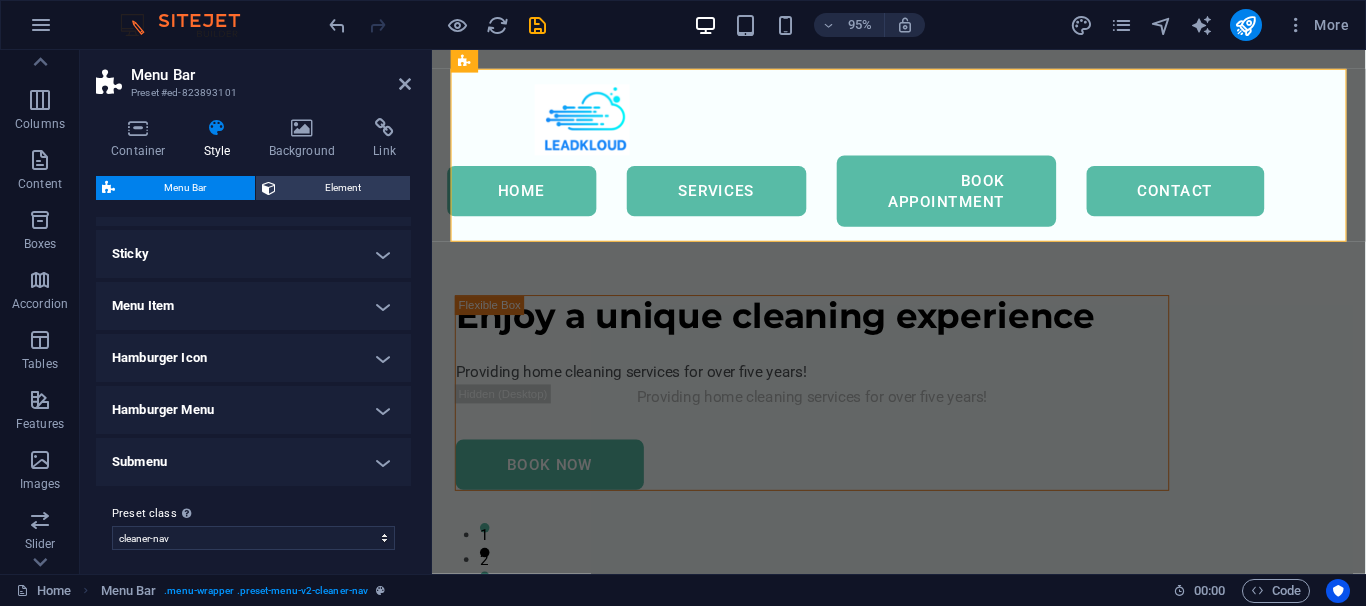 scroll, scrollTop: 897, scrollLeft: 0, axis: vertical 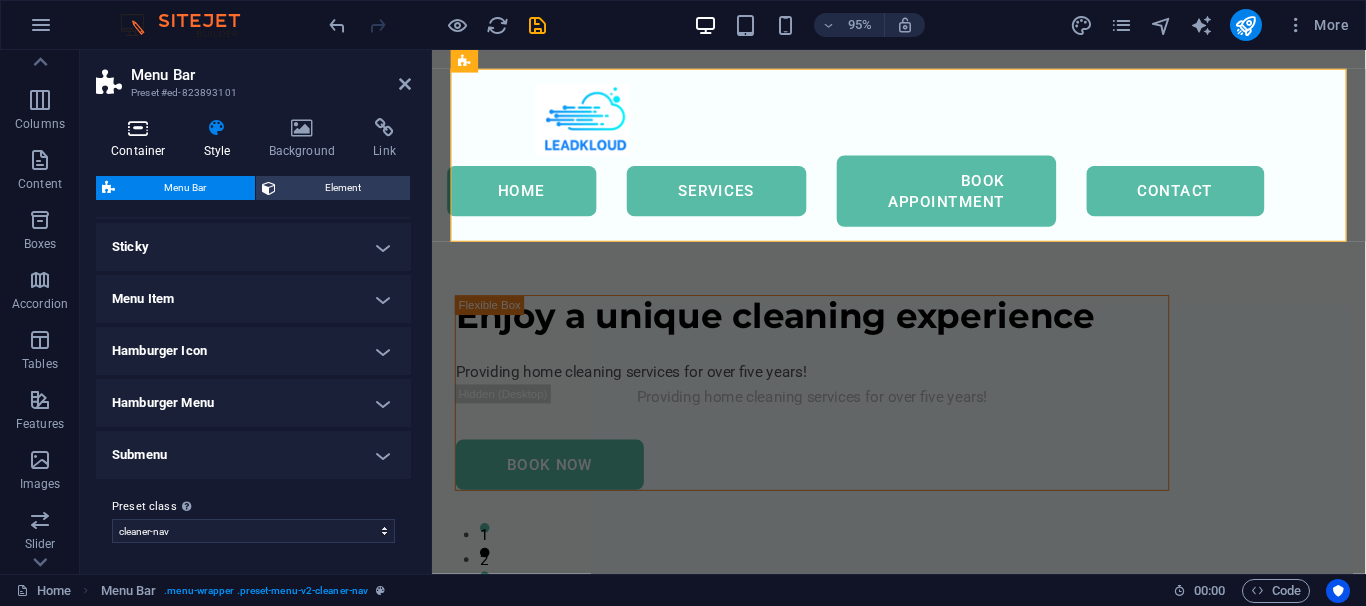 click on "Container" at bounding box center (142, 139) 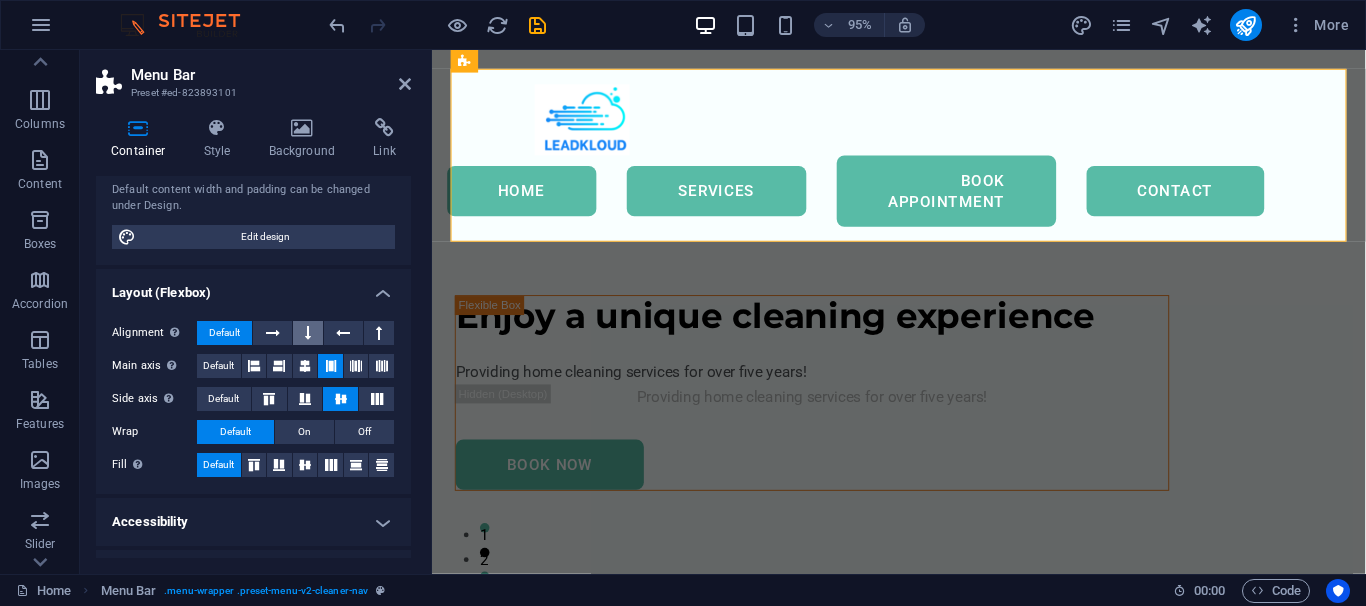 scroll, scrollTop: 180, scrollLeft: 0, axis: vertical 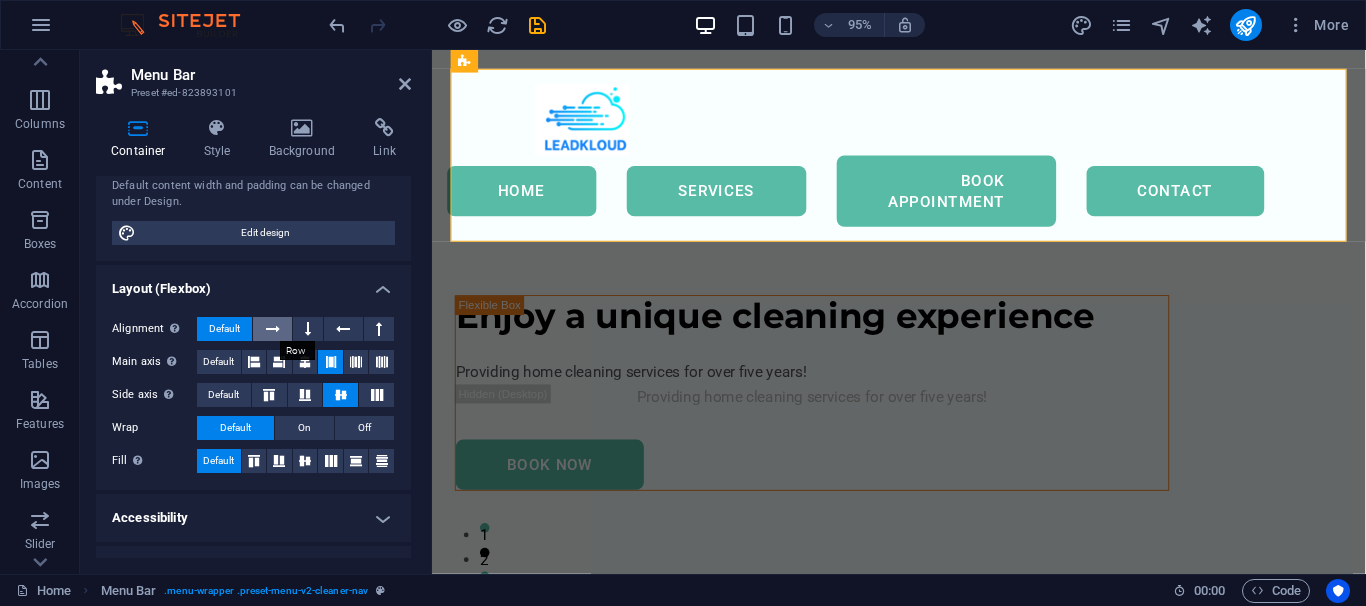 click at bounding box center [272, 329] 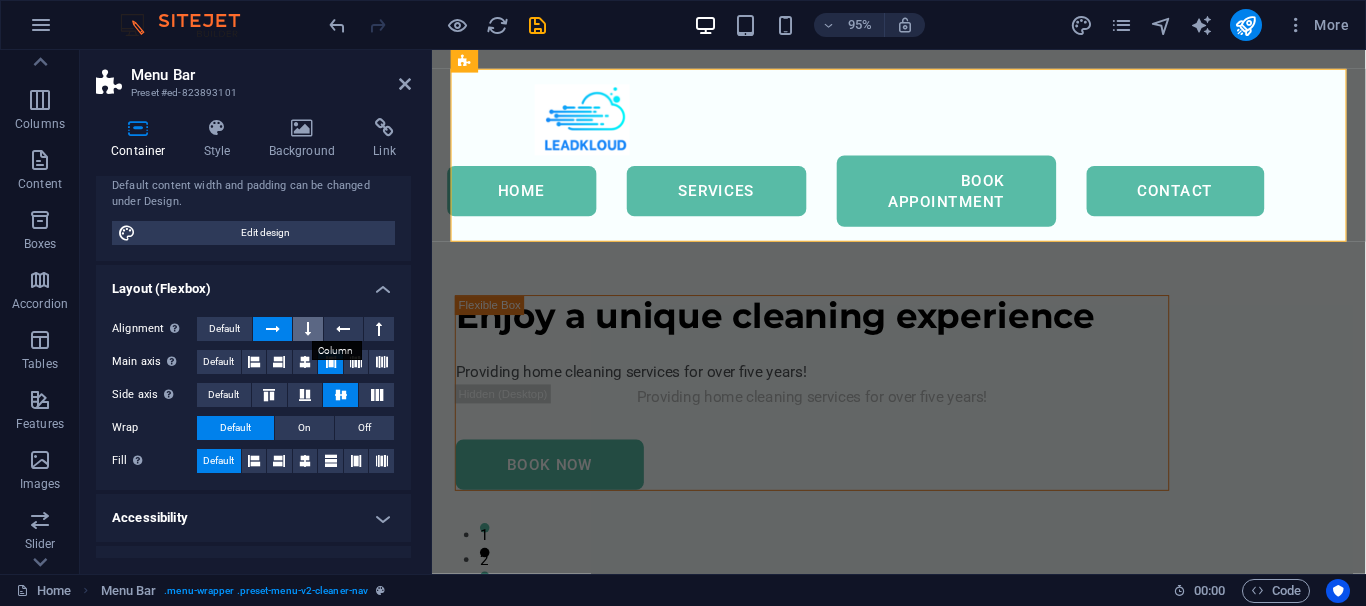 click at bounding box center (308, 329) 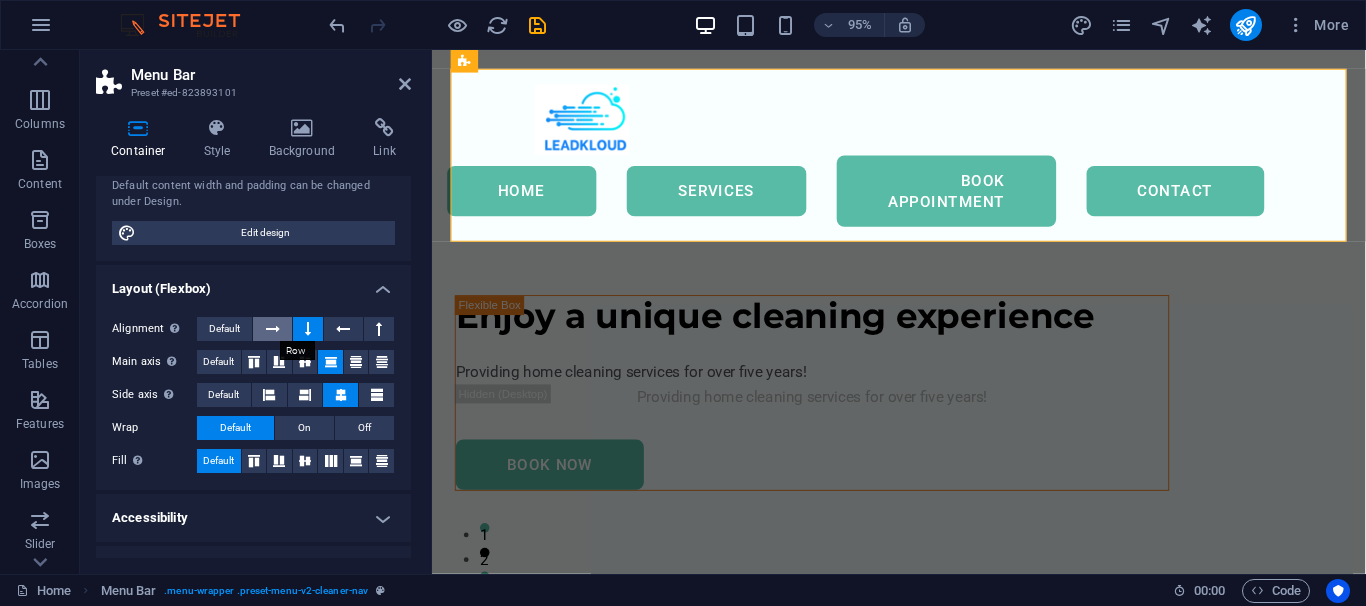 click at bounding box center [272, 329] 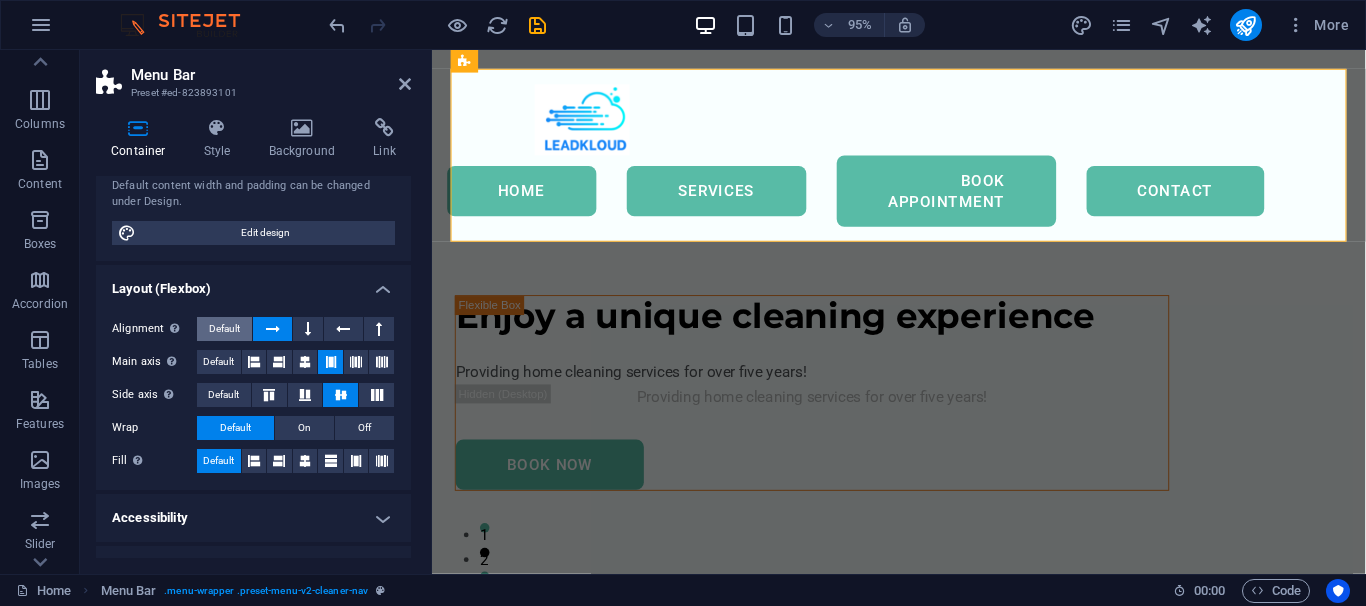 click on "Default" at bounding box center (224, 329) 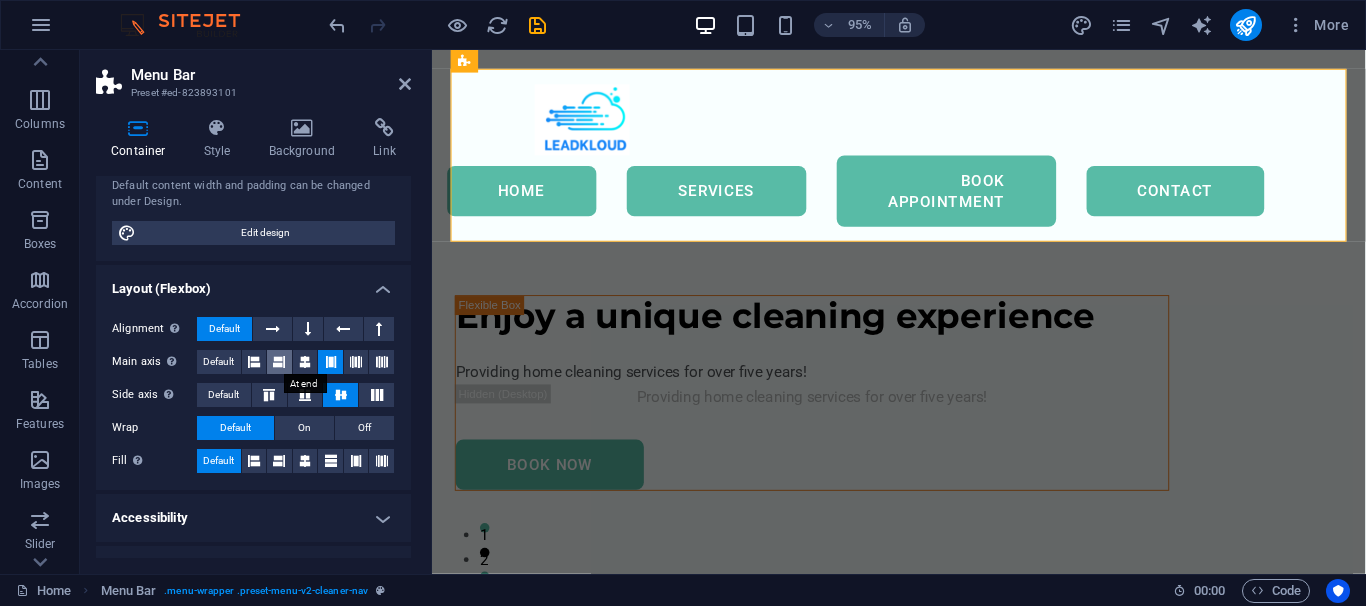 click at bounding box center [279, 362] 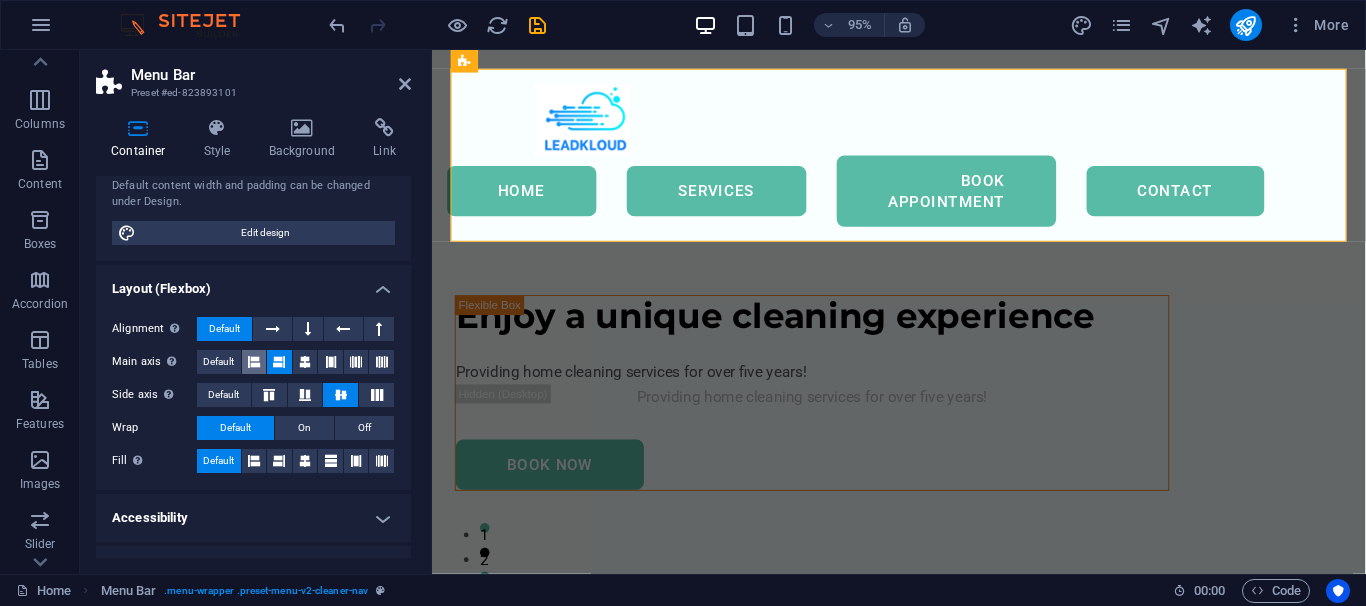 click at bounding box center (254, 362) 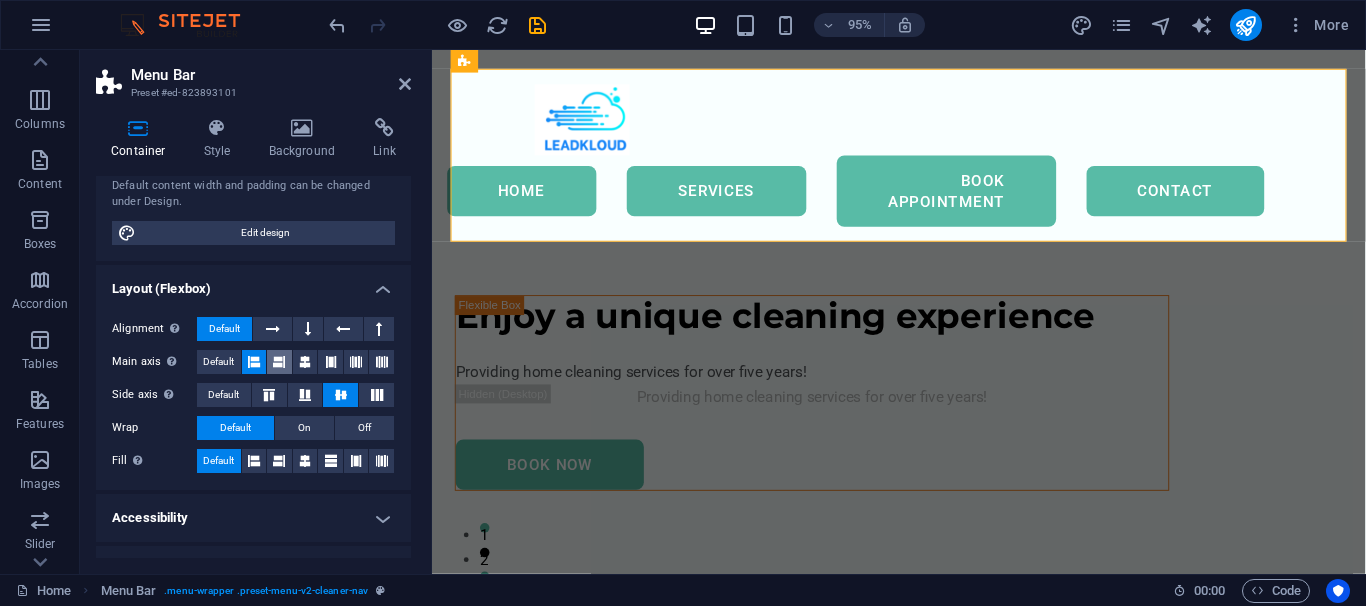click at bounding box center [279, 362] 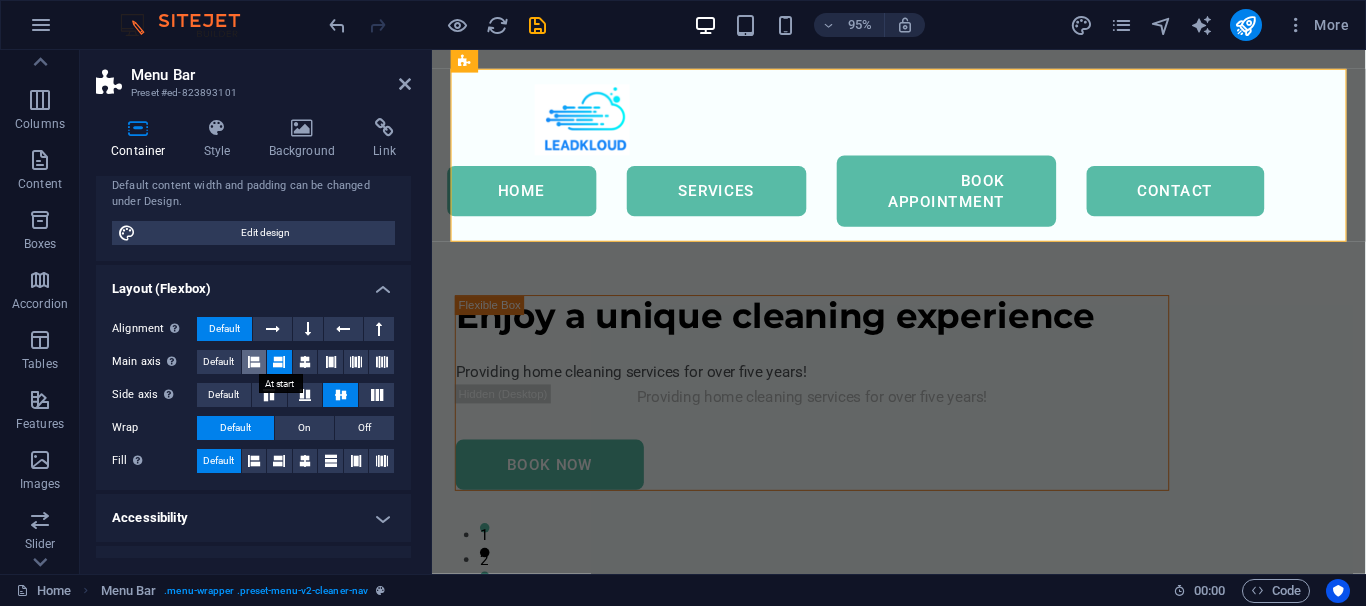 click at bounding box center [254, 362] 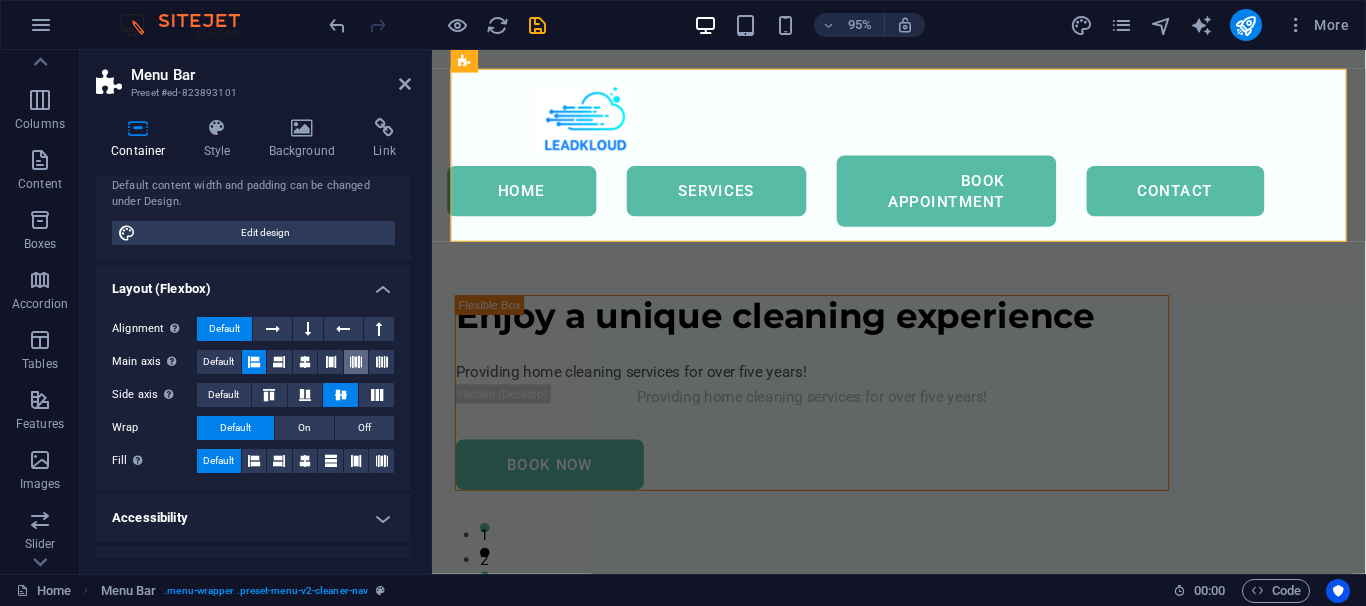 click at bounding box center (356, 362) 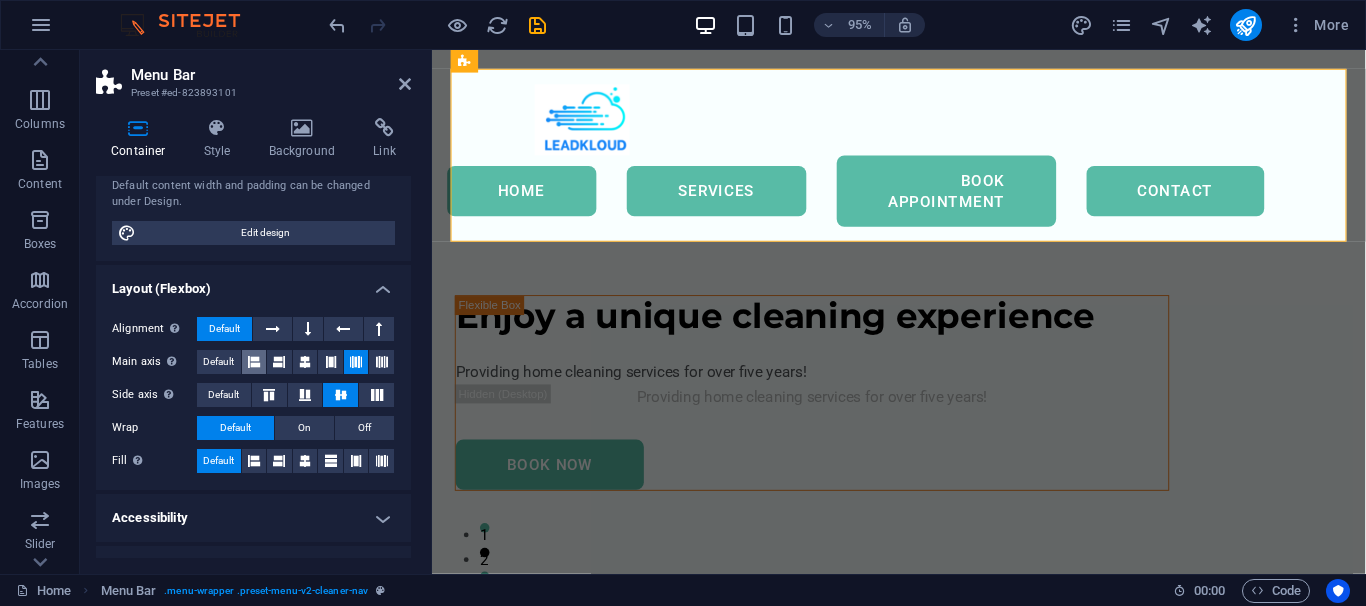click at bounding box center (254, 362) 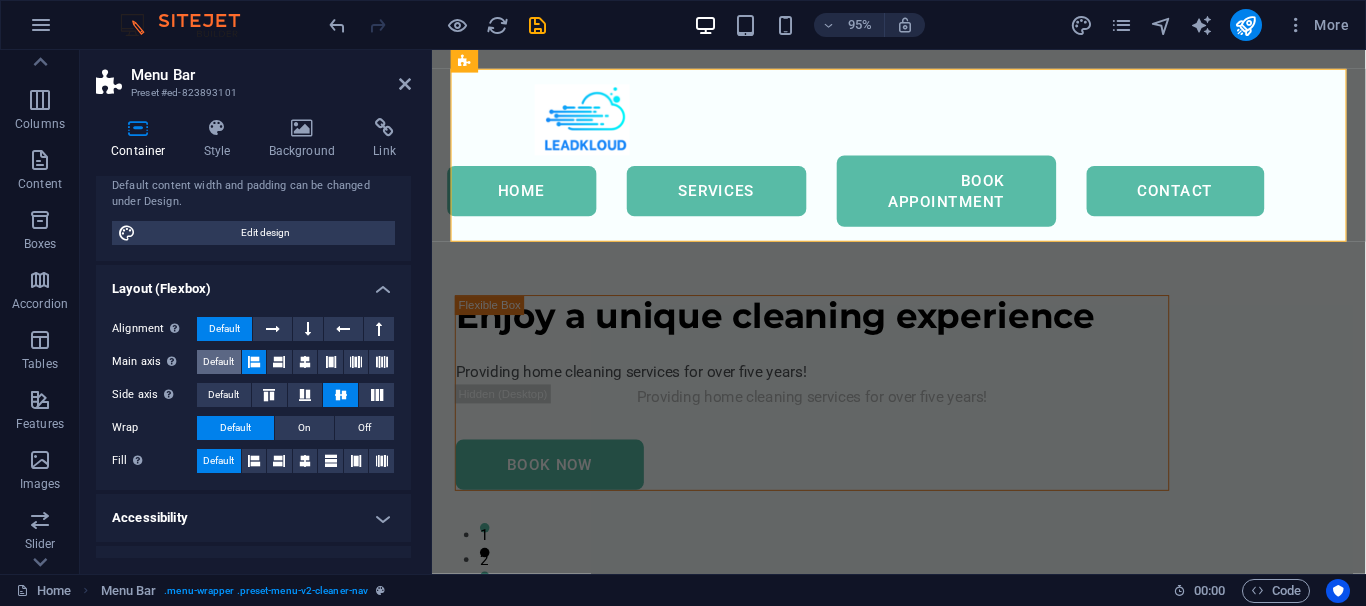 click on "Default" at bounding box center [218, 362] 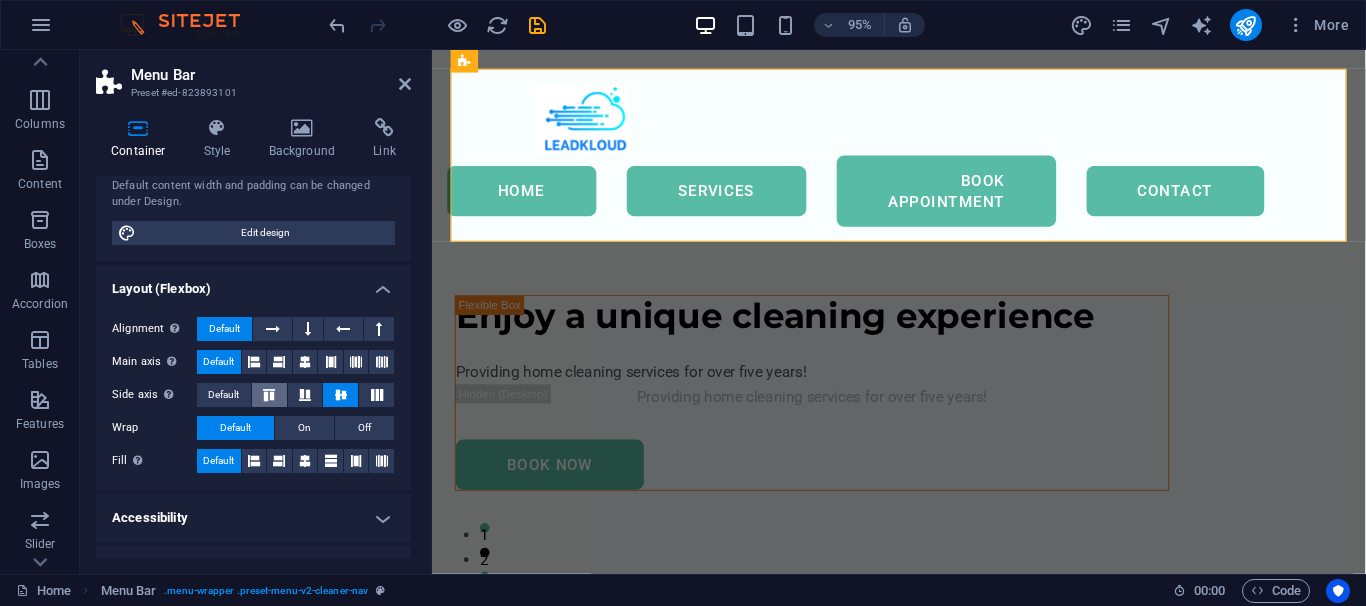 click at bounding box center [269, 395] 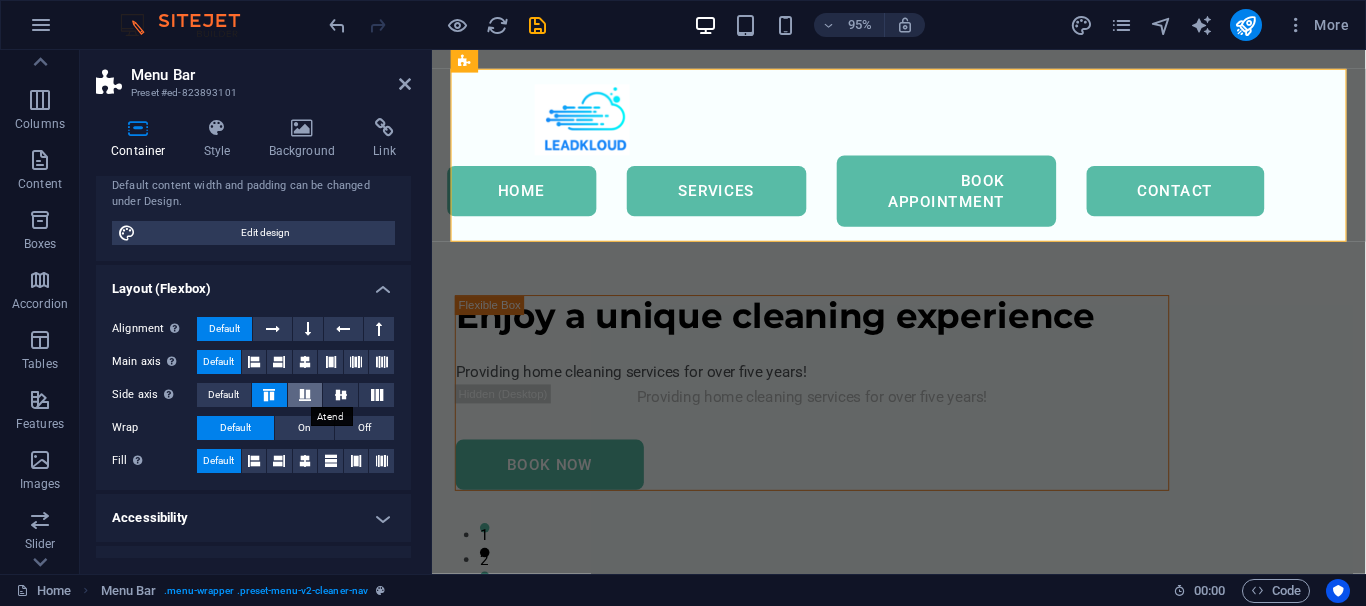 click at bounding box center [305, 395] 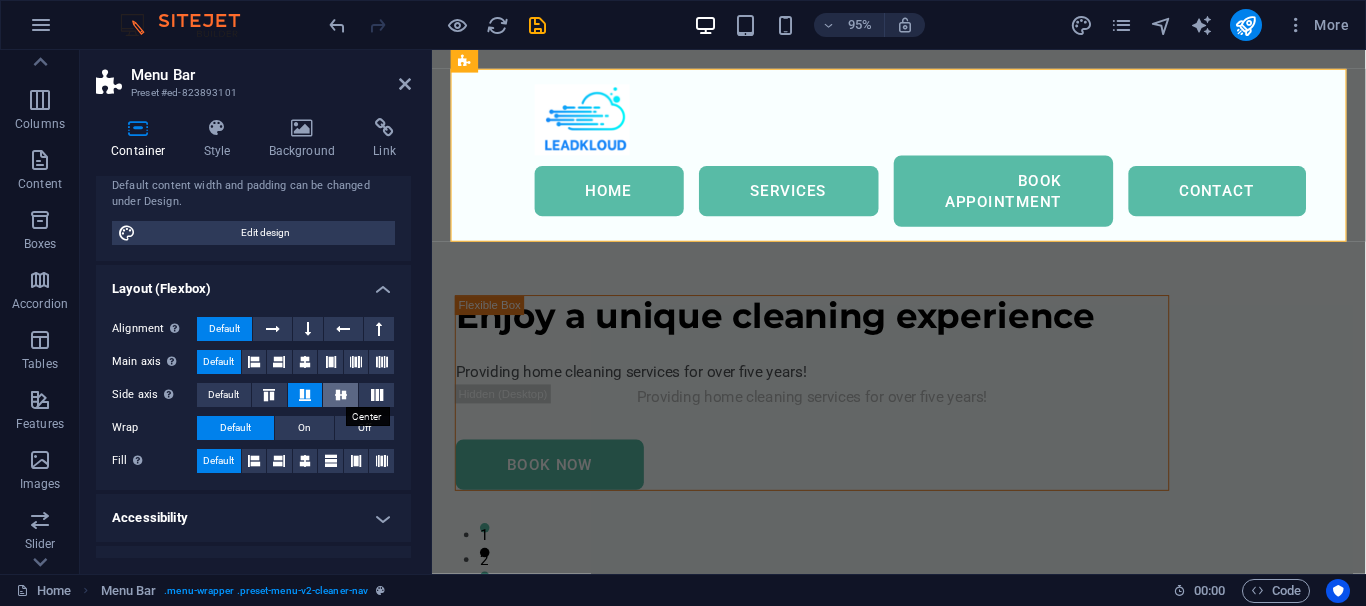 click at bounding box center [341, 395] 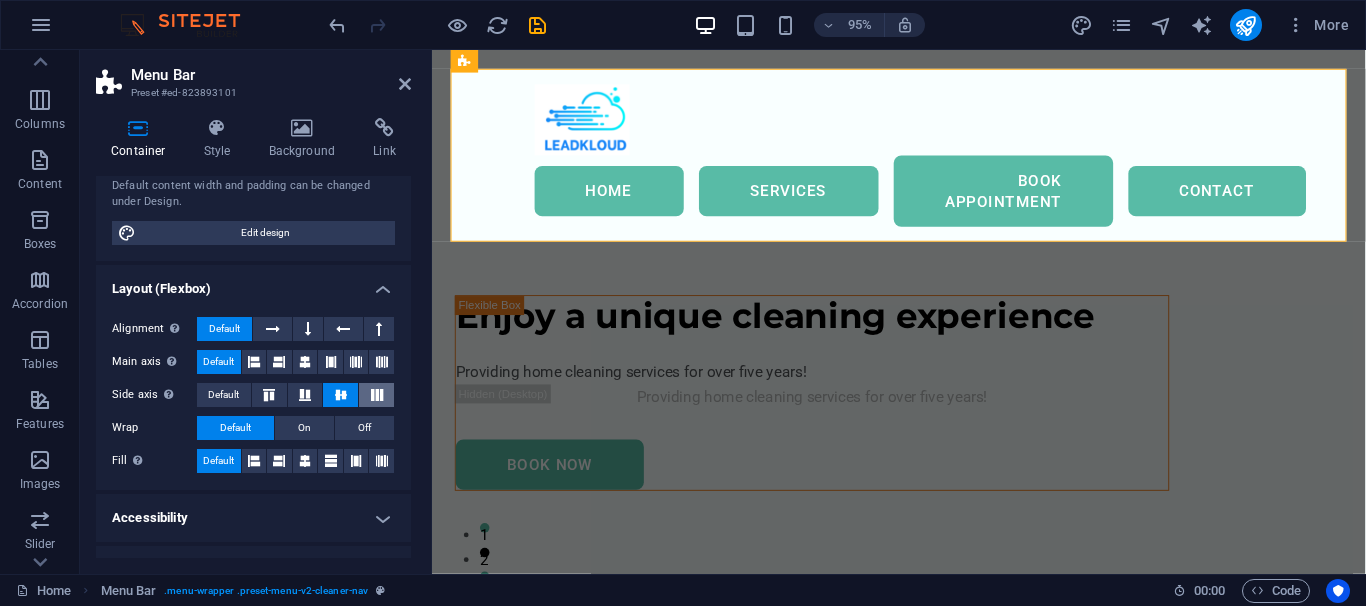 click at bounding box center (376, 395) 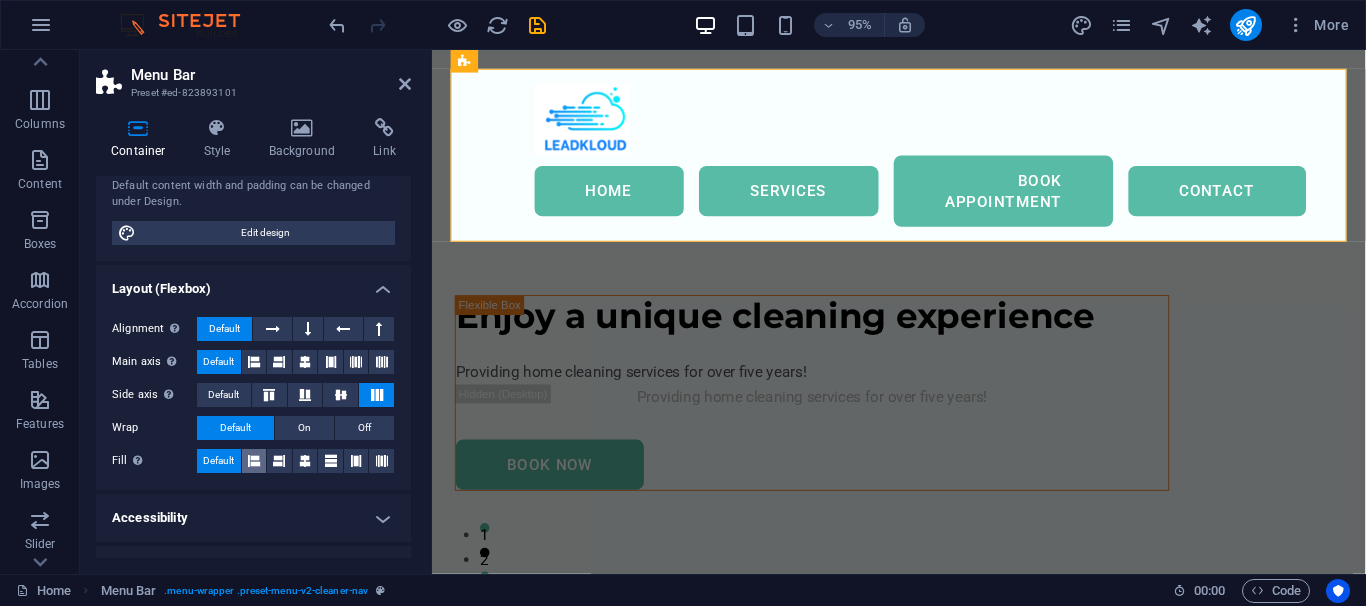 click at bounding box center (254, 461) 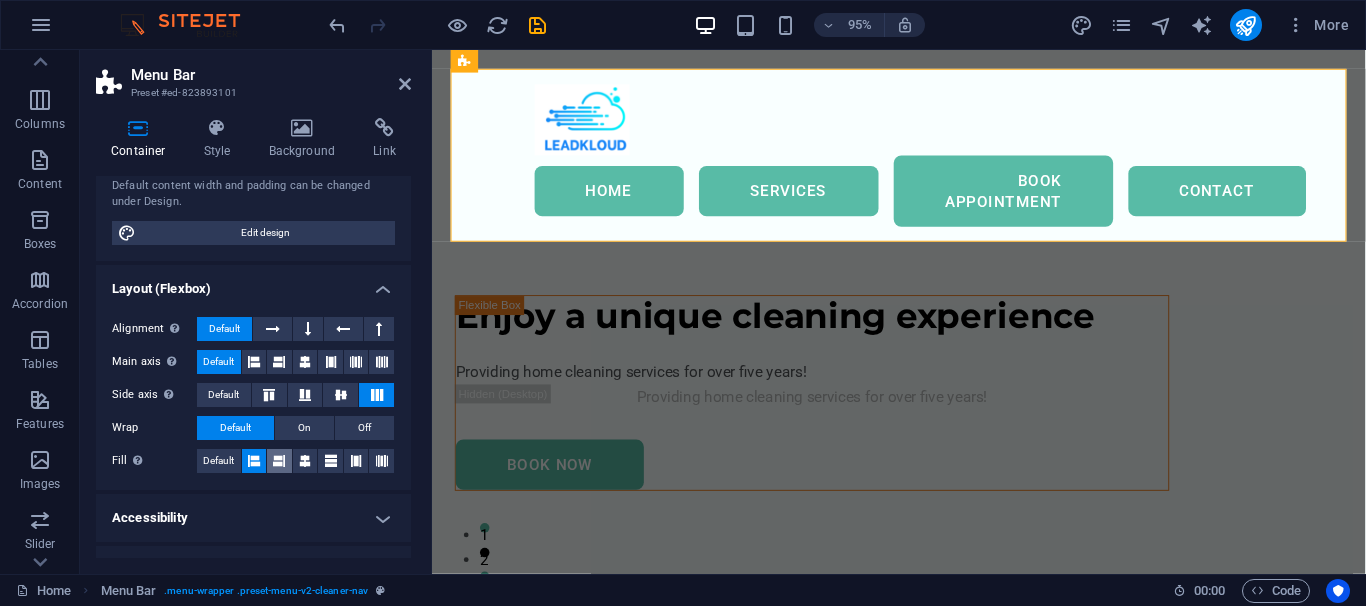 click at bounding box center (279, 461) 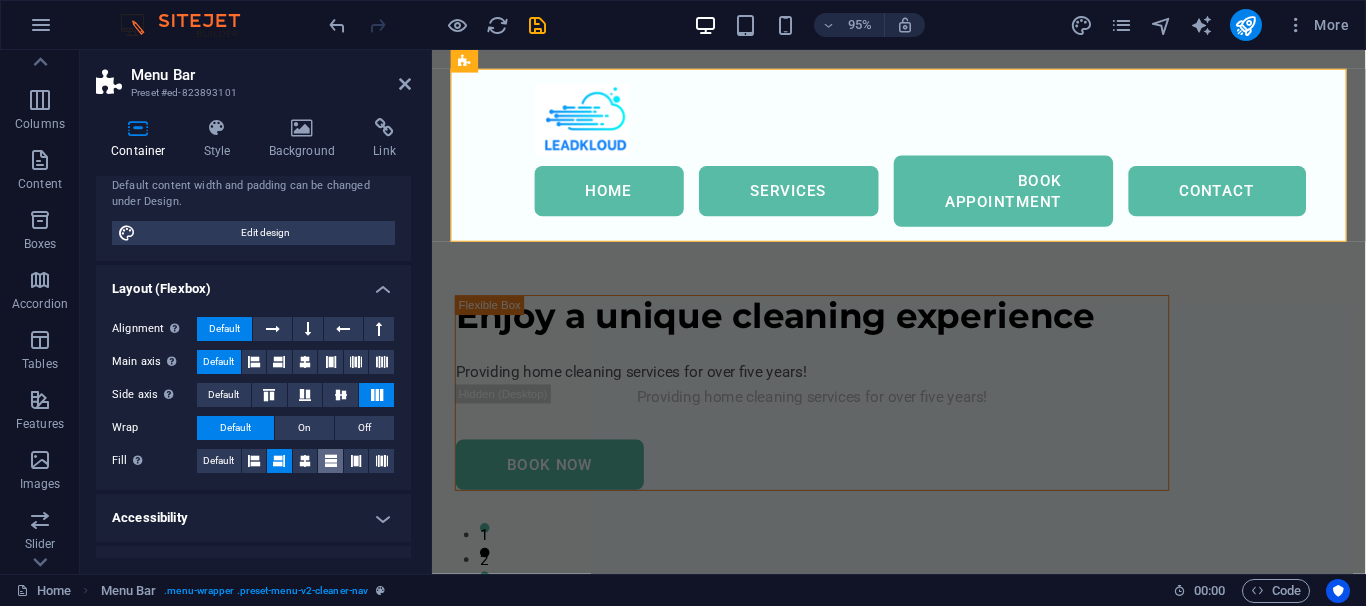 click at bounding box center (330, 461) 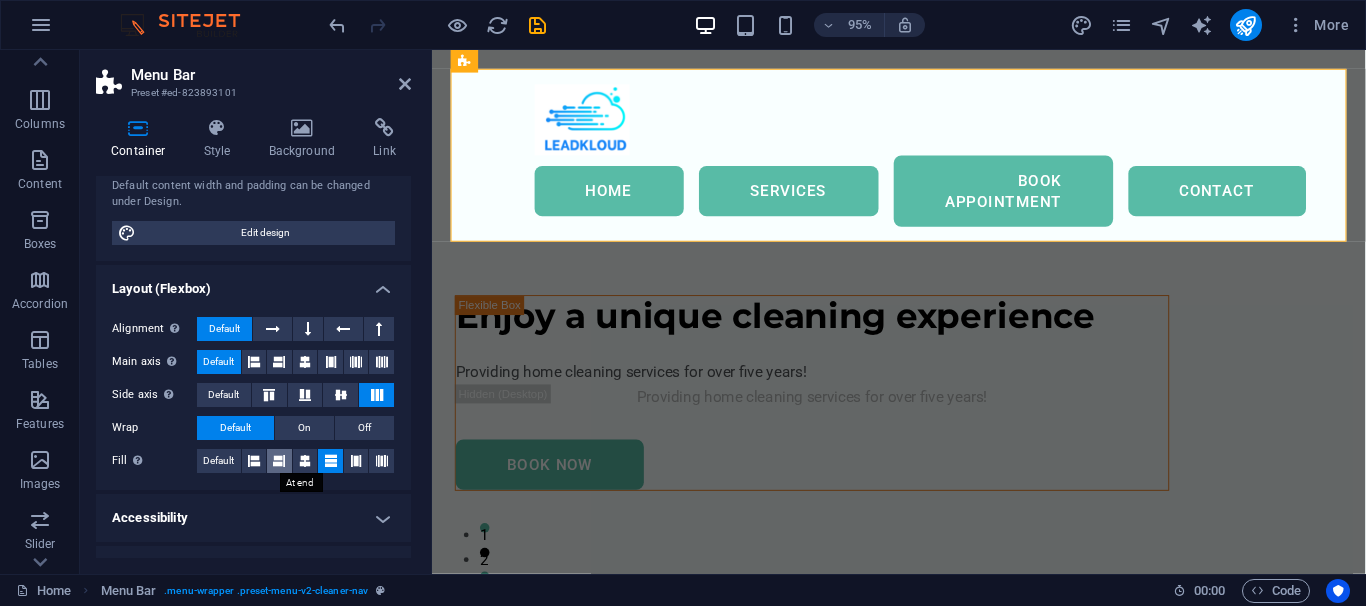 click at bounding box center (279, 461) 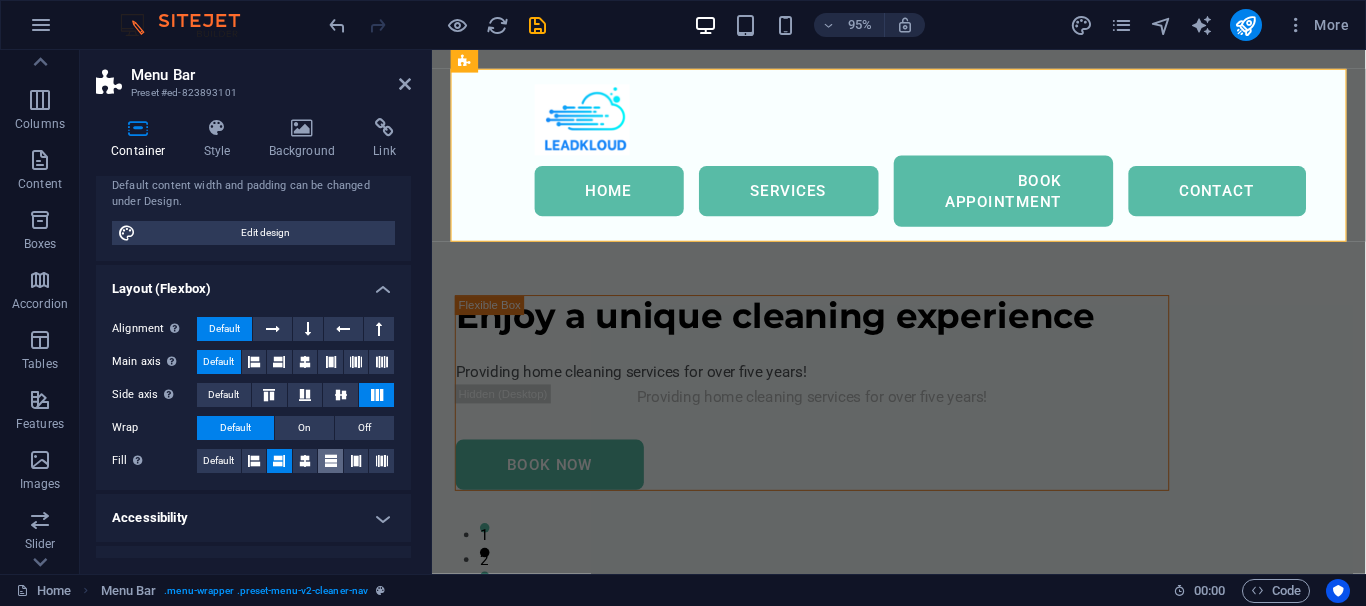 click at bounding box center (331, 461) 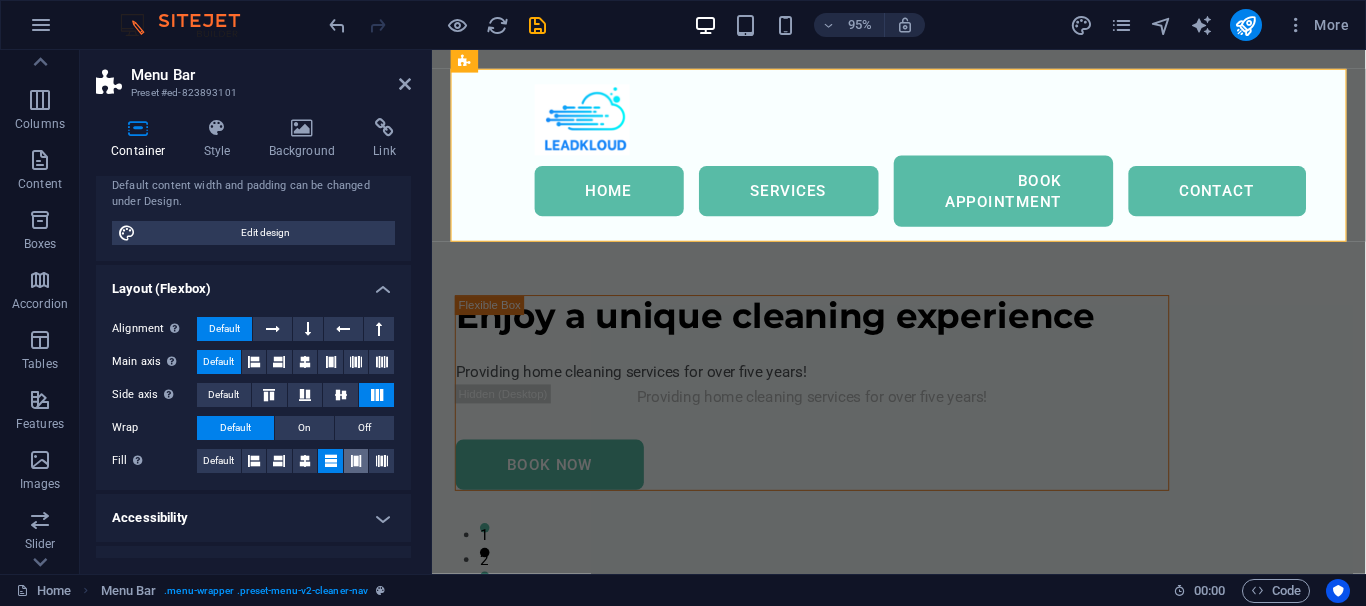 click at bounding box center [356, 461] 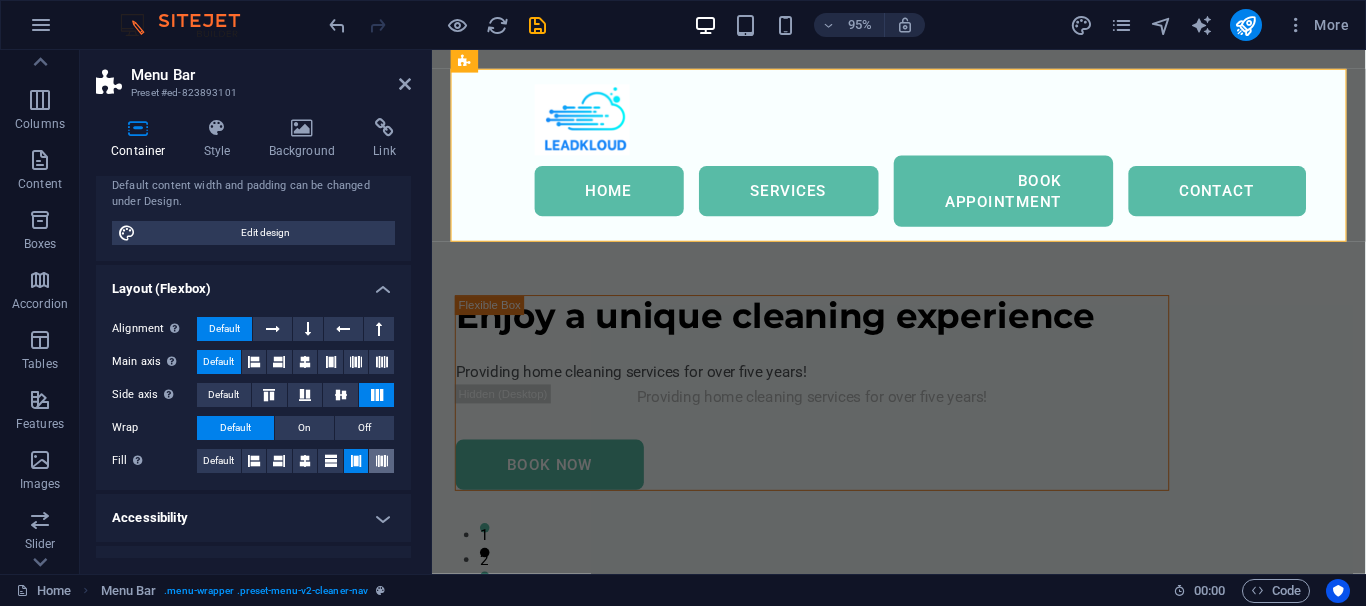 click at bounding box center (382, 461) 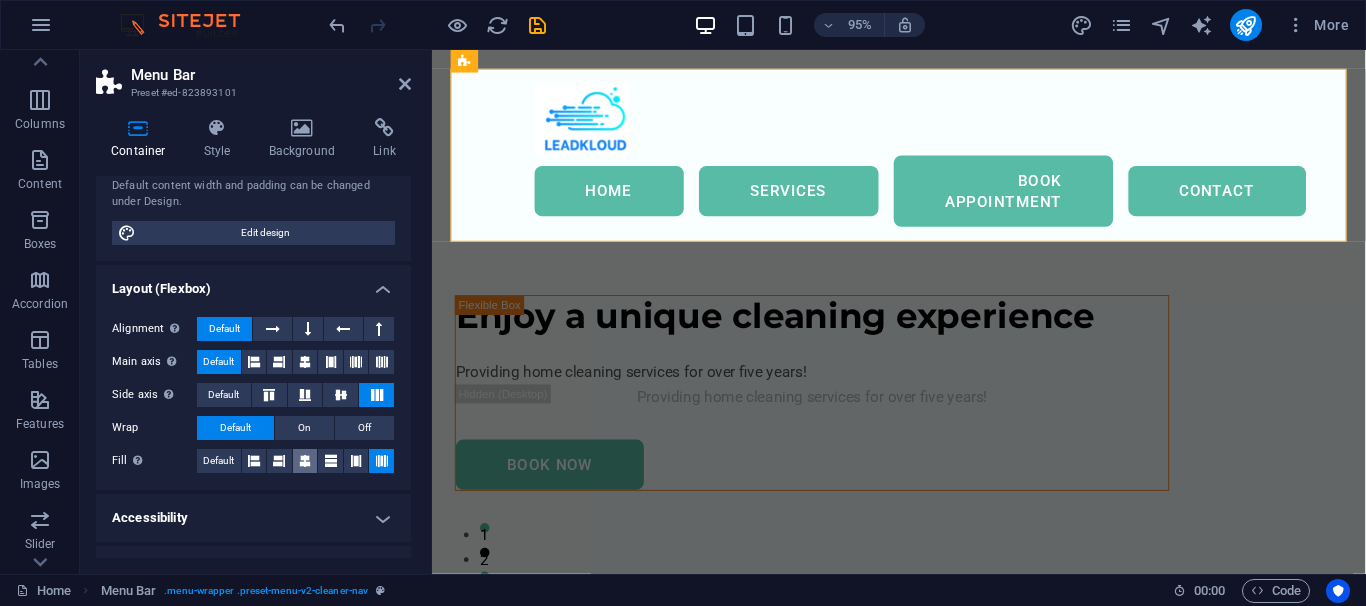 click at bounding box center [305, 461] 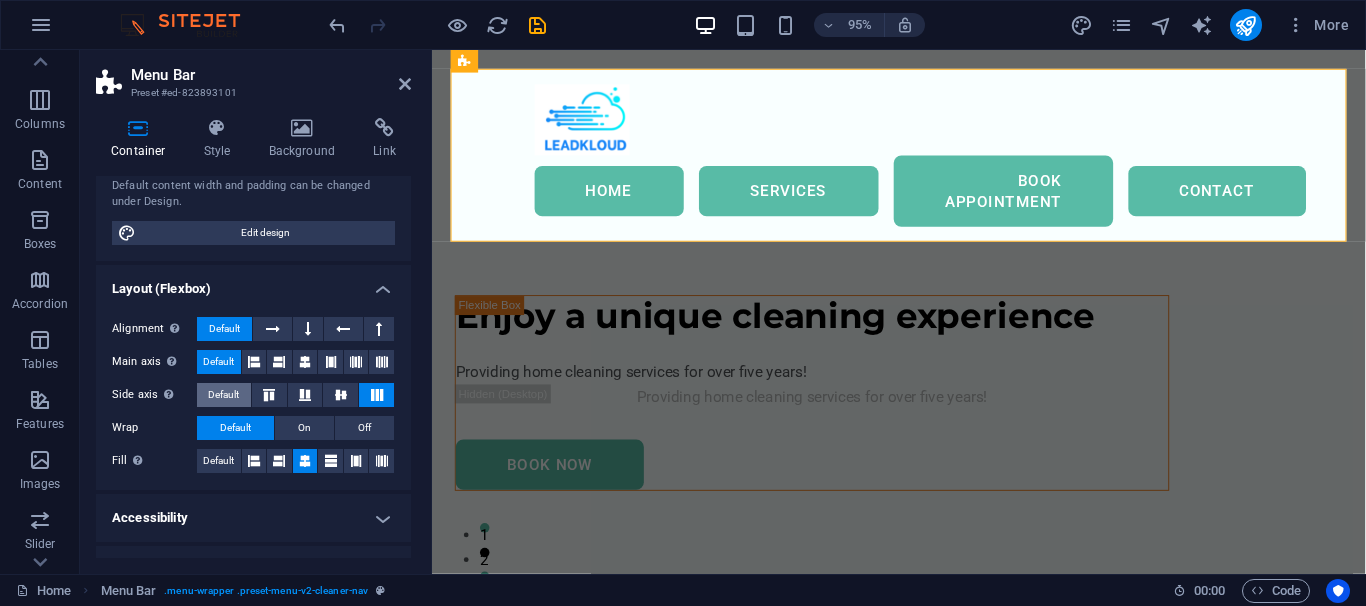 scroll, scrollTop: 216, scrollLeft: 0, axis: vertical 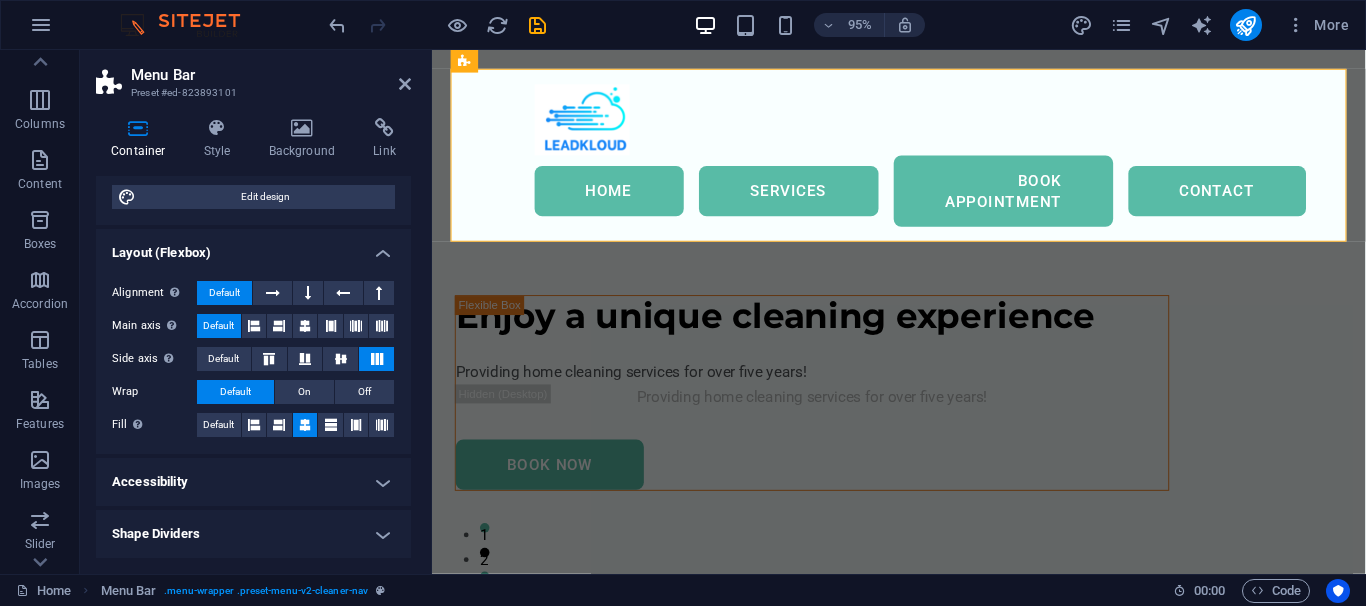 click on "Layout (Flexbox)" at bounding box center [253, 247] 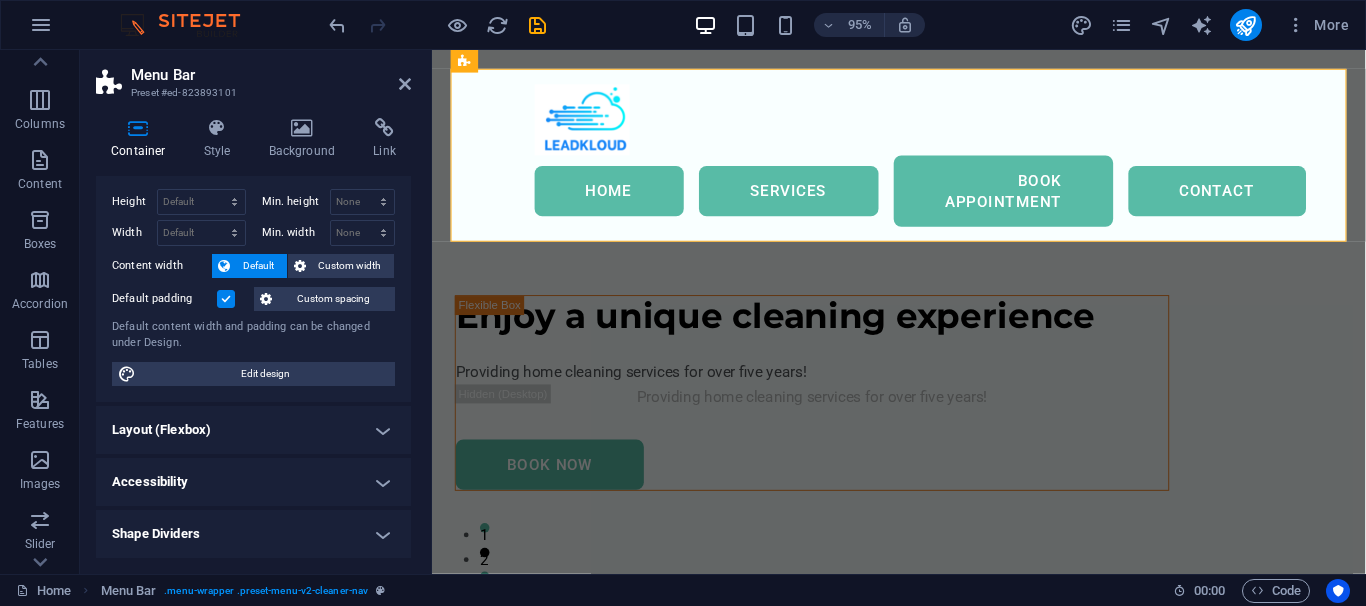 scroll, scrollTop: 39, scrollLeft: 0, axis: vertical 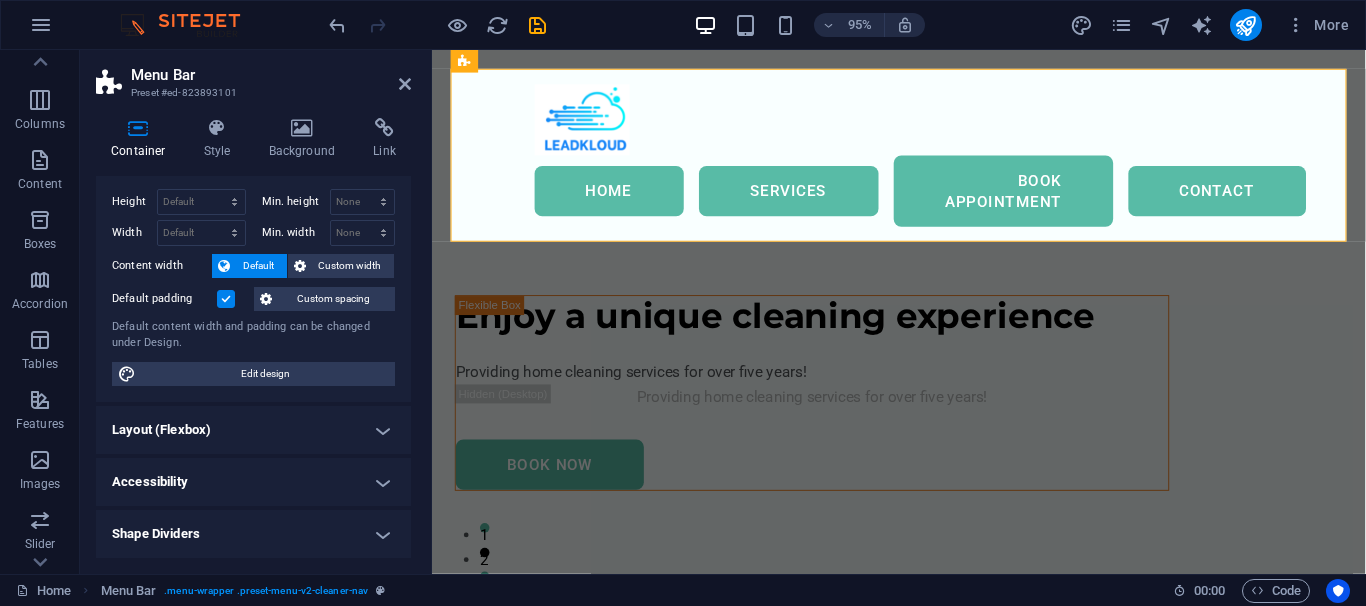 click on "Shape Dividers" at bounding box center (253, 534) 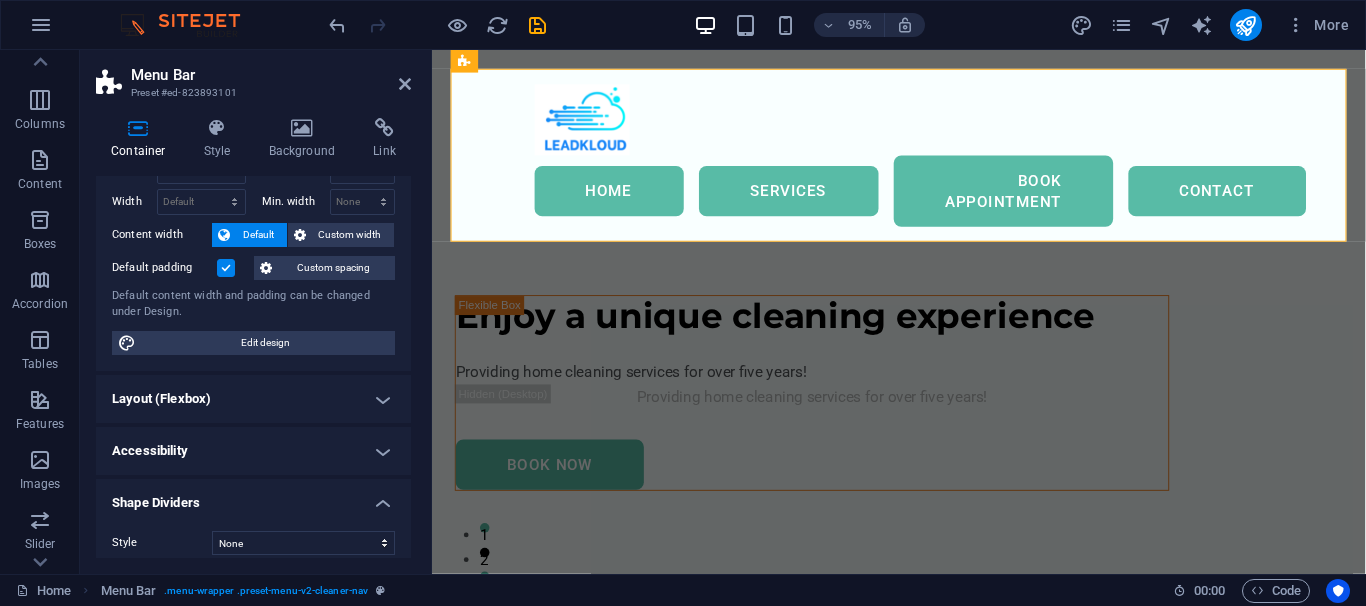 scroll, scrollTop: 83, scrollLeft: 0, axis: vertical 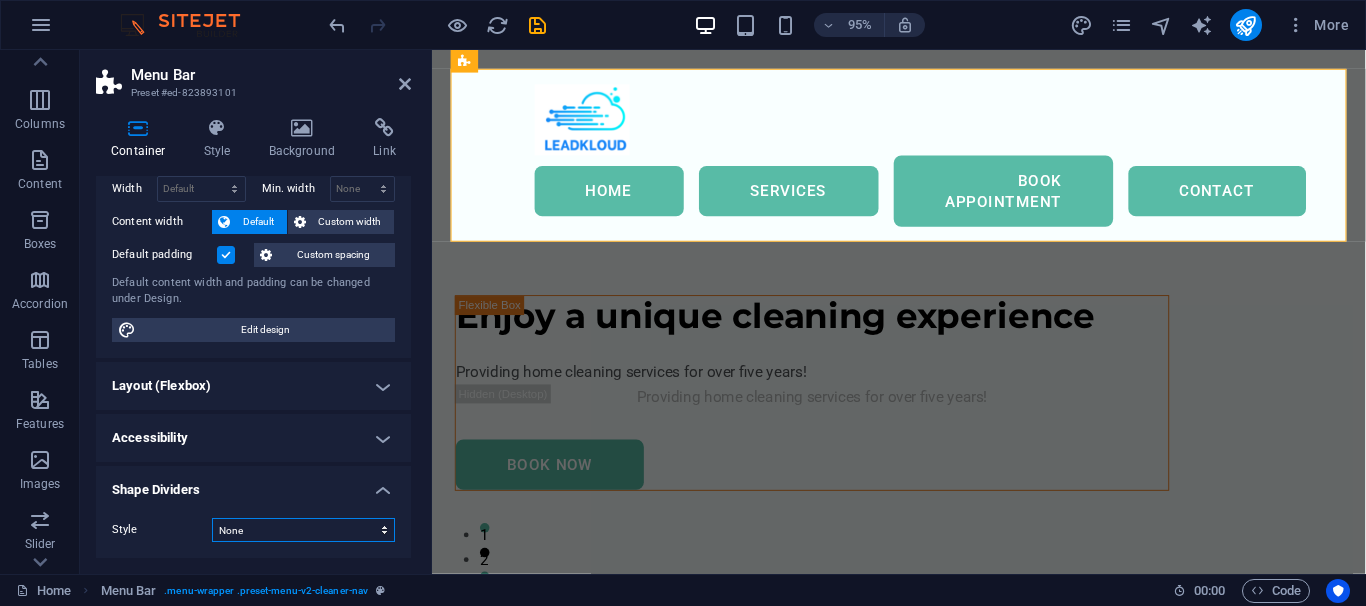 click on "None Triangle Square Diagonal Polygon 1 Polygon 2 Zigzag Multiple Zigzags Waves Multiple Waves Half Circle Circle Circle Shadow Blocks Hexagons Clouds Multiple Clouds Fan Pyramids Book Paint Drip Fire Shredded Paper Arrow" at bounding box center (303, 530) 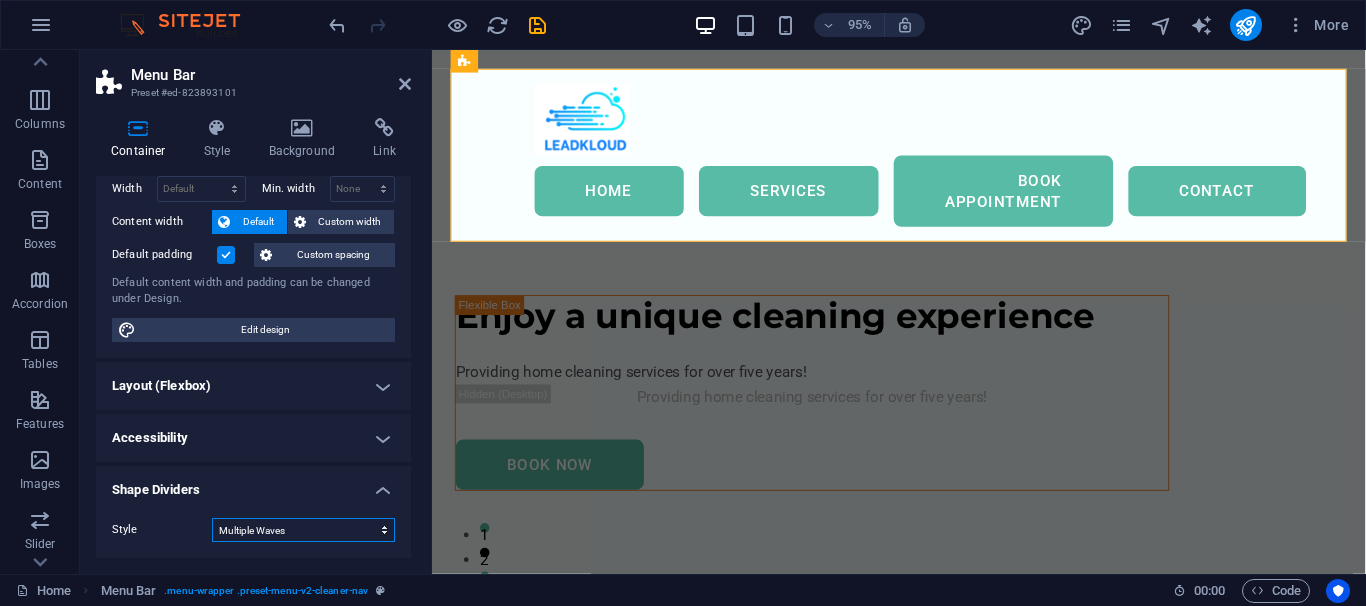 click on "Multiple Waves" at bounding box center [0, 0] 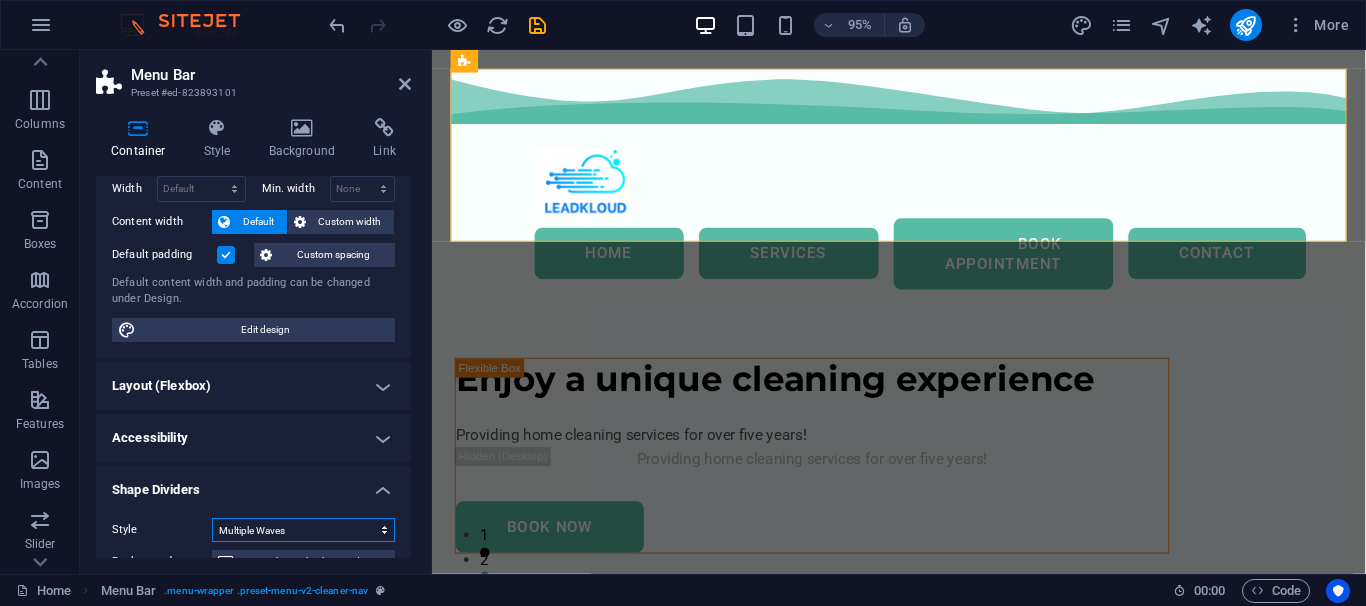 click on "None Triangle Square Diagonal Polygon 1 Polygon 2 Zigzag Multiple Zigzags Waves Multiple Waves Half Circle Circle Circle Shadow Blocks Hexagons Clouds Multiple Clouds Fan Pyramids Book Paint Drip Fire Shredded Paper Arrow" at bounding box center [303, 530] 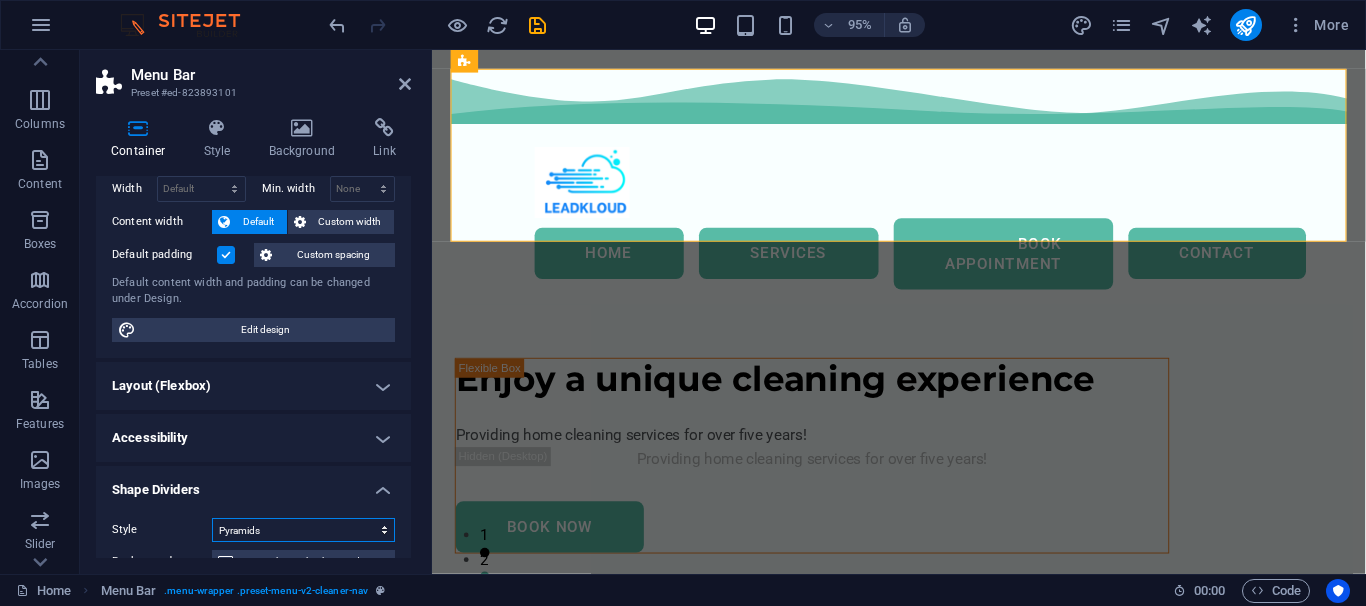 click on "Pyramids" at bounding box center [0, 0] 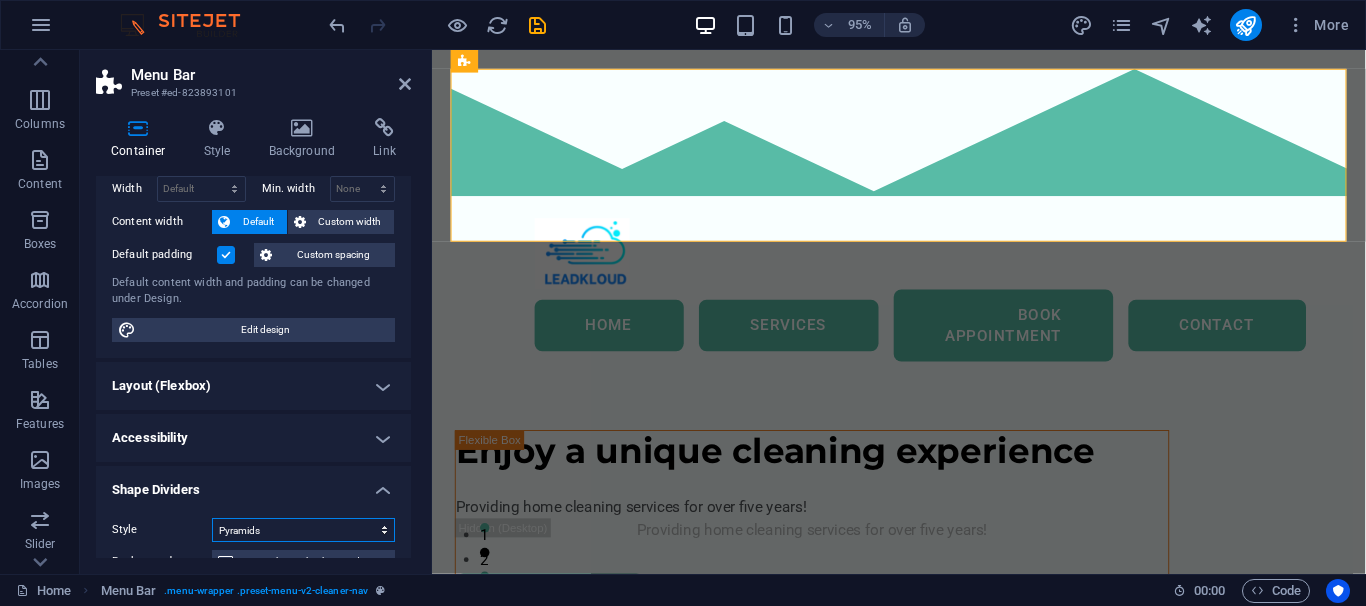 click on "None Triangle Square Diagonal Polygon 1 Polygon 2 Zigzag Multiple Zigzags Waves Multiple Waves Half Circle Circle Circle Shadow Blocks Hexagons Clouds Multiple Clouds Fan Pyramids Book Paint Drip Fire Shredded Paper Arrow" at bounding box center [303, 530] 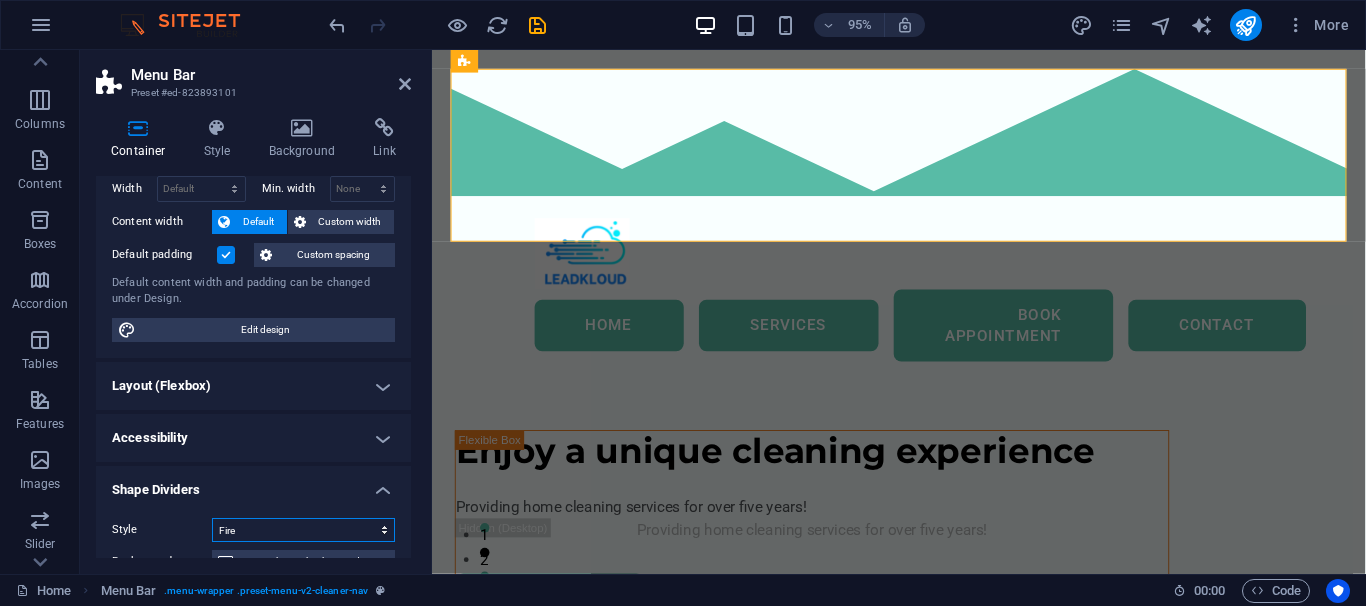 click on "Fire" at bounding box center [0, 0] 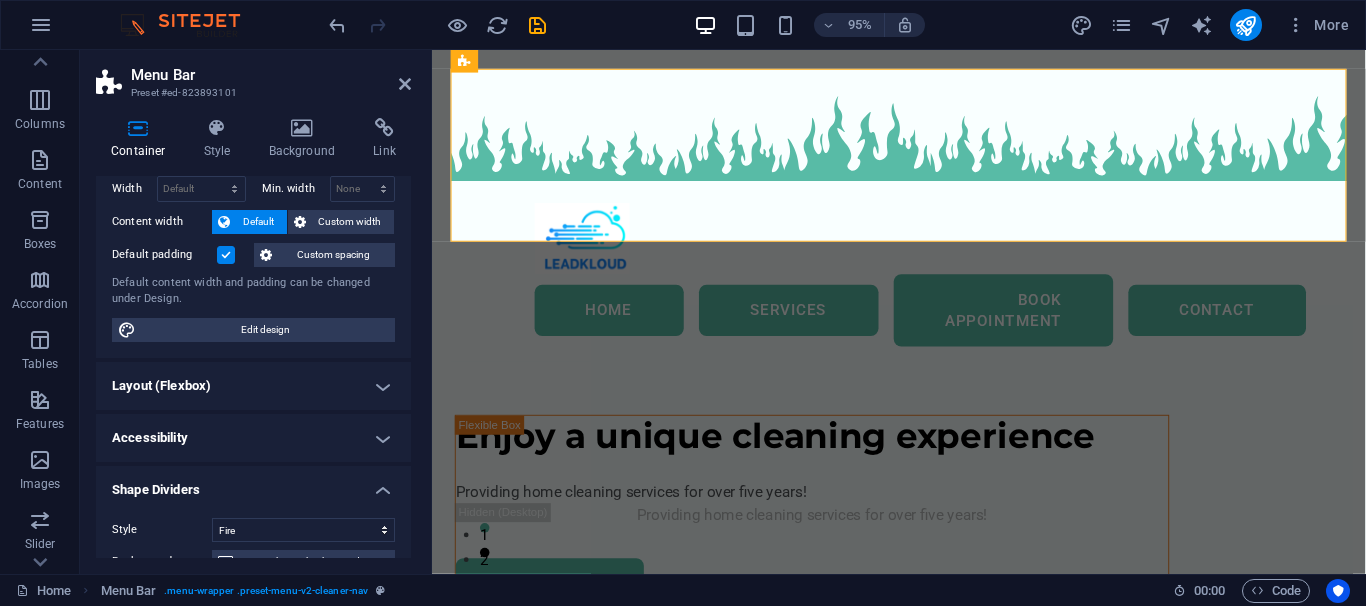 click on "Style None Triangle Square Diagonal Polygon 1 Polygon 2 Zigzag Multiple Zigzags Waves Multiple Waves Half Circle Circle Circle Shadow Blocks Hexagons Clouds Multiple Clouds Fan Pyramids Book Paint Drip Fire Shredded Paper Arrow Background Change background Color 2nd Color 3rd Color Width 100 % Height auto px rem em vh vw Horiz. Position 0 % Position Flip Invert Animation  - Direction  - Duration 60 s" at bounding box center [253, 666] 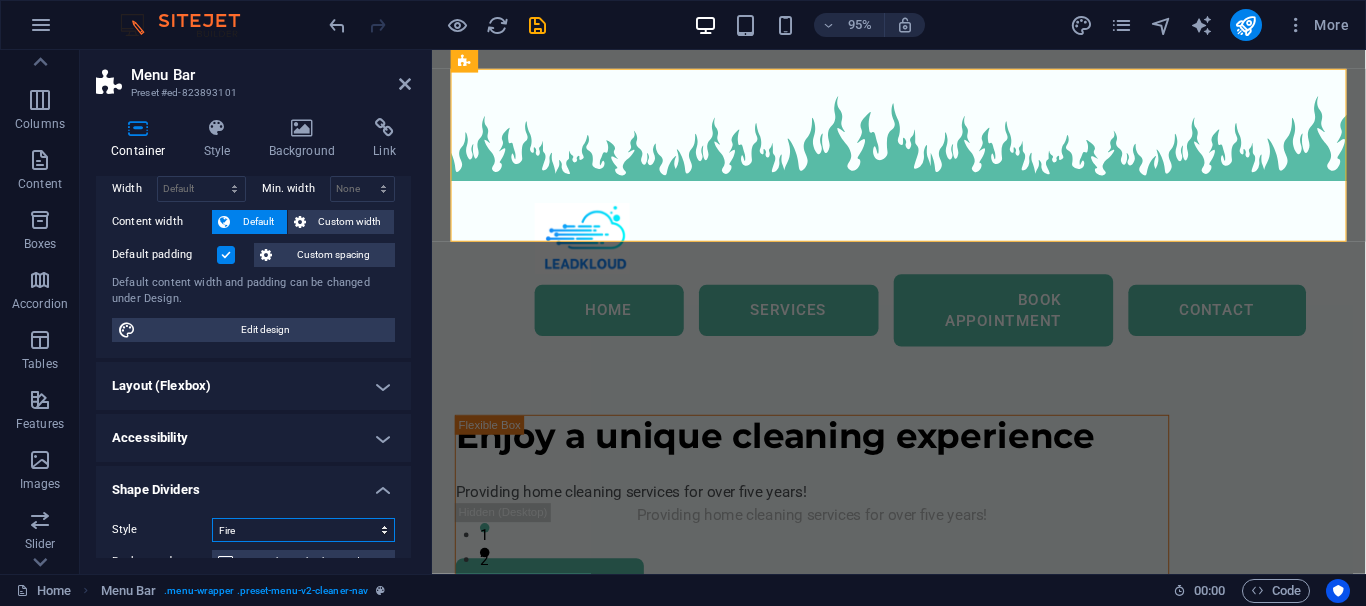 click on "None Triangle Square Diagonal Polygon 1 Polygon 2 Zigzag Multiple Zigzags Waves Multiple Waves Half Circle Circle Circle Shadow Blocks Hexagons Clouds Multiple Clouds Fan Pyramids Book Paint Drip Fire Shredded Paper Arrow" at bounding box center [303, 530] 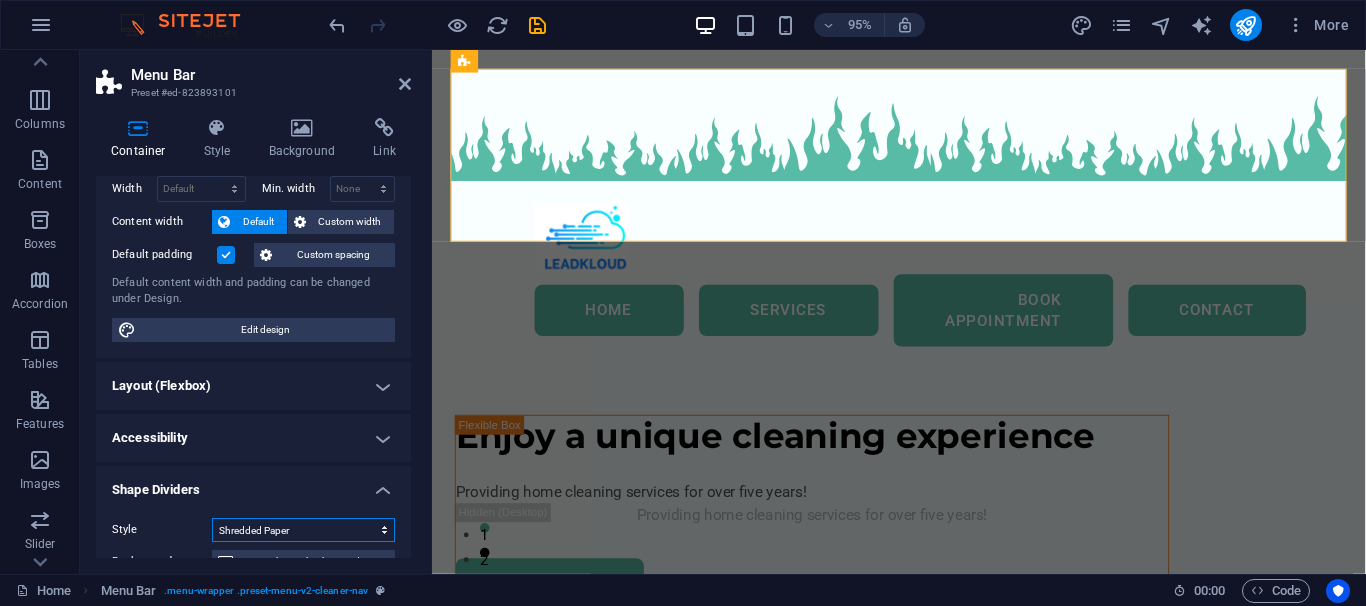 click on "Shredded Paper" at bounding box center [0, 0] 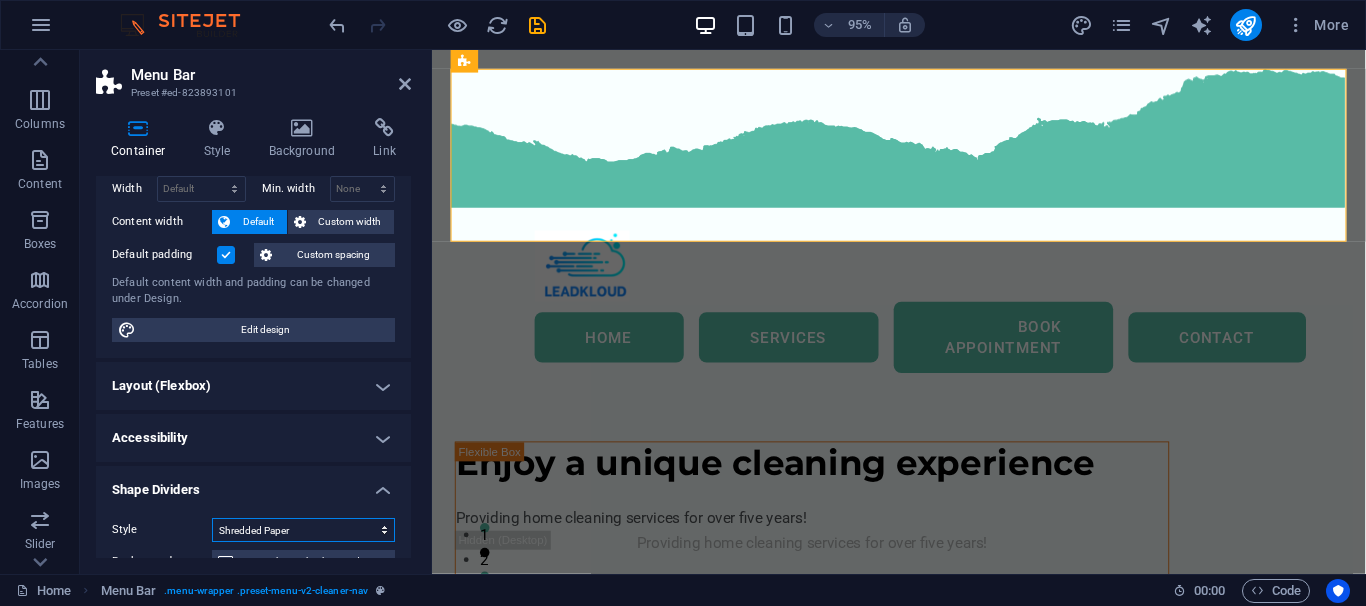 click on "None Triangle Square Diagonal Polygon 1 Polygon 2 Zigzag Multiple Zigzags Waves Multiple Waves Half Circle Circle Circle Shadow Blocks Hexagons Clouds Multiple Clouds Fan Pyramids Book Paint Drip Fire Shredded Paper Arrow" at bounding box center (303, 530) 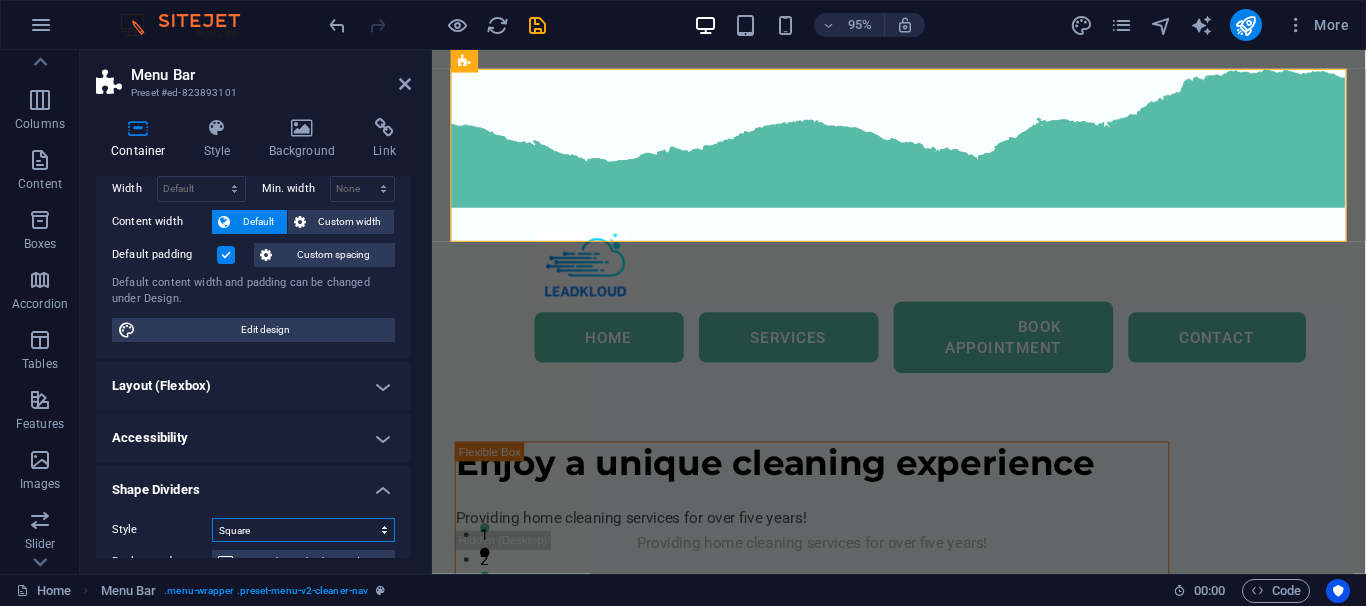click on "Square" at bounding box center [0, 0] 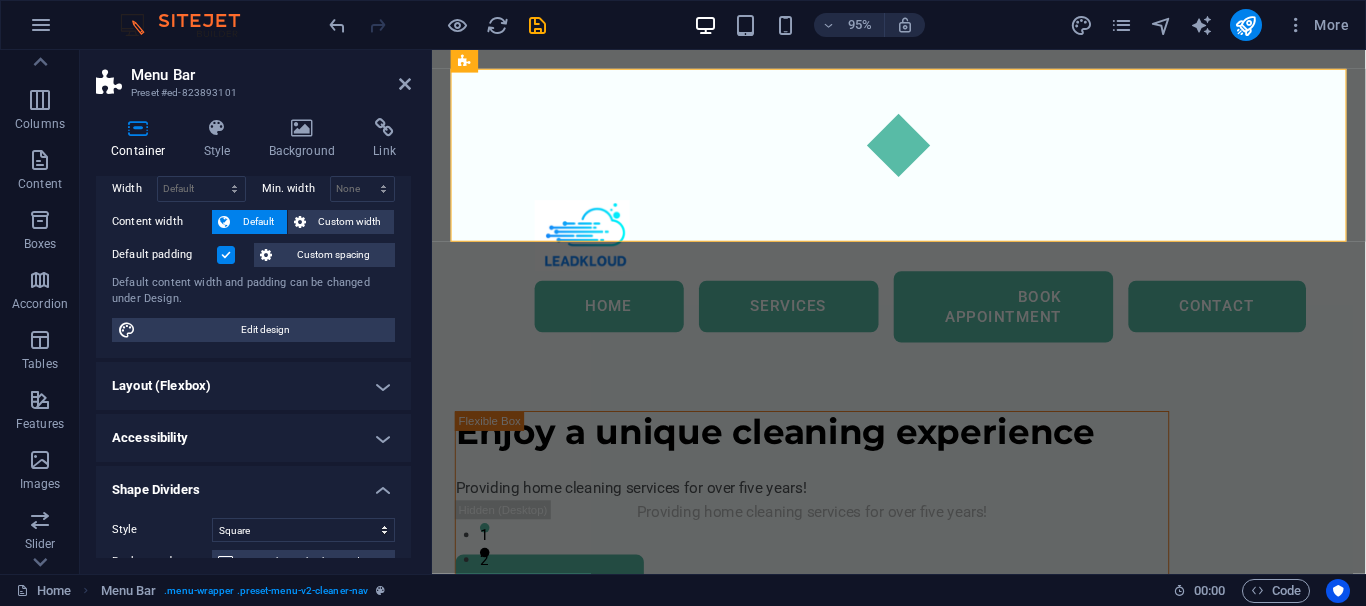 click on "Style None Triangle Square Diagonal Polygon 1 Polygon 2 Zigzag Multiple Zigzags Waves Multiple Waves Half Circle Circle Circle Shadow Blocks Hexagons Clouds Multiple Clouds Fan Pyramids Book Paint Drip Fire Shredded Paper Arrow Background Change background Color 2nd Color 3rd Color Width 100 % Height auto px rem em vh vw Horiz. Position 0 % Position Flip Invert Animation  - Direction  - Duration 60 s" at bounding box center (253, 633) 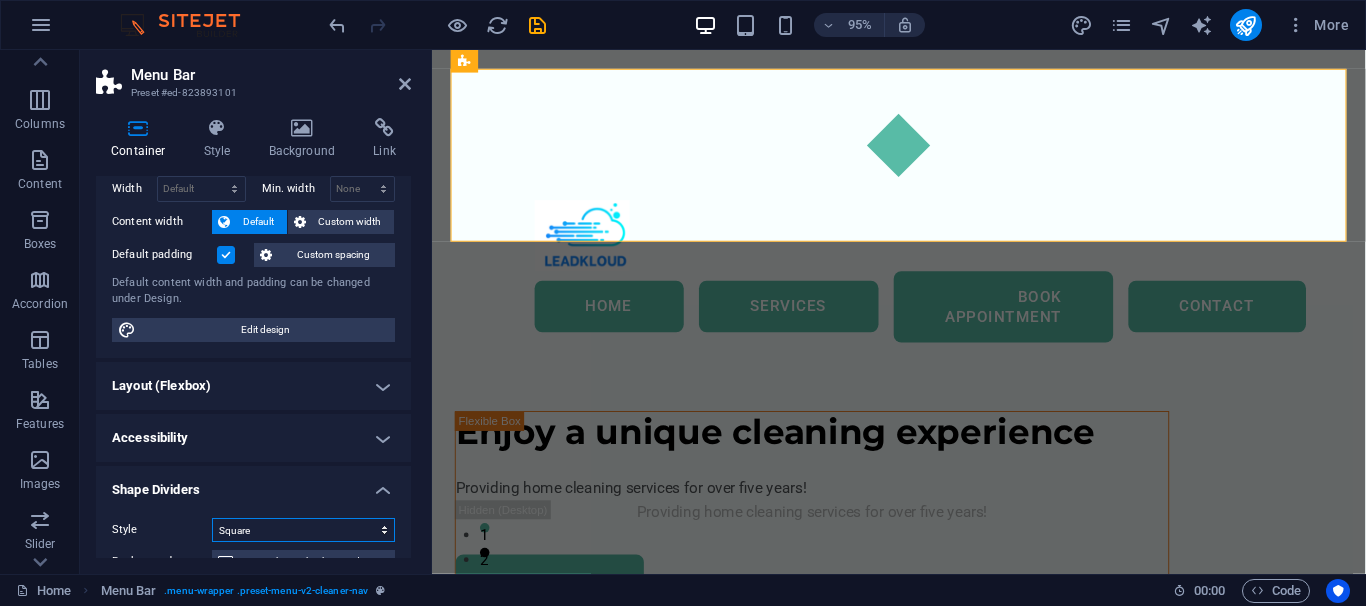 click on "None Triangle Square Diagonal Polygon 1 Polygon 2 Zigzag Multiple Zigzags Waves Multiple Waves Half Circle Circle Circle Shadow Blocks Hexagons Clouds Multiple Clouds Fan Pyramids Book Paint Drip Fire Shredded Paper Arrow" at bounding box center (303, 530) 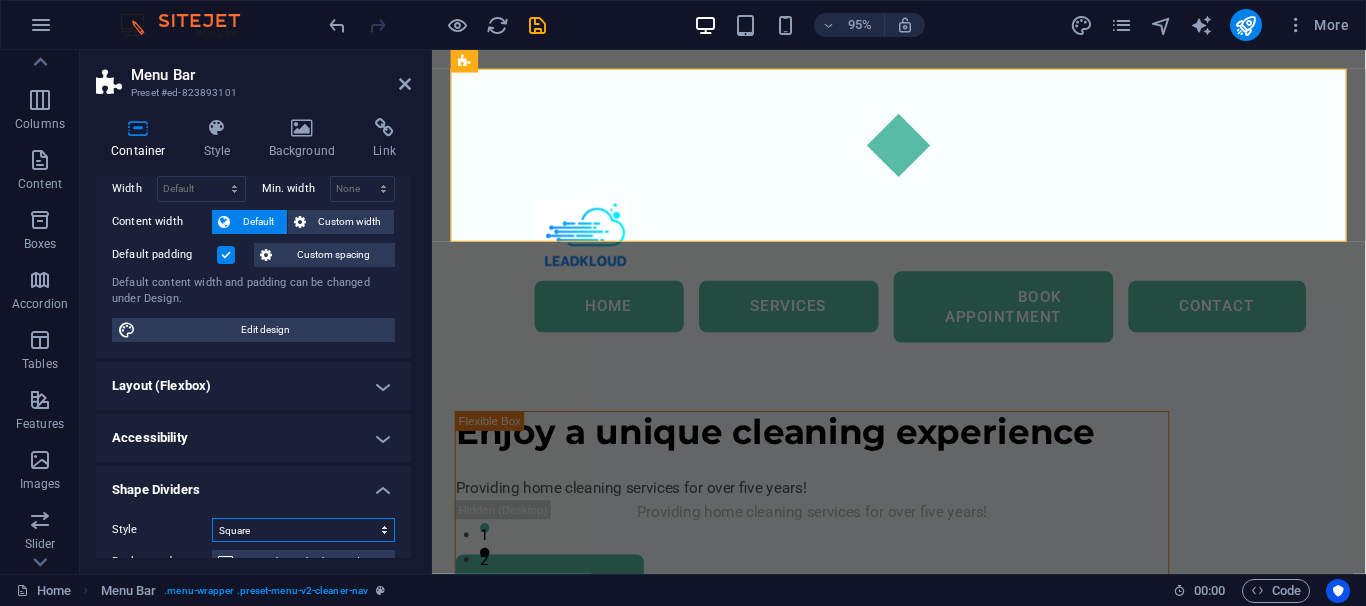 select on "none" 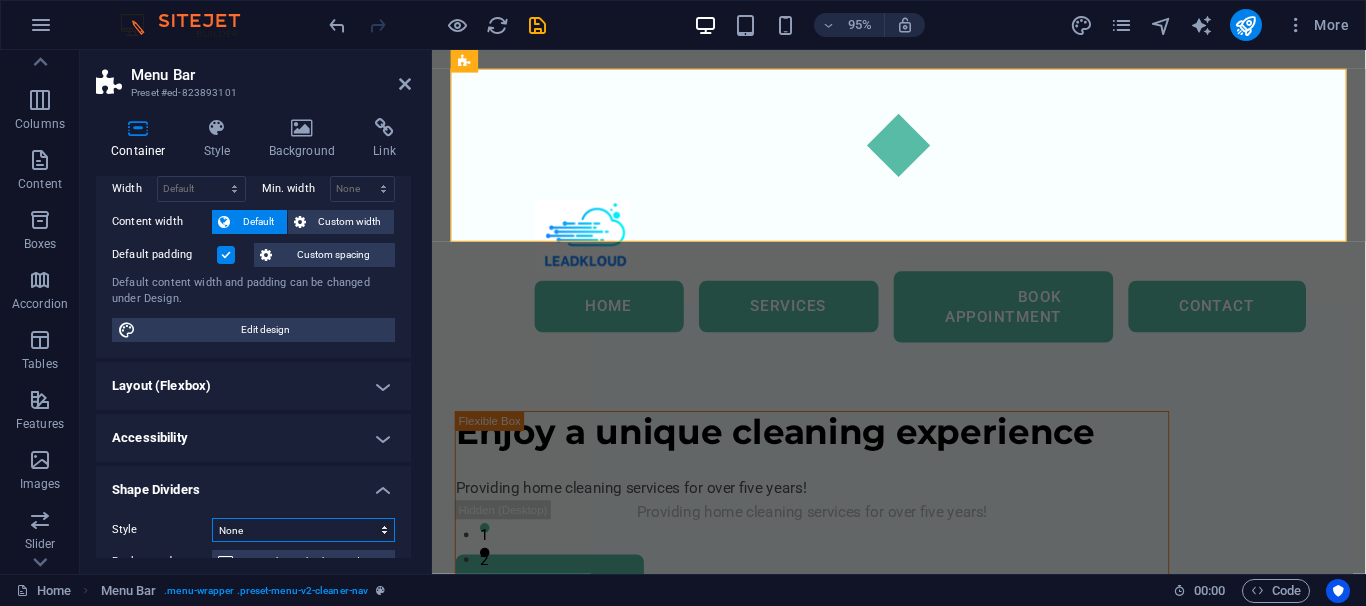 click on "None" at bounding box center [0, 0] 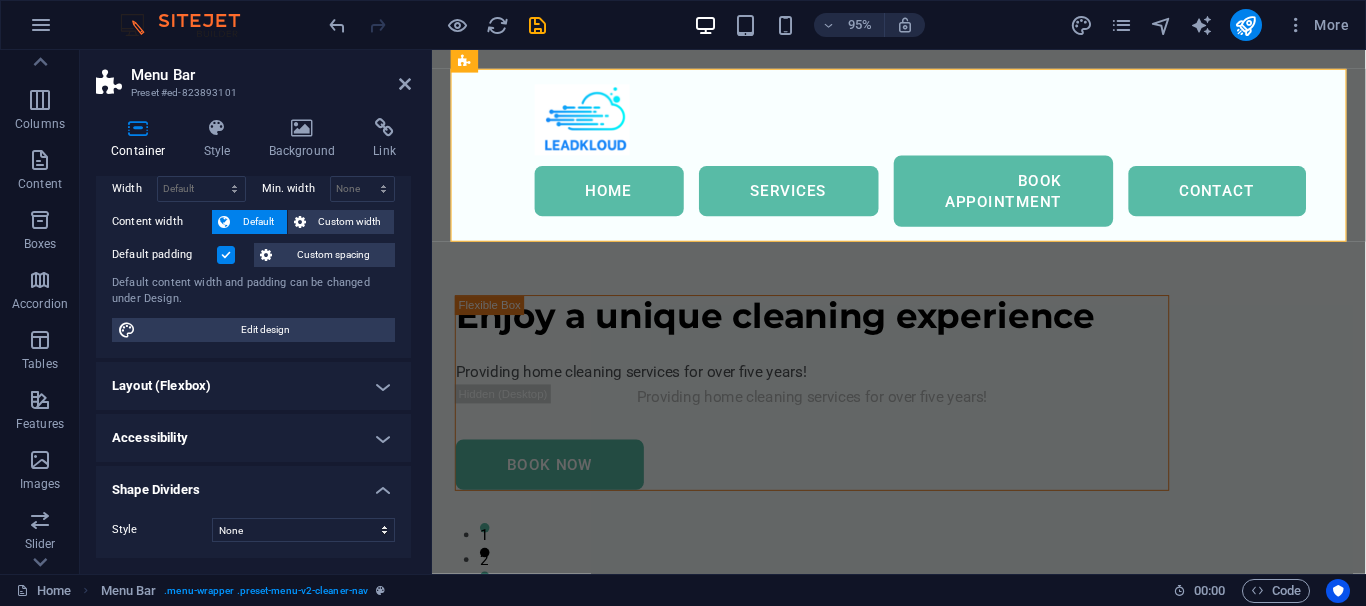 click on "Shape Dividers" at bounding box center [253, 484] 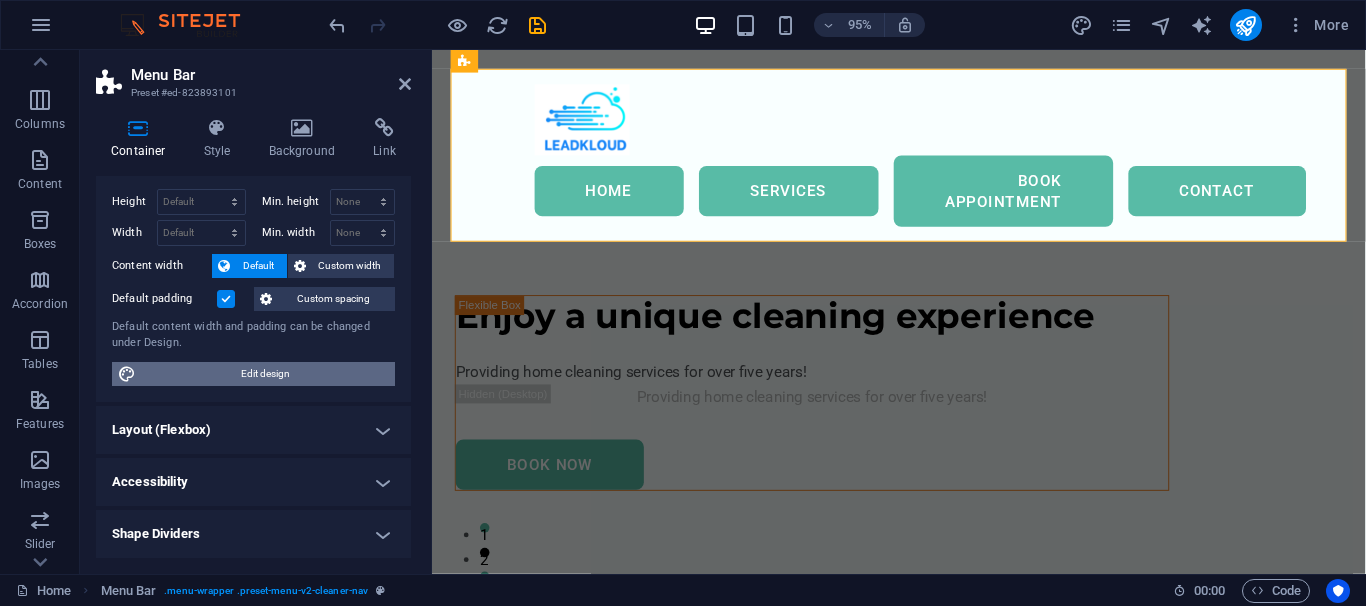 scroll, scrollTop: 0, scrollLeft: 0, axis: both 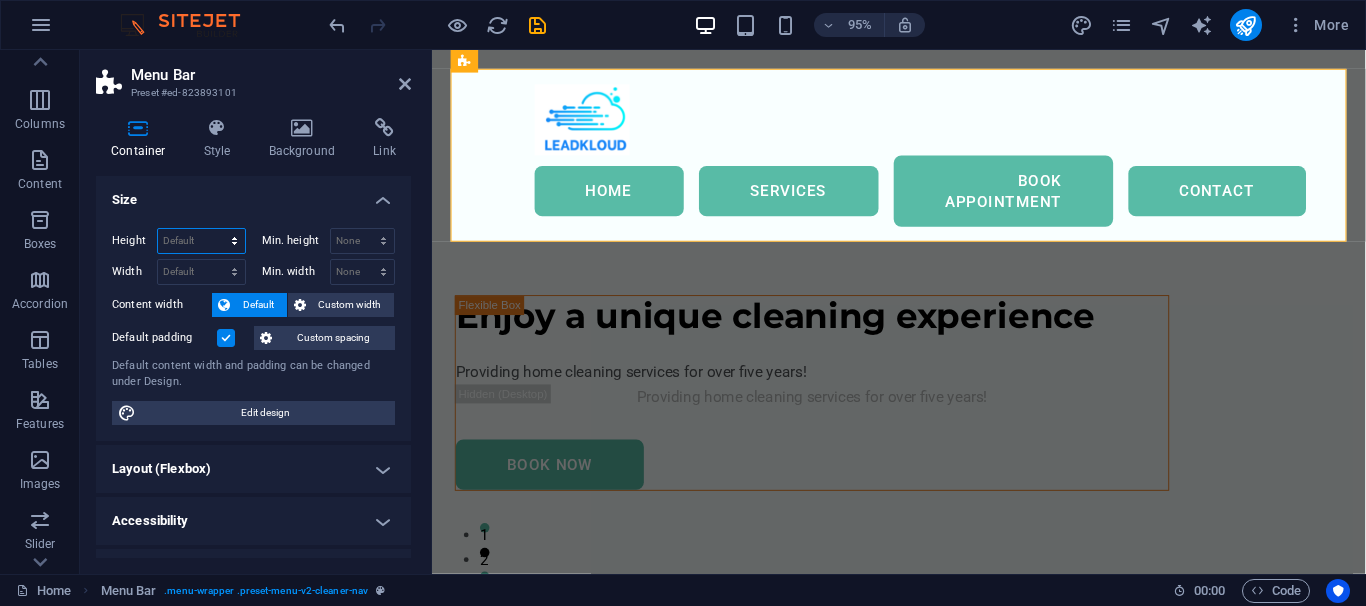 click on "Default px rem % vh vw" at bounding box center [201, 241] 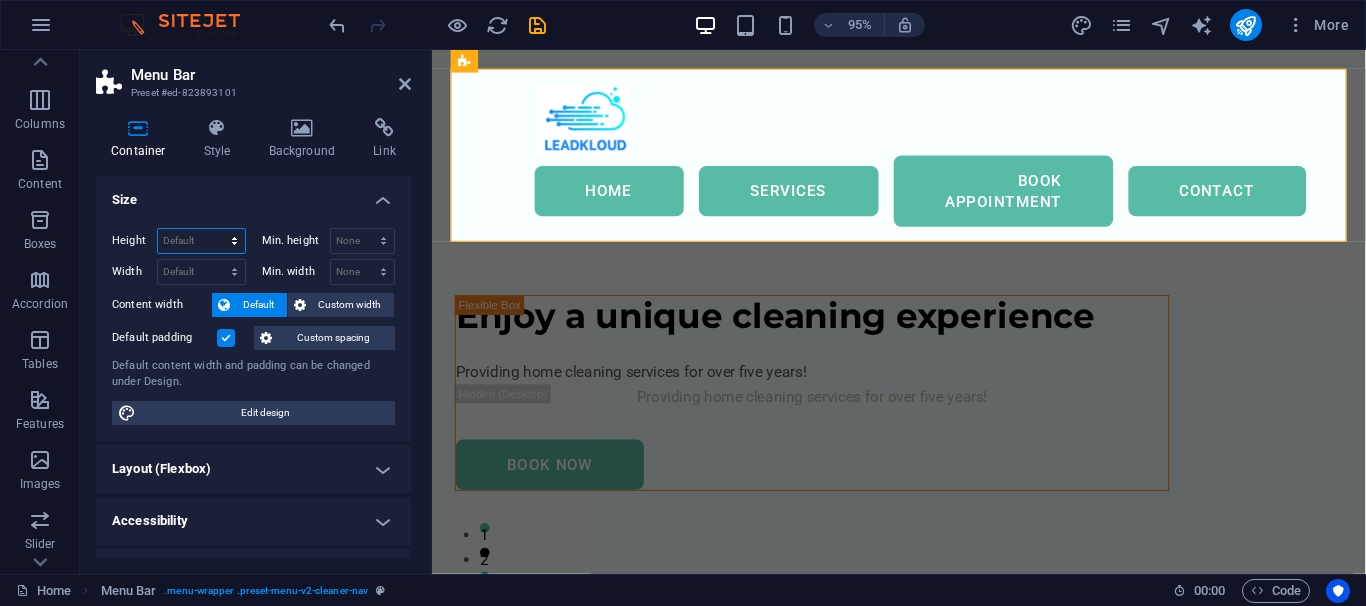select on "px" 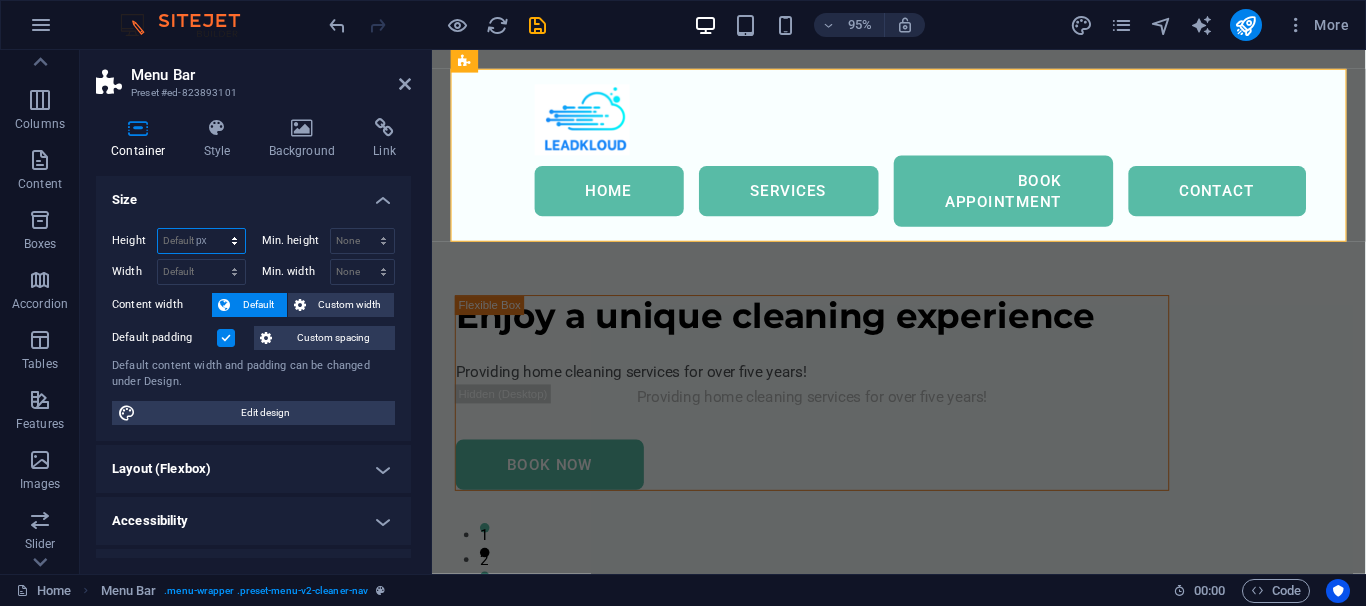 click on "px" at bounding box center [0, 0] 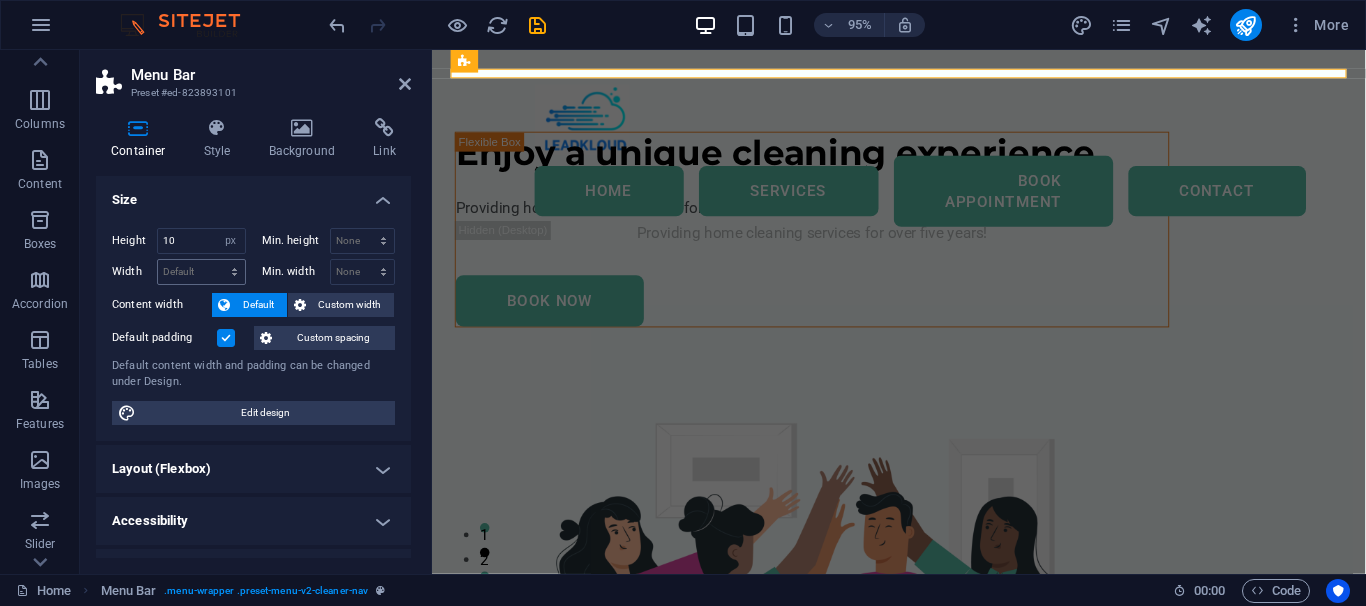 type on "182" 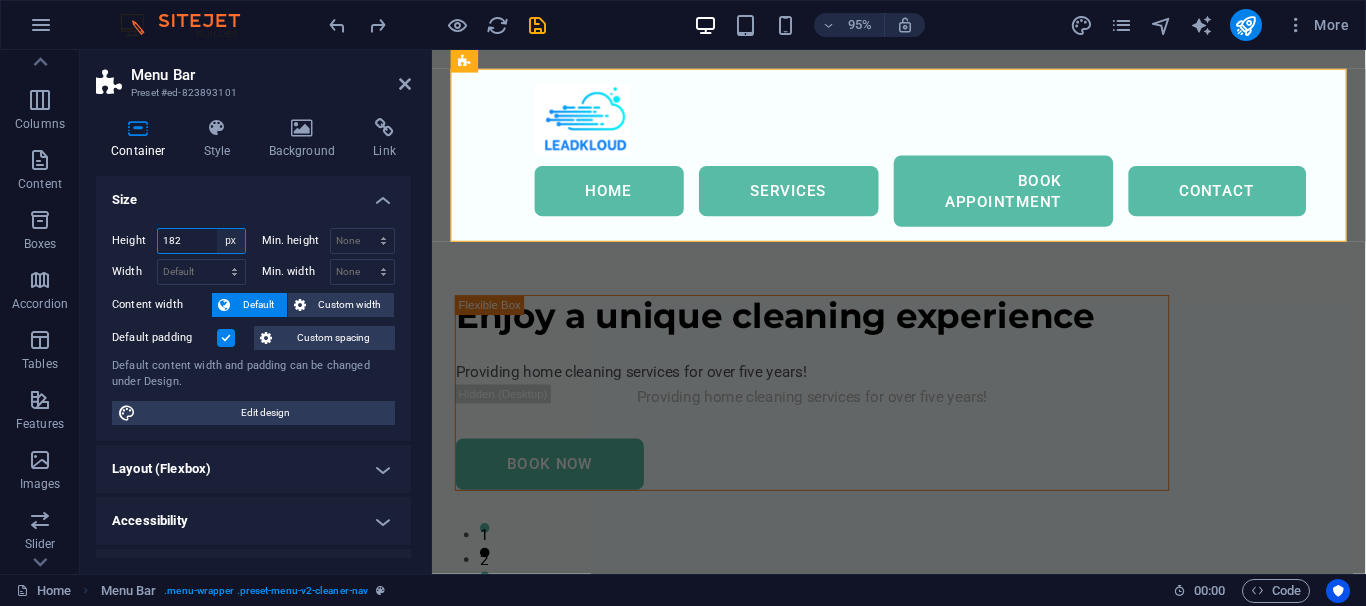click on "Default px rem % vh vw" at bounding box center (231, 241) 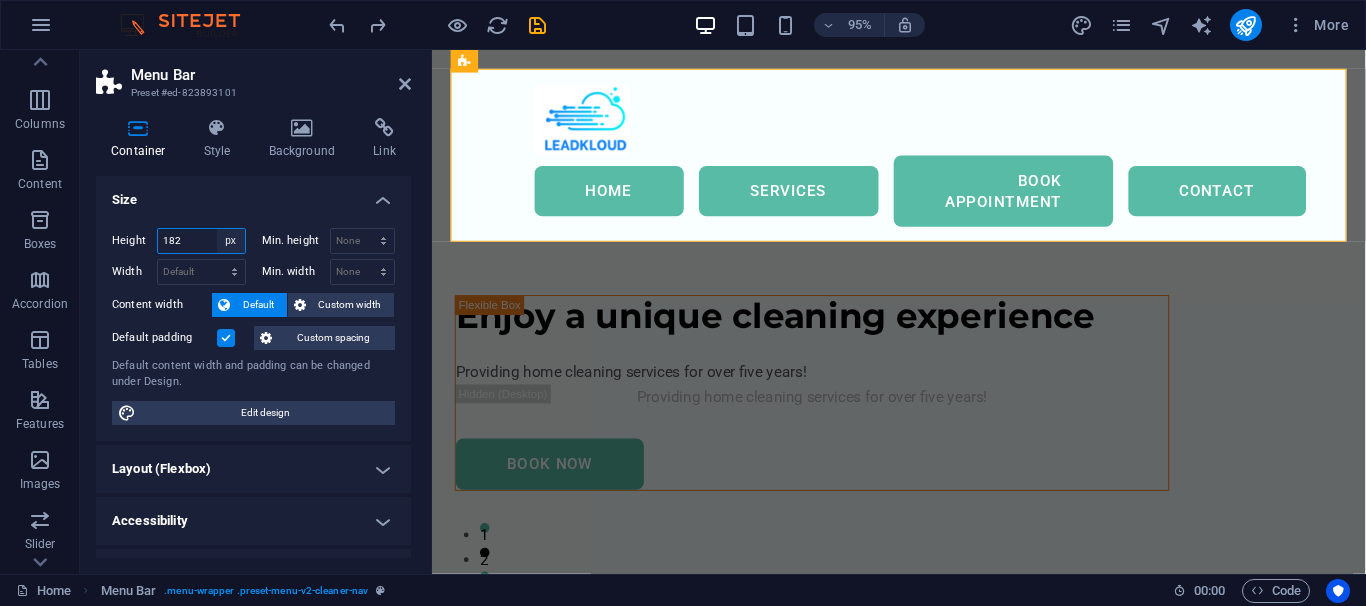 select on "default" 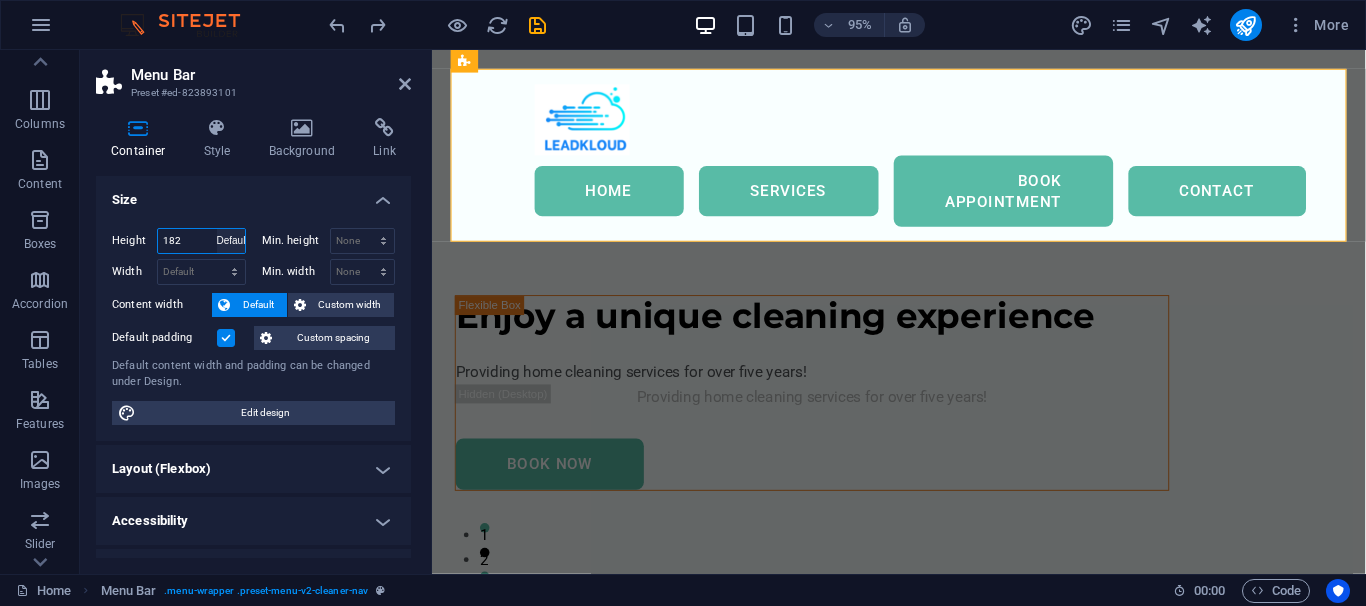 click on "Default" at bounding box center (0, 0) 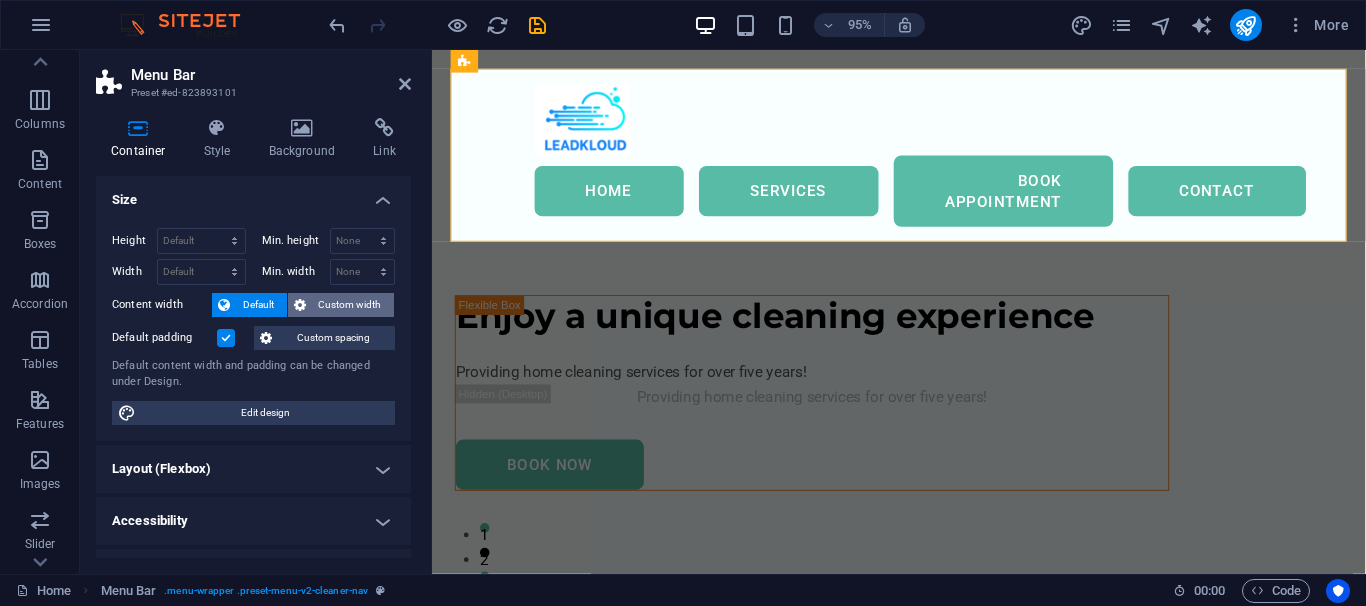 click on "Custom width" at bounding box center [350, 305] 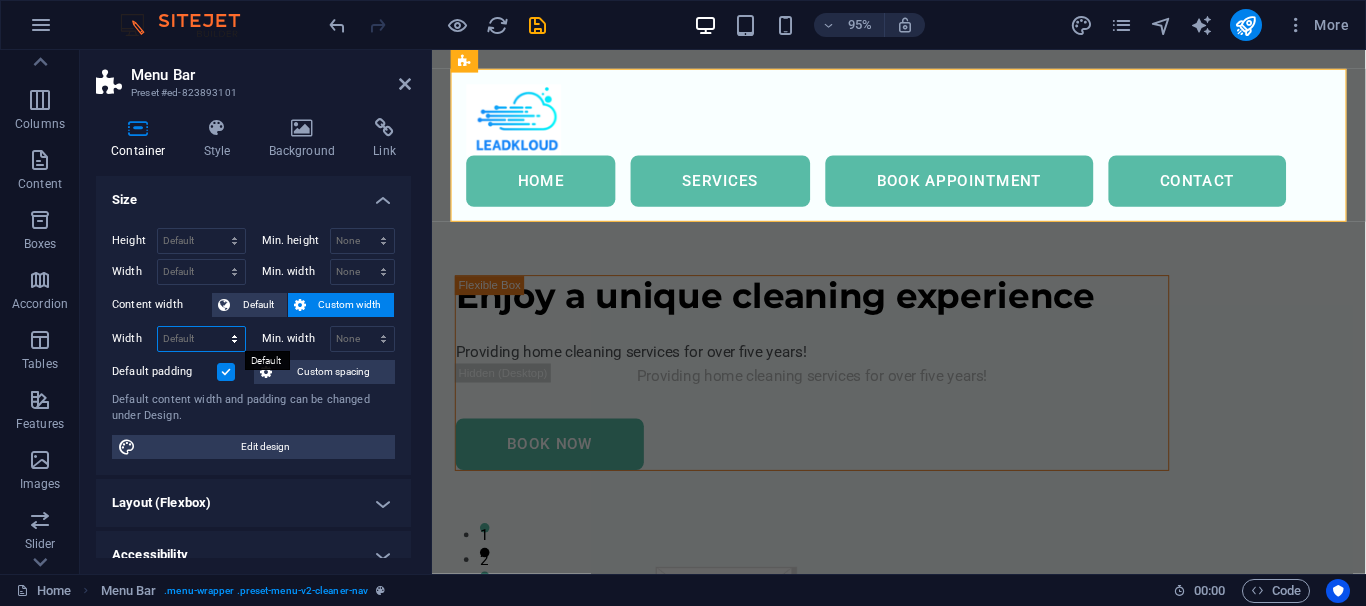 click on "Default px rem % em vh vw" at bounding box center (201, 339) 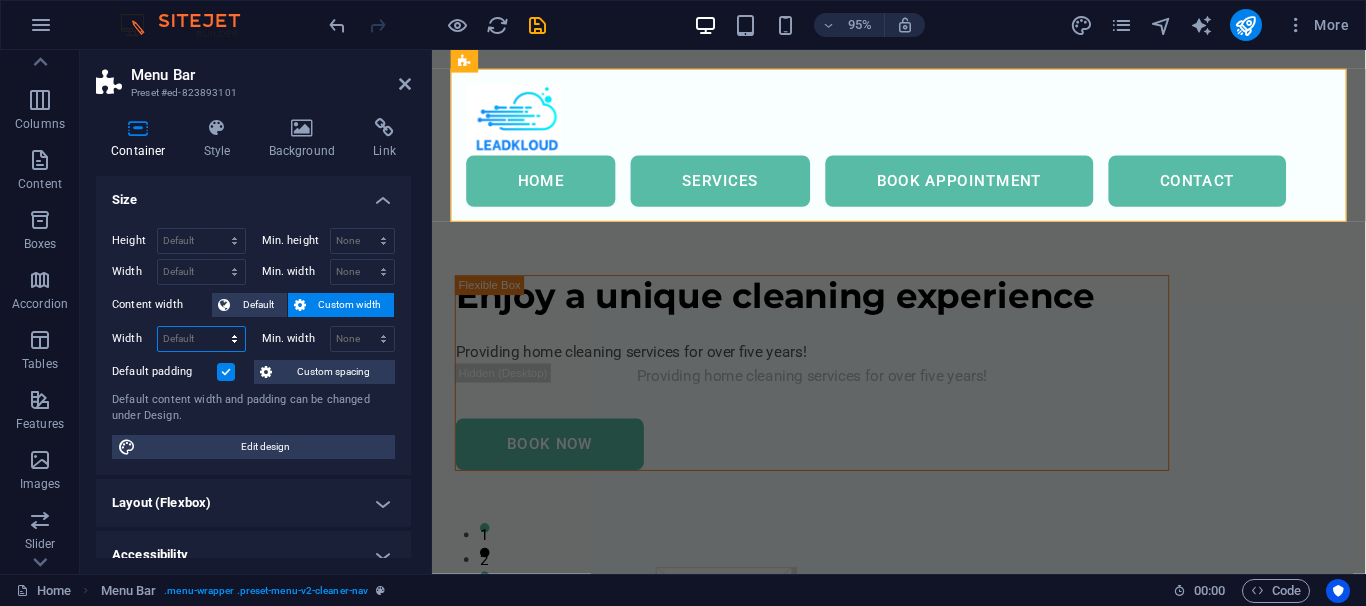 select on "px" 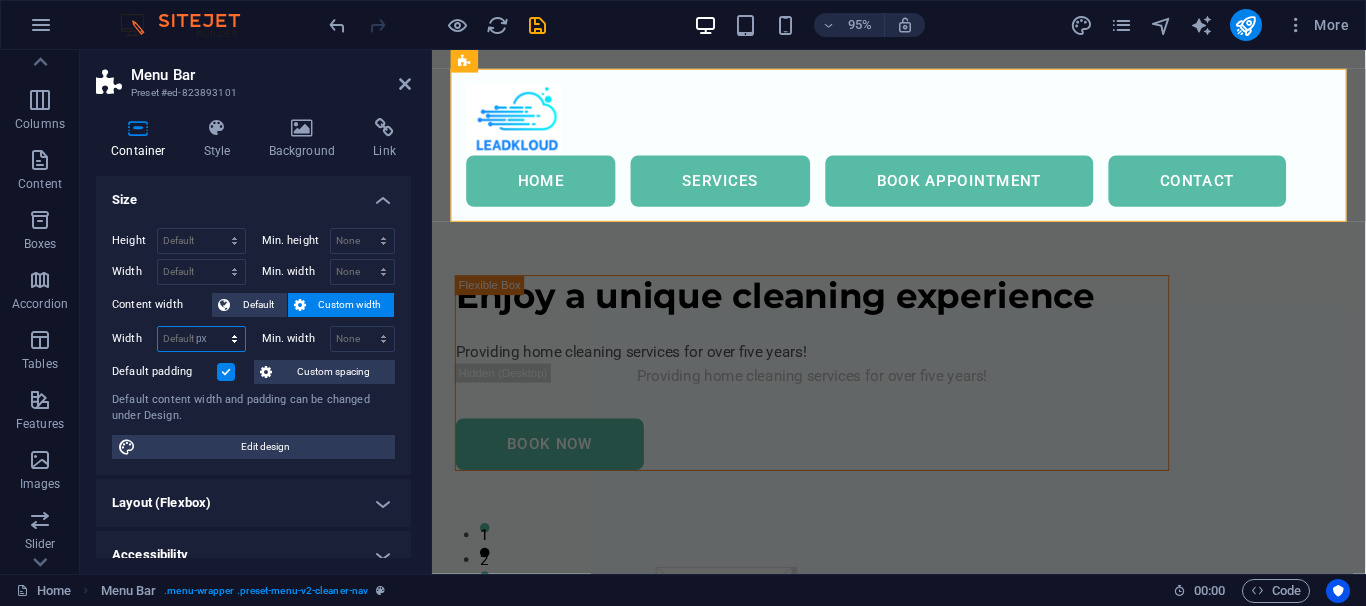 click on "px" at bounding box center [0, 0] 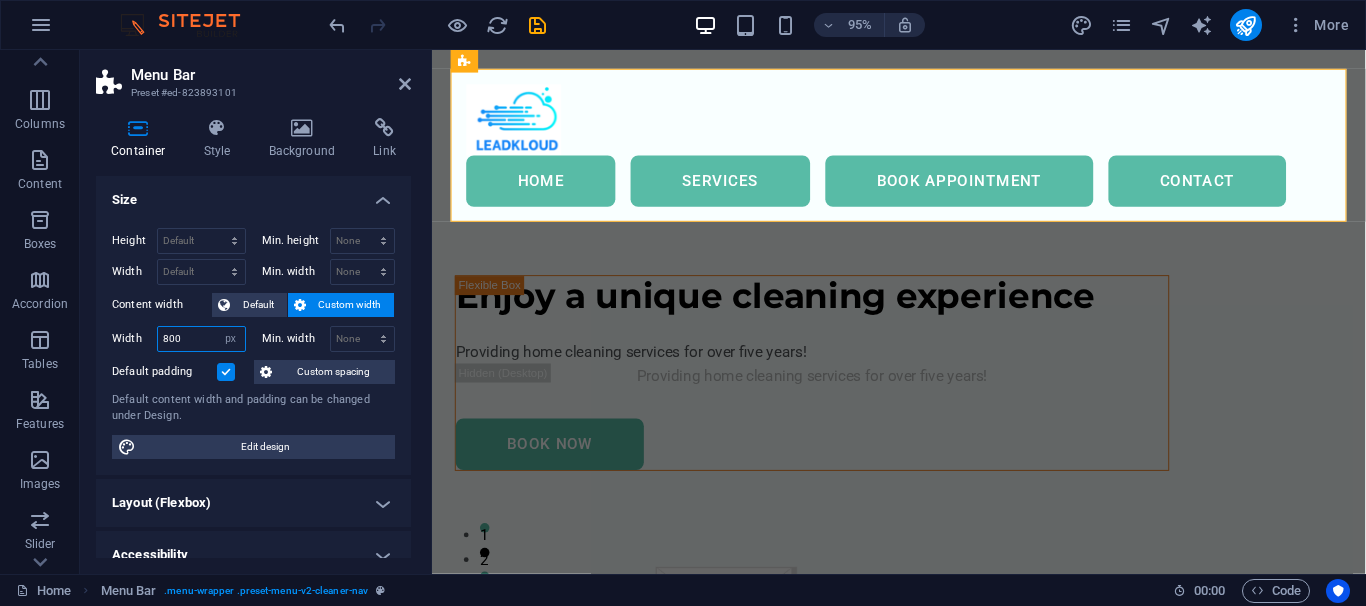 type on "800" 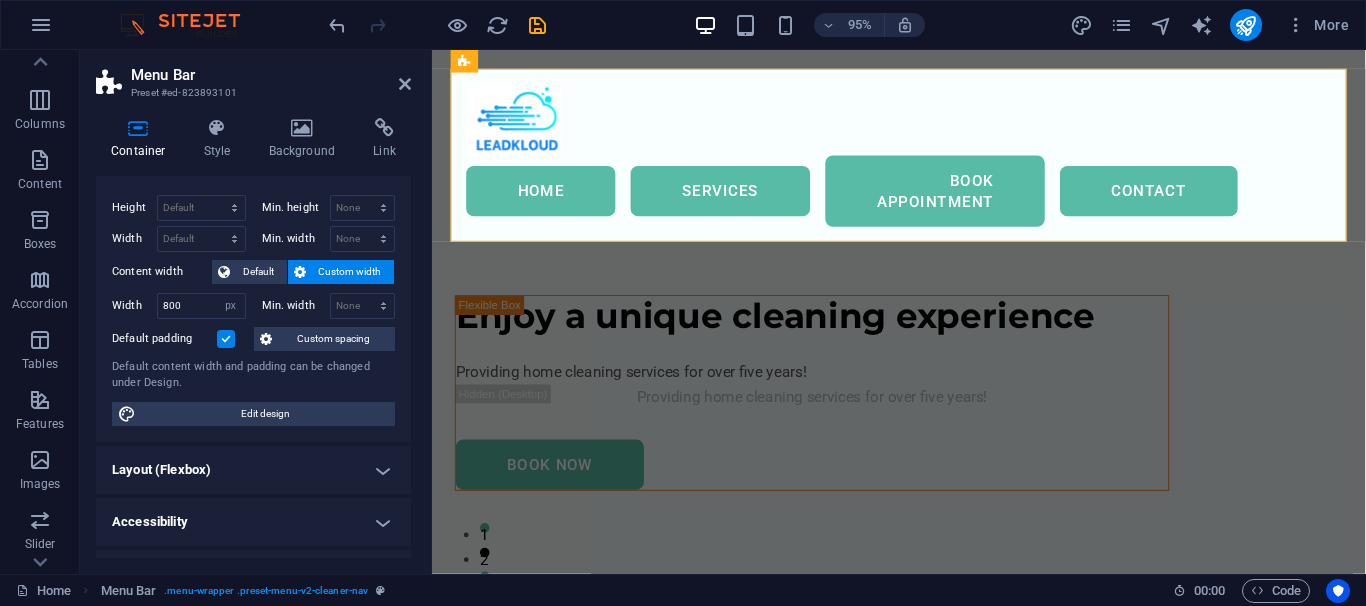 scroll, scrollTop: 73, scrollLeft: 0, axis: vertical 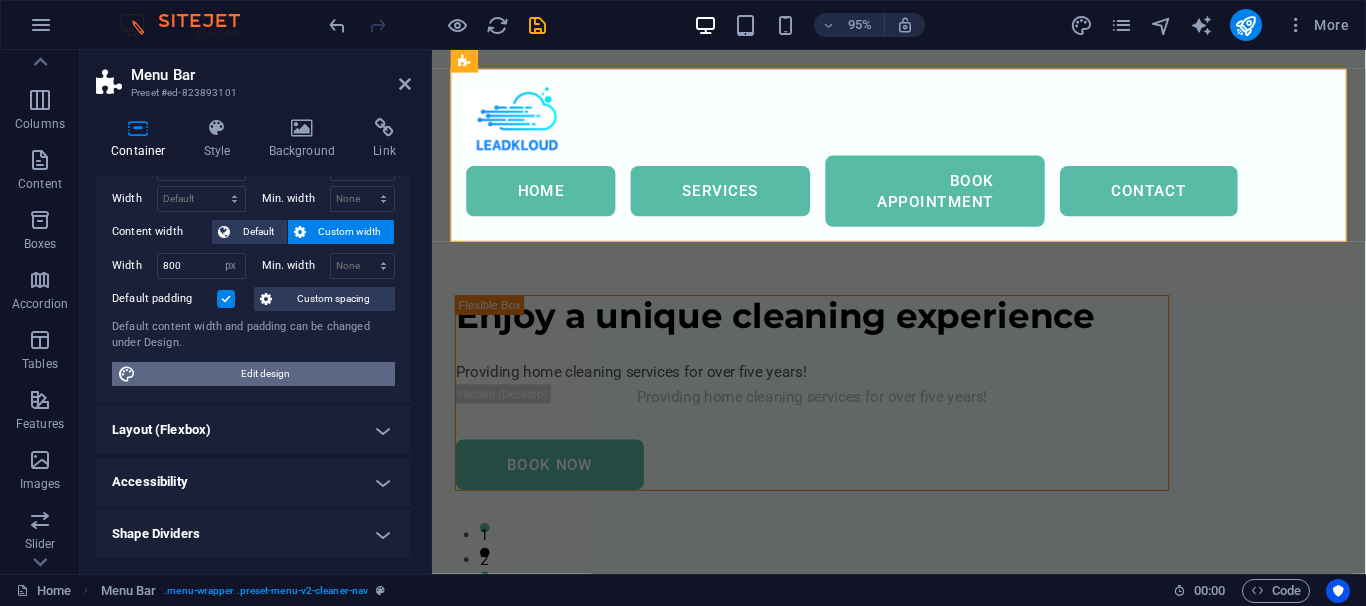 click on "Edit design" at bounding box center [265, 374] 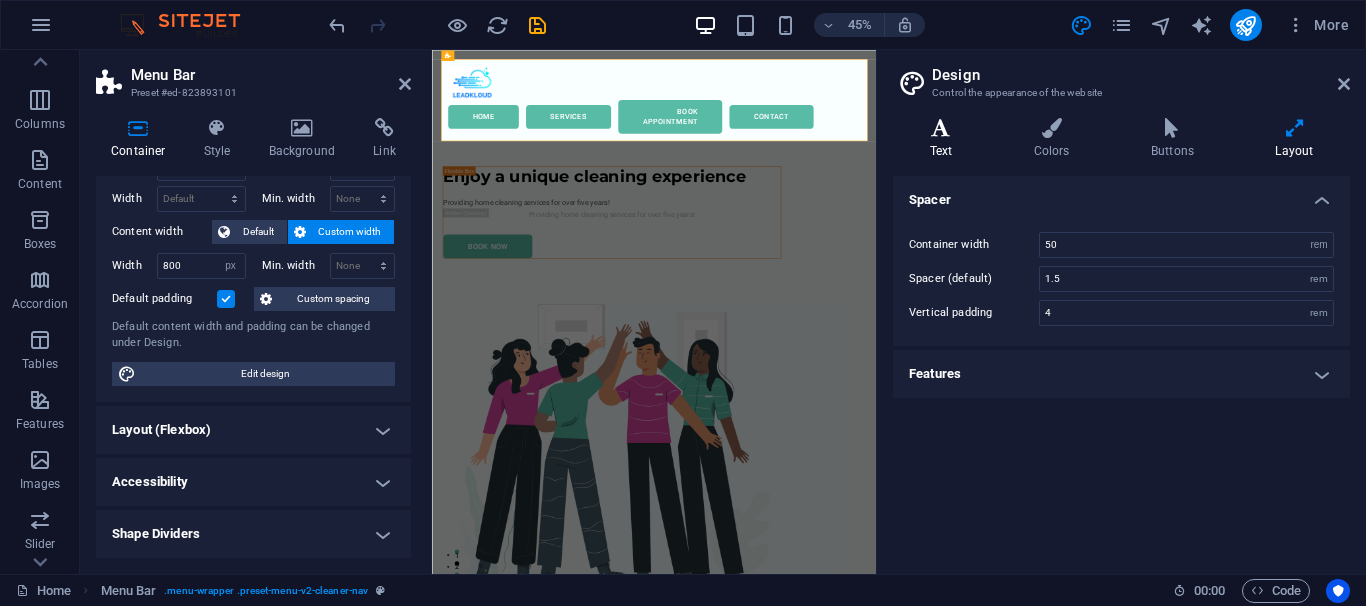 click on "Text" at bounding box center (945, 139) 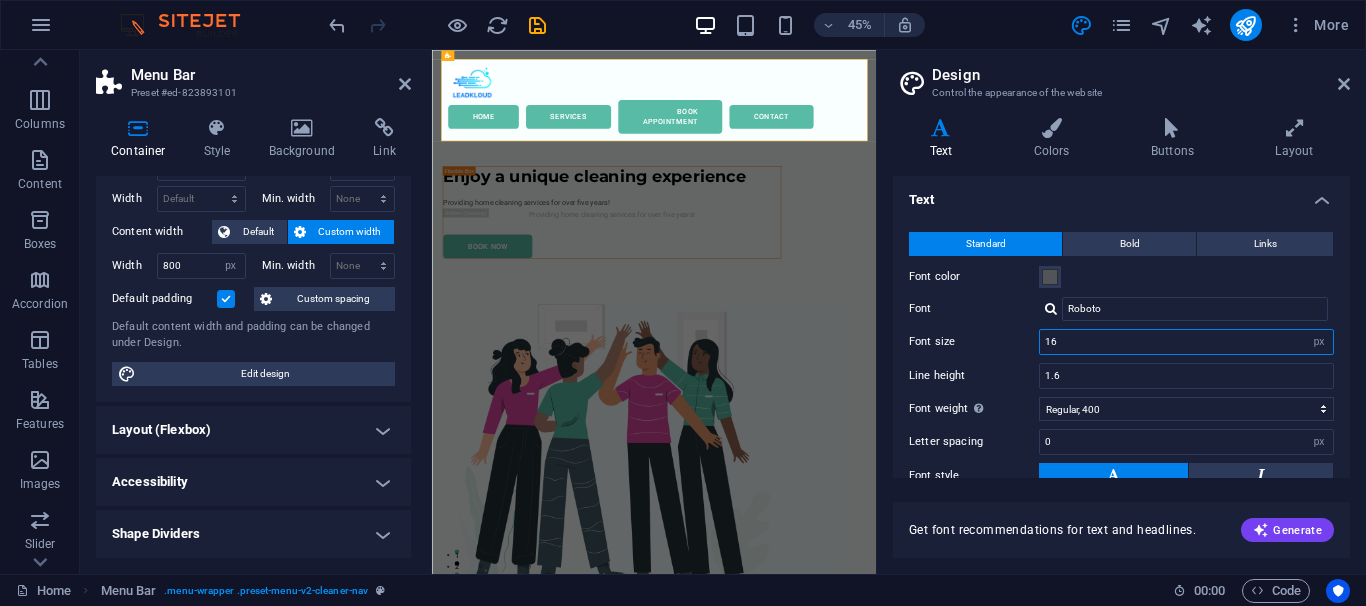 click on "16" at bounding box center [1186, 342] 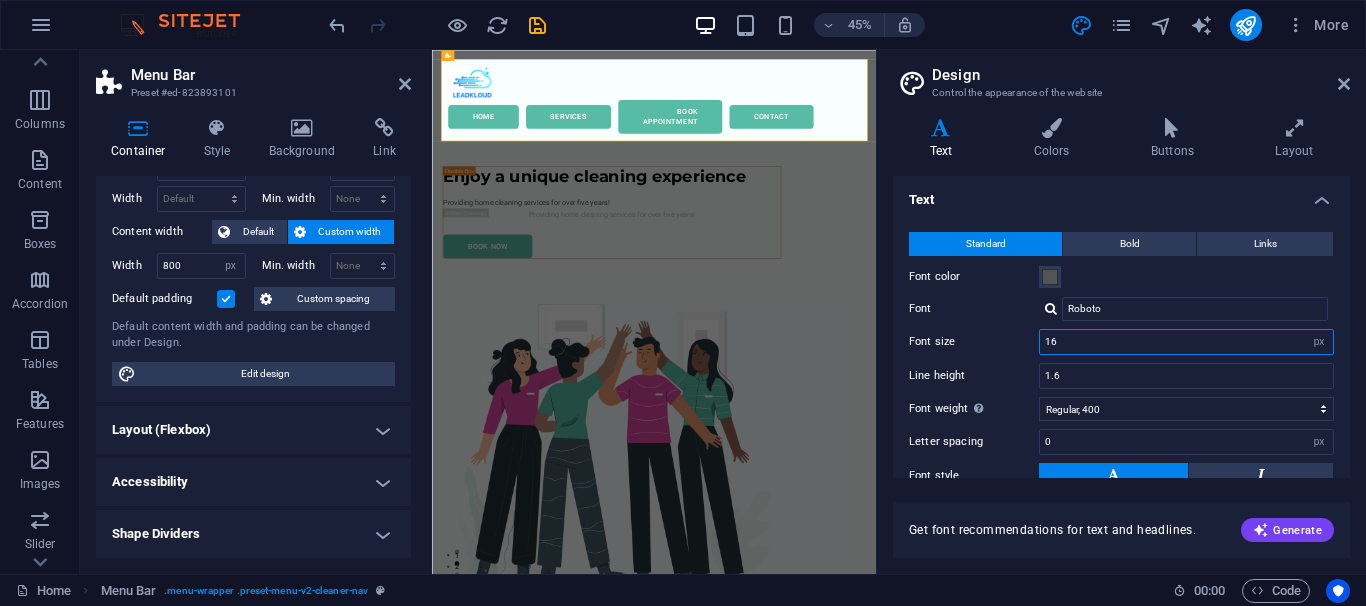 click on "16" at bounding box center (1186, 342) 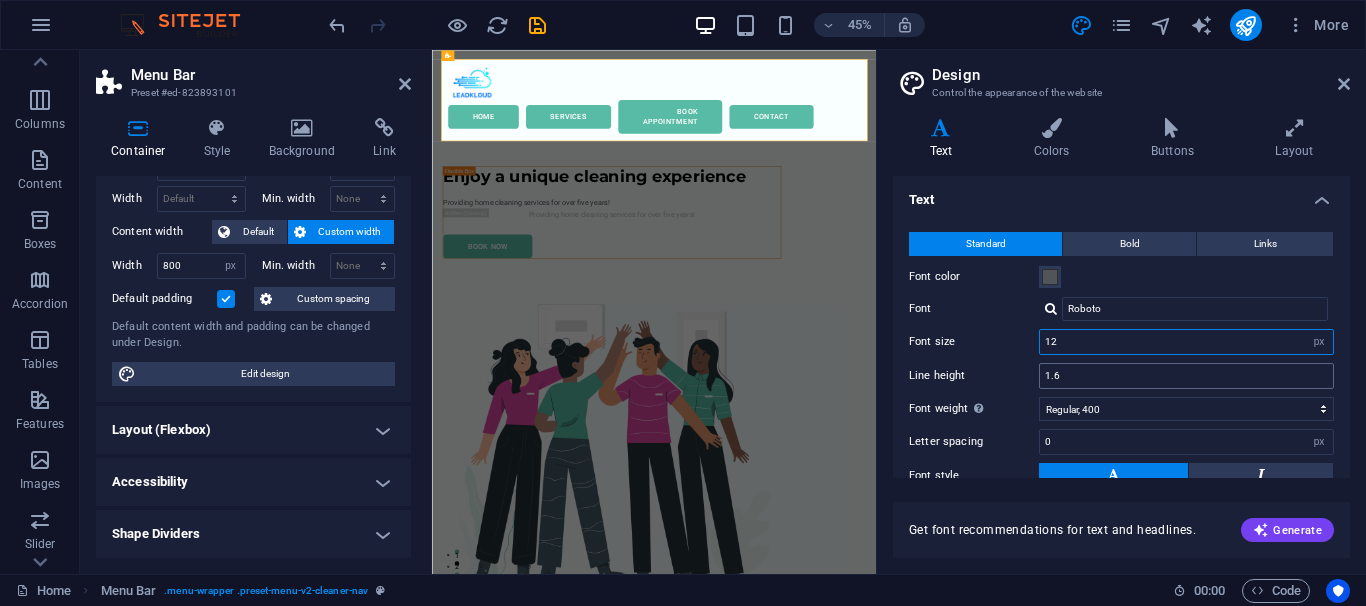 type on "12" 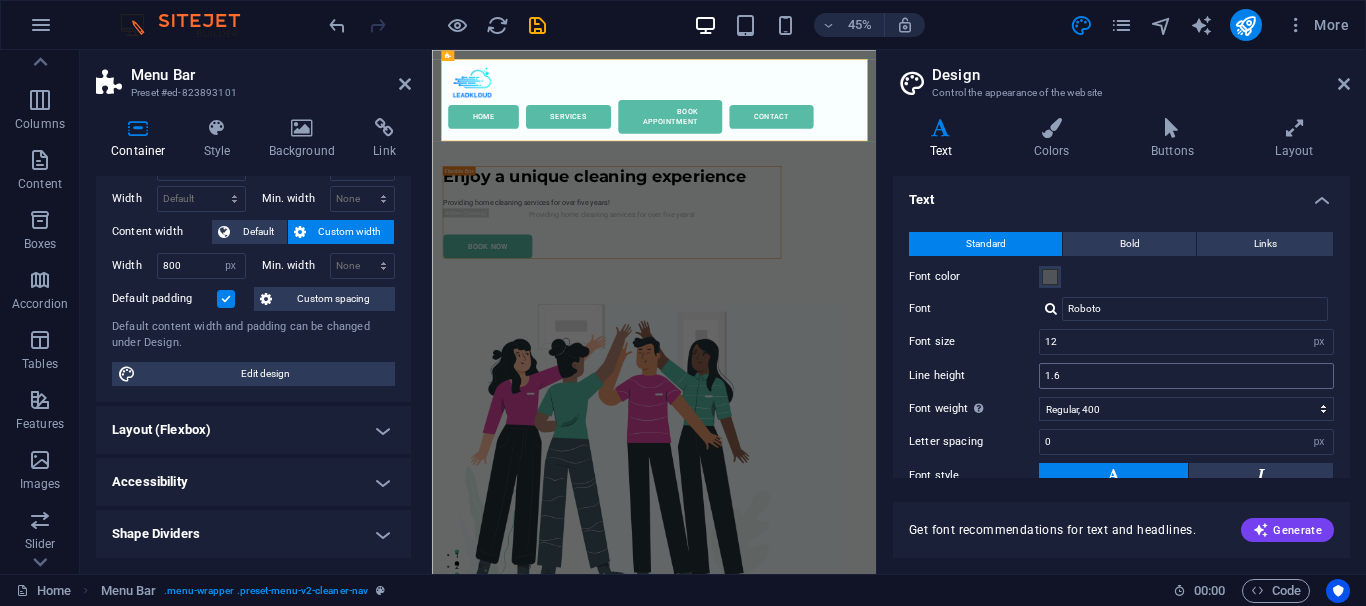 click on "1.6" at bounding box center (1186, 376) 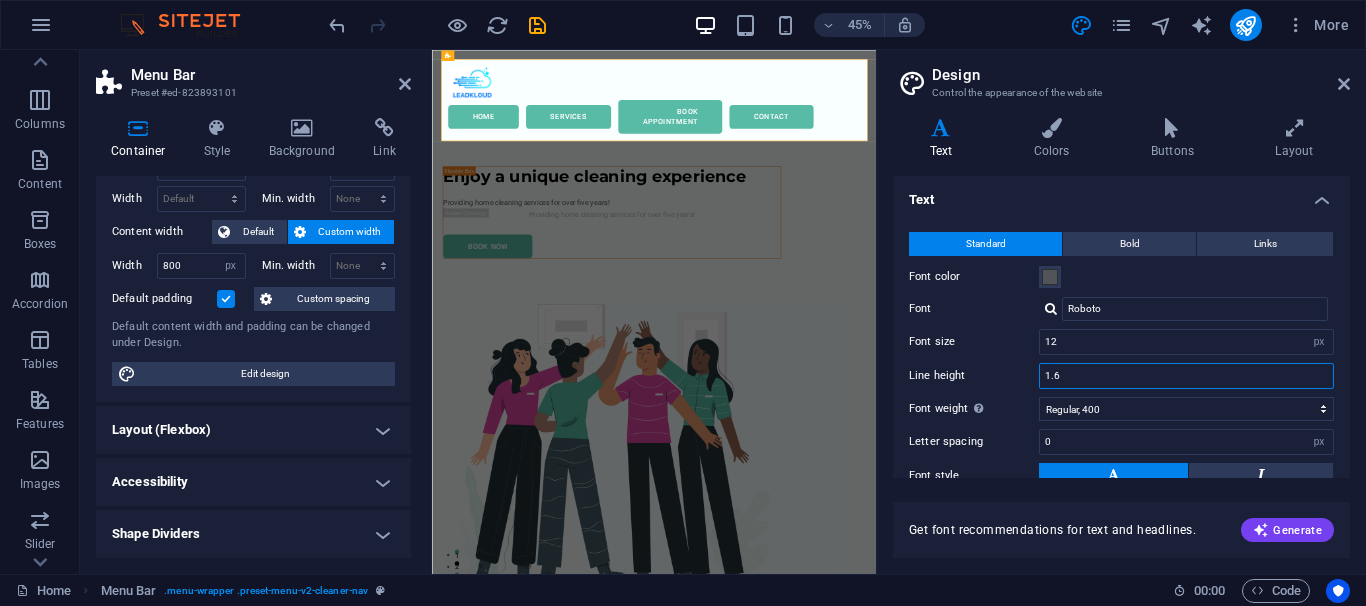 click on "1.6" at bounding box center (1186, 376) 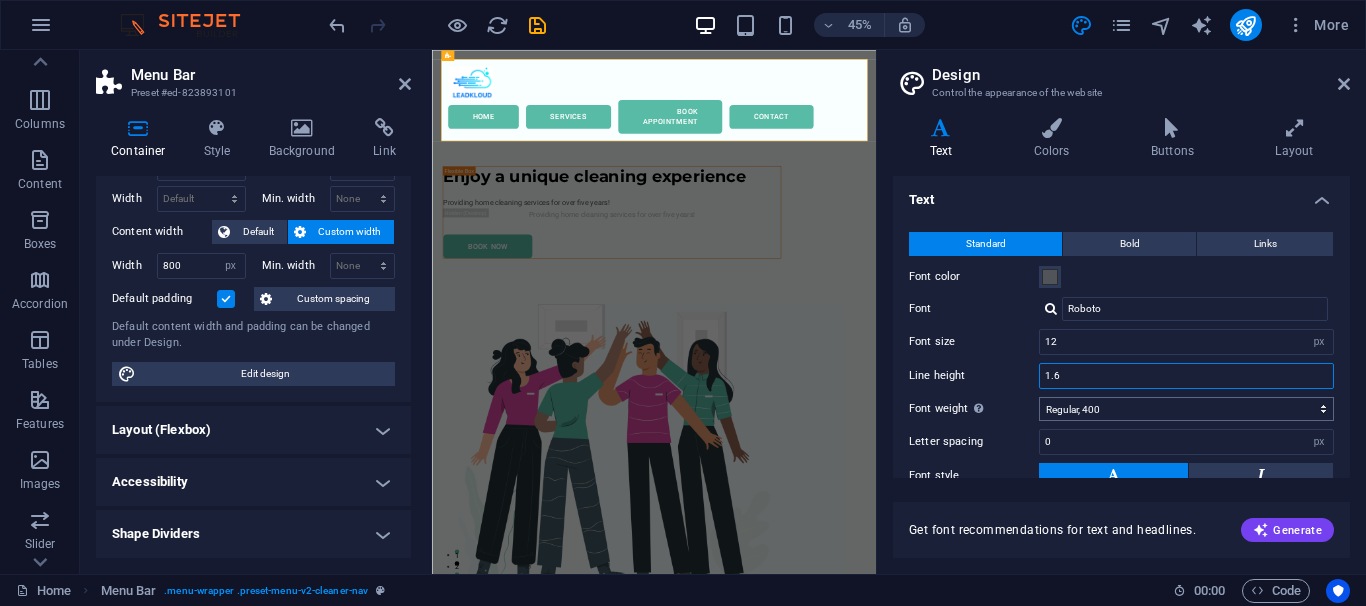 scroll, scrollTop: 152, scrollLeft: 0, axis: vertical 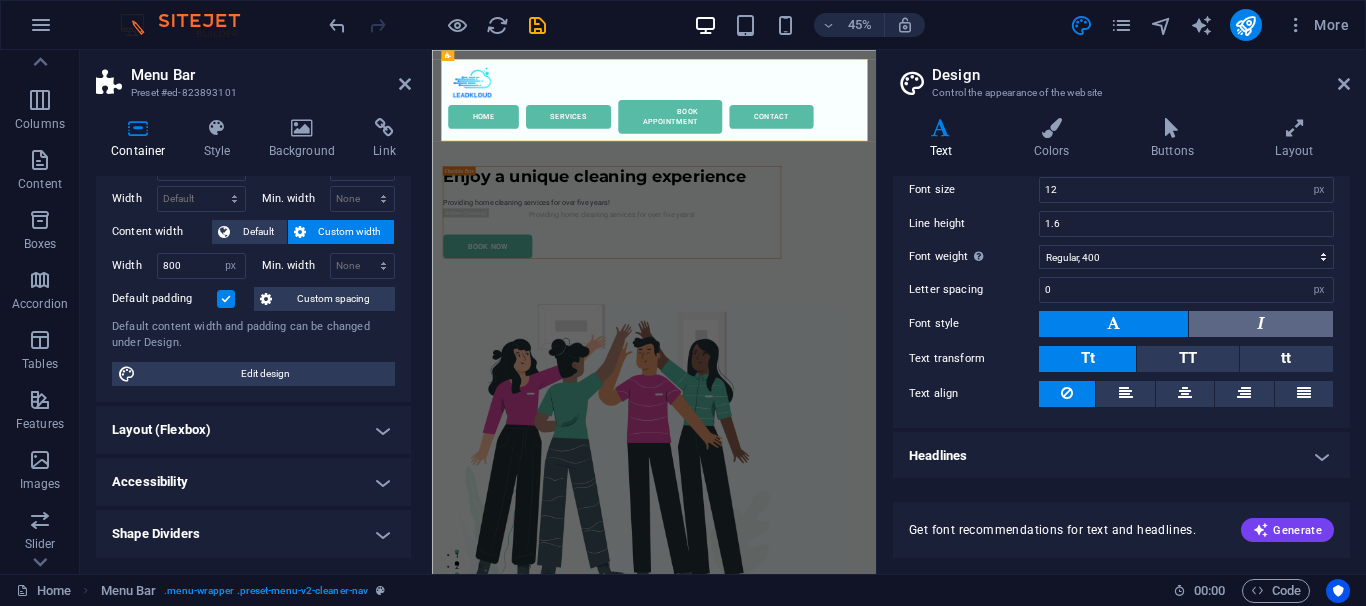 click at bounding box center (1261, 324) 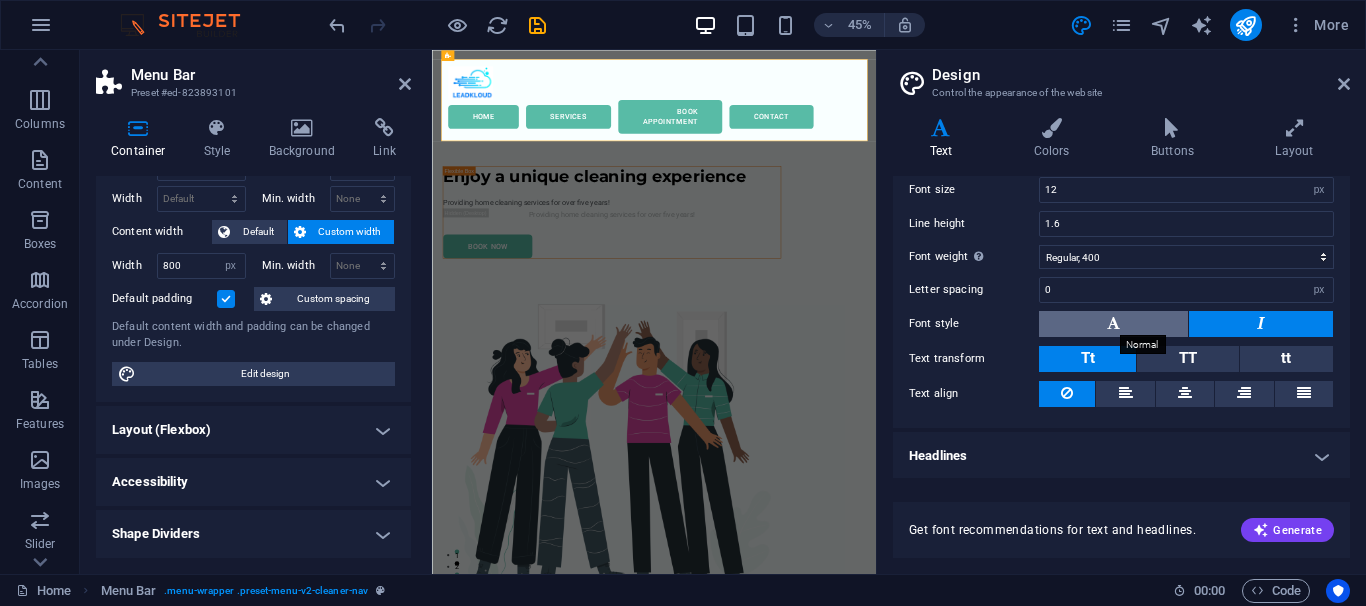 click at bounding box center [1113, 323] 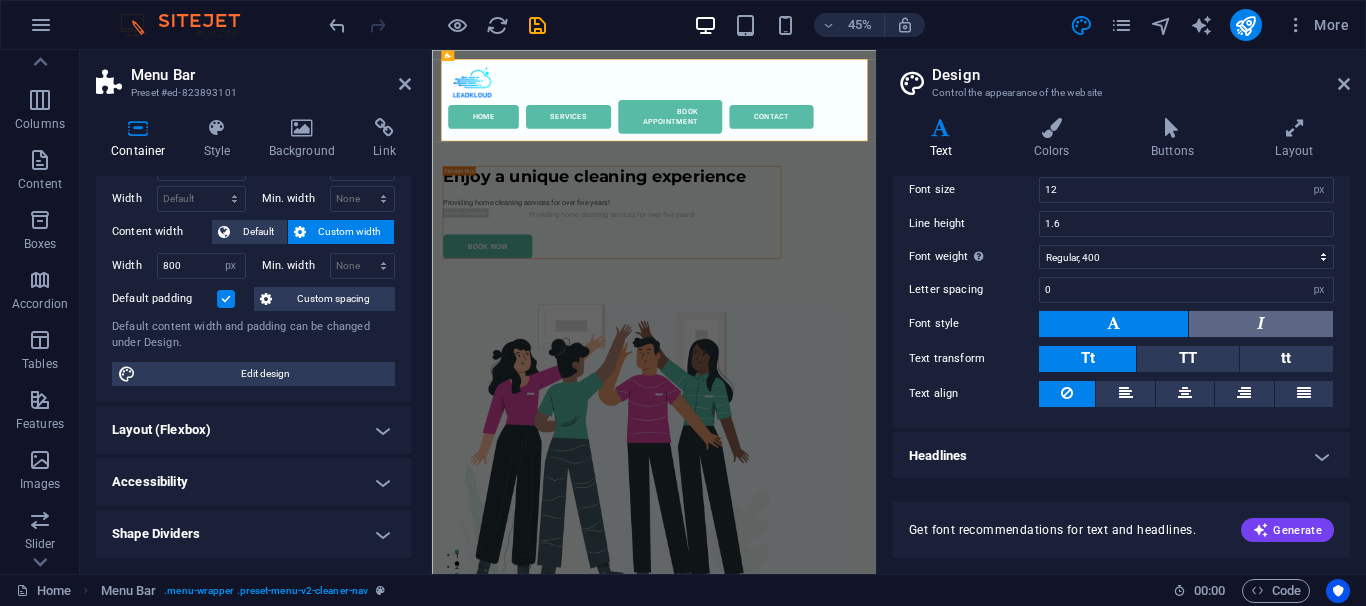 click at bounding box center (1261, 324) 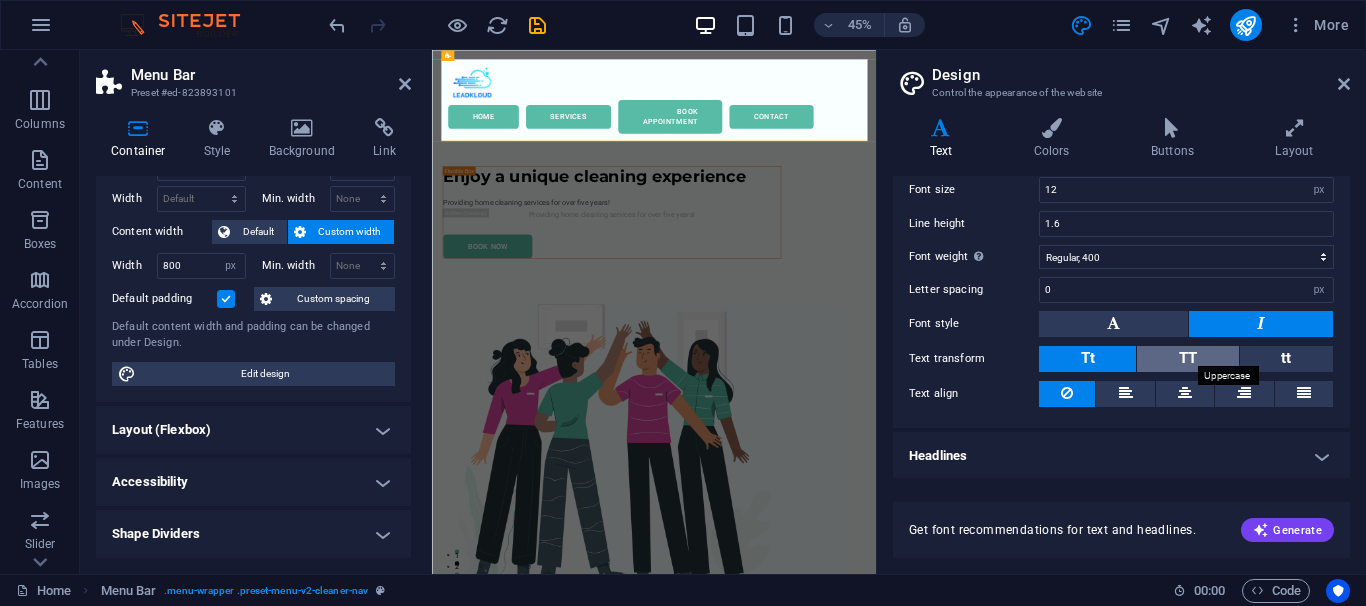click on "TT" at bounding box center (1188, 358) 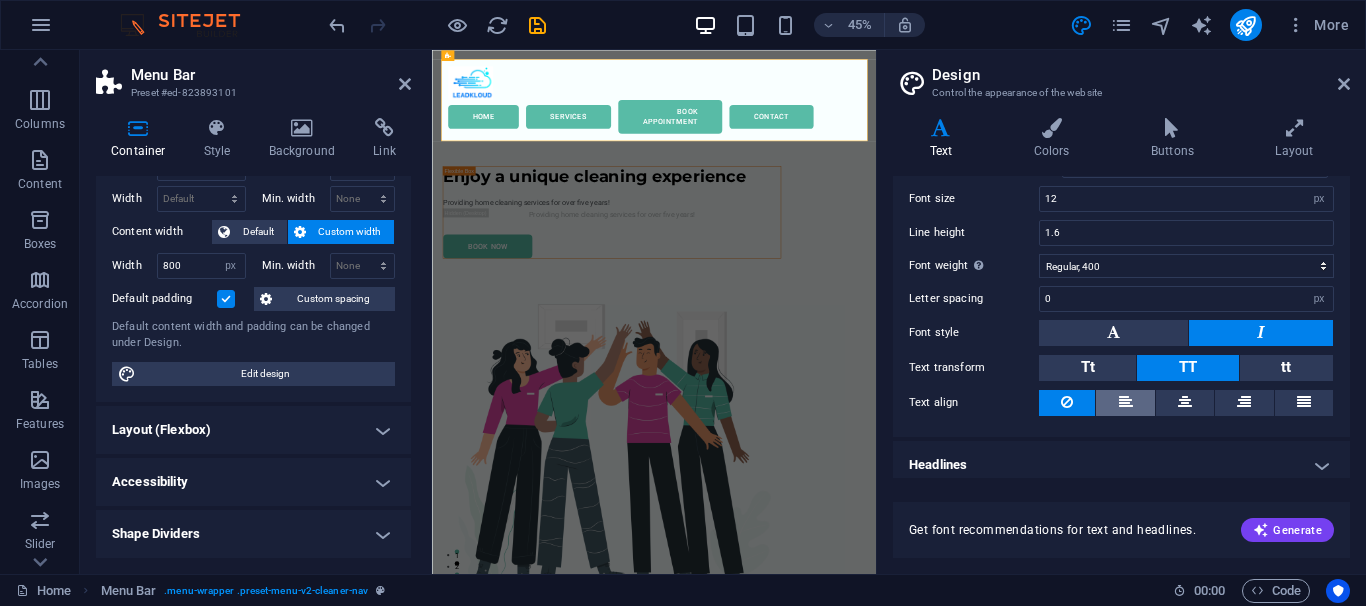 scroll, scrollTop: 152, scrollLeft: 0, axis: vertical 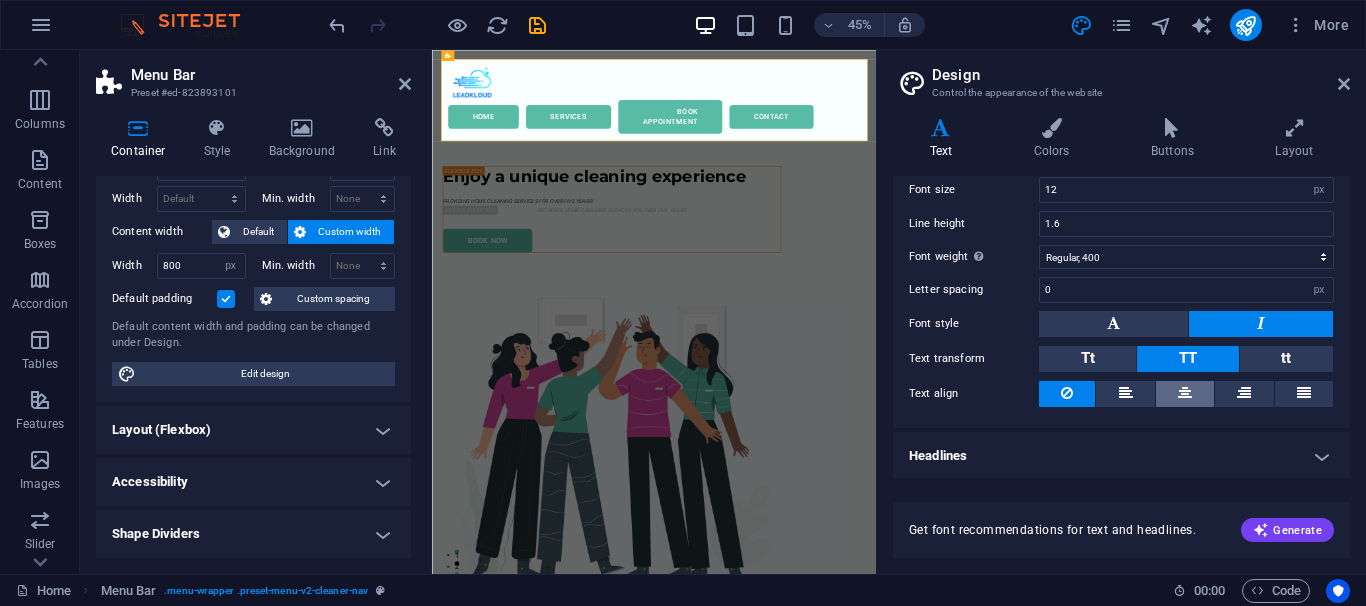 click at bounding box center (1185, 393) 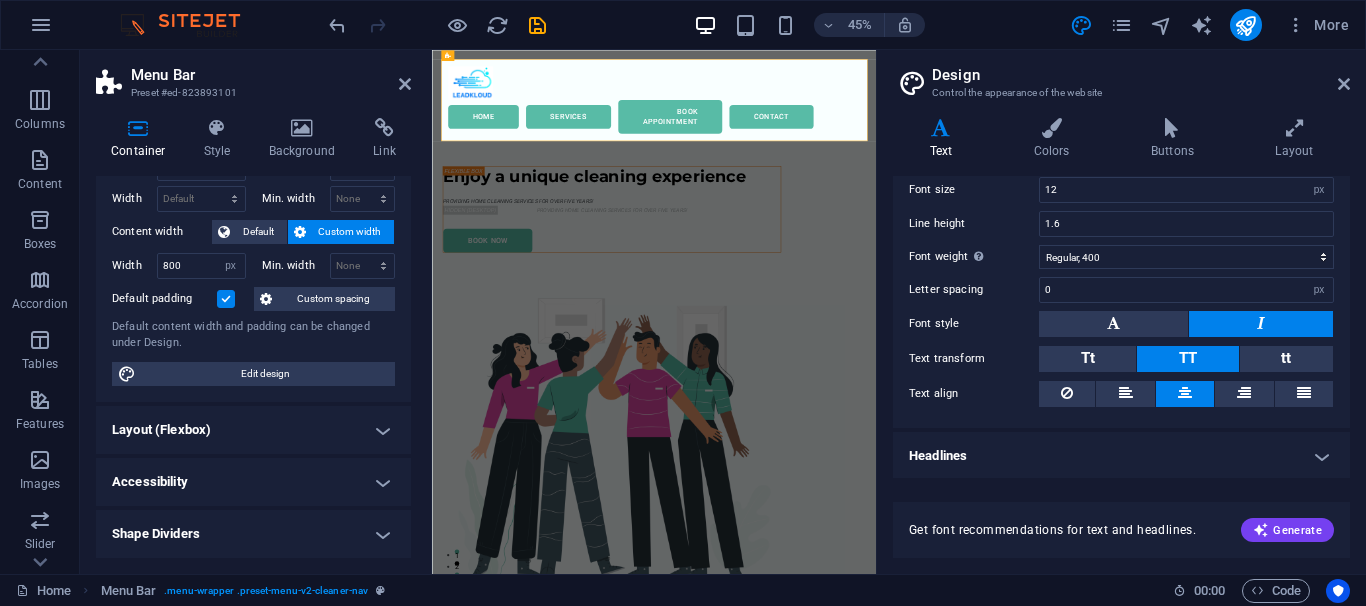click on "Headlines" at bounding box center [1121, 456] 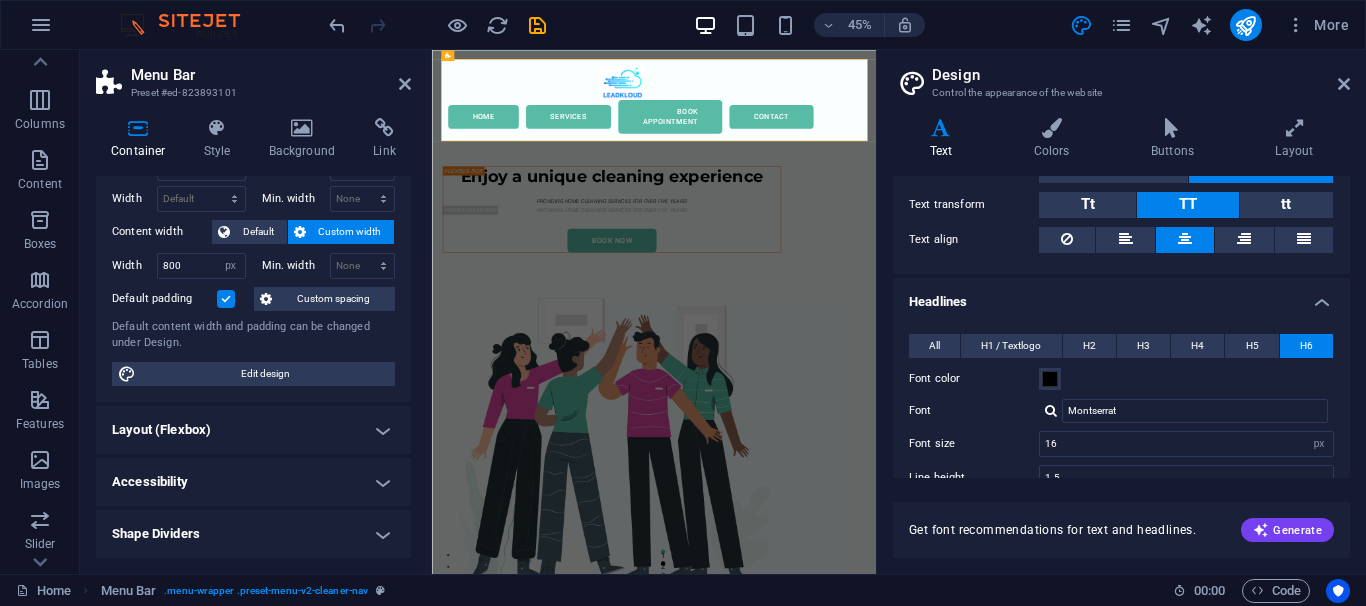 scroll, scrollTop: 332, scrollLeft: 0, axis: vertical 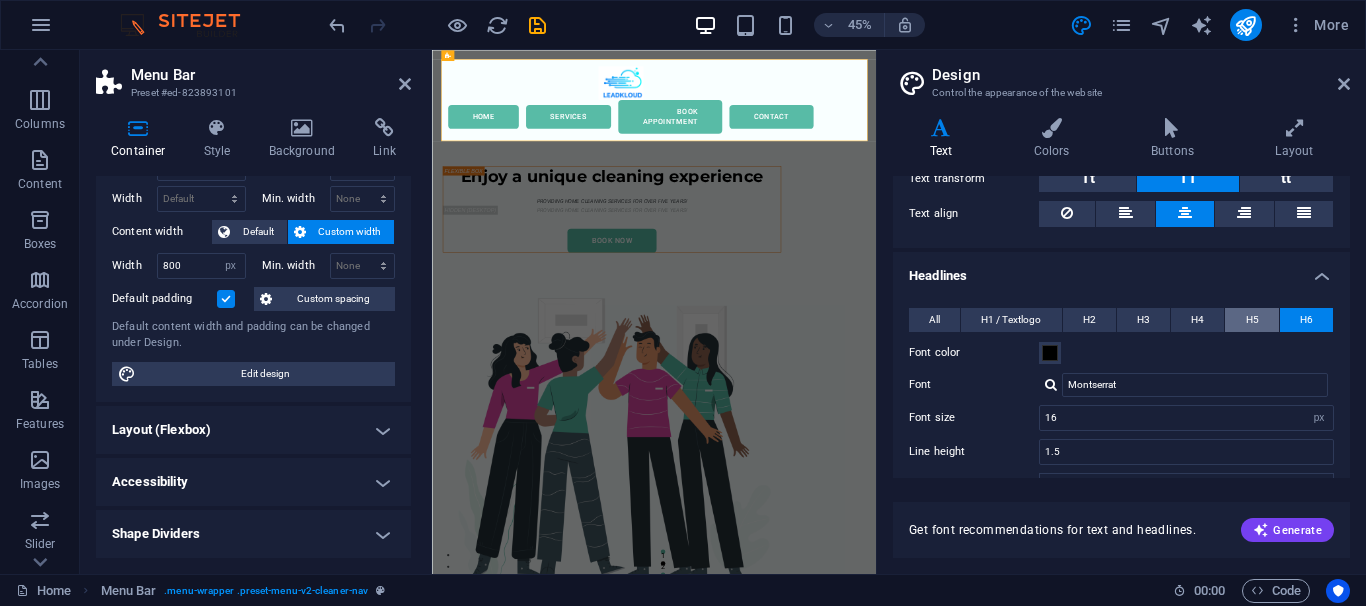 click on "H5" at bounding box center (1251, 320) 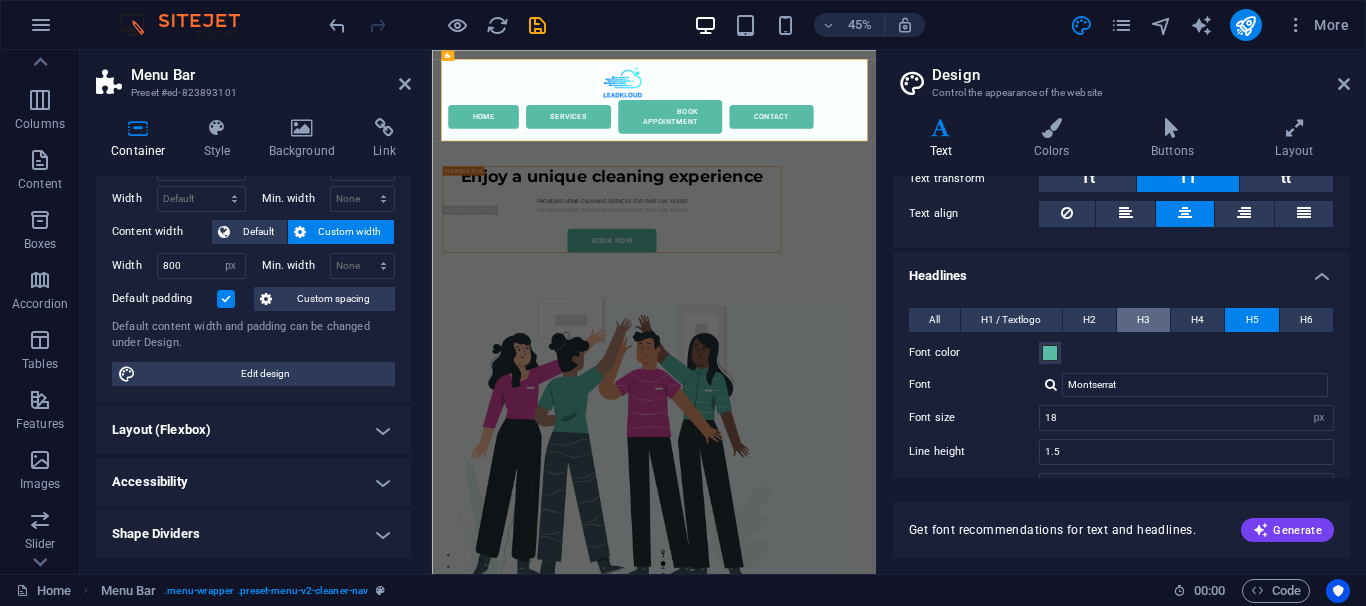click on "H3" at bounding box center [1143, 320] 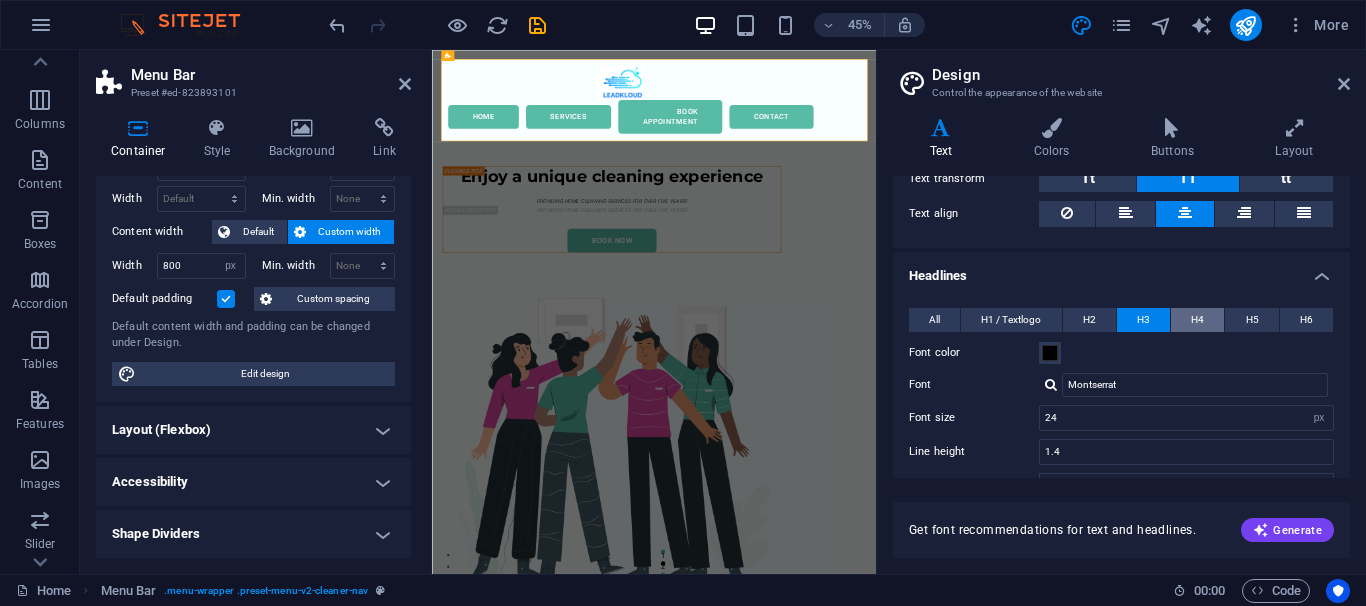 click on "H4" at bounding box center [1197, 320] 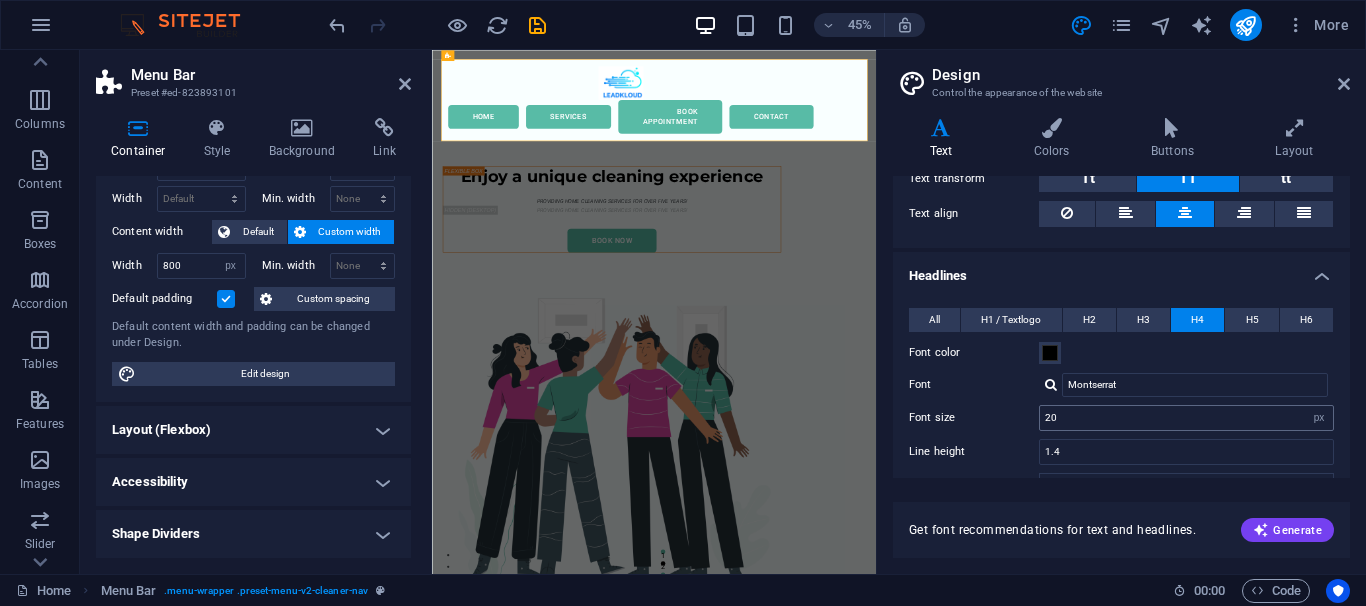 scroll, scrollTop: 575, scrollLeft: 0, axis: vertical 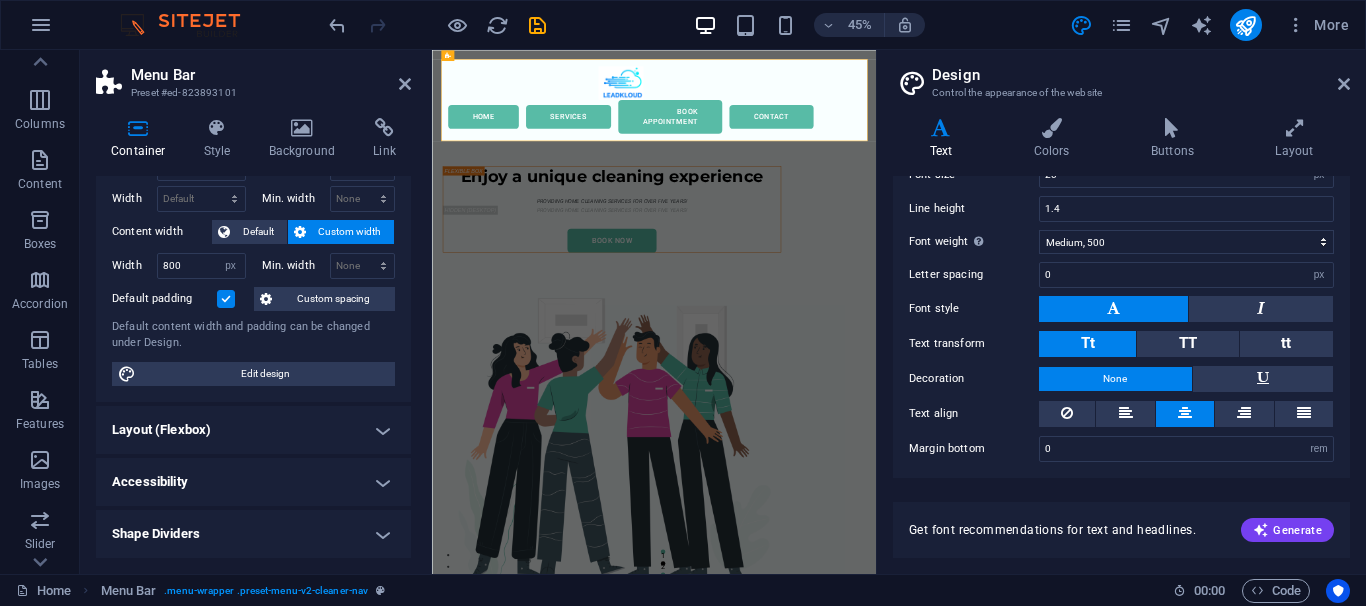 drag, startPoint x: 1172, startPoint y: 510, endPoint x: 1164, endPoint y: 552, distance: 42.755116 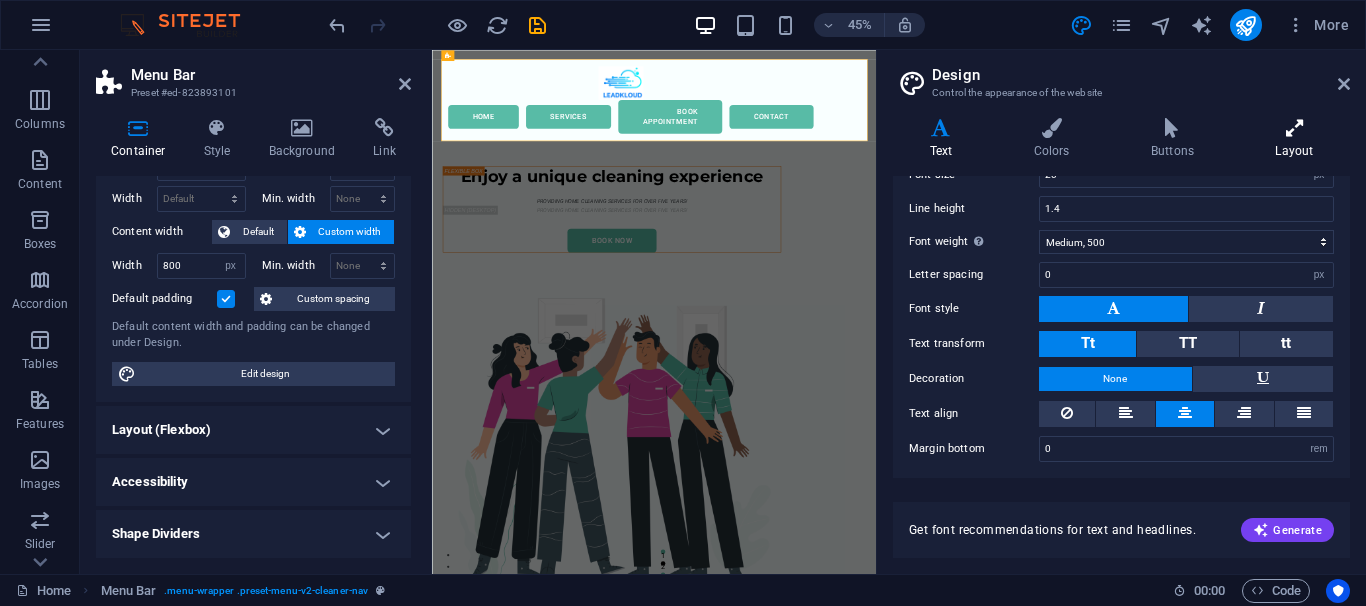 click on "Layout" at bounding box center [1294, 139] 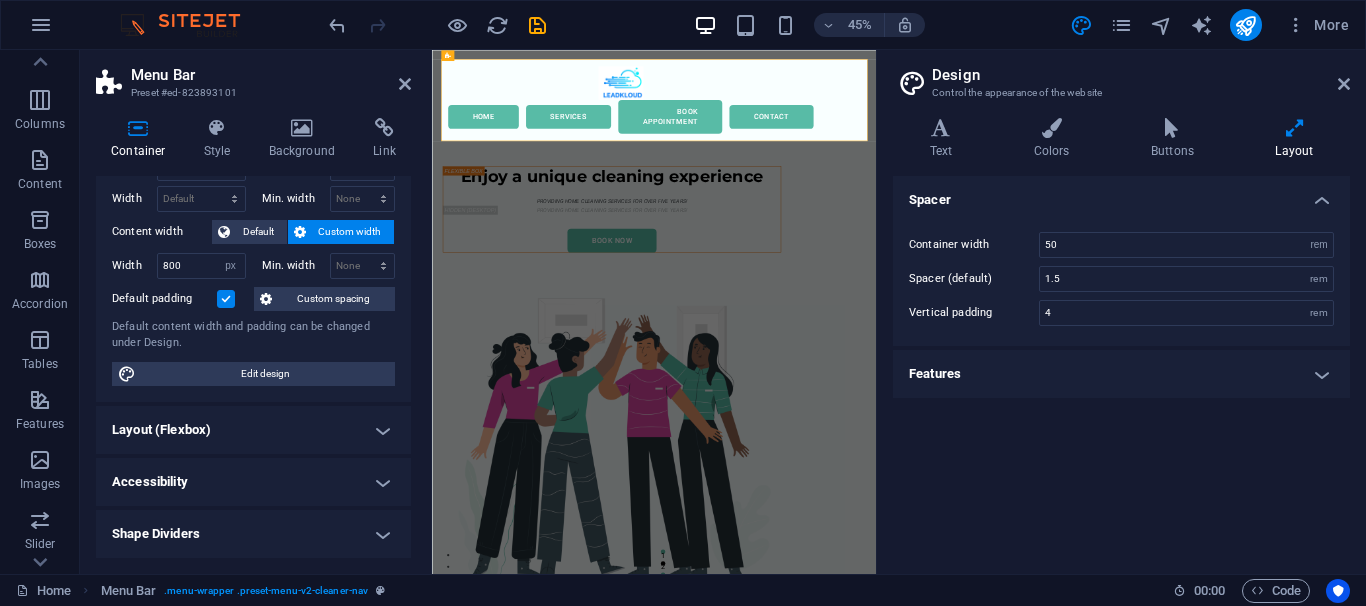 click on "Features" at bounding box center (1121, 374) 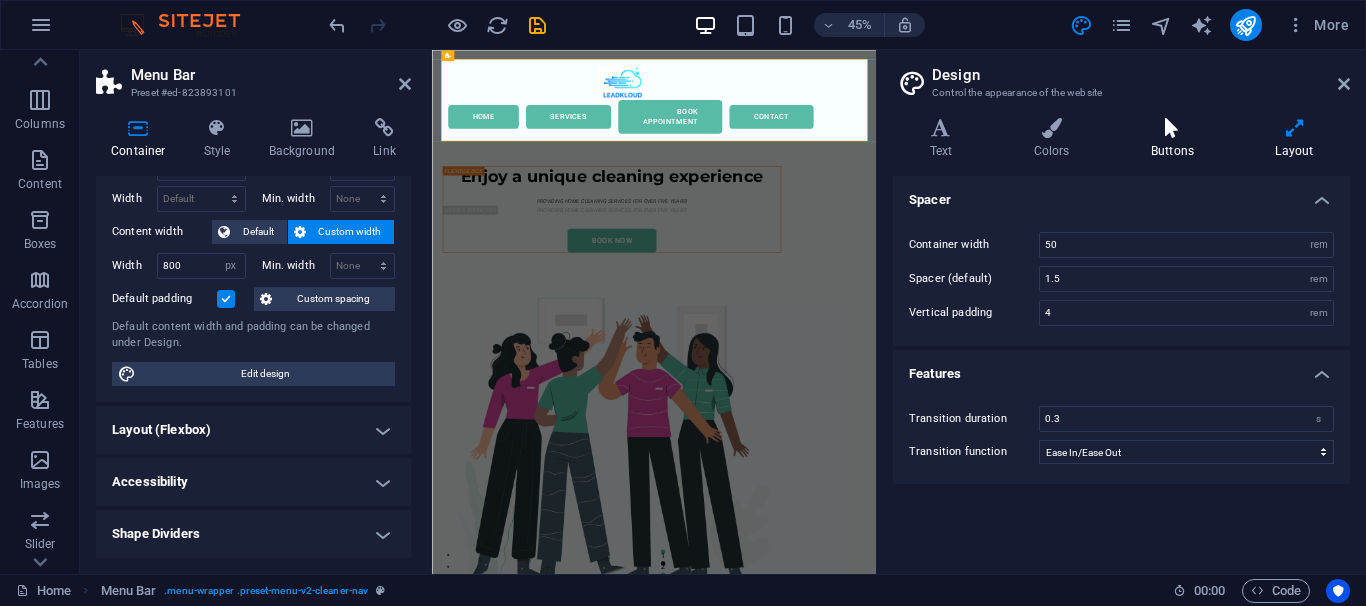 click on "Buttons" at bounding box center (1176, 139) 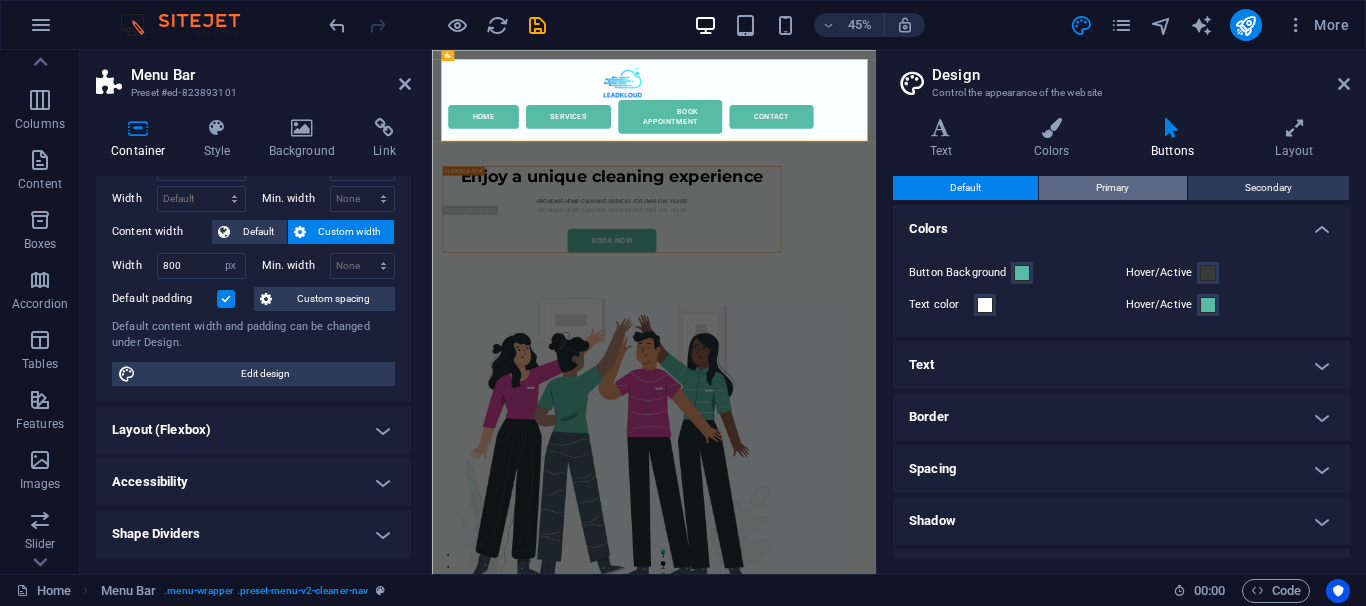 click on "Primary" at bounding box center (1112, 188) 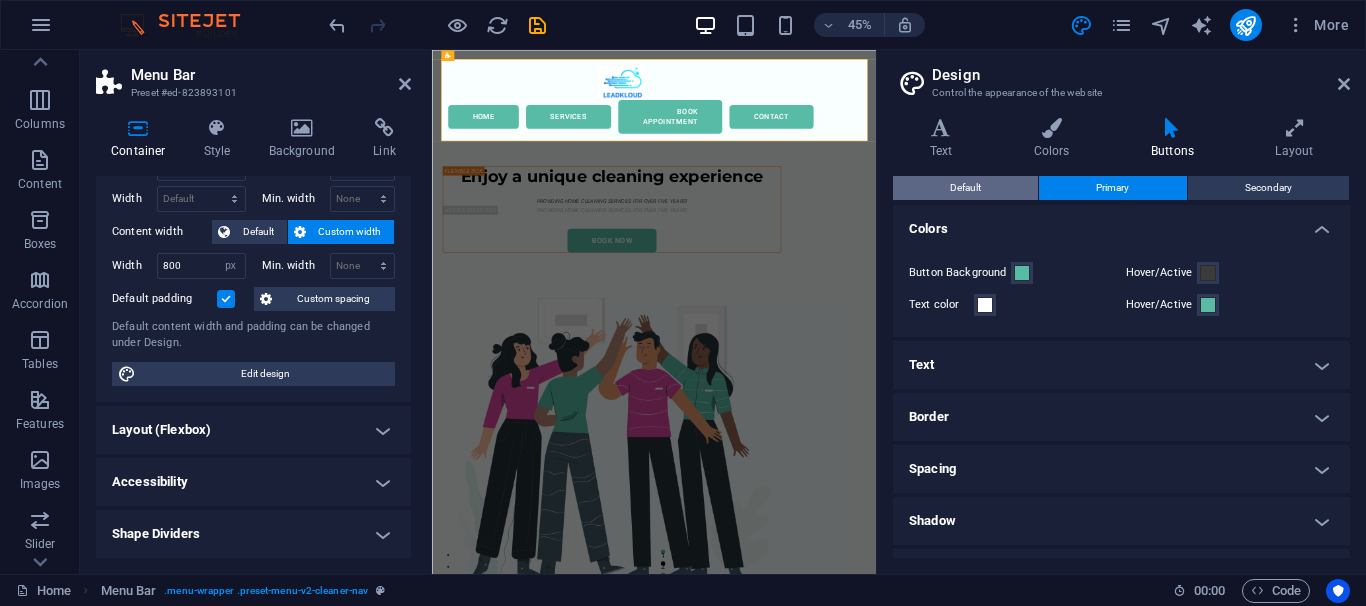 click on "Default" at bounding box center (965, 188) 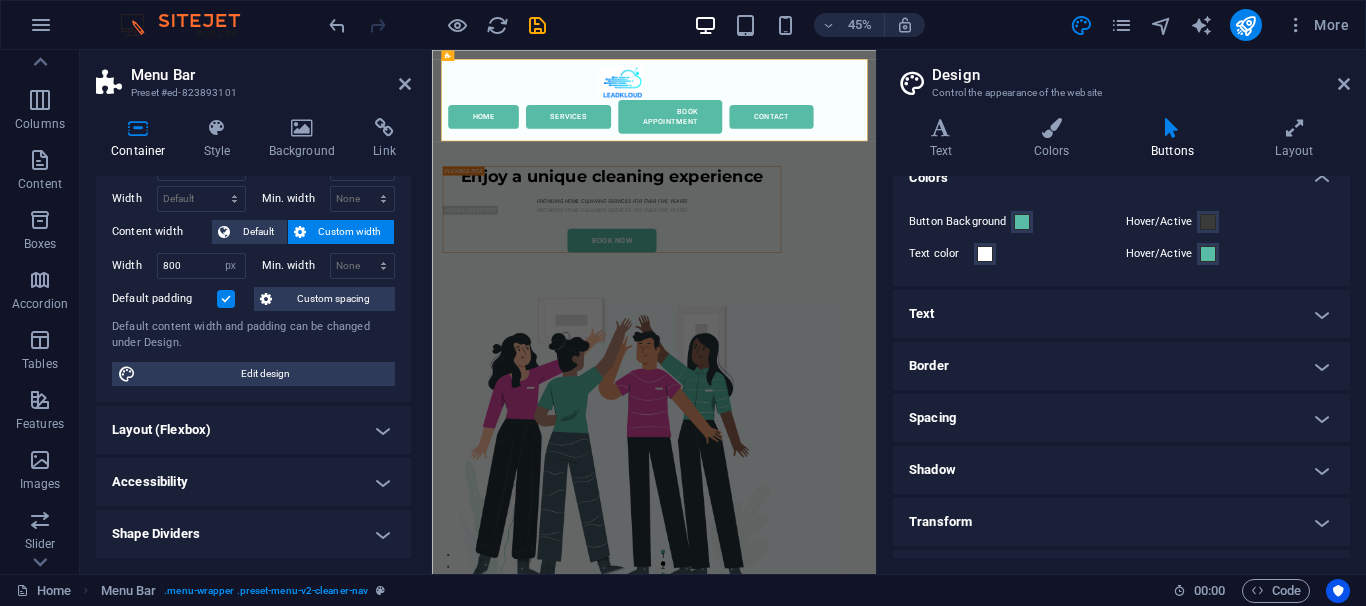 scroll, scrollTop: 91, scrollLeft: 0, axis: vertical 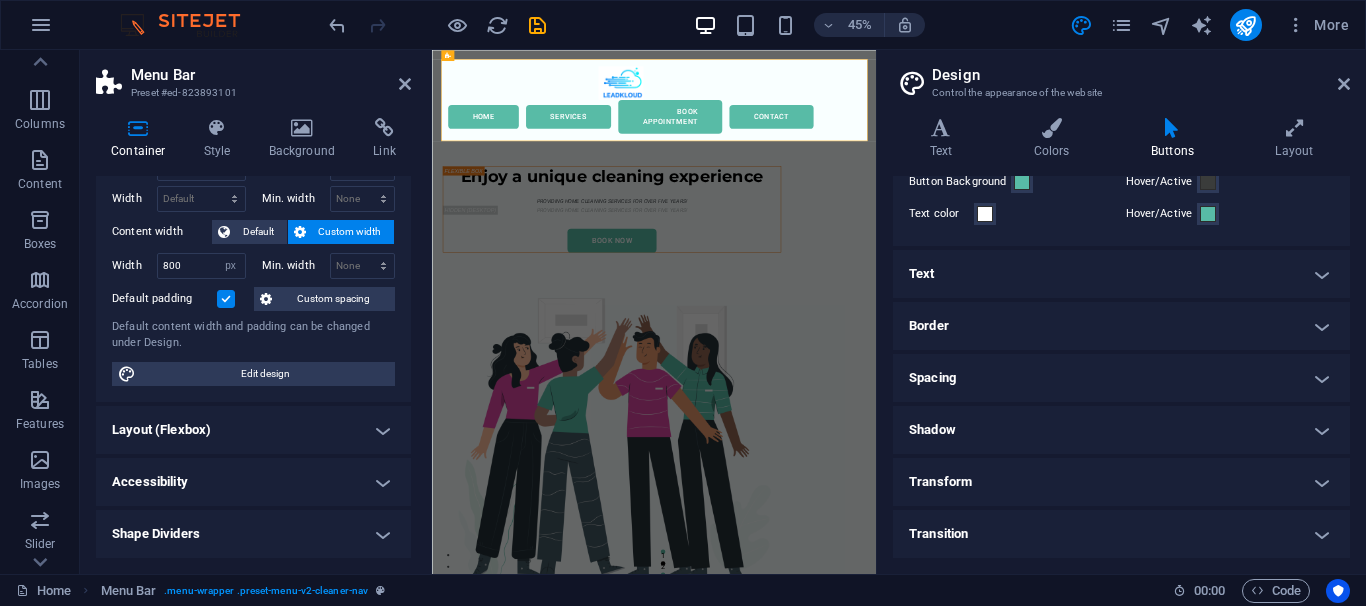 click on "Text" at bounding box center [1121, 274] 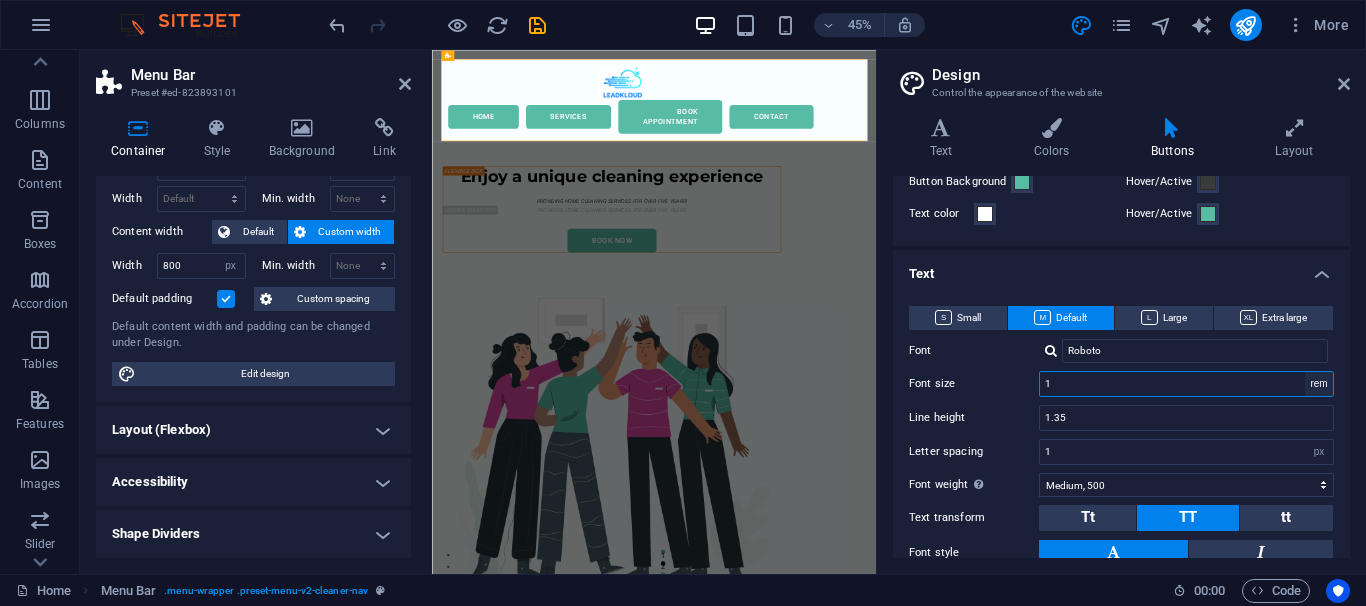 click on "rem px em %" at bounding box center (1319, 384) 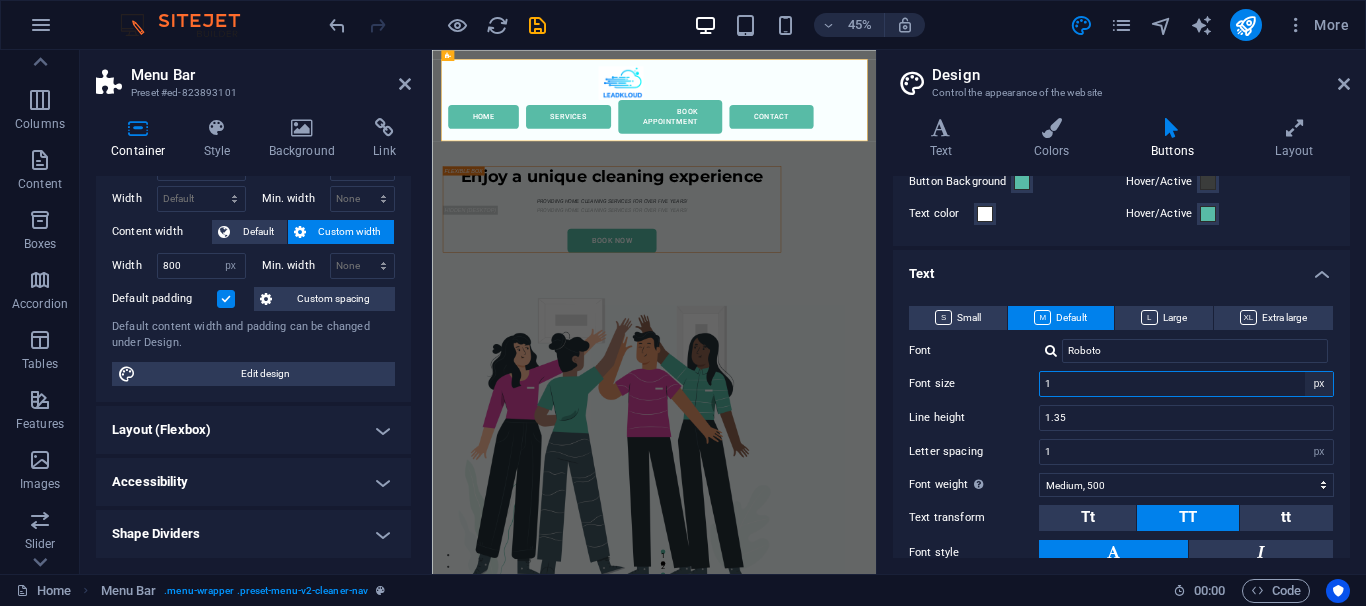 click on "px" at bounding box center (0, 0) 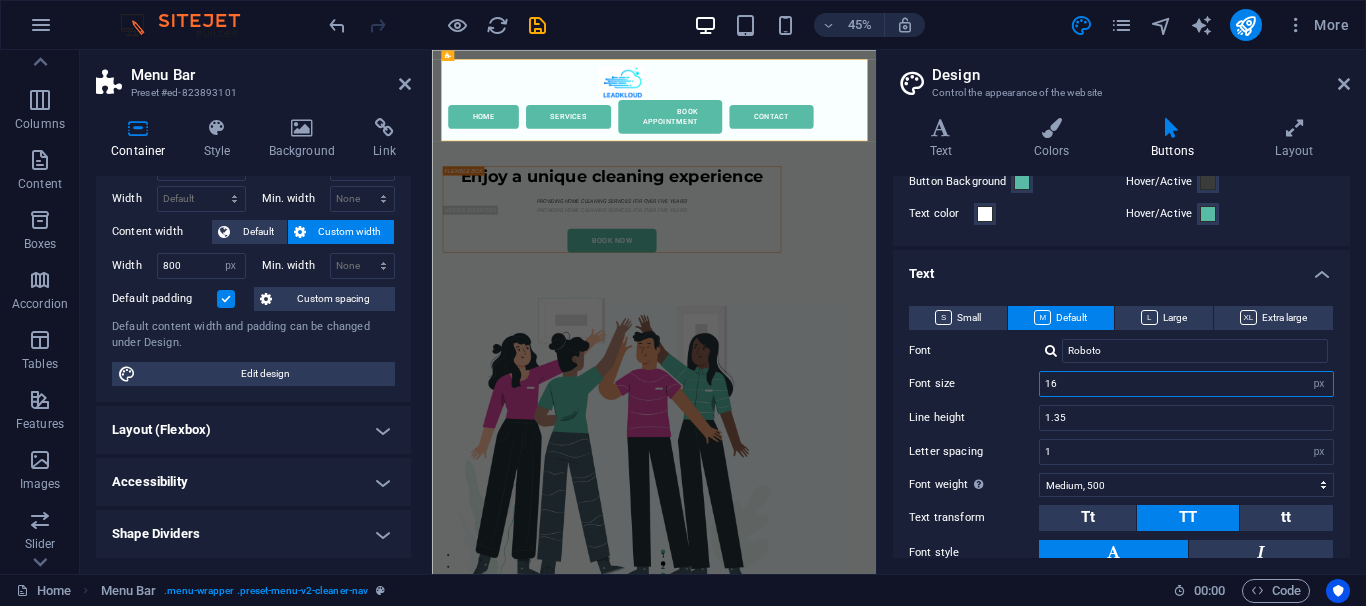 click on "16" at bounding box center (1186, 384) 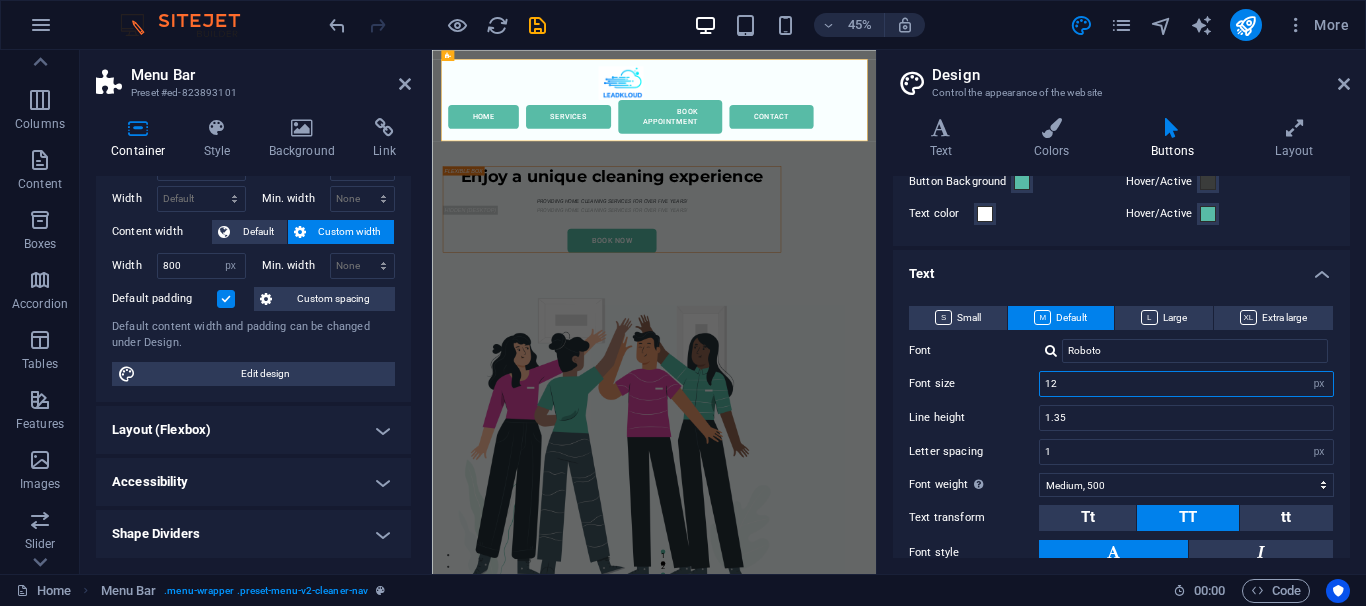 type on "12" 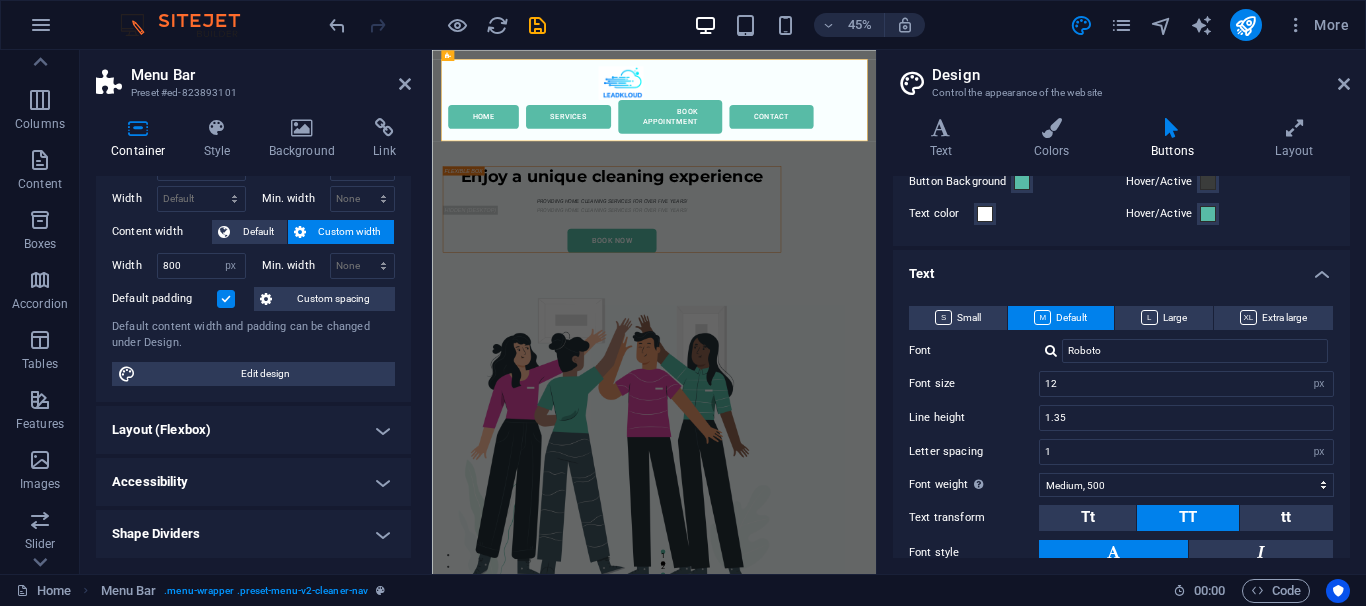 click on "Small Default Large Extra large Font Roboto Font size 12 rem px em % Line height 1.35 Letter spacing 1 rem px Font weight To display the font weight correctly, it may need to be enabled.  Manage Fonts Thin, 100 Extra-light, 200 Light, 300 Regular, 400 Medium, 500 Semi-bold, 600 Bold, 700 Extra-bold, 800 Black, 900 Text transform Tt TT tt Font style Font Roboto Font size 1 rem px em % Line height 1.35 Letter spacing 1 rem px Font weight To display the font weight correctly, it may need to be enabled.  Manage Fonts Thin, 100 Extra-light, 200 Light, 300 Regular, 400 Medium, 500 Semi-bold, 600 Bold, 700 Extra-bold, 800 Black, 900 Text transform Tt TT tt Font style Font Roboto Font size 1 rem px em % Line height 1.35 Letter spacing 1 rem px Font weight To display the font weight correctly, it may need to be enabled.  Manage Fonts Thin, 100 Extra-light, 200 Light, 300 Regular, 400 Medium, 500 Semi-bold, 600 Bold, 700 Extra-bold, 800 Black, 900 Text transform Tt TT tt Font style Font Roboto Font size  1 rem px em %" at bounding box center [1121, 436] 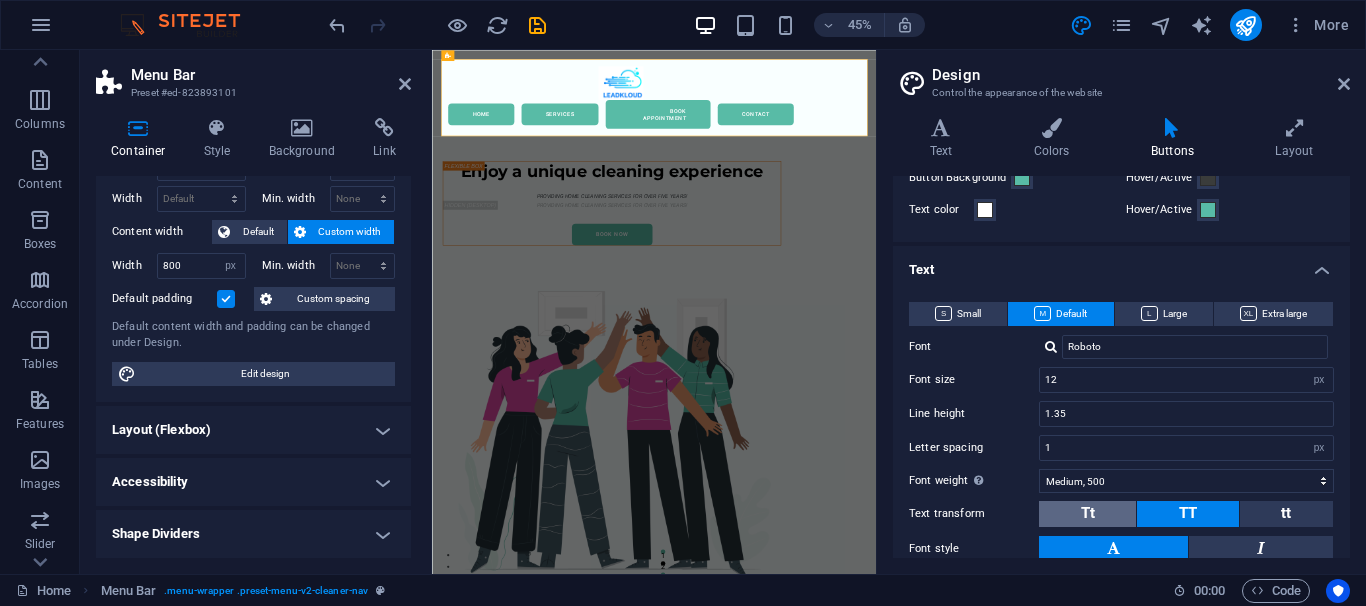 scroll, scrollTop: 91, scrollLeft: 0, axis: vertical 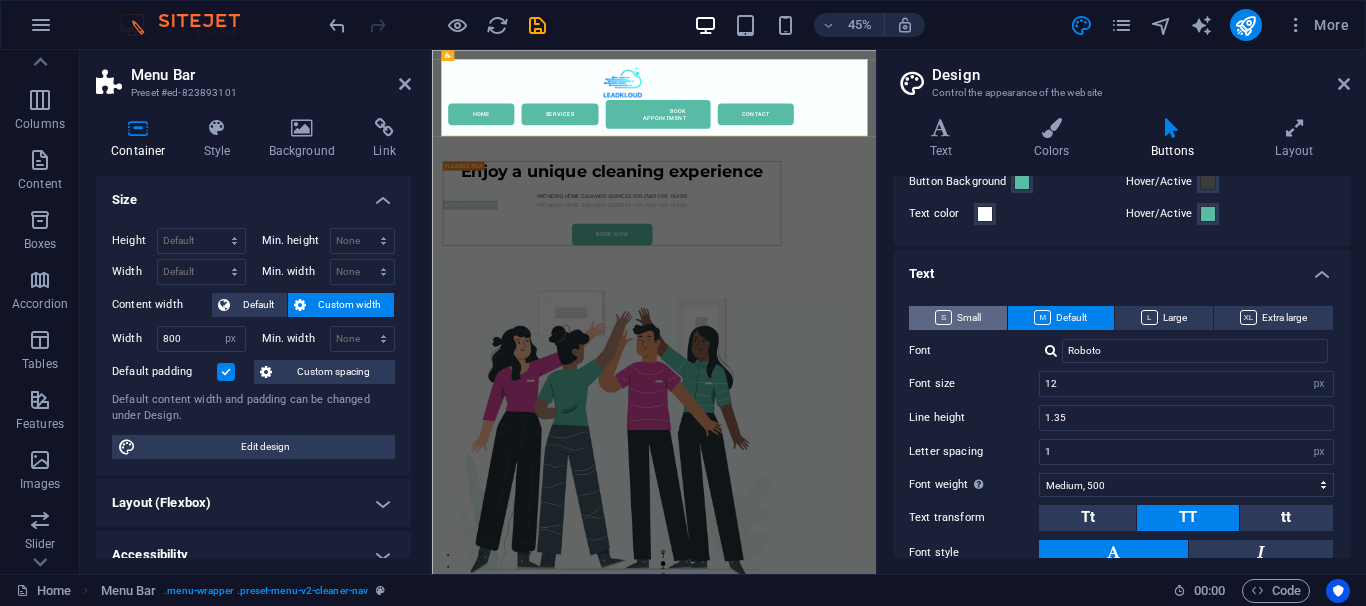 click on "Small" at bounding box center (958, 318) 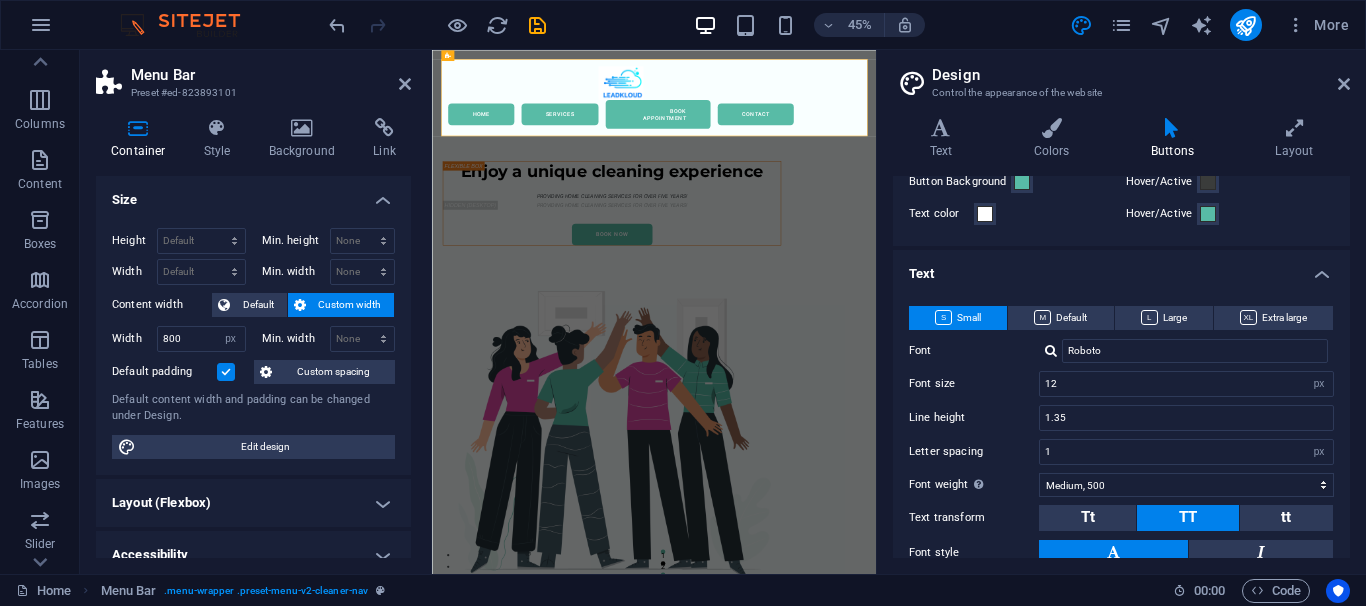 click on "Small" at bounding box center [958, 318] 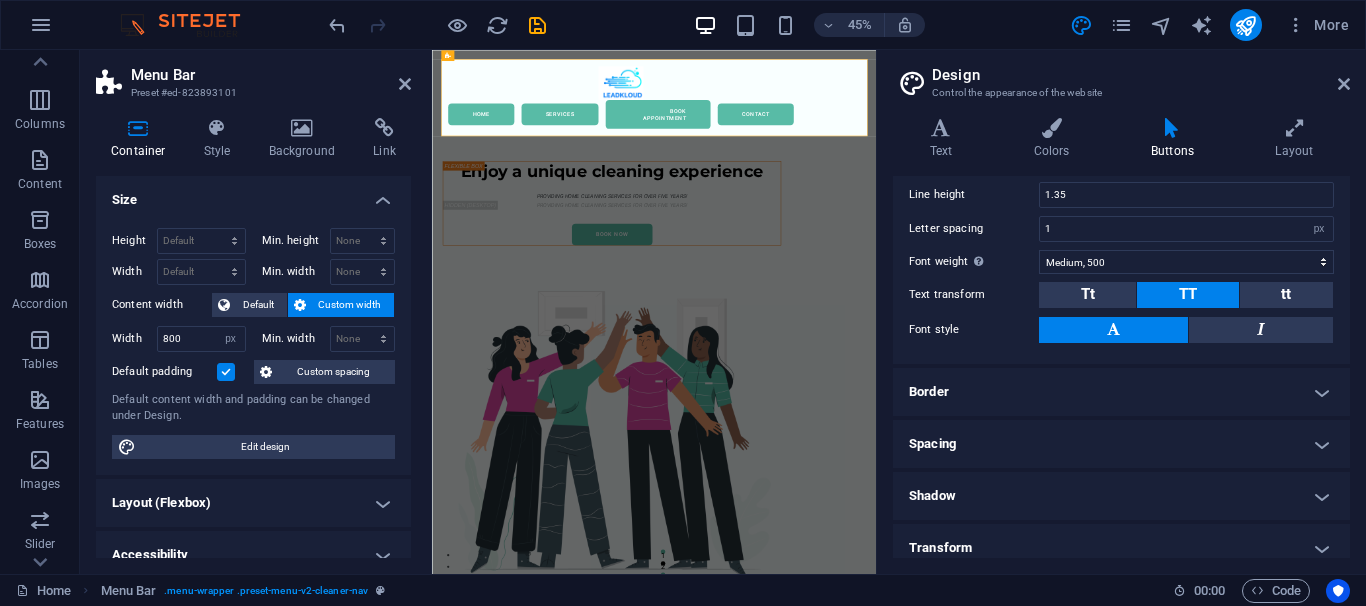 scroll, scrollTop: 379, scrollLeft: 0, axis: vertical 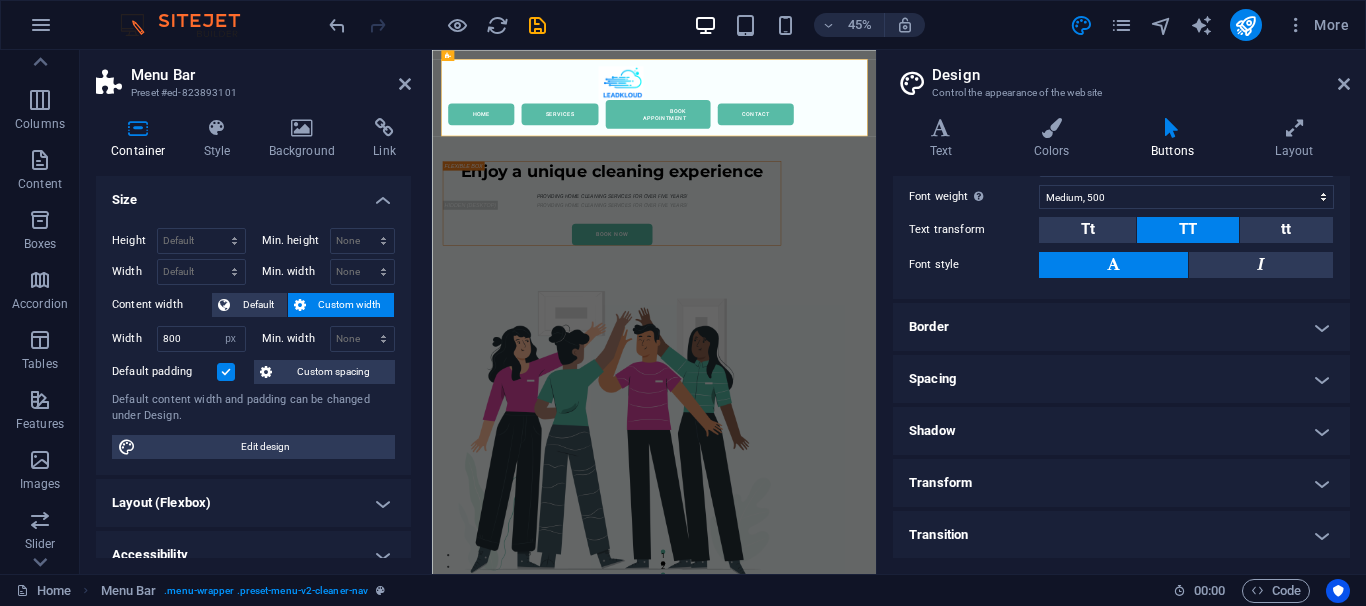 click on "Container" at bounding box center [142, 139] 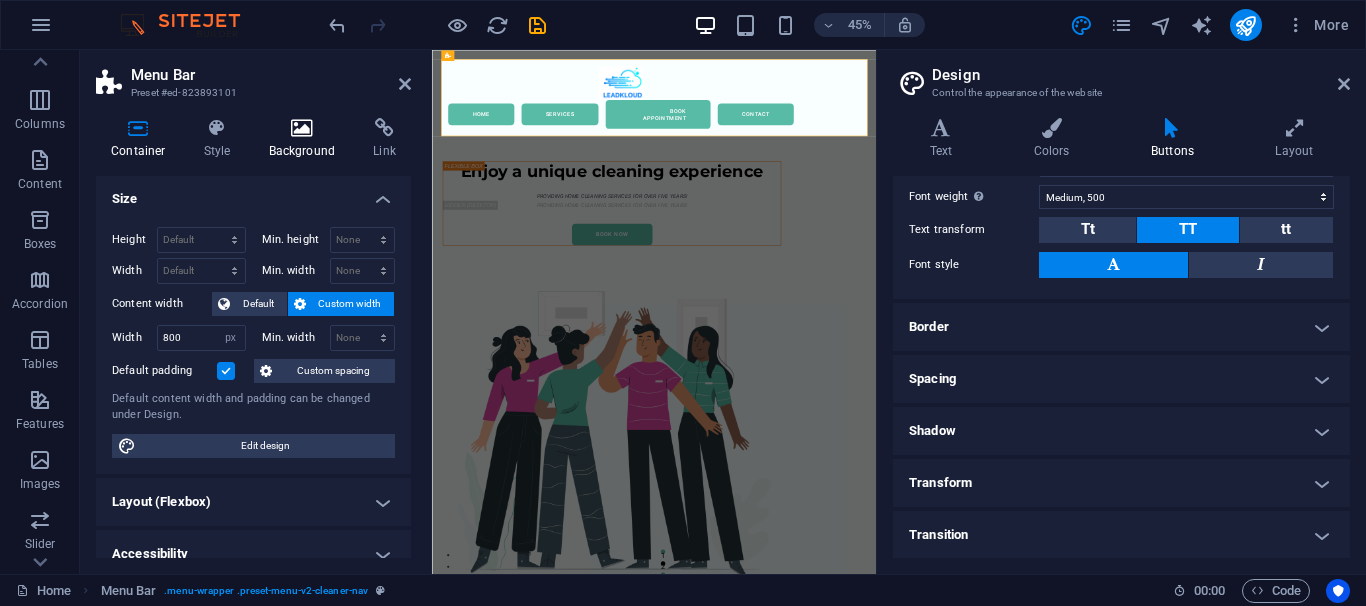 scroll, scrollTop: 0, scrollLeft: 0, axis: both 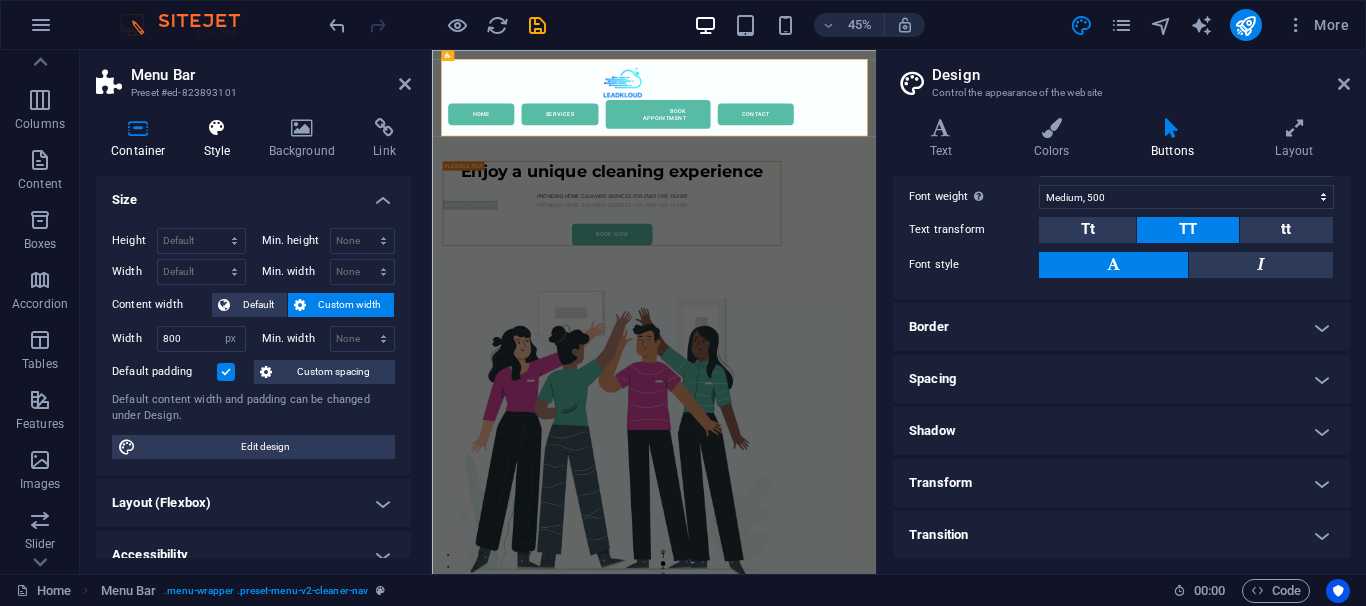 click on "Style" at bounding box center (221, 139) 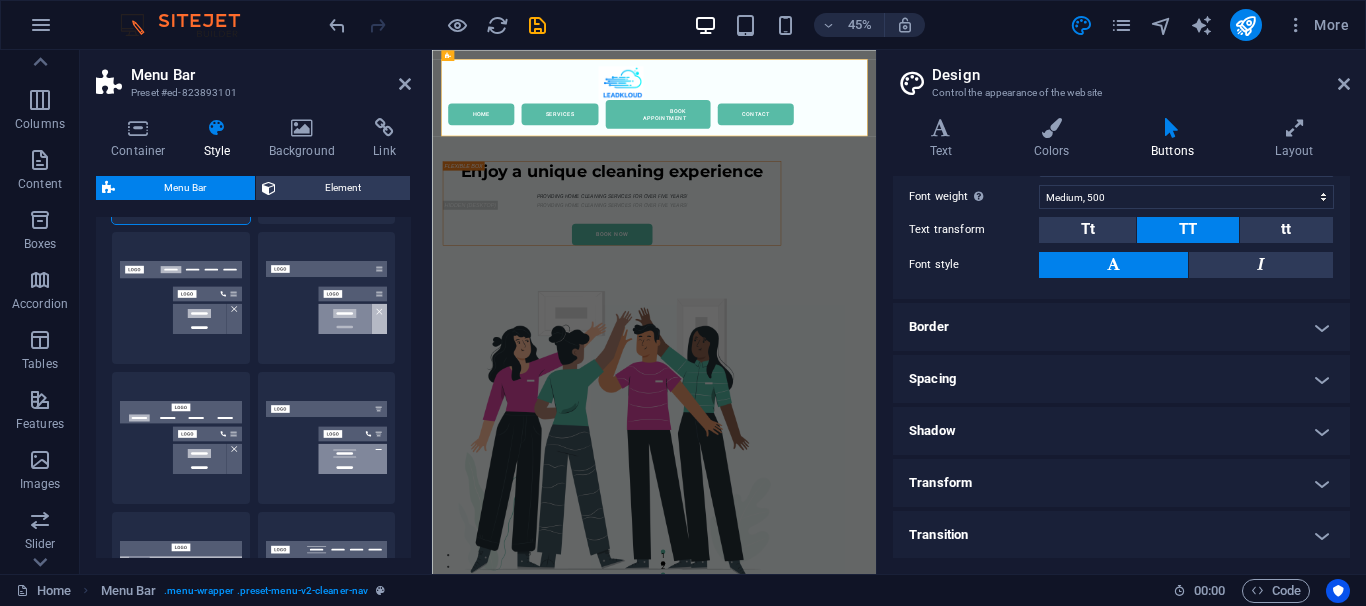 scroll, scrollTop: 0, scrollLeft: 0, axis: both 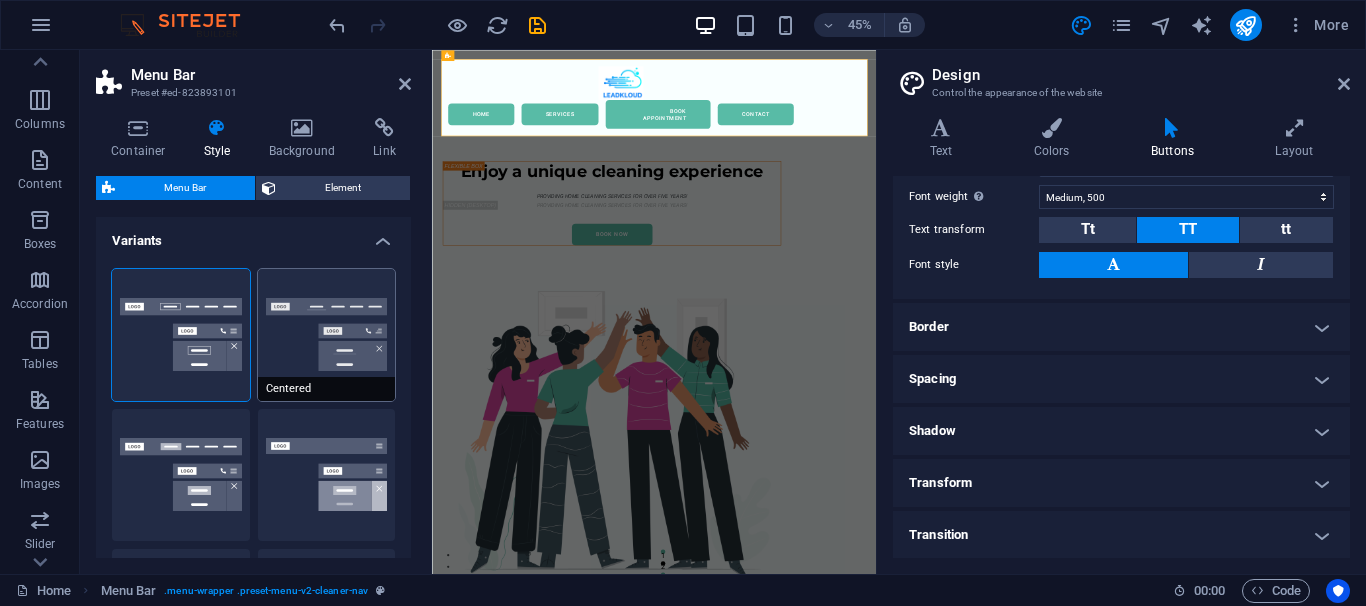 click on "Centered" at bounding box center [327, 335] 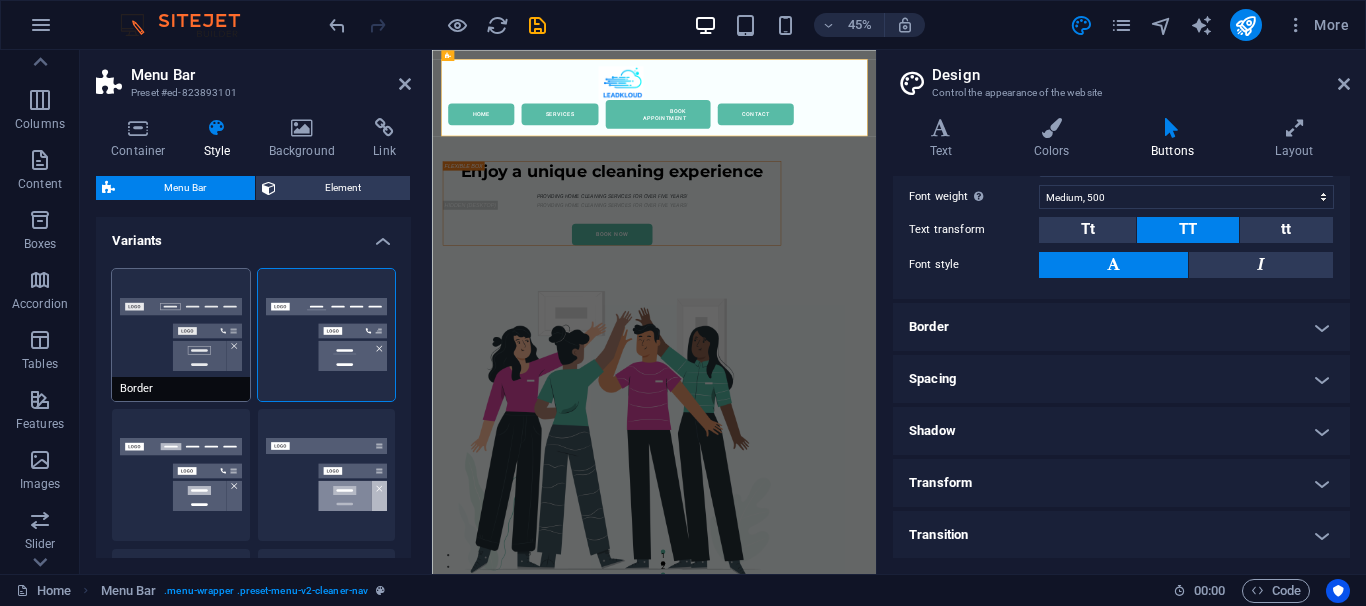 click on "Border" at bounding box center (181, 335) 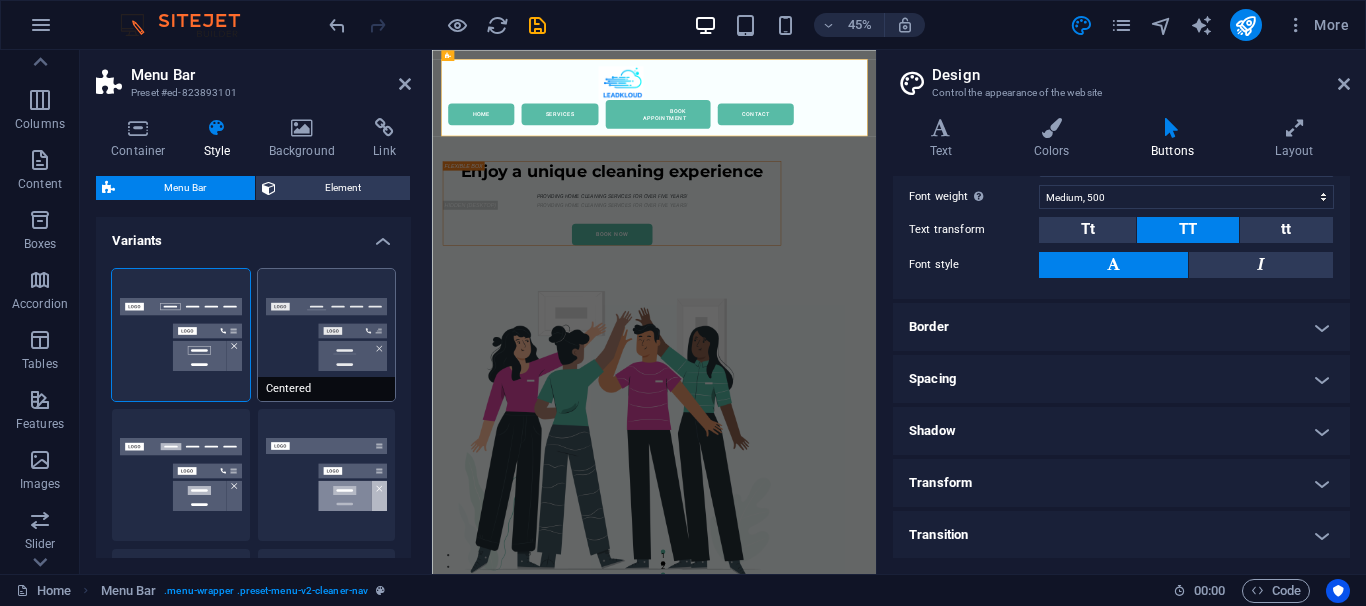click on "Centered" at bounding box center (327, 335) 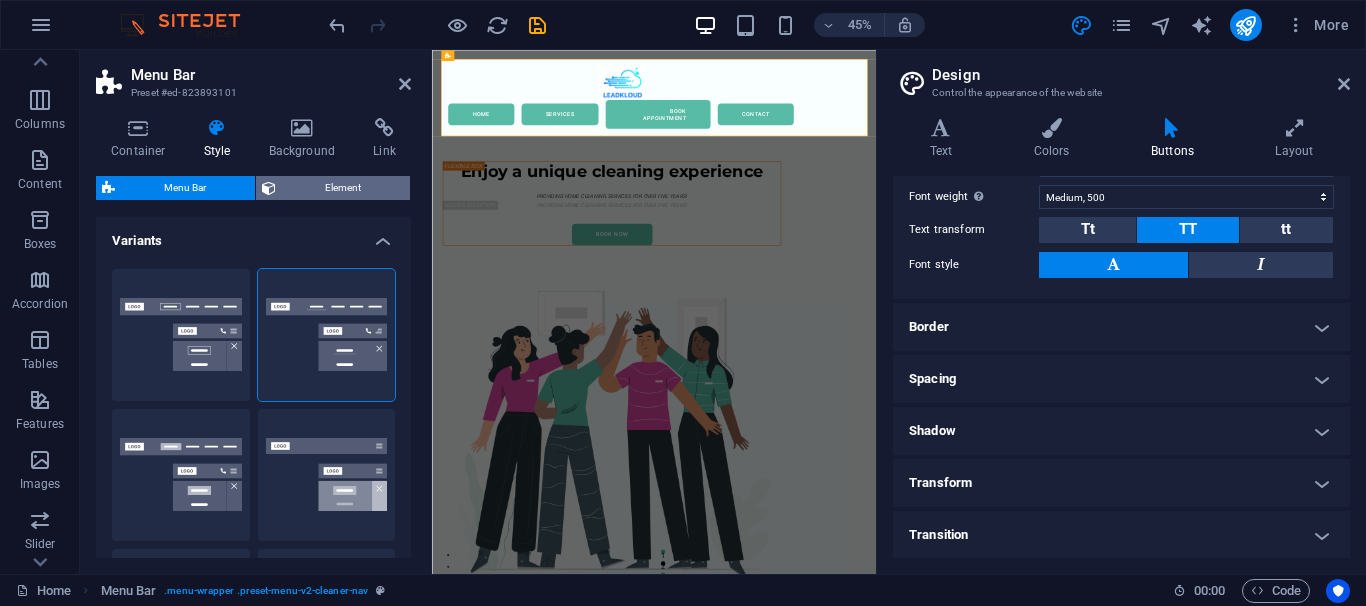 click on "Element" at bounding box center (343, 188) 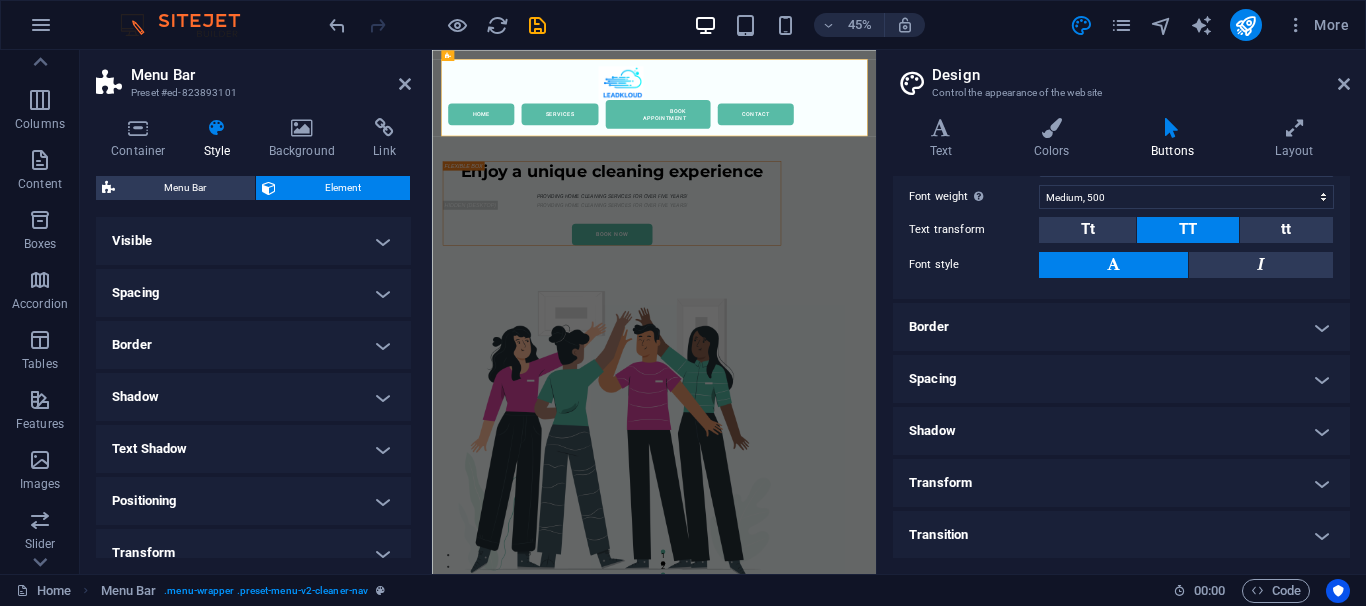 click on "Visible" at bounding box center (253, 241) 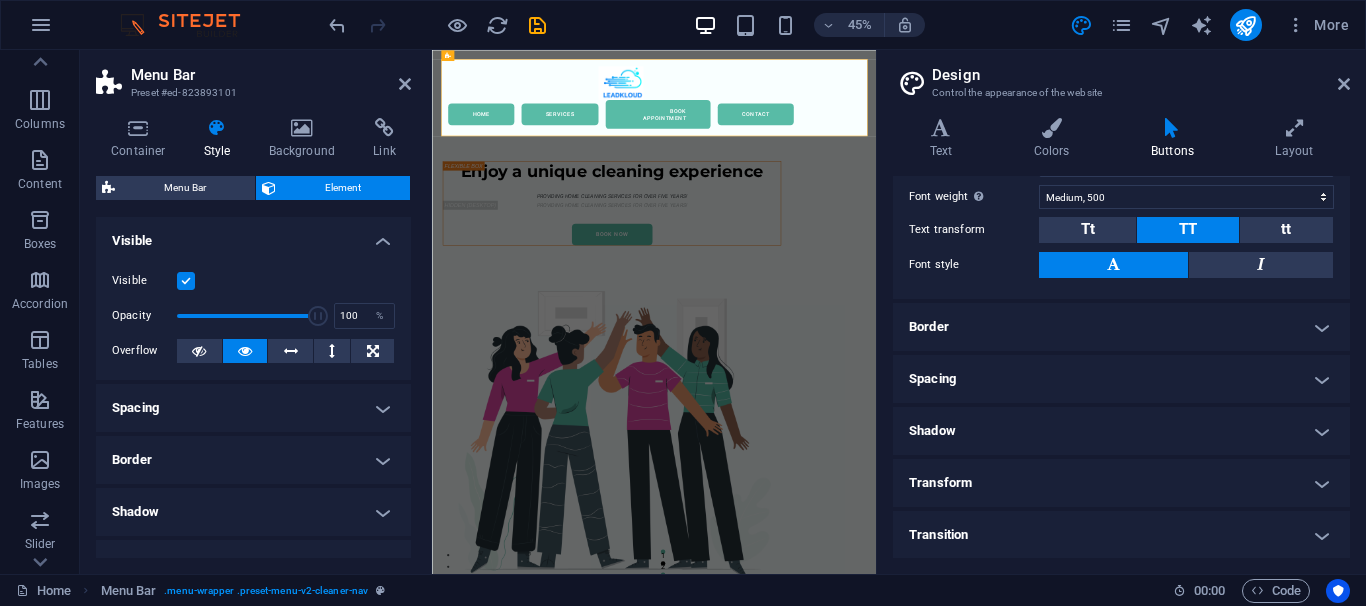 click on "Visible" at bounding box center (253, 235) 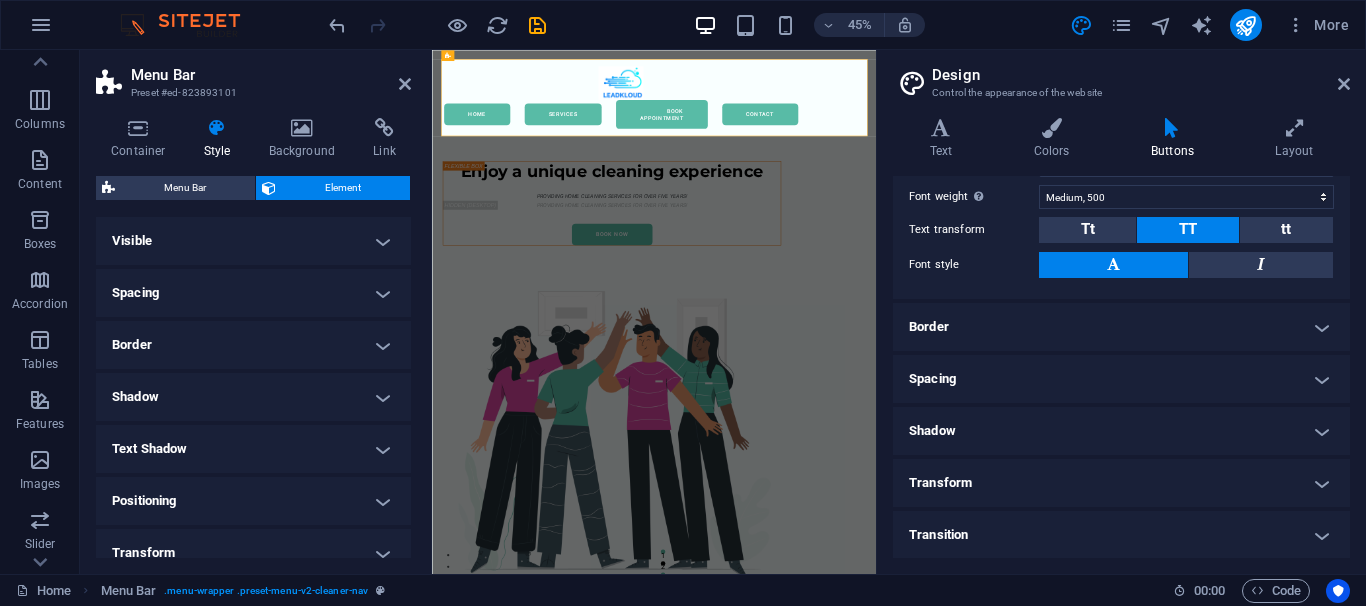 click on "Menu Bar Preset #ed-823893101" at bounding box center (253, 76) 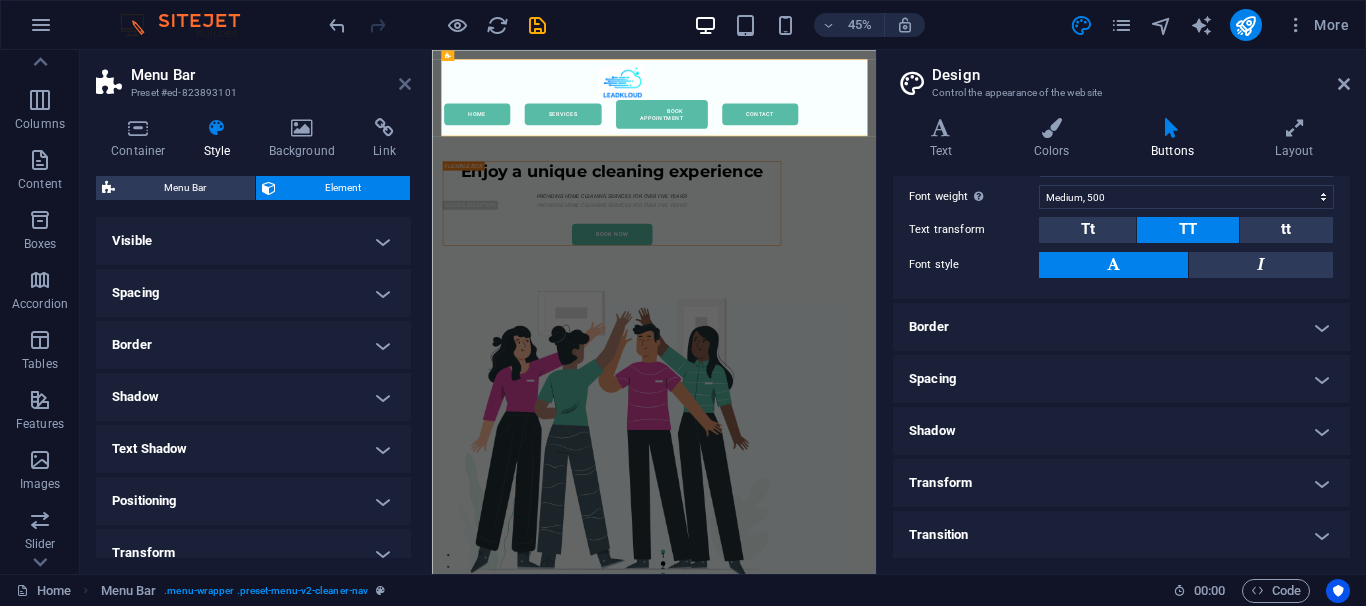 click at bounding box center [405, 84] 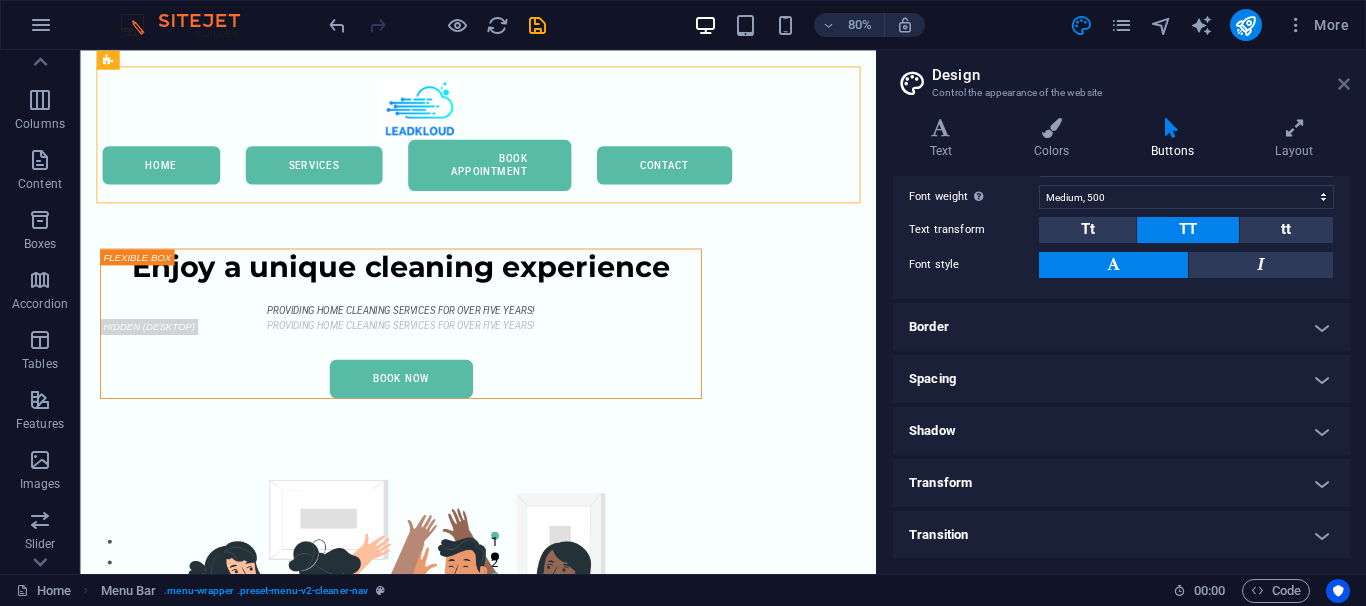 click at bounding box center (1344, 84) 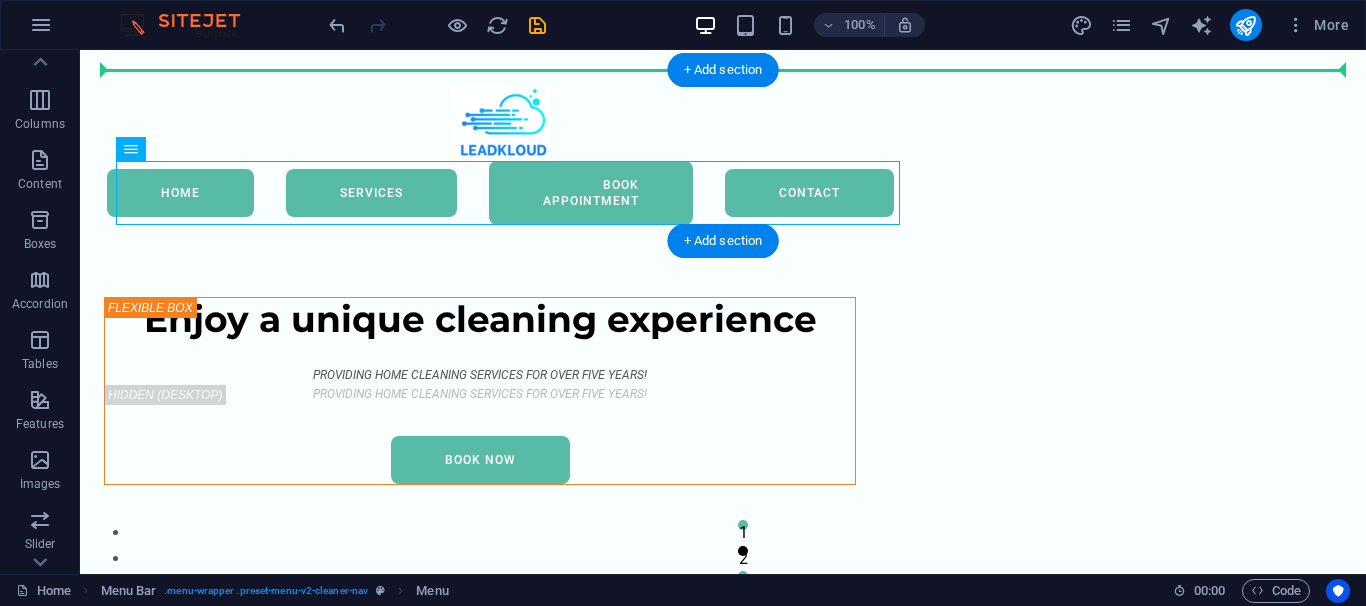 drag, startPoint x: 208, startPoint y: 195, endPoint x: 517, endPoint y: 141, distance: 313.68295 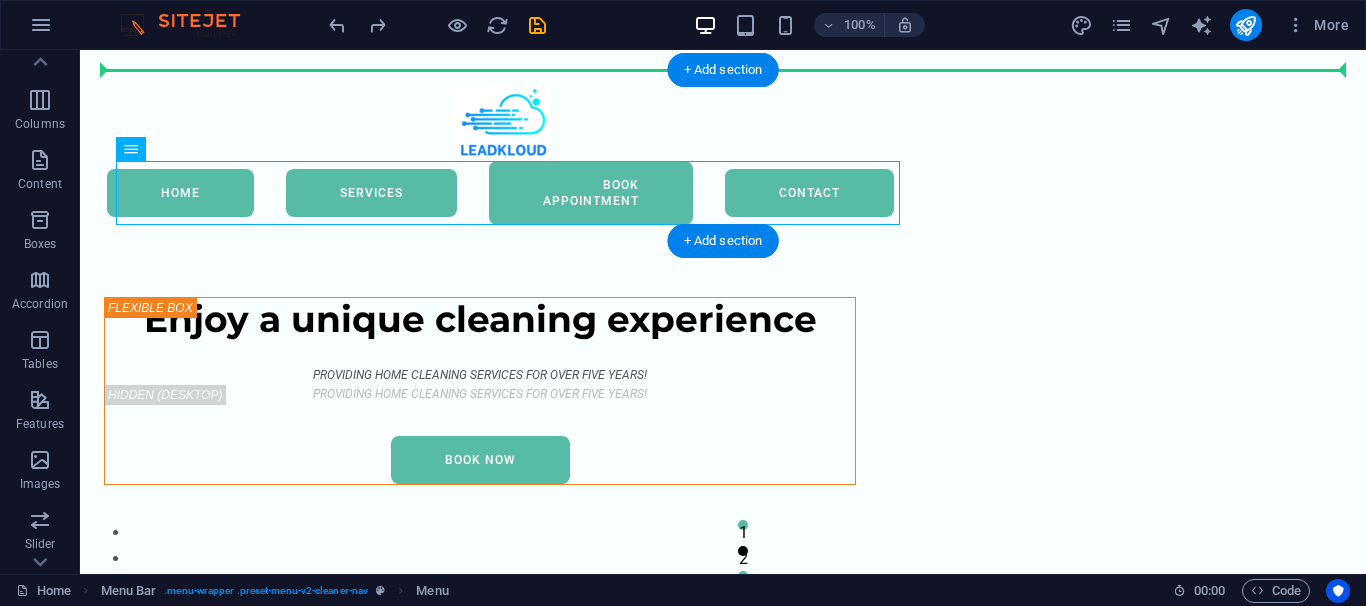 drag, startPoint x: 448, startPoint y: 200, endPoint x: 738, endPoint y: 128, distance: 298.8043 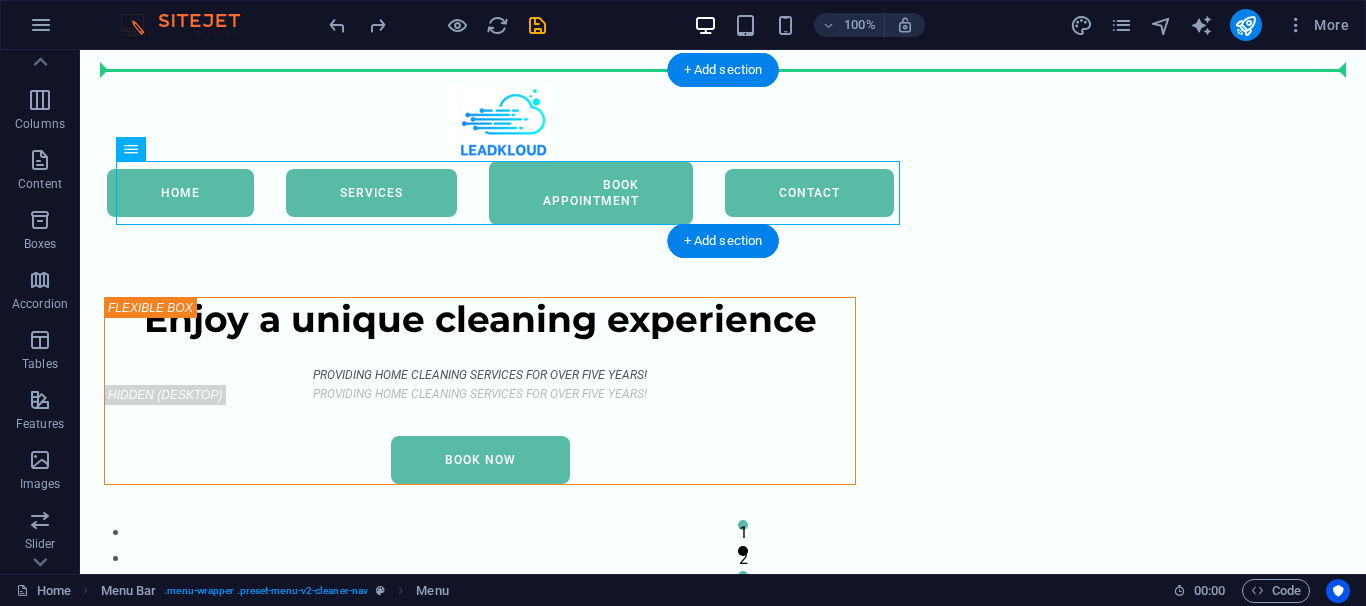 drag, startPoint x: 216, startPoint y: 202, endPoint x: 319, endPoint y: 134, distance: 123.42204 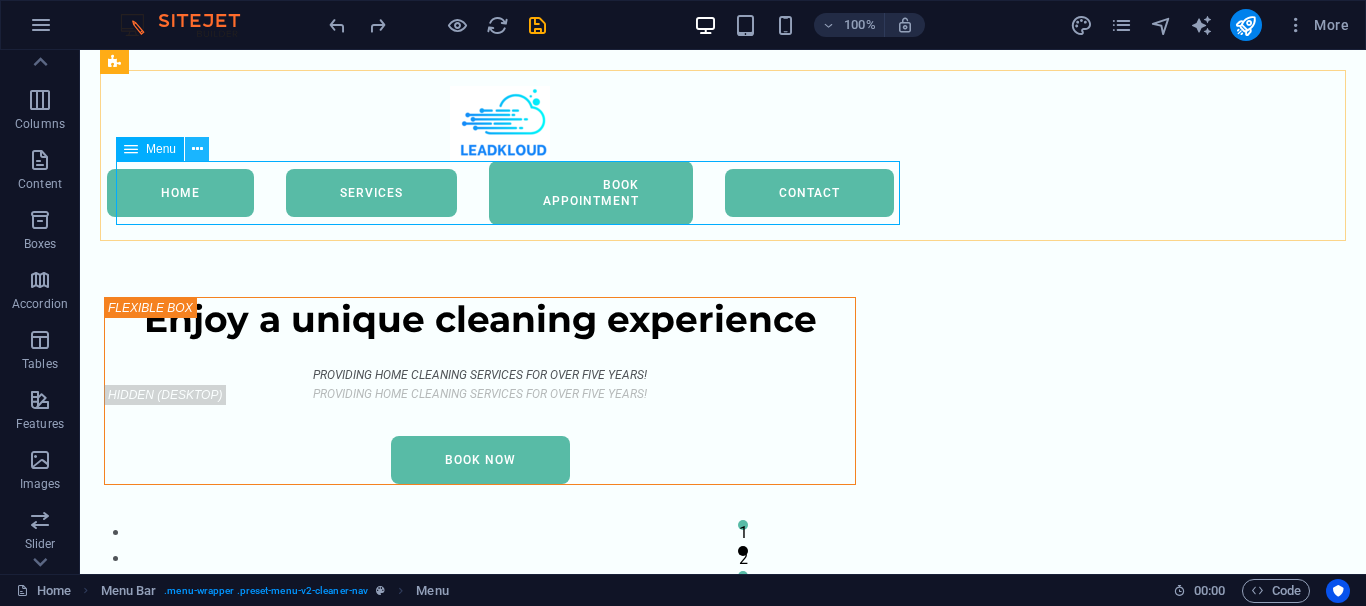 click at bounding box center (197, 149) 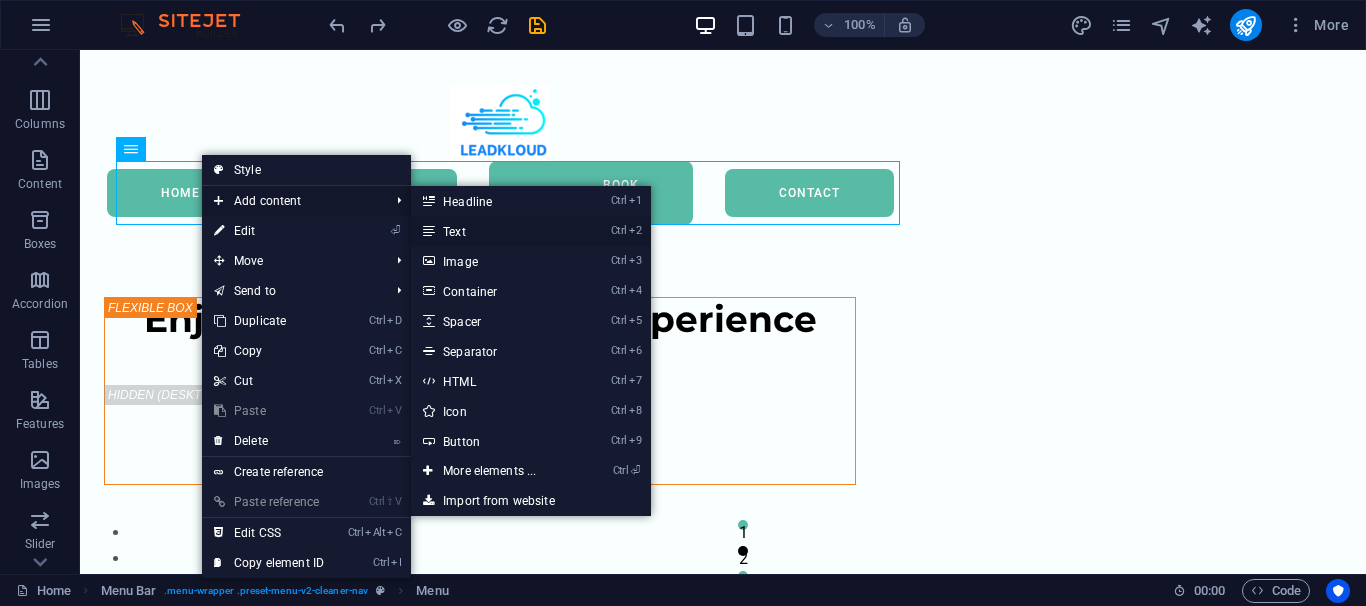 click on "Ctrl 2  Text" at bounding box center [493, 231] 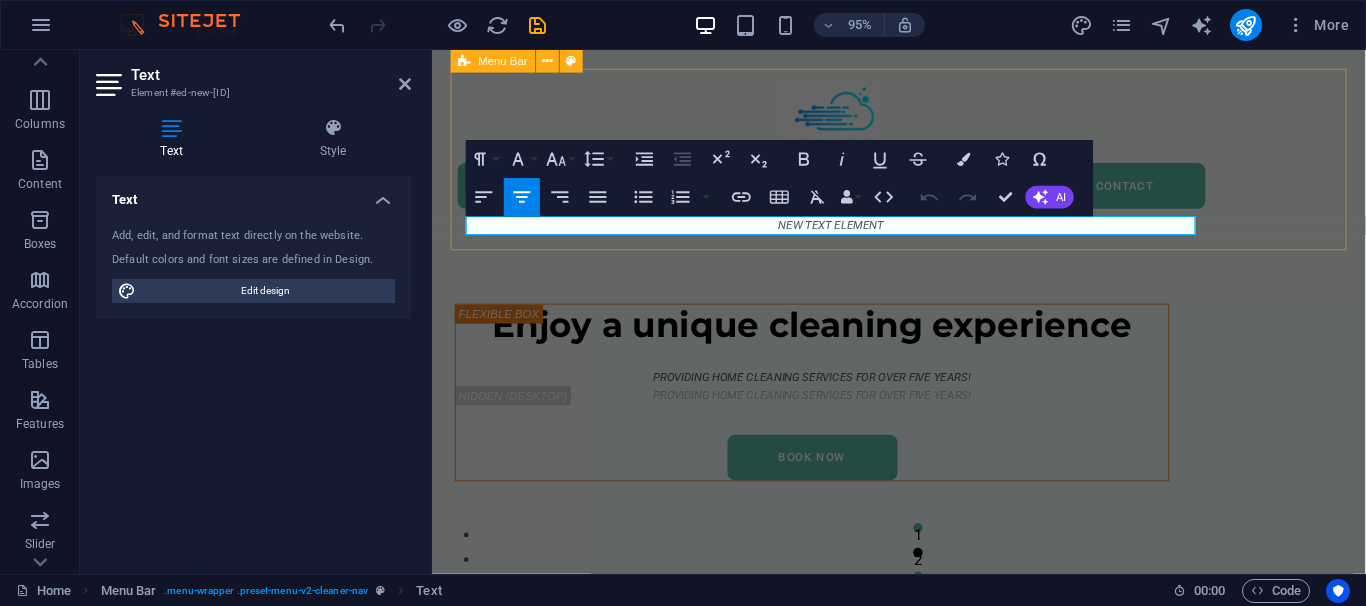 click on "Enjoy a unique cleaning experience Providing home cleaning services for over five years! Providing home cleaning services for over five years! Book Now" at bounding box center (923, 817) 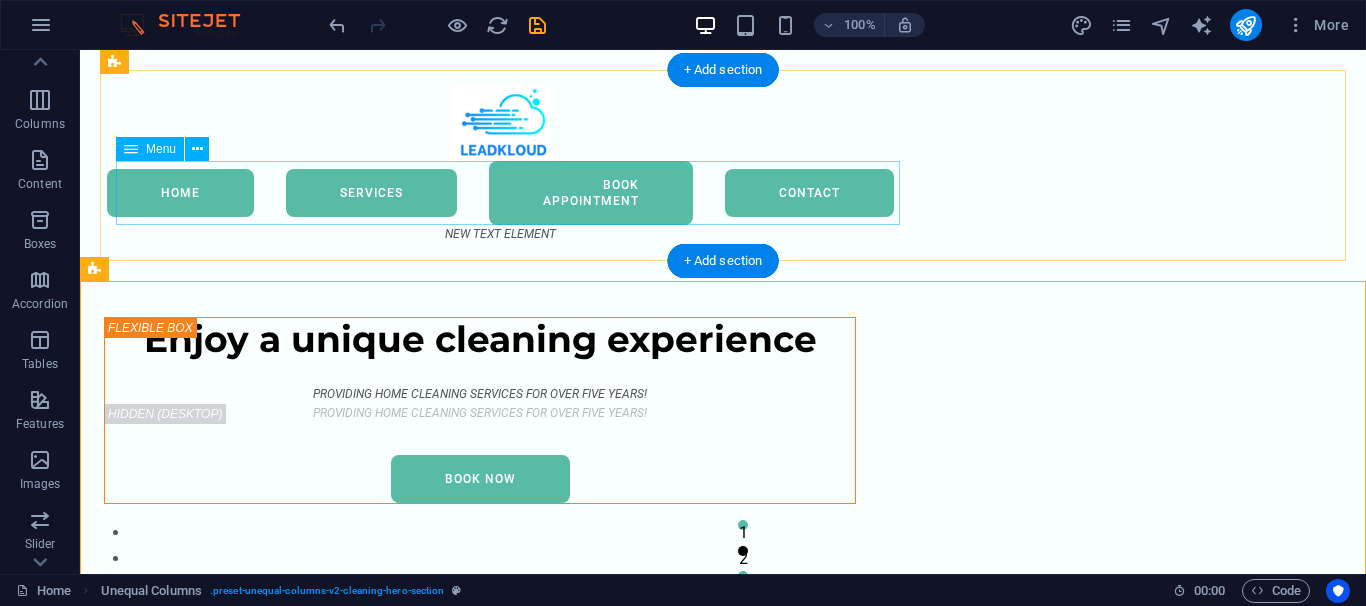 click on "Home Services Book Appointment Contact" at bounding box center (500, 193) 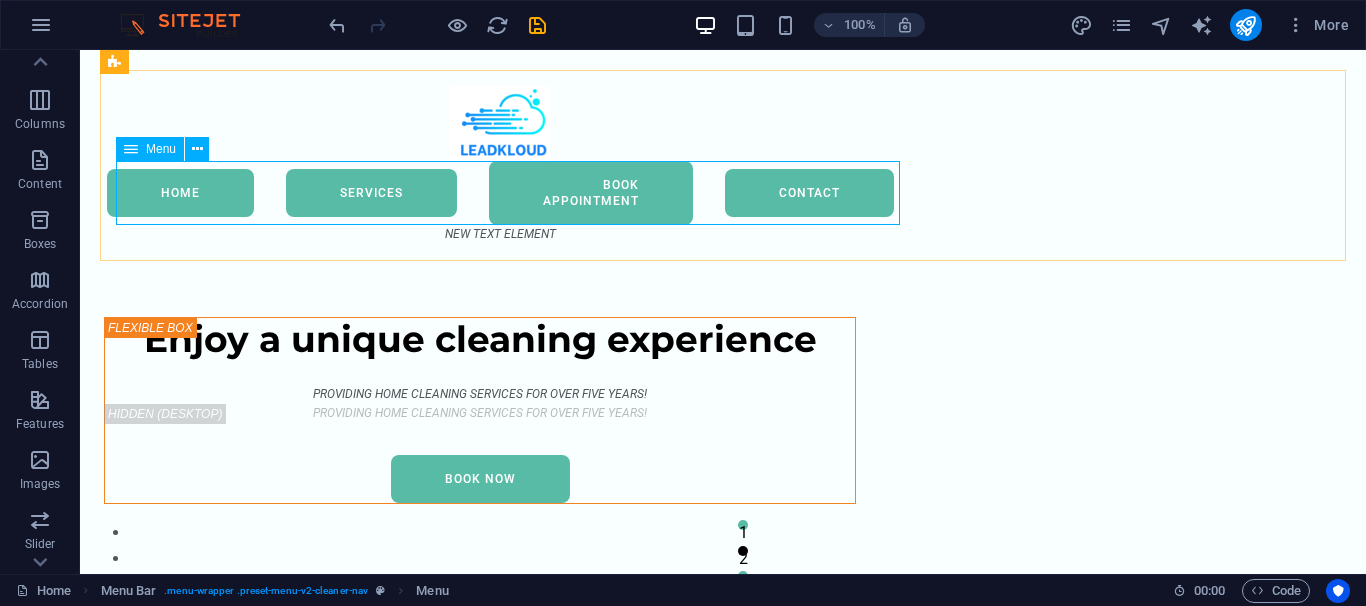 click on "Menu" at bounding box center [150, 149] 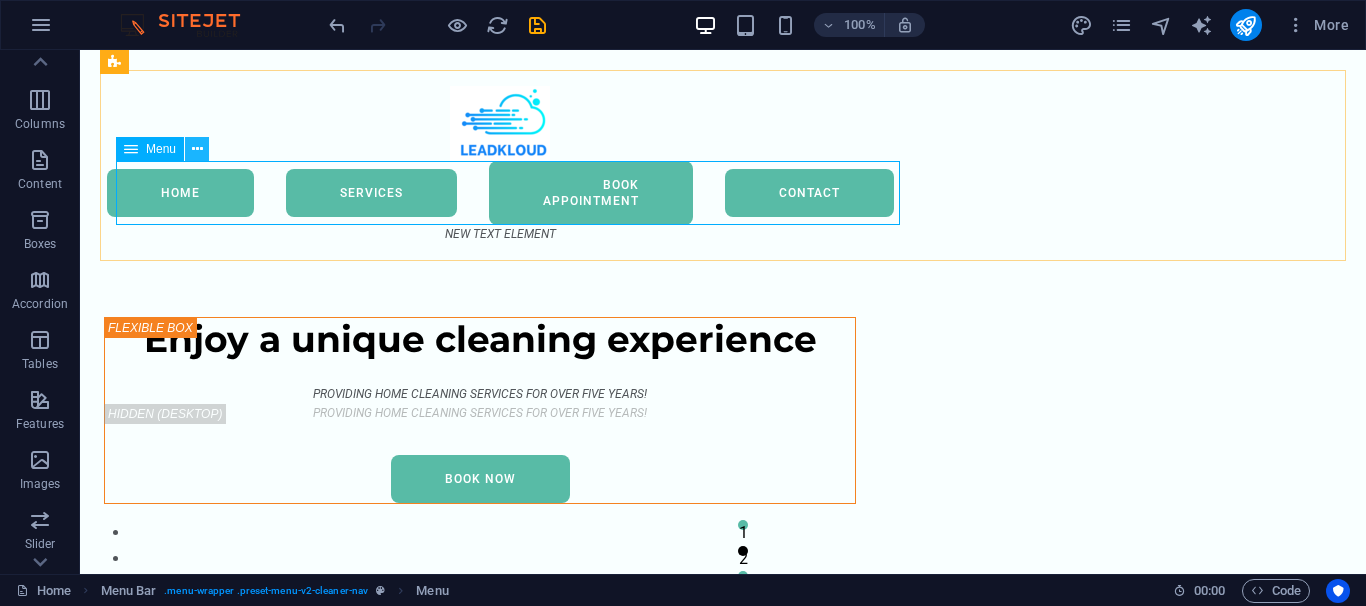 click at bounding box center (197, 149) 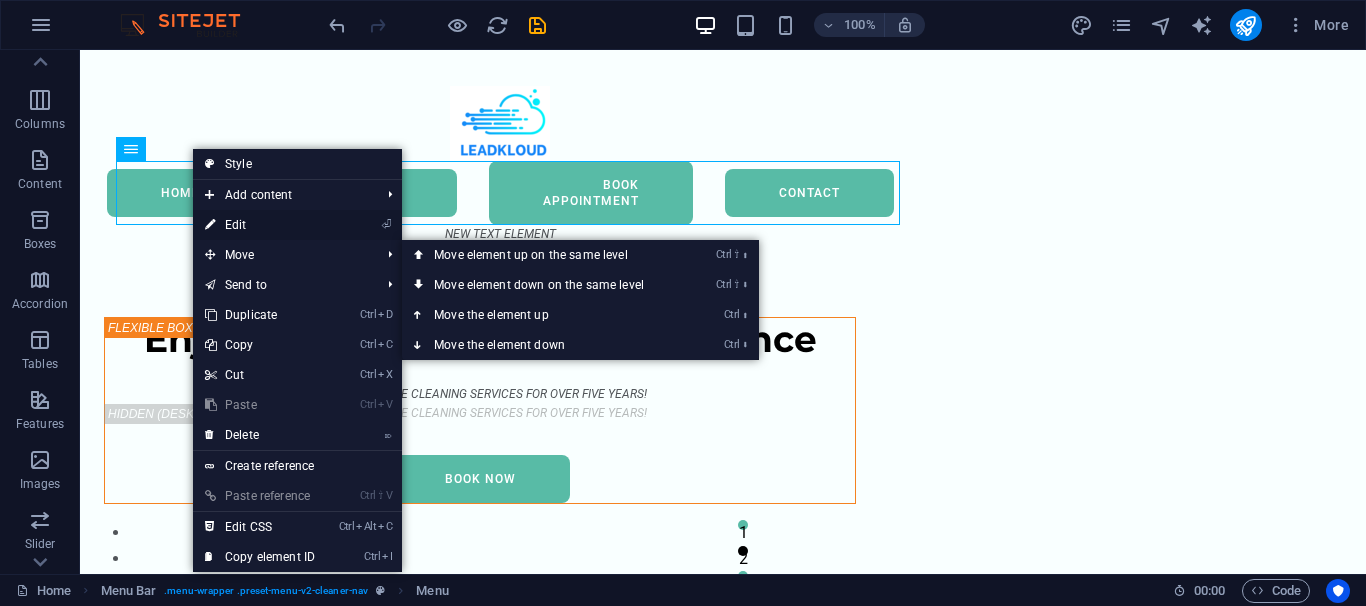 click on "⏎  Edit" at bounding box center [260, 225] 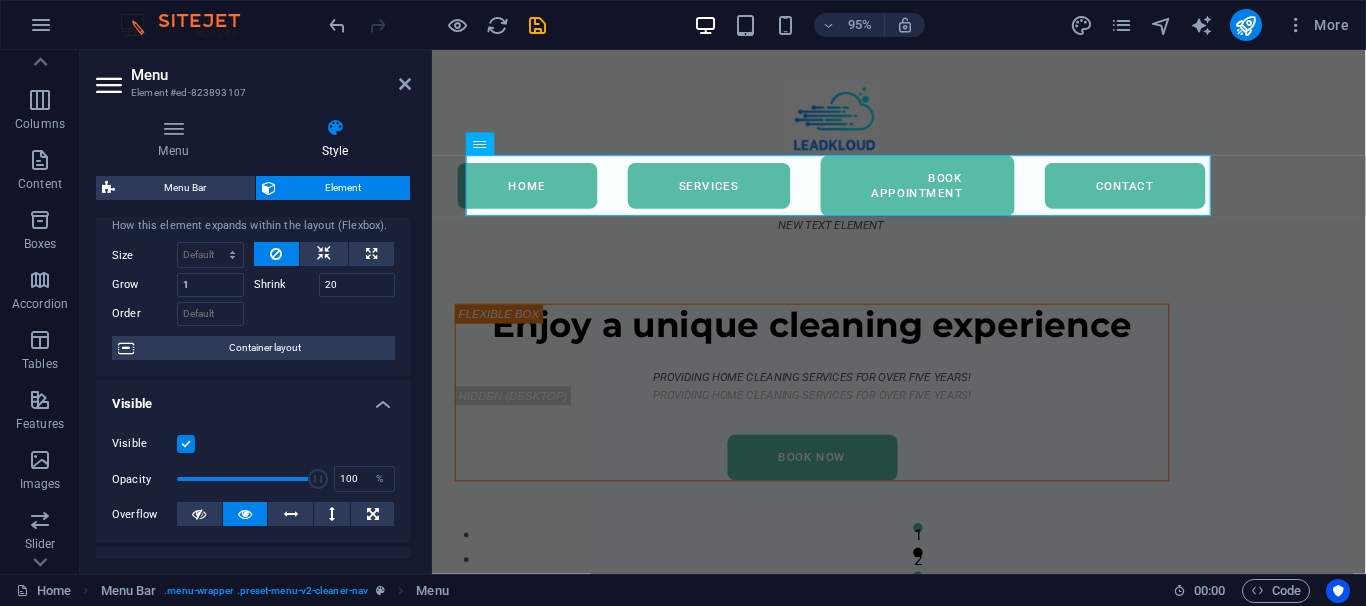 scroll, scrollTop: 0, scrollLeft: 0, axis: both 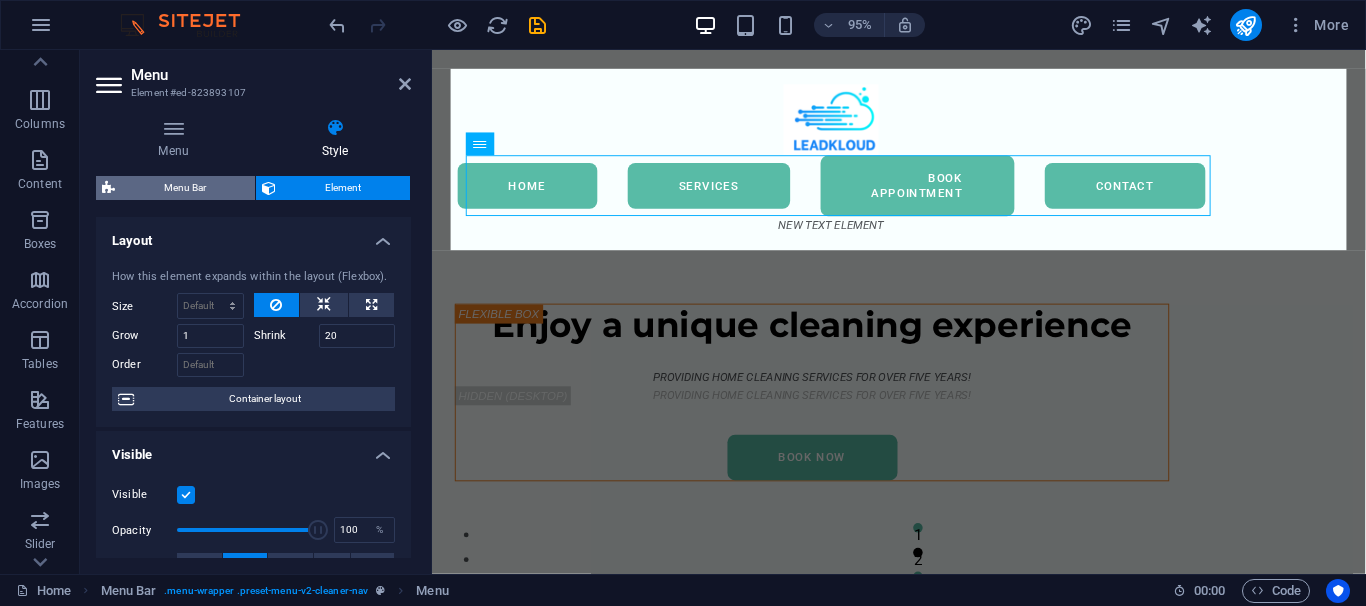 click on "Menu Bar" at bounding box center [185, 188] 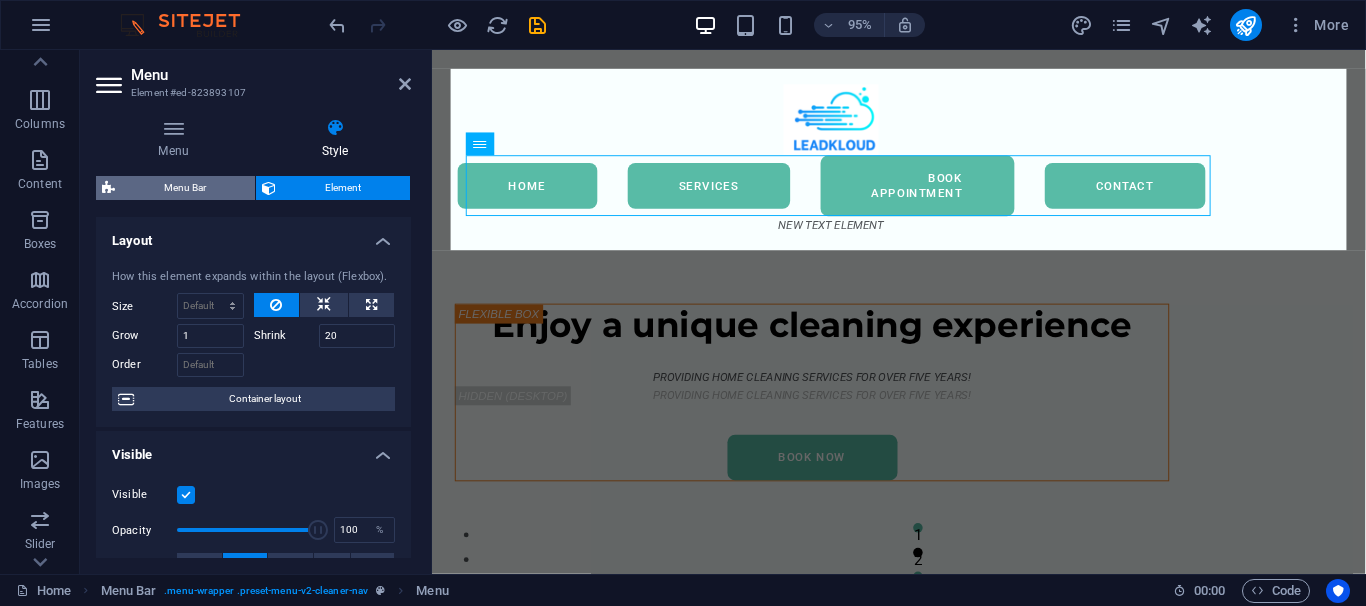select on "rem" 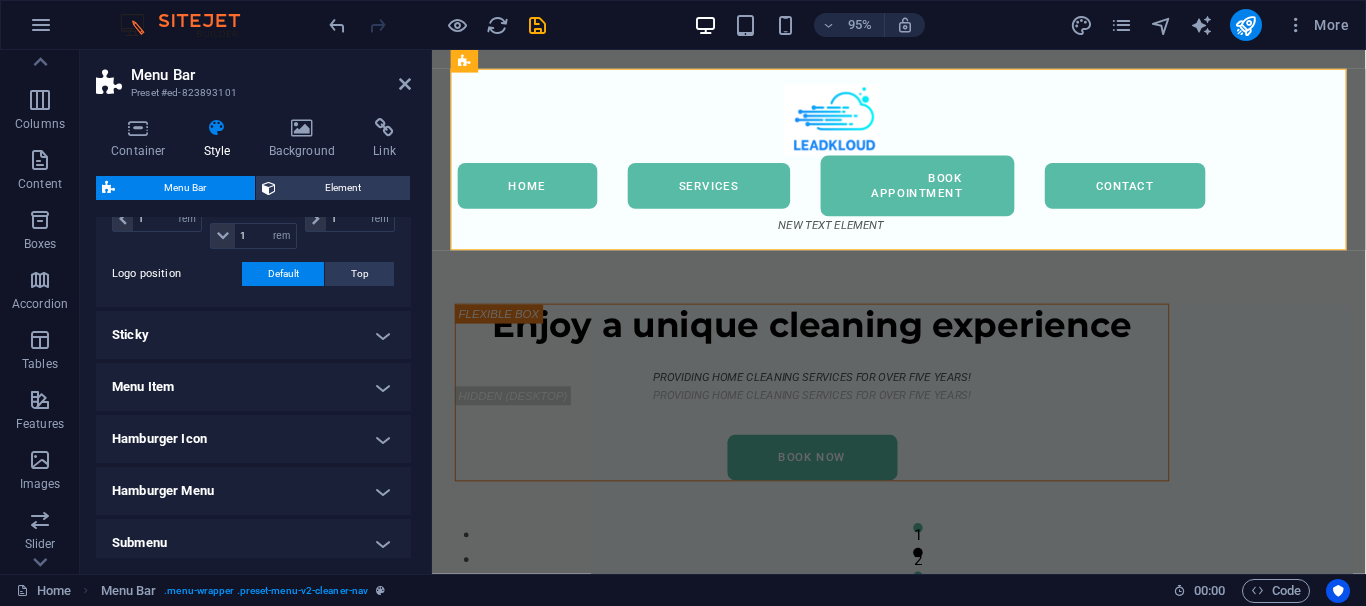 scroll, scrollTop: 810, scrollLeft: 0, axis: vertical 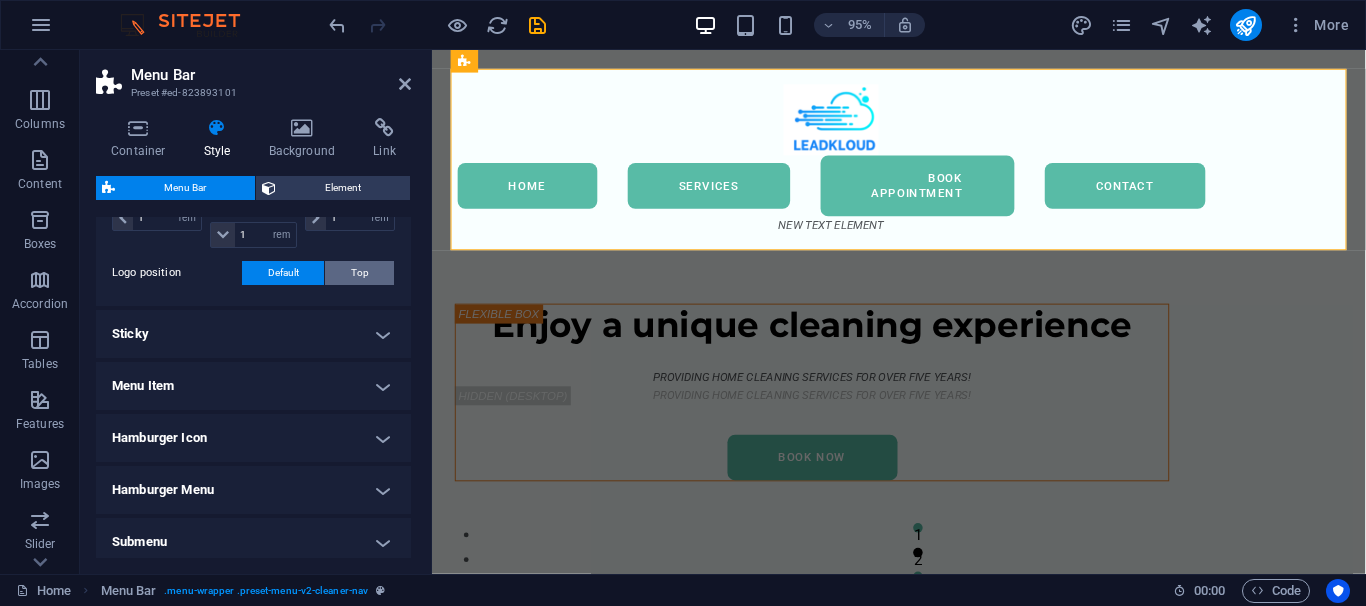 click on "Top" at bounding box center (360, 273) 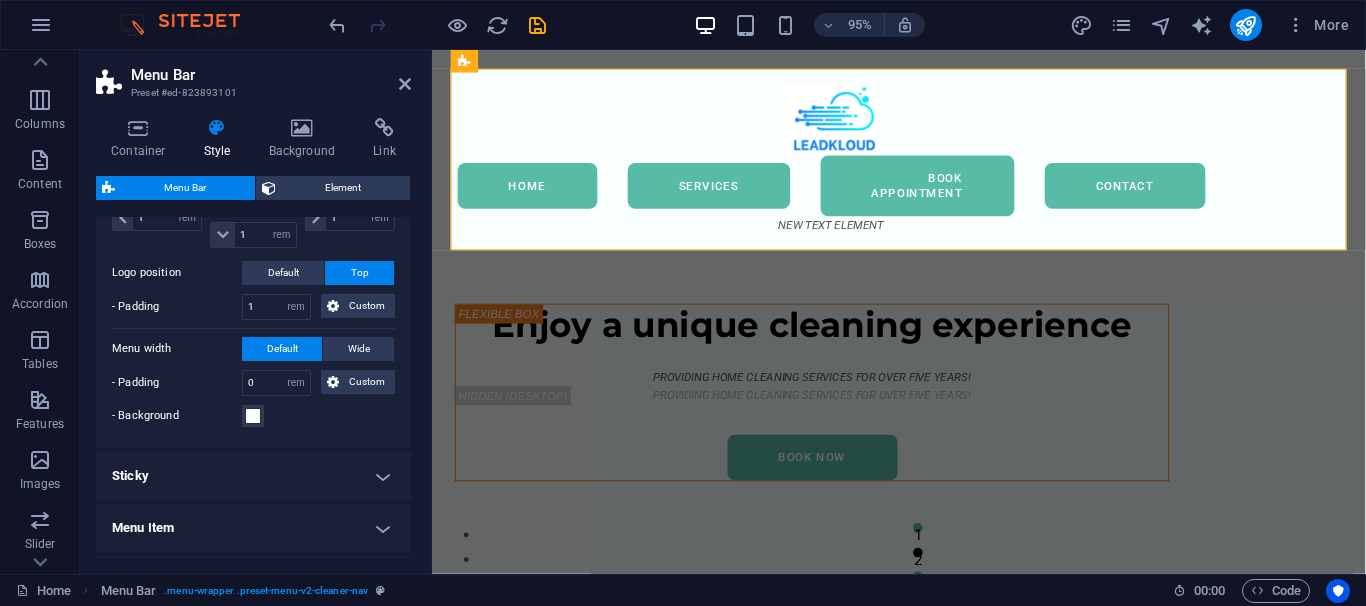 click on "Top" at bounding box center (359, 273) 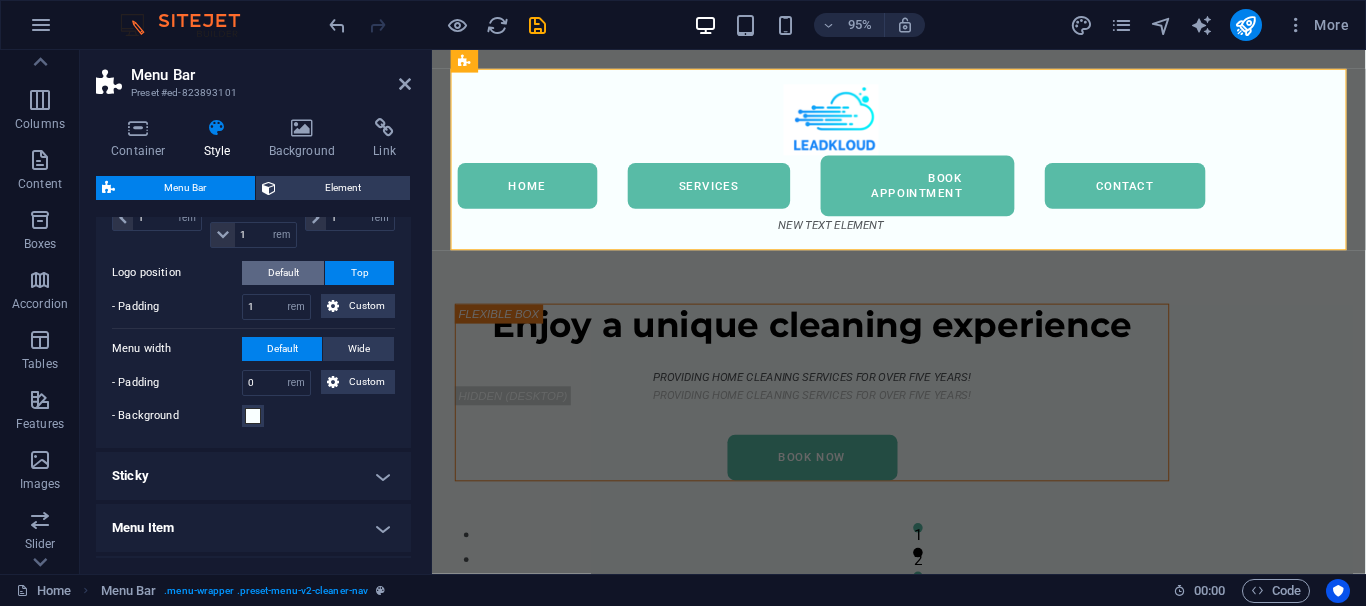 click on "Background Alignment Padding 1 px rem % vh vw Custom Custom 1 px rem % vh vw 1 px rem % vh vw 1 px rem % vh vw 1 px rem % vh vw Logo position Default Top  - Padding 1 px rem % vh vw Custom Custom 1 px rem % vh vw 1 px rem % vh vw 1 px rem % vh vw 1 px rem % vh vw Menu width Default Wide  - Padding 0 px rem % vh vw Custom Custom 0 px rem % vh vw 0 px rem % vh vw 0 px rem % vh vw 0 px rem % vh vw  - Background" at bounding box center (253, 257) 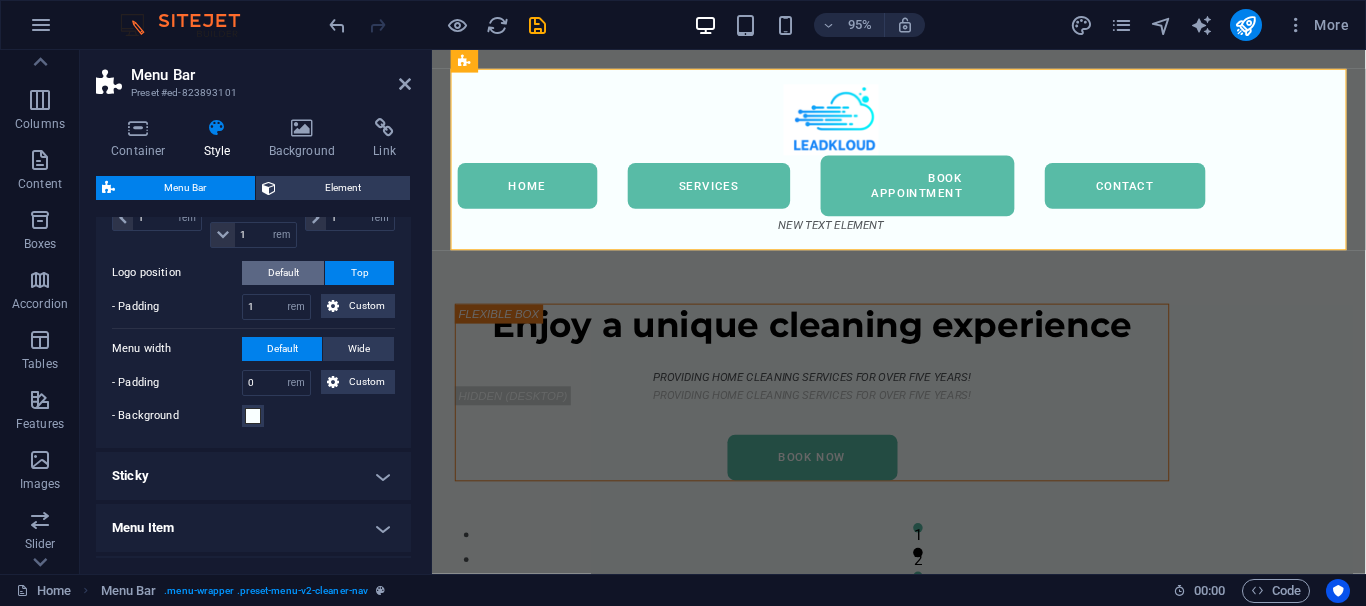 click on "Default" at bounding box center [283, 273] 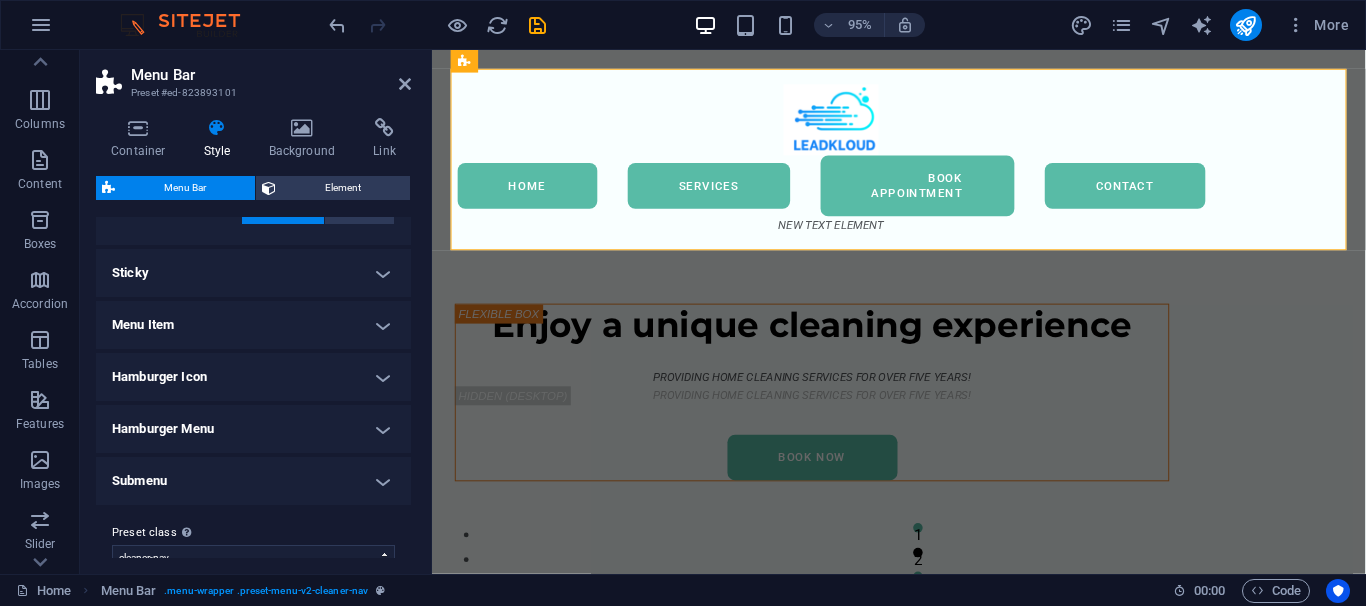 scroll, scrollTop: 897, scrollLeft: 0, axis: vertical 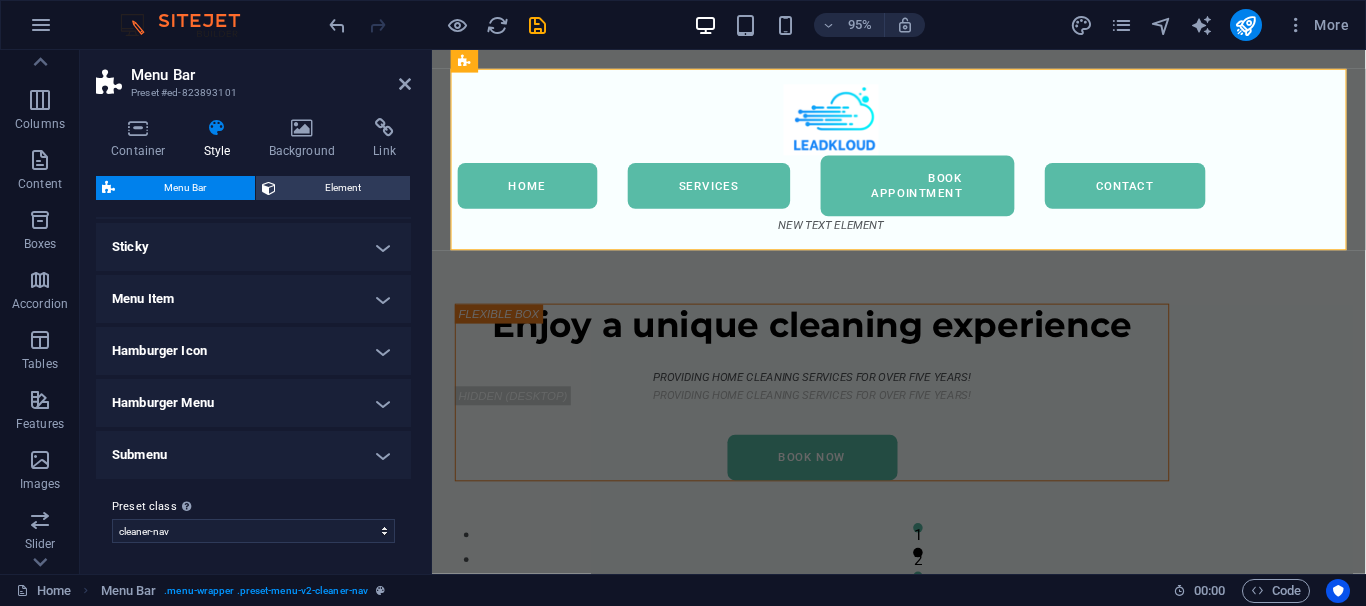 click on "Menu Item" at bounding box center (253, 299) 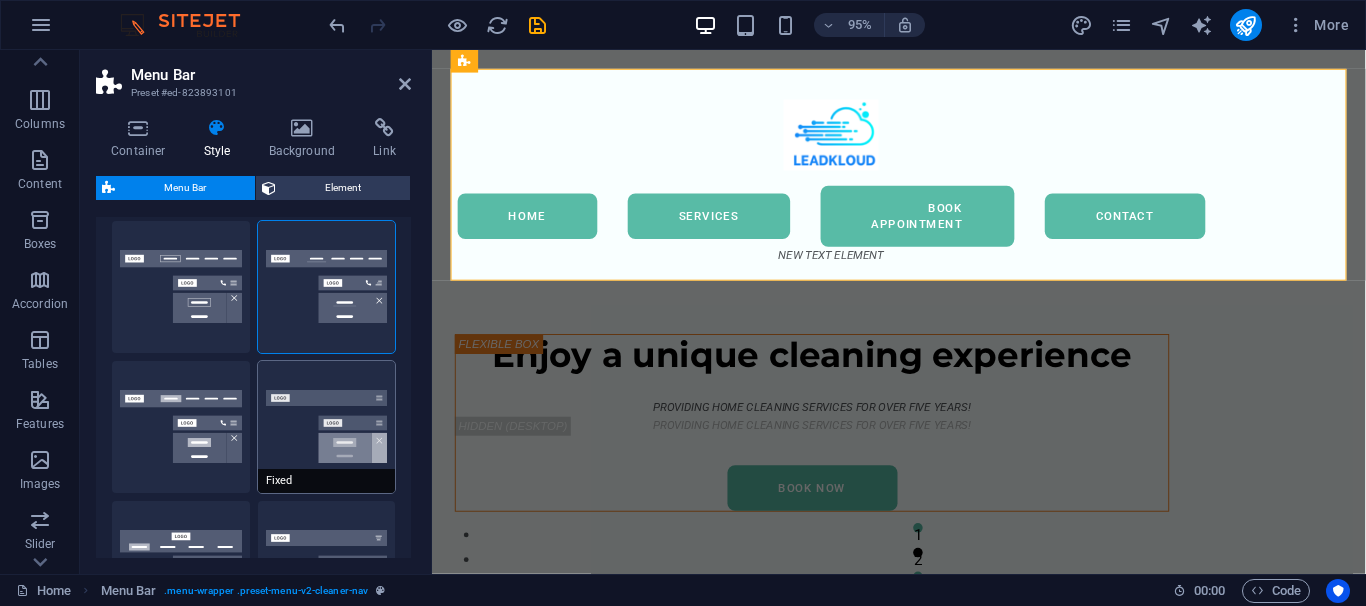 scroll, scrollTop: 0, scrollLeft: 0, axis: both 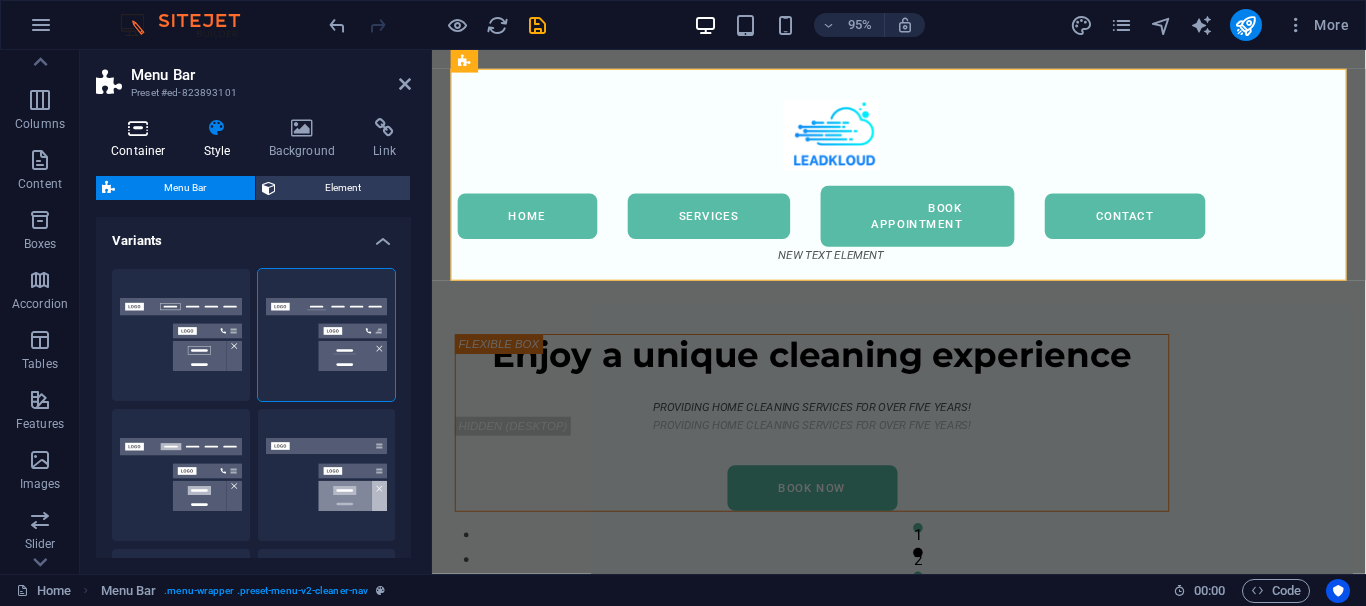 click on "Container" at bounding box center [142, 139] 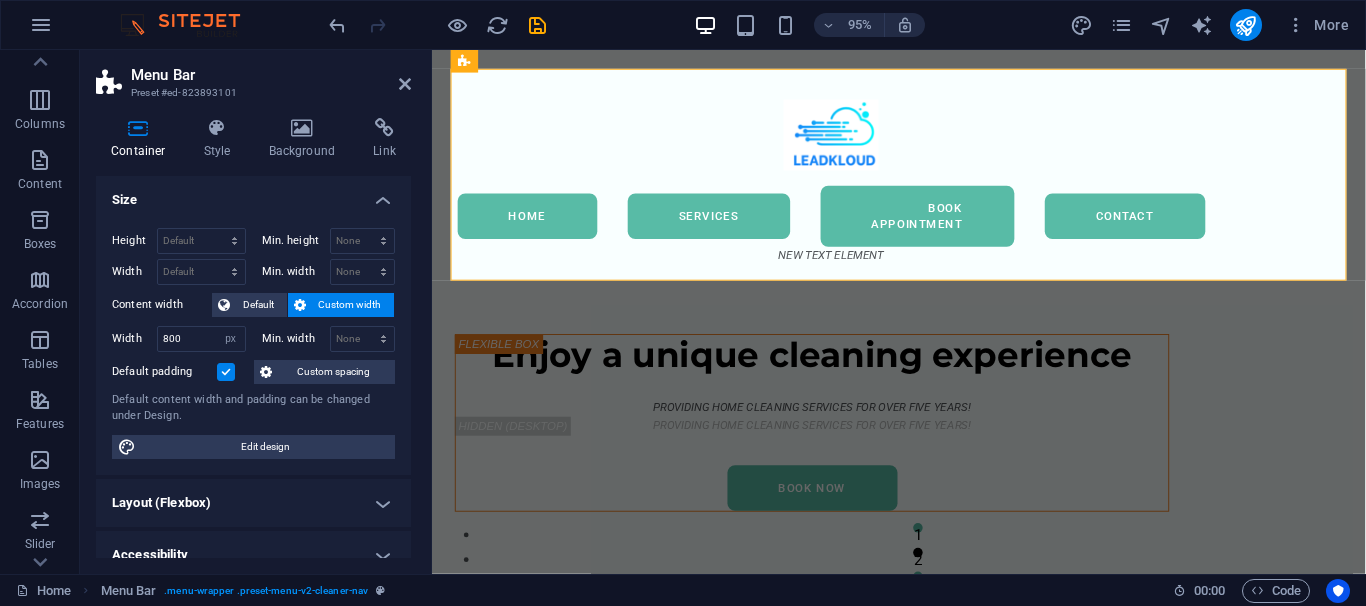click on "Size" at bounding box center [253, 194] 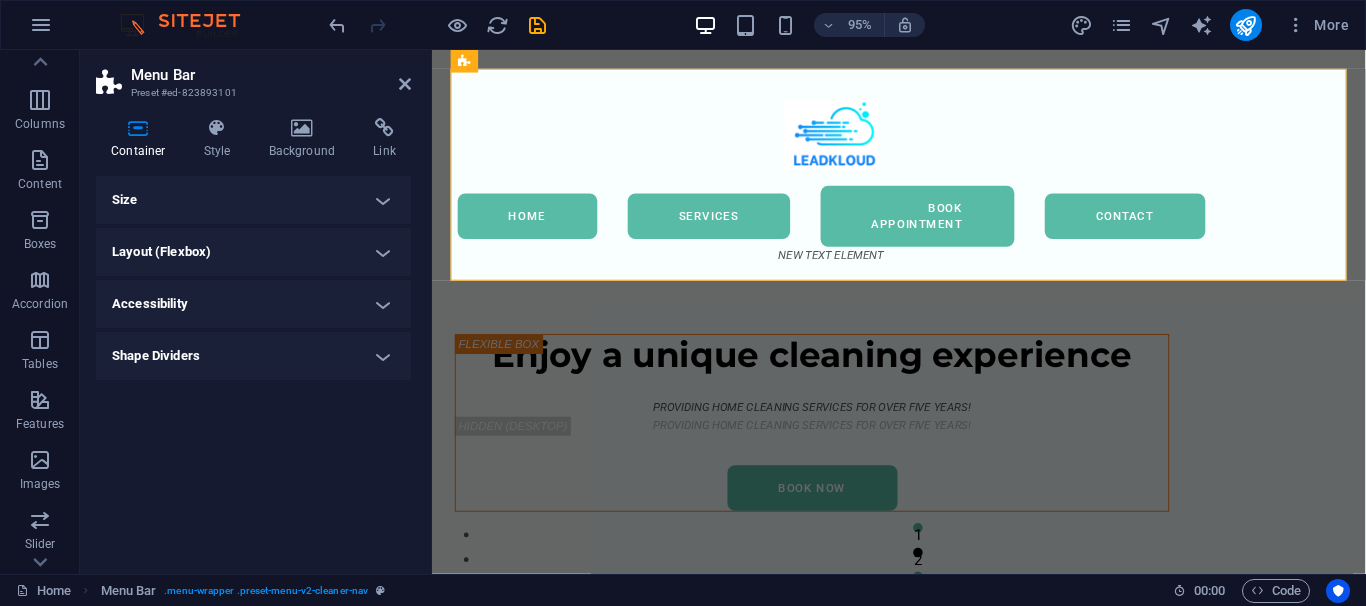 click on "Layout (Flexbox)" at bounding box center [253, 252] 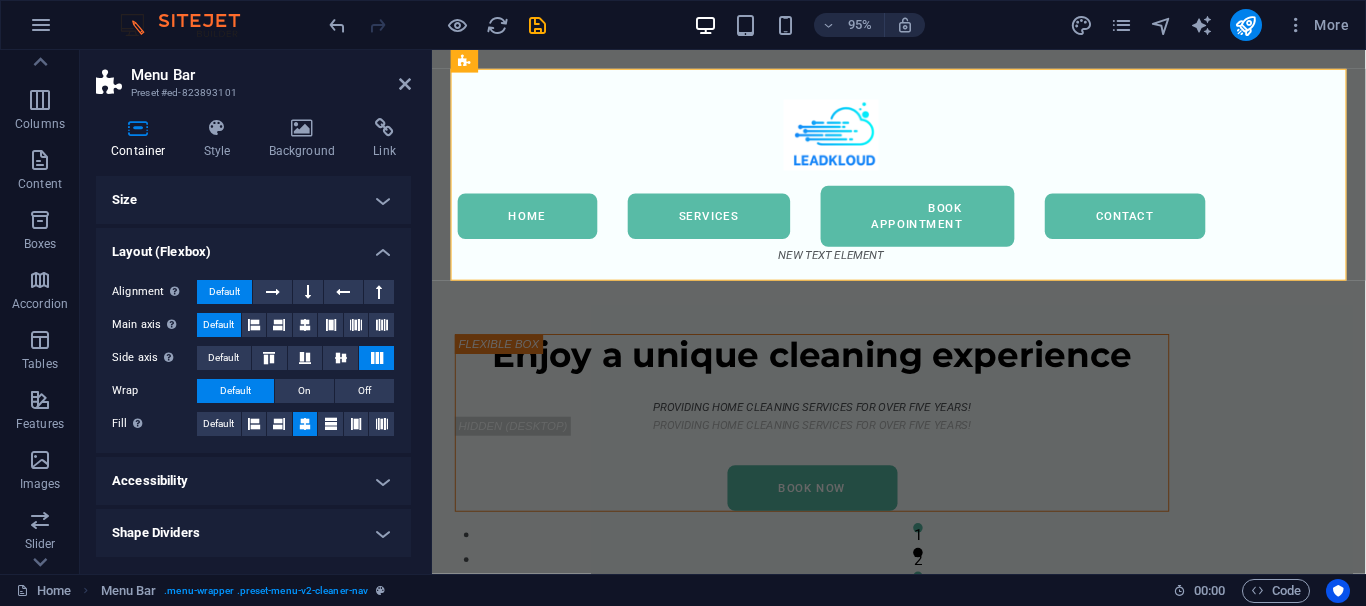 click on "Accessibility" at bounding box center (253, 481) 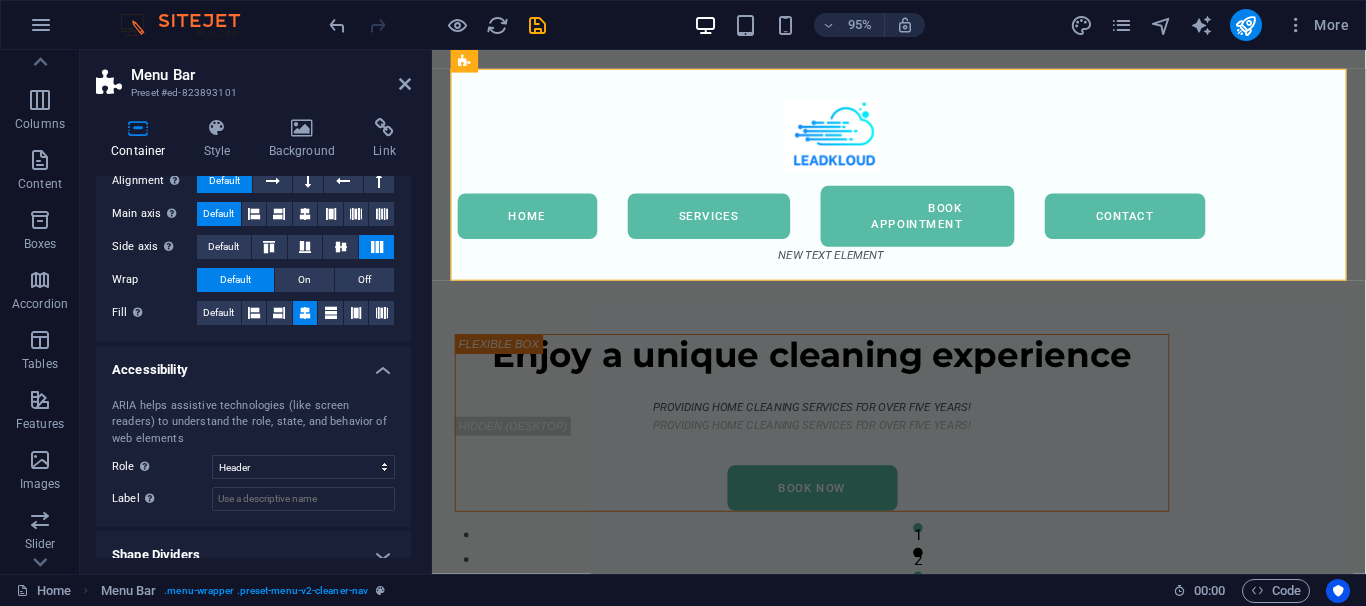 scroll, scrollTop: 132, scrollLeft: 0, axis: vertical 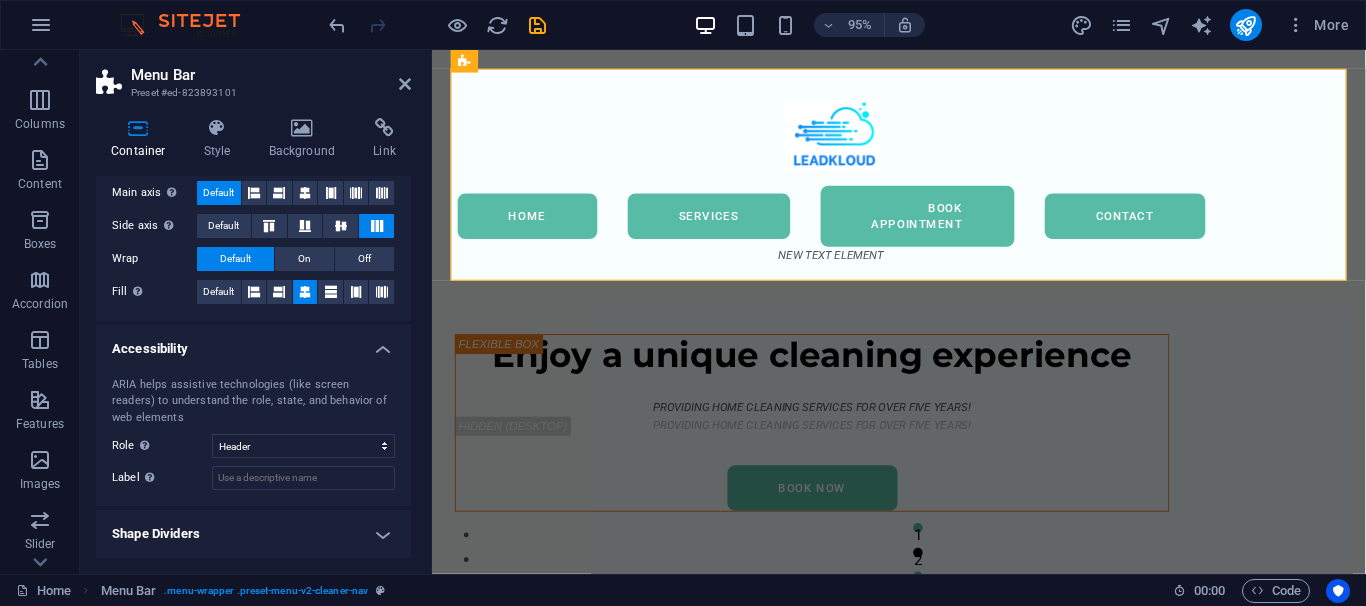 click on "Shape Dividers" at bounding box center (253, 534) 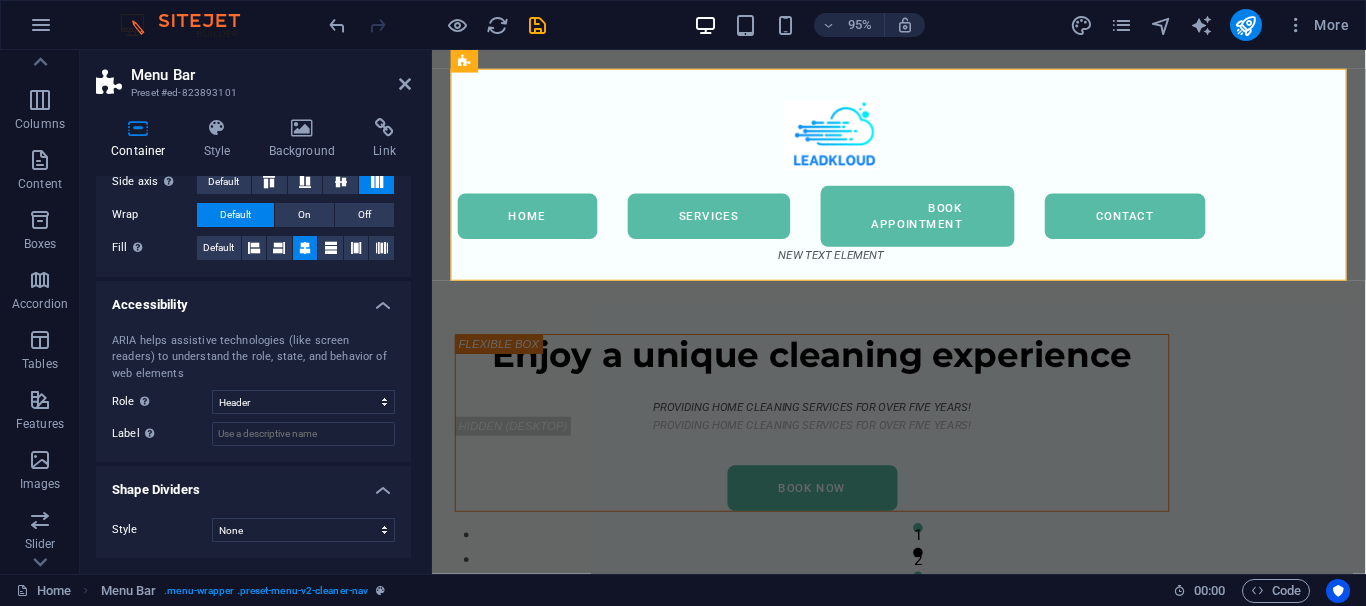 scroll, scrollTop: 0, scrollLeft: 0, axis: both 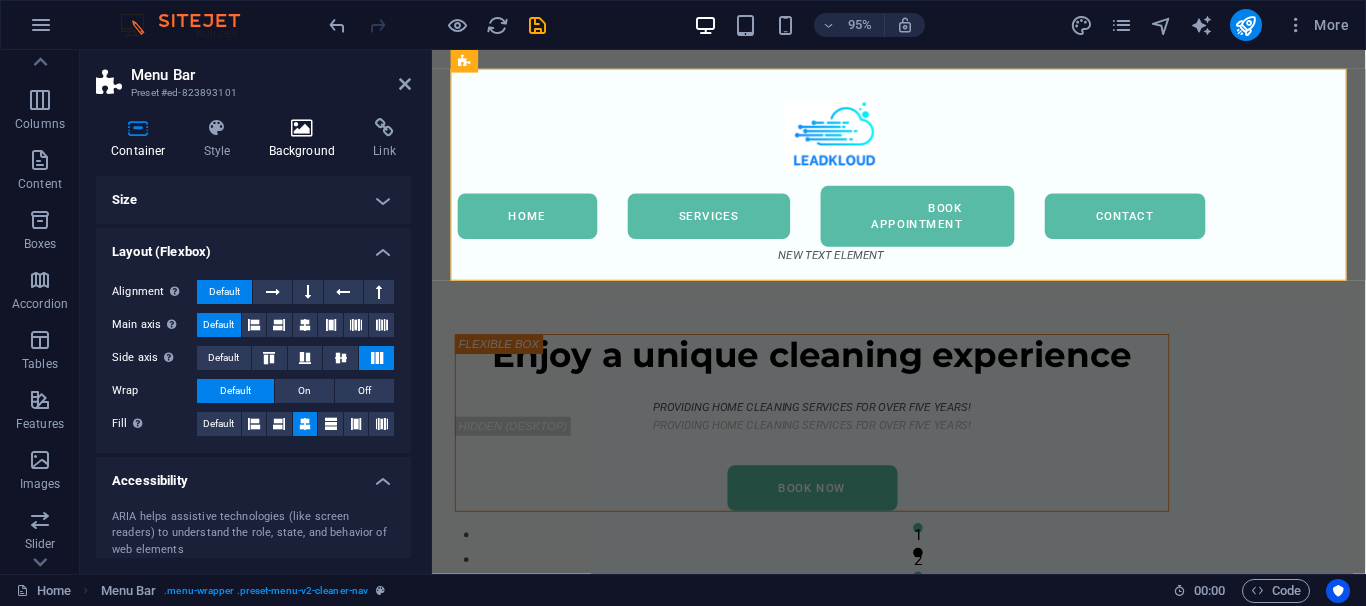 click on "Background" at bounding box center (306, 139) 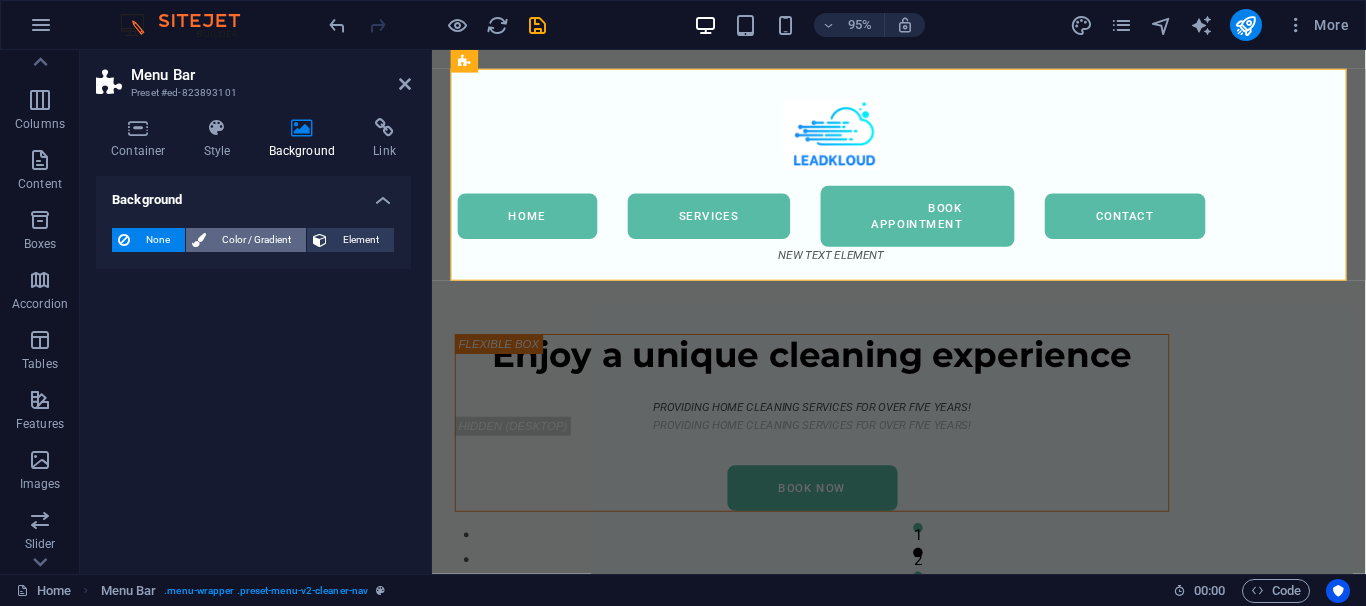 click on "Color / Gradient" at bounding box center [256, 240] 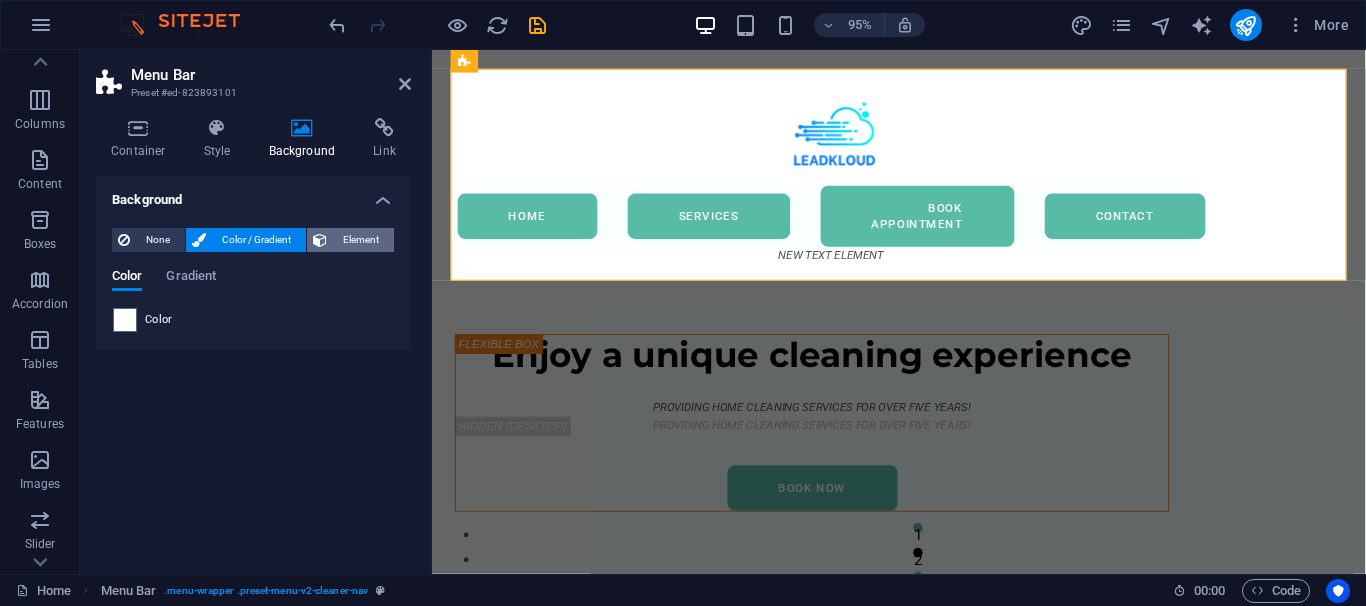 click on "Element" at bounding box center [360, 240] 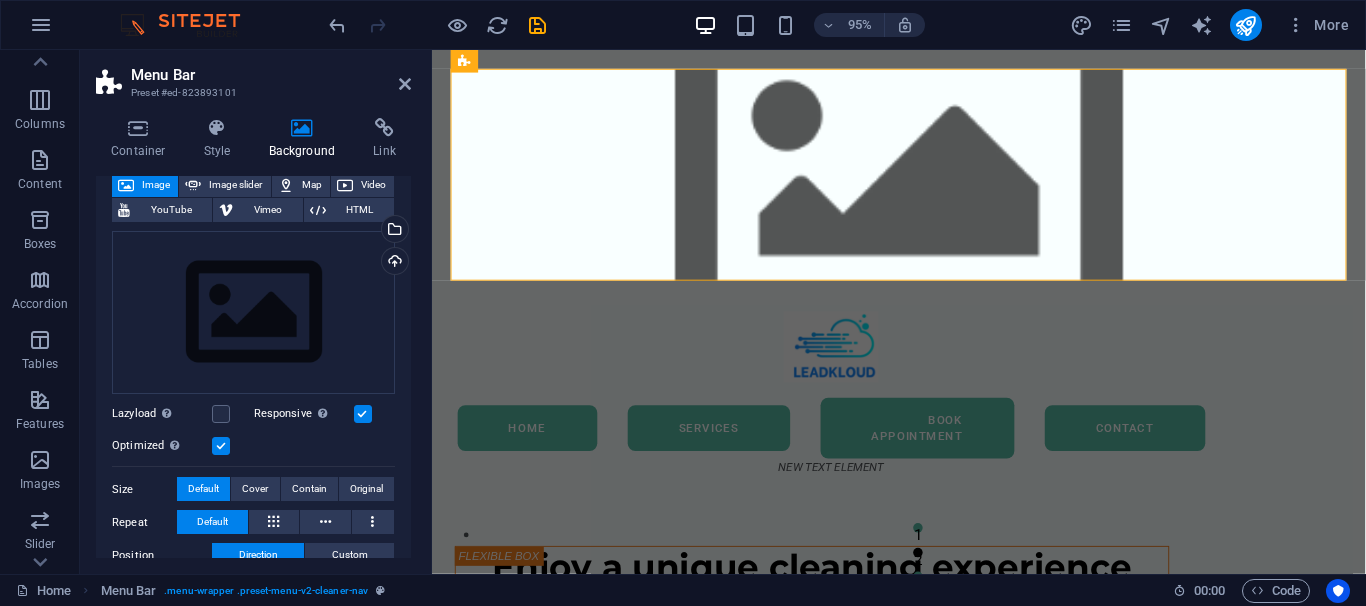 scroll, scrollTop: 0, scrollLeft: 0, axis: both 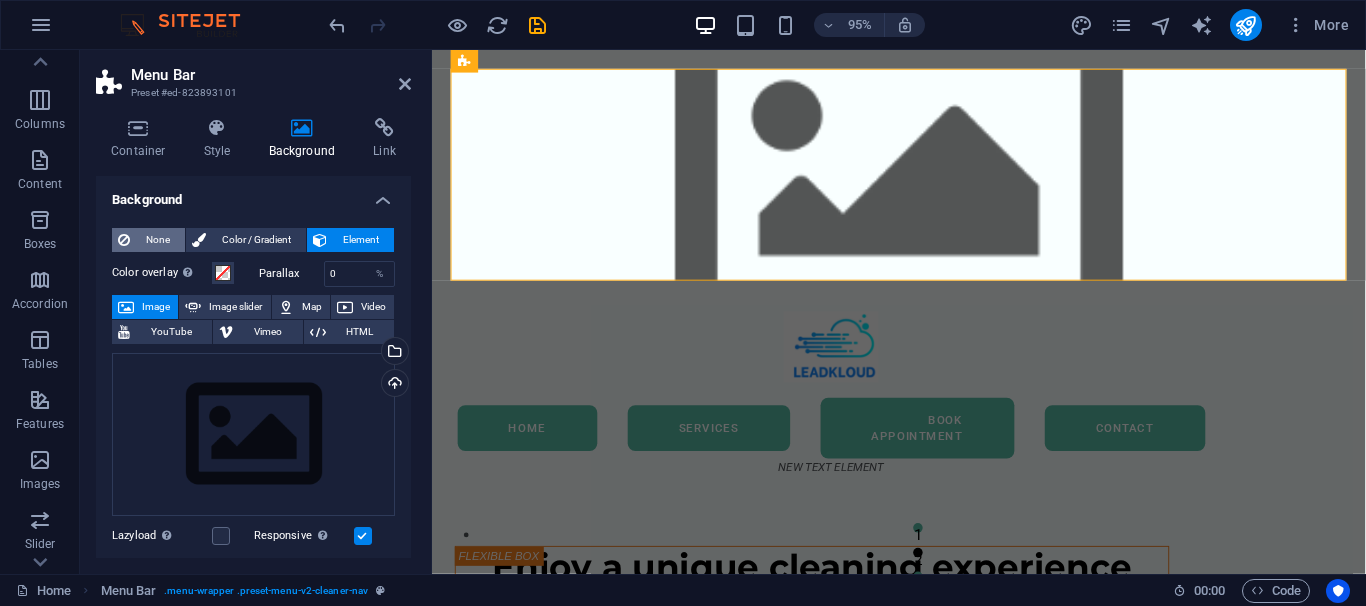 click on "None" at bounding box center [157, 240] 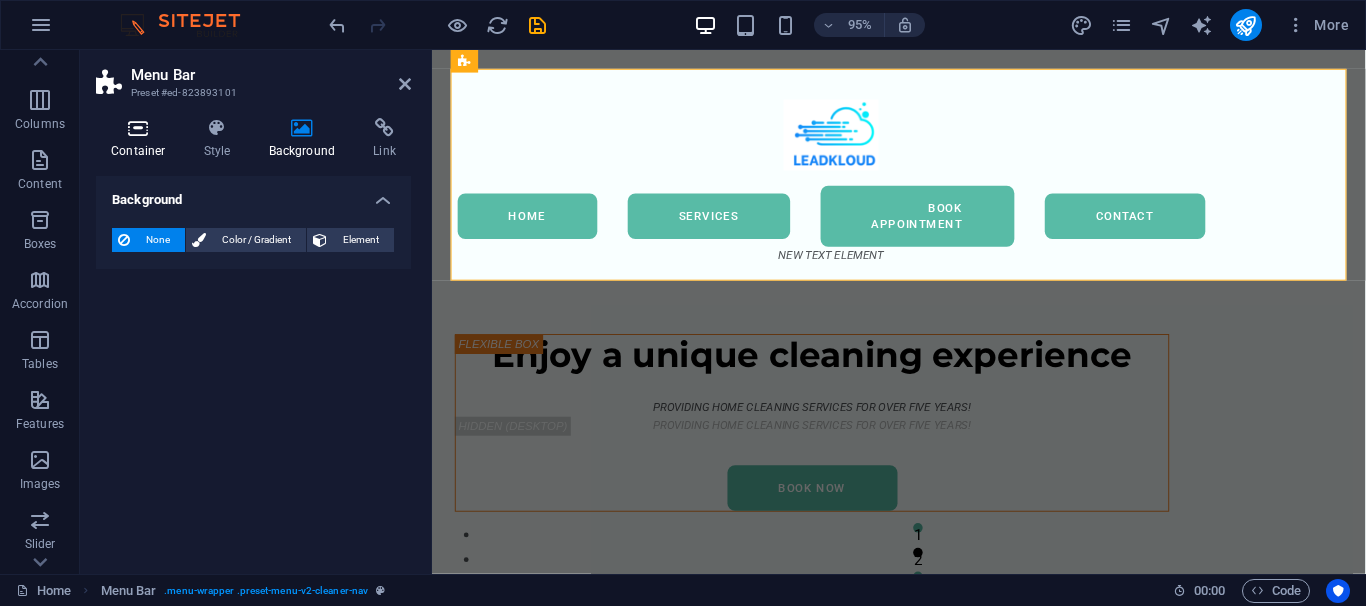click on "Container" at bounding box center [142, 139] 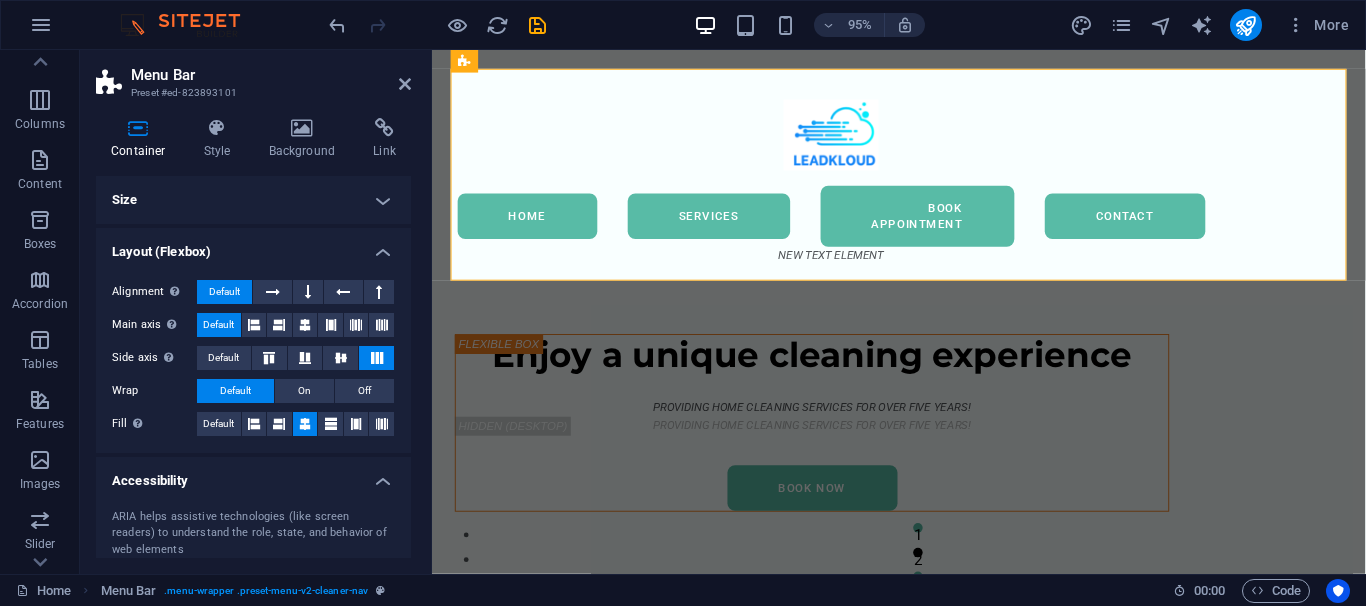 click on "Size" at bounding box center [253, 200] 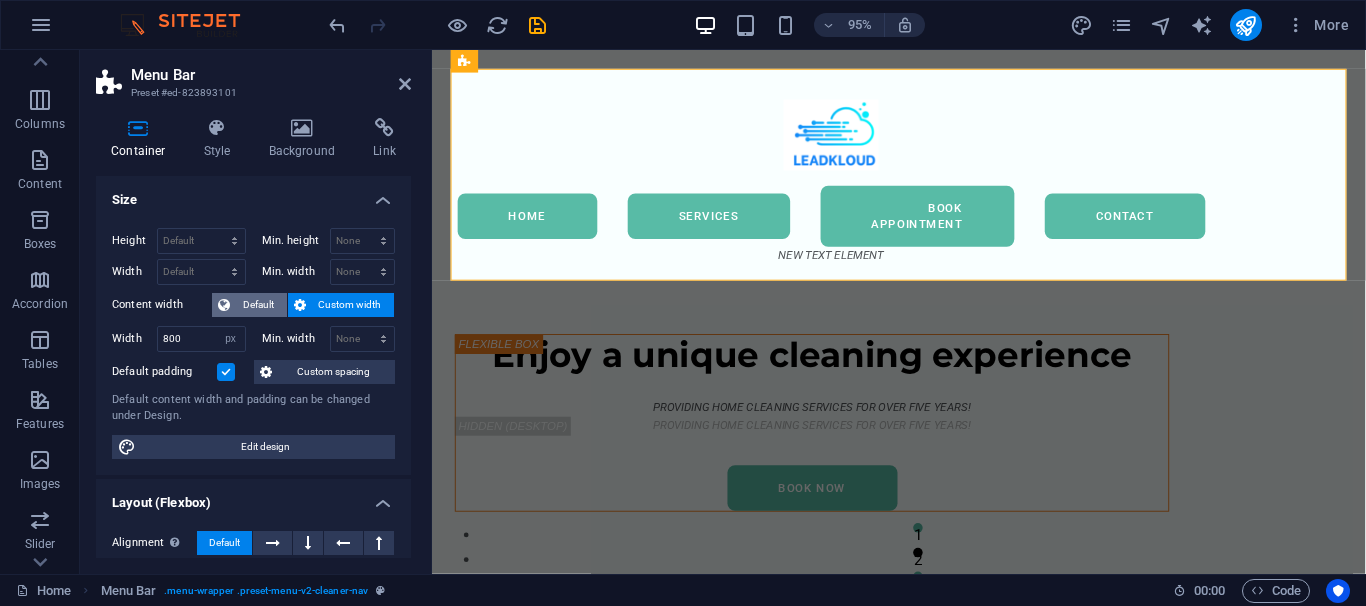 click on "Default" at bounding box center (258, 305) 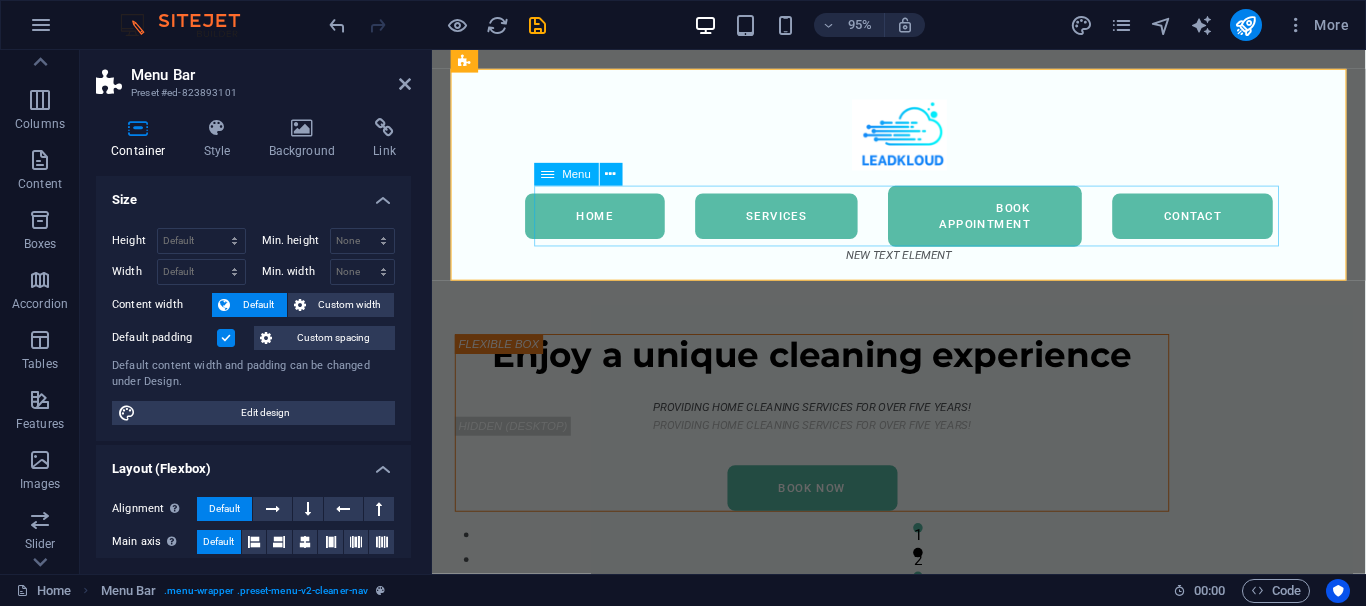 click on "Home Services Book Appointment Contact" at bounding box center (924, 225) 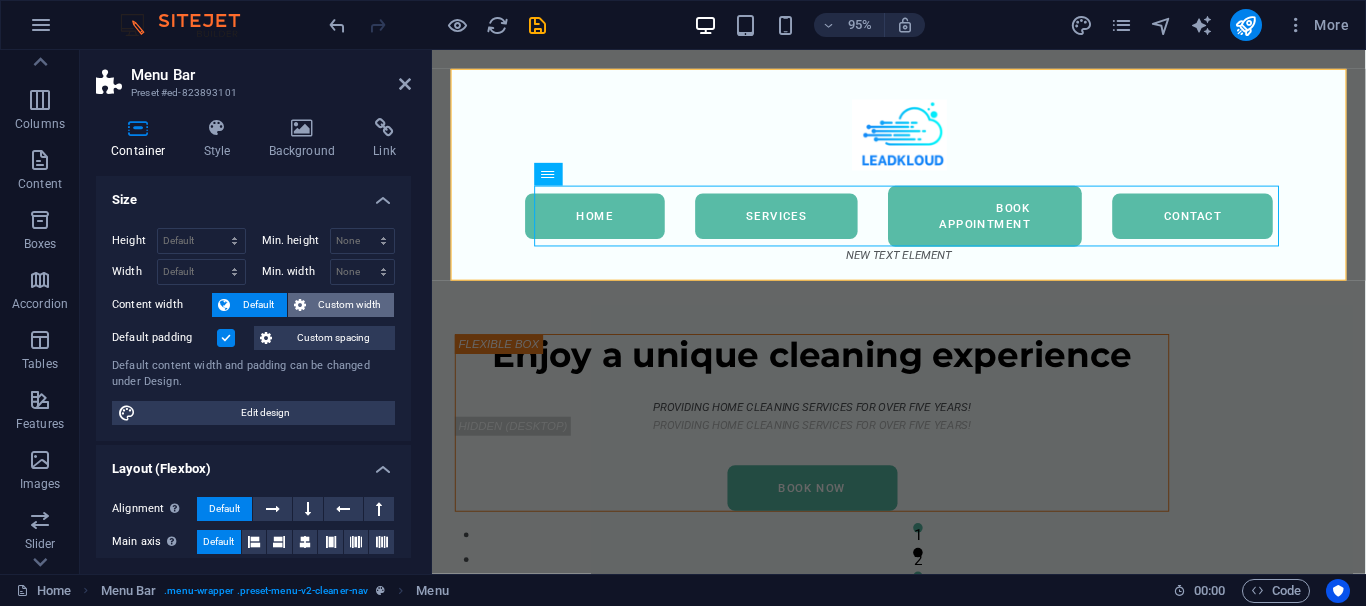 click on "Custom width" at bounding box center (350, 305) 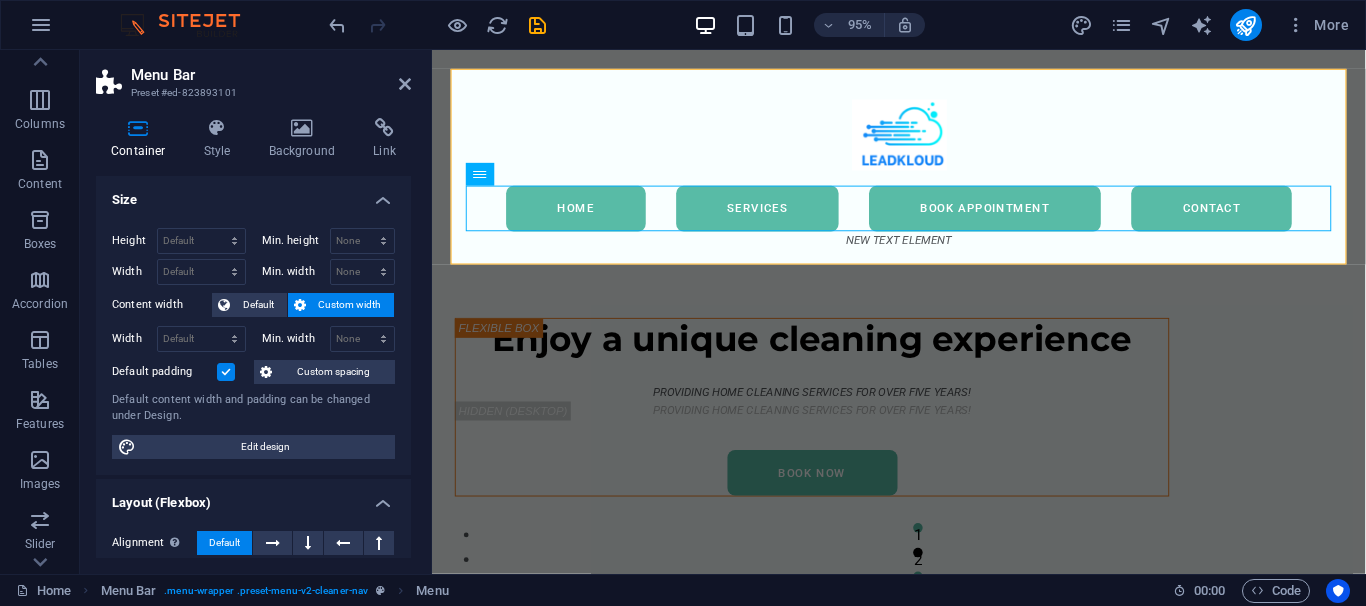 click on "Custom width" at bounding box center [350, 305] 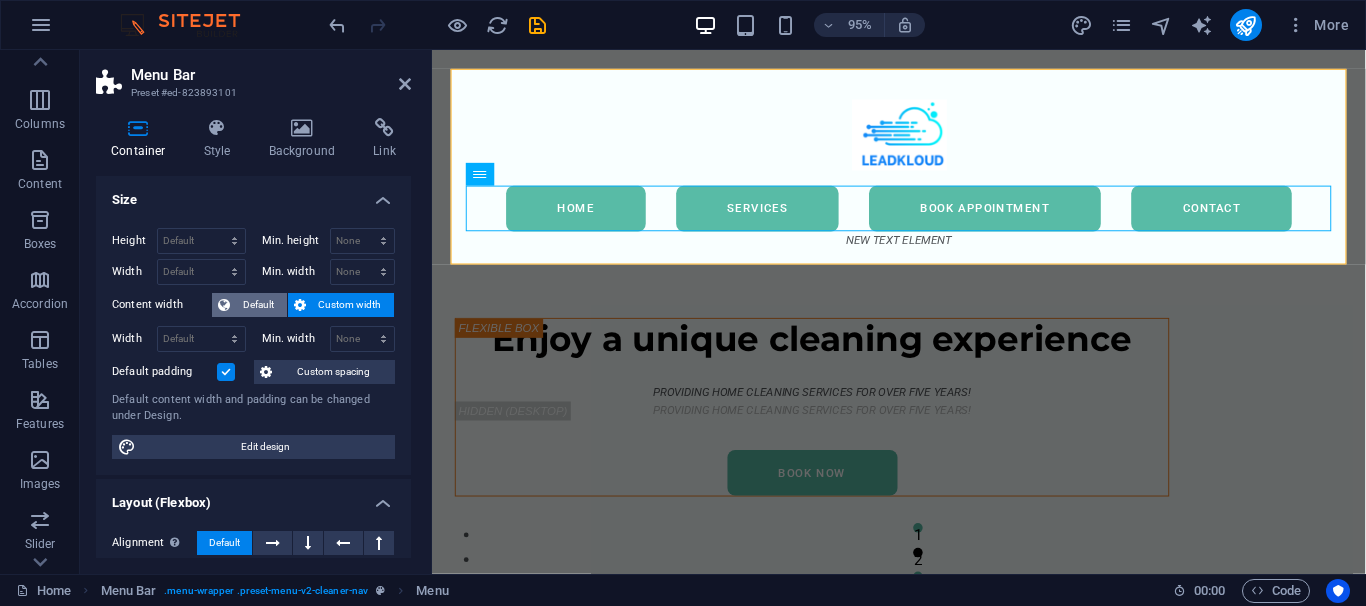 click on "Default" at bounding box center [258, 305] 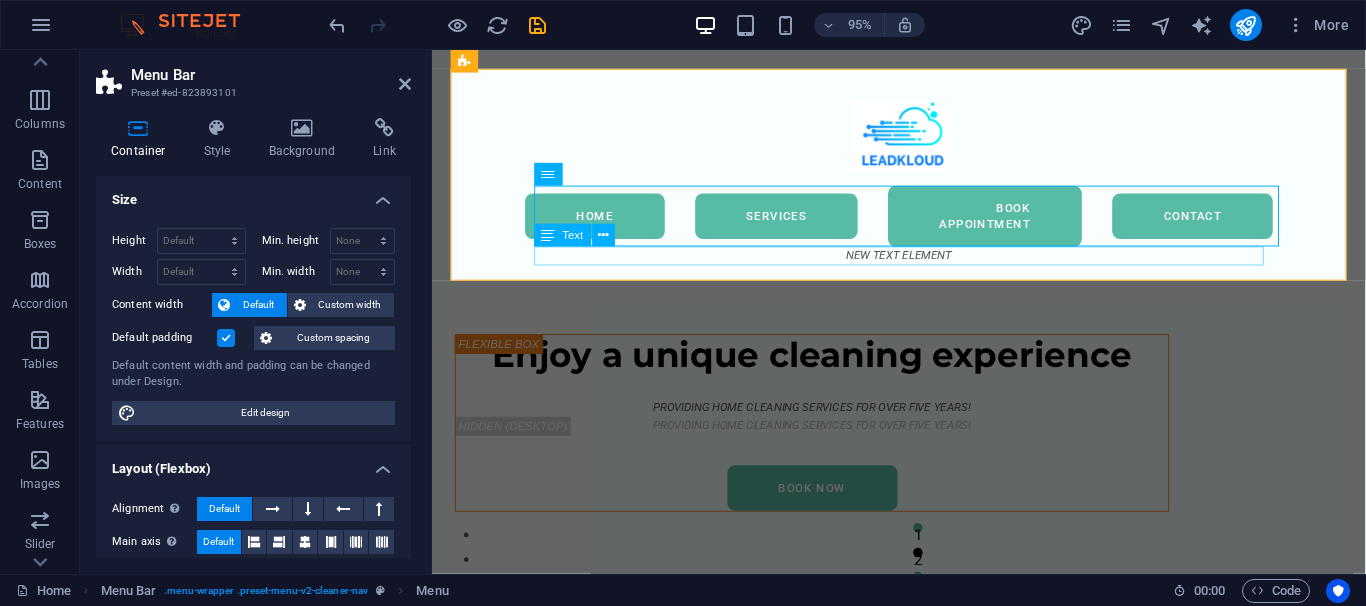 click on "New text element" at bounding box center (924, 266) 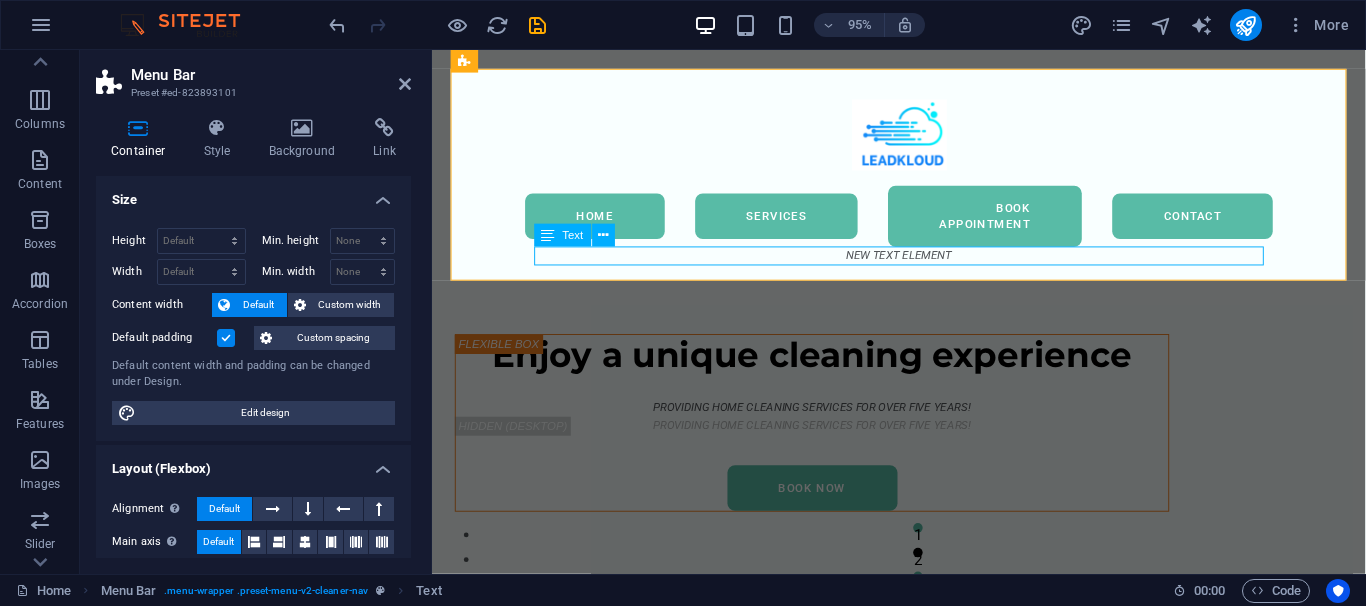 click on "New text element" at bounding box center (924, 266) 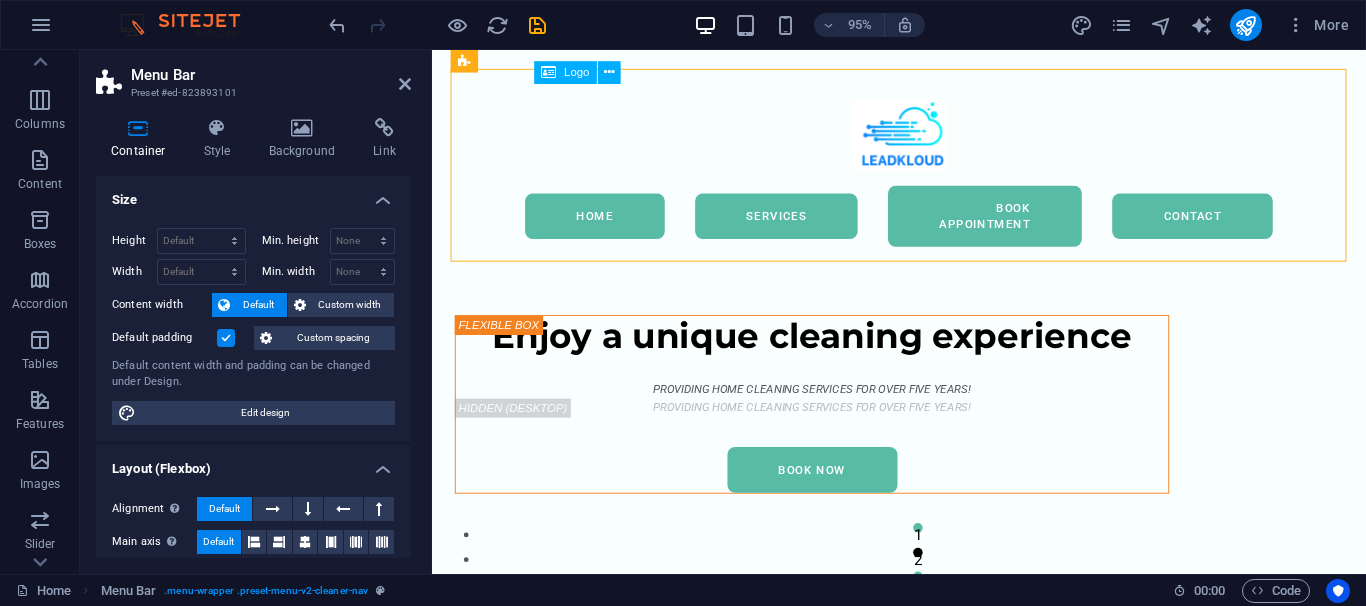 drag, startPoint x: 907, startPoint y: 147, endPoint x: 673, endPoint y: 136, distance: 234.2584 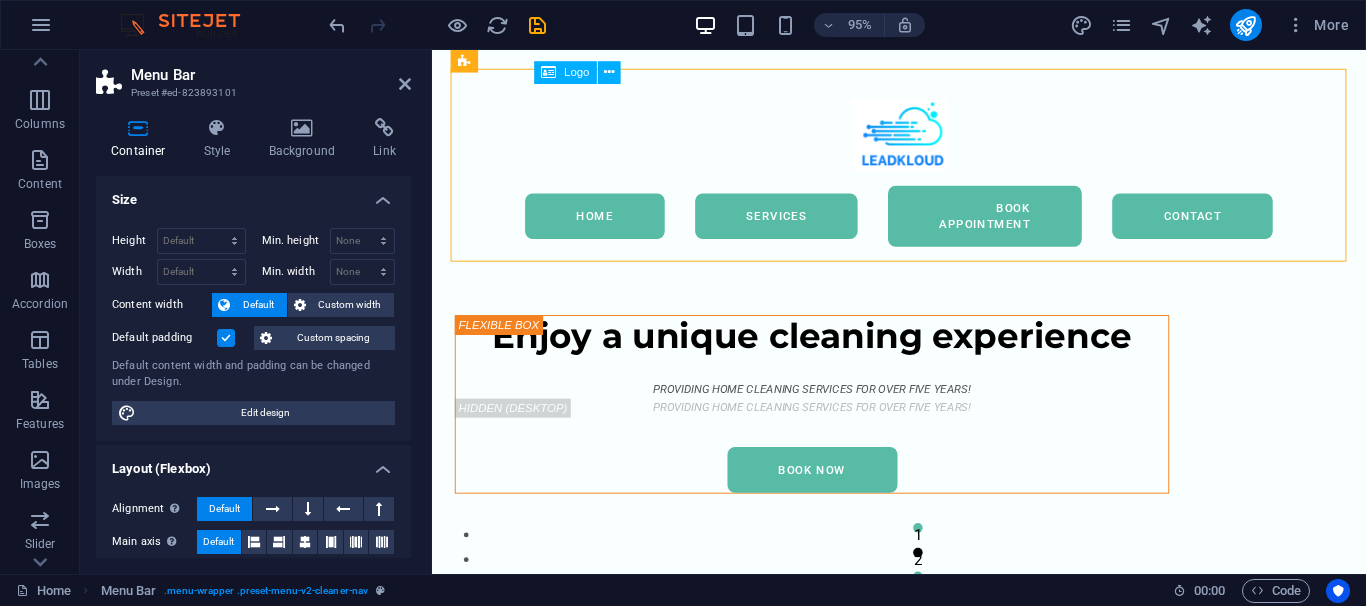 click at bounding box center [924, 139] 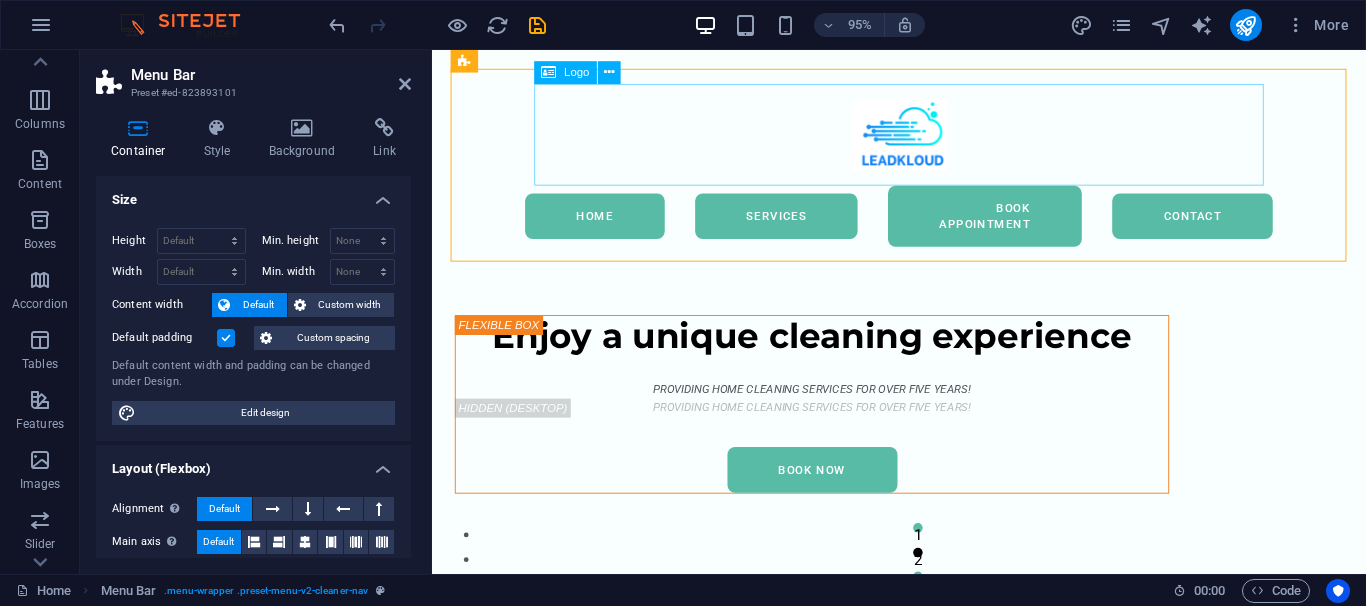 click at bounding box center (924, 139) 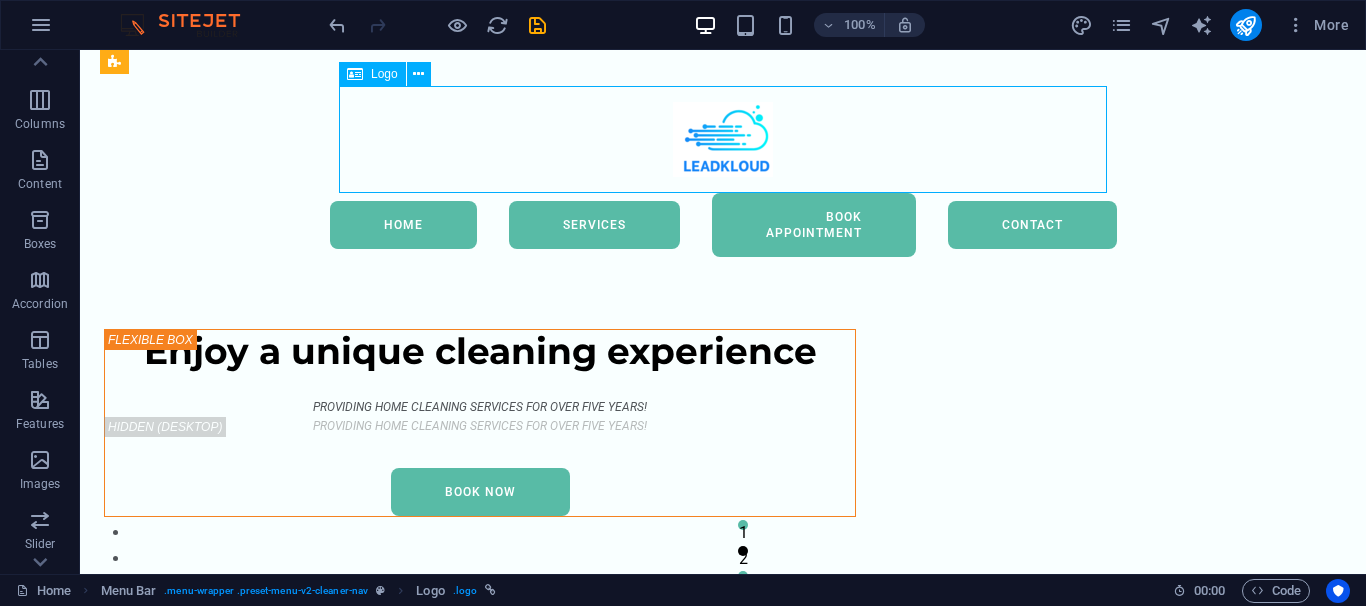 drag, startPoint x: 745, startPoint y: 139, endPoint x: 471, endPoint y: 116, distance: 274.96362 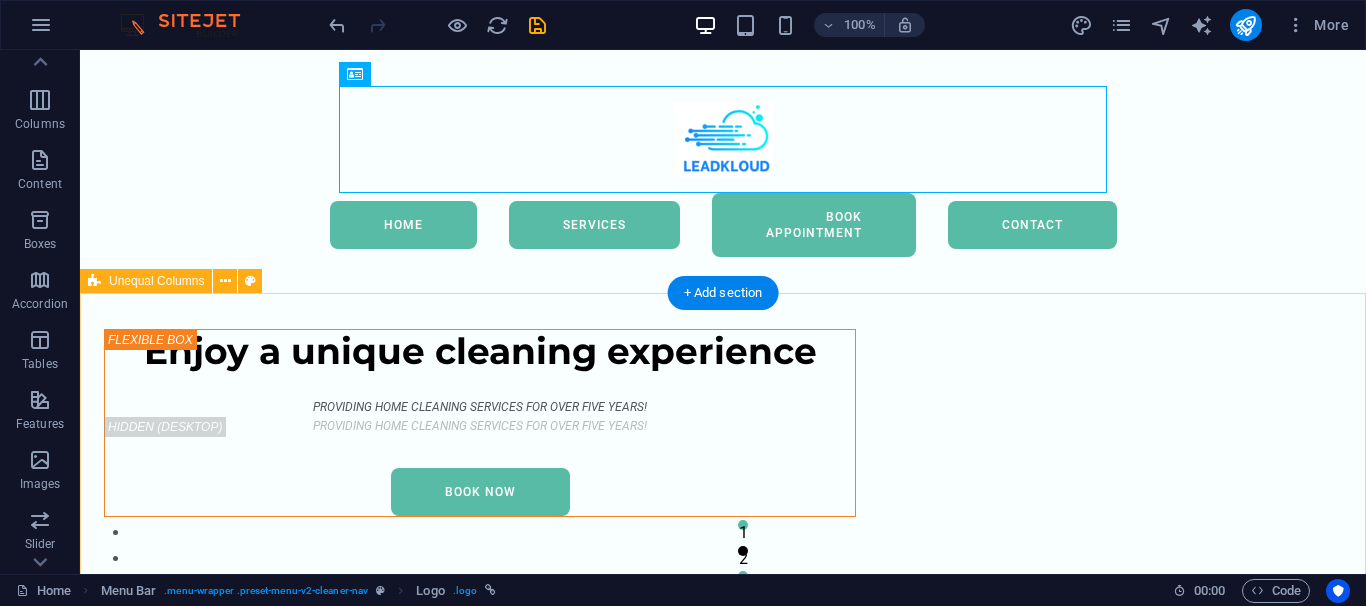 click on "Enjoy a unique cleaning experience Providing home cleaning services for over five years! Providing home cleaning services for over five years! Book Now" at bounding box center (723, 829) 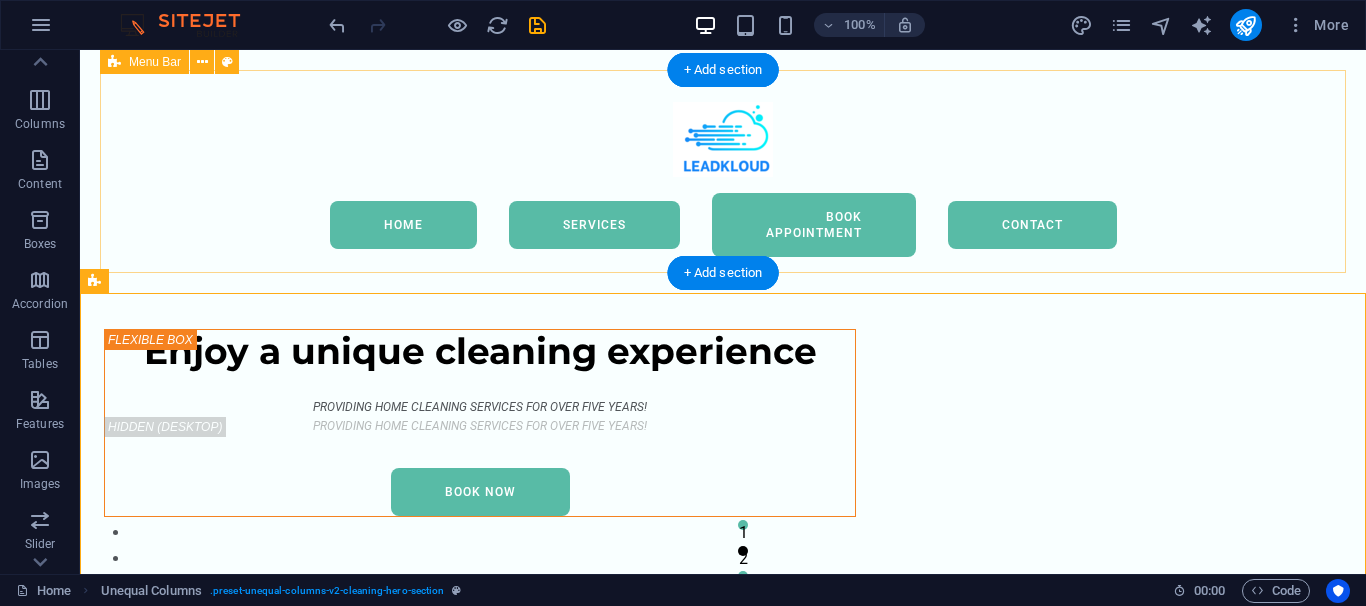 click on "Home Services Book Appointment Contact" at bounding box center [723, 171] 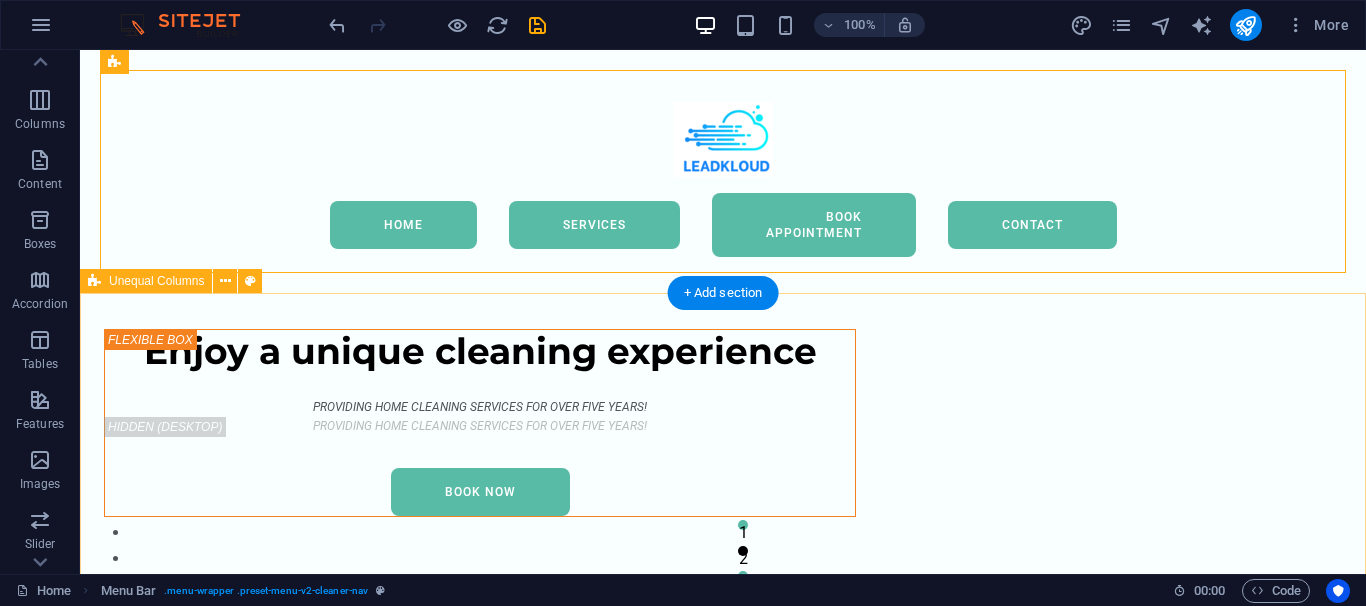 click on "Enjoy a unique cleaning experience Providing home cleaning services for over five years! Providing home cleaning services for over five years! Book Now" at bounding box center [723, 829] 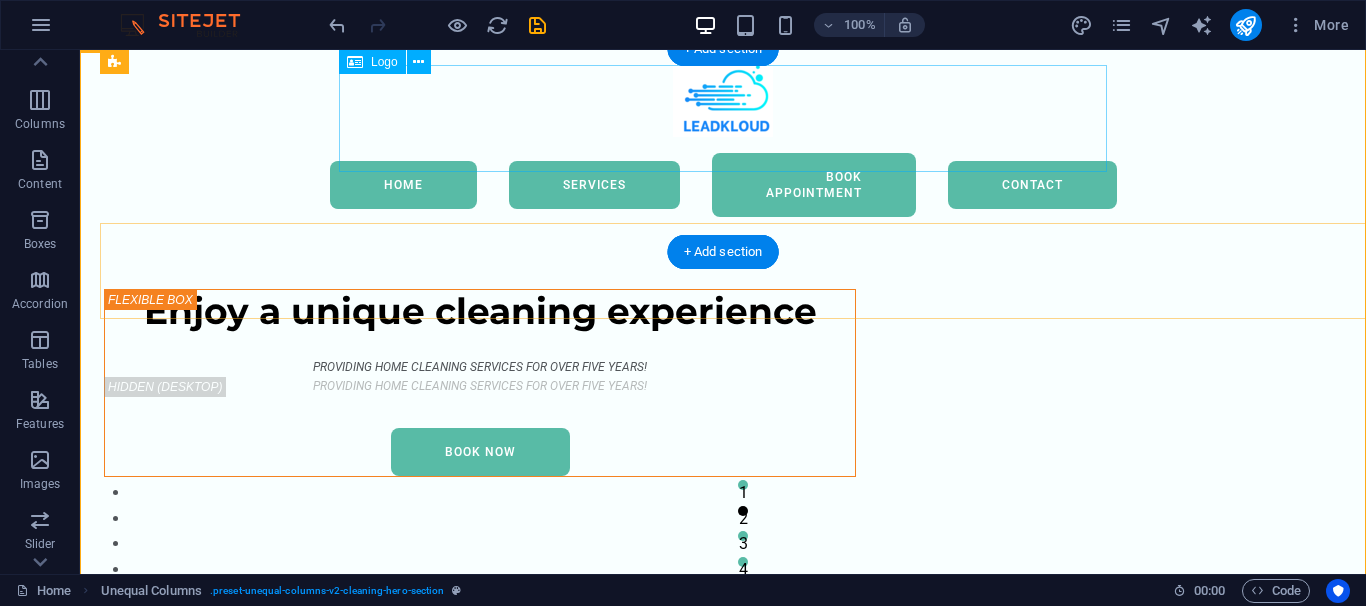 scroll, scrollTop: 0, scrollLeft: 0, axis: both 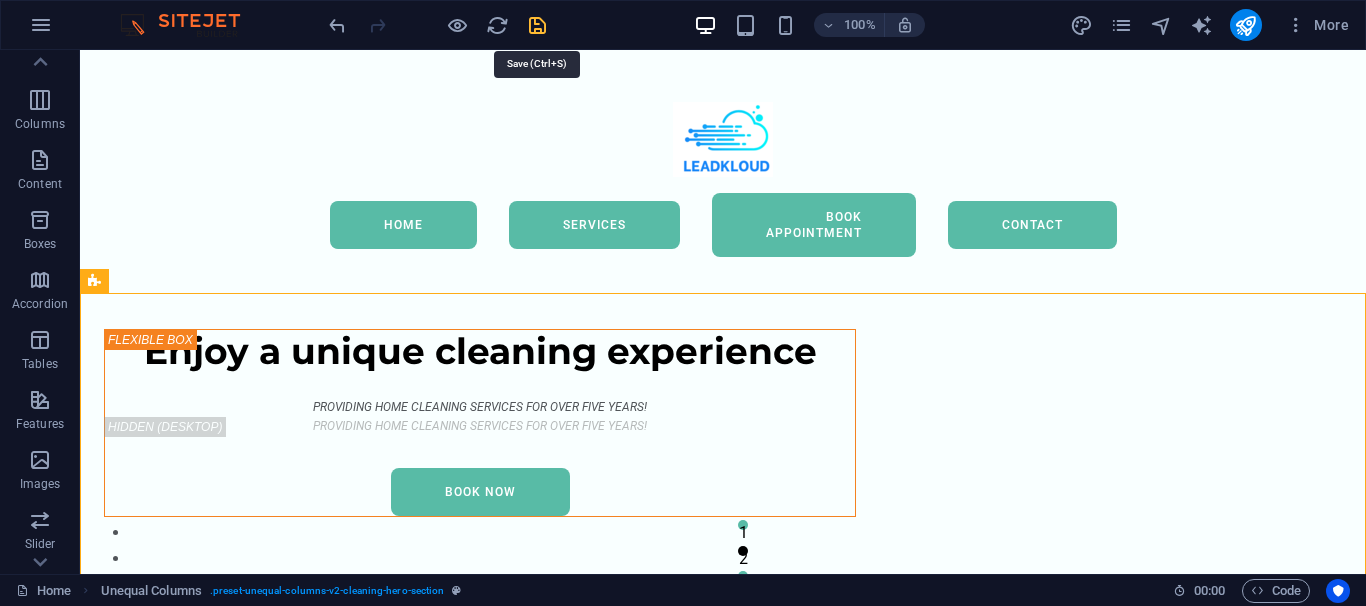 click at bounding box center [537, 25] 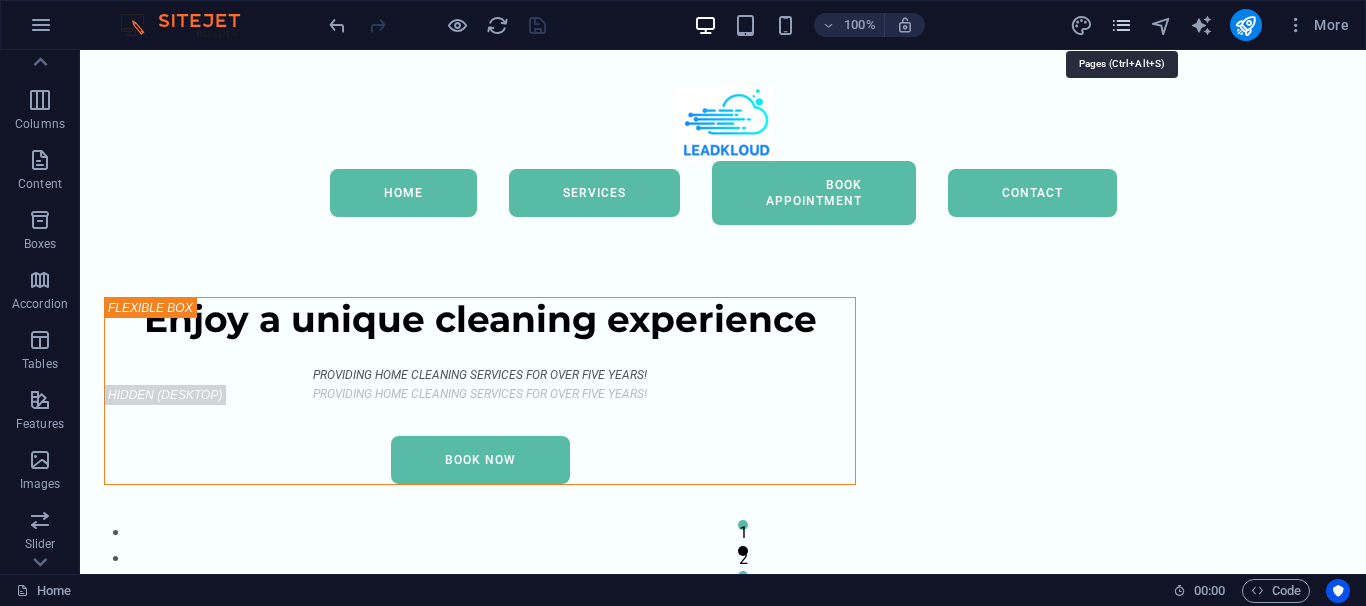 click at bounding box center (1121, 25) 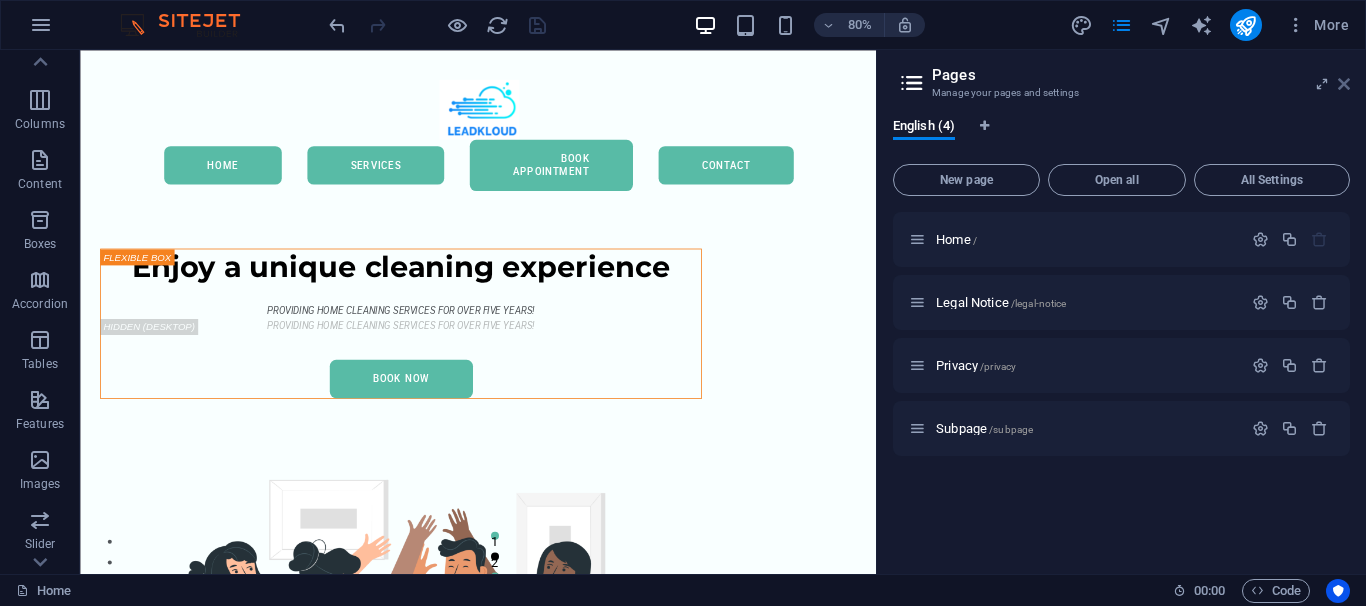 drag, startPoint x: 1347, startPoint y: 81, endPoint x: 1204, endPoint y: 6, distance: 161.47446 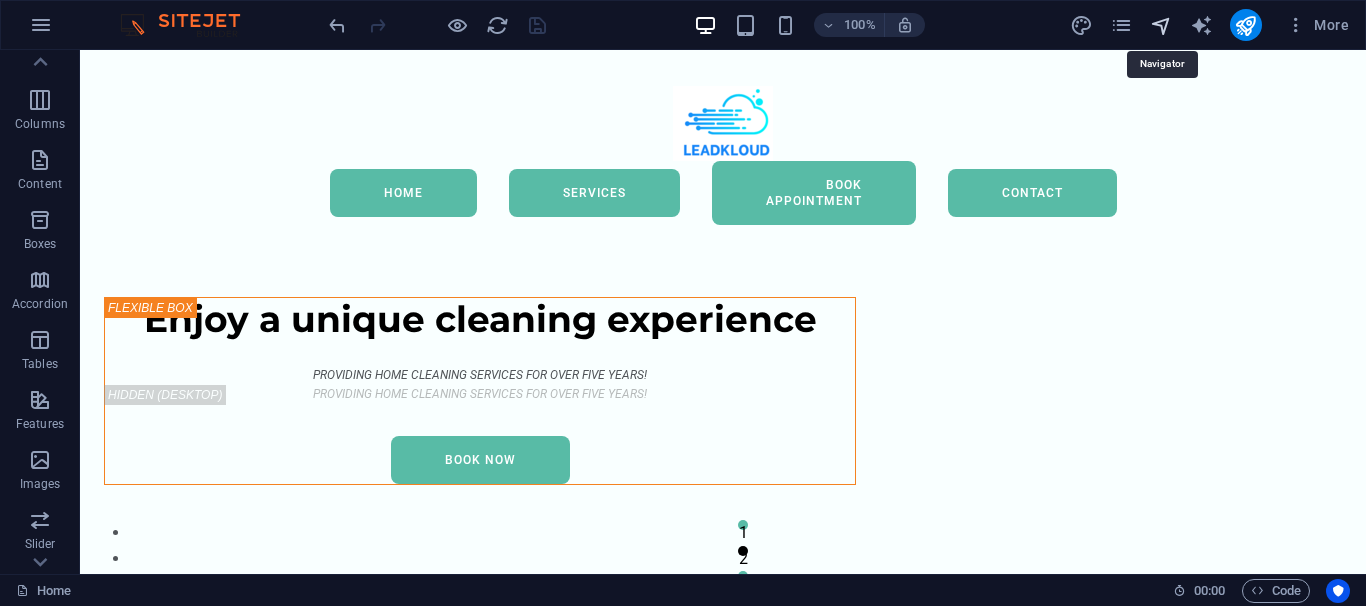 click at bounding box center (1161, 25) 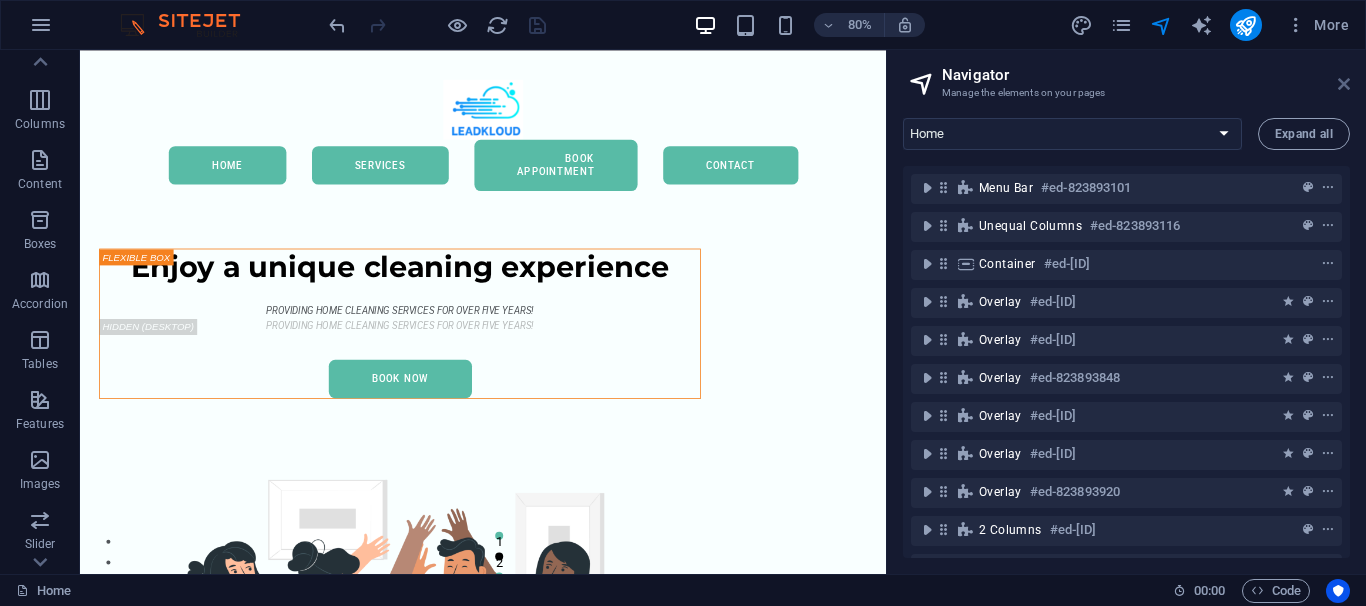 click at bounding box center [1344, 84] 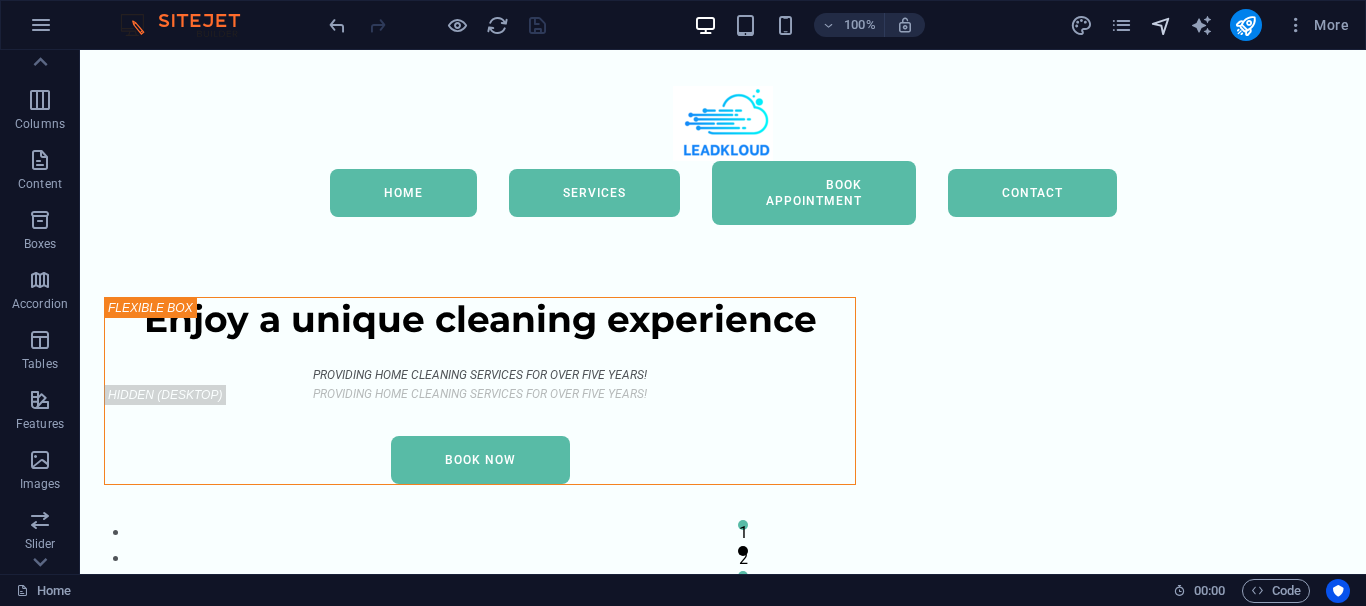 click at bounding box center [1161, 25] 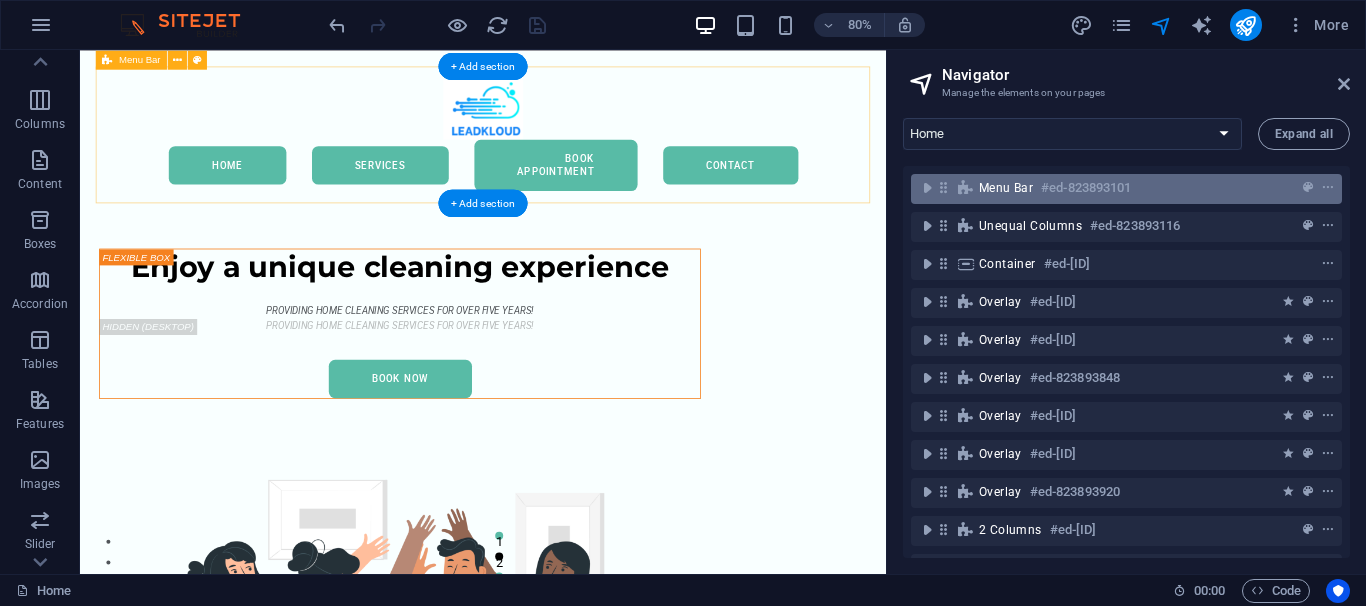 click on "Menu Bar #ed-823893101" at bounding box center [1110, 188] 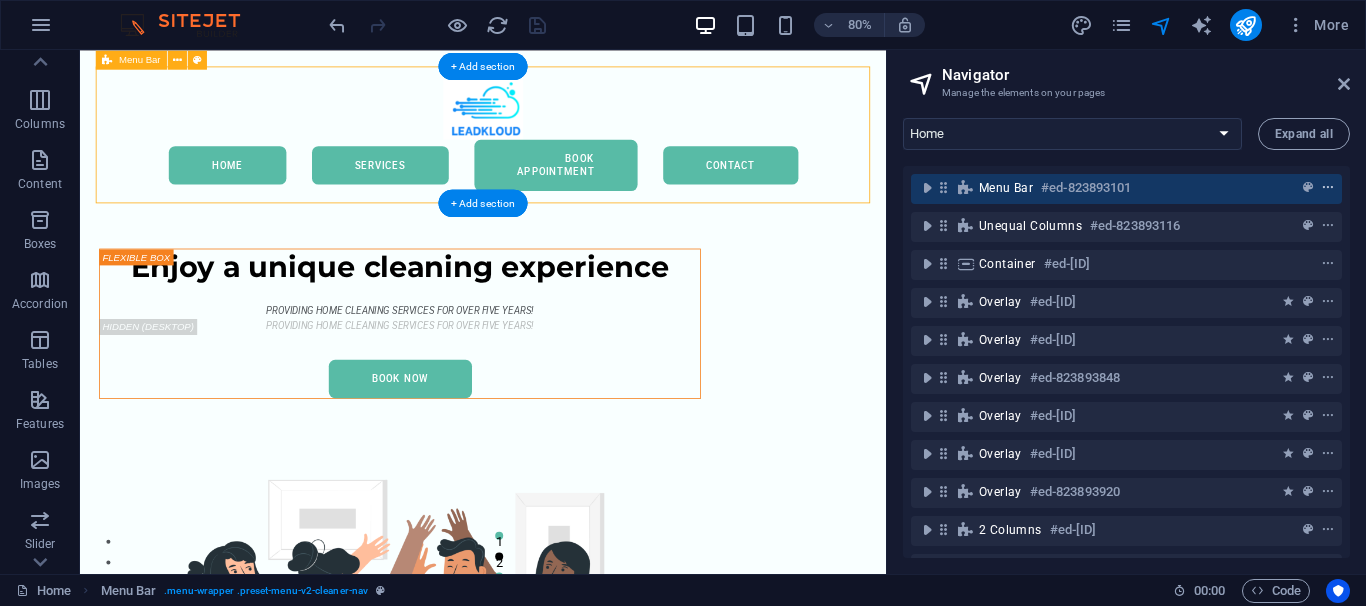 click at bounding box center [1328, 188] 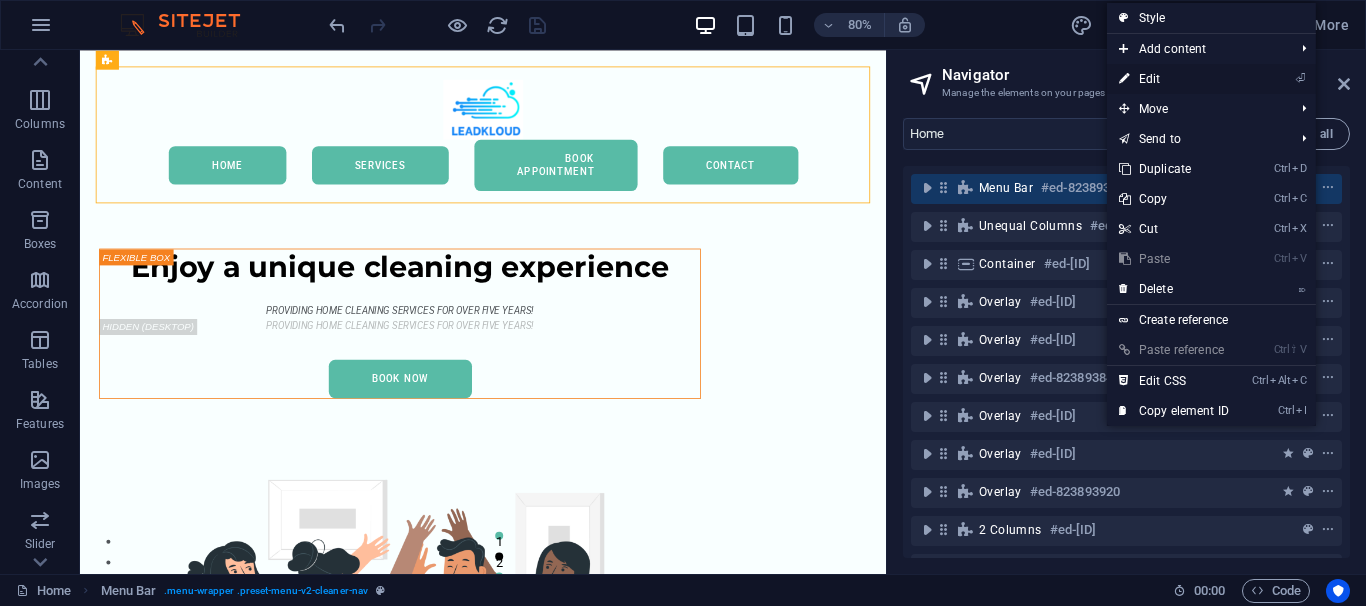 click on "⏎  Edit" at bounding box center [1174, 79] 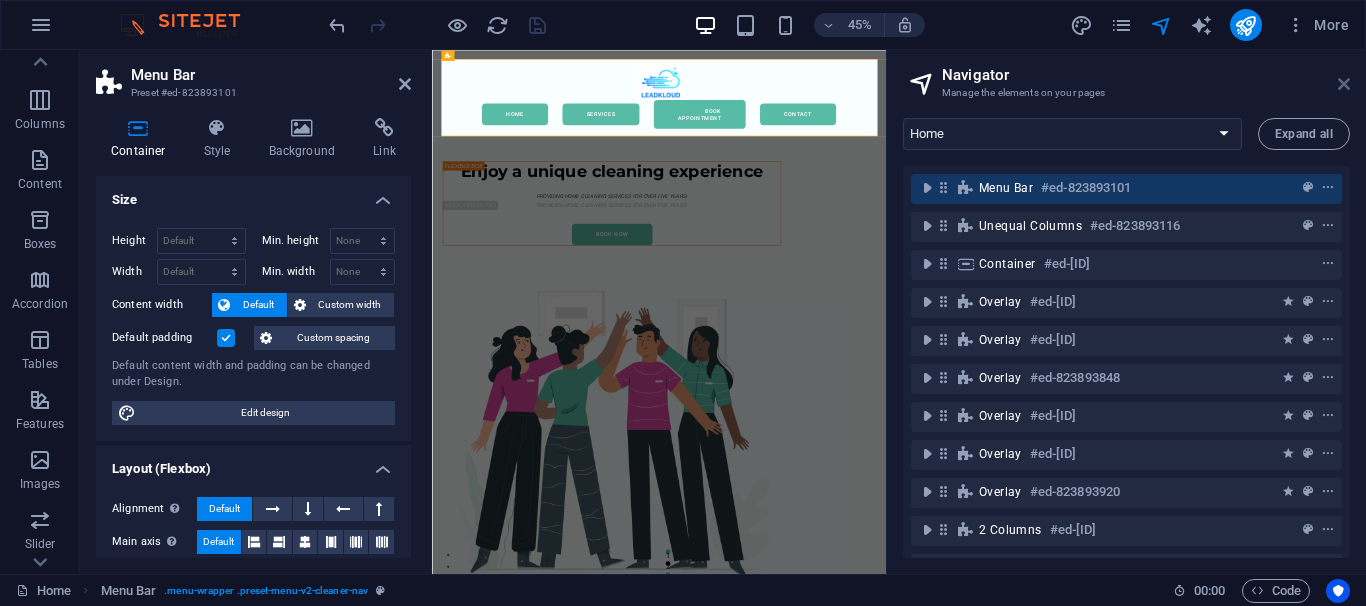 click at bounding box center [1344, 84] 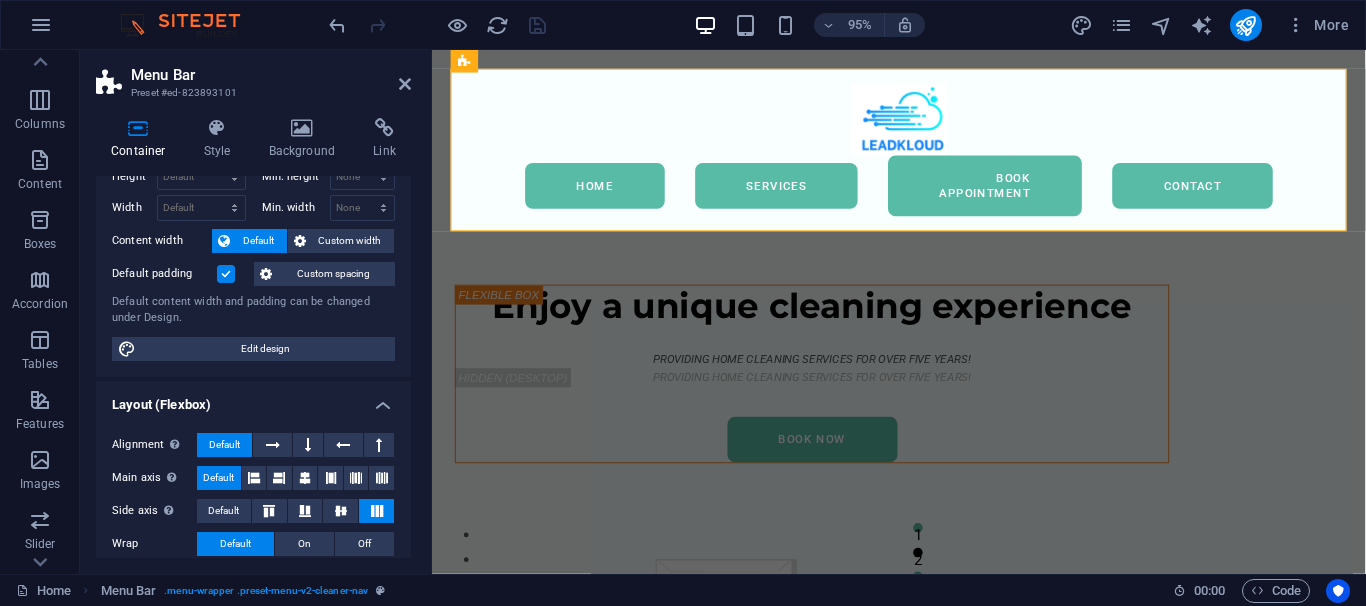 scroll, scrollTop: 90, scrollLeft: 0, axis: vertical 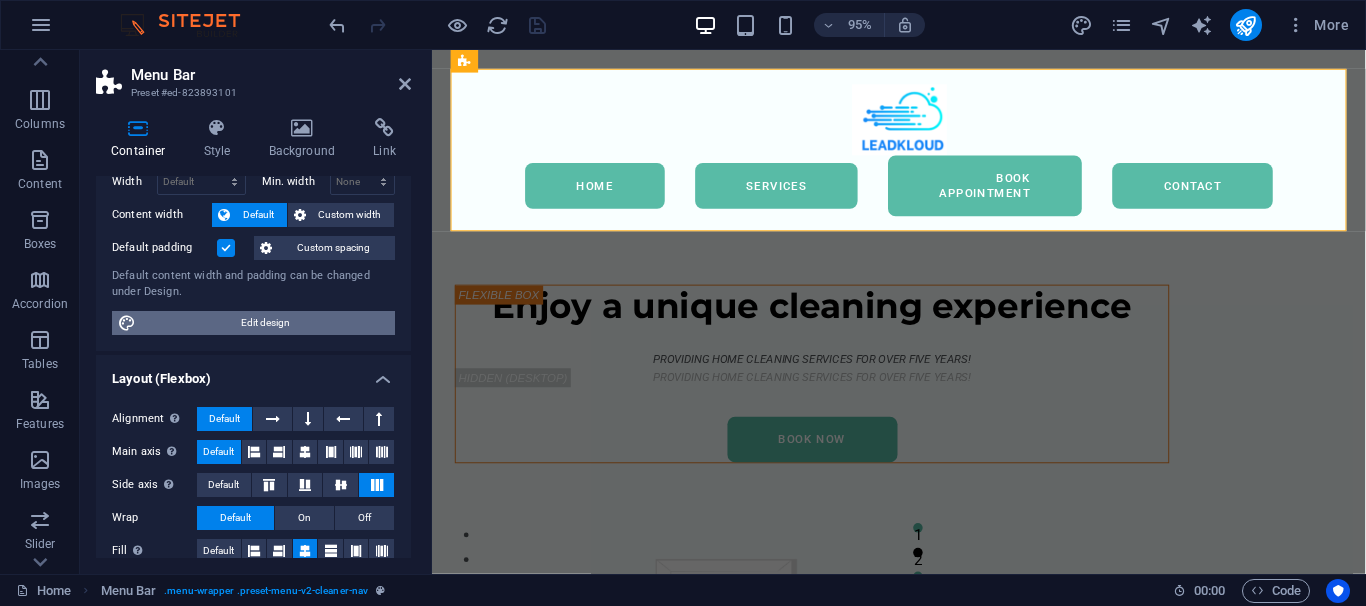 click on "Edit design" at bounding box center [265, 323] 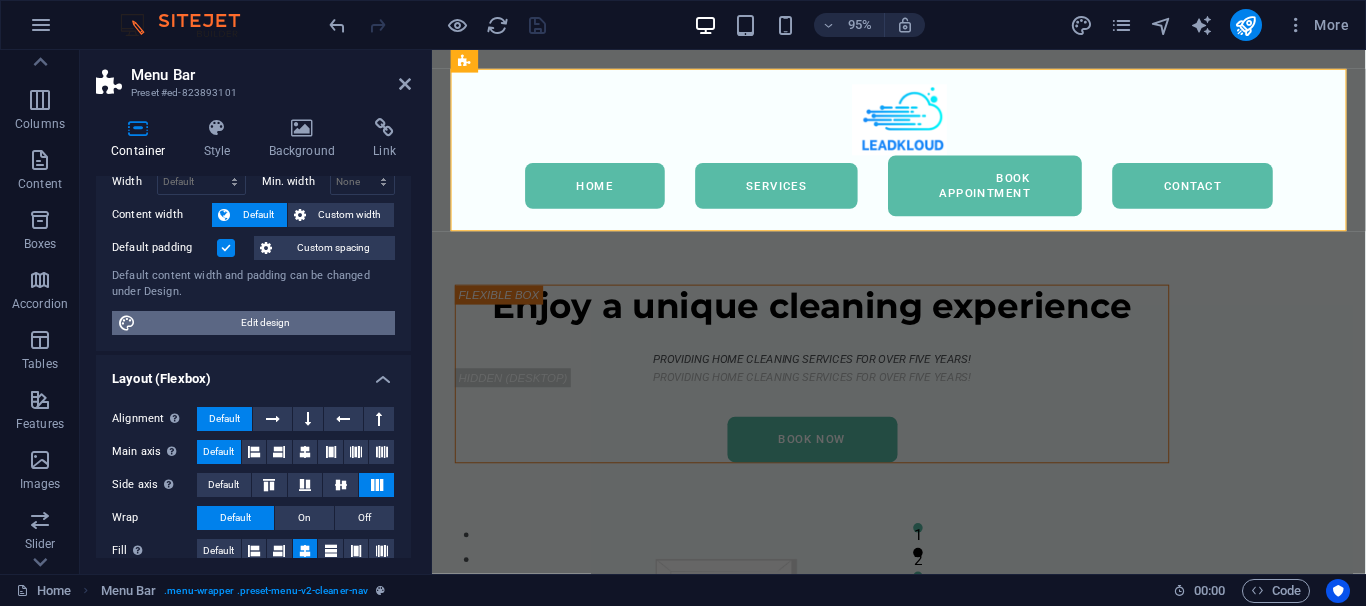 select on "rem" 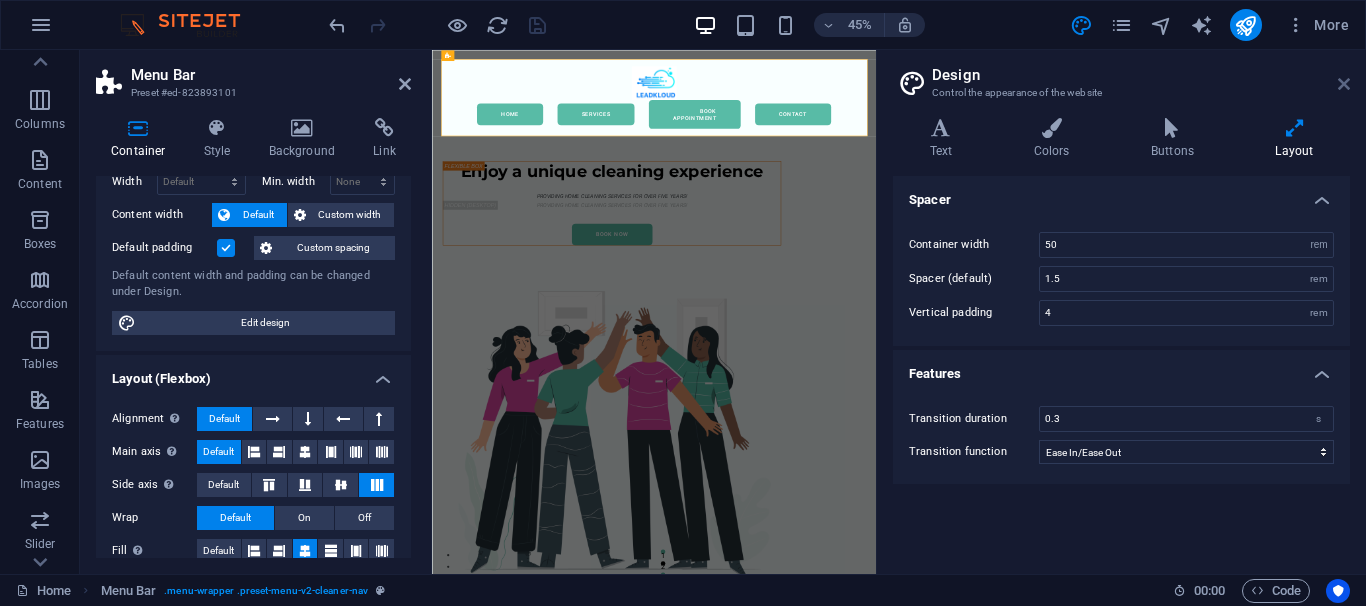click at bounding box center [1344, 84] 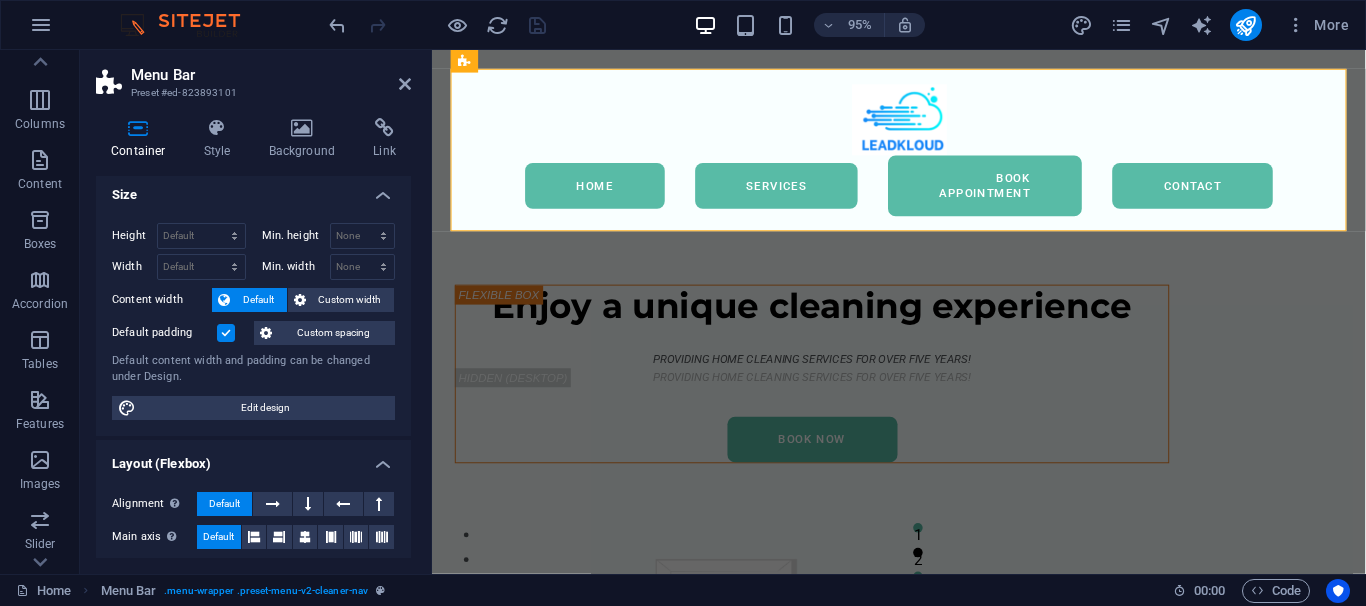 scroll, scrollTop: 0, scrollLeft: 0, axis: both 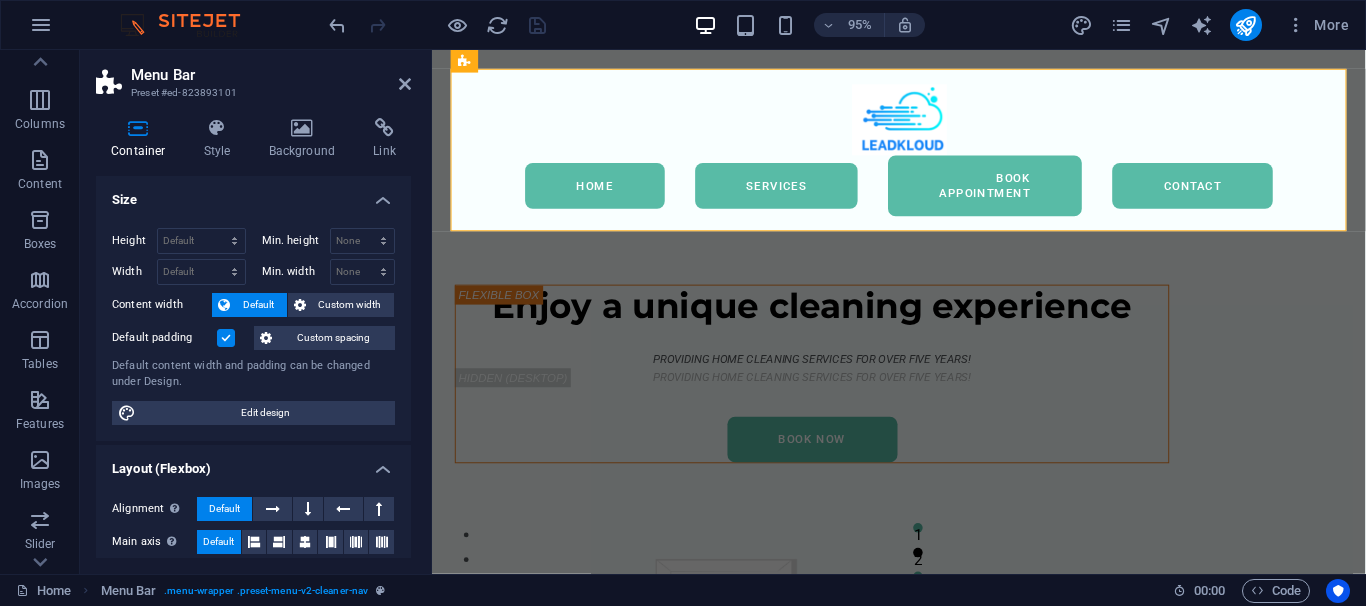 click at bounding box center [138, 128] 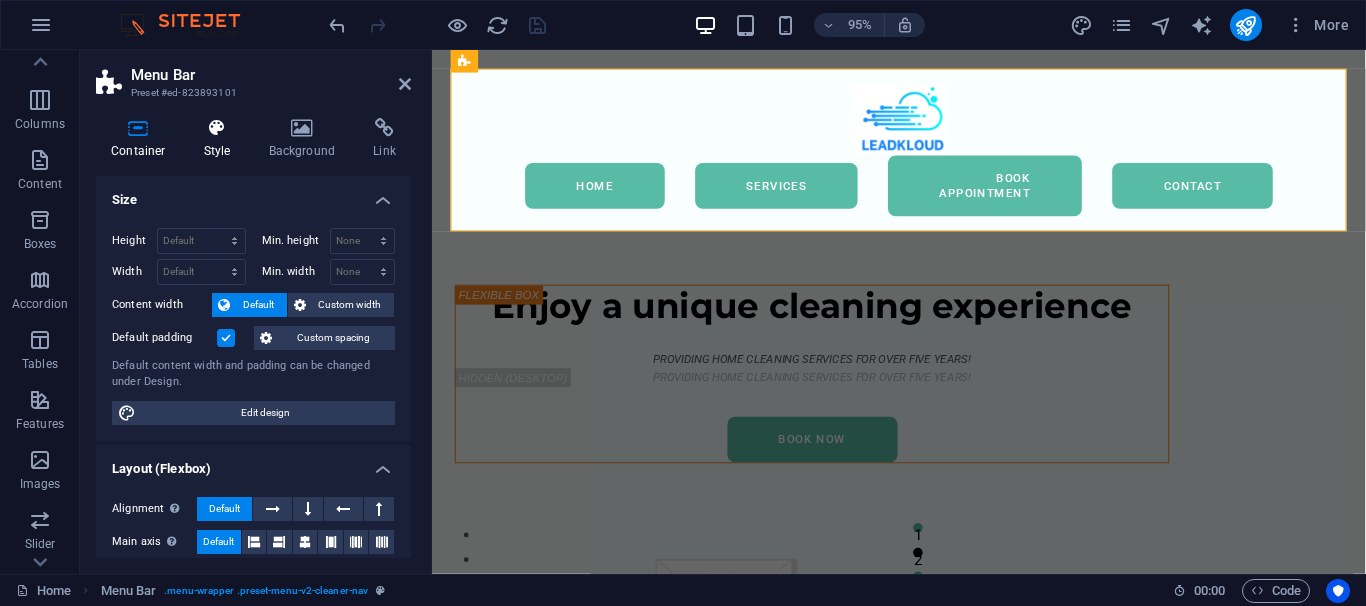 click at bounding box center [217, 128] 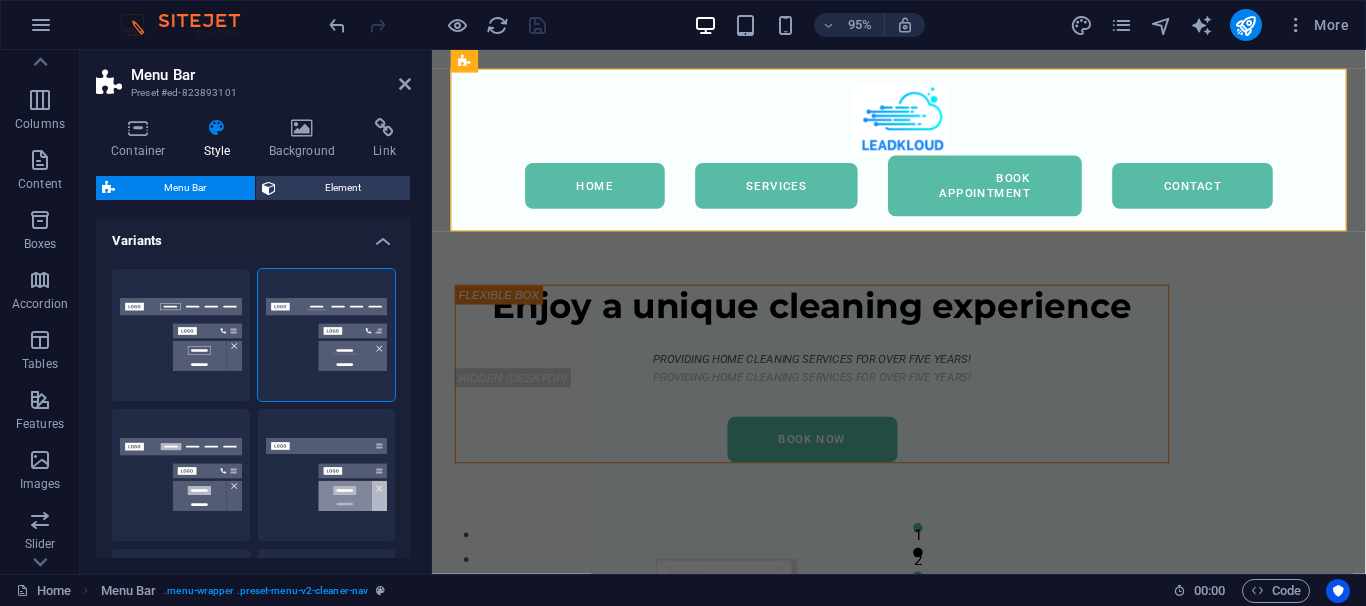 click on "Container Style Background Link Size Height Default px rem % vh vw Min. height None px rem % vh vw Width Default px rem % em vh vw Min. width None px rem % vh vw Content width Default Custom width Width Default px rem % em vh vw Min. width None px rem % vh vw Default padding Custom spacing Default content width and padding can be changed under Design. Edit design Layout (Flexbox) Alignment Determines the flex direction. Default Main axis Determine how elements should behave along the main axis inside this container (justify content). Default Side axis Control the vertical direction of the element inside of the container (align items). Default Wrap Default On Off Fill Controls the distances and direction of elements on the y-axis across several lines (align content). Default Accessibility ARIA helps assistive technologies (like screen readers) to understand the role, state, and behavior of web elements Role The ARIA role defines the purpose of an element.  None Alert Article Banner Comment Fan" at bounding box center [253, 338] 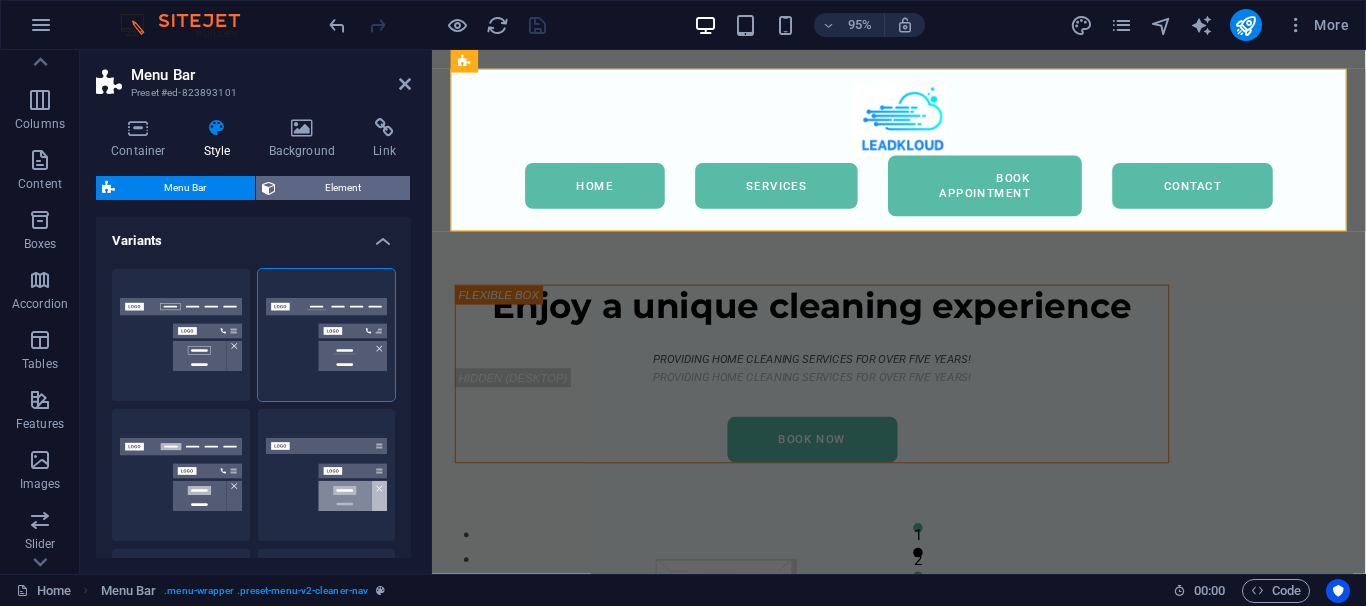 click on "Element" at bounding box center [343, 188] 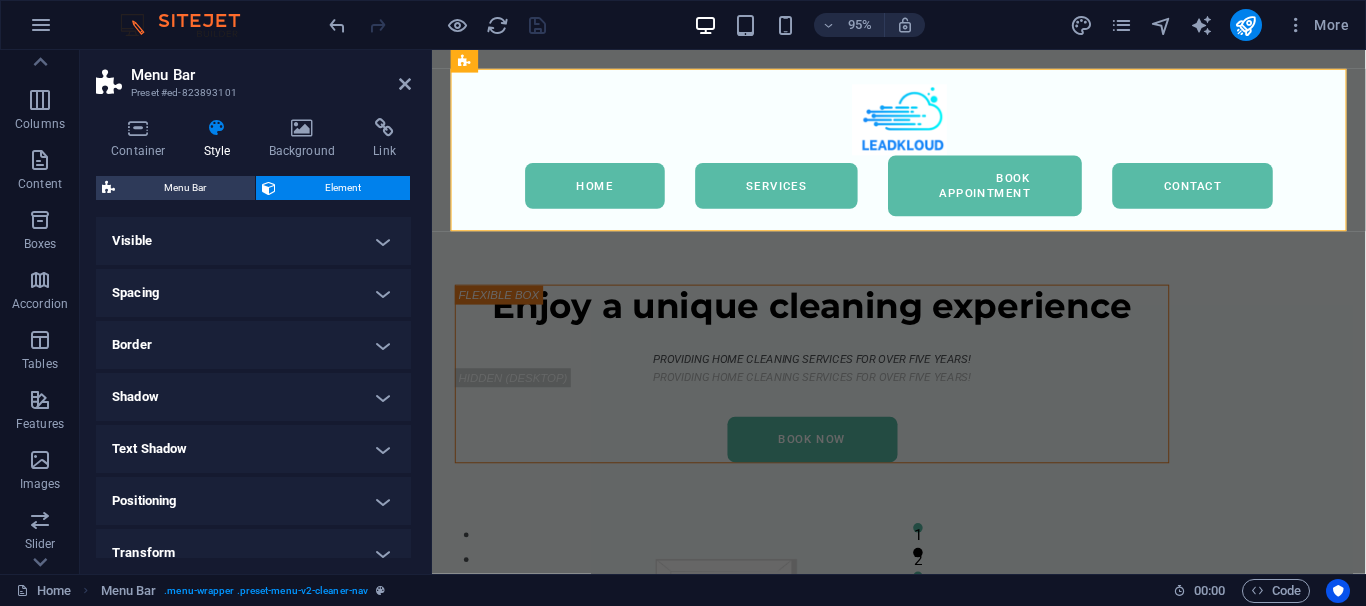 click on "Visible" at bounding box center [253, 241] 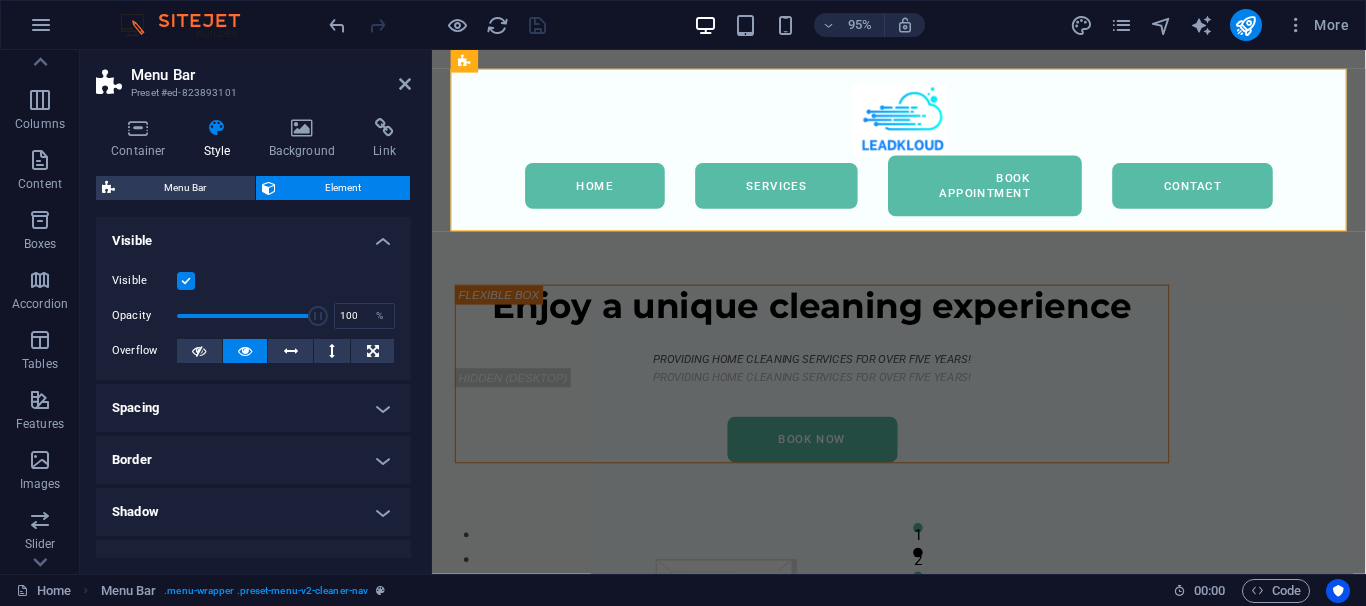 click on "Visible" at bounding box center [253, 235] 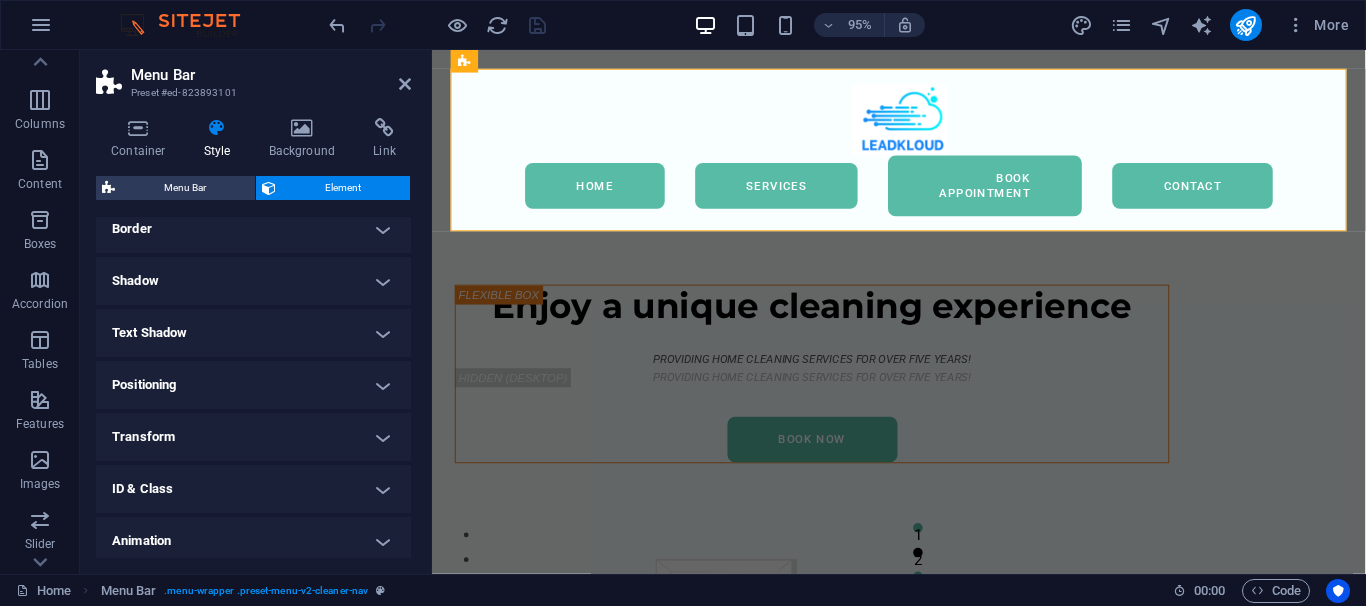 scroll, scrollTop: 175, scrollLeft: 0, axis: vertical 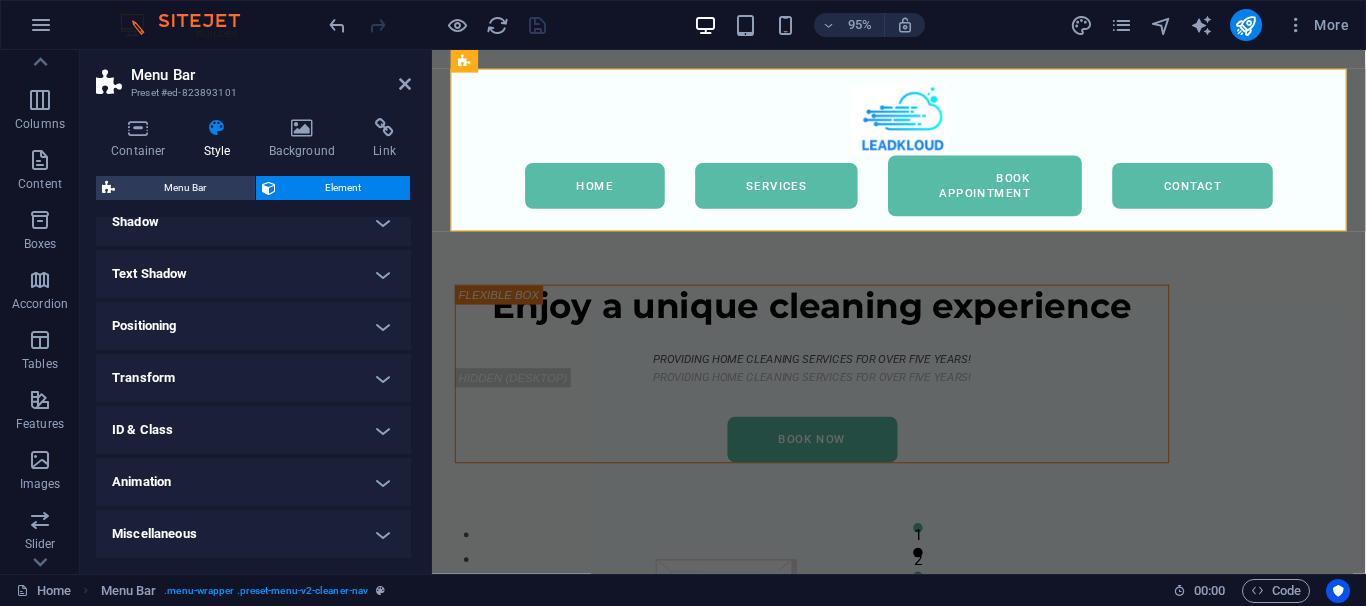 click on "Menu Bar Element" at bounding box center (253, 188) 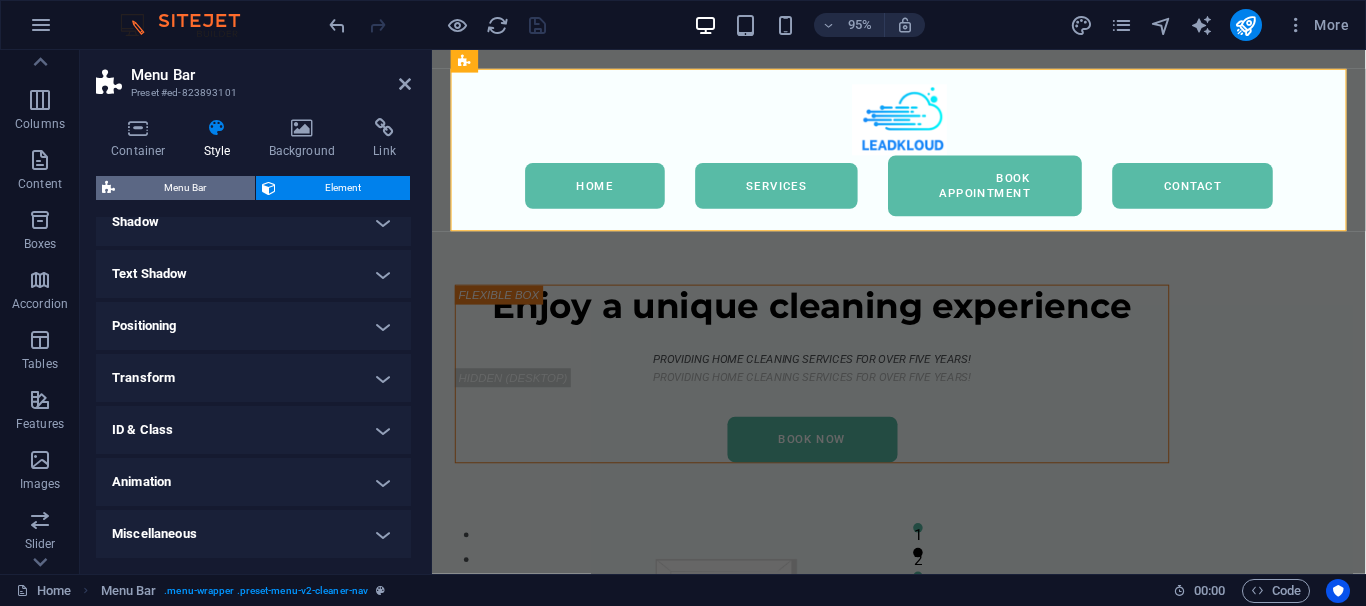 click on "Menu Bar" at bounding box center [185, 188] 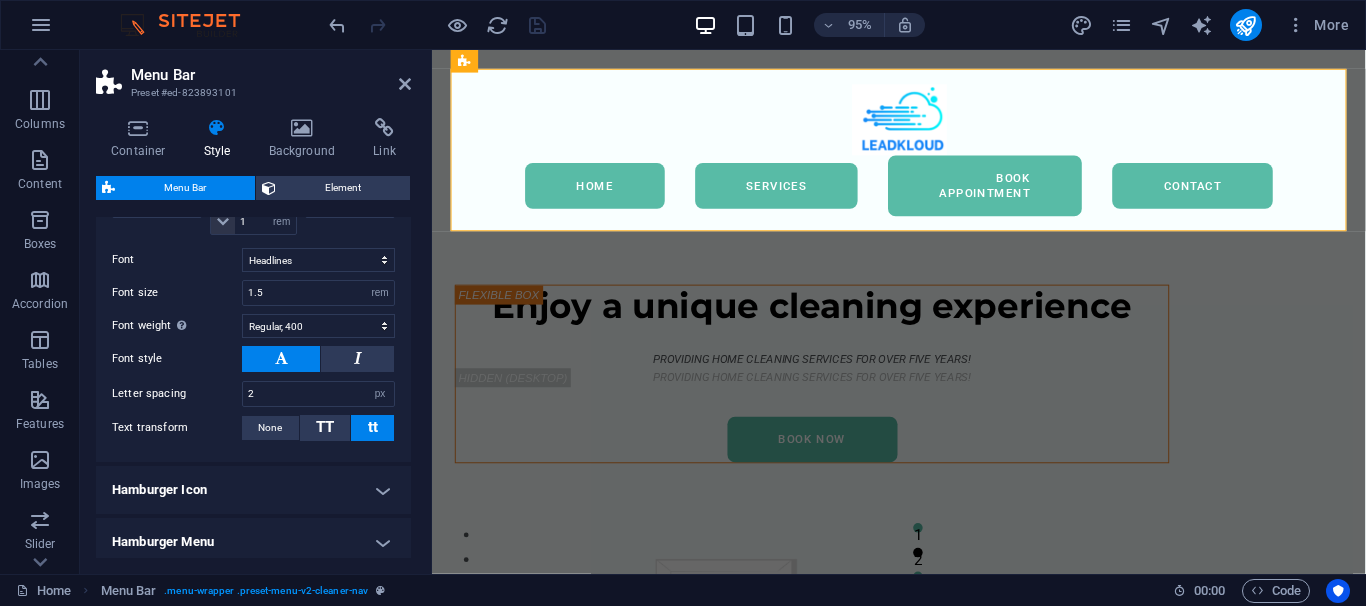scroll, scrollTop: 1488, scrollLeft: 0, axis: vertical 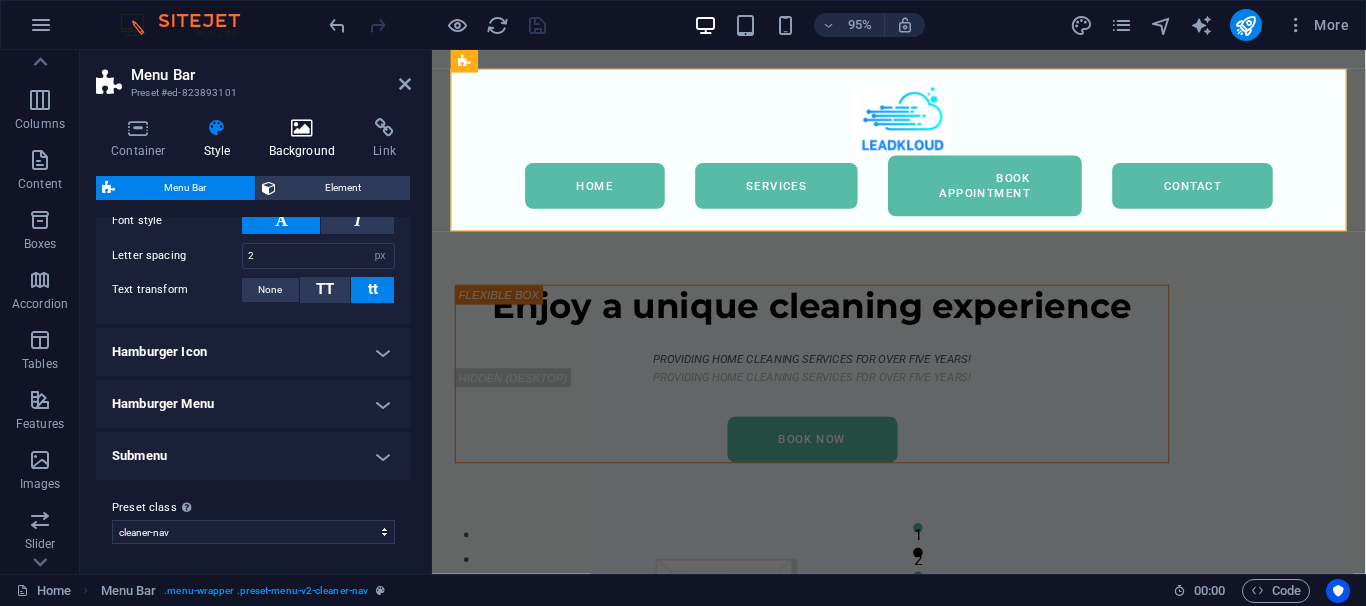 click on "Background" at bounding box center [306, 139] 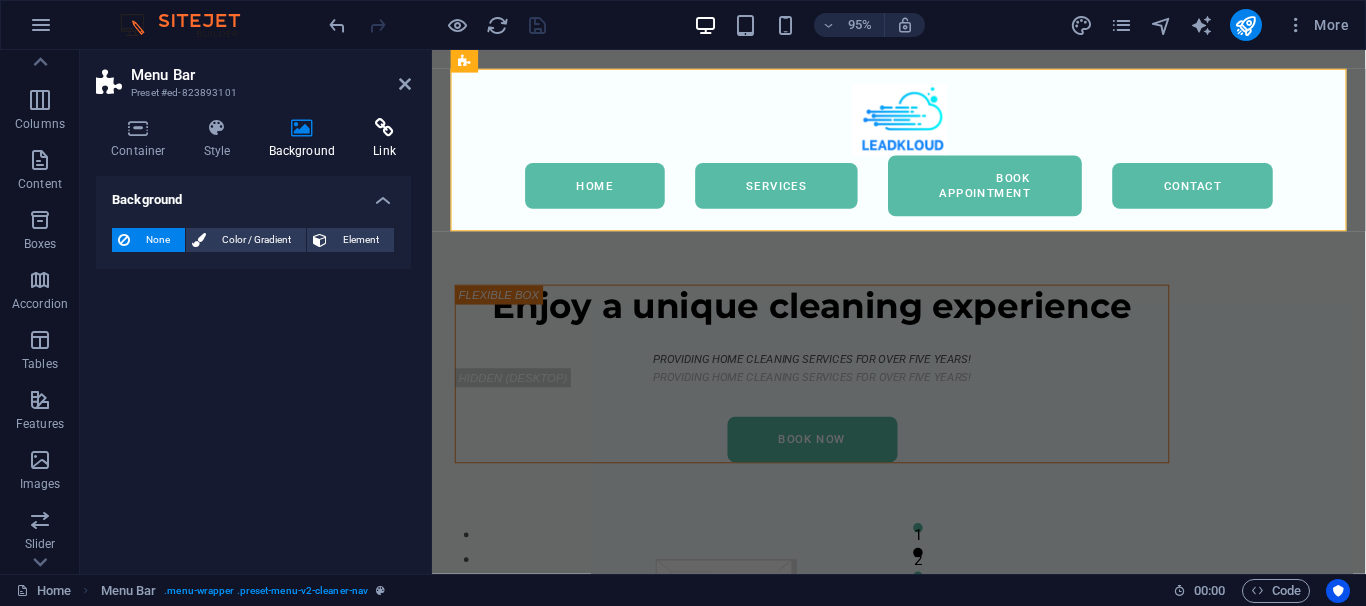 click at bounding box center (384, 128) 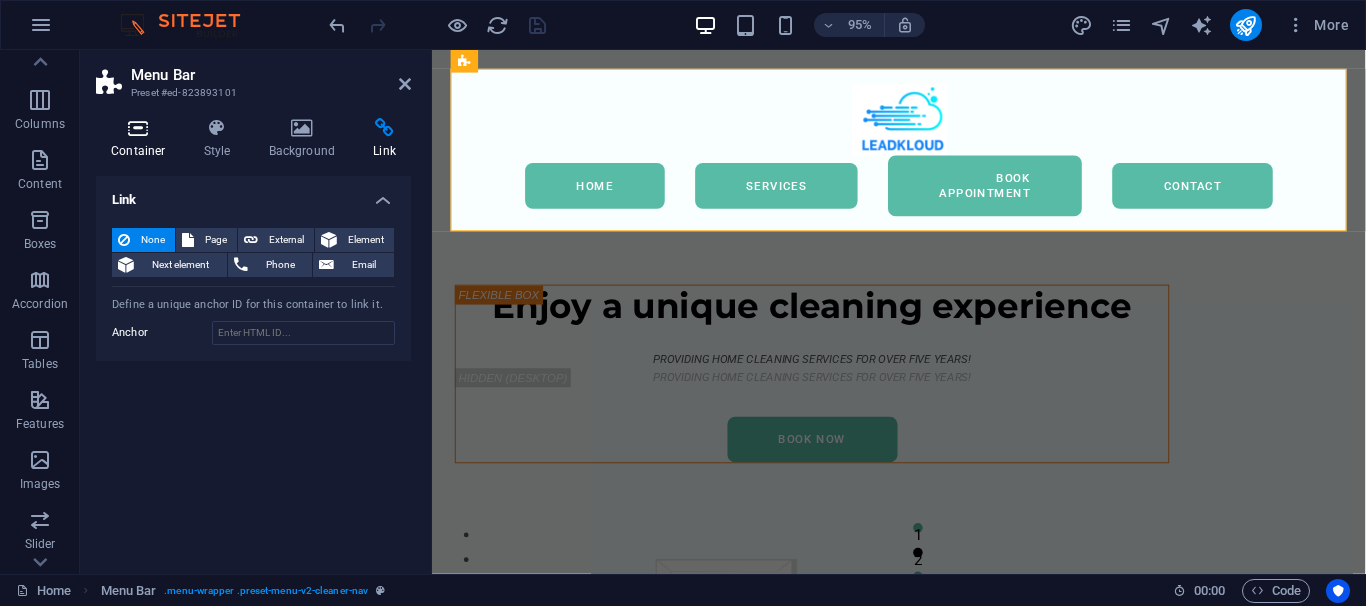 click at bounding box center [138, 128] 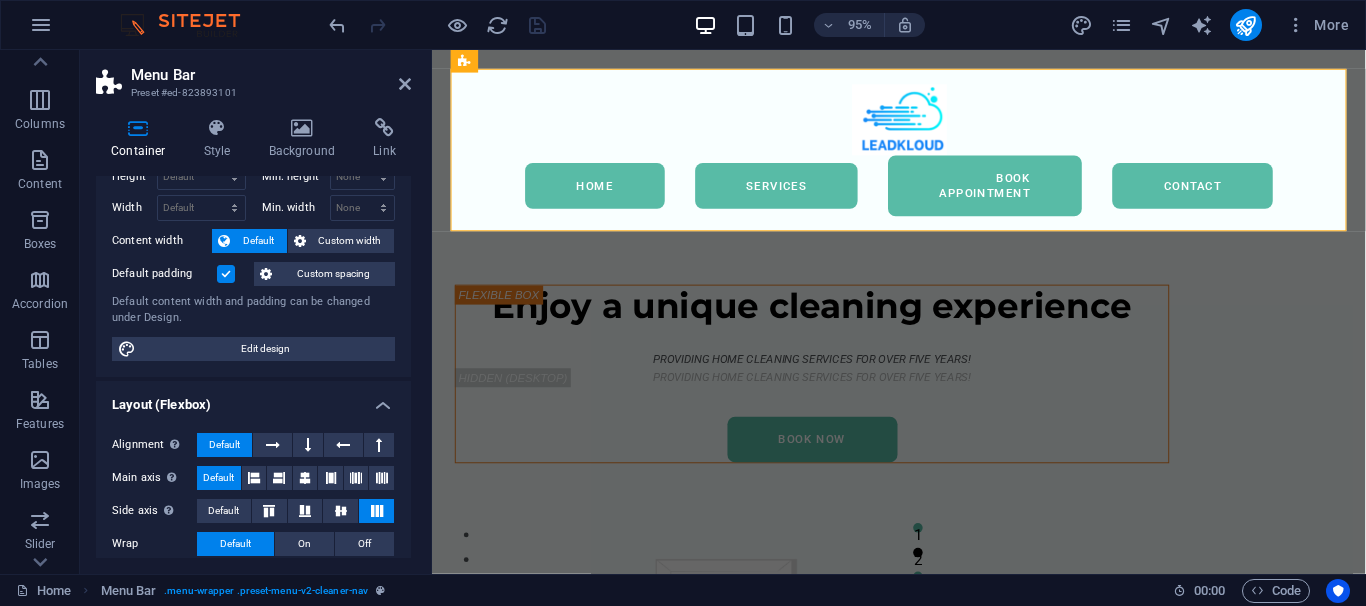 scroll, scrollTop: 90, scrollLeft: 0, axis: vertical 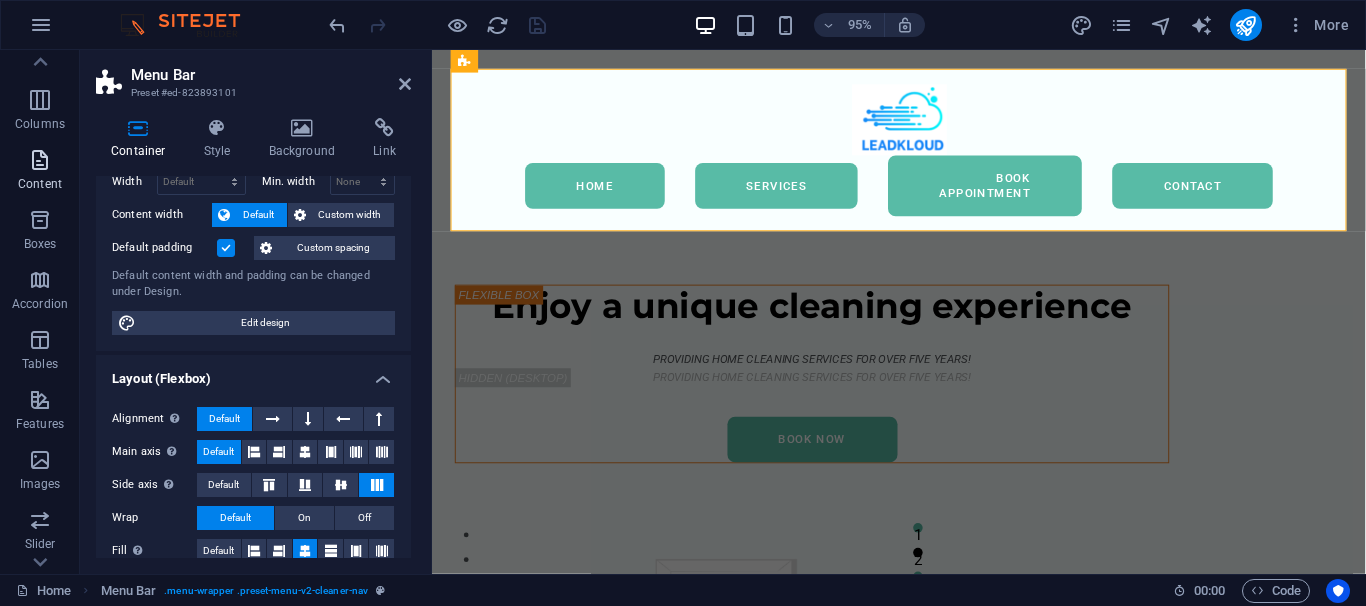 click at bounding box center [40, 160] 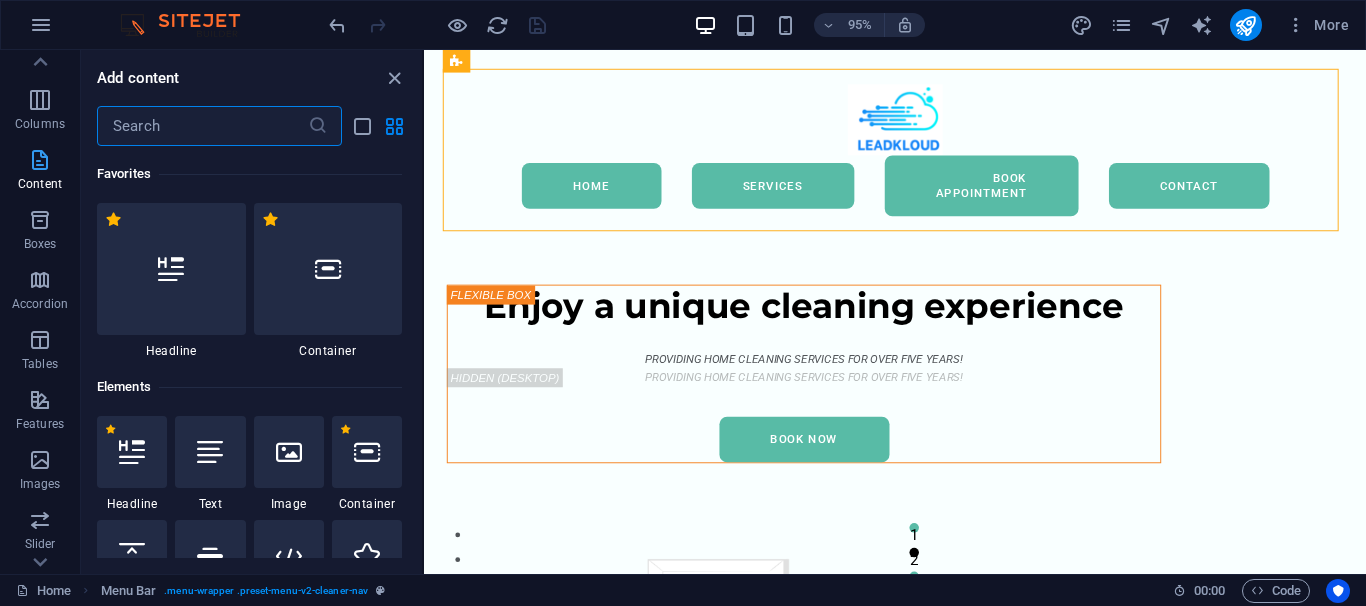 scroll, scrollTop: 90, scrollLeft: 0, axis: vertical 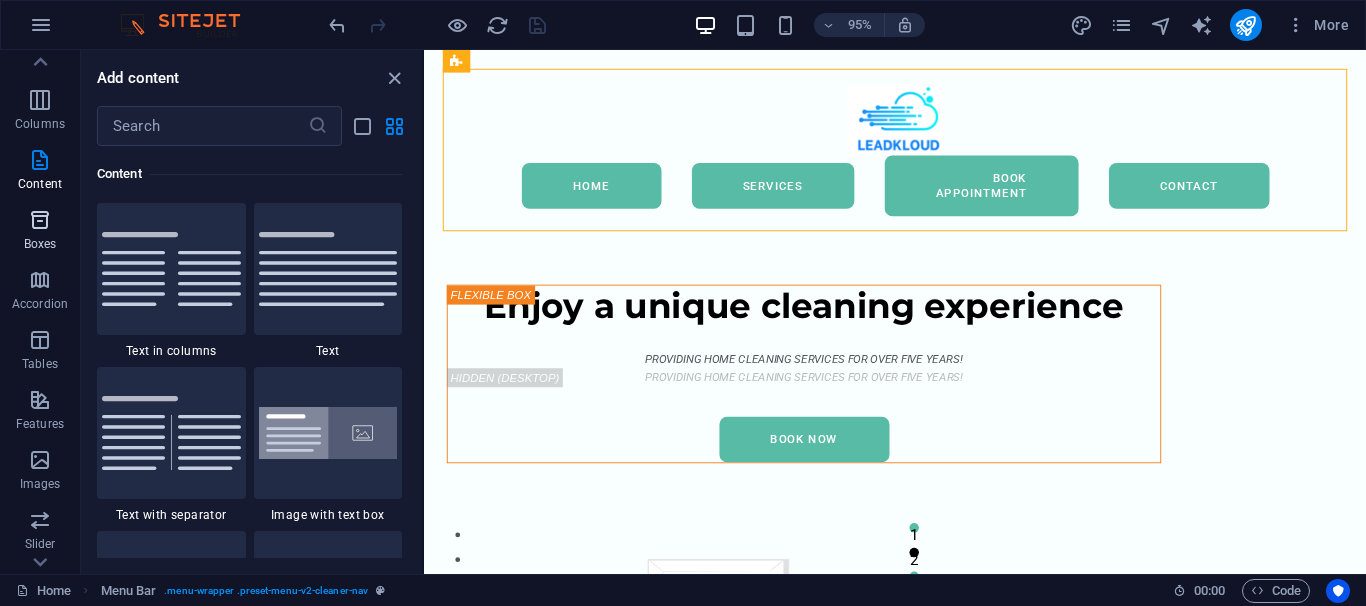 click on "Boxes" at bounding box center (40, 232) 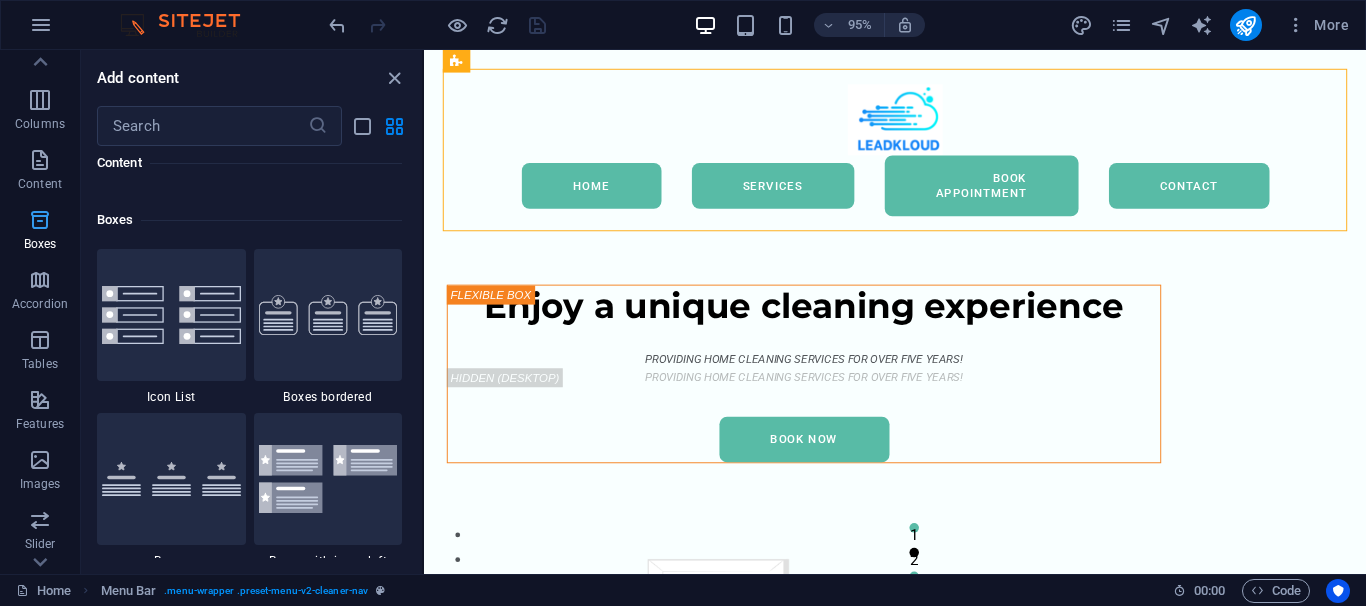 scroll, scrollTop: 5553, scrollLeft: 0, axis: vertical 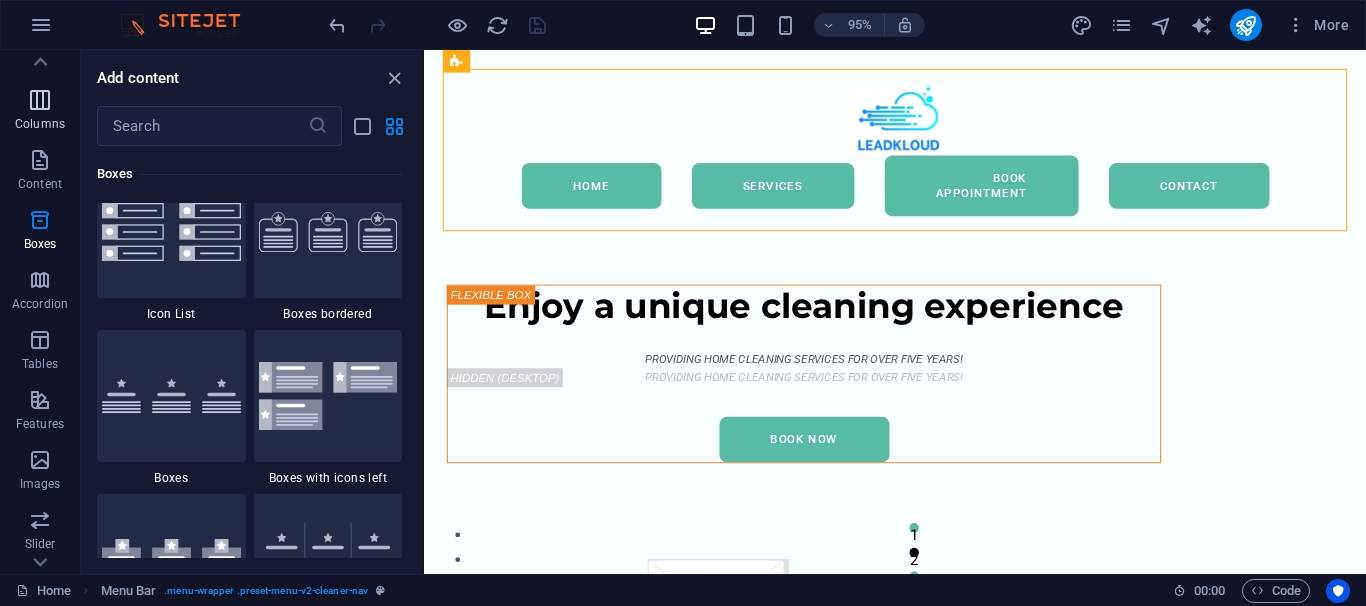 click at bounding box center (40, 100) 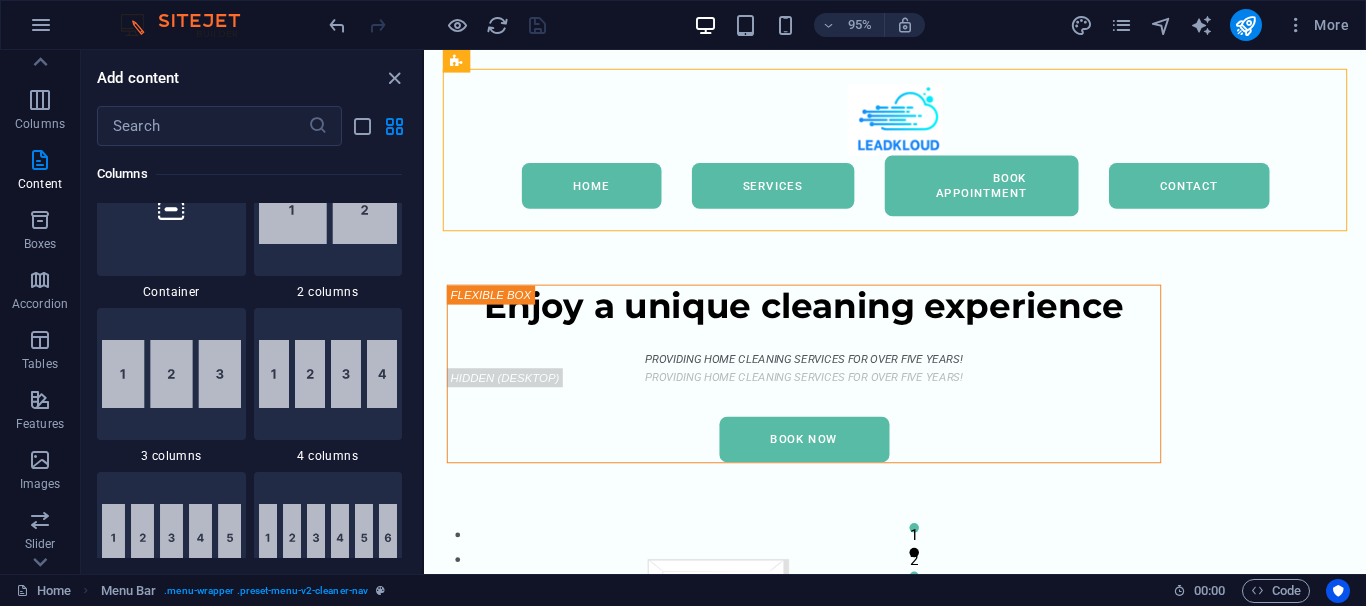 scroll, scrollTop: 990, scrollLeft: 0, axis: vertical 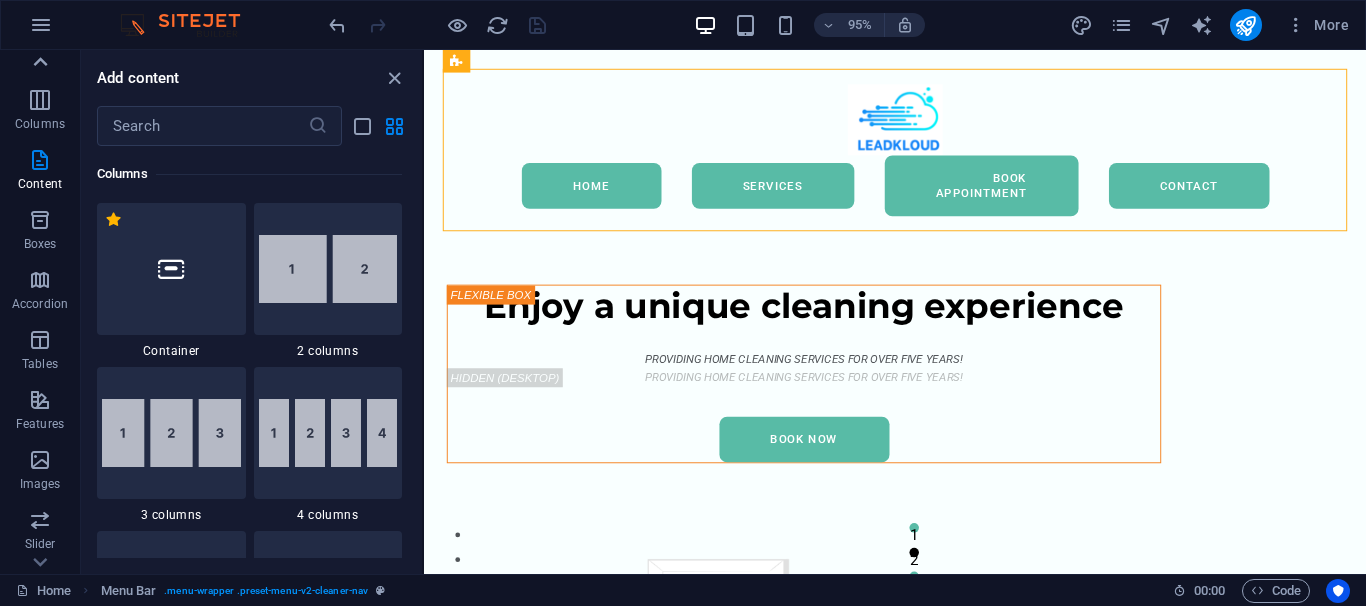 click 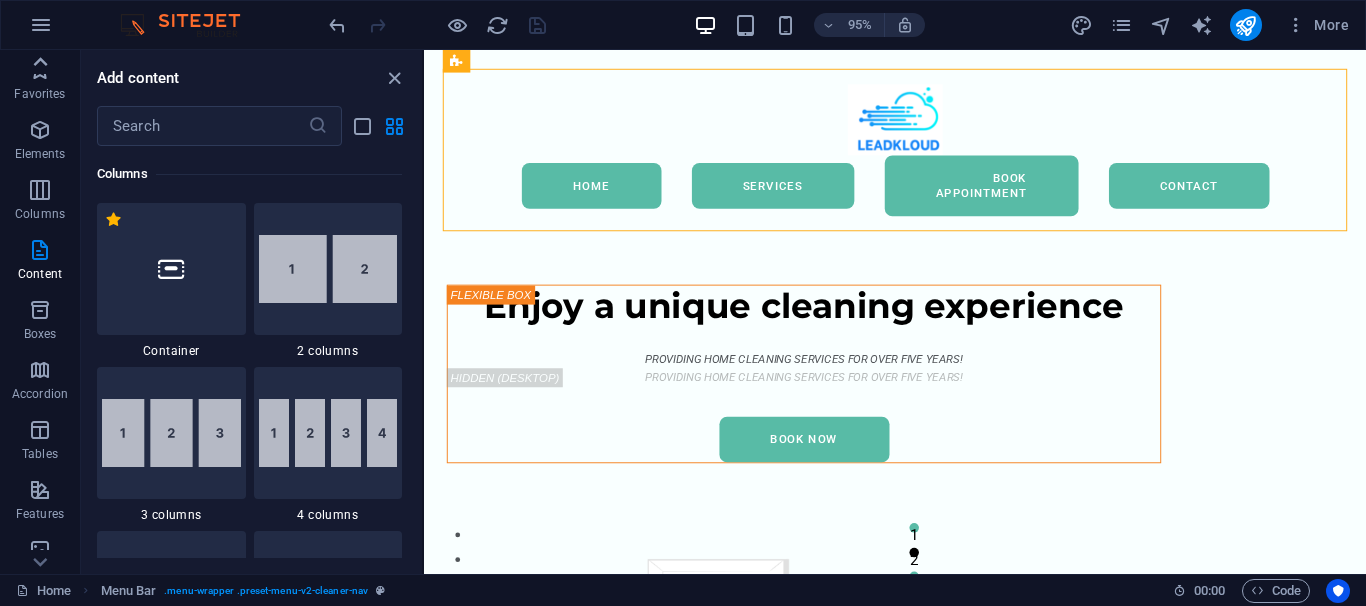 click 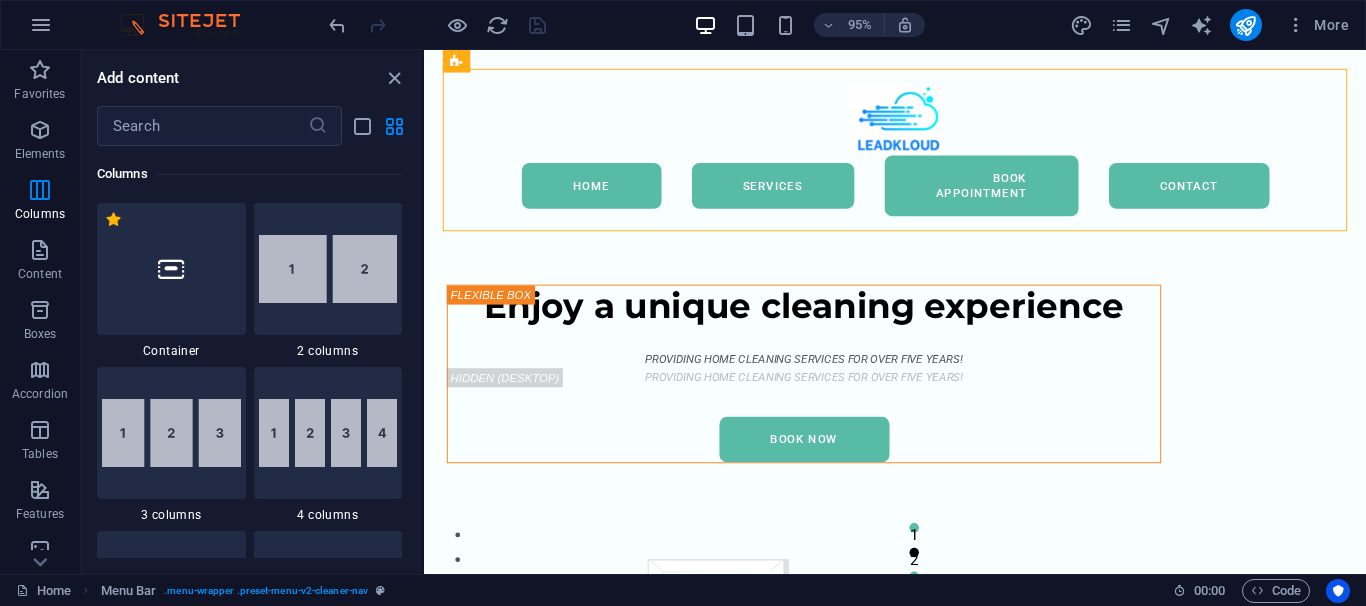 click at bounding box center [40, 70] 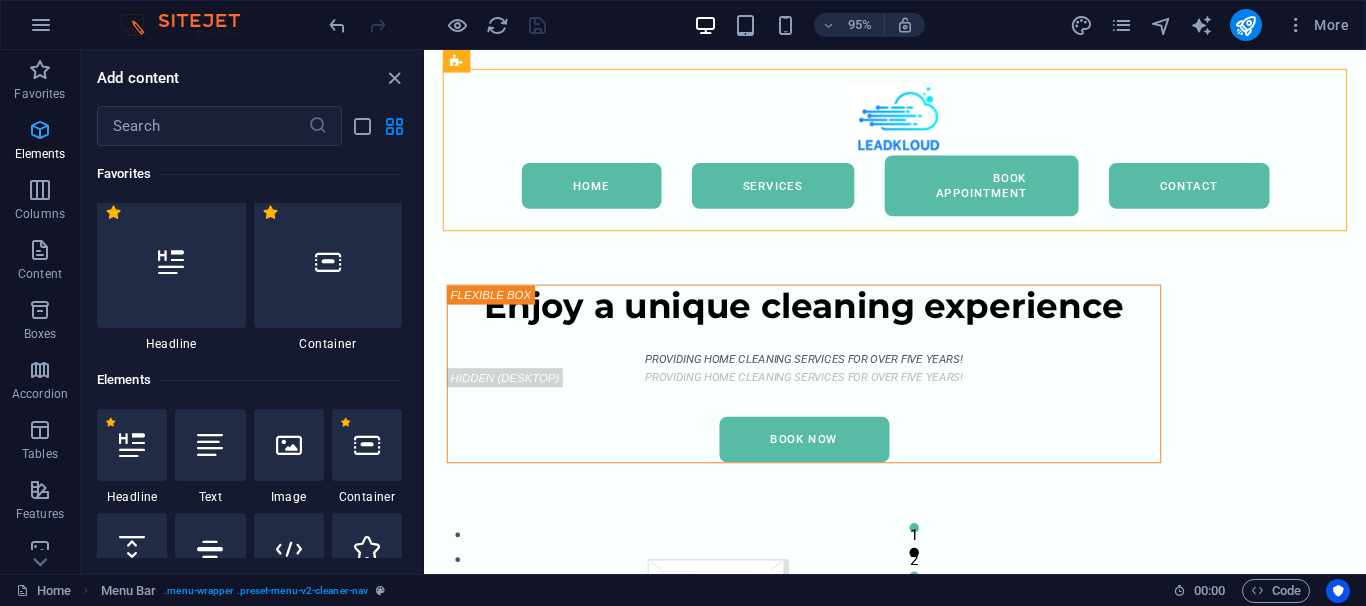 scroll, scrollTop: 0, scrollLeft: 0, axis: both 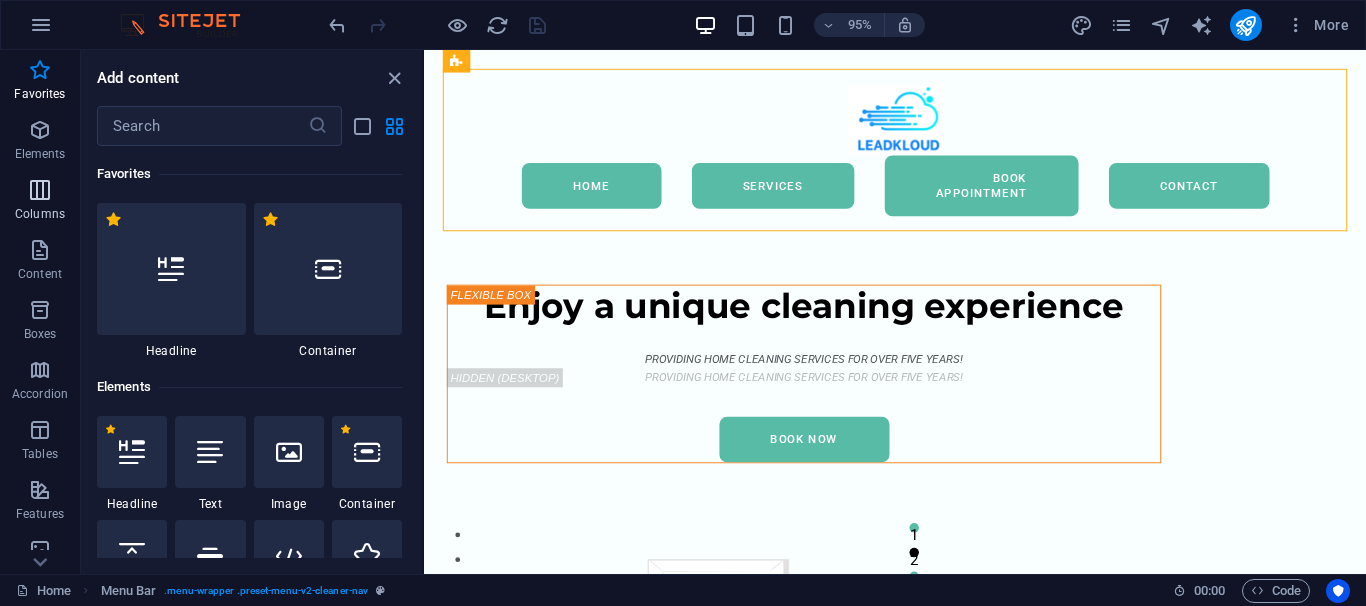 click at bounding box center [40, 190] 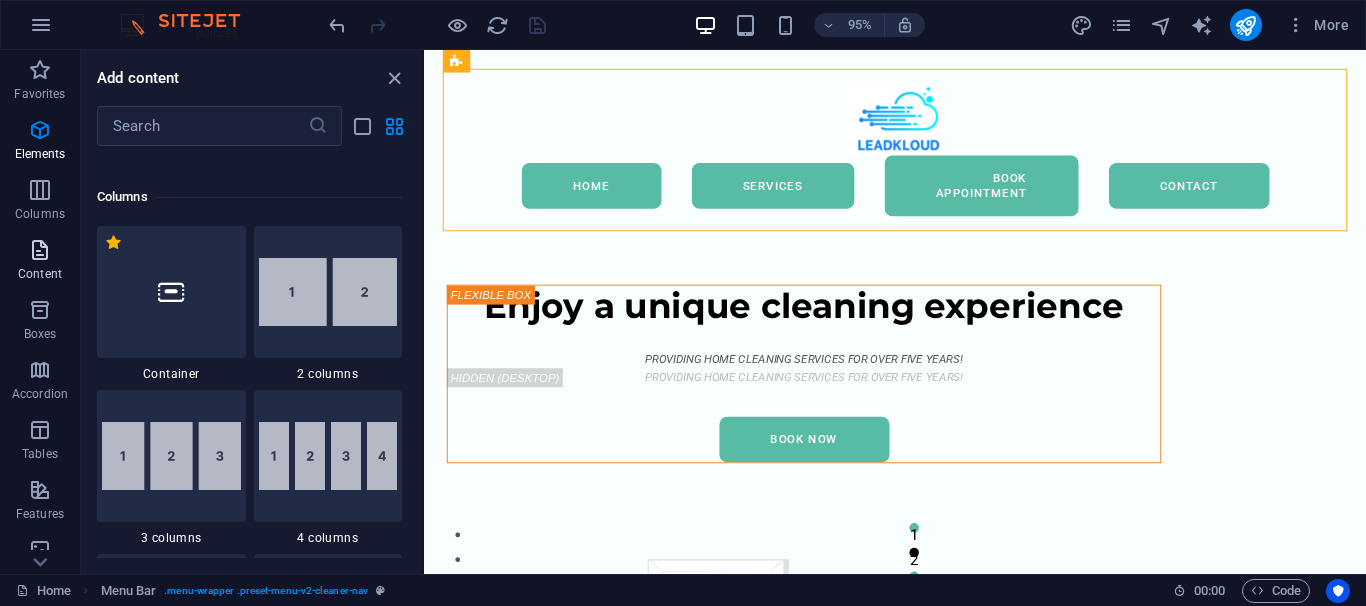 scroll, scrollTop: 990, scrollLeft: 0, axis: vertical 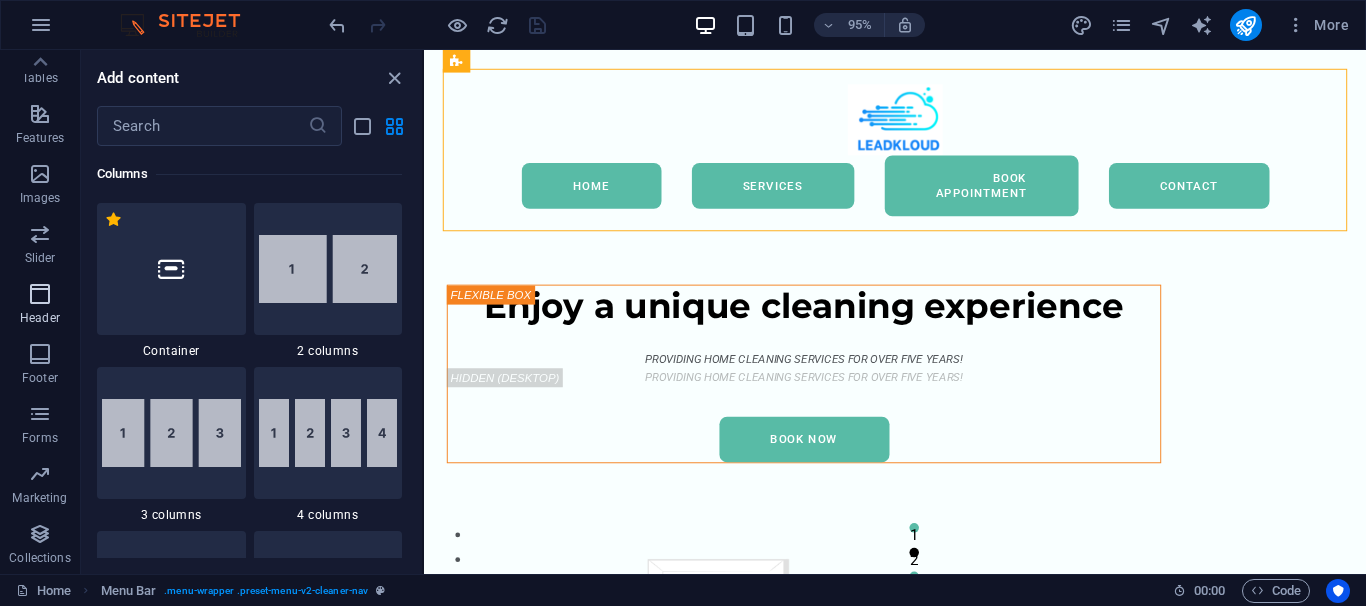 click at bounding box center (40, 294) 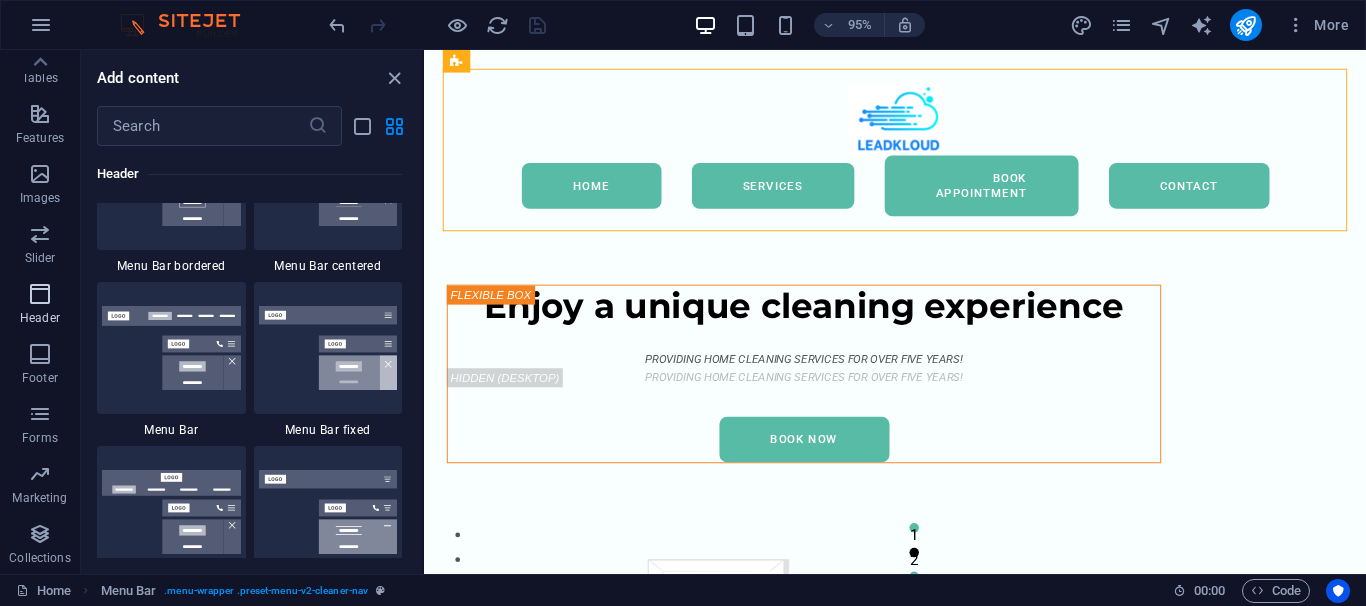 scroll, scrollTop: 12135, scrollLeft: 0, axis: vertical 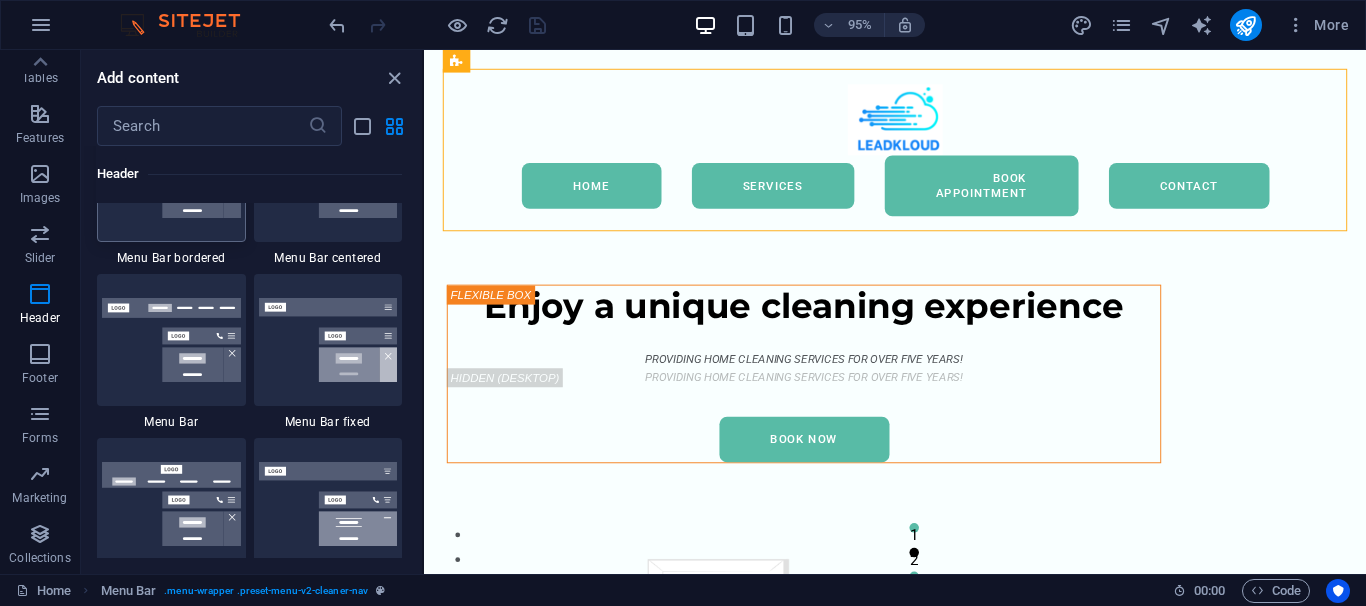 click at bounding box center (171, 176) 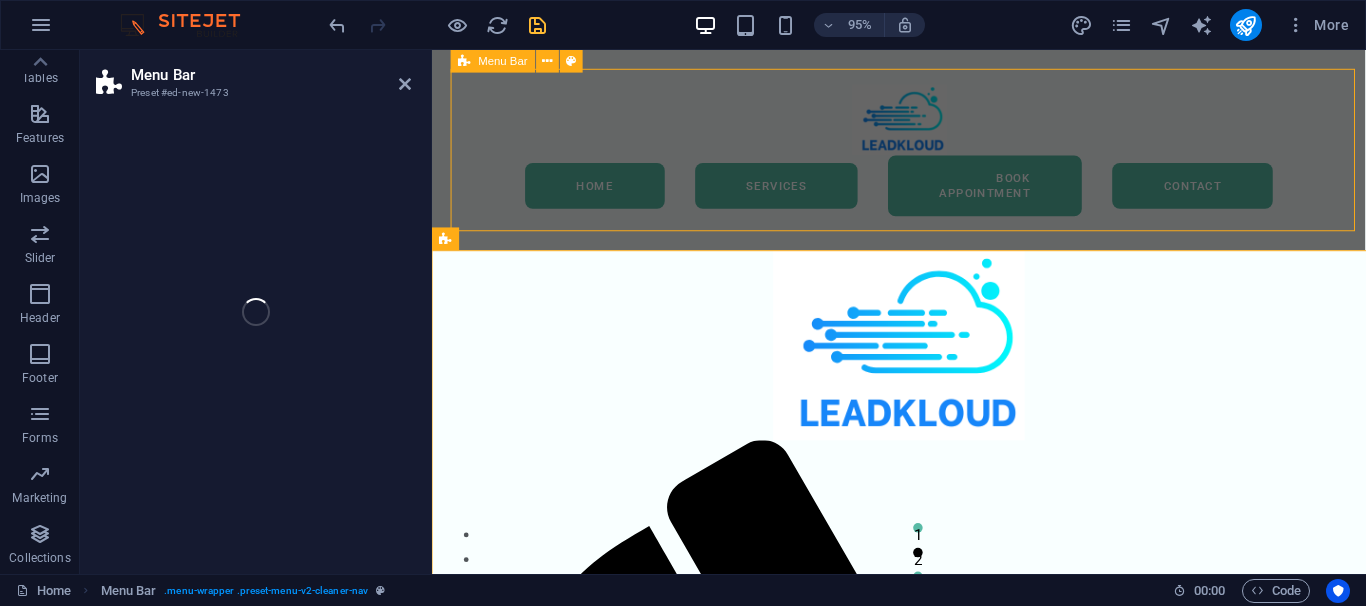 scroll, scrollTop: 376, scrollLeft: 0, axis: vertical 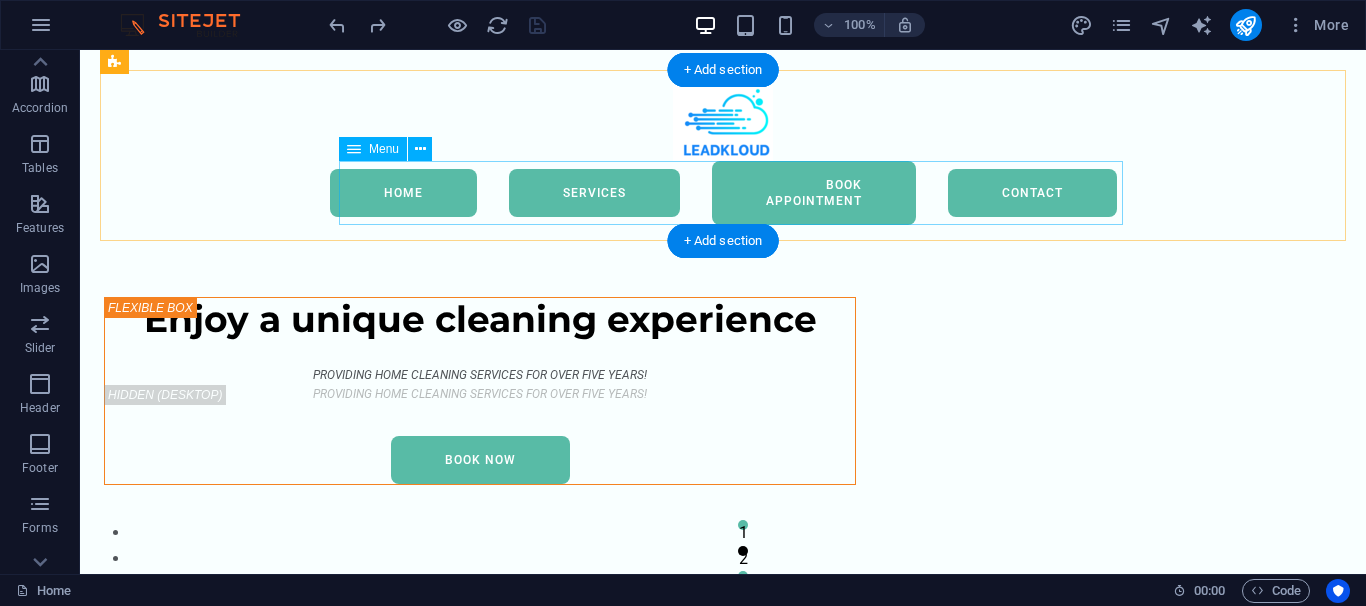 click on "Home Services Book Appointment Contact" at bounding box center (723, 155) 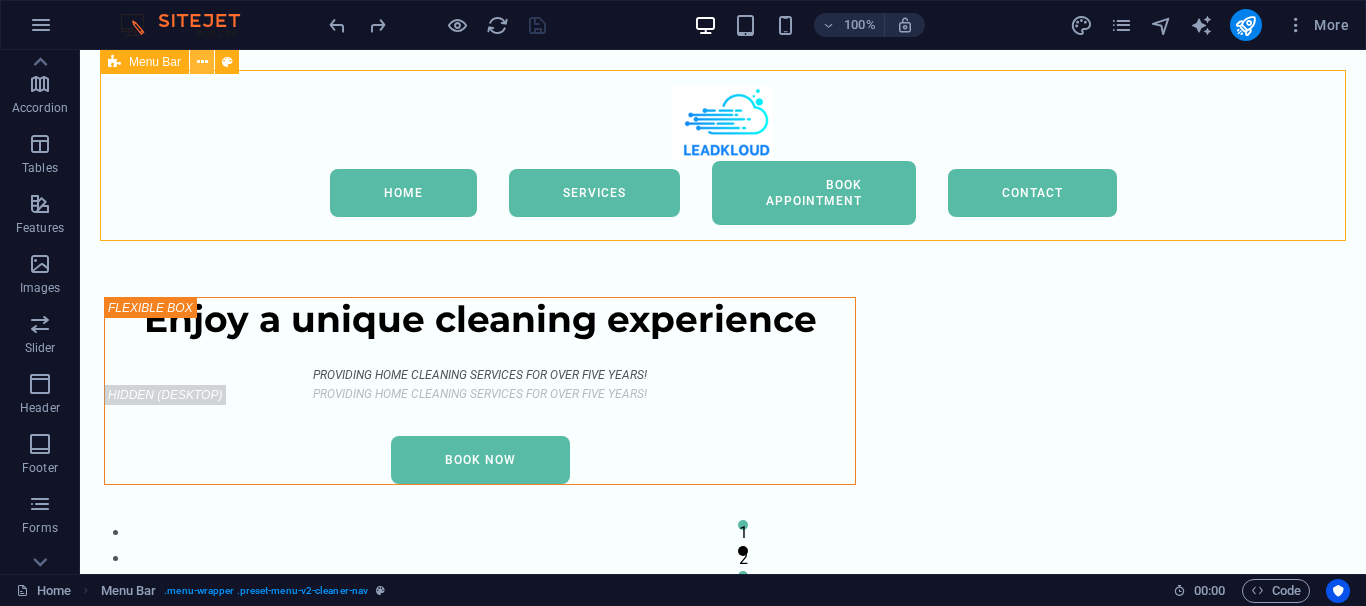 click at bounding box center [202, 62] 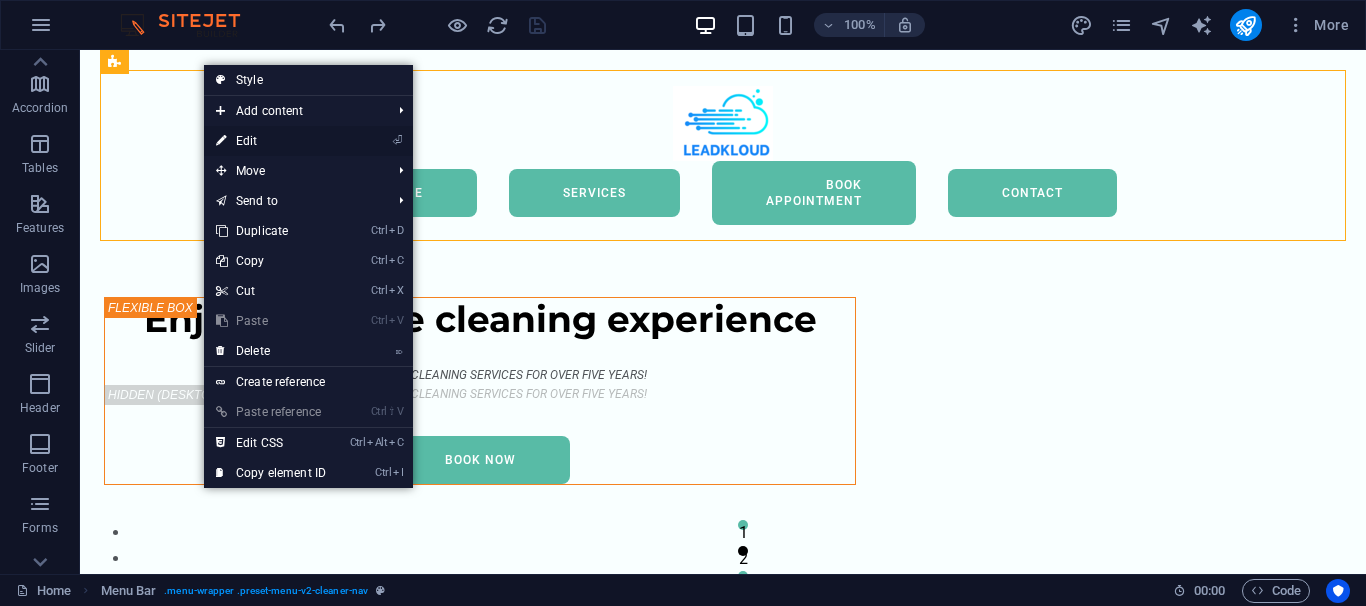 click on "⏎  Edit" at bounding box center [271, 141] 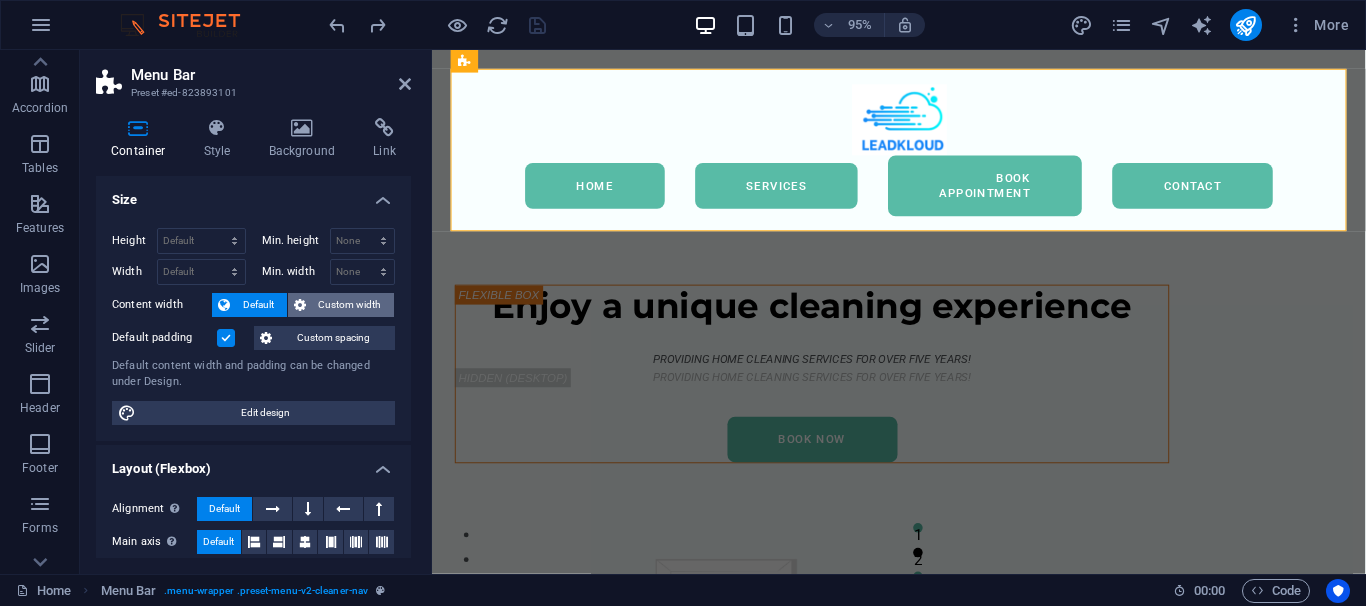 click on "Custom width" at bounding box center [350, 305] 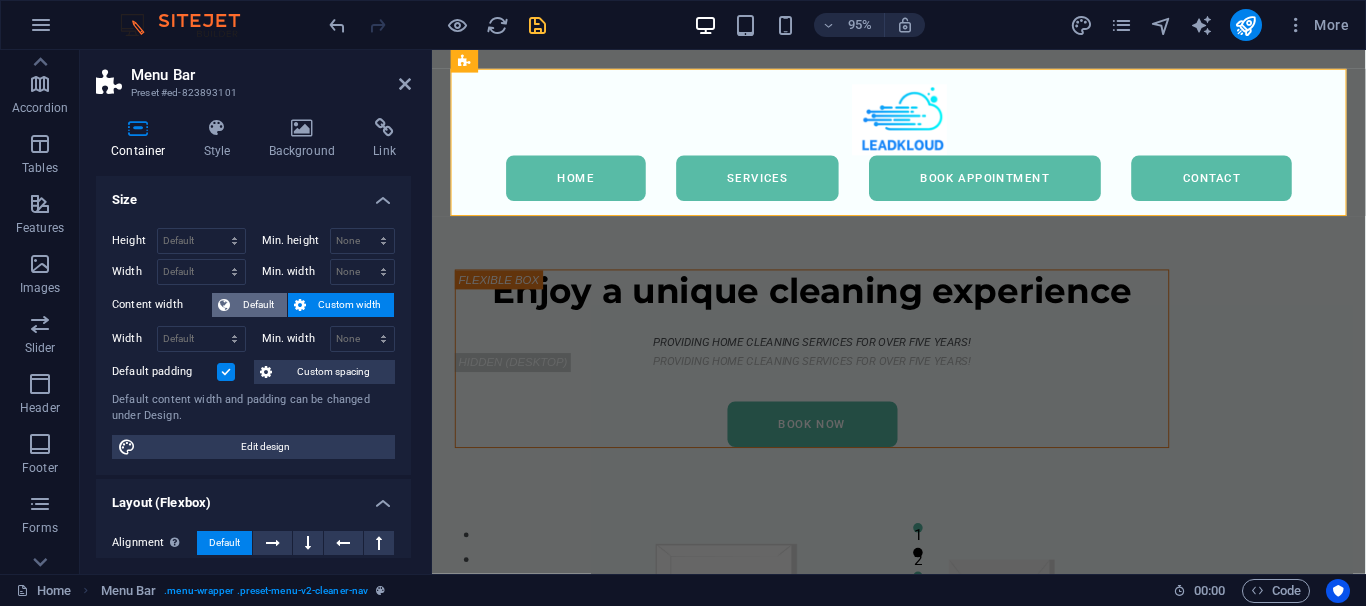 click on "Default" at bounding box center [258, 305] 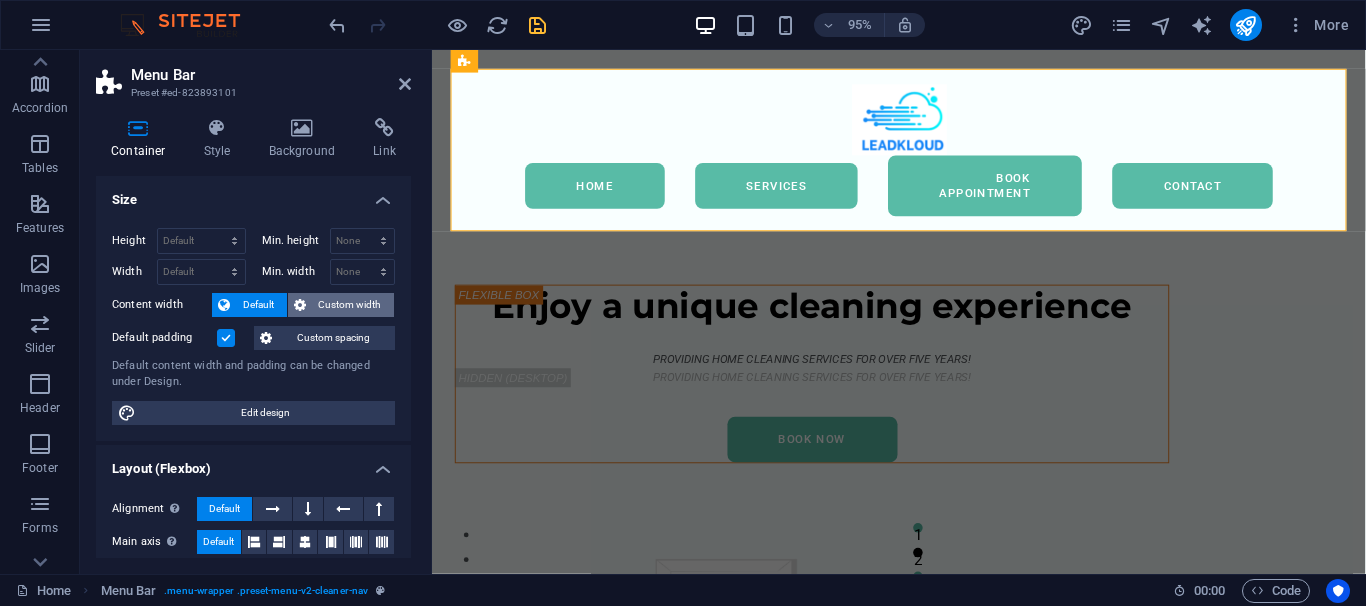 click on "Custom width" at bounding box center [350, 305] 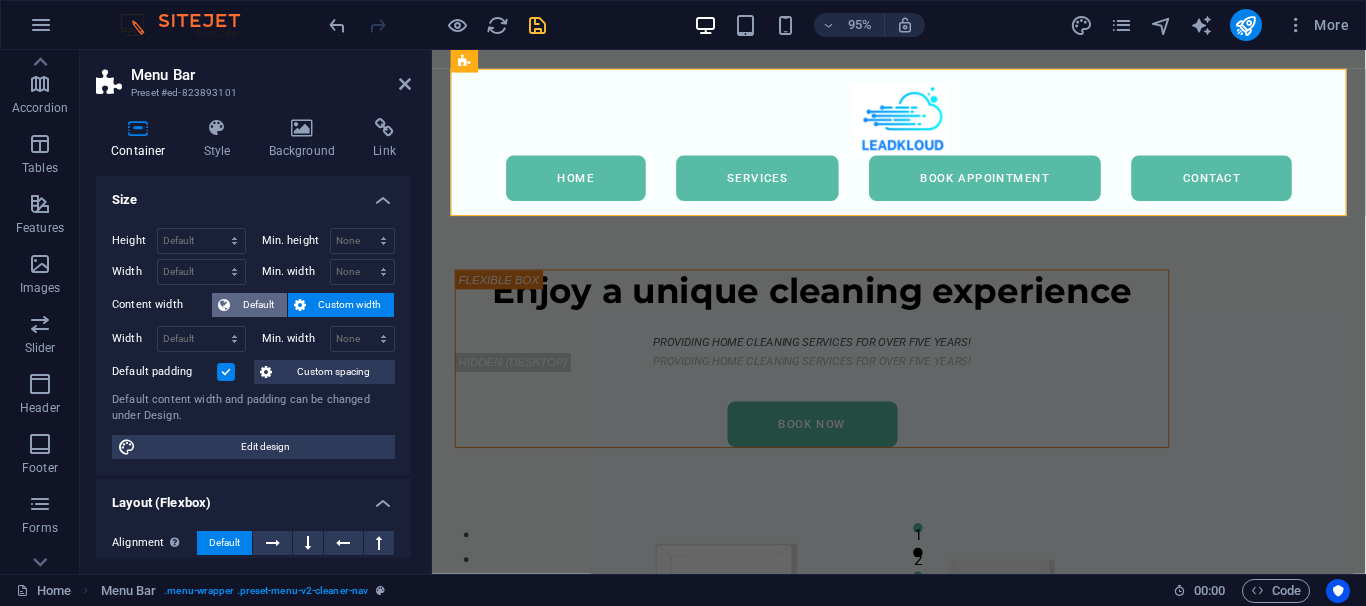 click on "Default" at bounding box center [258, 305] 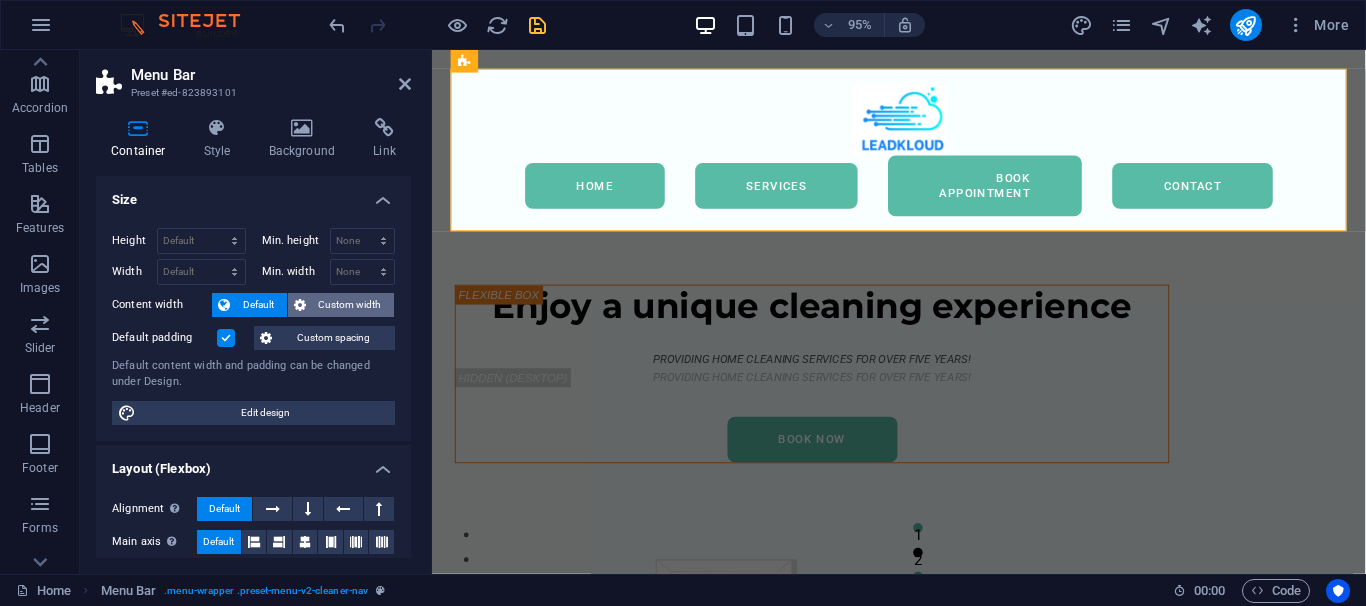 click on "Custom width" at bounding box center (350, 305) 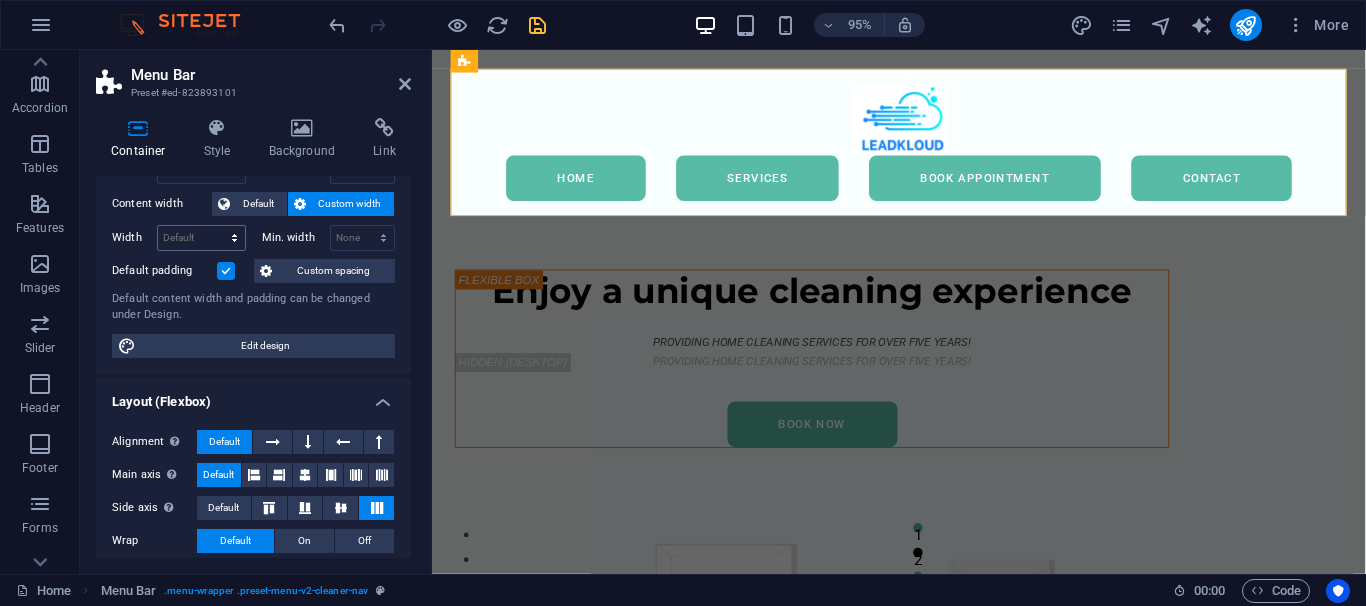 scroll, scrollTop: 180, scrollLeft: 0, axis: vertical 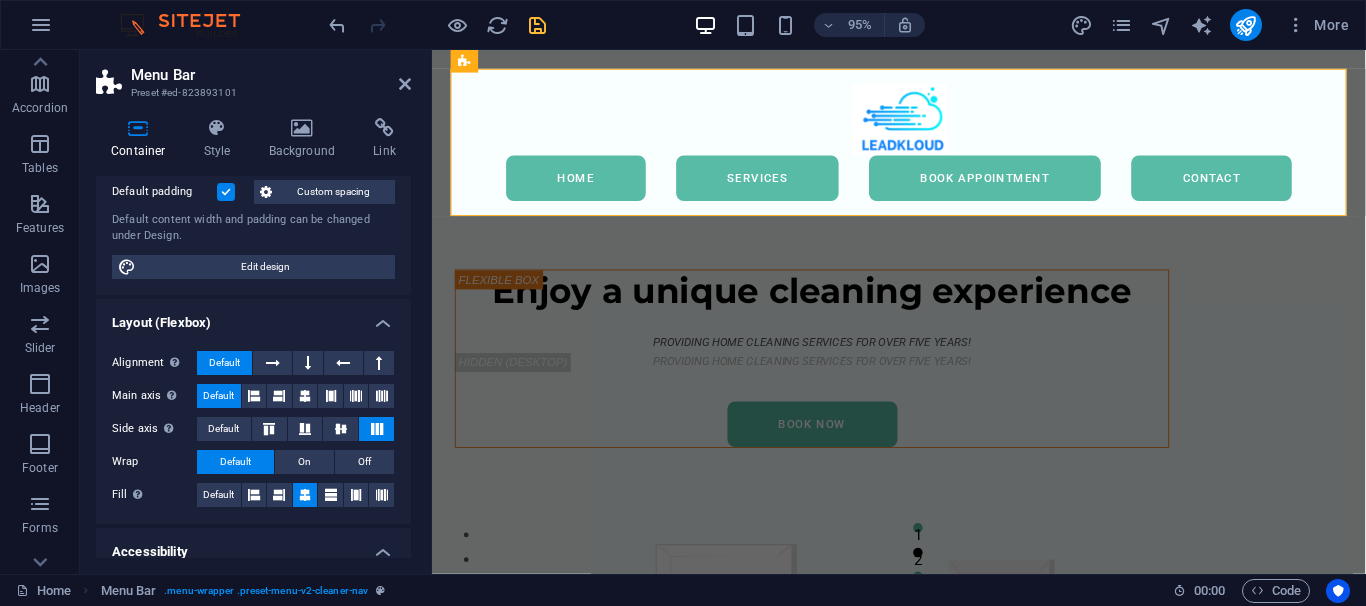 click on "Layout (Flexbox)" at bounding box center [253, 317] 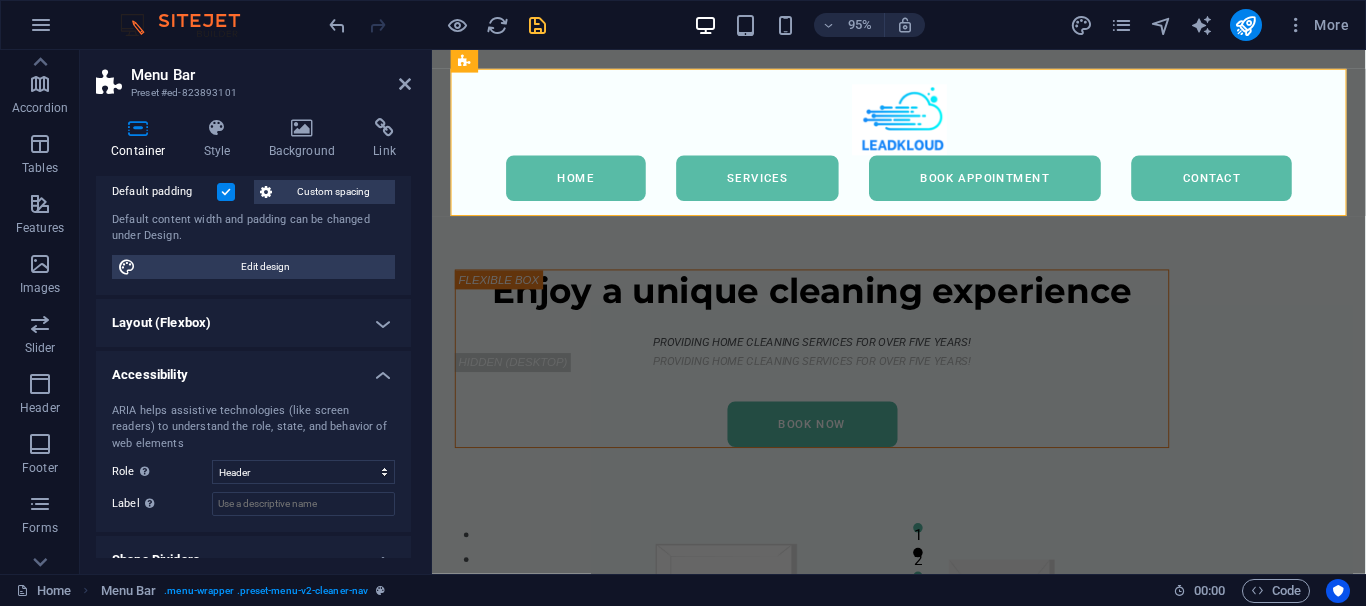 scroll, scrollTop: 250, scrollLeft: 0, axis: vertical 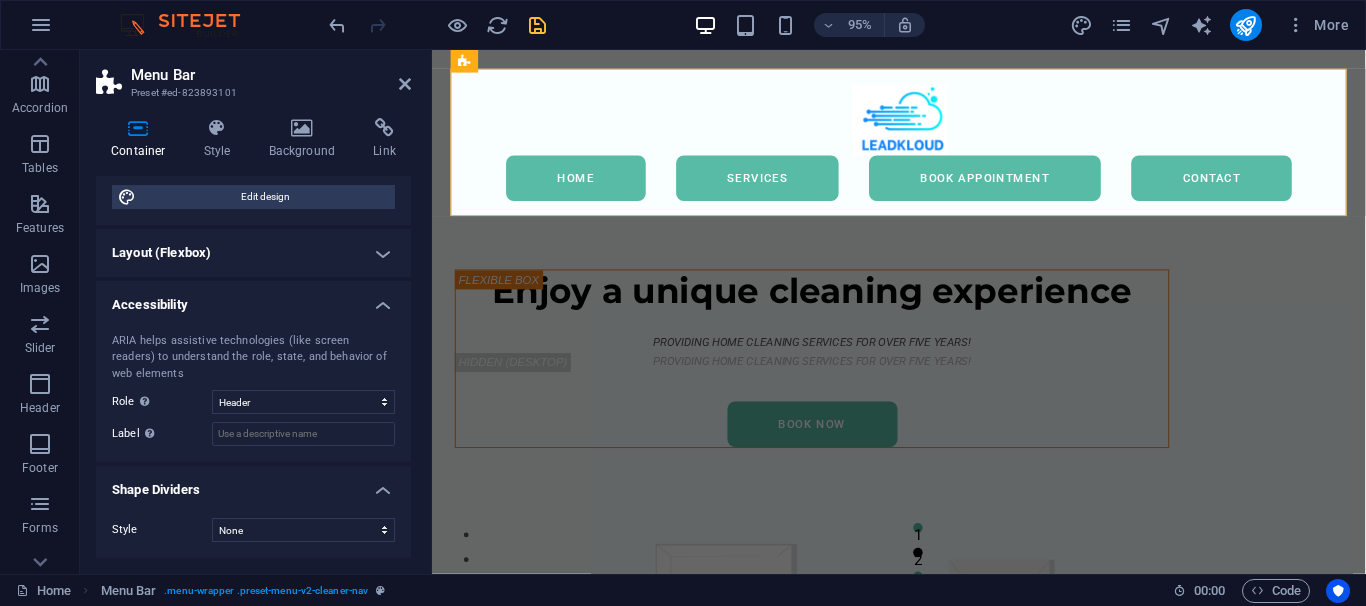 click on "Accessibility" at bounding box center (253, 299) 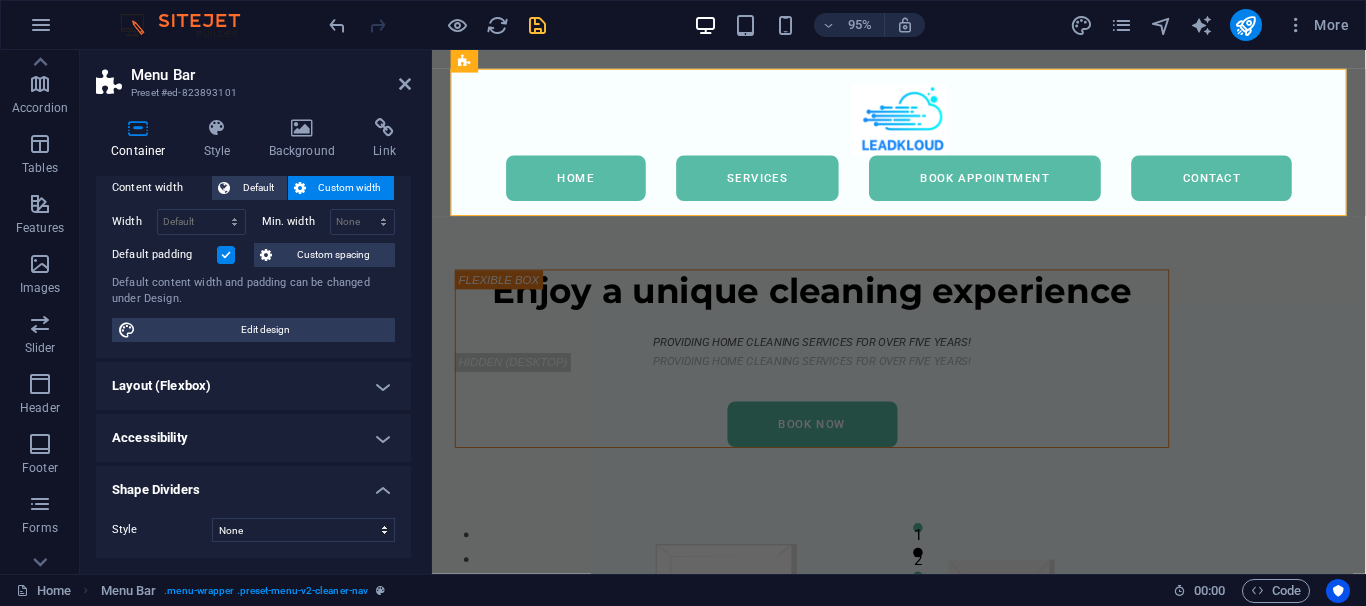 click on "Container" at bounding box center [142, 139] 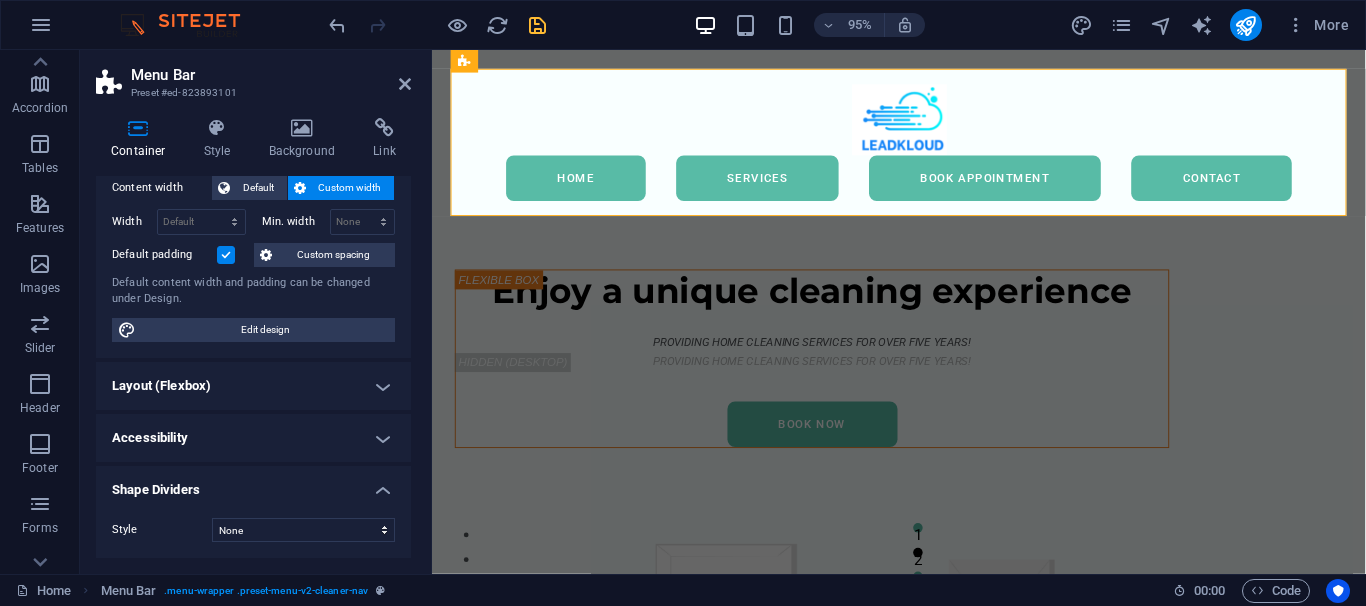 click on "Container" at bounding box center (142, 139) 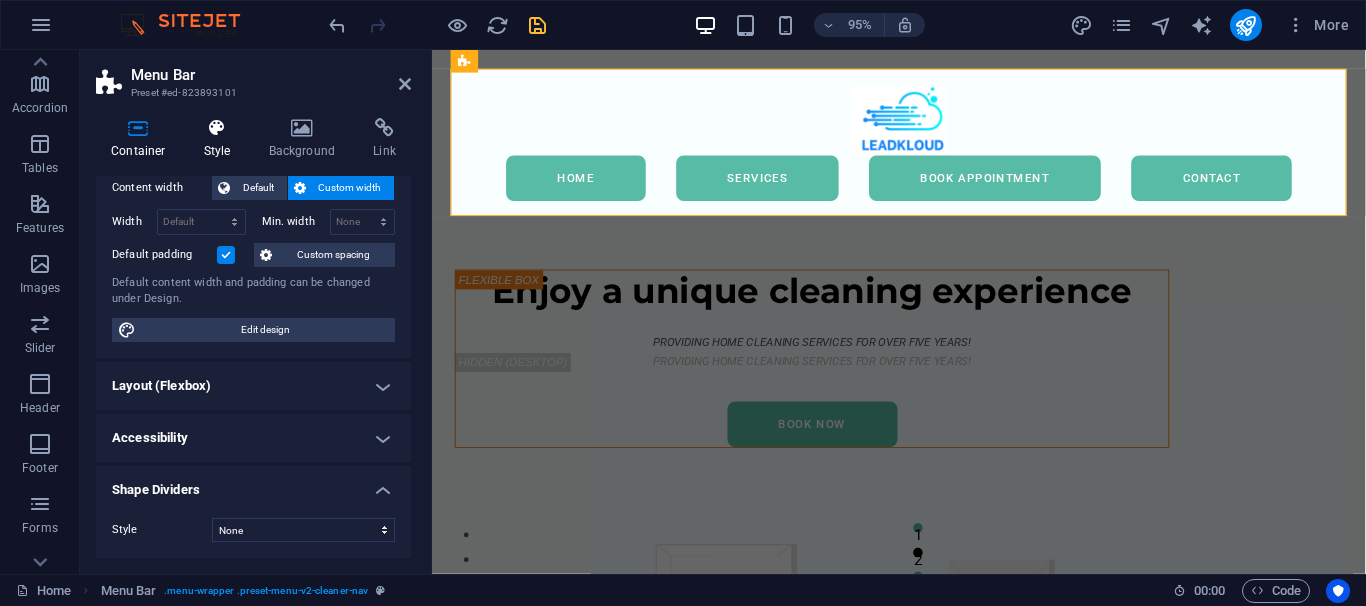 click on "Style" at bounding box center [221, 139] 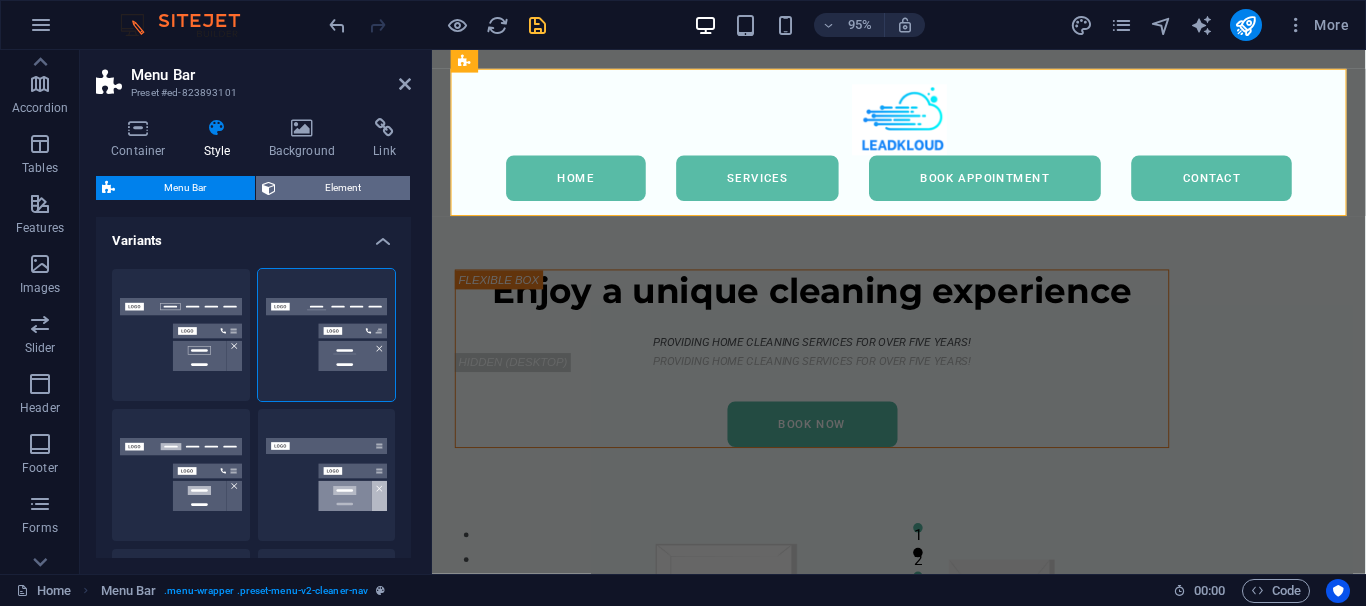 click on "Element" at bounding box center (343, 188) 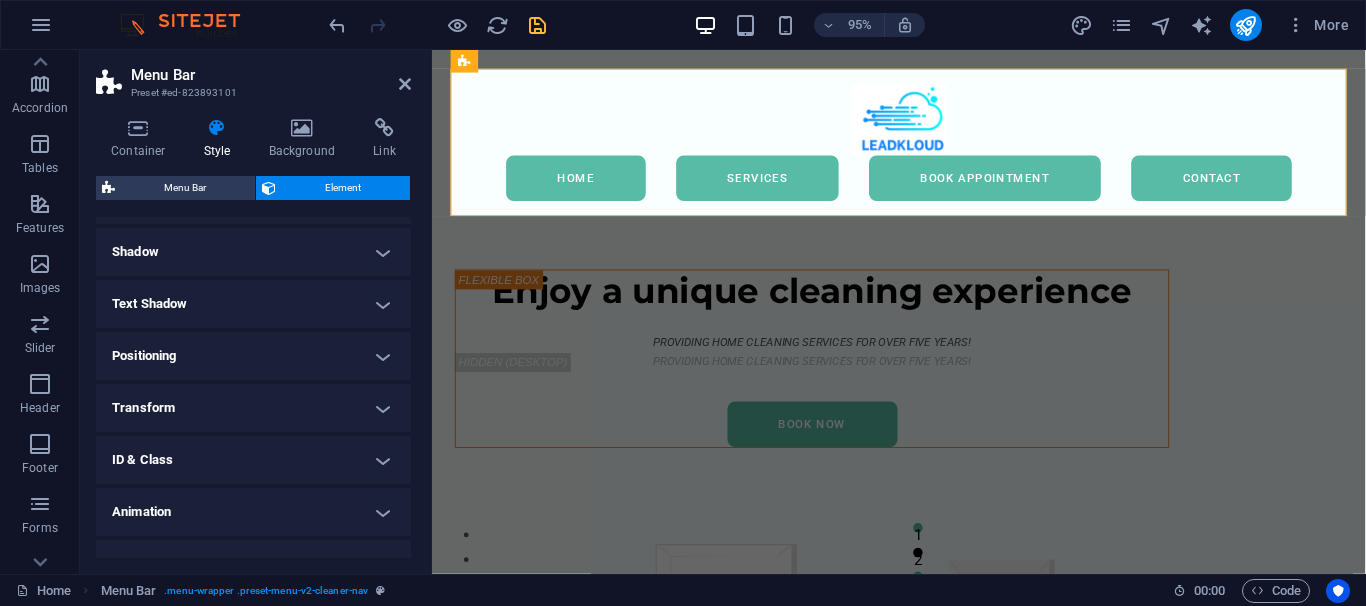 scroll, scrollTop: 175, scrollLeft: 0, axis: vertical 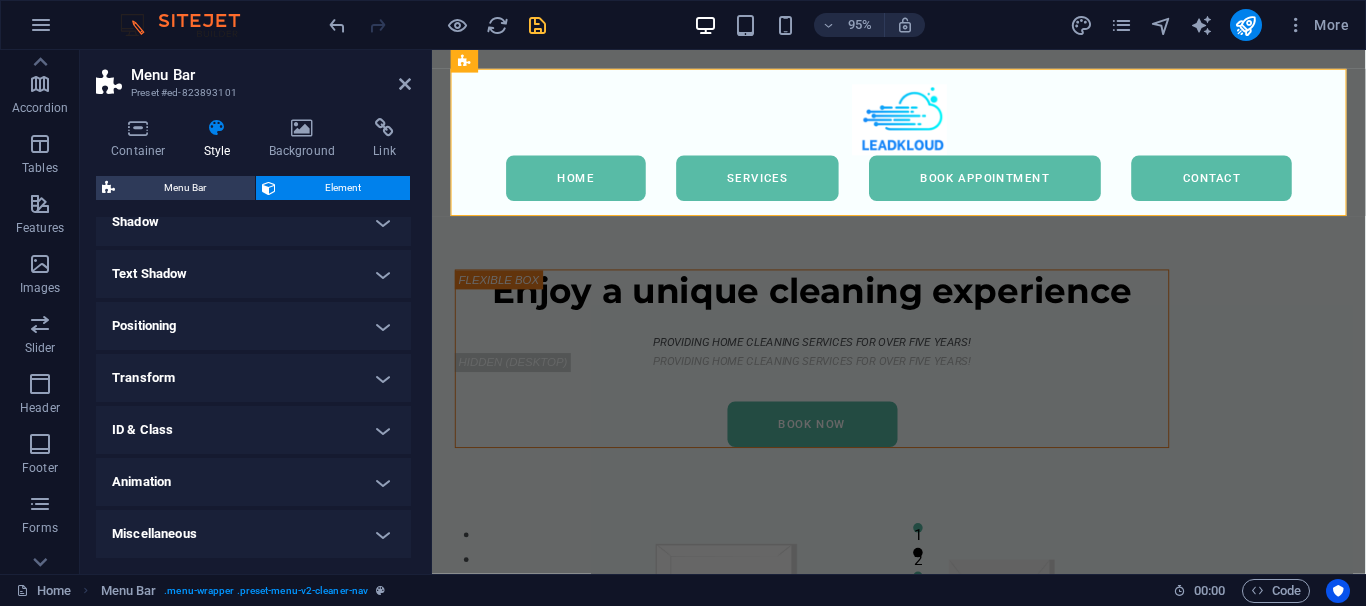 click on "Miscellaneous" at bounding box center [253, 534] 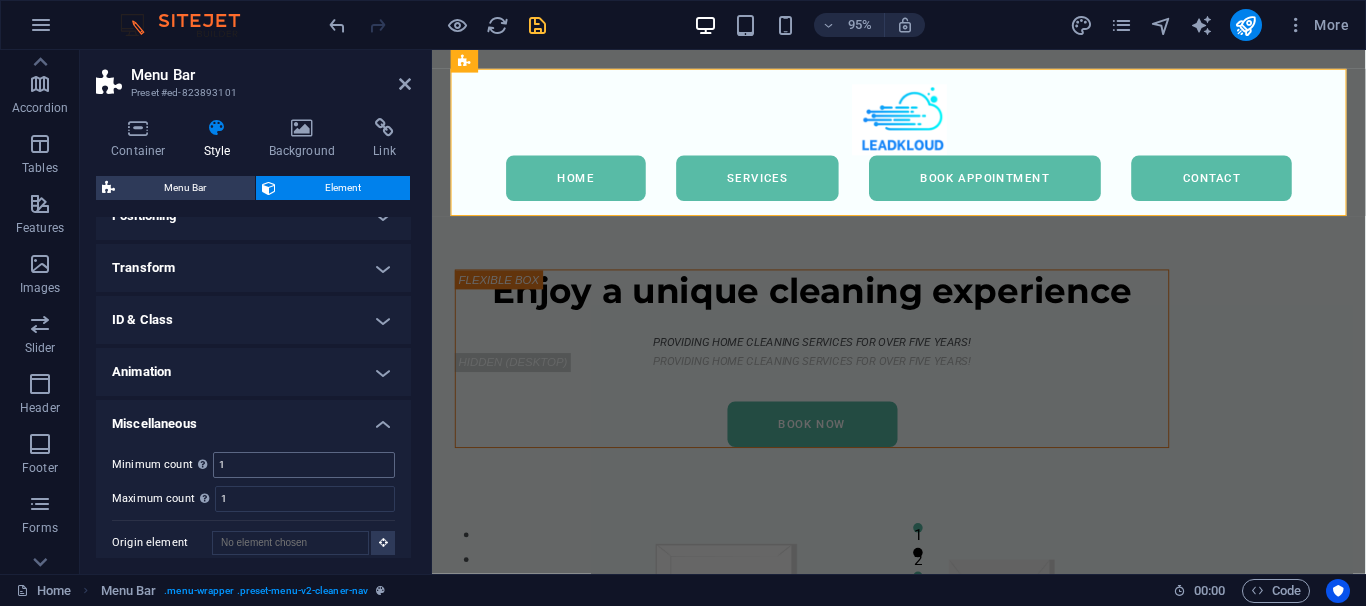 scroll, scrollTop: 299, scrollLeft: 0, axis: vertical 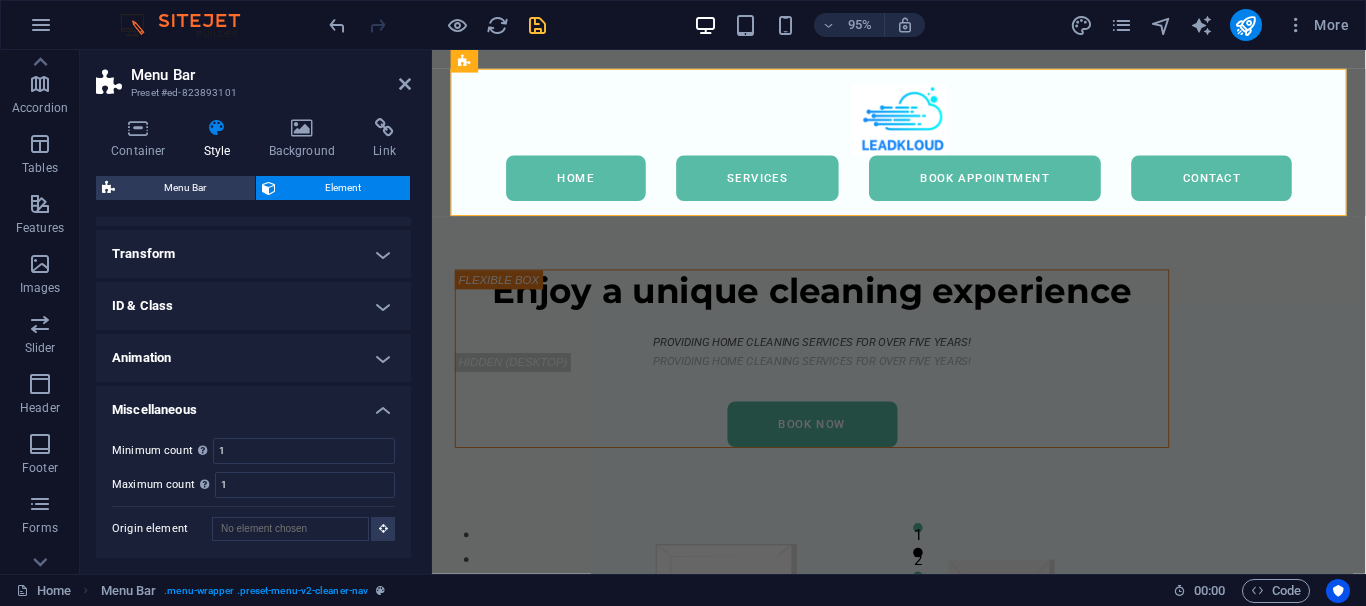 click on "Animation" at bounding box center (253, 358) 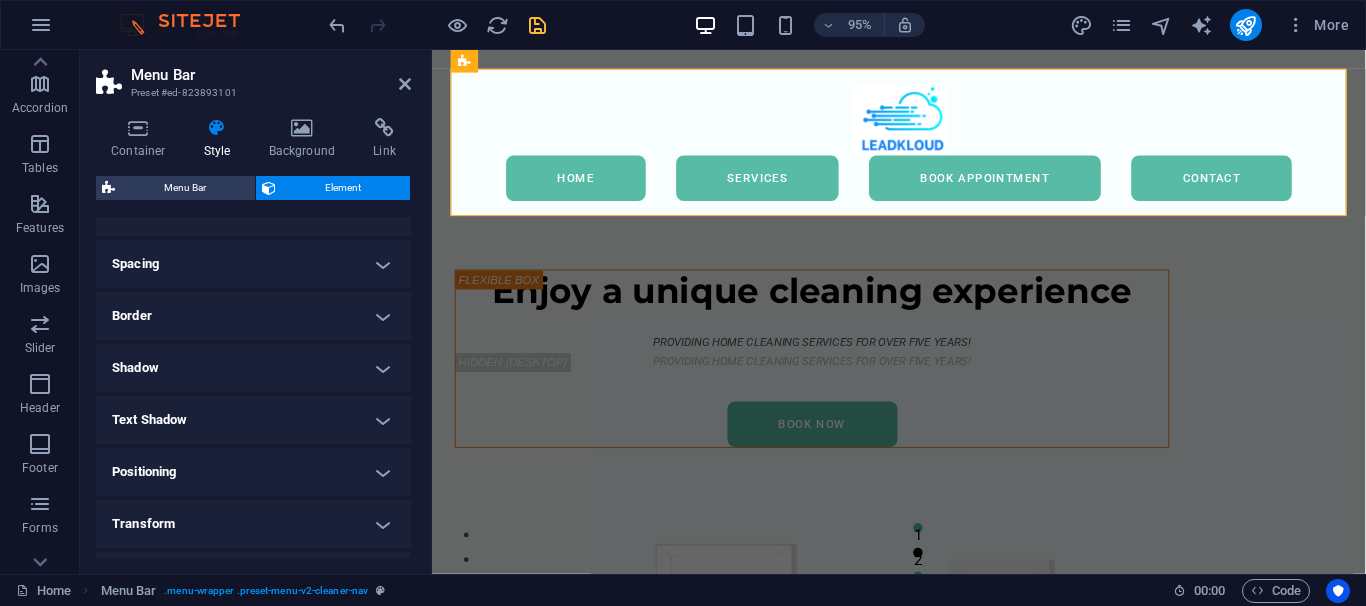scroll, scrollTop: 0, scrollLeft: 0, axis: both 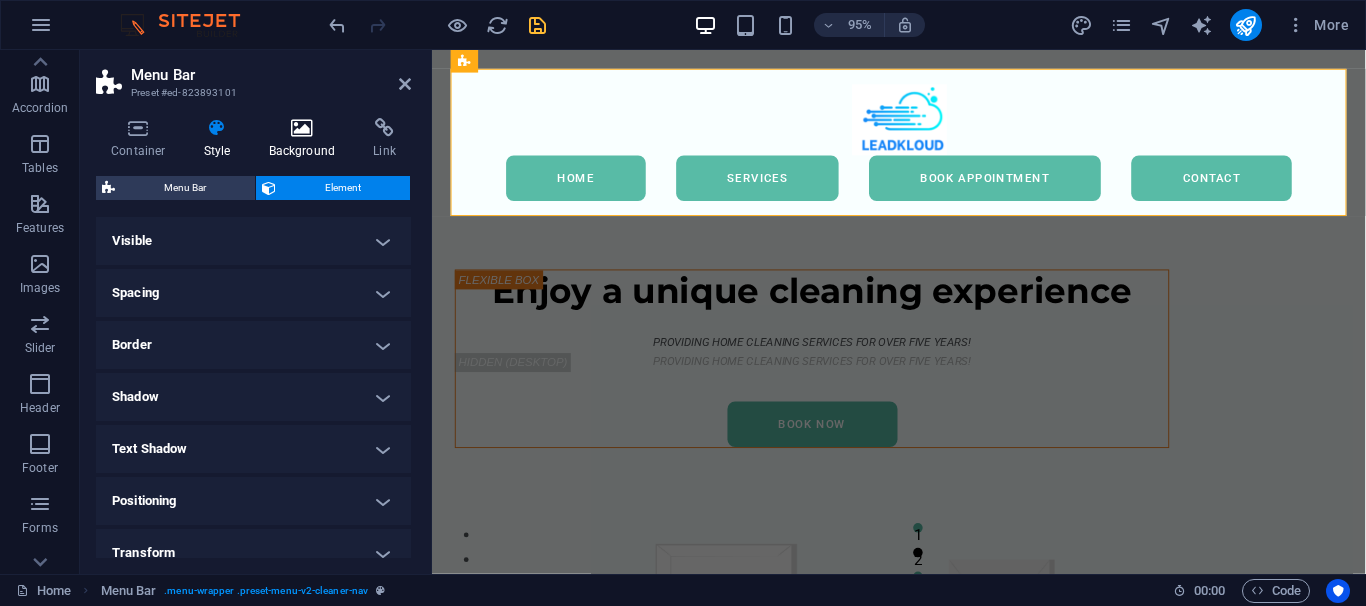click at bounding box center [302, 128] 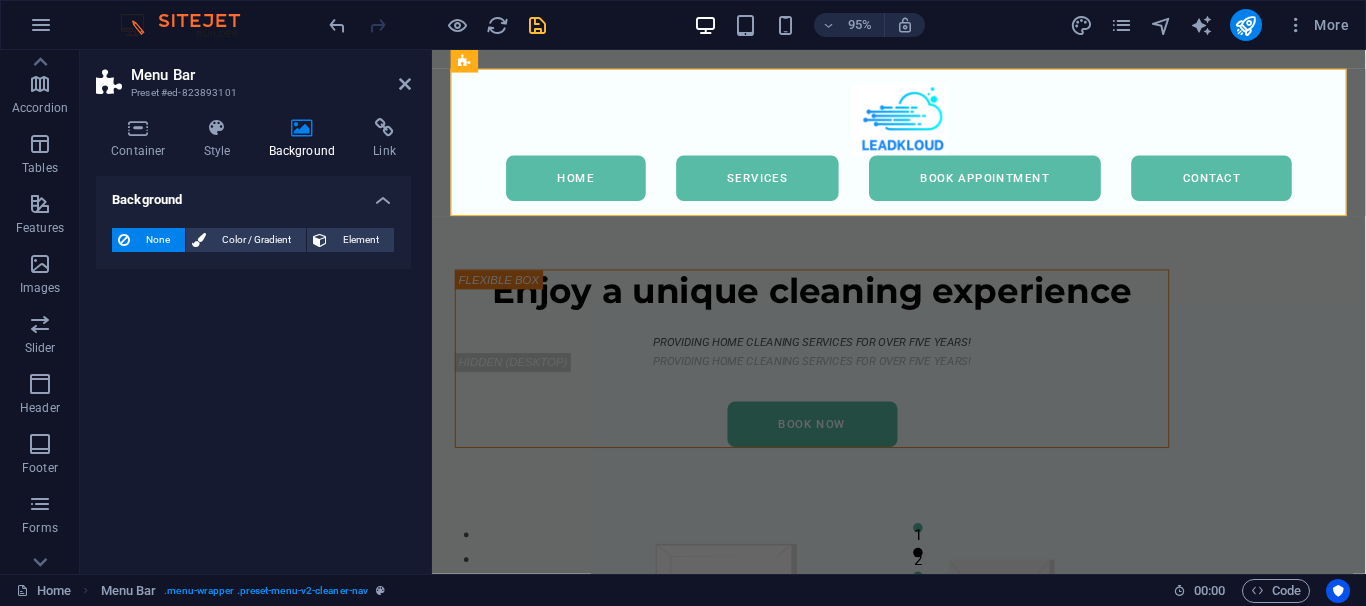 click on "Background" at bounding box center (253, 194) 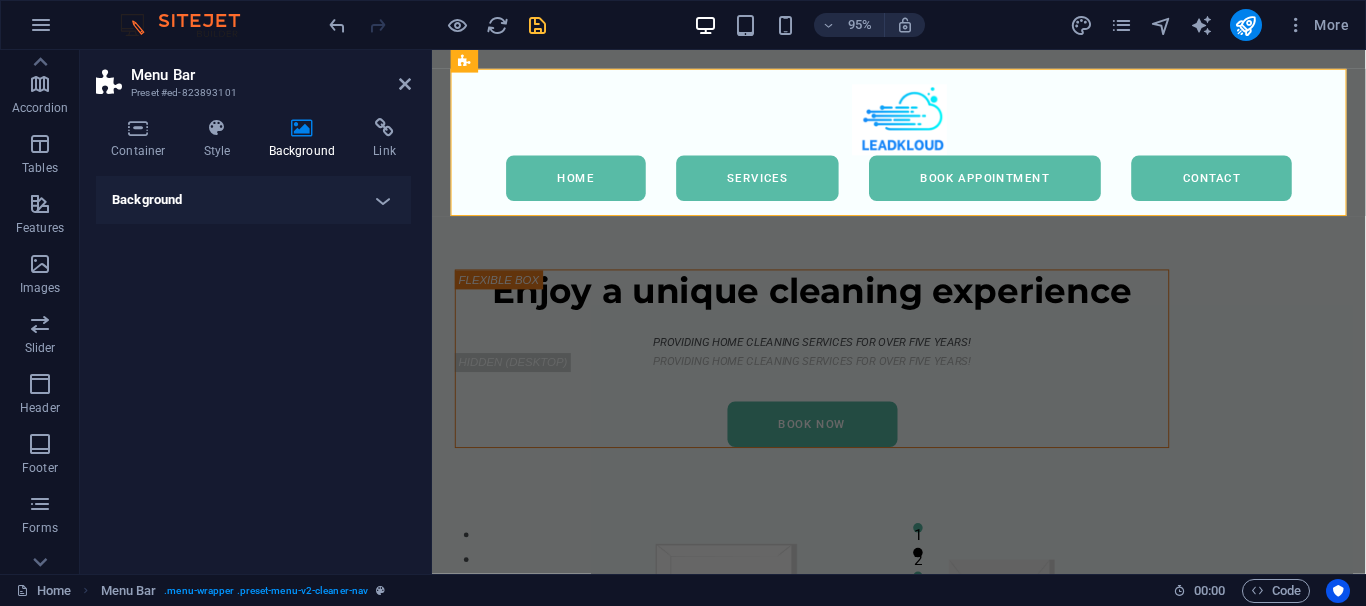 click on "Background" at bounding box center [253, 200] 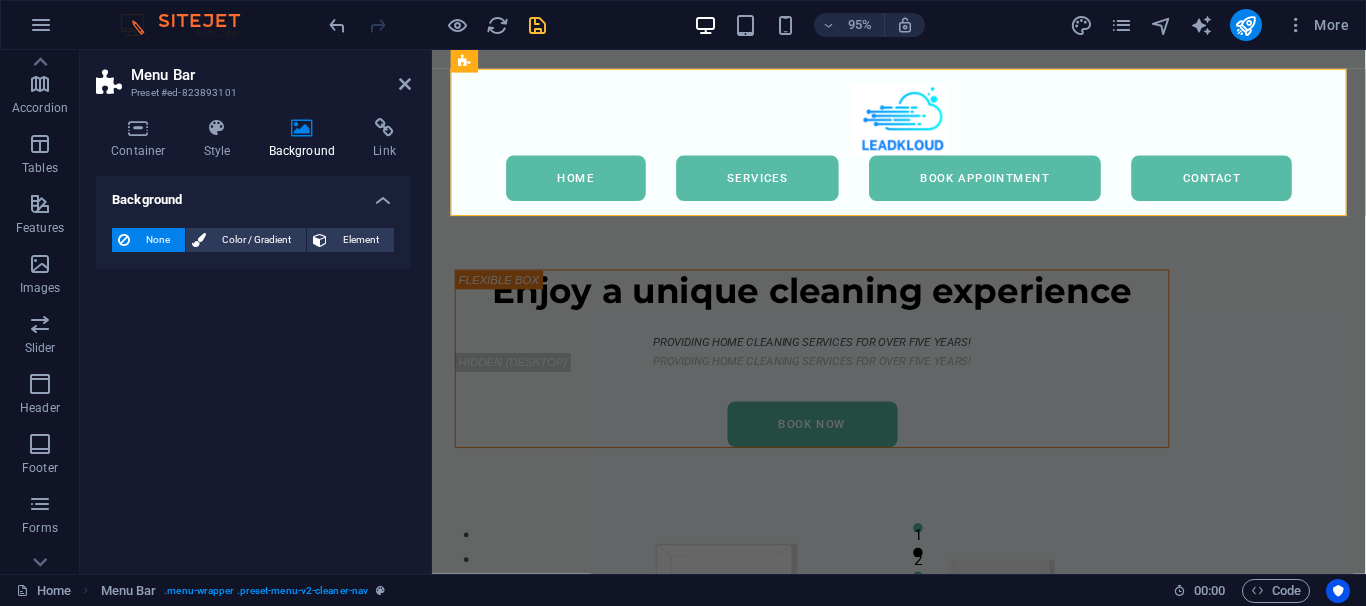 click on "Background" at bounding box center [253, 194] 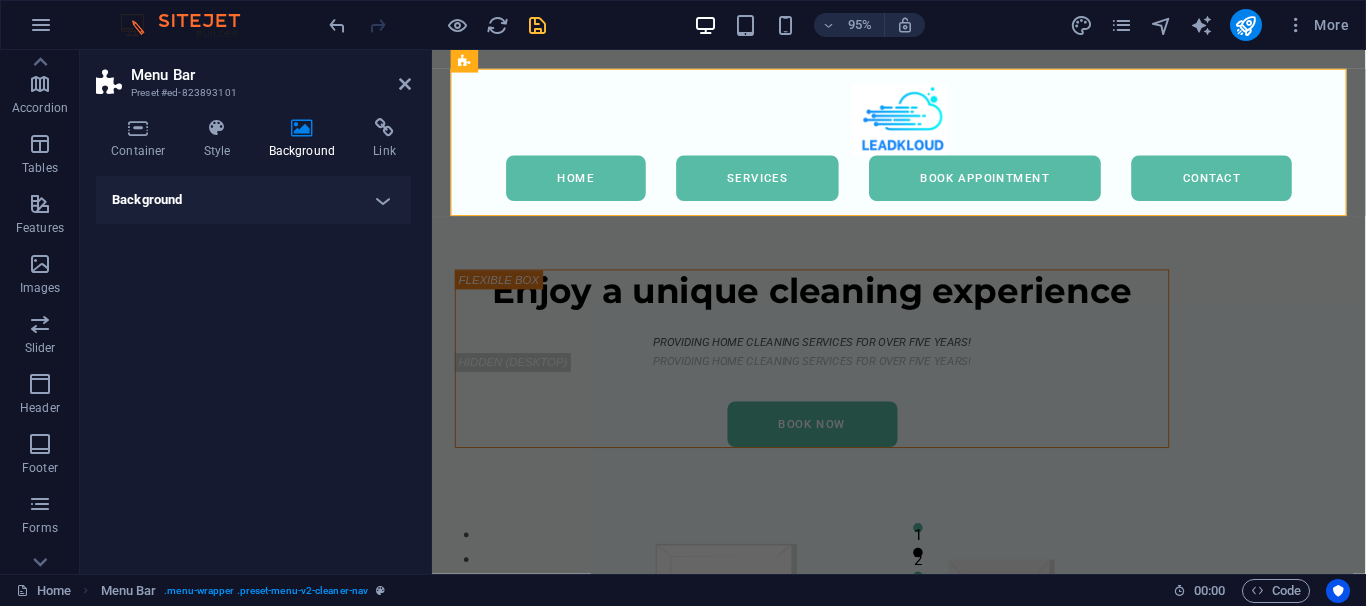 click on "Background" at bounding box center [253, 200] 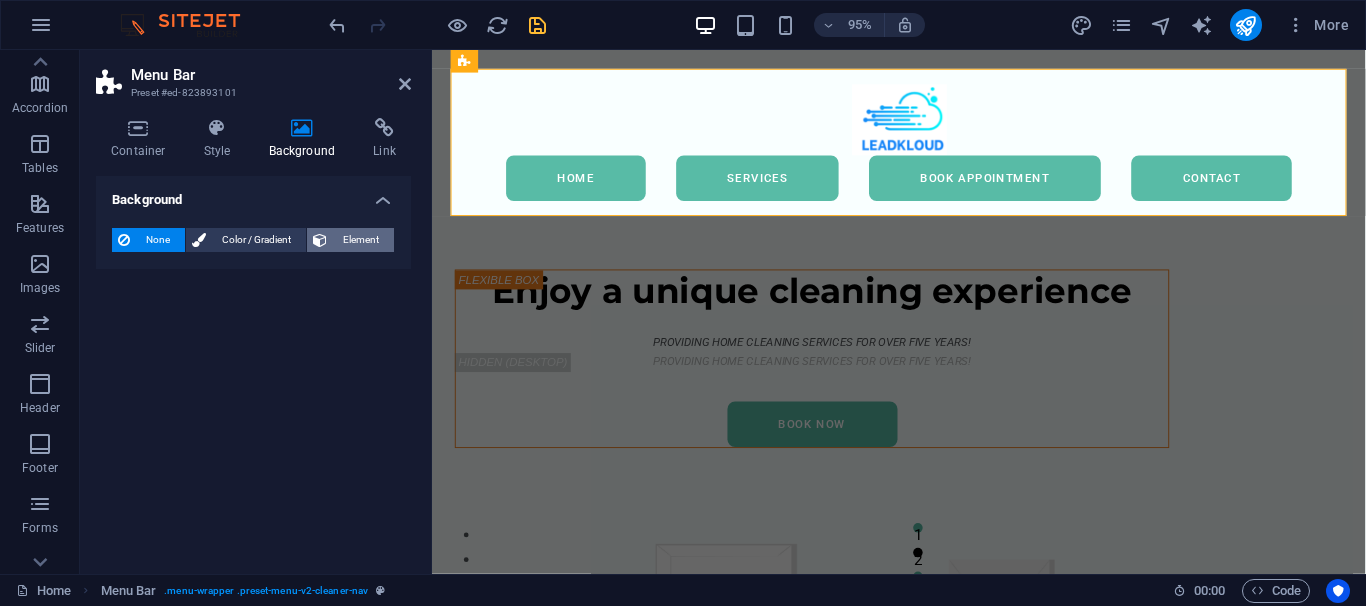 click on "Element" at bounding box center (360, 240) 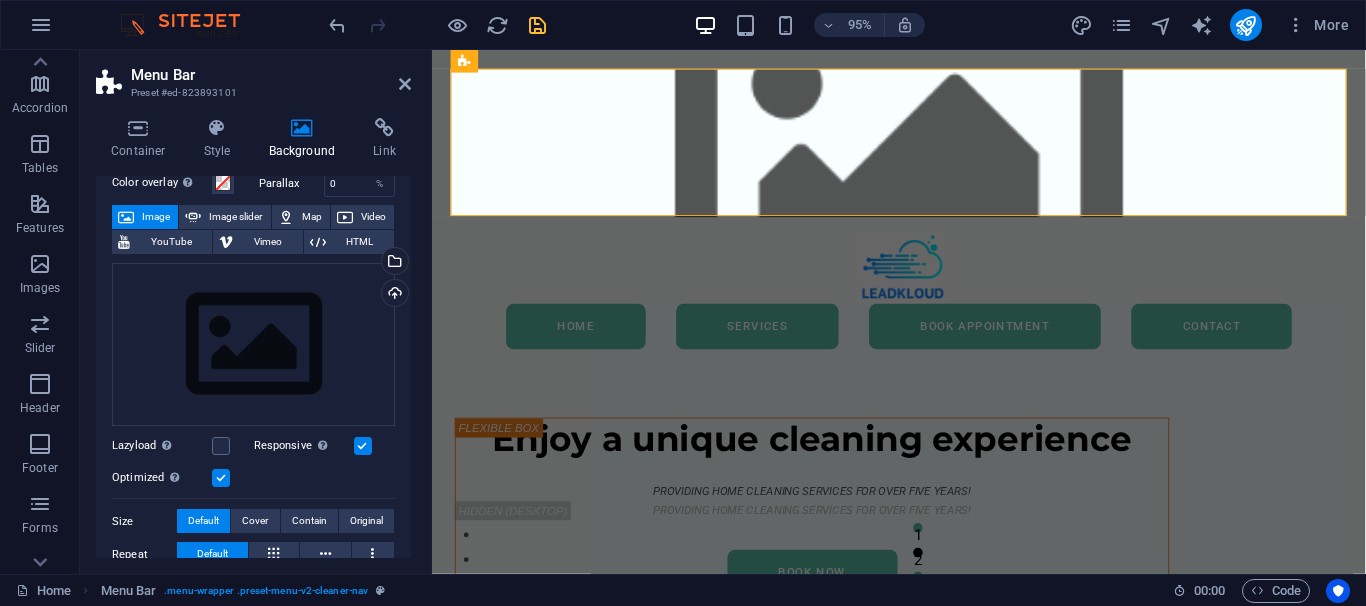 scroll, scrollTop: 0, scrollLeft: 0, axis: both 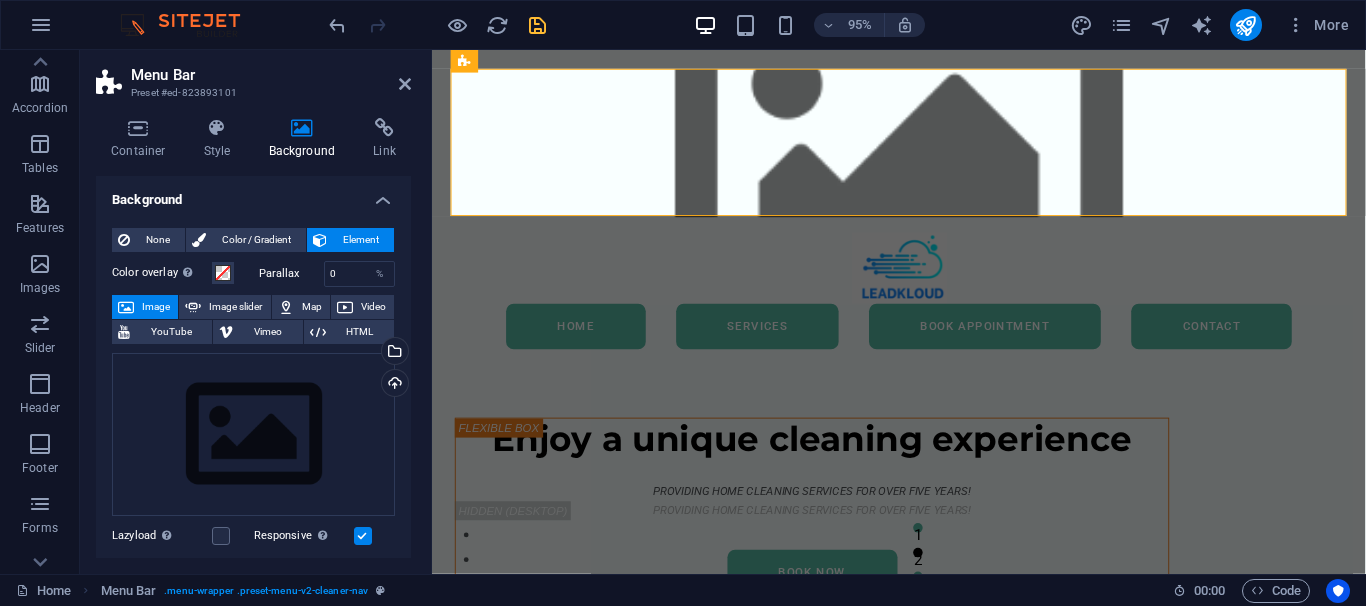 click on "Menu Bar Preset #ed-823893101" at bounding box center [253, 76] 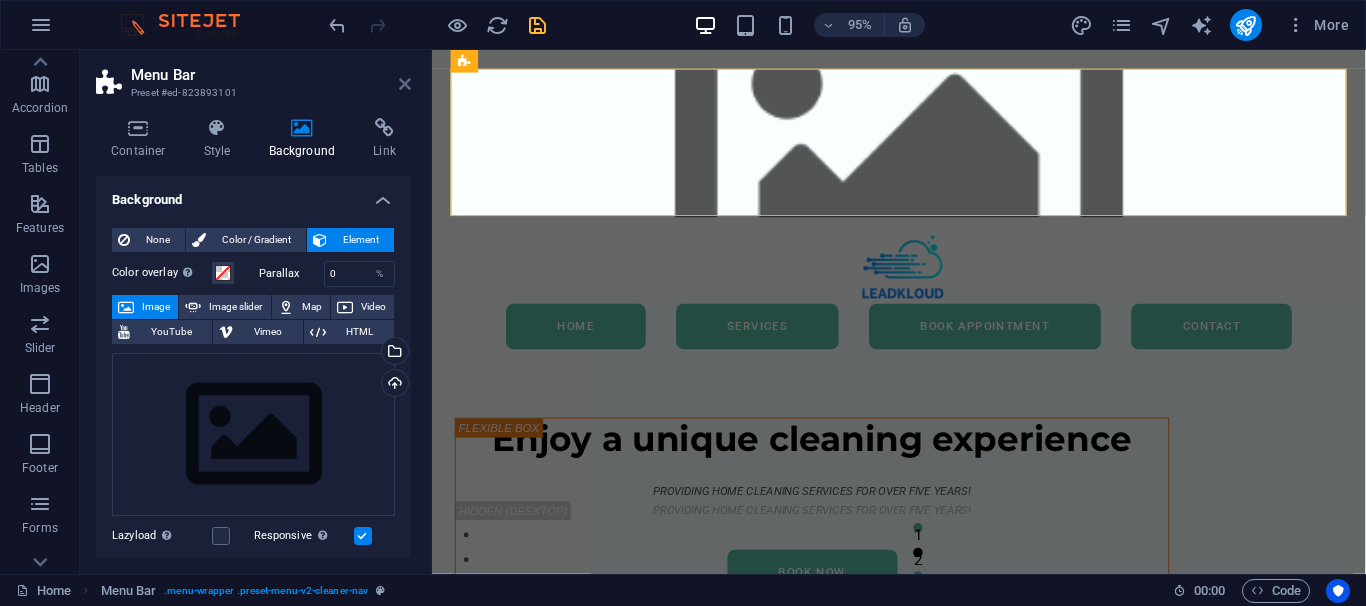 click at bounding box center (405, 84) 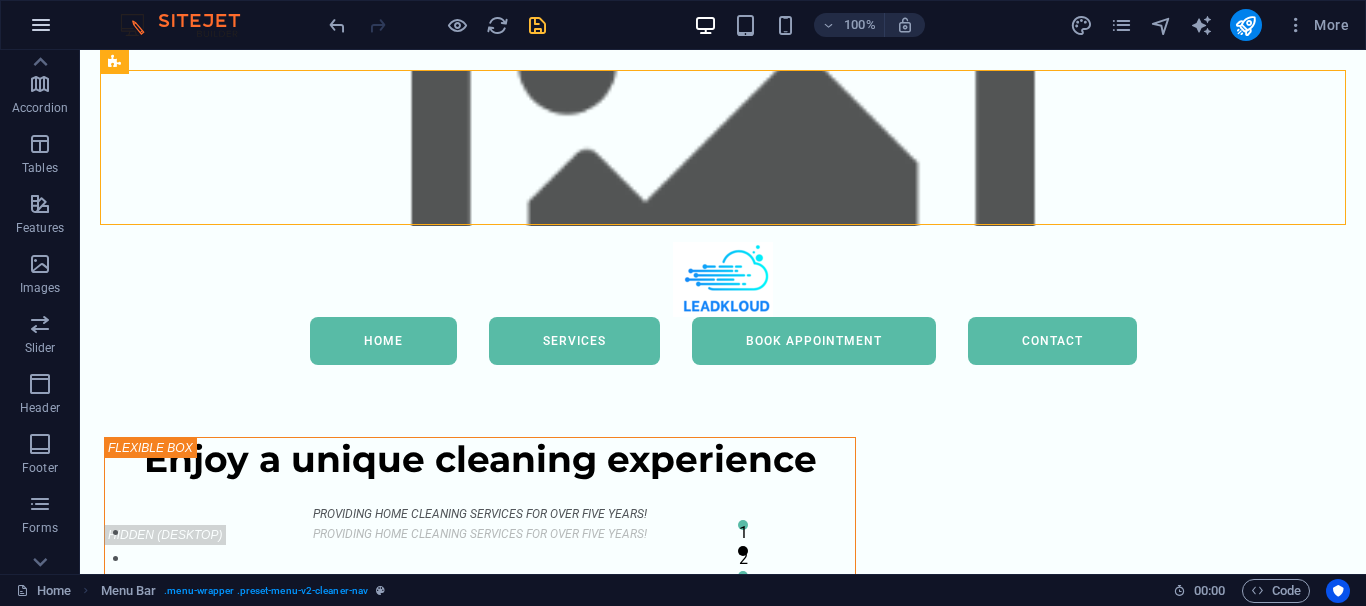 click at bounding box center [41, 25] 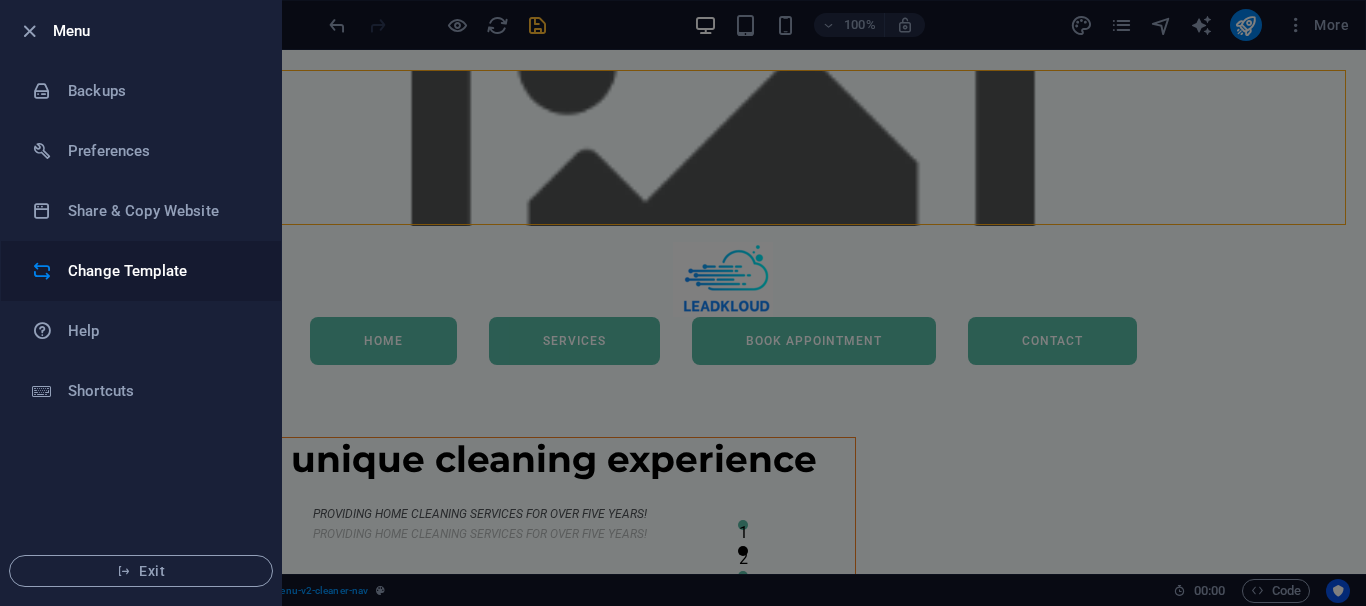 click on "Change Template" at bounding box center (160, 271) 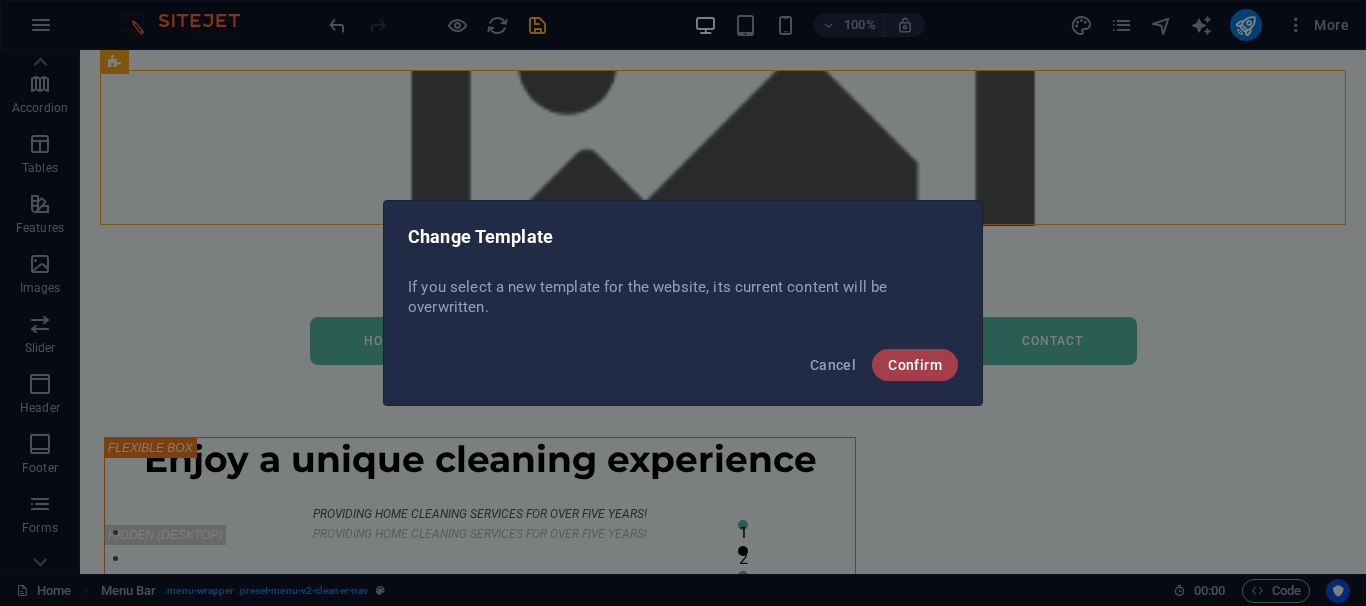click on "Confirm" at bounding box center (915, 365) 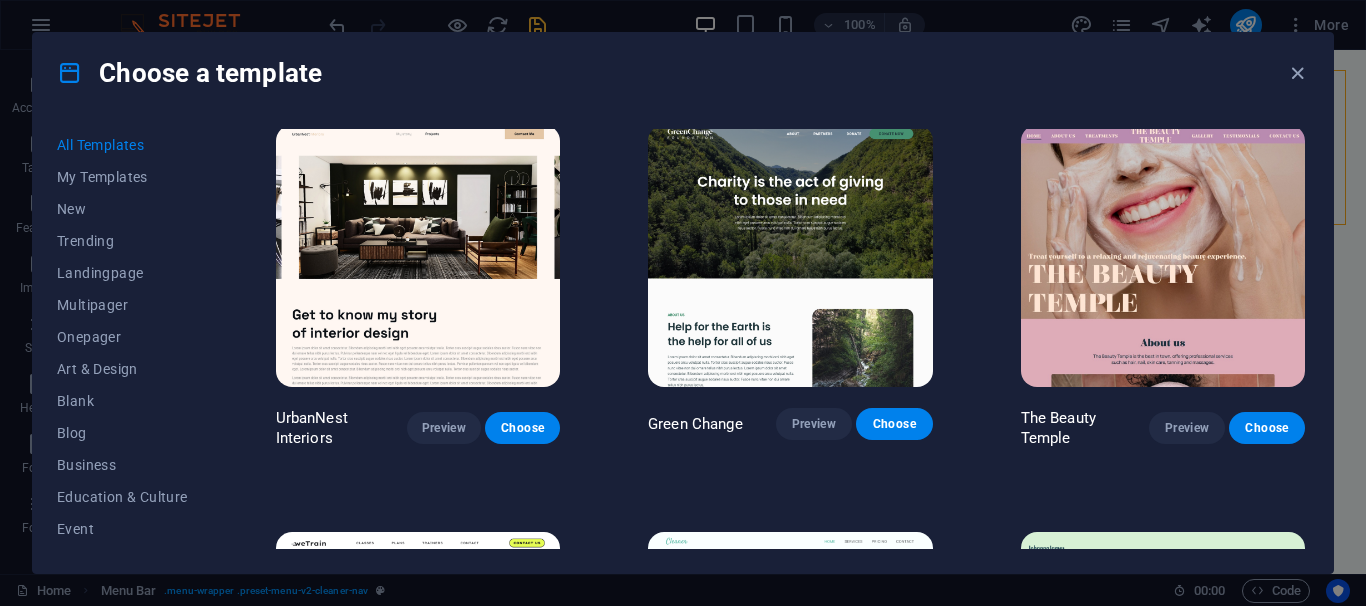 scroll, scrollTop: 1890, scrollLeft: 0, axis: vertical 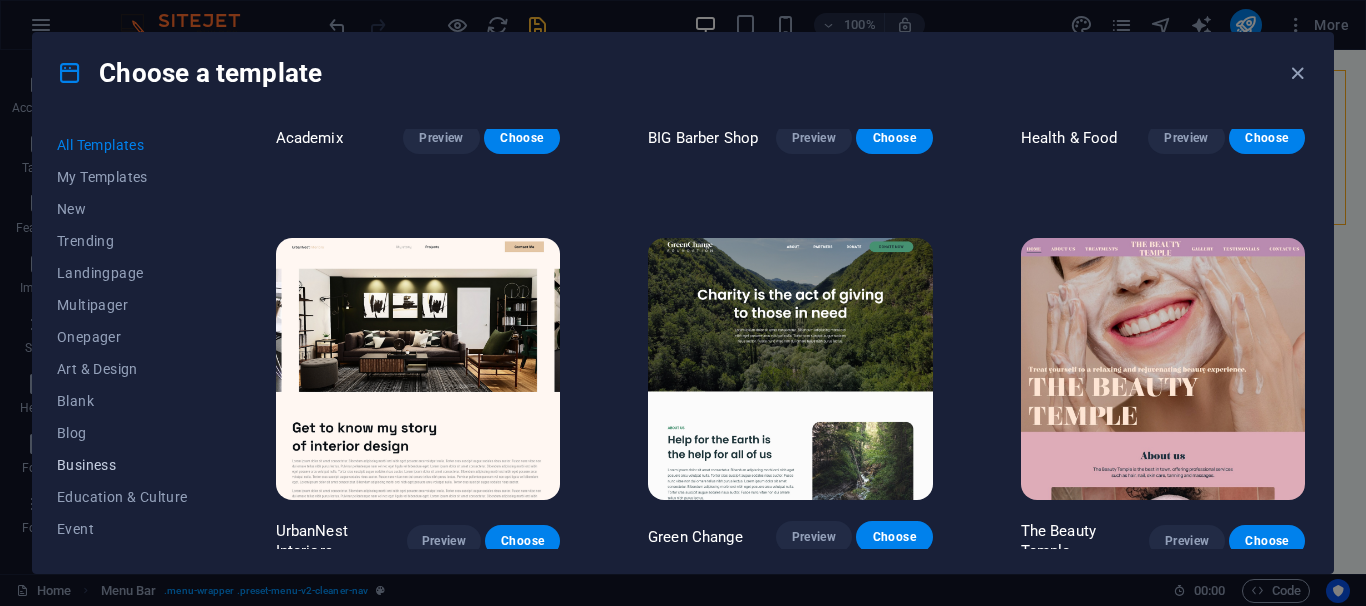 click on "Business" at bounding box center [122, 465] 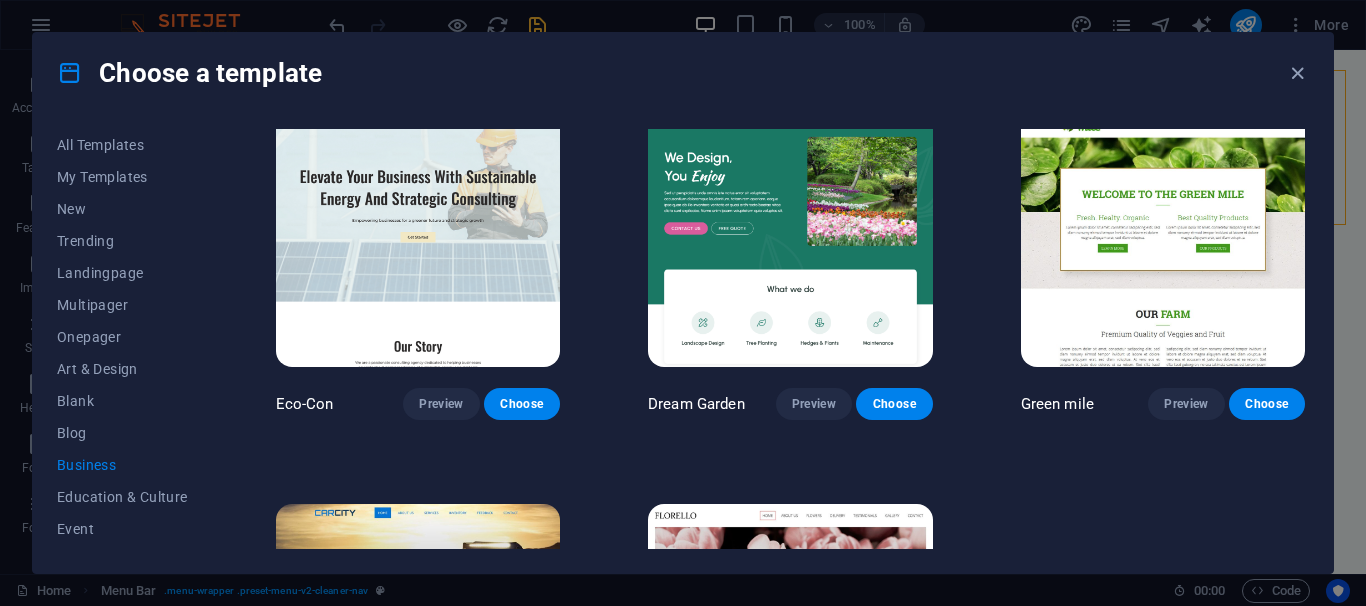 scroll, scrollTop: 298, scrollLeft: 0, axis: vertical 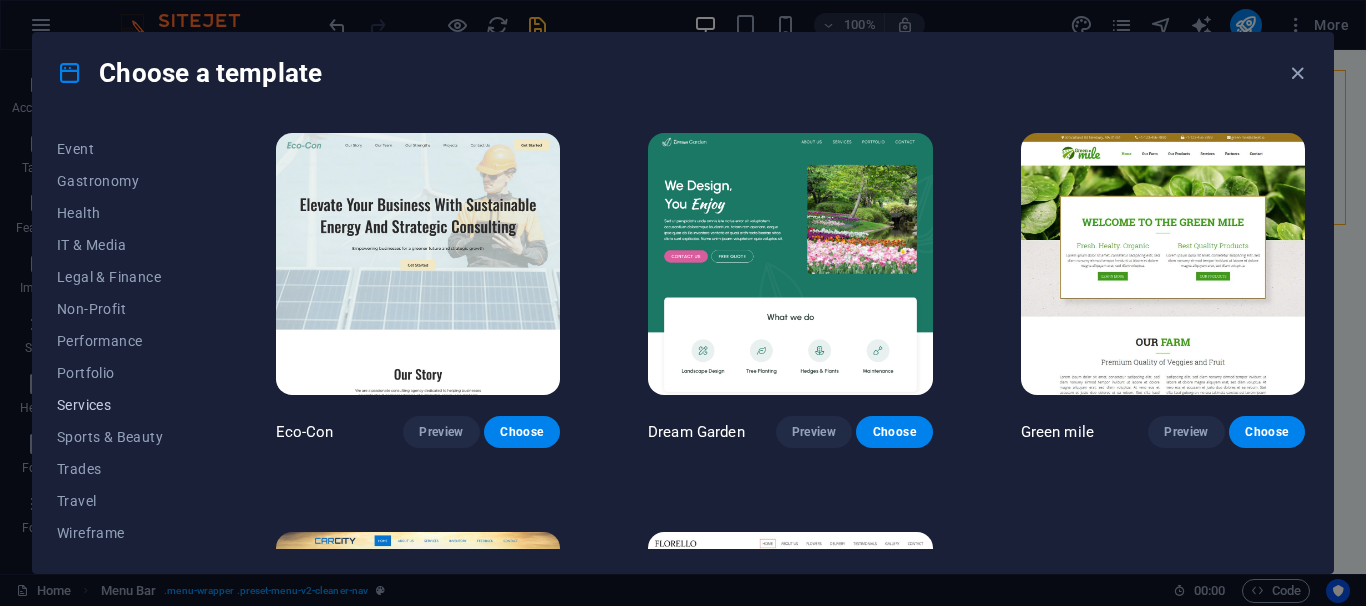 click on "Services" at bounding box center [122, 405] 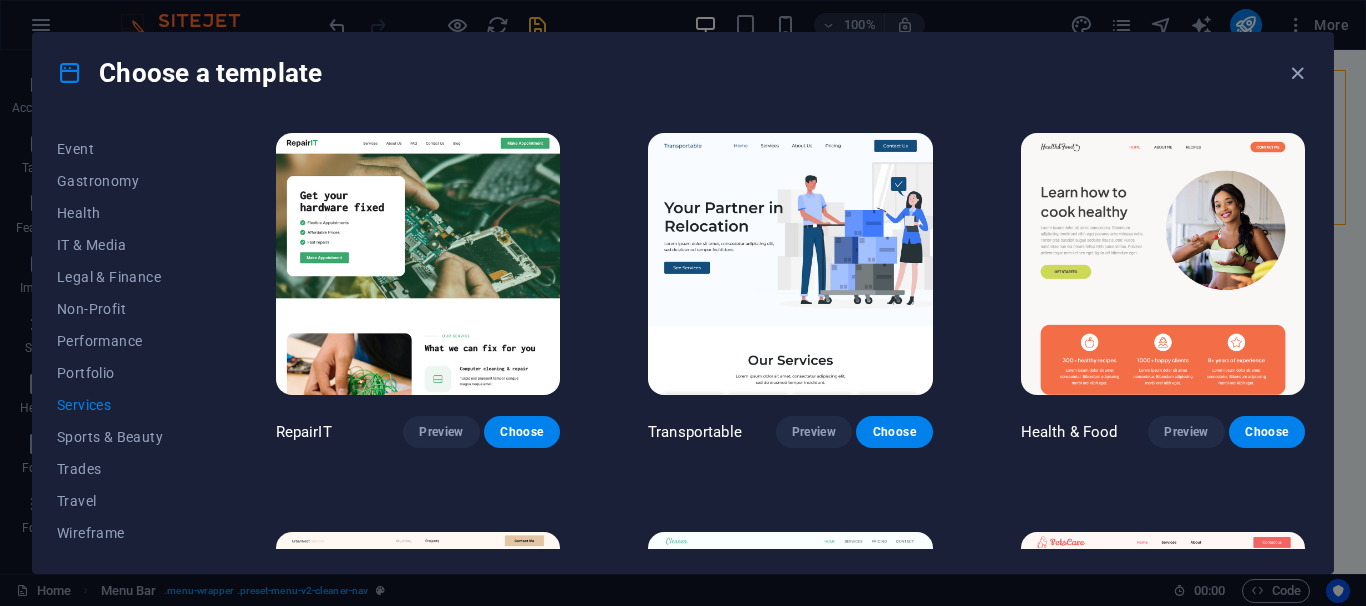 click at bounding box center [418, 264] 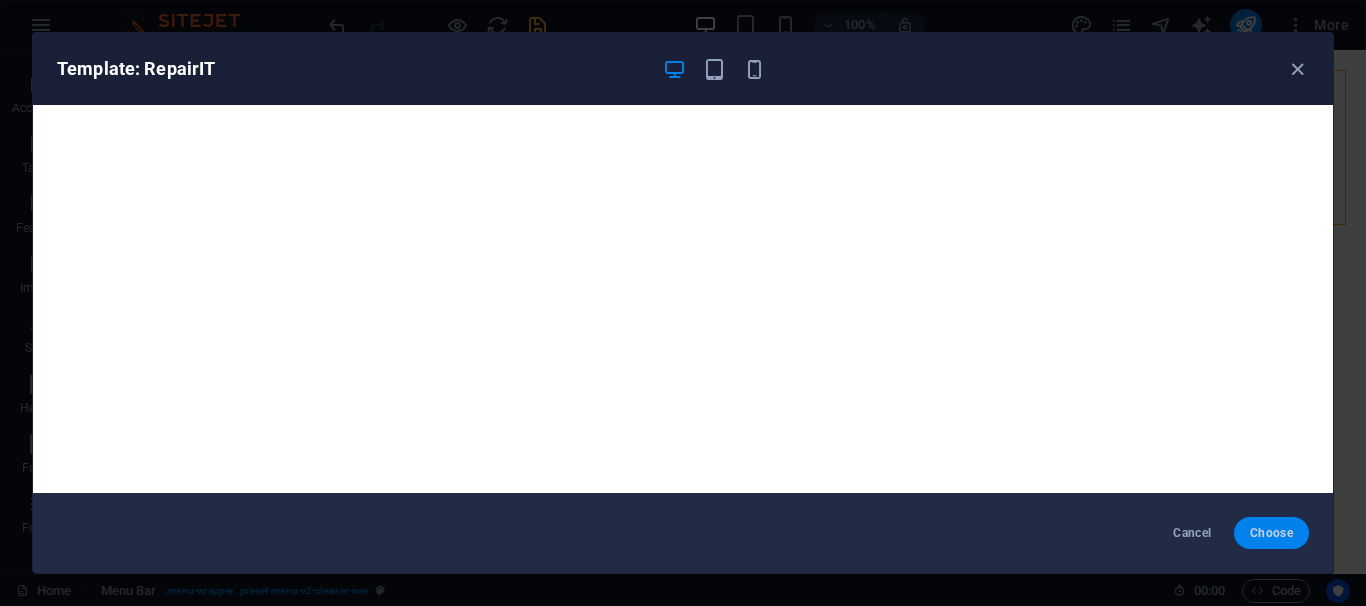 click on "Choose" at bounding box center (1271, 533) 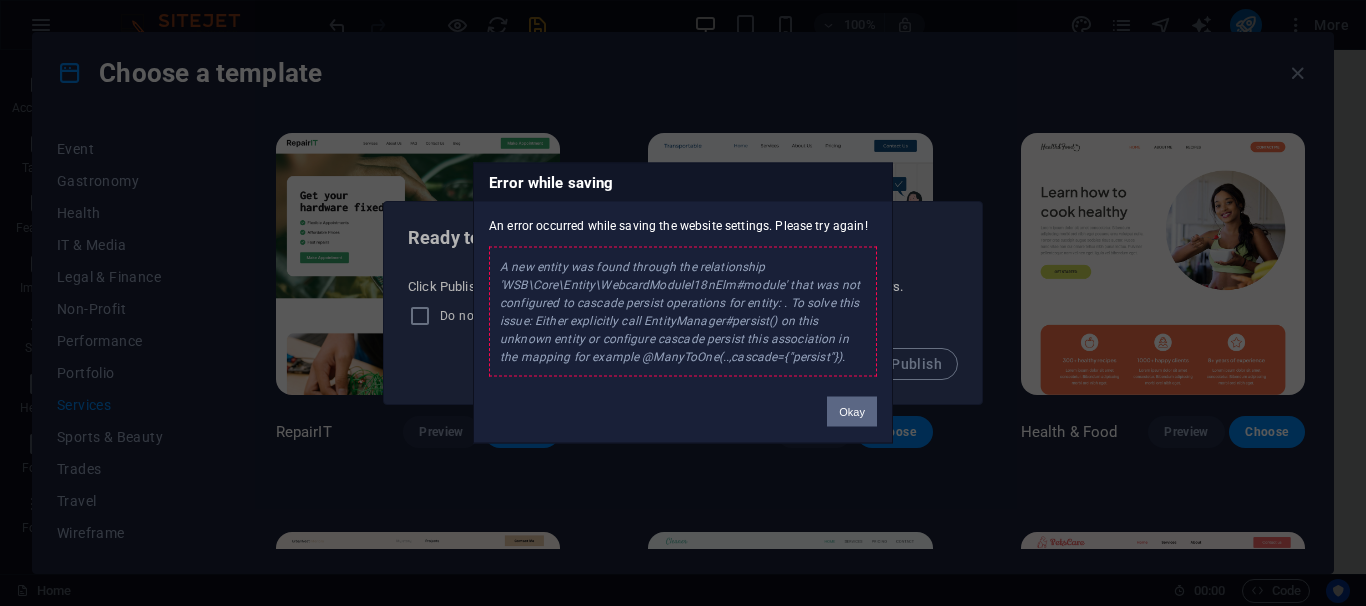 click on "Okay" at bounding box center (852, 412) 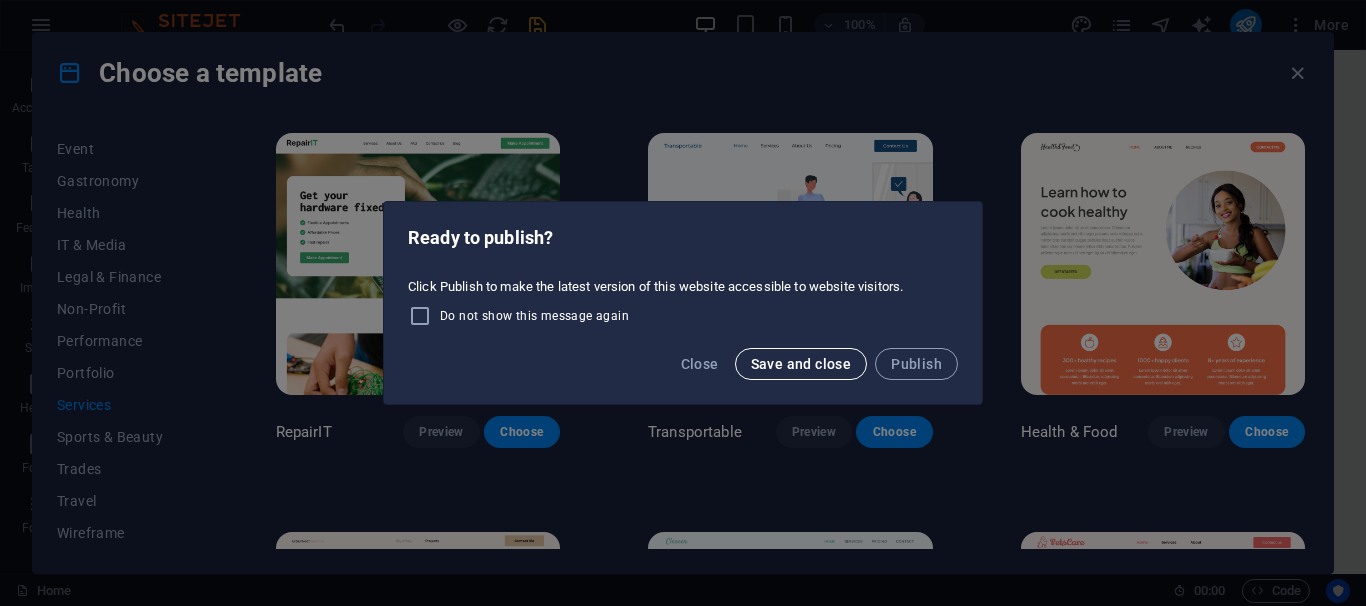 click on "Save and close" at bounding box center [801, 364] 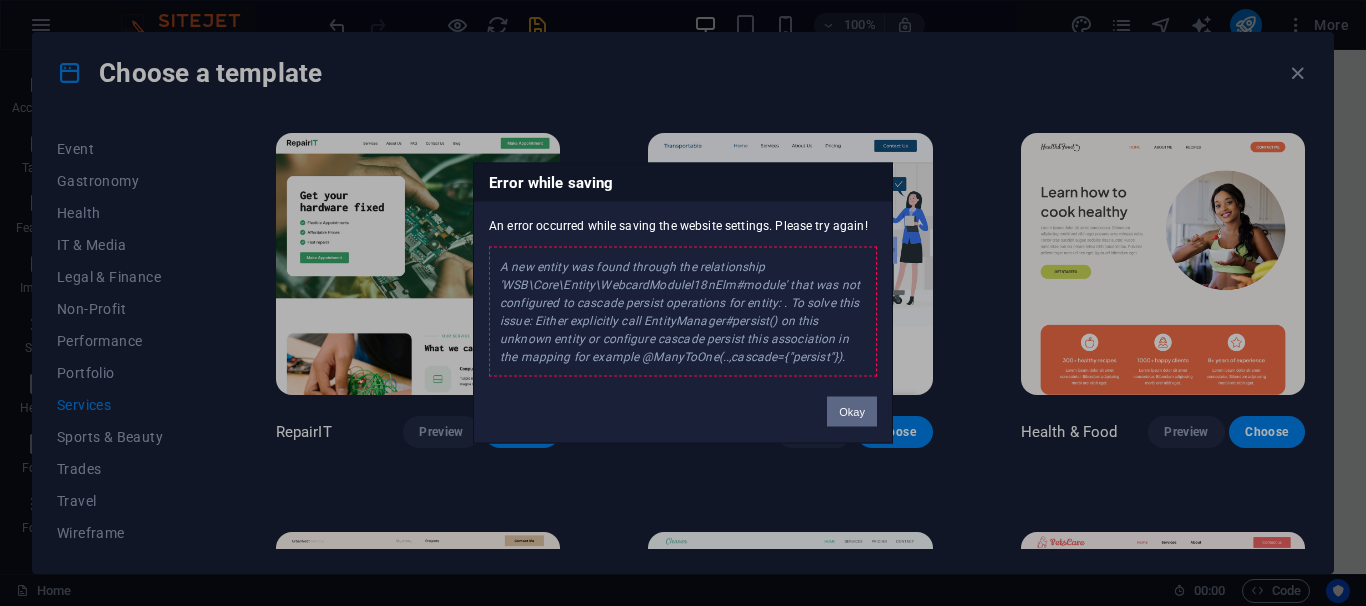 click on "Okay" at bounding box center (852, 412) 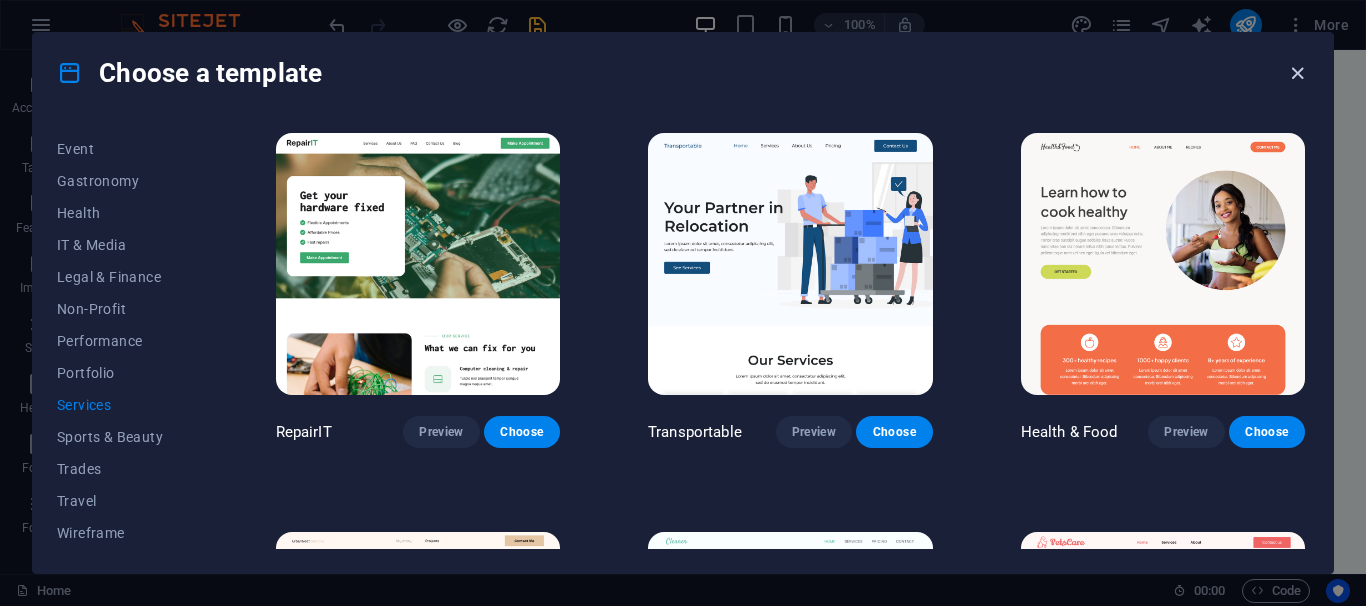click at bounding box center [1297, 73] 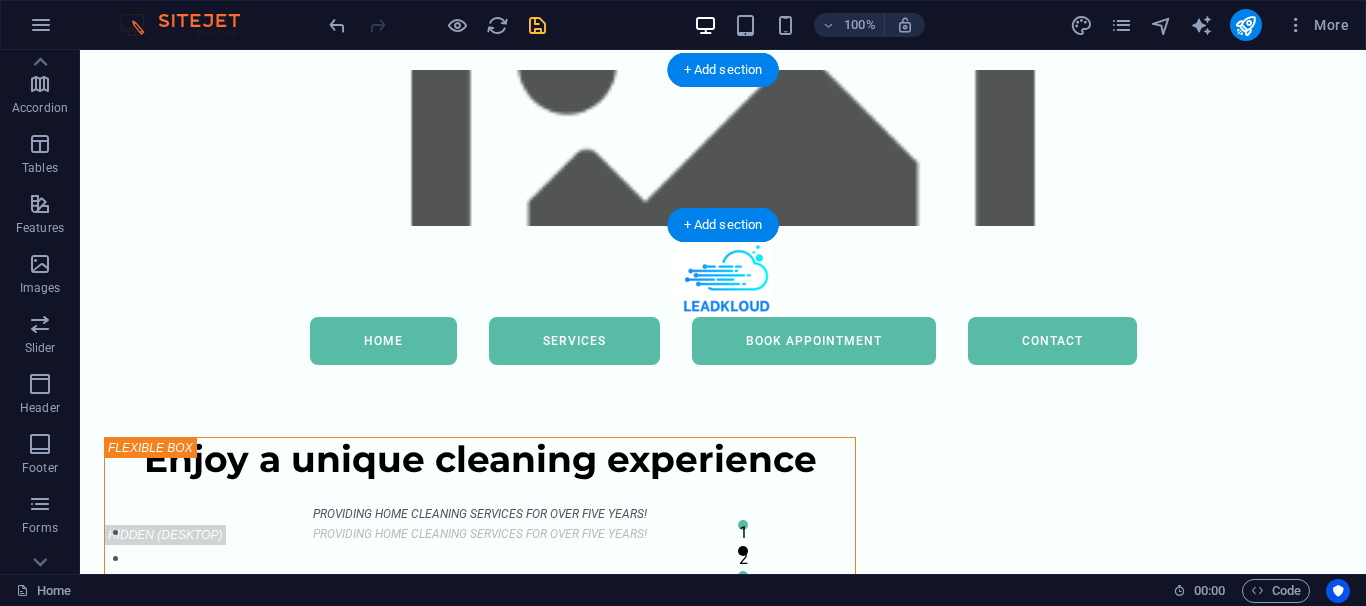 click at bounding box center [723, 148] 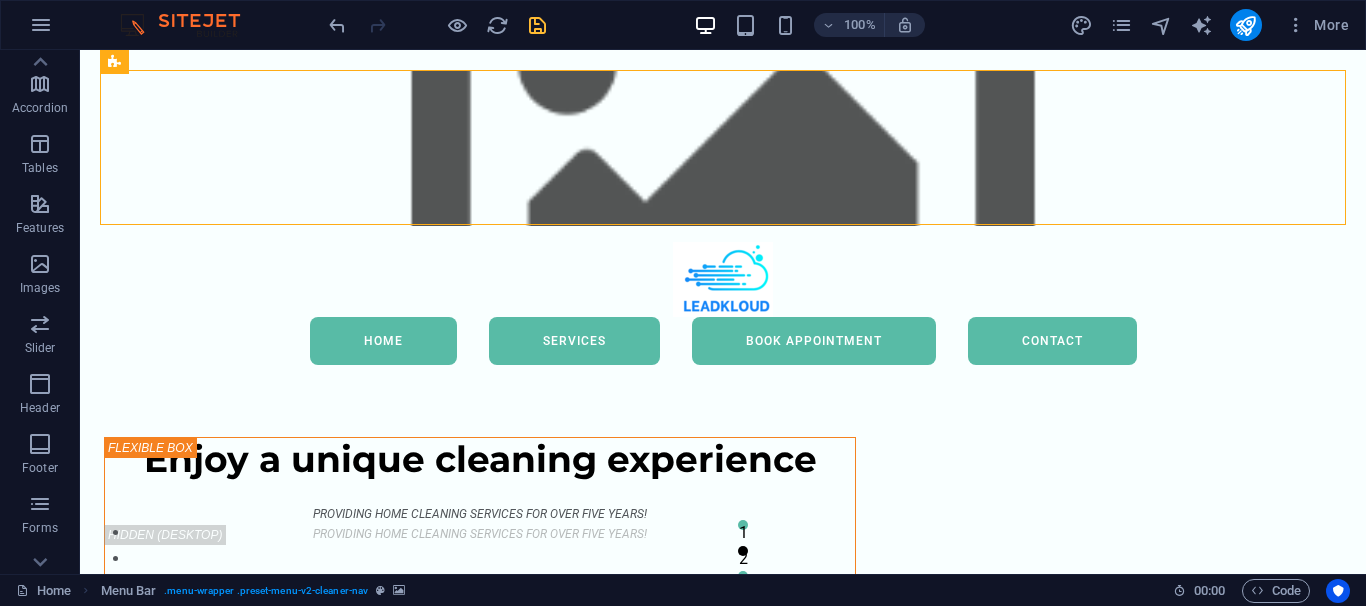 click at bounding box center (190, 25) 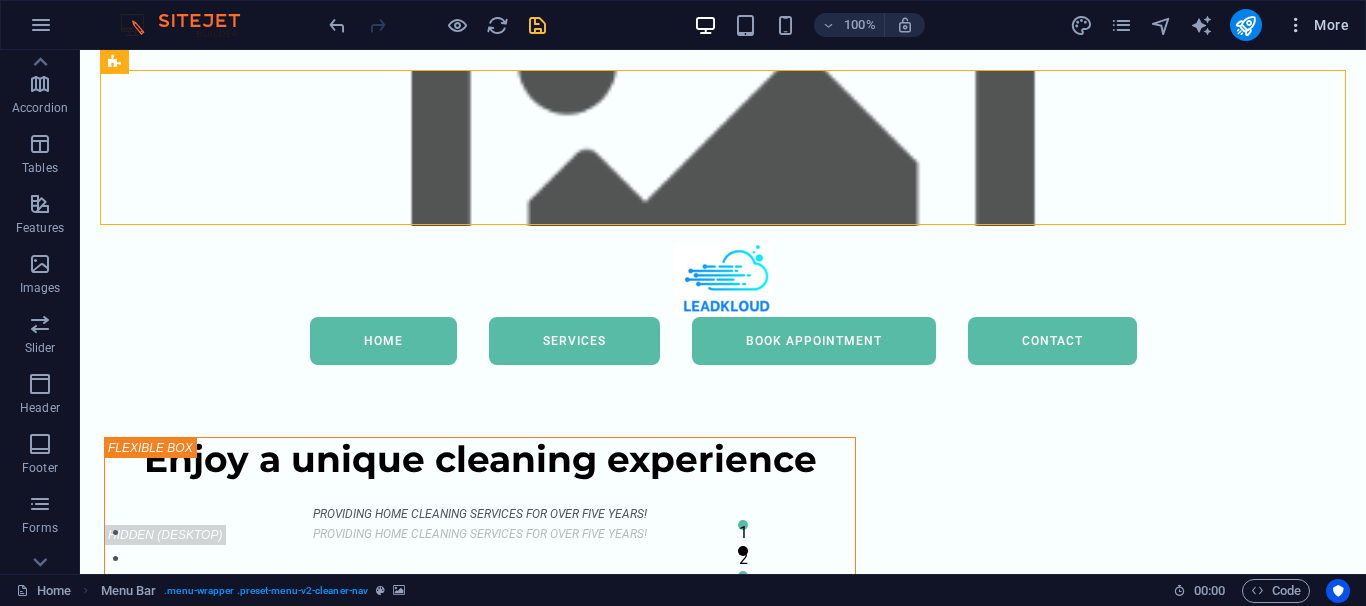 click at bounding box center (1296, 25) 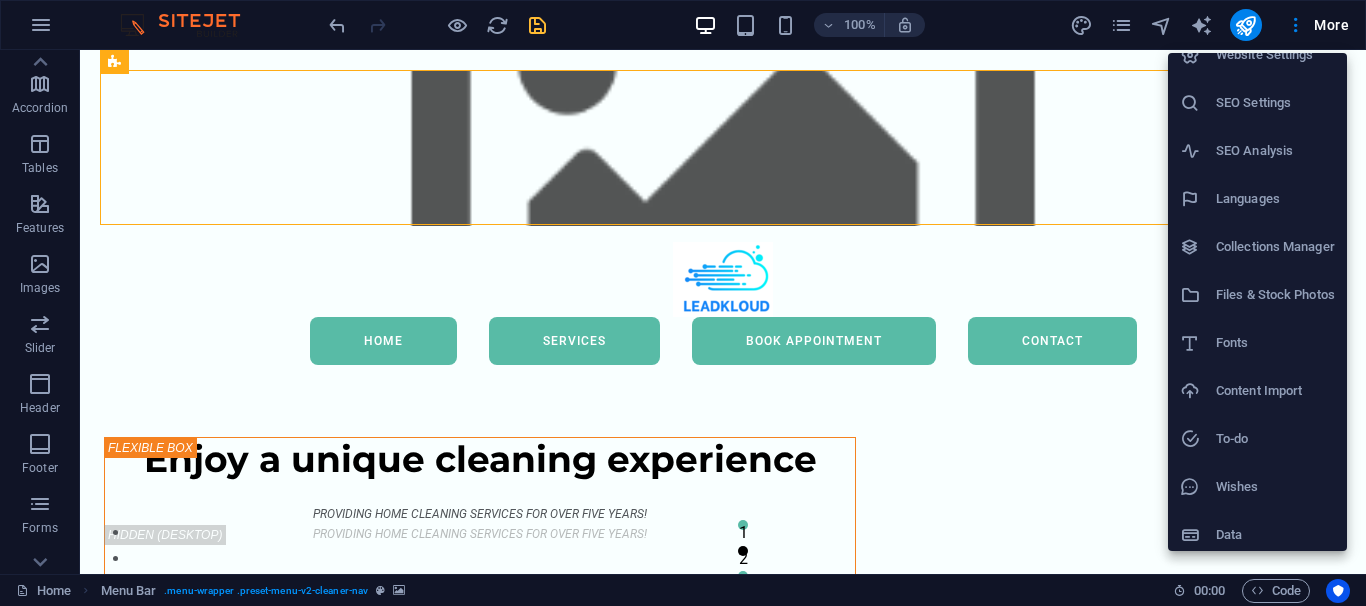 scroll, scrollTop: 30, scrollLeft: 0, axis: vertical 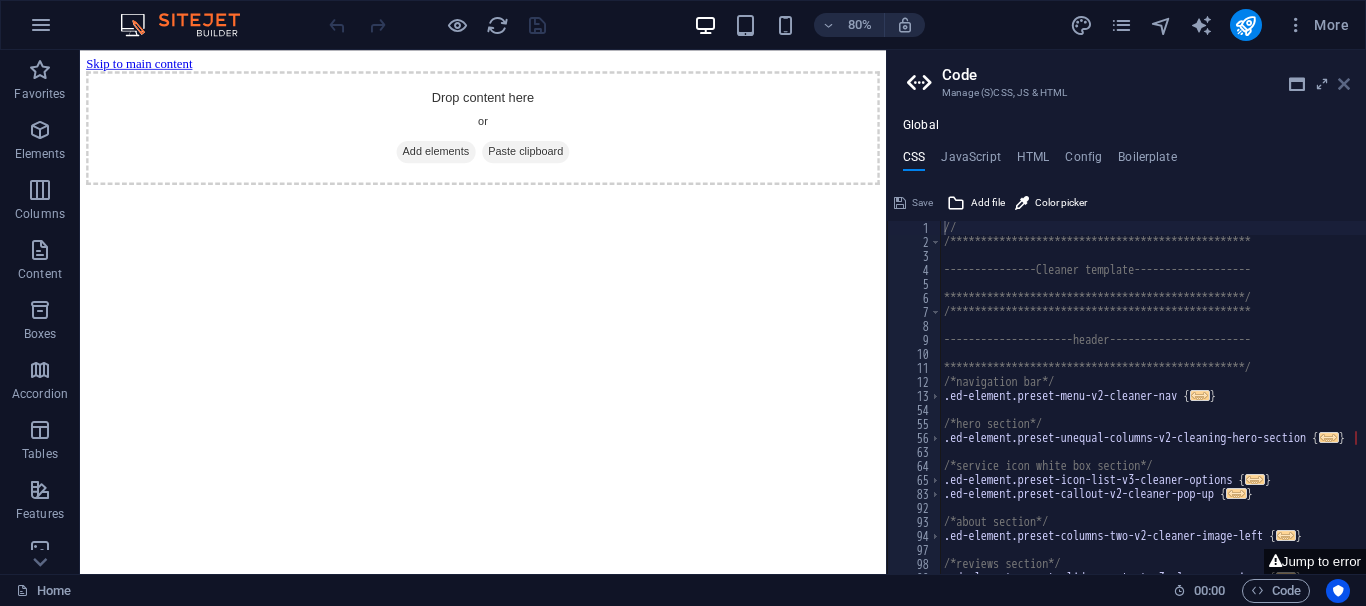 click at bounding box center (1344, 84) 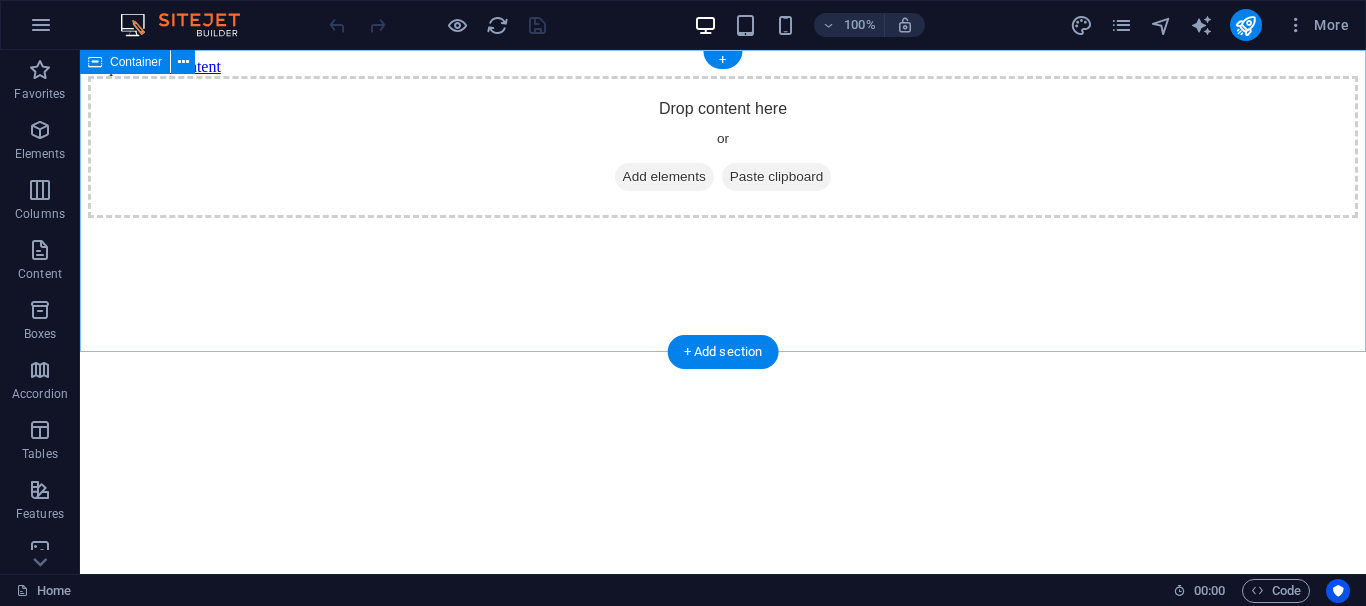scroll, scrollTop: 0, scrollLeft: 0, axis: both 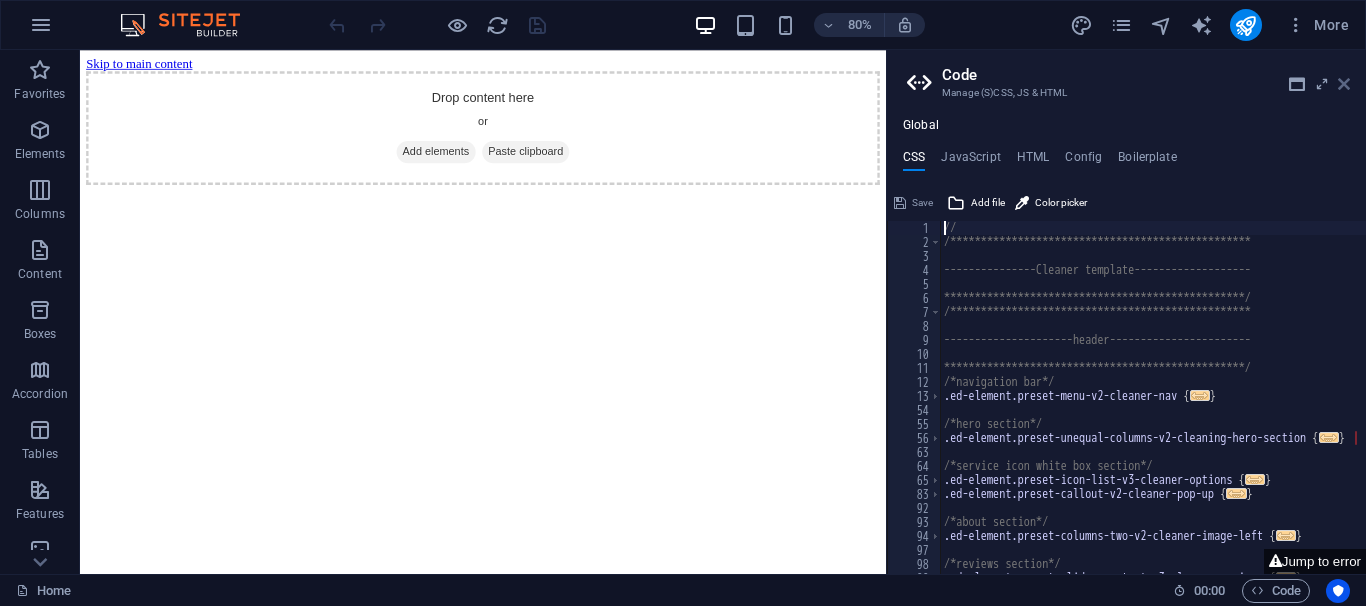 click at bounding box center [1344, 84] 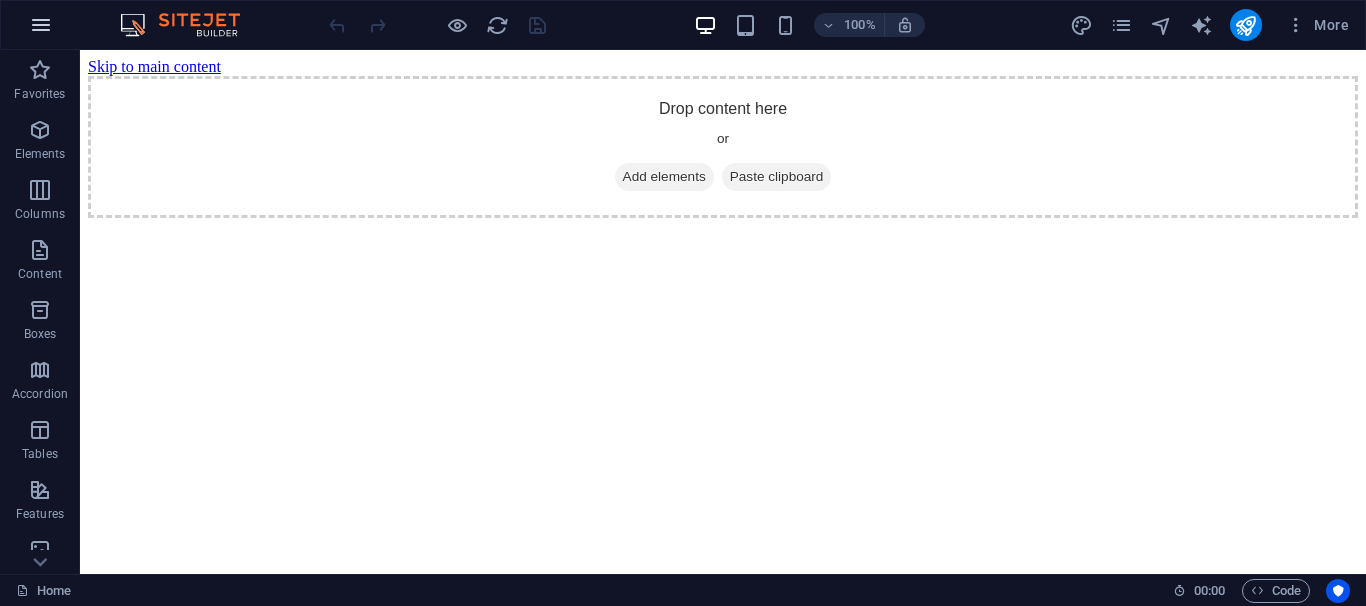 click at bounding box center [41, 25] 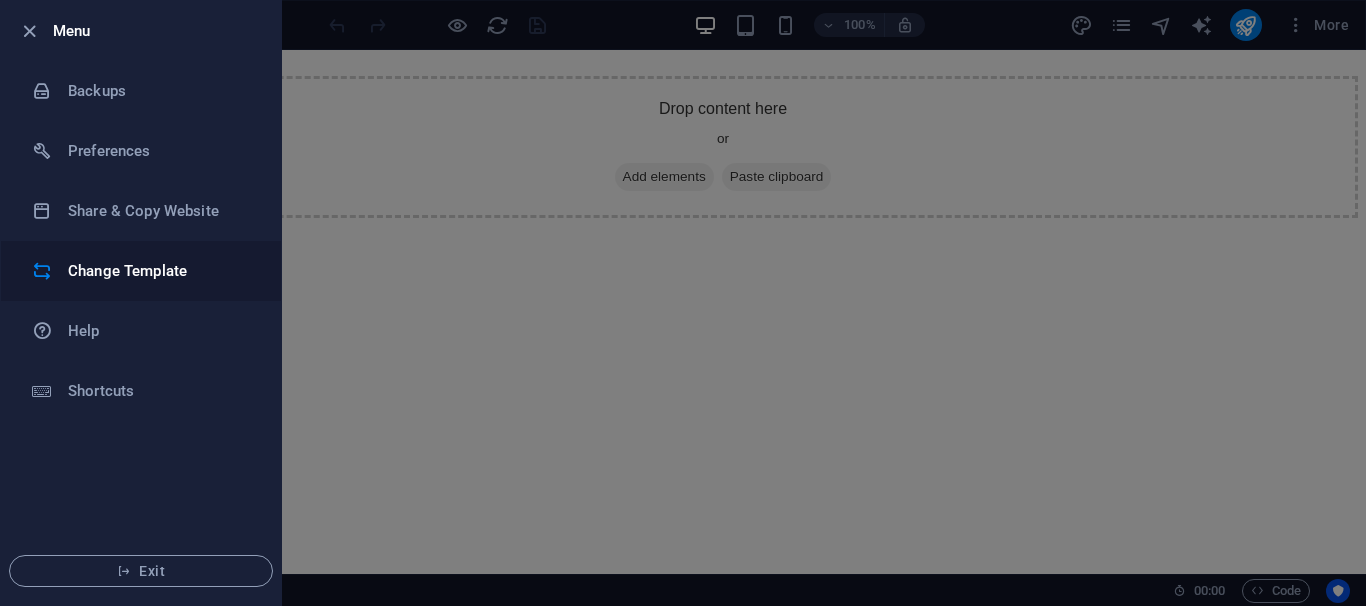 click on "Change Template" at bounding box center (141, 271) 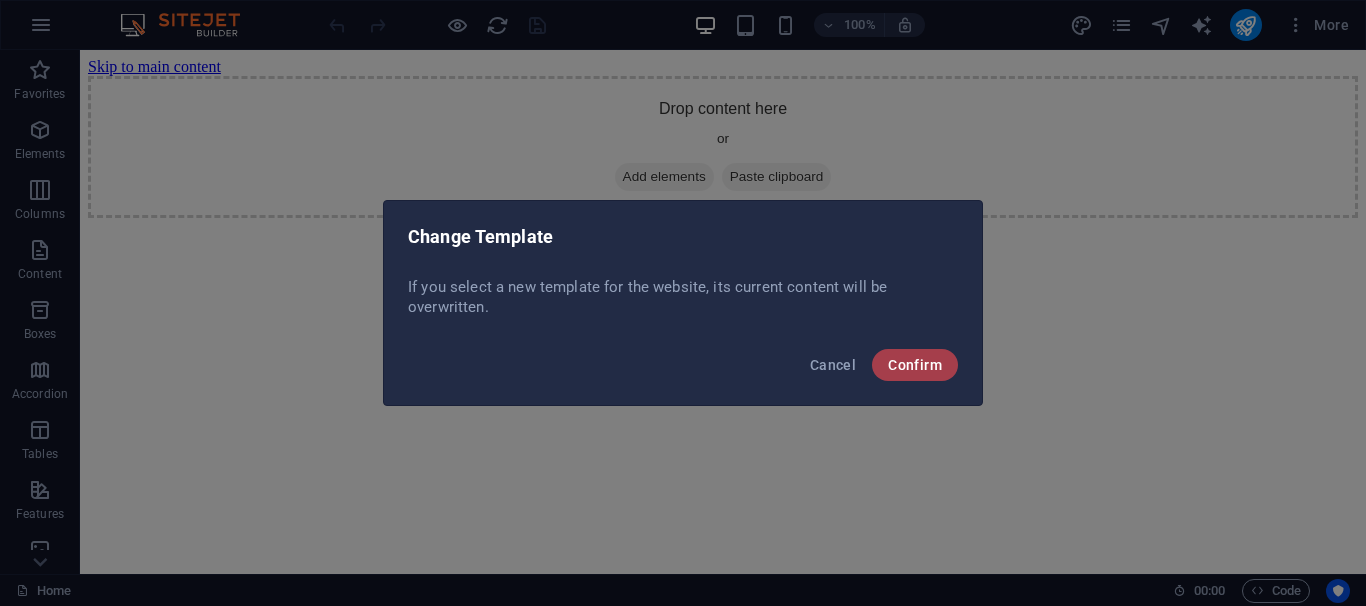 click on "Confirm" at bounding box center [915, 365] 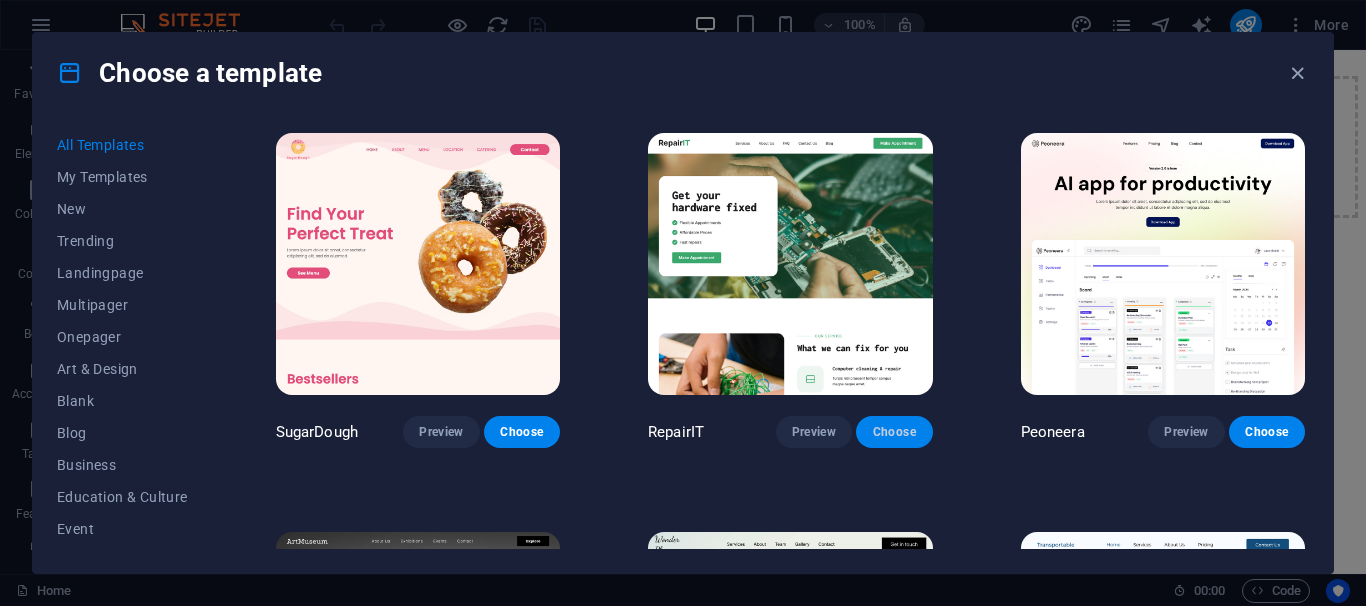 click on "Choose" at bounding box center (894, 432) 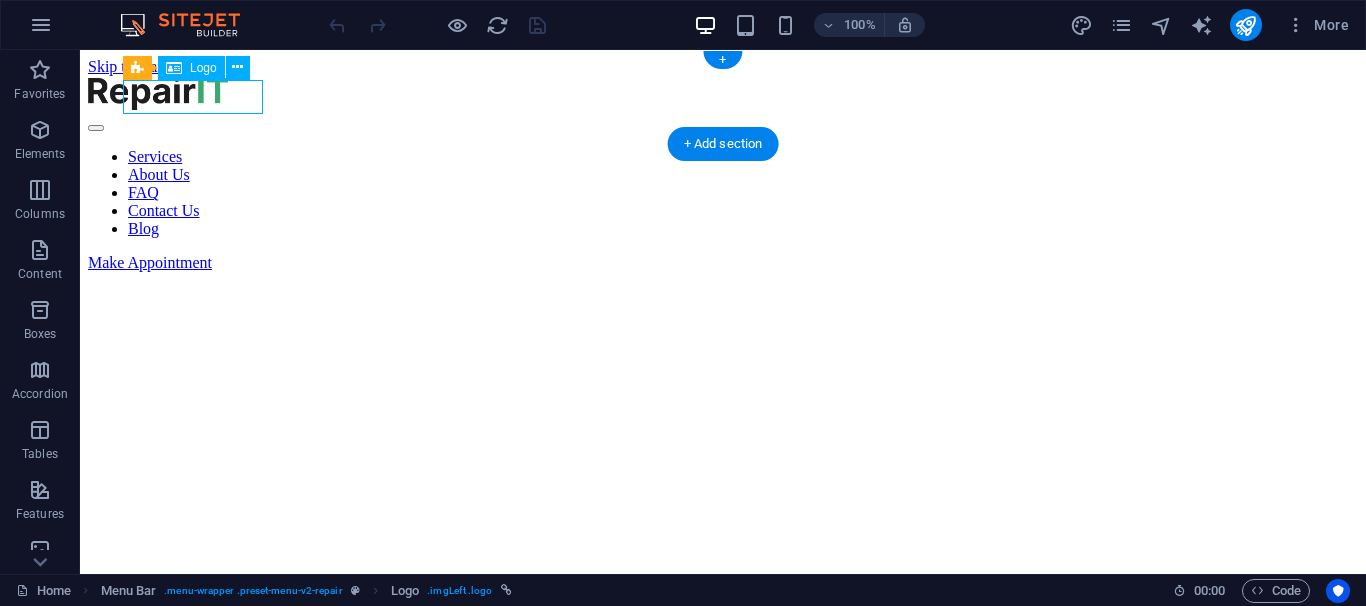 scroll, scrollTop: 0, scrollLeft: 0, axis: both 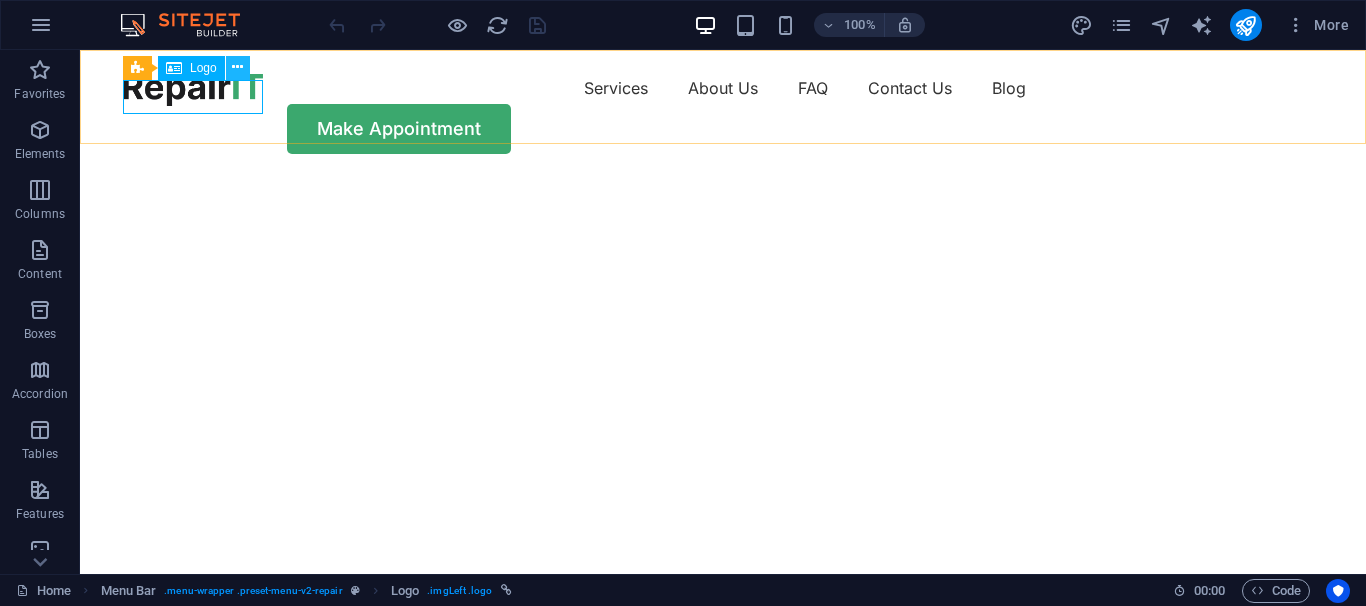 click at bounding box center [237, 67] 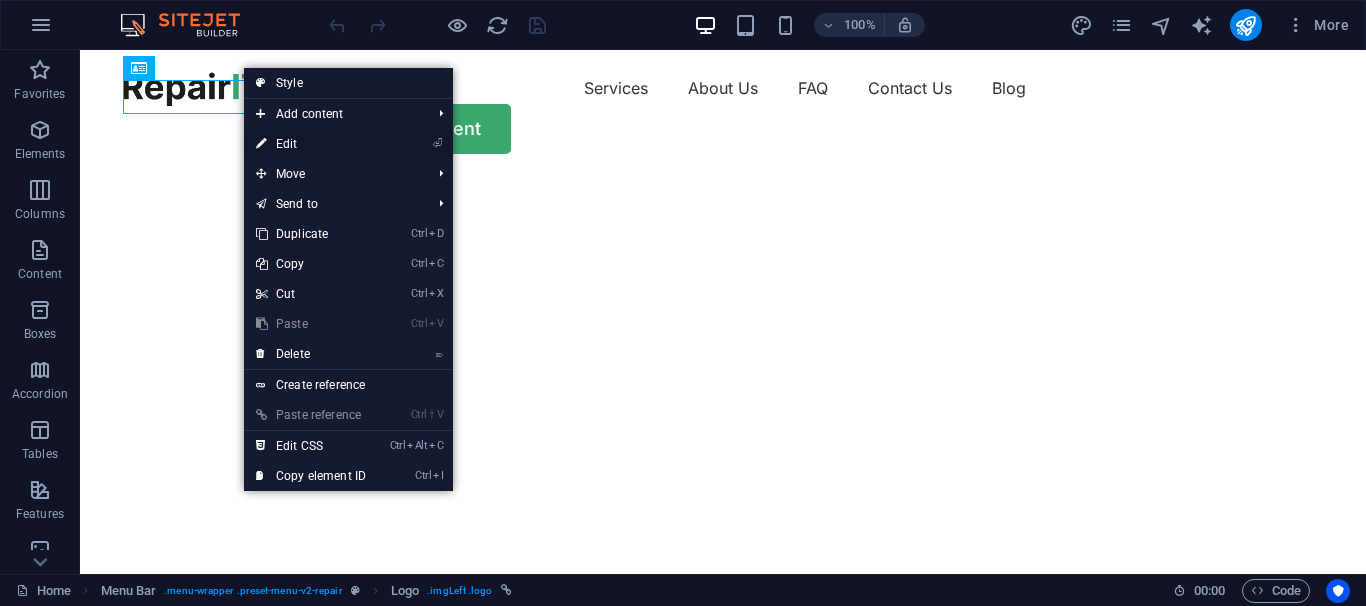 click on "⏎  Edit" at bounding box center [311, 144] 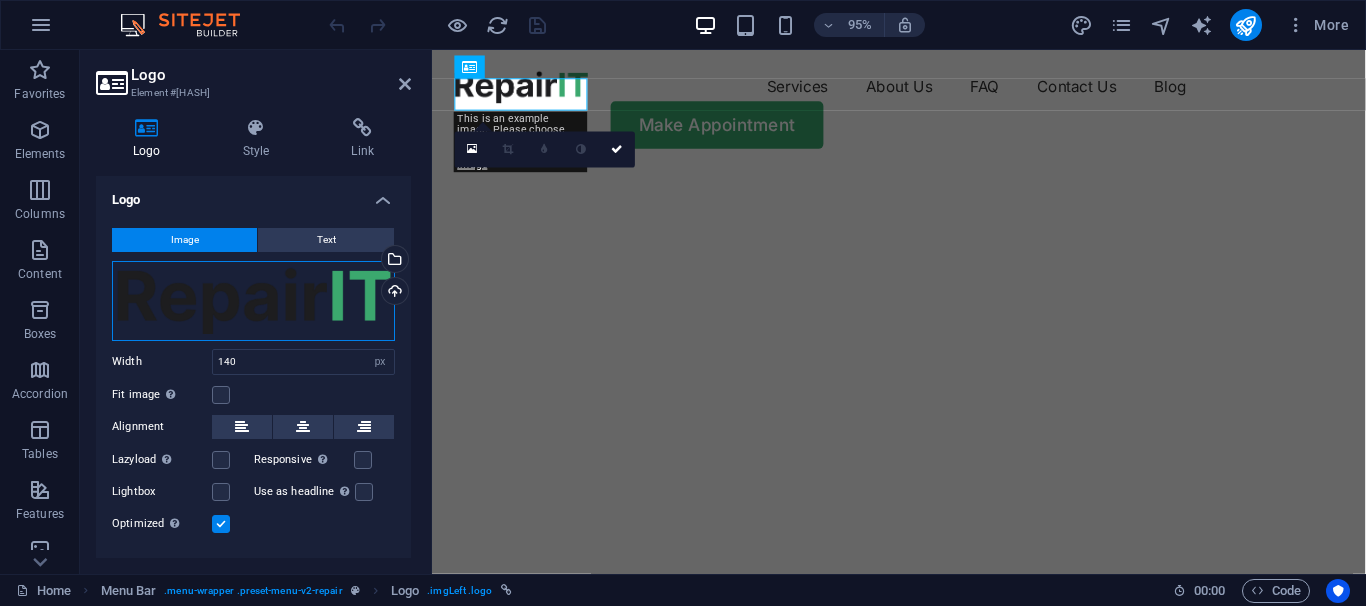 click on "Drag files here, click to choose files or select files from Files or our free stock photos & videos" at bounding box center [253, 301] 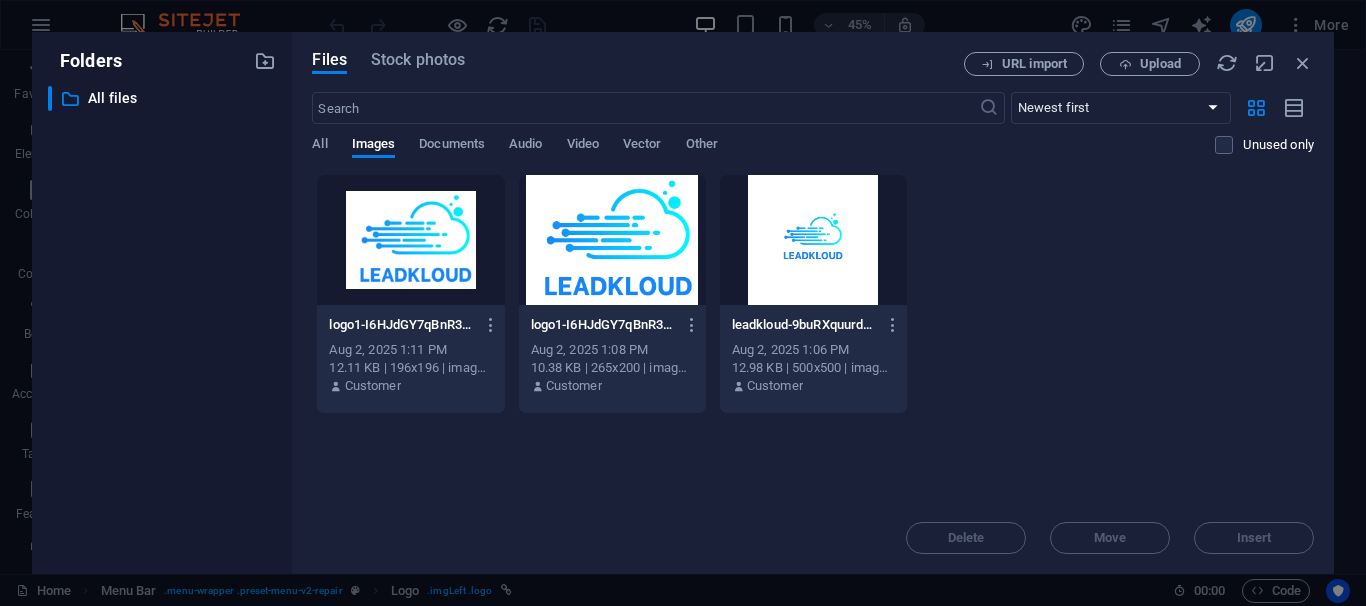 click at bounding box center (612, 240) 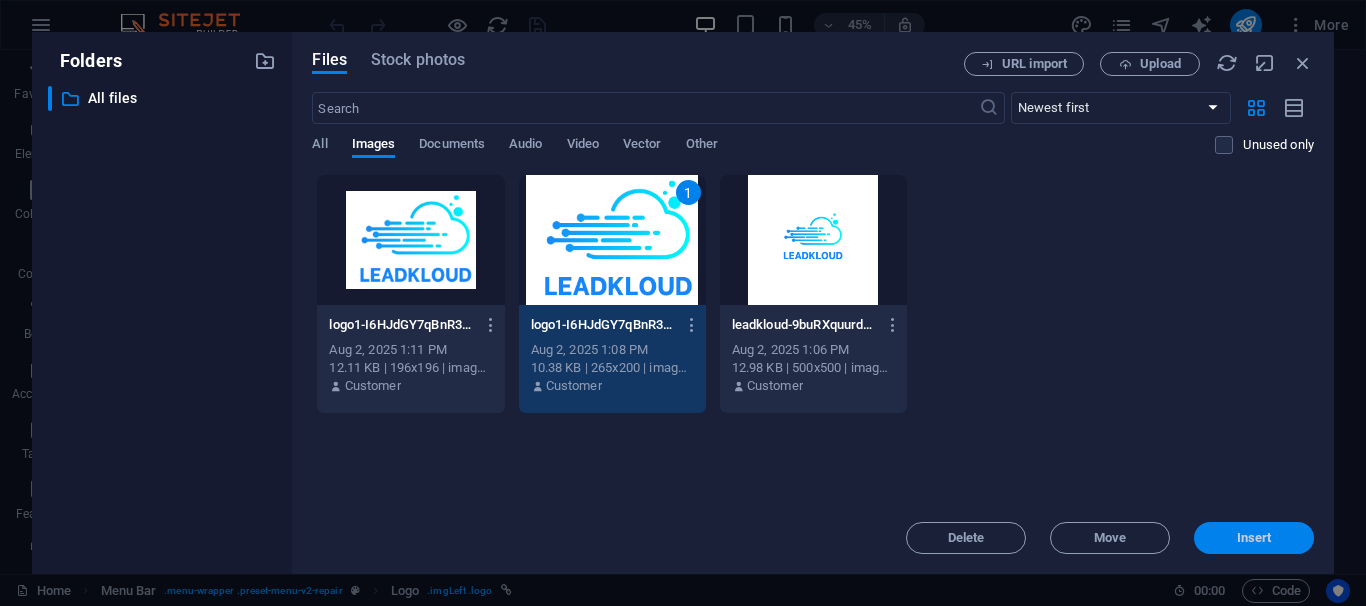 click on "Insert" at bounding box center [1254, 538] 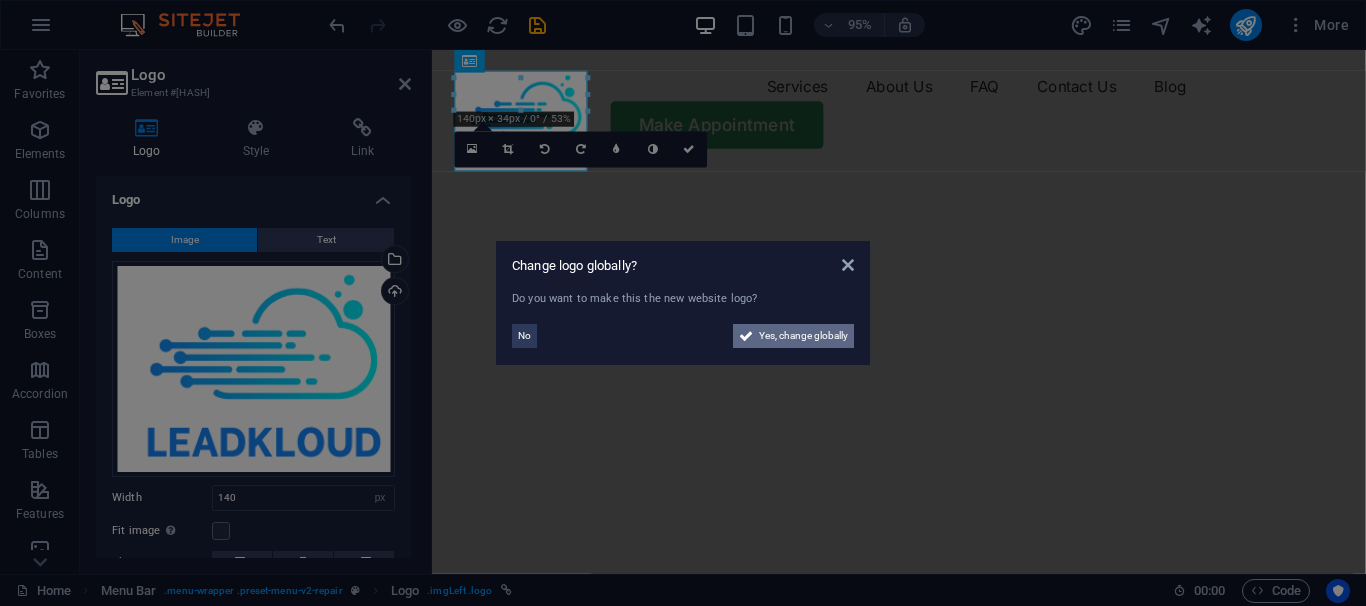 click on "Yes, change globally" at bounding box center [803, 336] 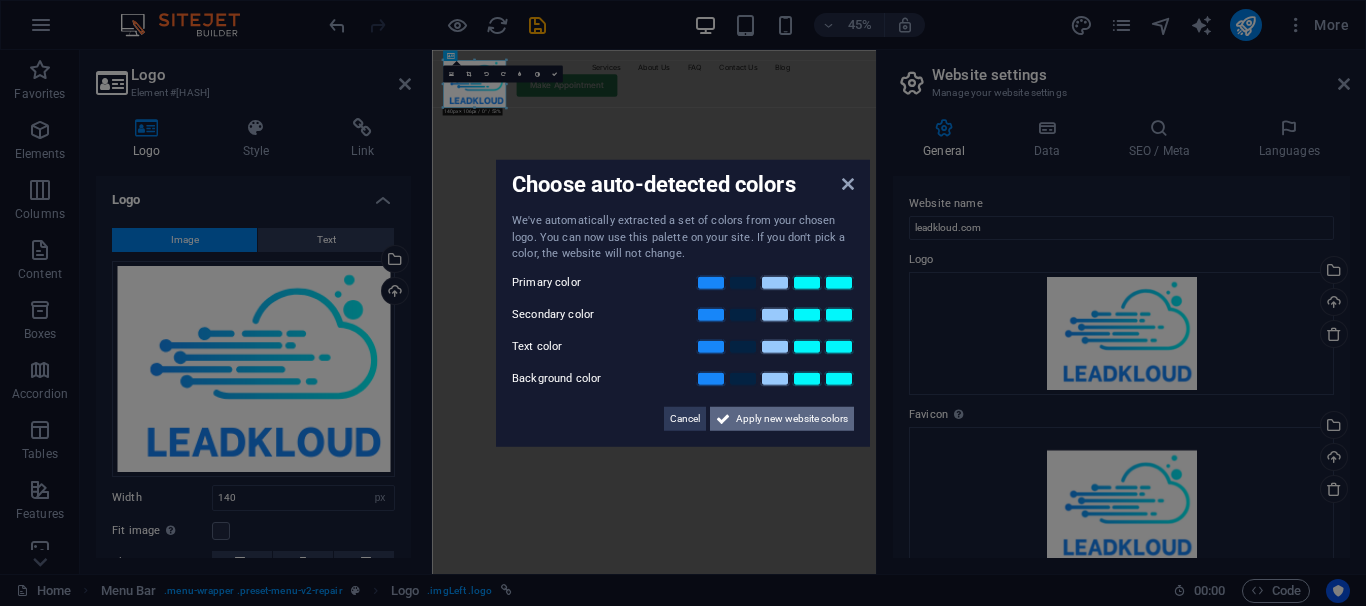 click on "Apply new website colors" at bounding box center [792, 418] 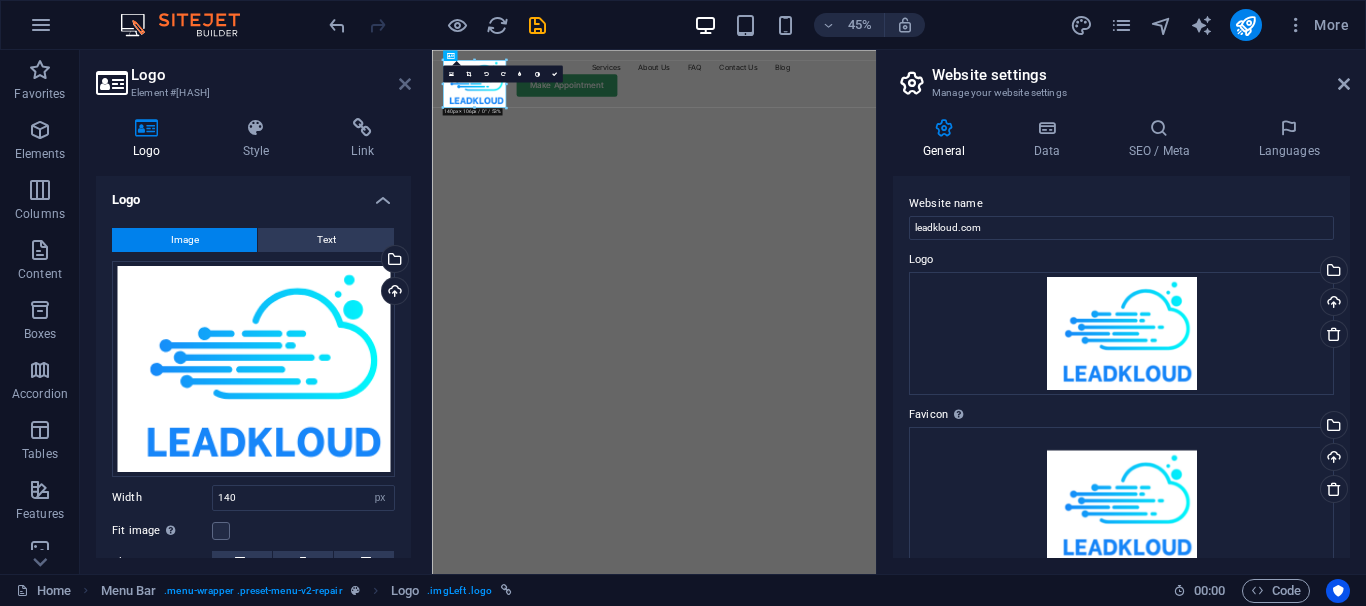 click at bounding box center [405, 84] 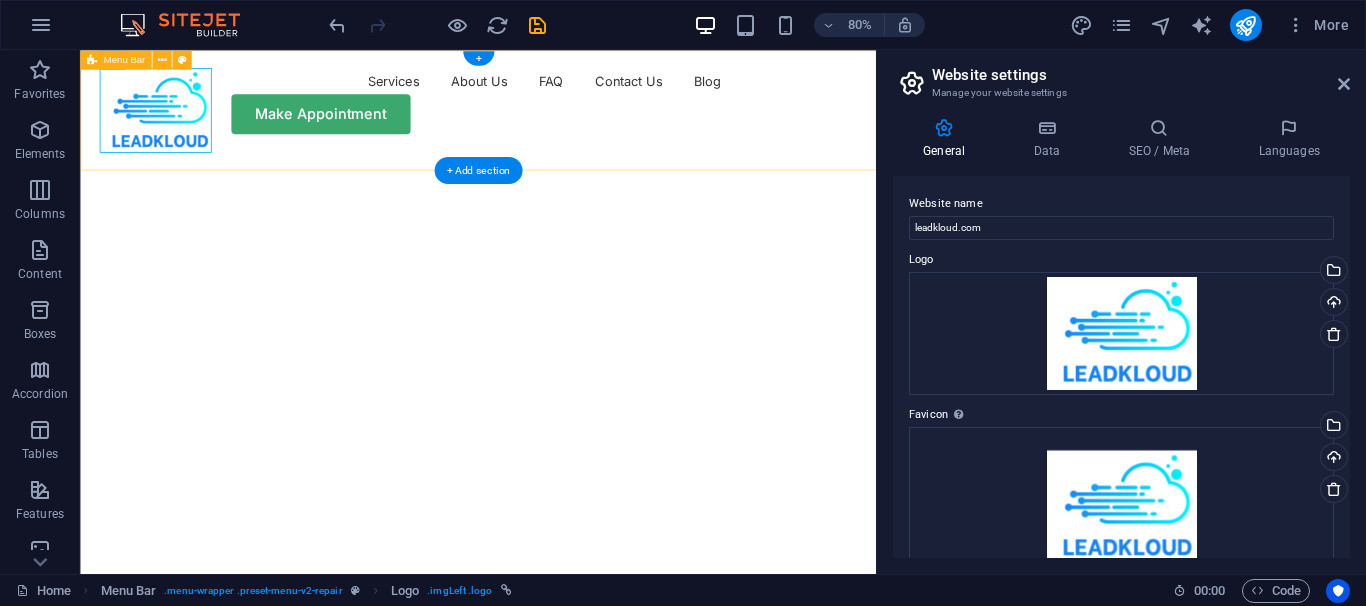 click on "Services About Us FAQ Contact Us Blog Make Appointment" at bounding box center [577, 113] 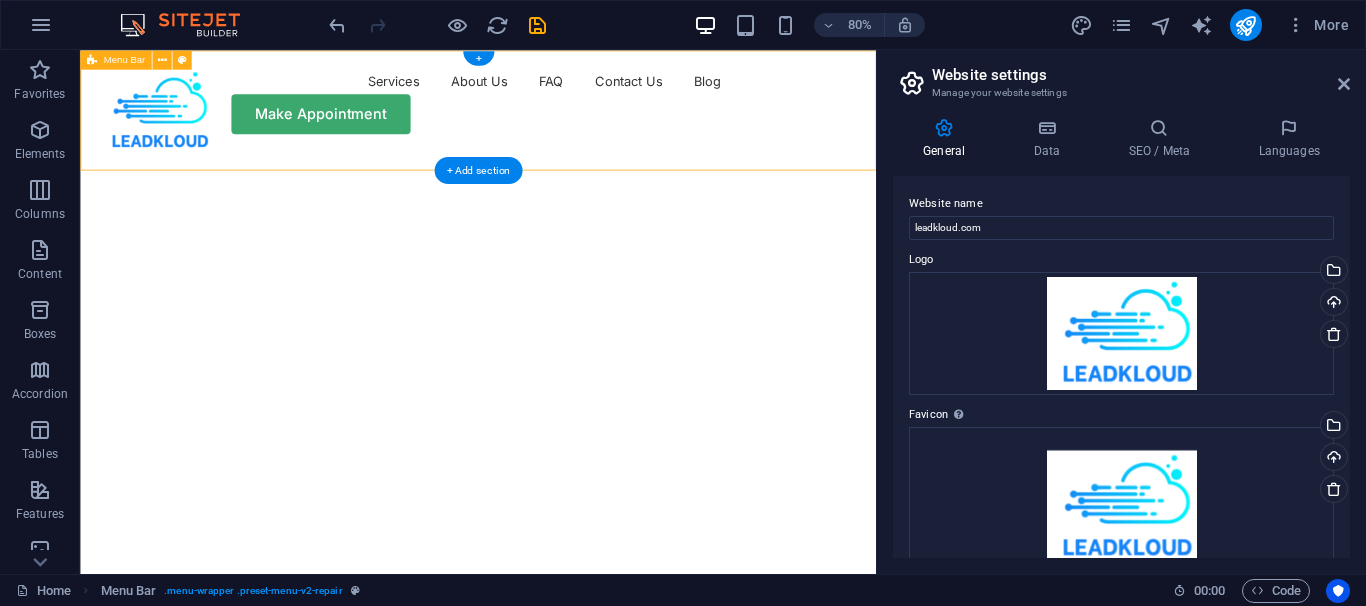 click on "Services About Us FAQ Contact Us Blog Make Appointment" at bounding box center (577, 113) 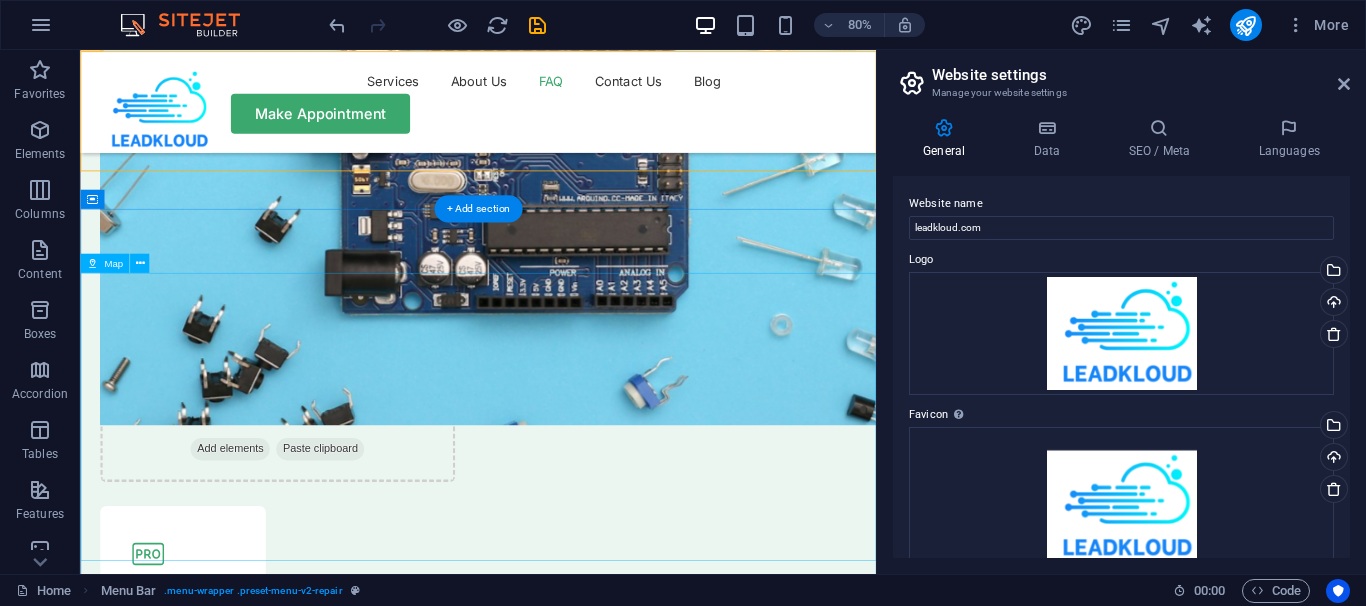 scroll, scrollTop: 5914, scrollLeft: 0, axis: vertical 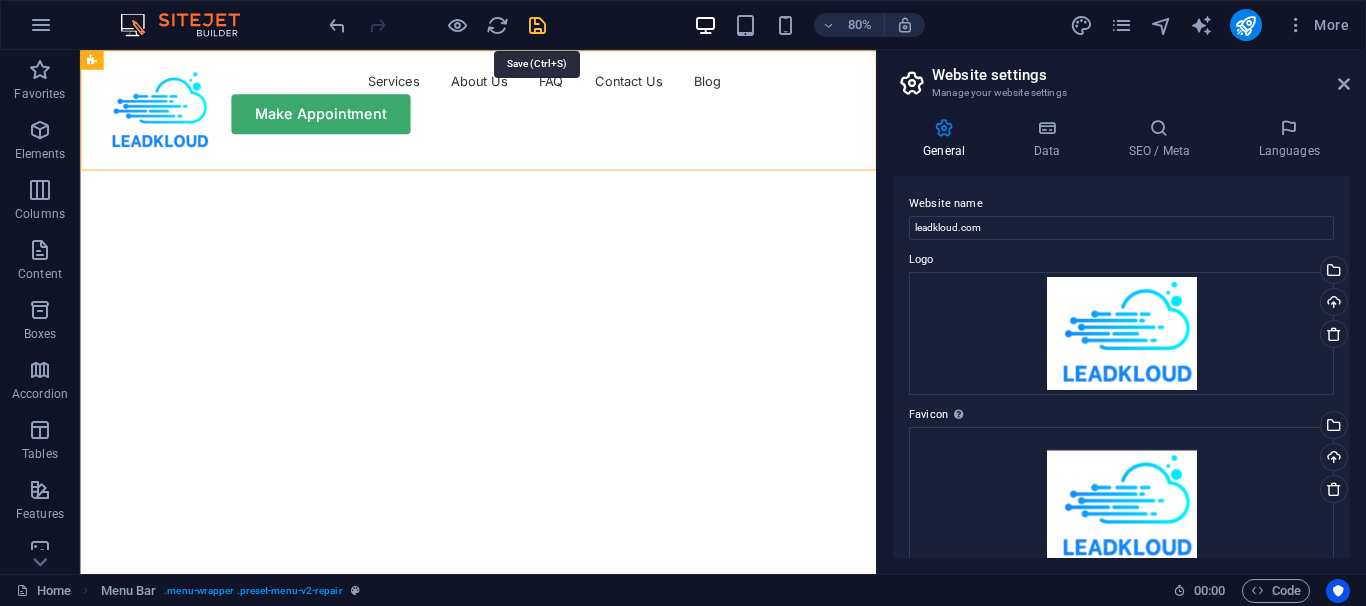 click at bounding box center (537, 25) 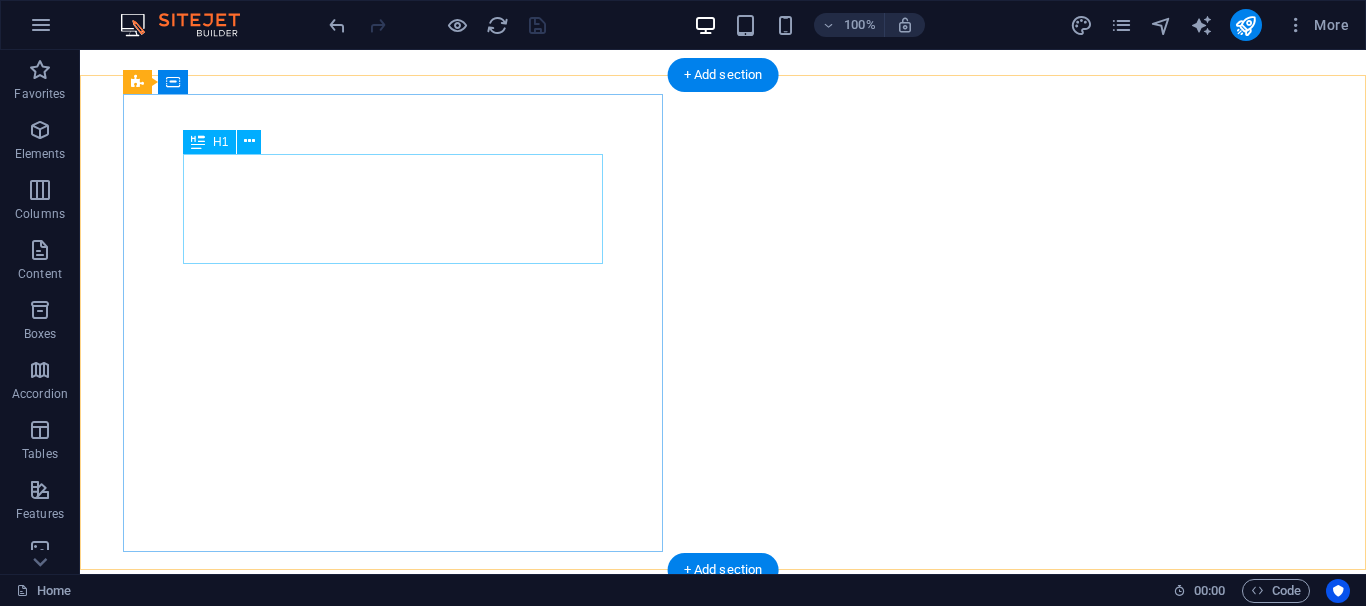 scroll, scrollTop: 102, scrollLeft: 0, axis: vertical 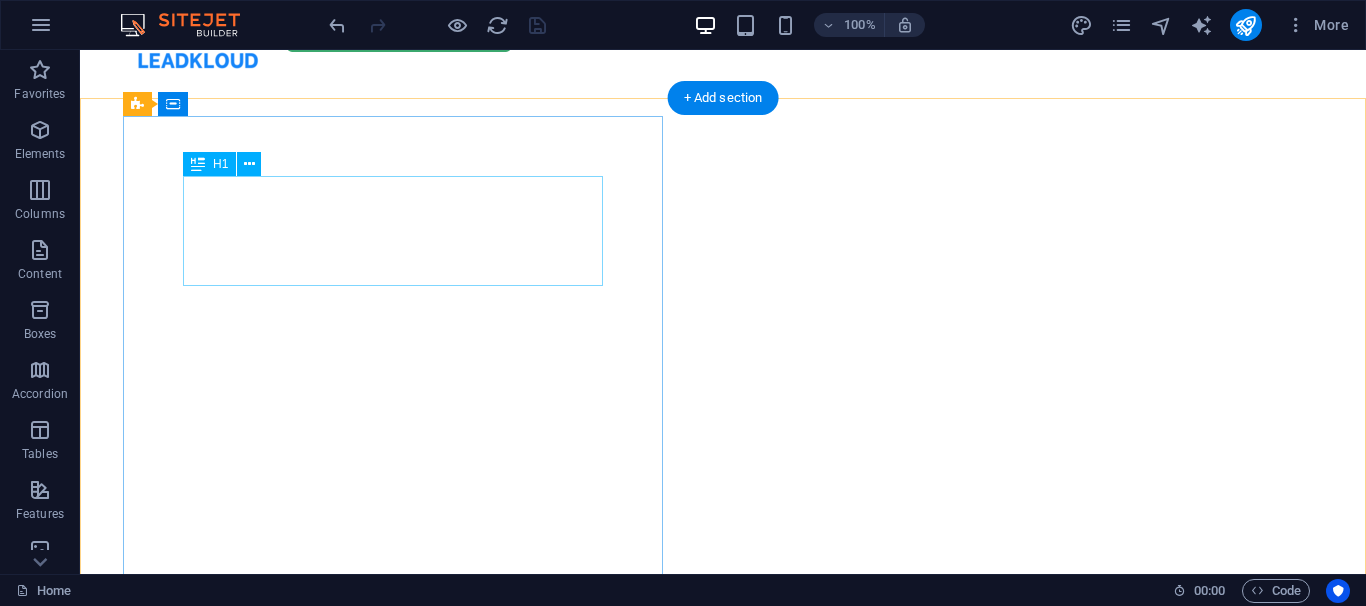 click on "Get your hardware fixed" at bounding box center [723, 656] 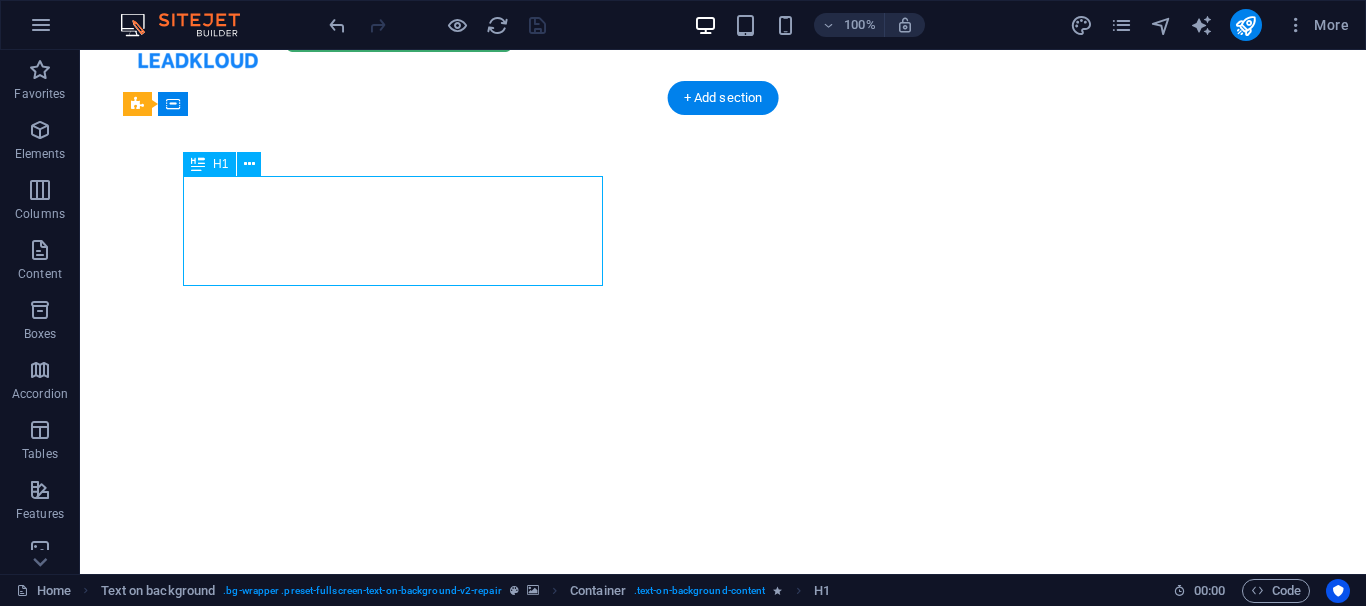 click on "Get your hardware fixed" at bounding box center (723, 656) 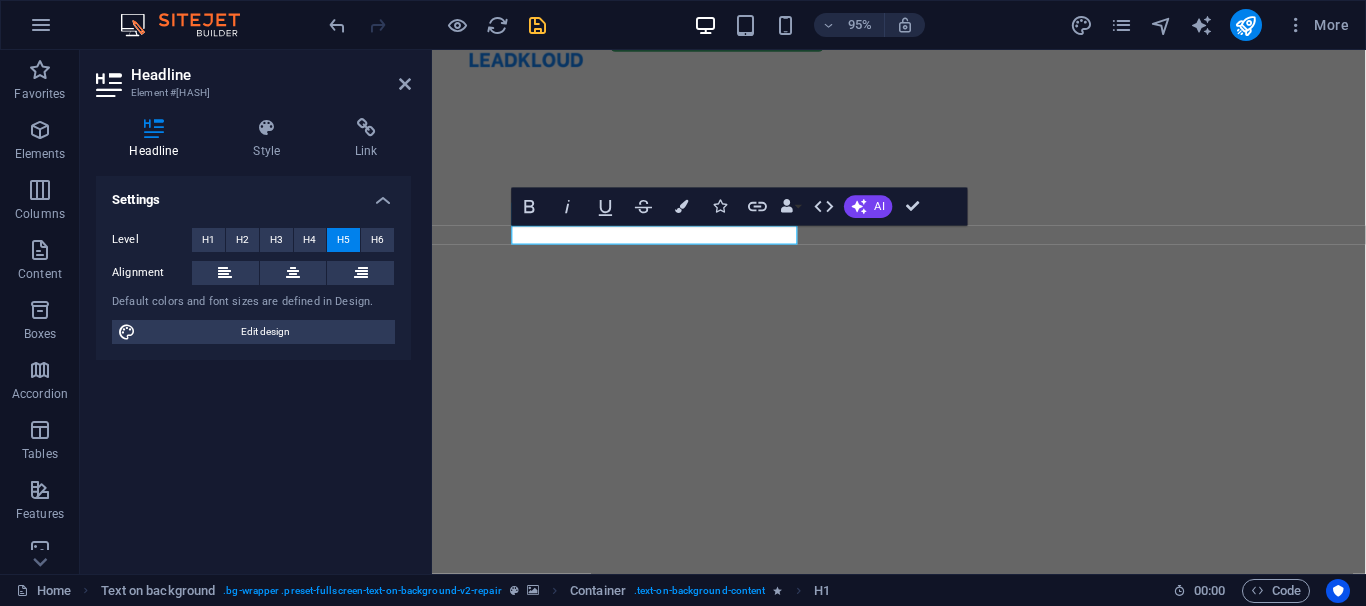 click on "Settings Level H1 H2 H3 H4 H5 H6 Alignment Default colors and font sizes are defined in Design. Edit design" at bounding box center [253, 367] 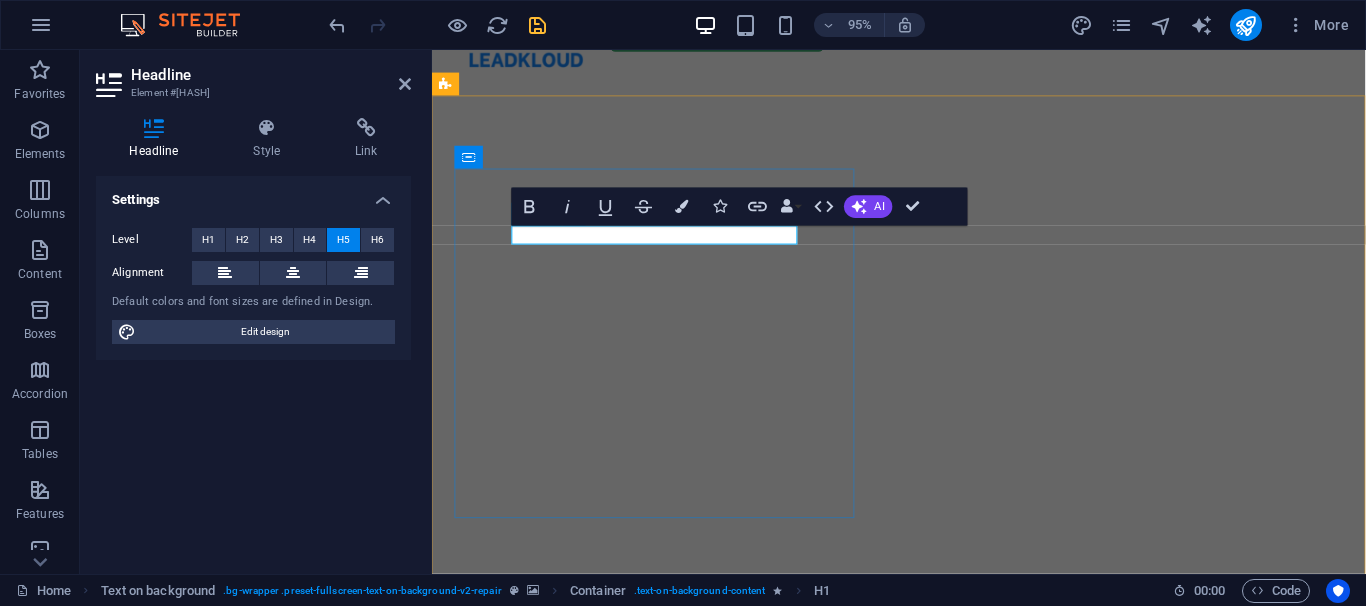 click on "Get your hardware fixed" at bounding box center [923, 666] 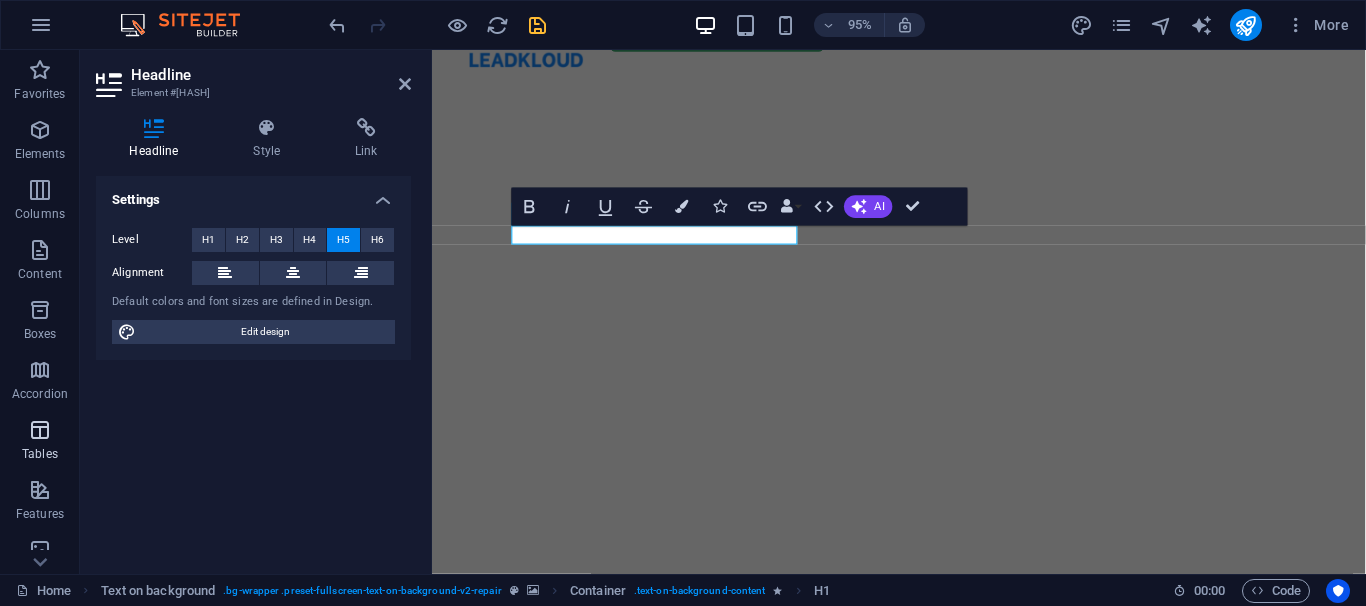 type 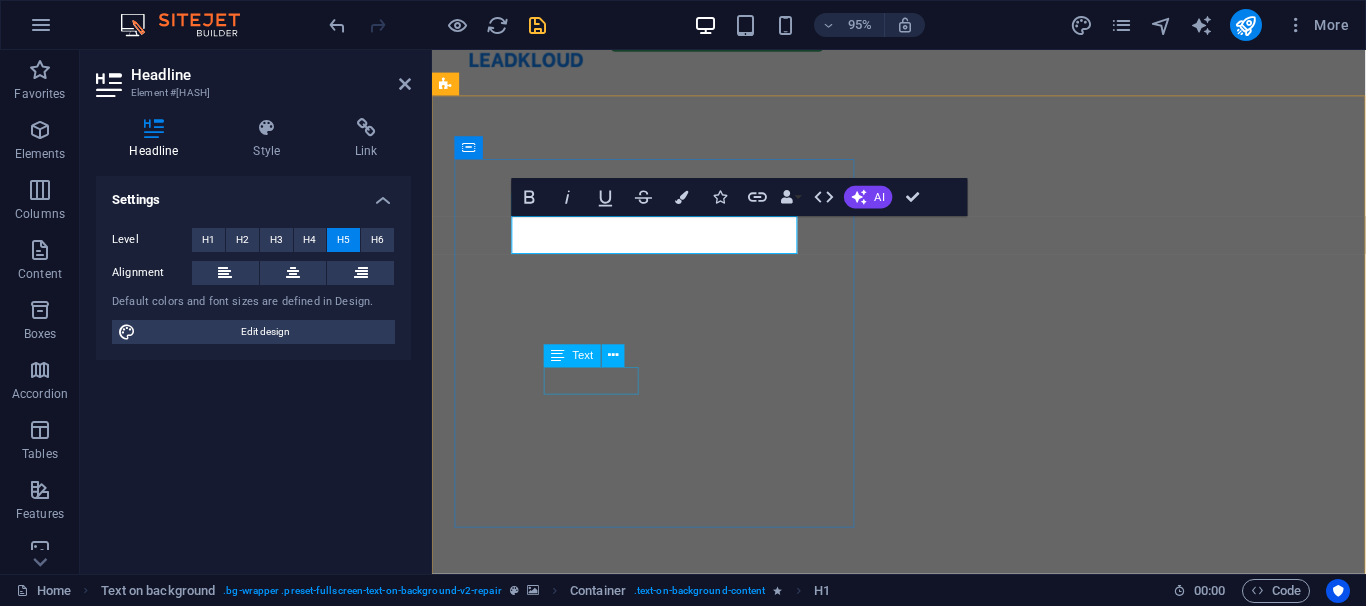 click on "Fast repairs" at bounding box center [923, 994] 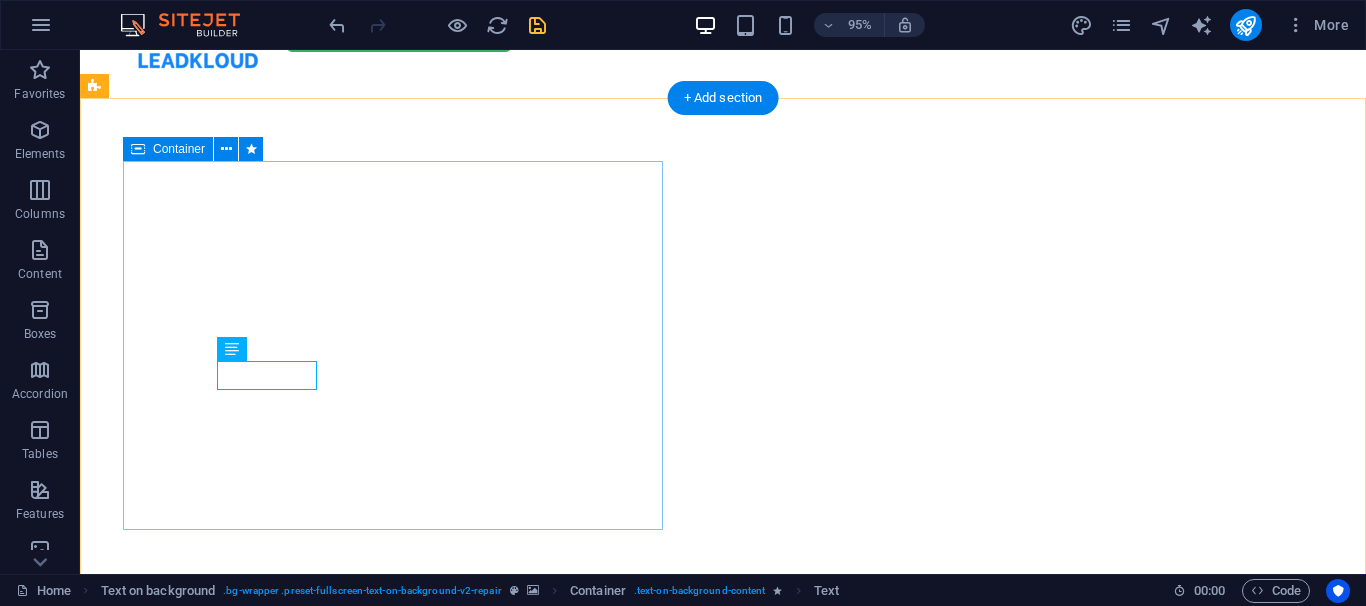 click on "Boost your Business with new clients Flexible Appointments Affordable Prices Fast repairs Make Appointment" at bounding box center [723, 845] 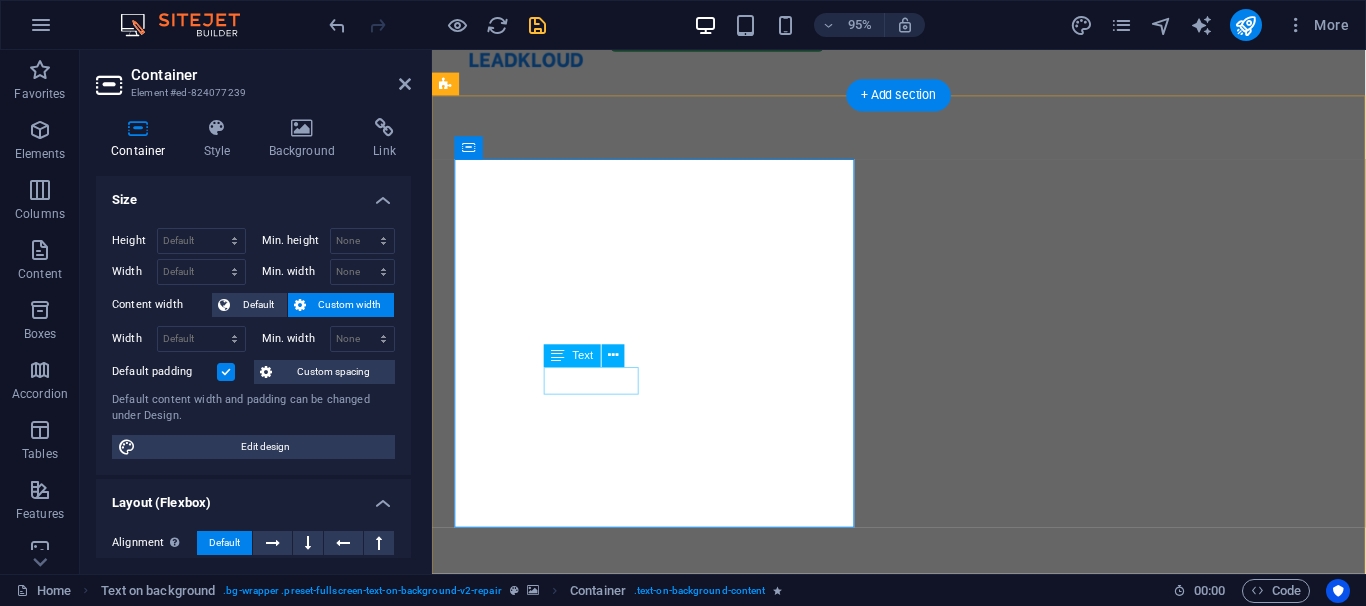 click on "Fast repairs" at bounding box center [923, 967] 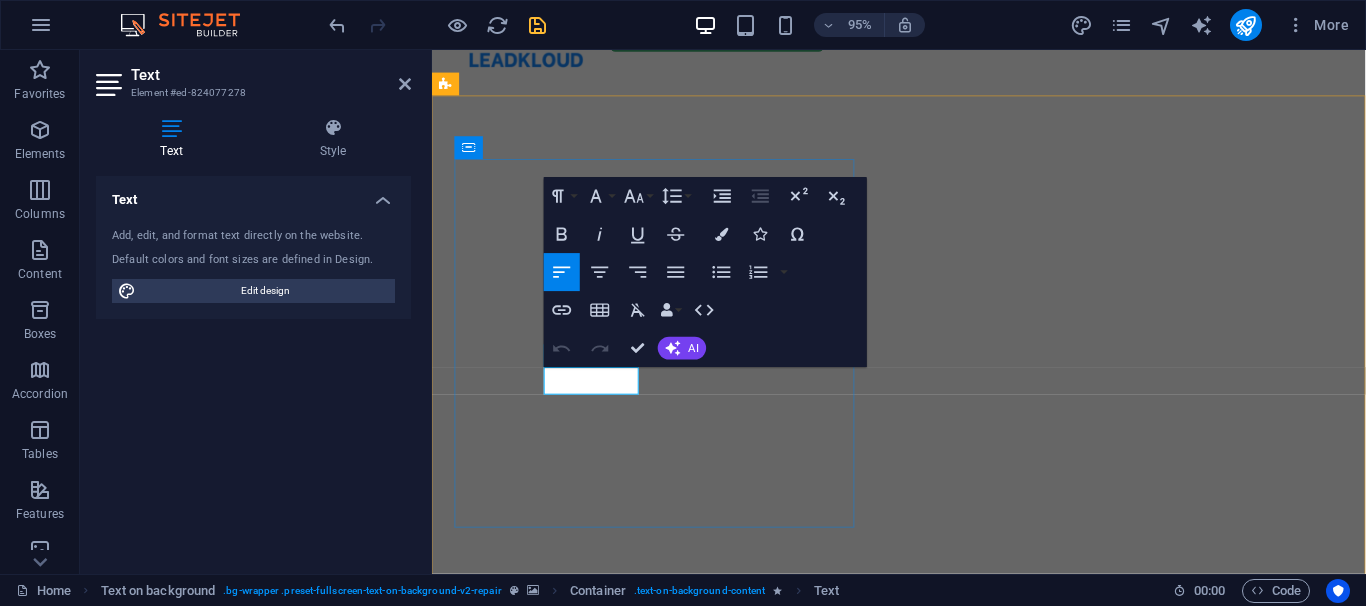 click on "Fast repairs" at bounding box center [567, 966] 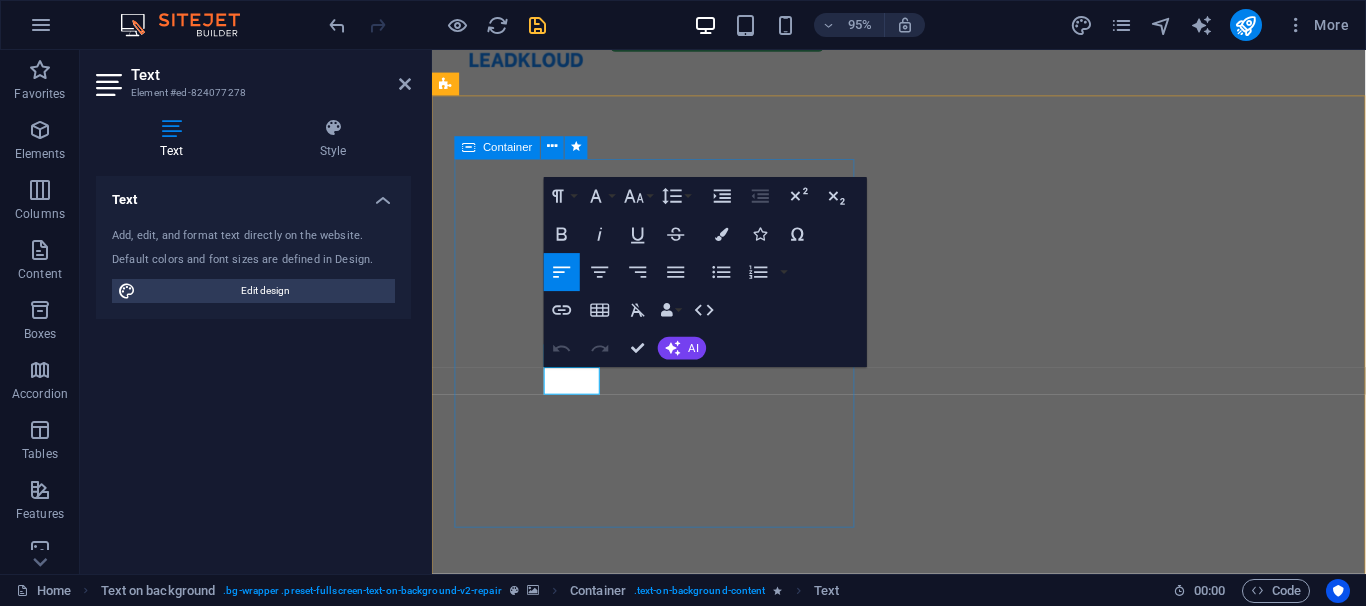 type 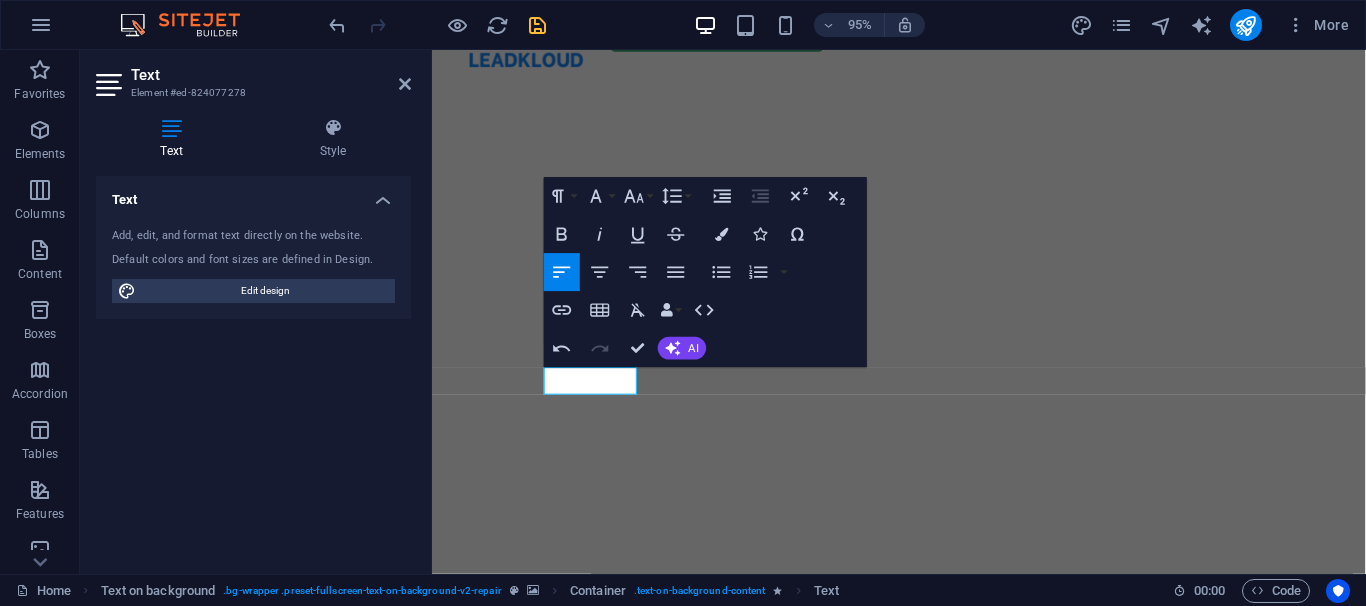 click at bounding box center (923, 74) 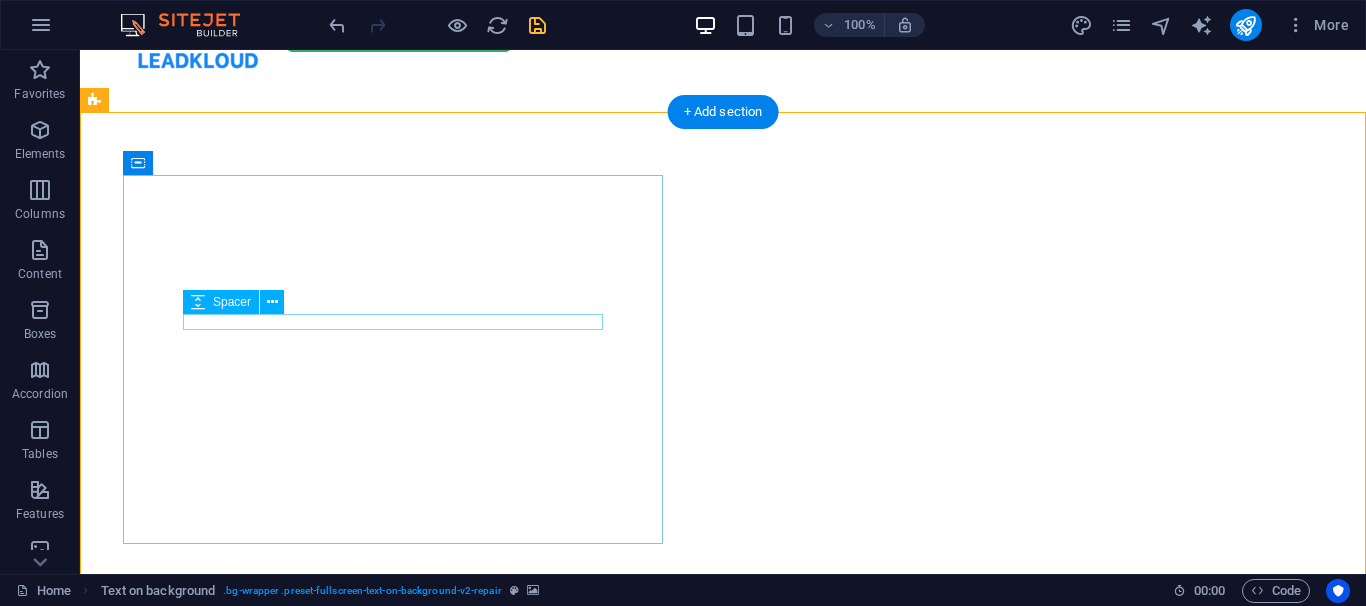 scroll, scrollTop: 0, scrollLeft: 0, axis: both 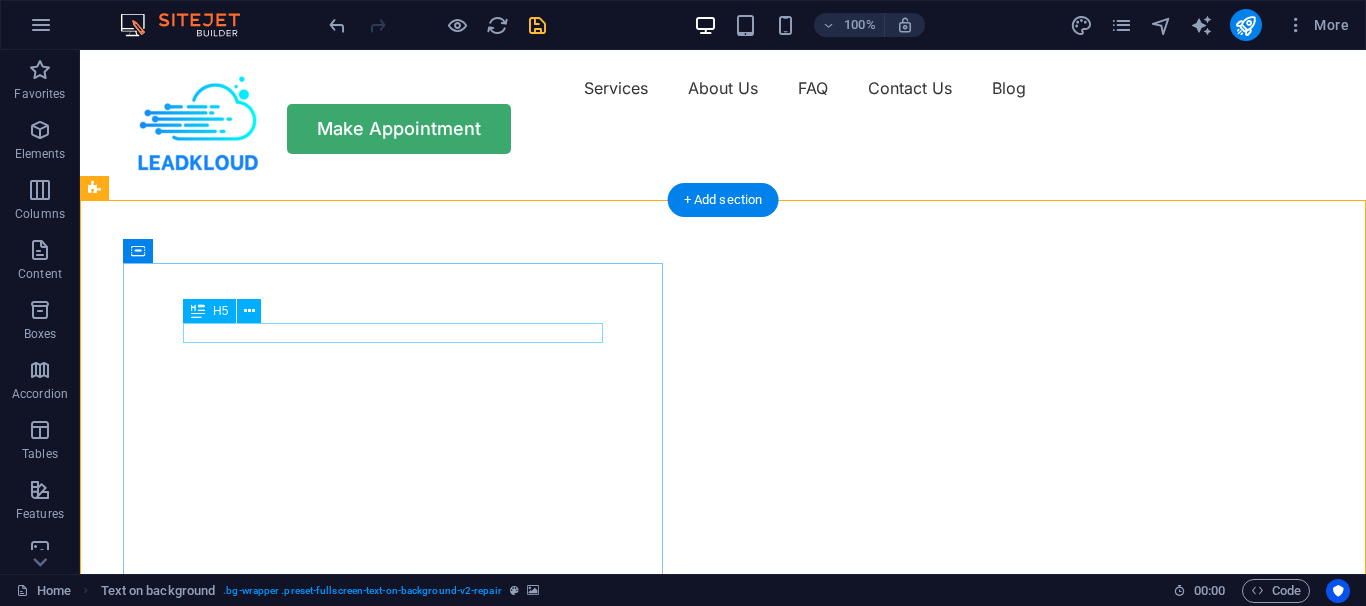 click on "Boost your Business with new clients" at bounding box center (723, 741) 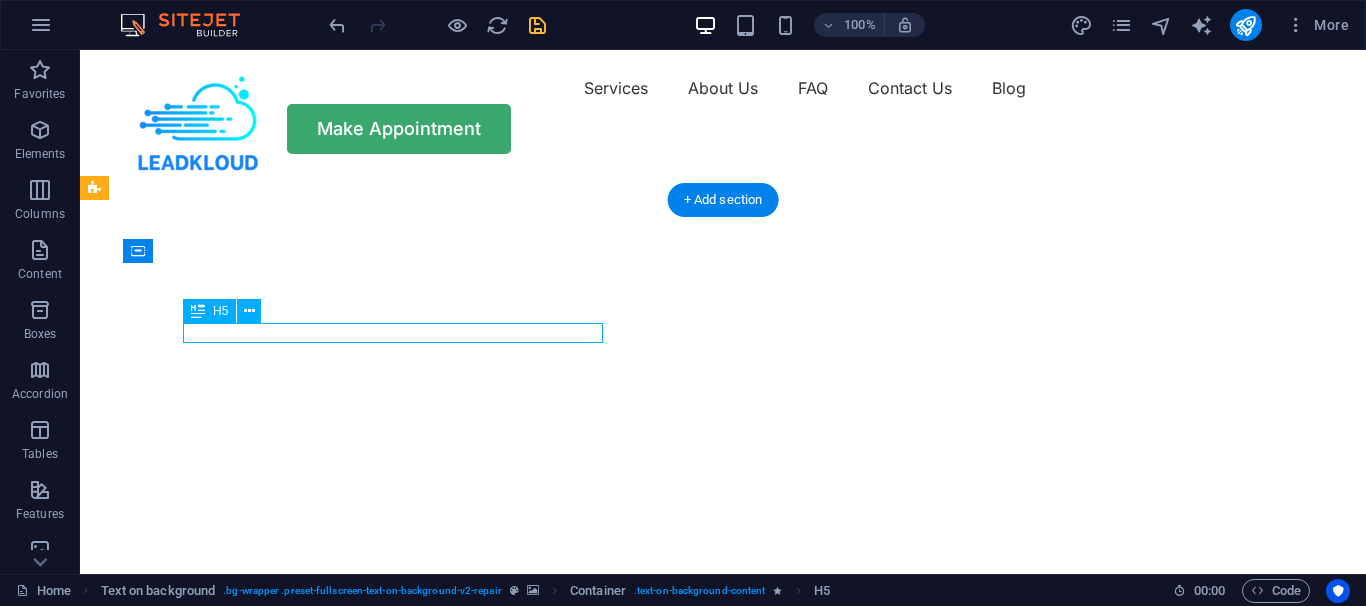 click on "Boost your Business with new clients" at bounding box center [723, 741] 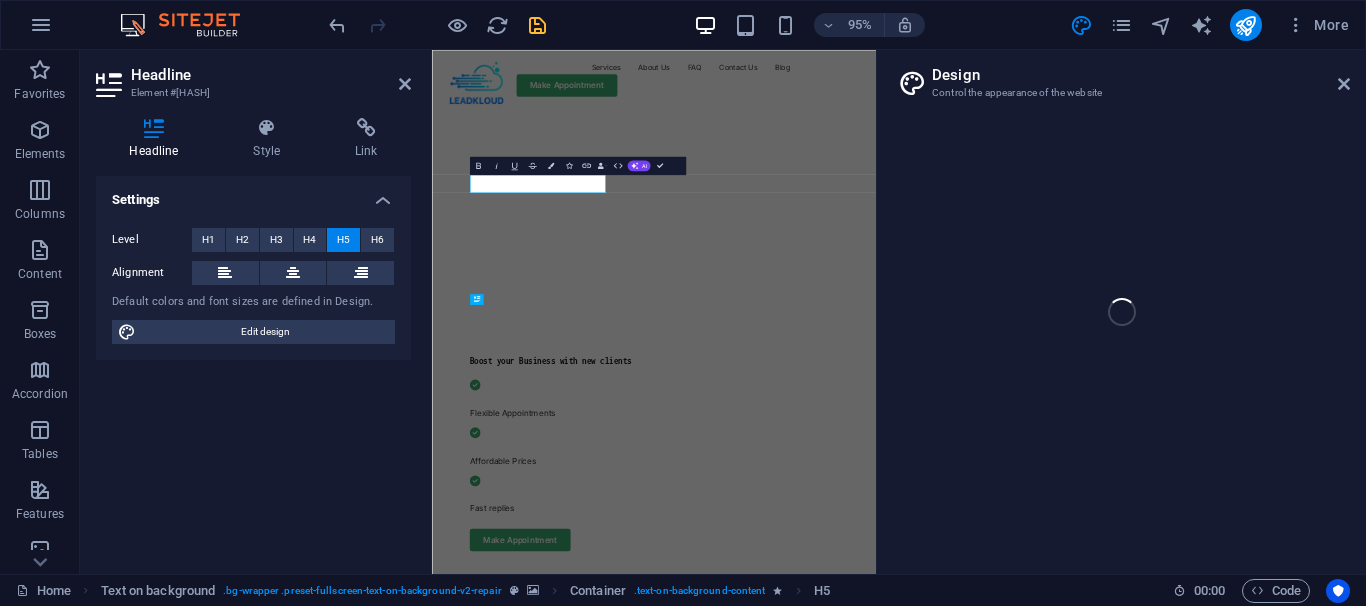 select on "px" 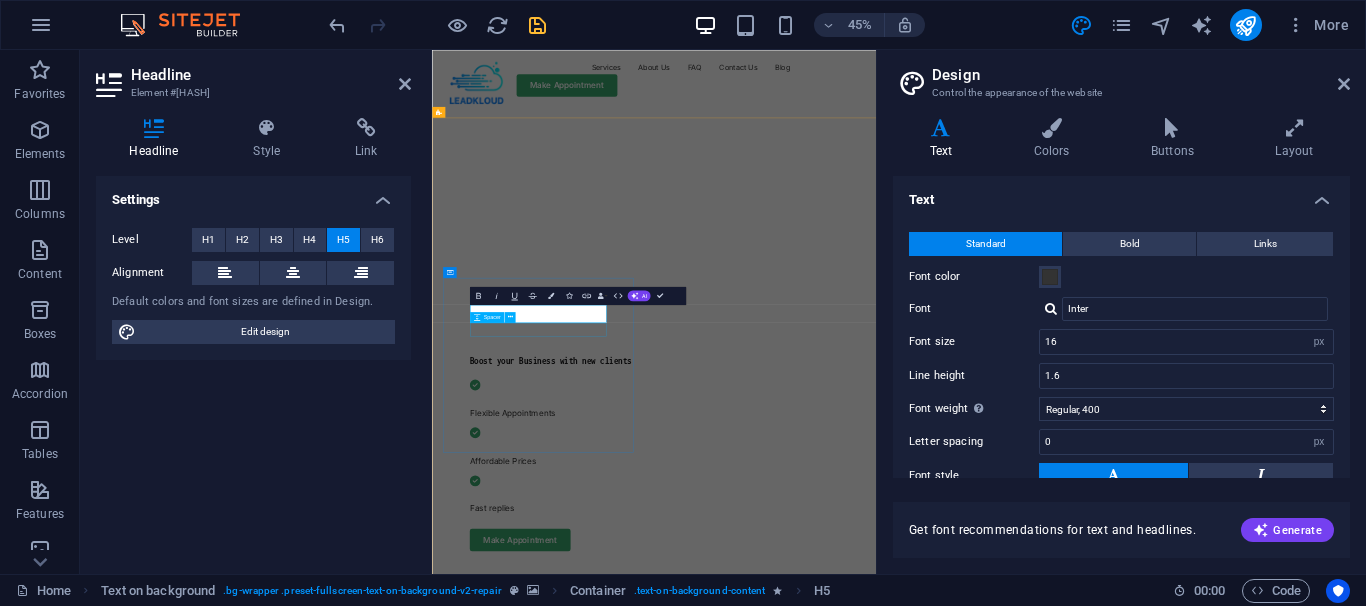 click on "Boost your Business with new clients Flexible Appointments Affordable Prices Fast replies Make Appointment" at bounding box center (925, 947) 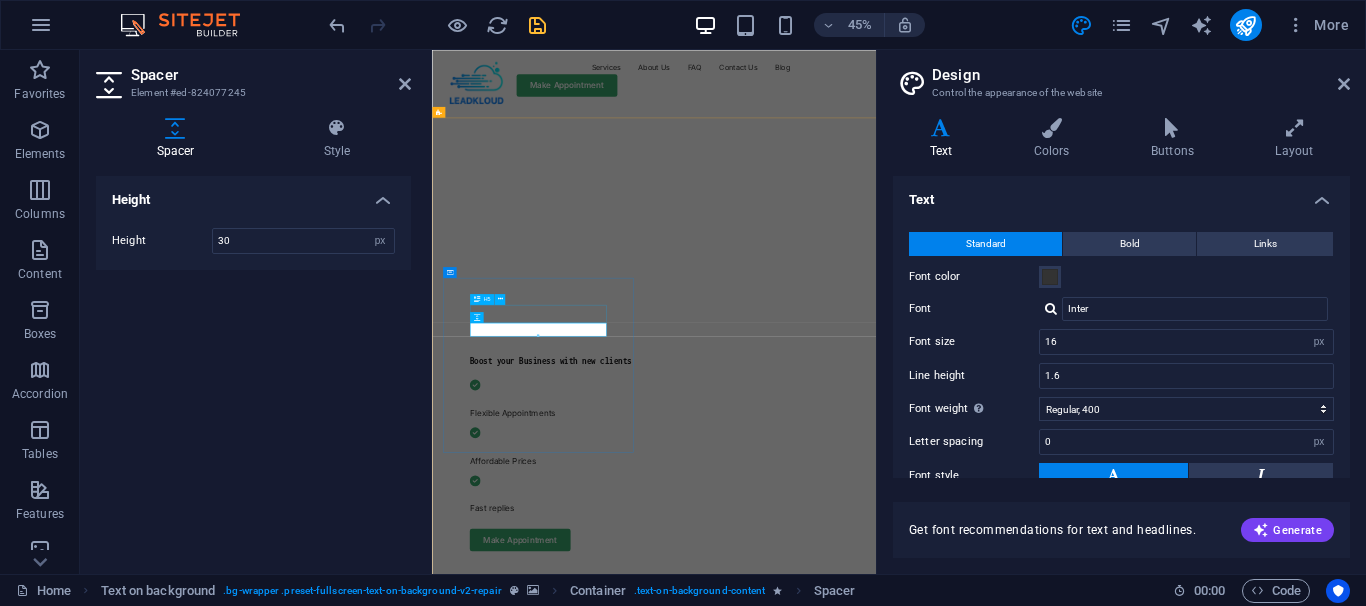 click on "Boost your Business with new clients" at bounding box center [925, 741] 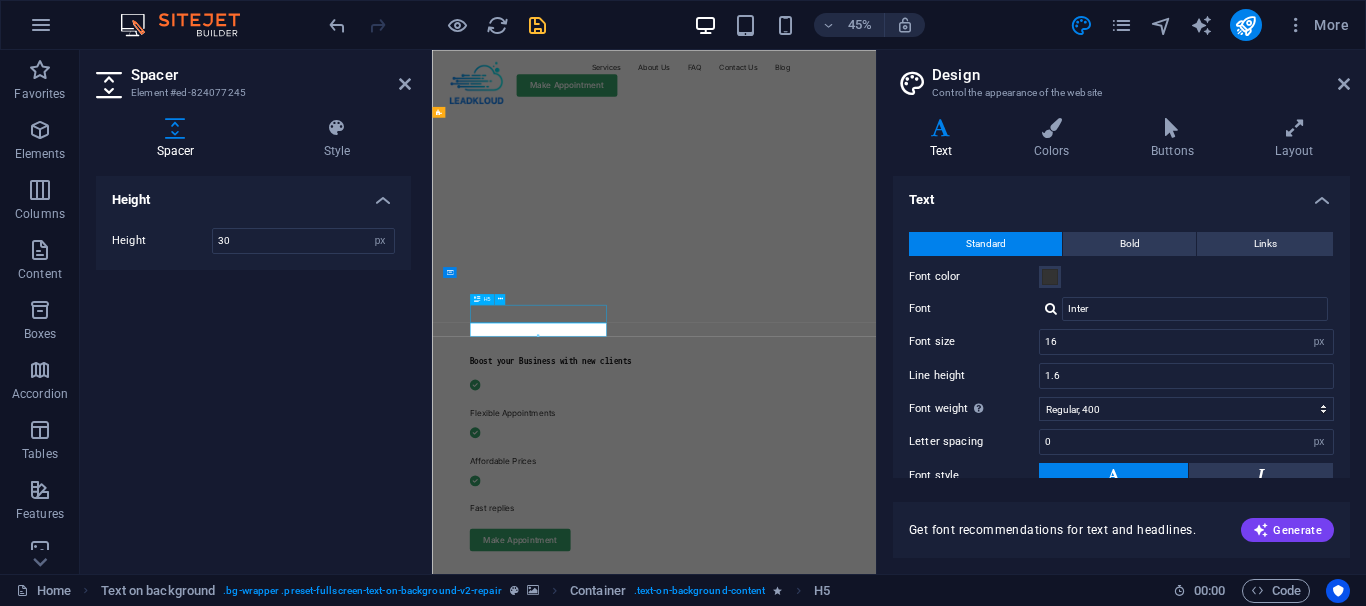 click on "Boost your Business with new clients" at bounding box center [925, 741] 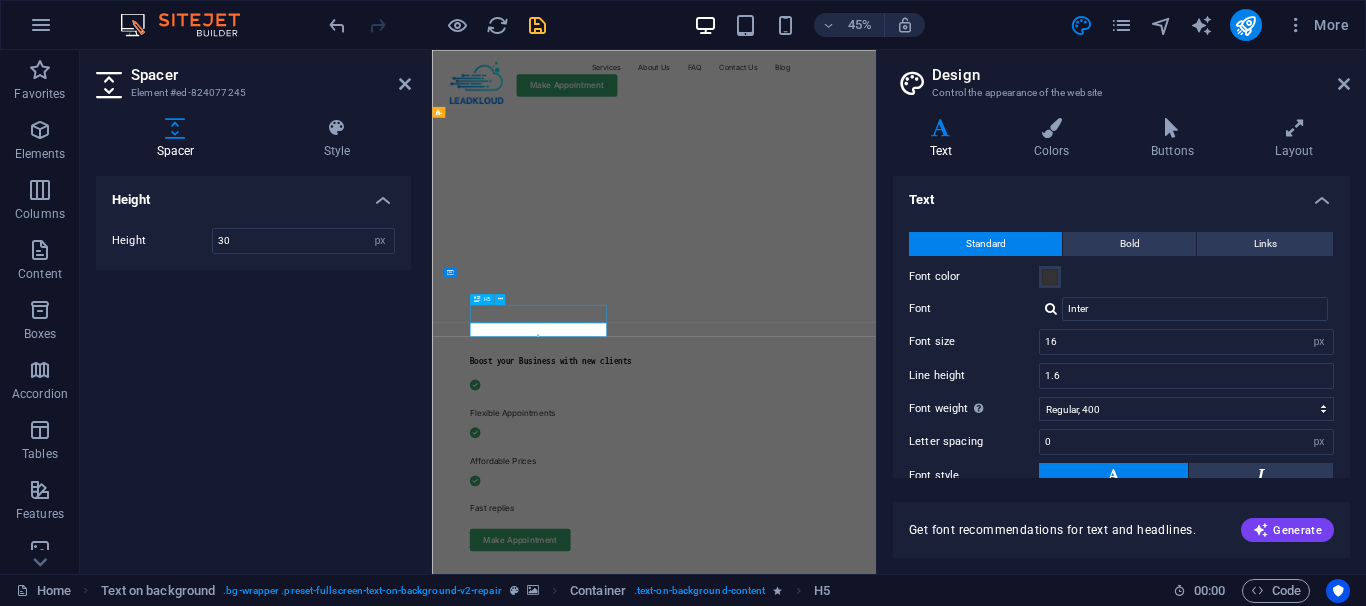 click on "Boost your Business with new clients Flexible Appointments Affordable Prices Fast replies Make Appointment" at bounding box center [925, 947] 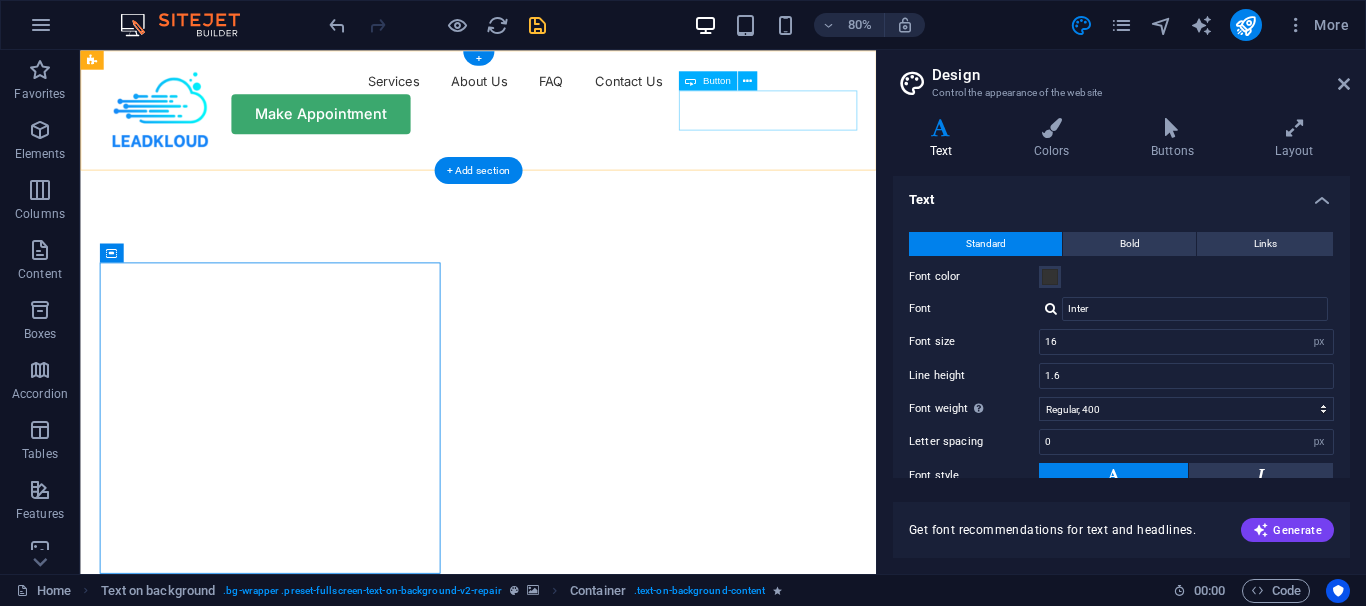 click on "Make Appointment" at bounding box center [577, 129] 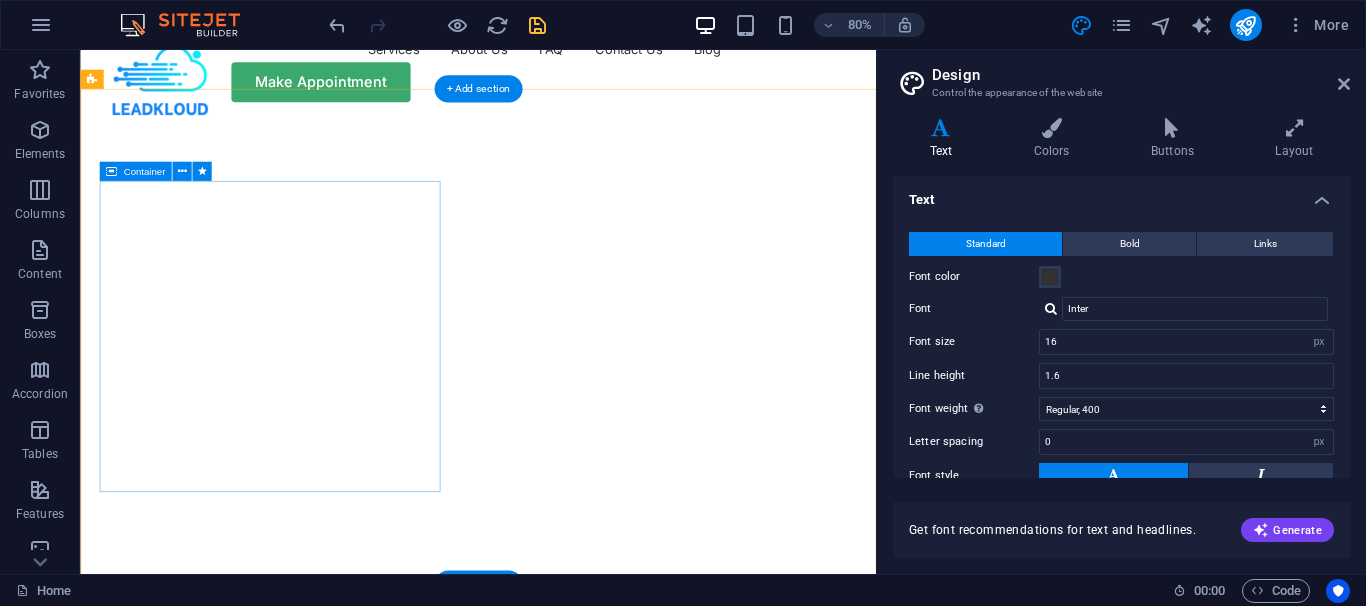 scroll, scrollTop: 0, scrollLeft: 0, axis: both 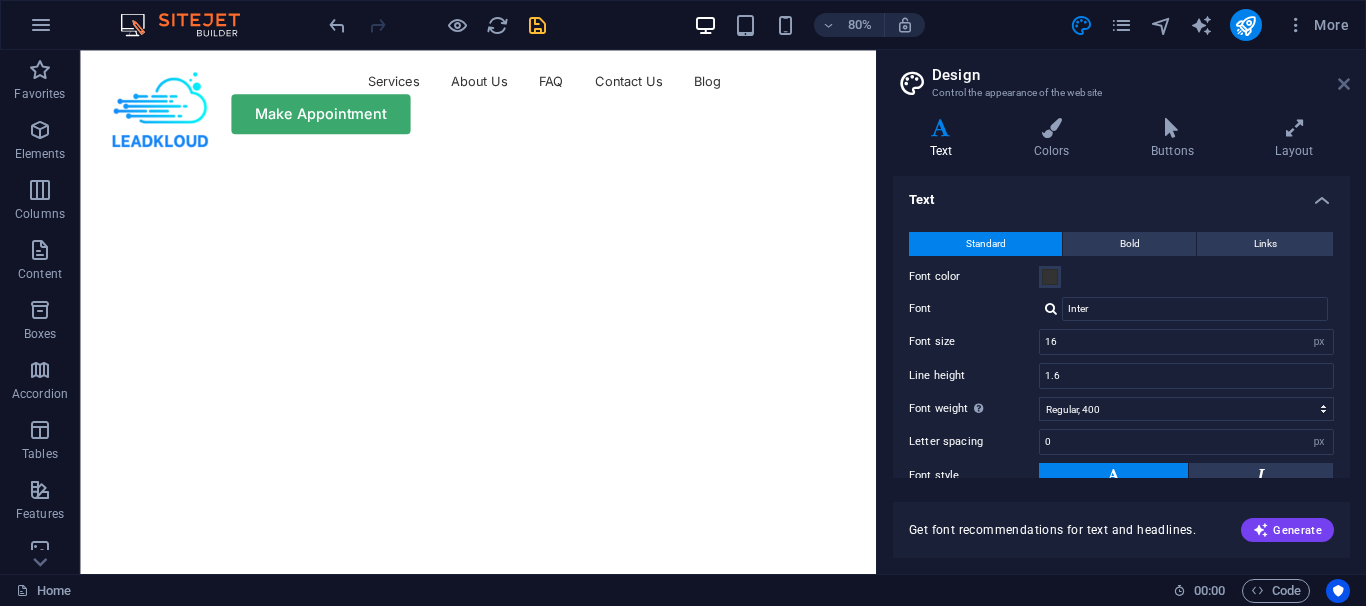click at bounding box center [1344, 84] 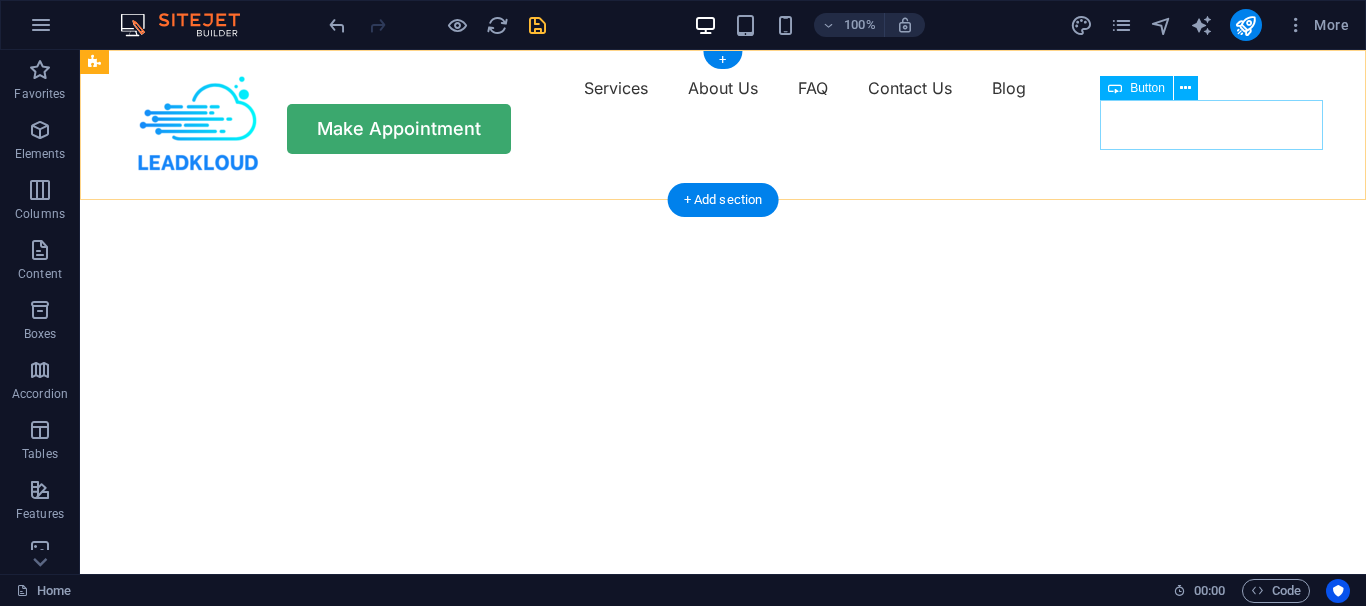 click on "Make Appointment" at bounding box center [723, 129] 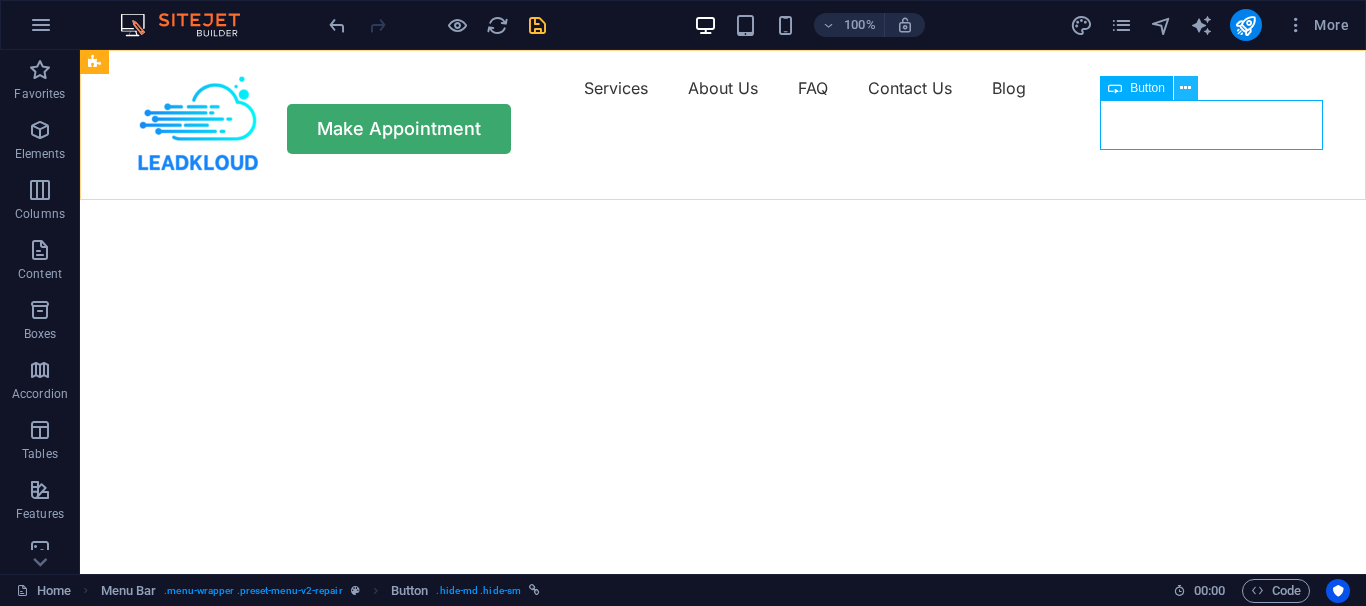 click at bounding box center [1185, 88] 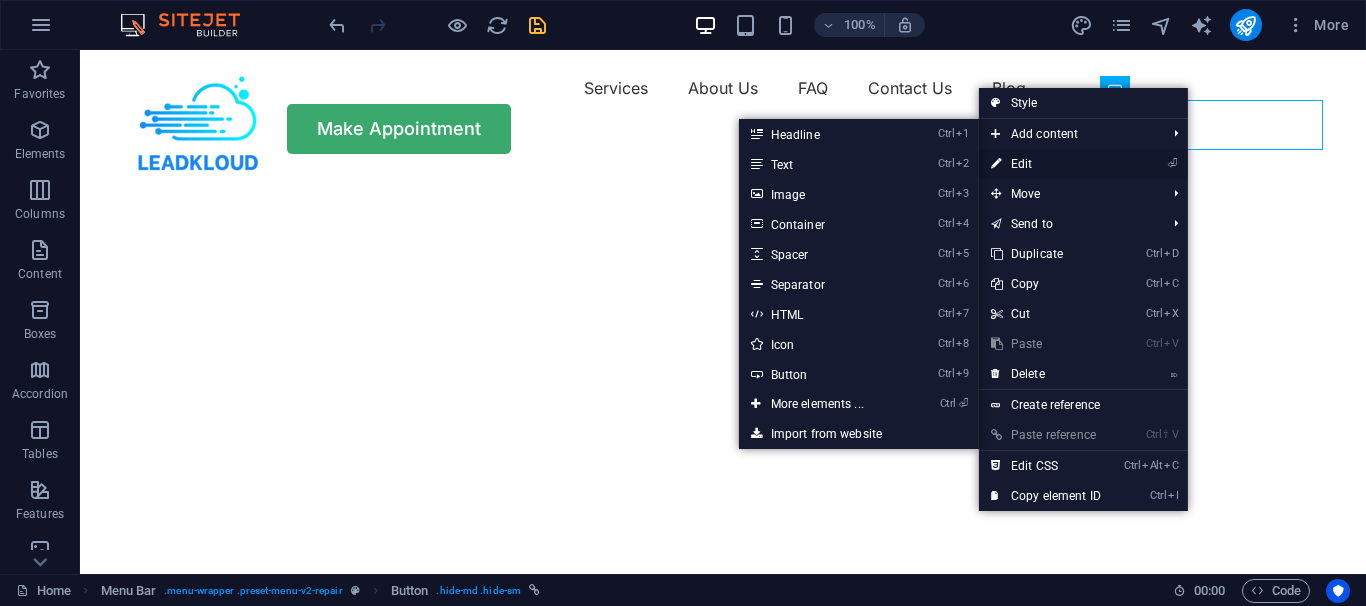 click on "⏎  Edit" at bounding box center (1046, 164) 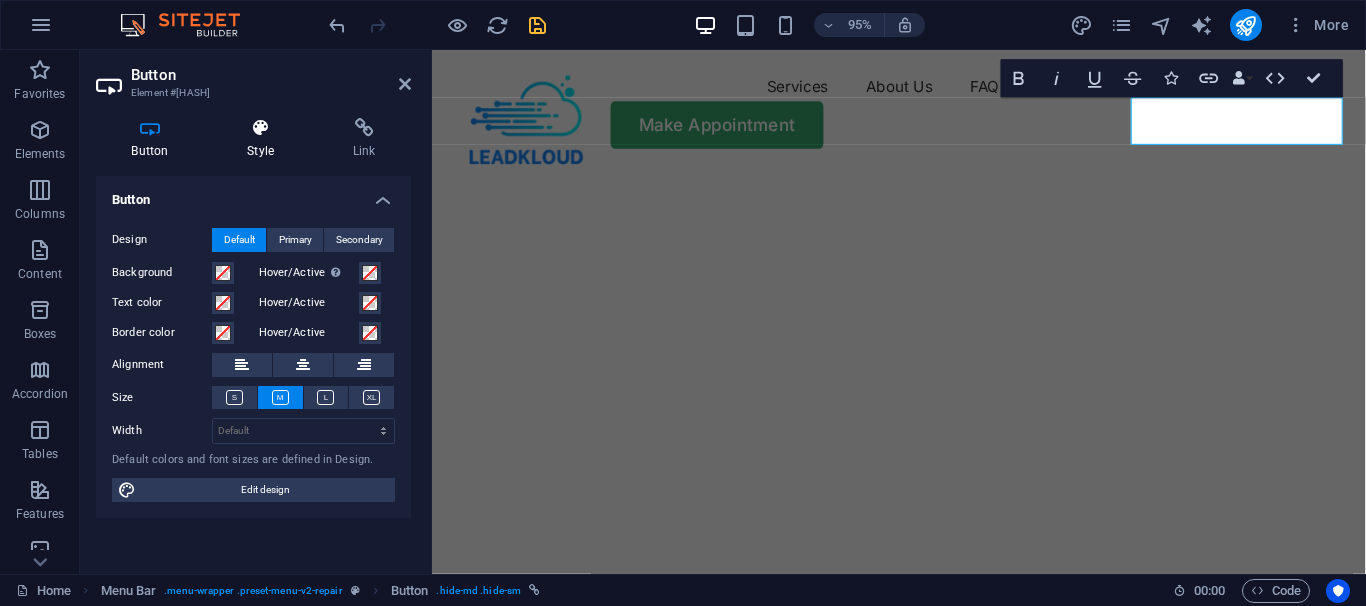 click at bounding box center [261, 128] 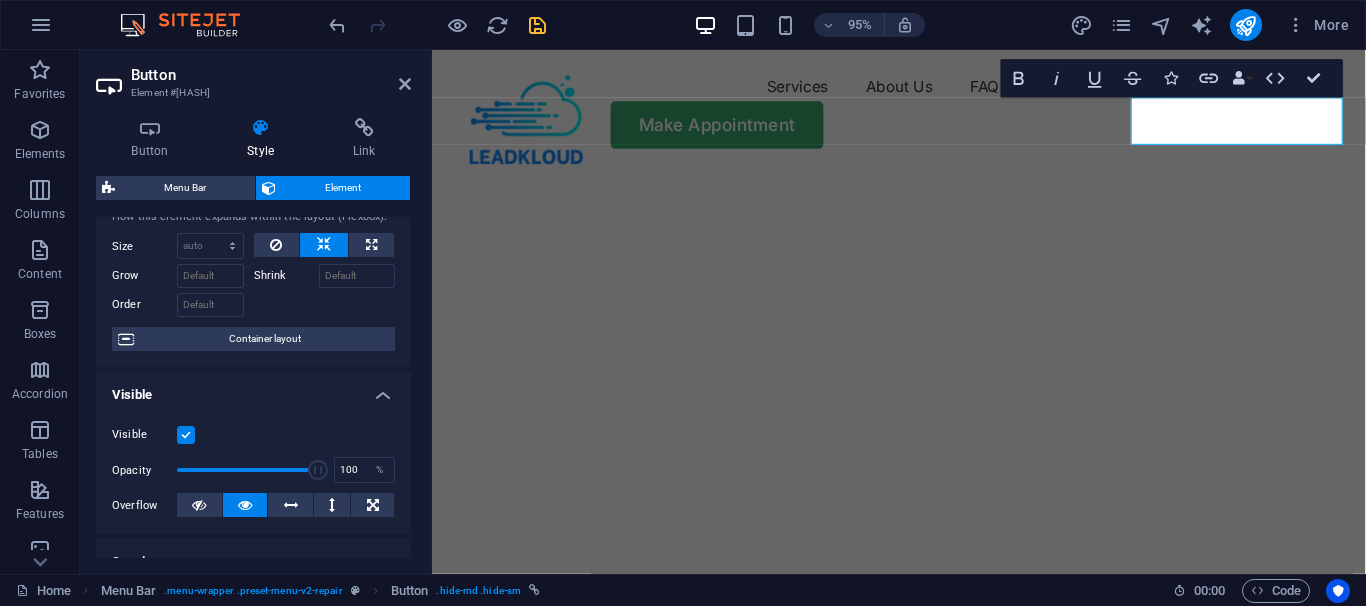 scroll, scrollTop: 0, scrollLeft: 0, axis: both 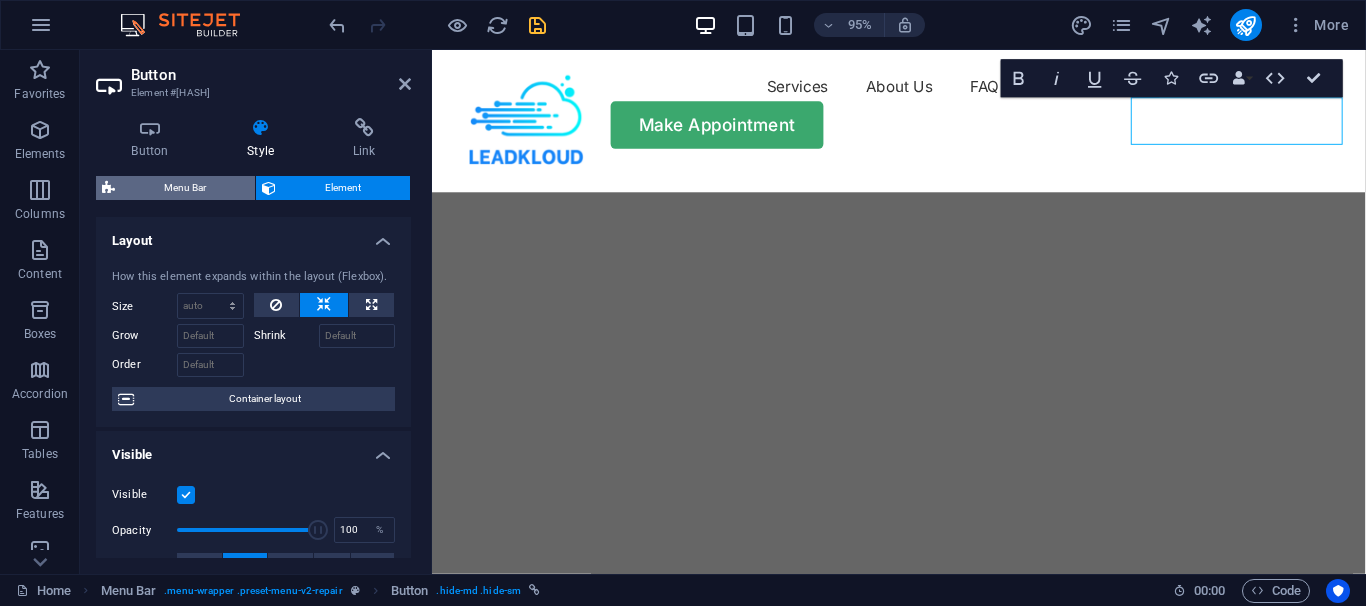 click on "Menu Bar" at bounding box center (185, 188) 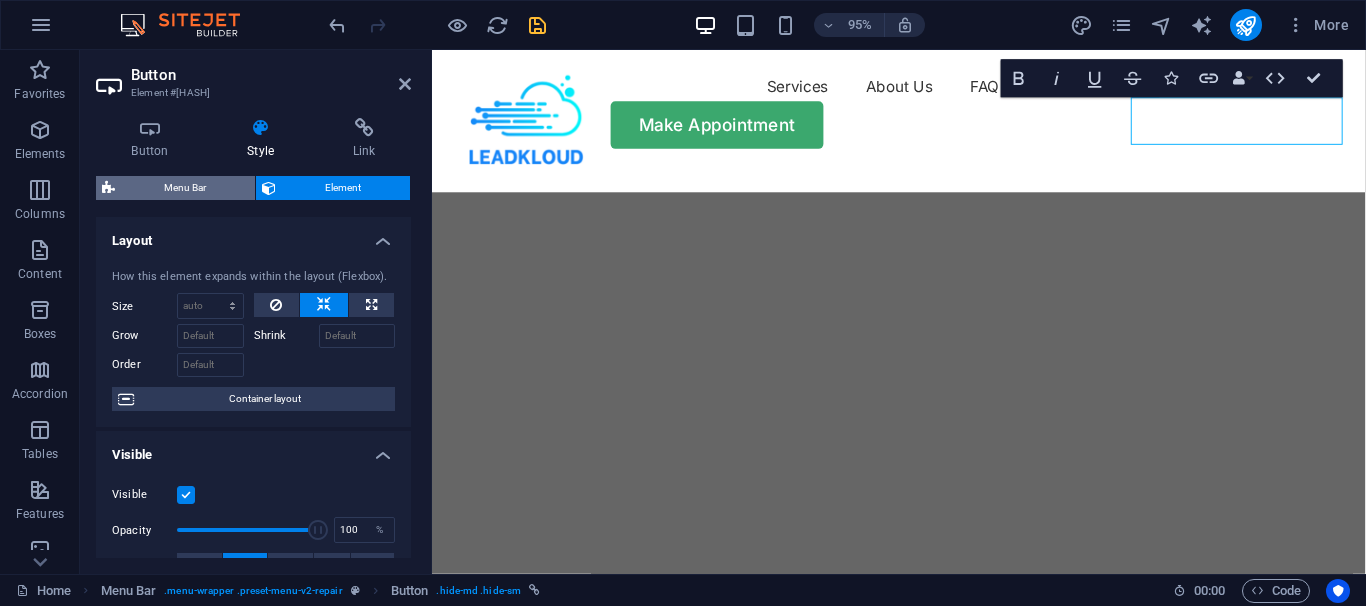 select on "rem" 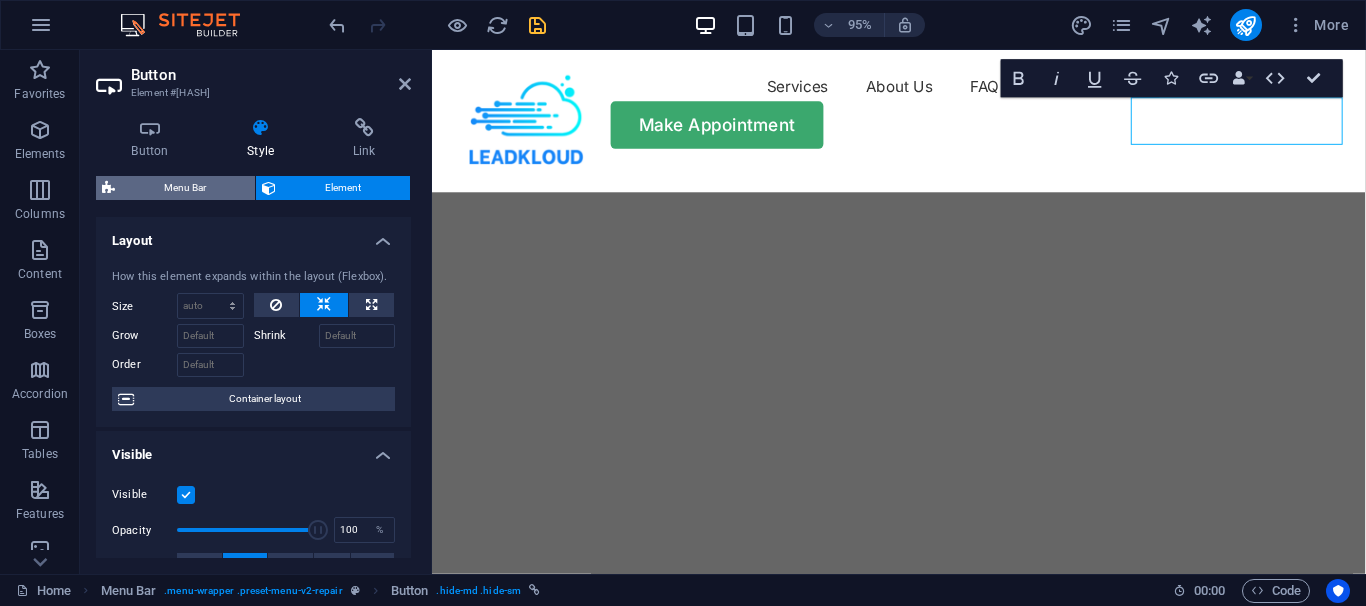 select on "rem" 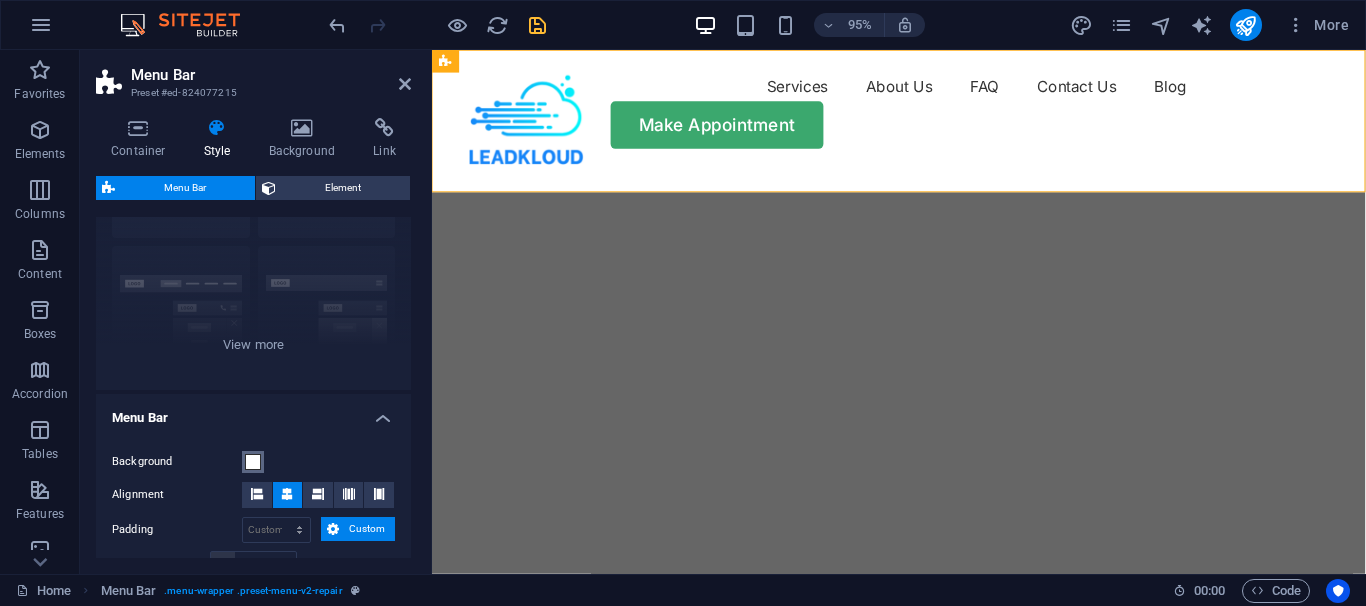 scroll, scrollTop: 0, scrollLeft: 0, axis: both 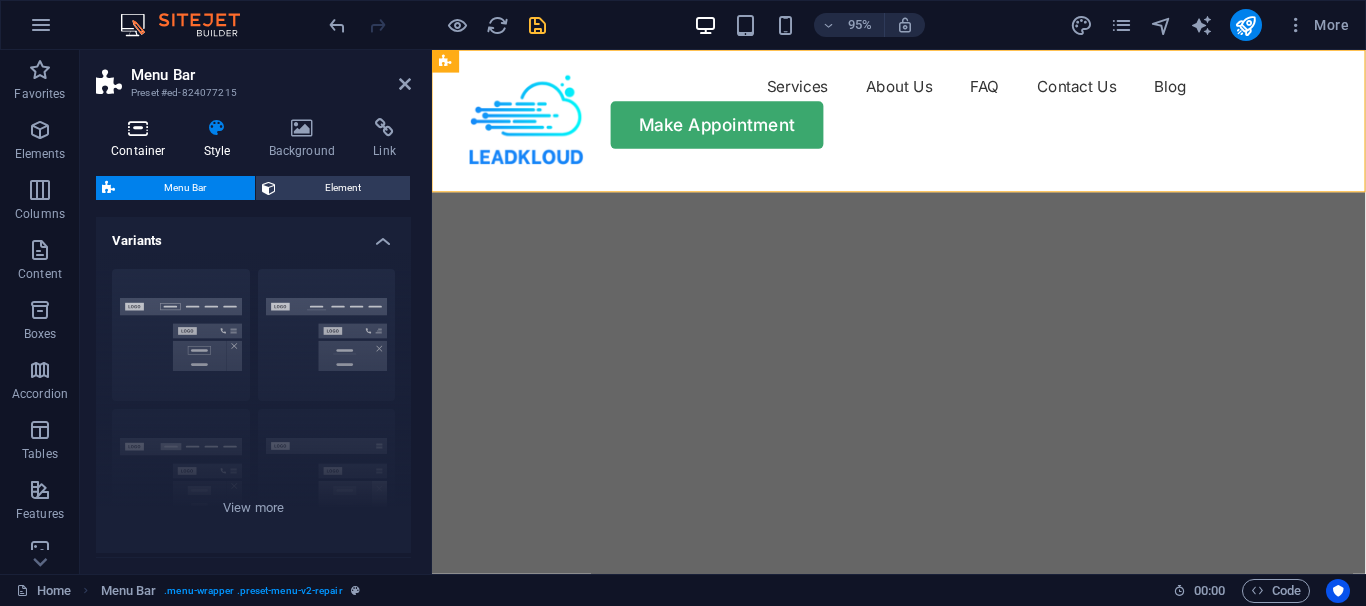 click at bounding box center [138, 128] 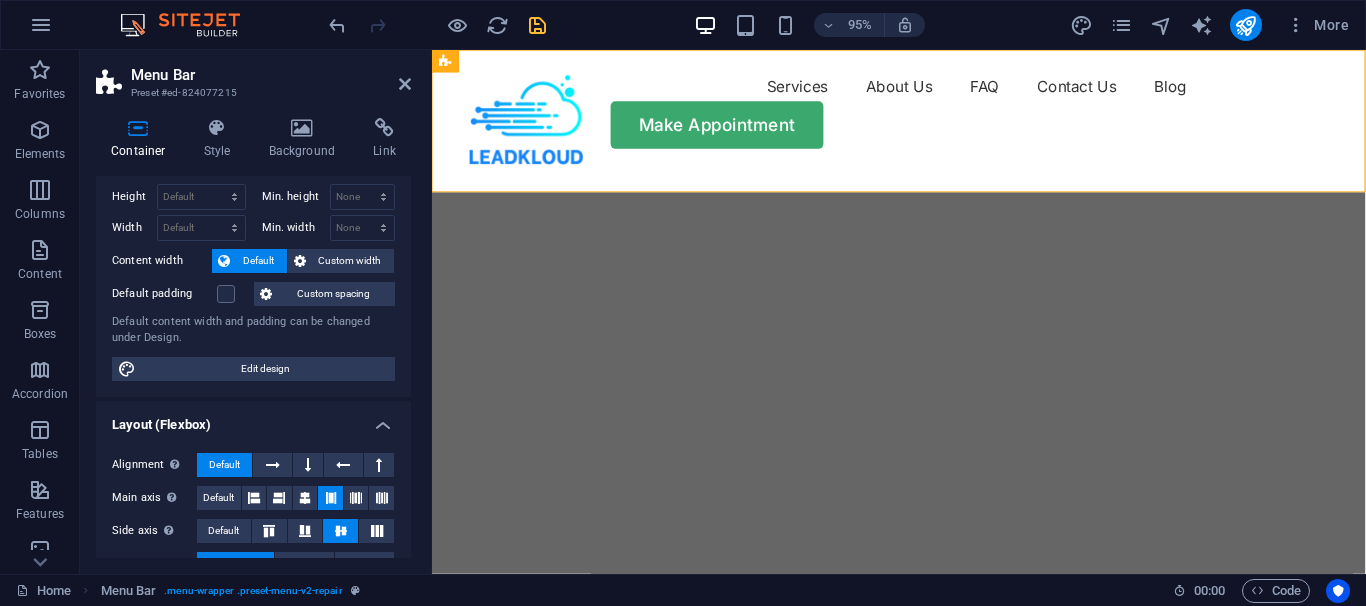 scroll, scrollTop: 0, scrollLeft: 0, axis: both 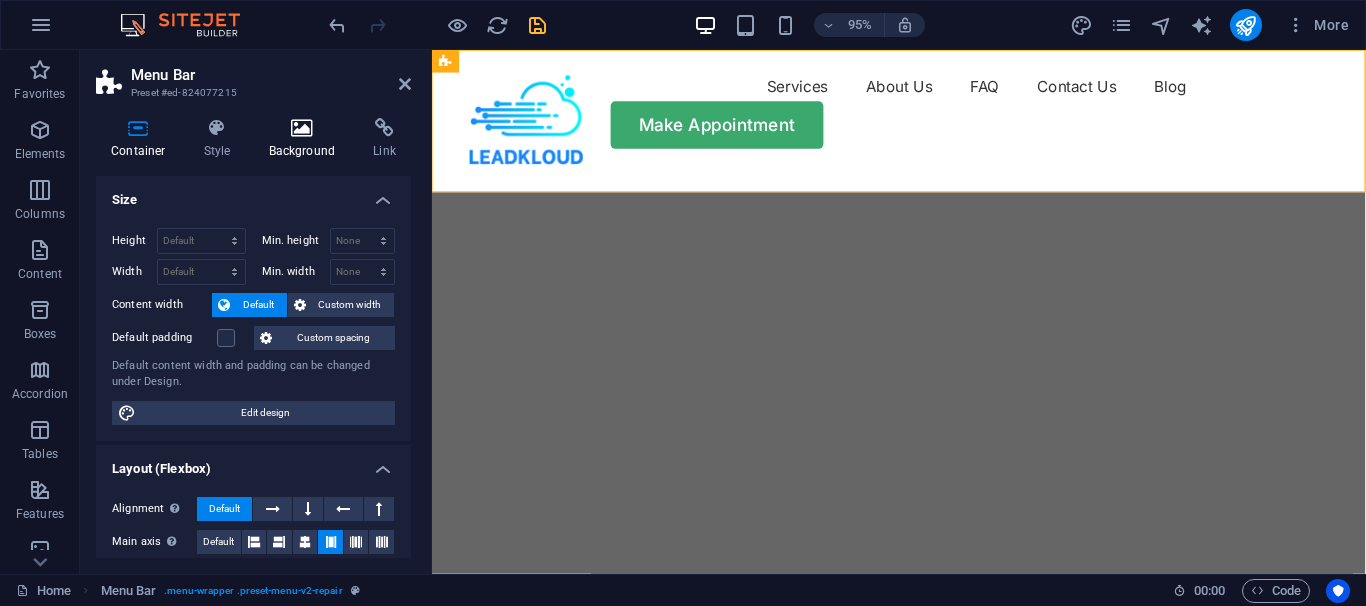 click at bounding box center (302, 128) 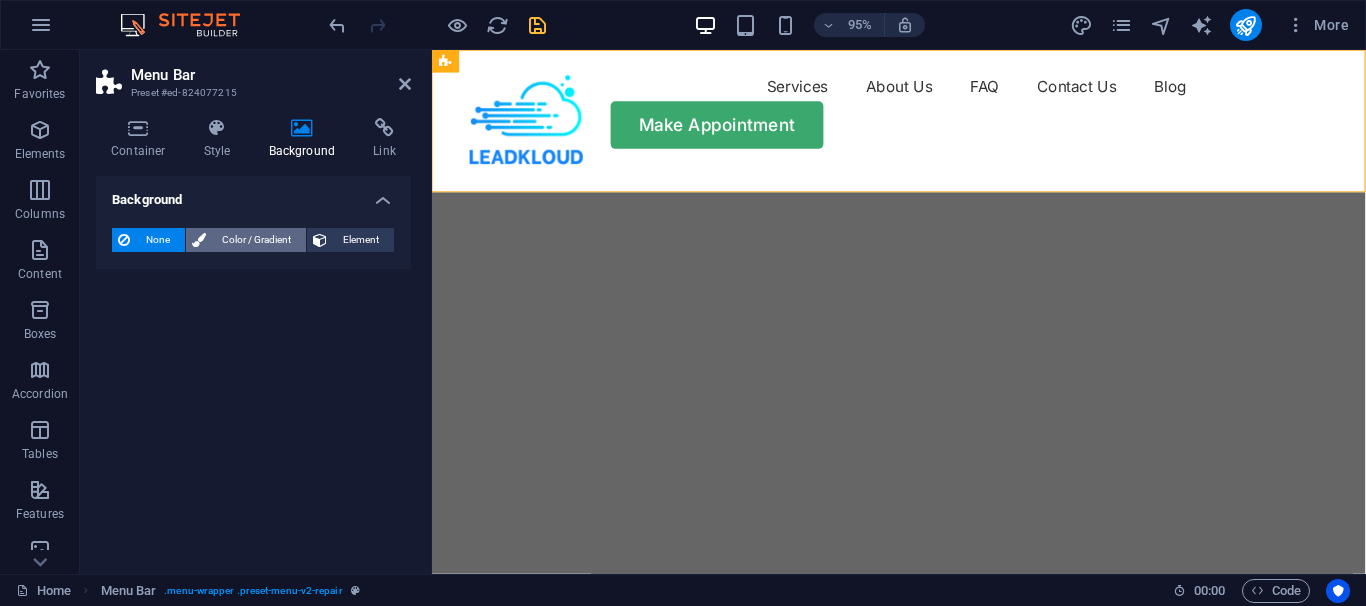 click on "Color / Gradient" at bounding box center (256, 240) 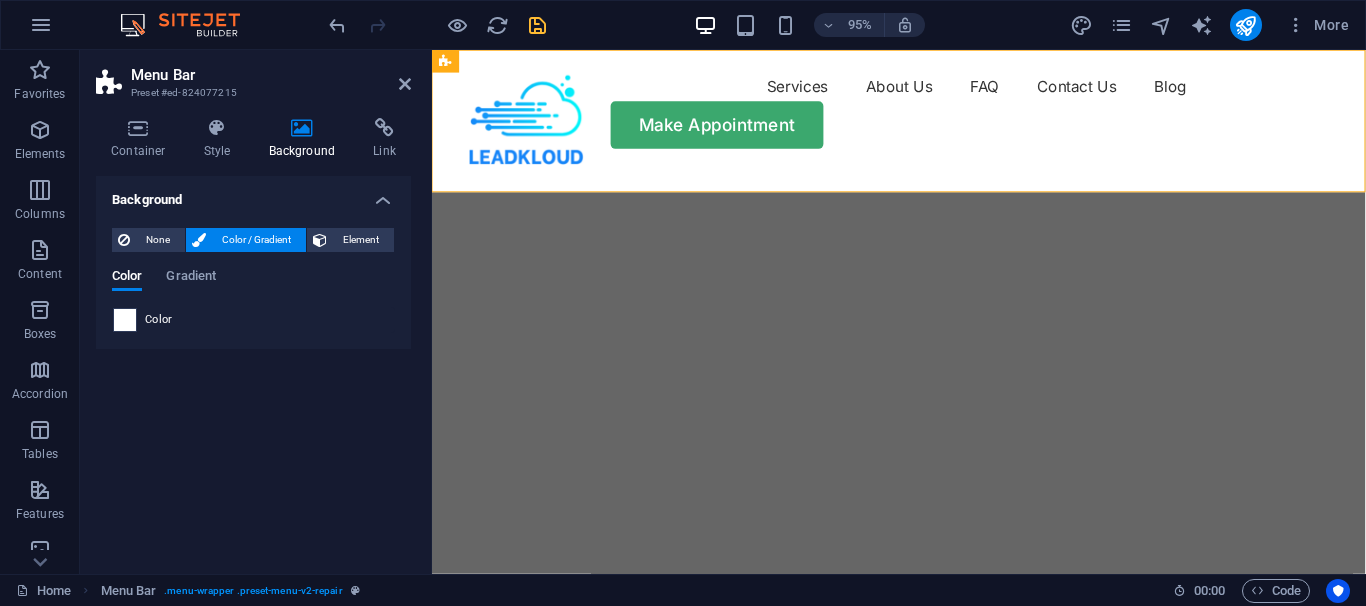click at bounding box center [125, 320] 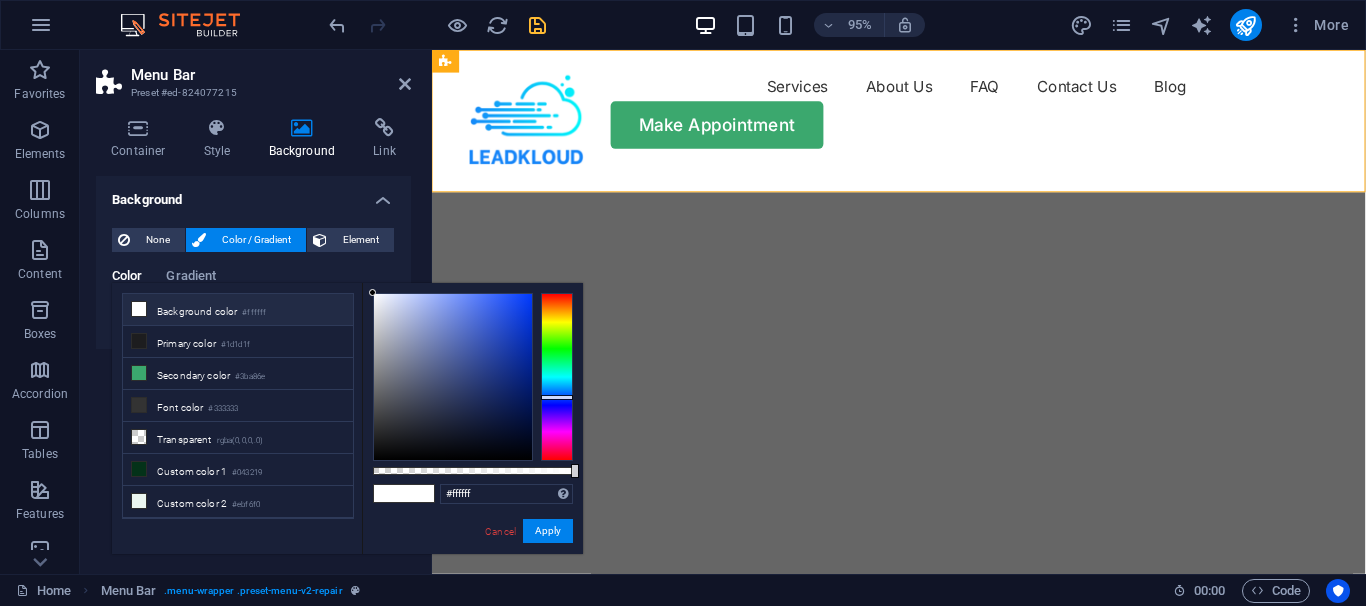 click at bounding box center (557, 377) 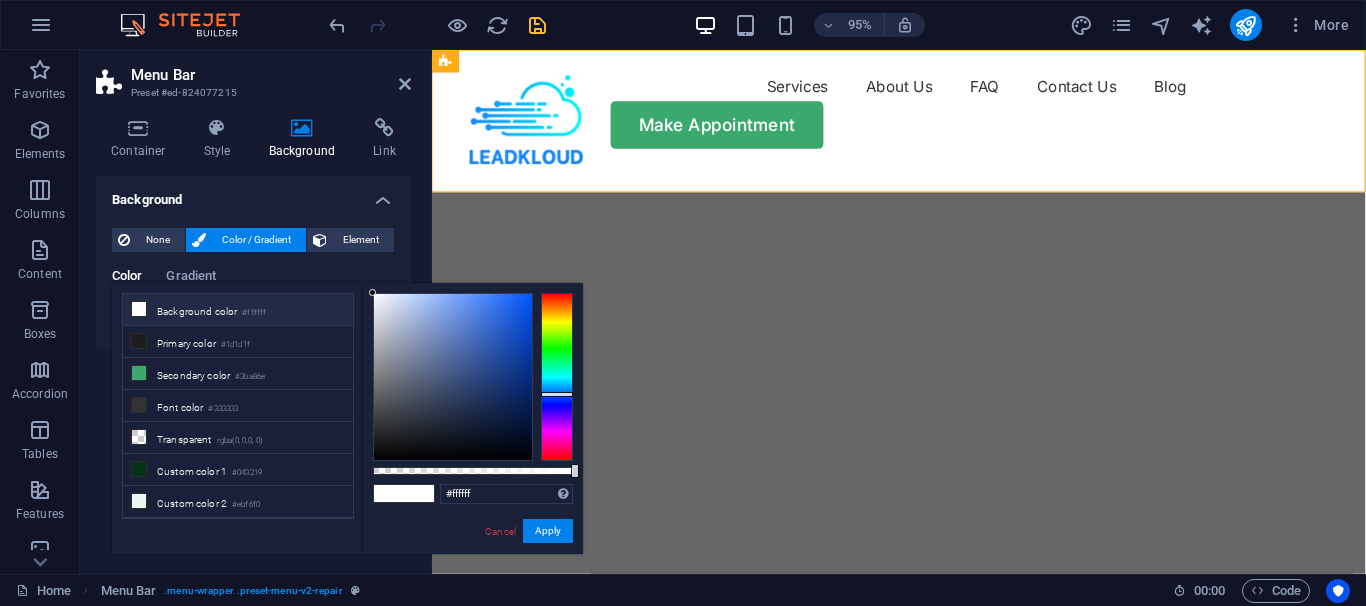click at bounding box center (557, 394) 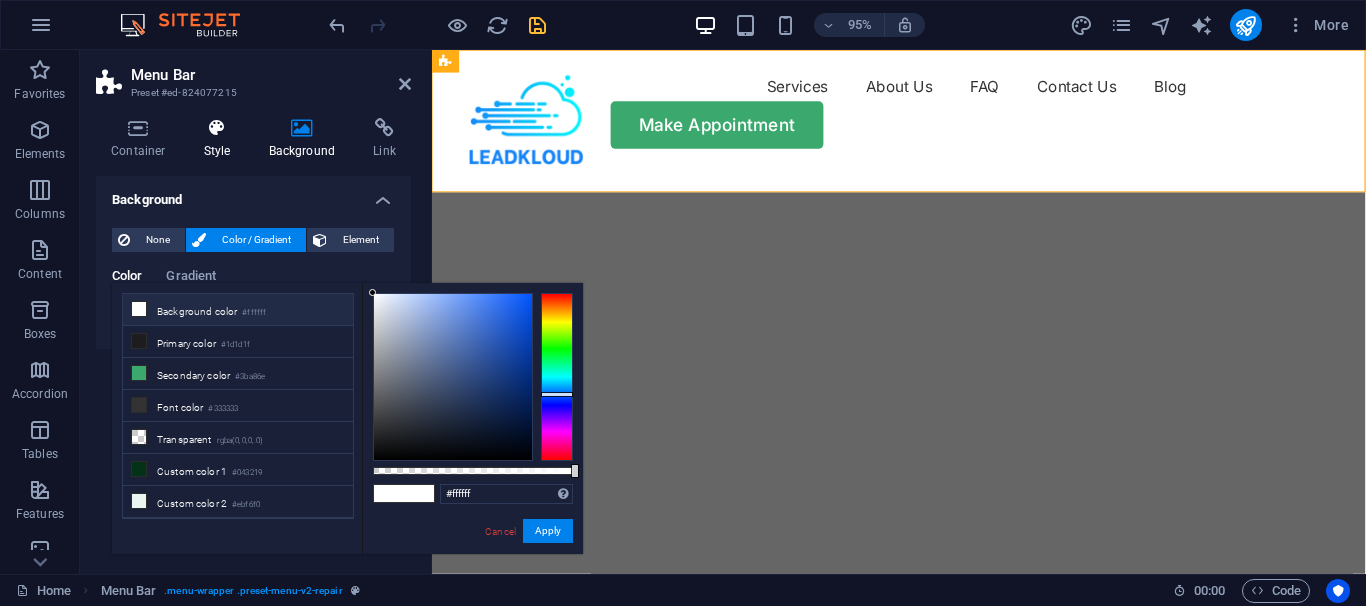 click on "Style" at bounding box center (221, 139) 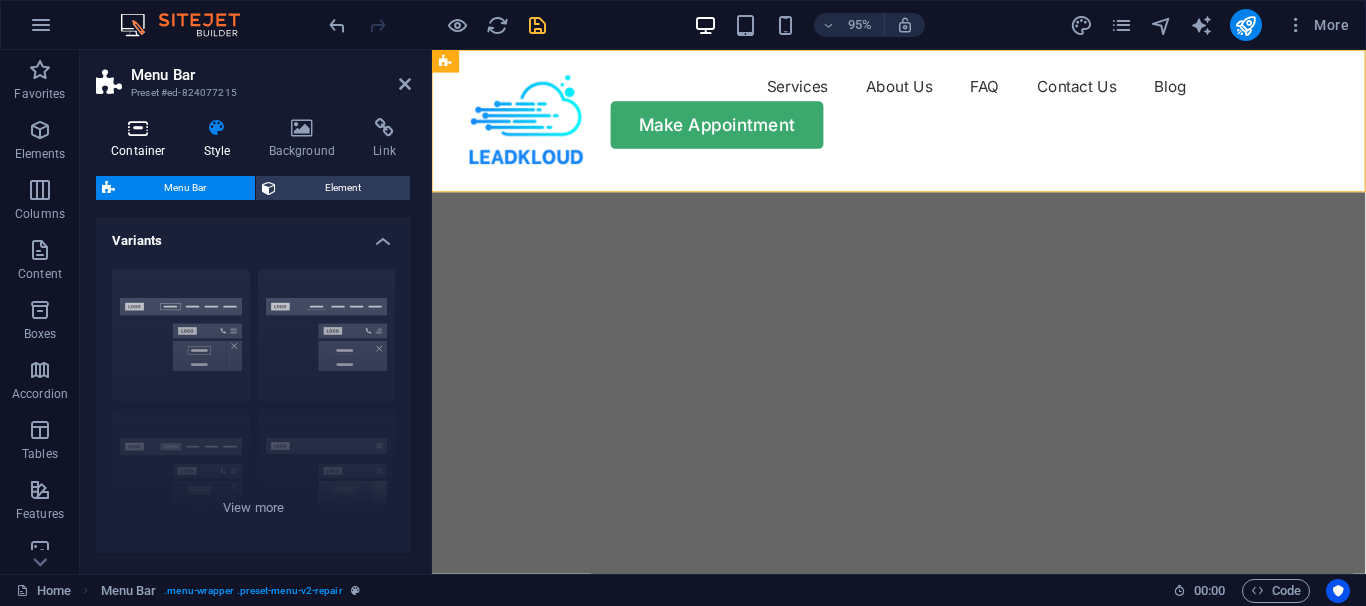 click on "Container" at bounding box center (142, 139) 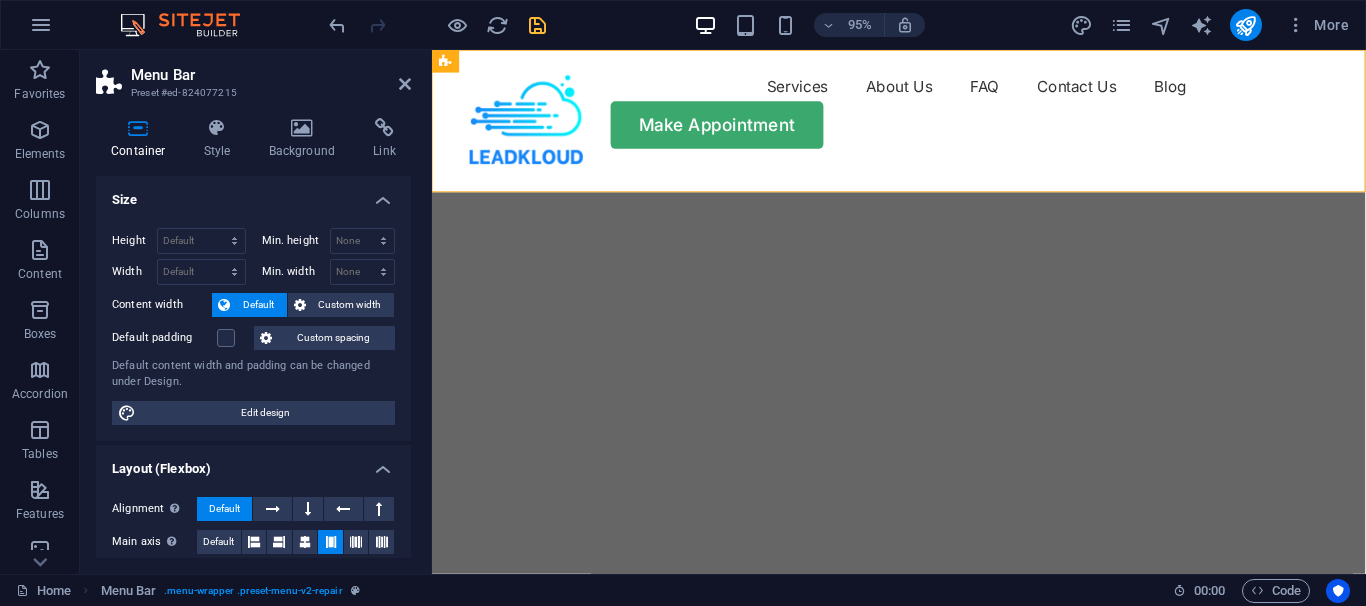 click on "Size" at bounding box center [253, 194] 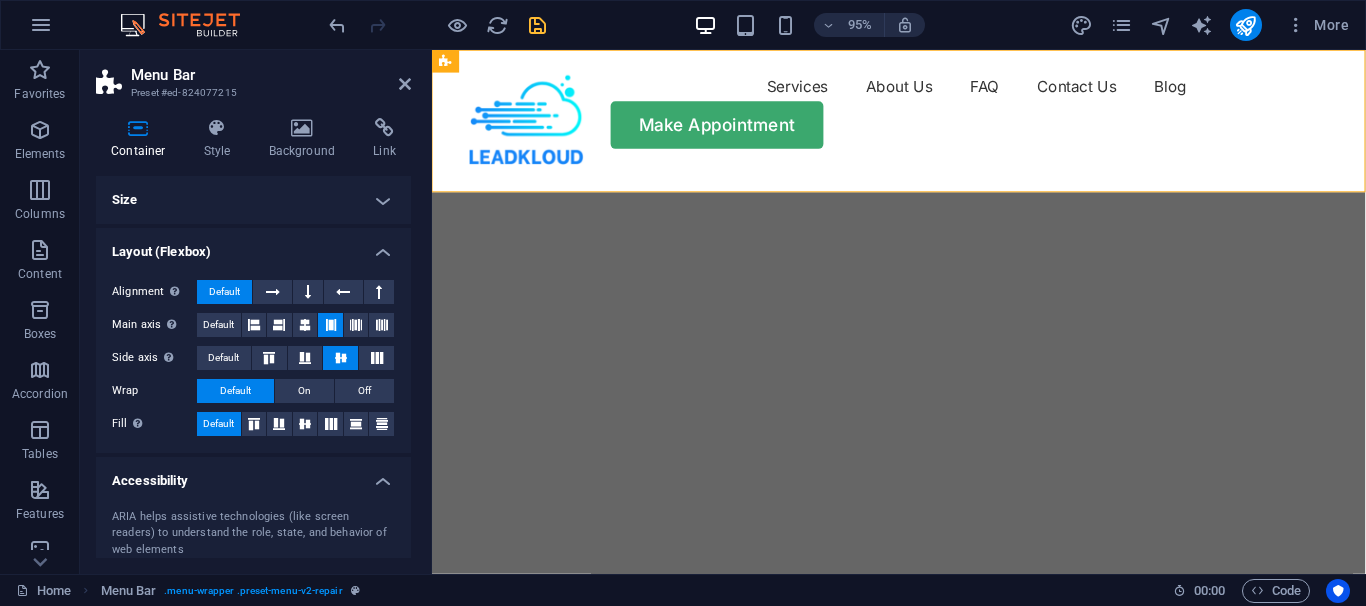 click on "Layout (Flexbox)" at bounding box center [253, 246] 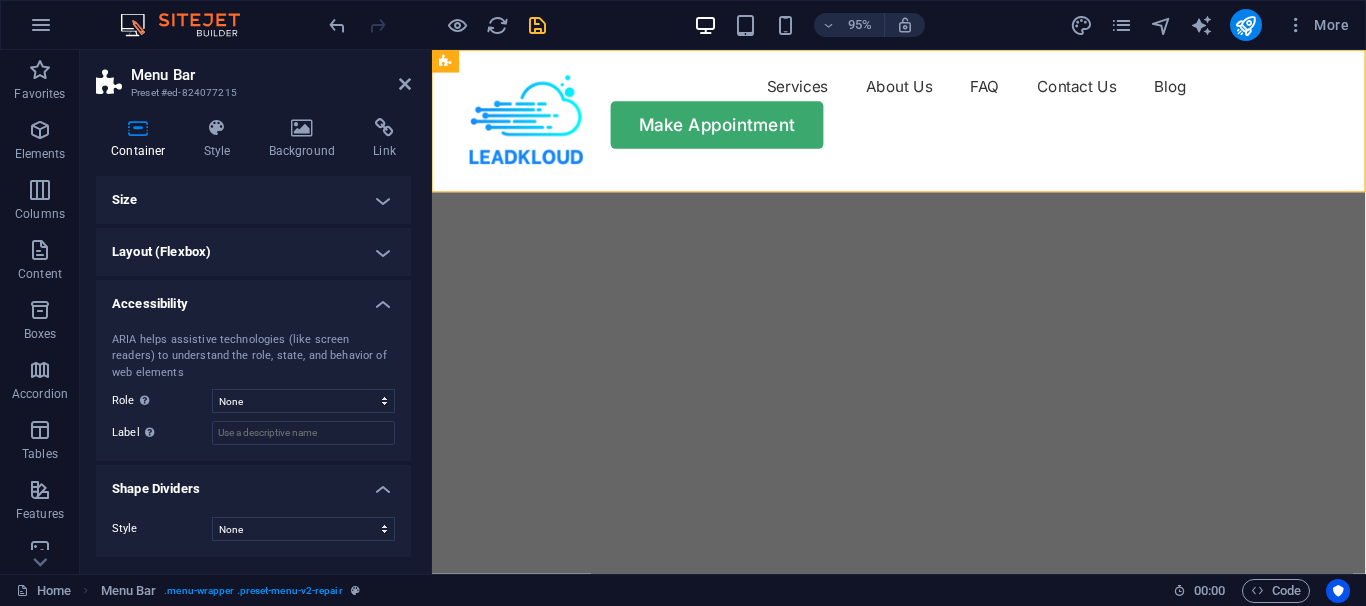 click on "Layout (Flexbox)" at bounding box center (253, 252) 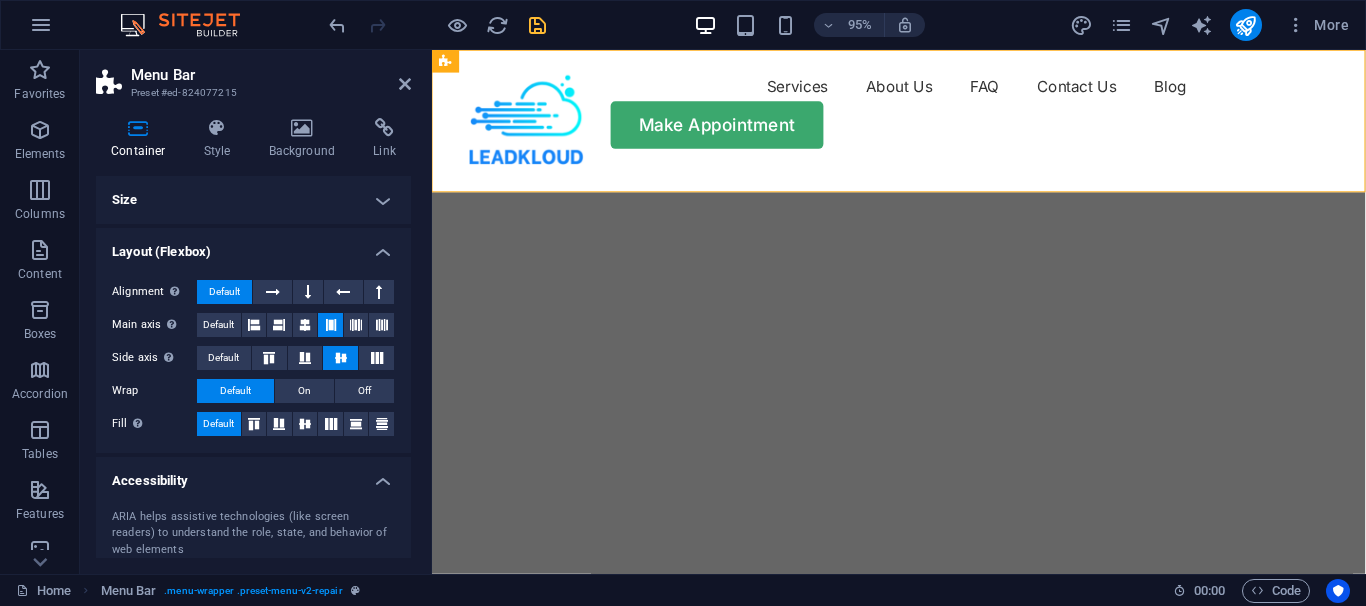 click on "Layout (Flexbox)" at bounding box center [253, 246] 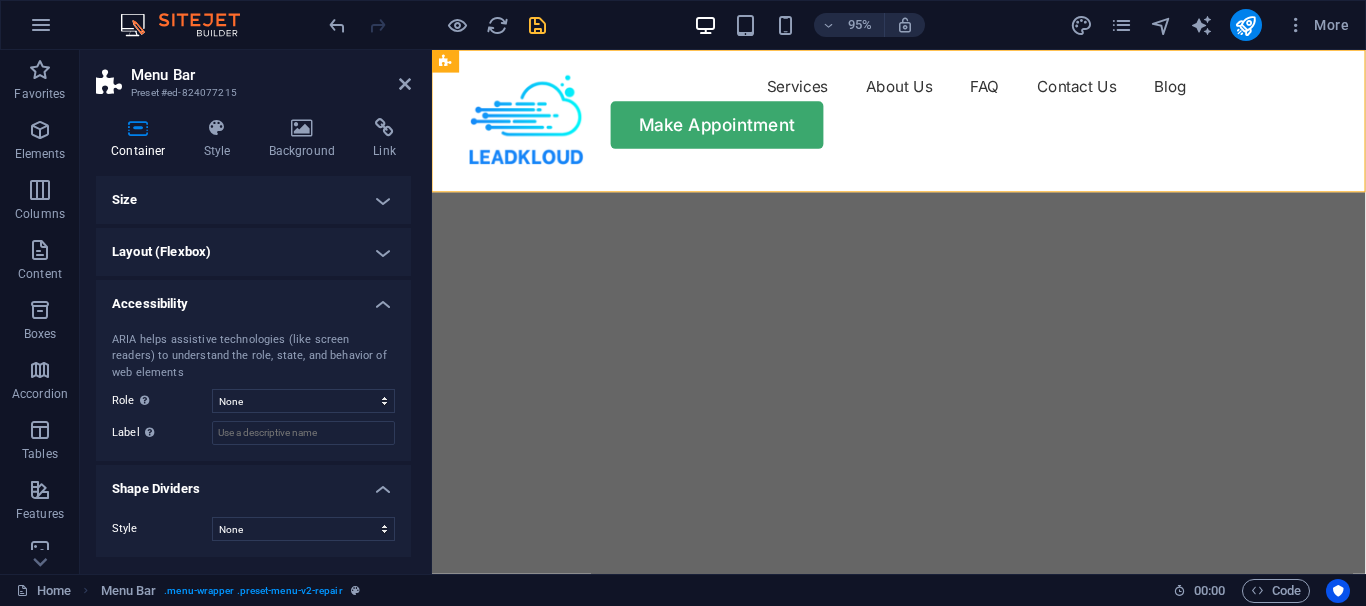 click on "ARIA helps assistive technologies (like screen readers) to understand the role, state, and behavior of web elements Role The ARIA role defines the purpose of an element.  Here you can find all explanations and recommendations None Alert Article Banner Comment Complementary Dialog Footer Header Marquee Presentation Region Section Separator Status Timer Label Use the  ARIA label  to provide a clear and descriptive name for elements that aren not self-explanatory on their own." at bounding box center (253, 389) 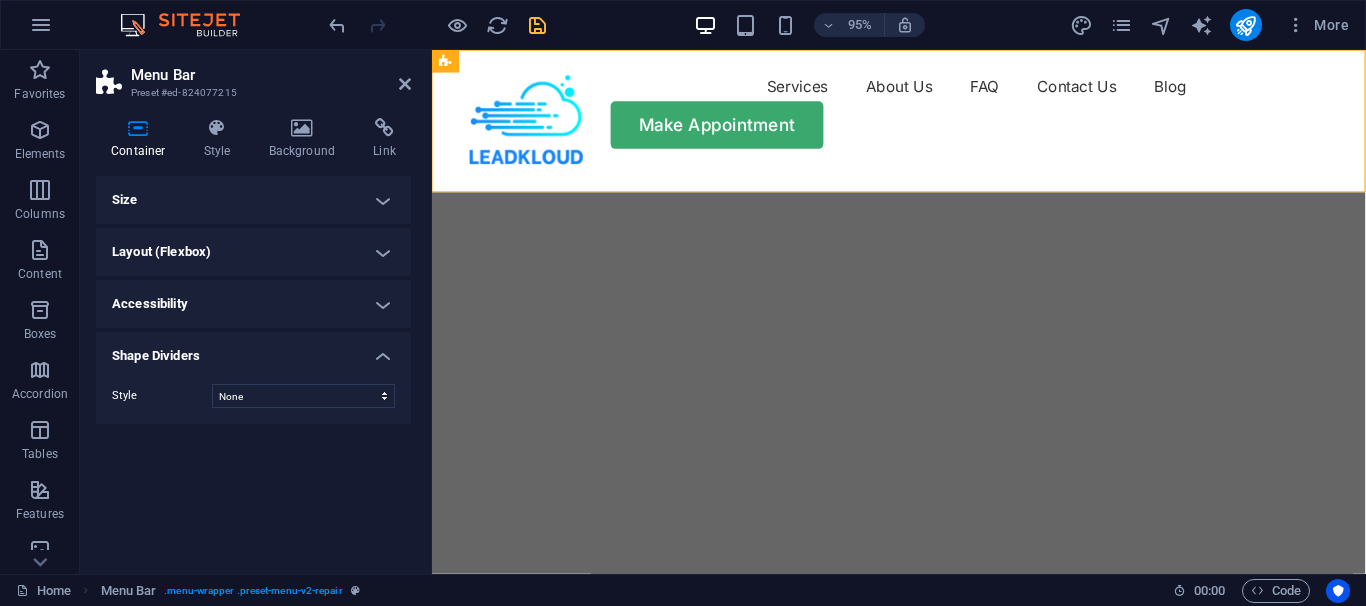 click at bounding box center [-60, 176] 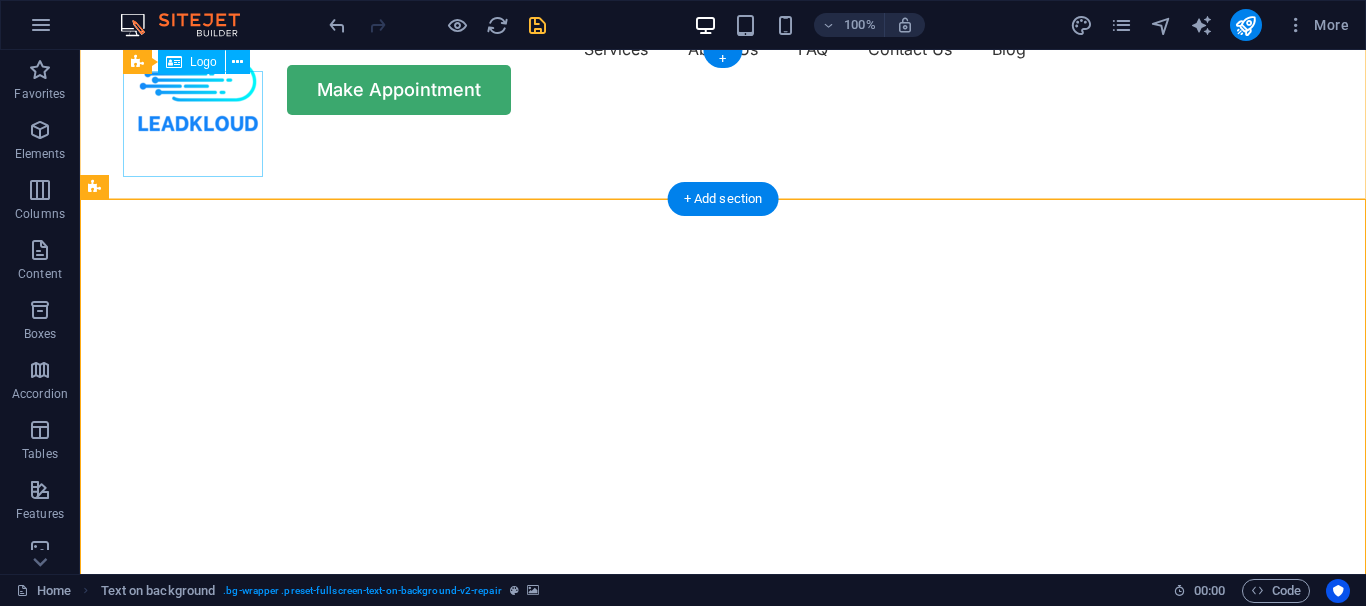 scroll, scrollTop: 0, scrollLeft: 0, axis: both 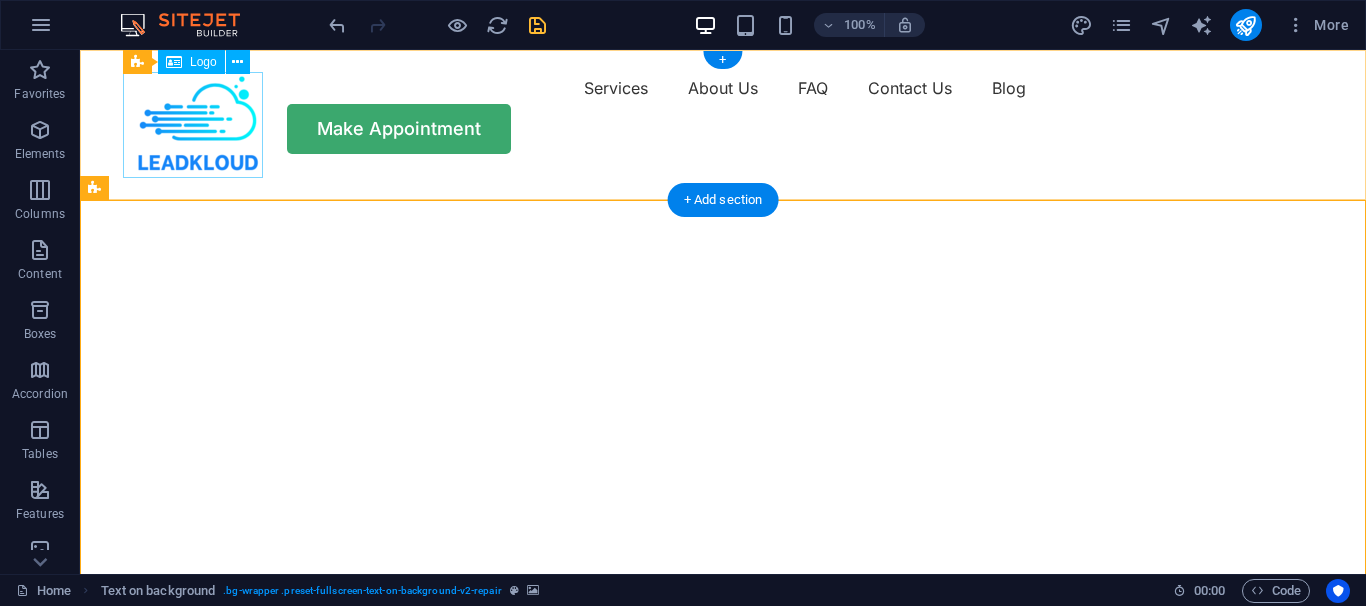 click at bounding box center (193, 125) 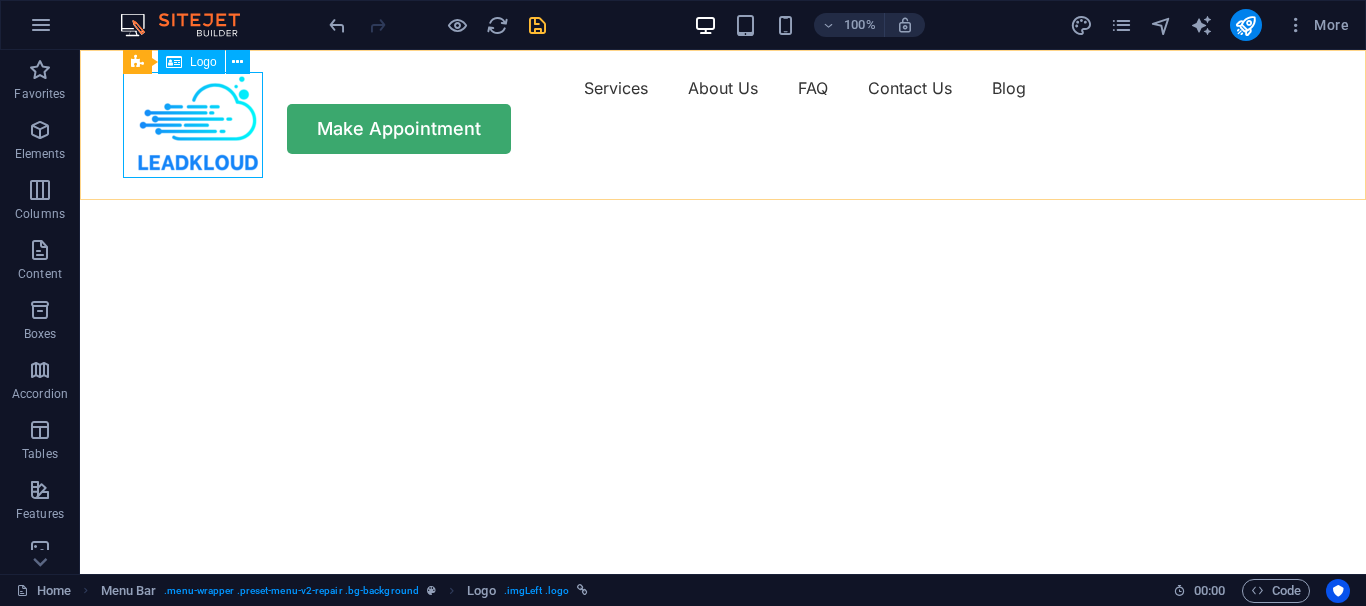 click on "Logo" at bounding box center [203, 62] 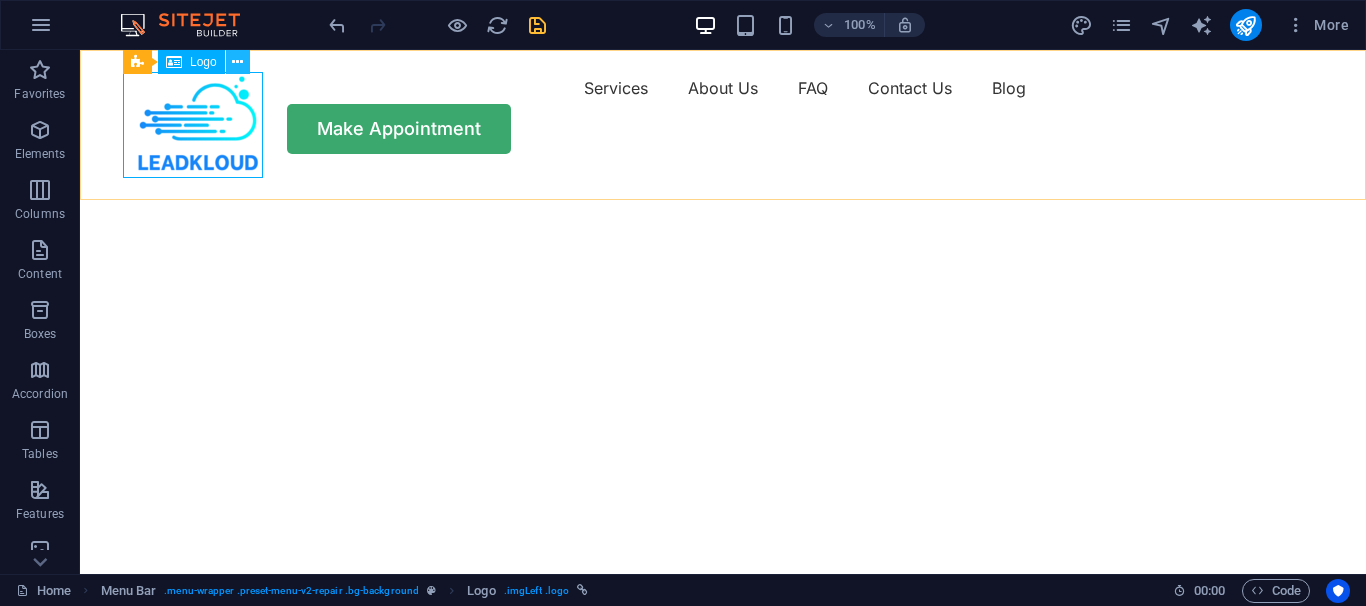 click at bounding box center (237, 62) 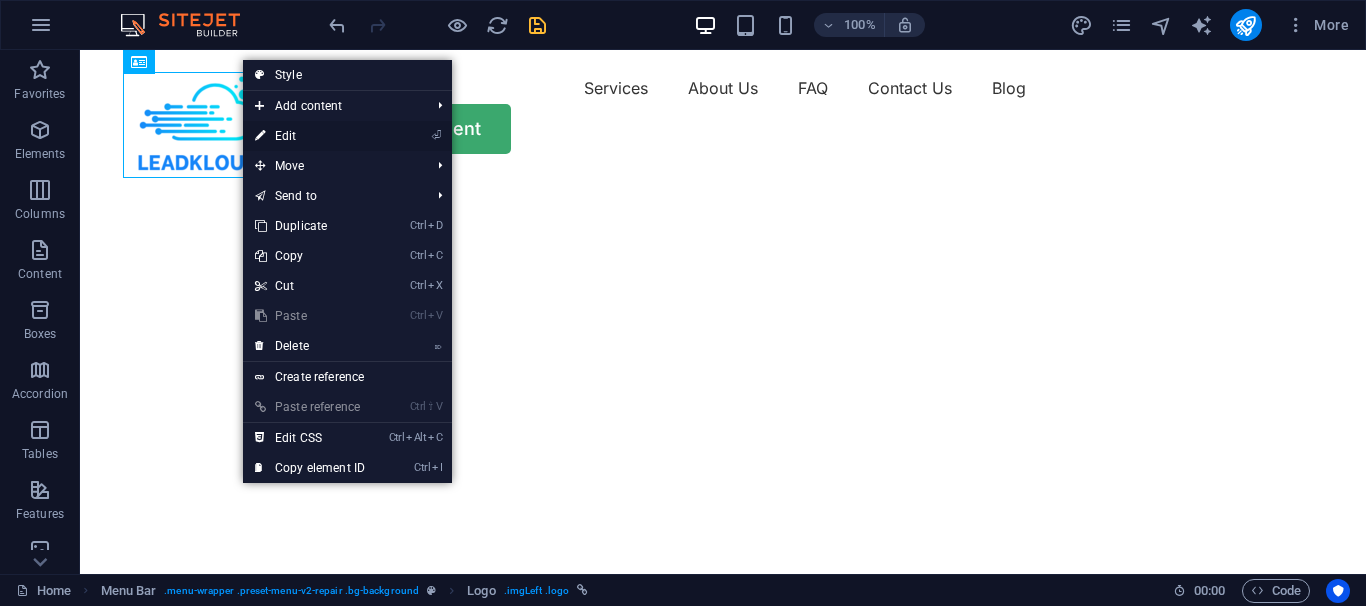 click on "⏎  Edit" at bounding box center [310, 136] 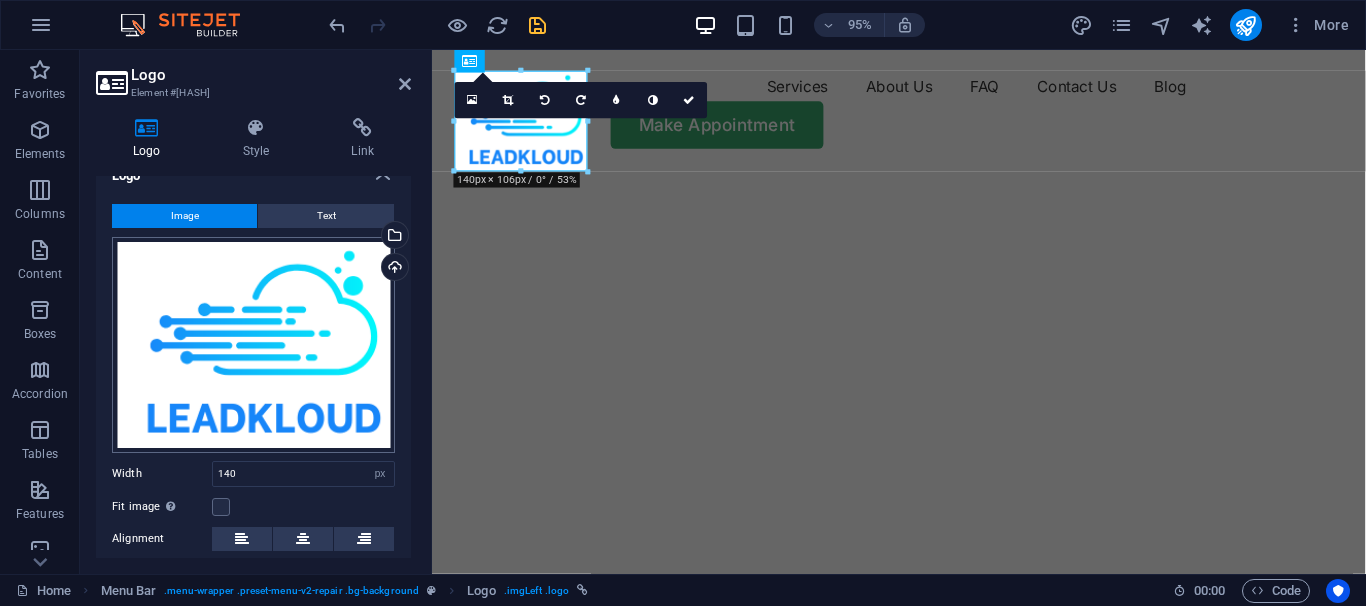 scroll, scrollTop: 0, scrollLeft: 0, axis: both 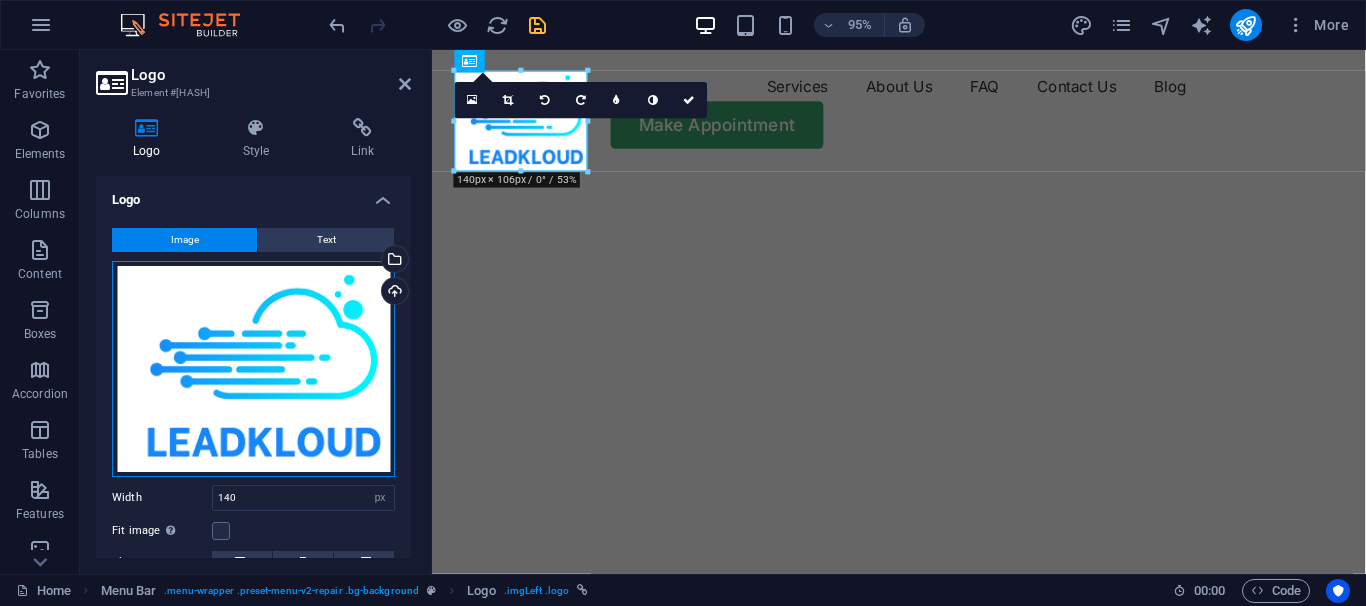 click on "Drag files here, click to choose files or select files from Files or our free stock photos & videos" at bounding box center [253, 369] 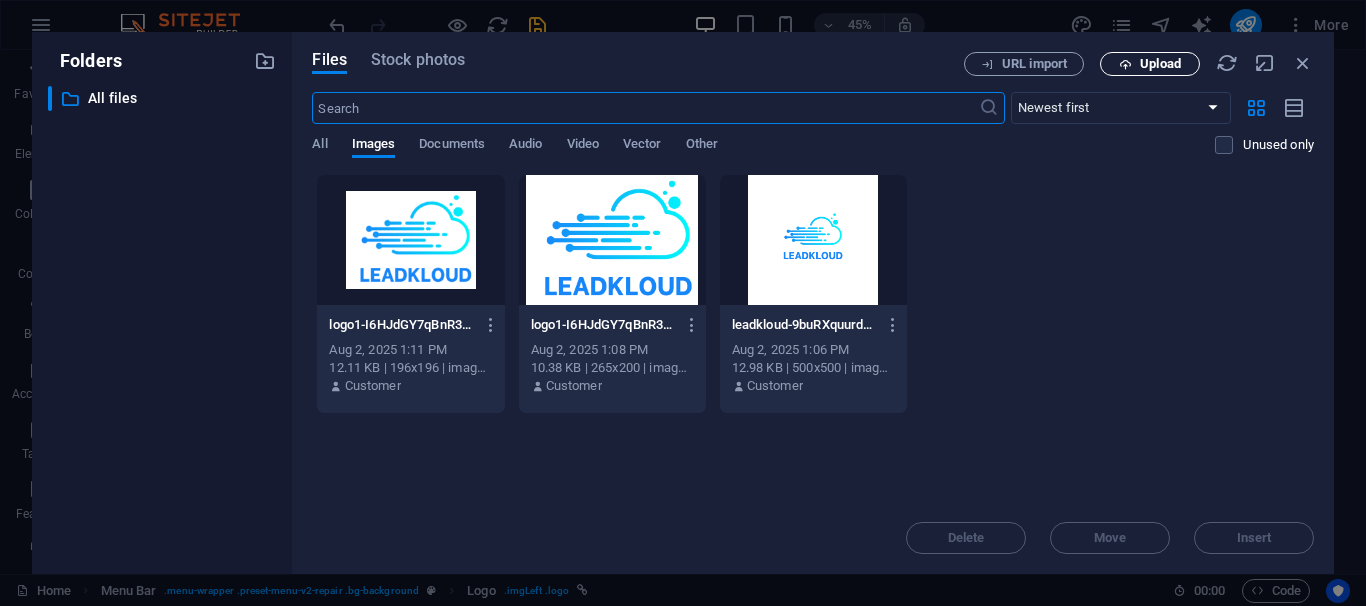 click on "Upload" at bounding box center [1160, 64] 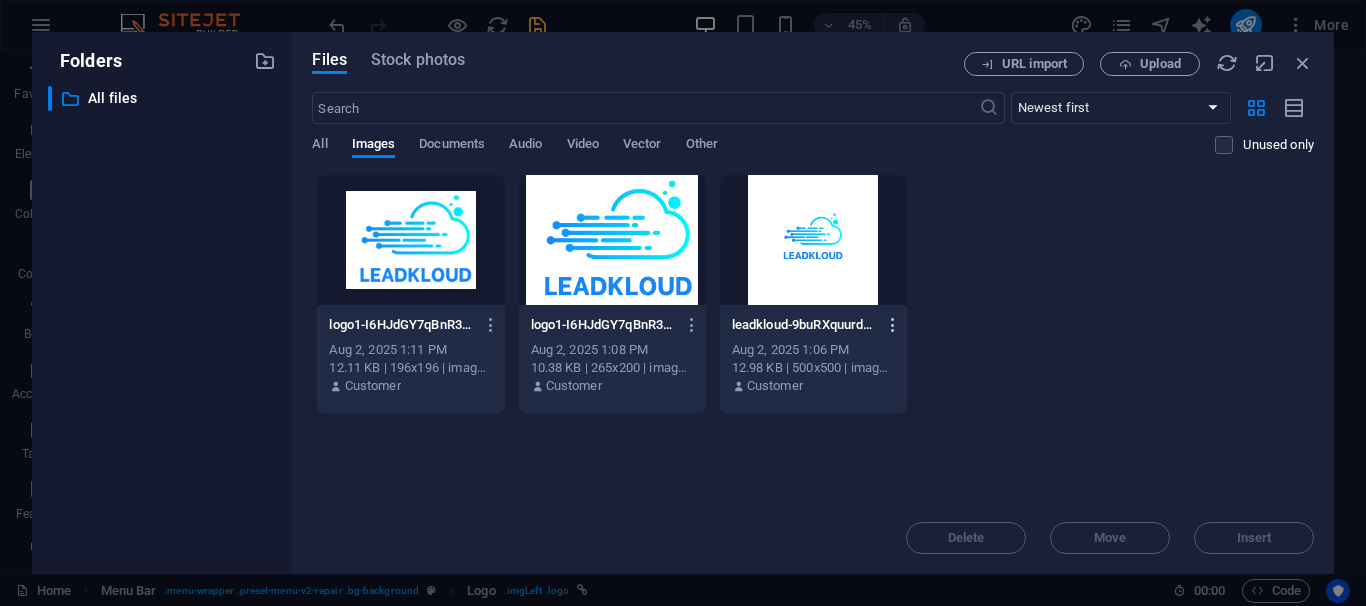 click at bounding box center [893, 325] 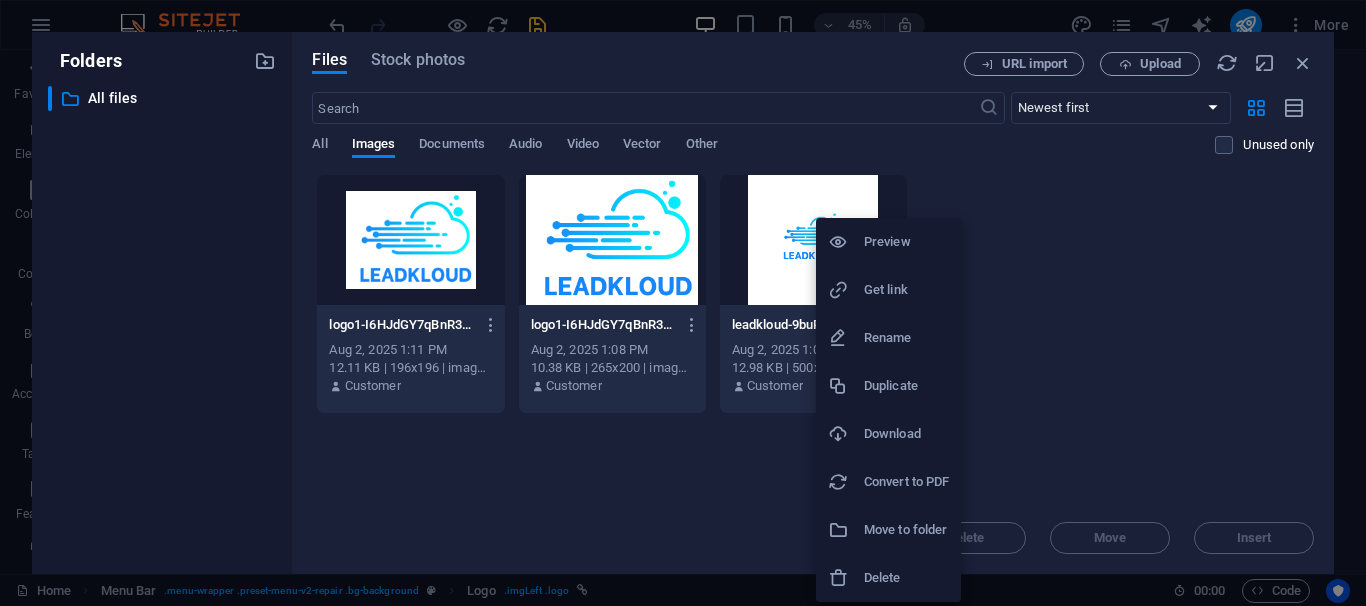click on "Delete" at bounding box center [888, 578] 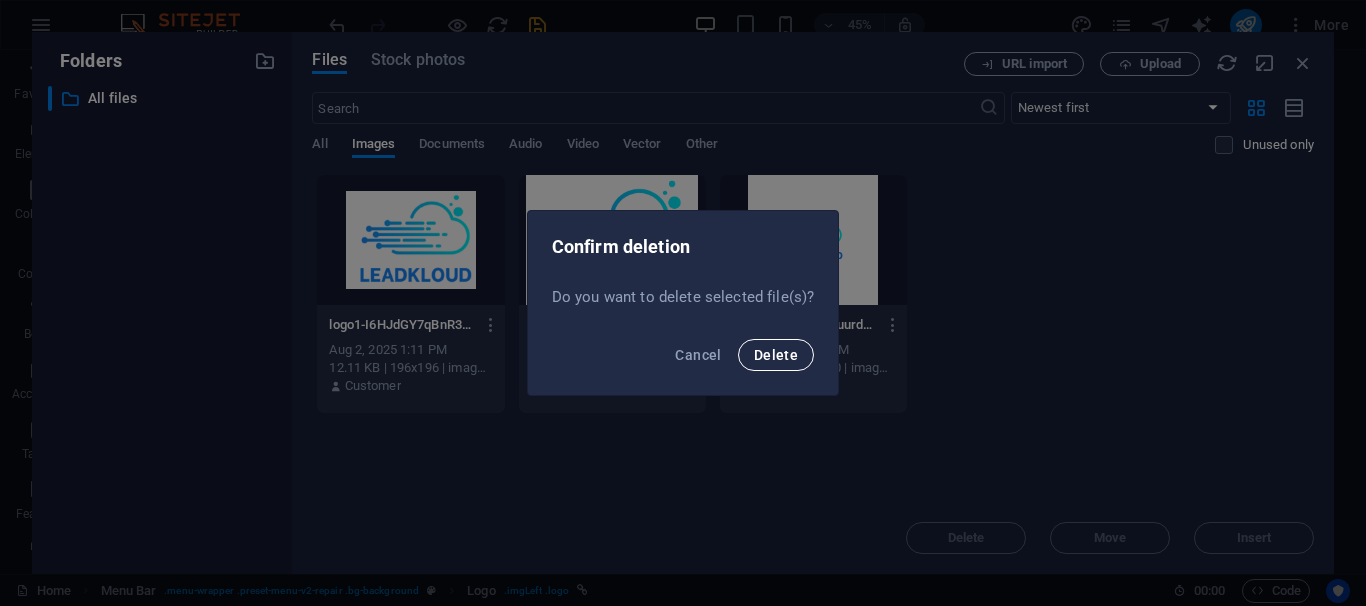 click on "Delete" at bounding box center [776, 355] 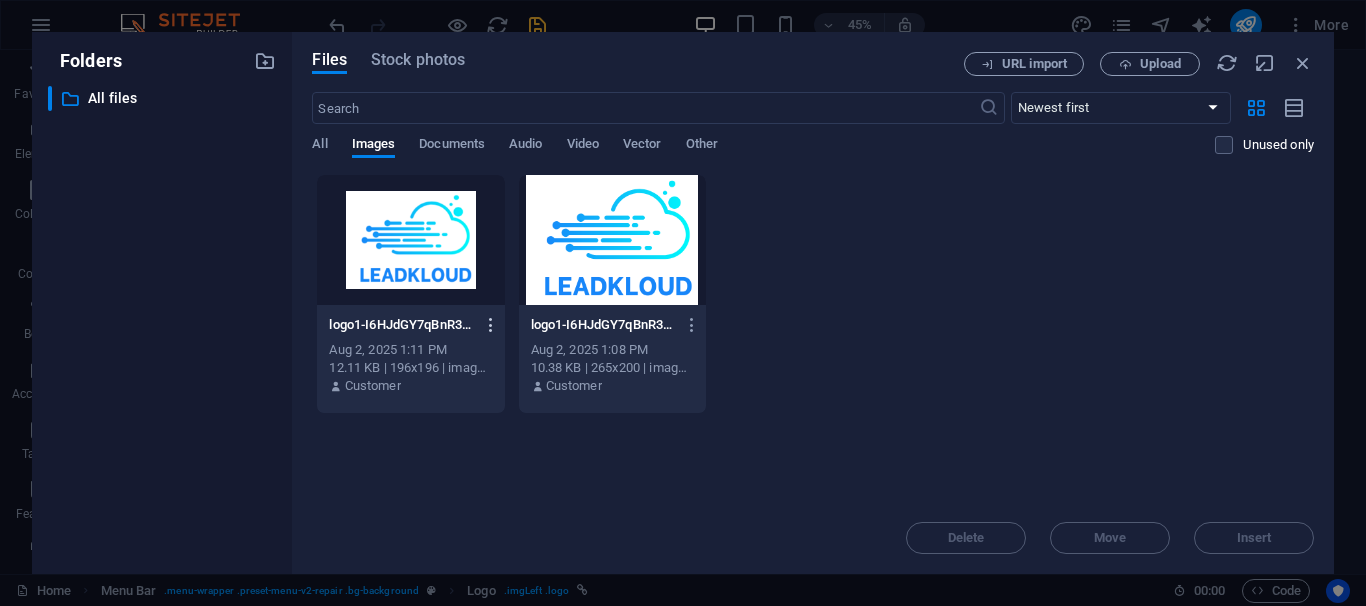 click at bounding box center [491, 325] 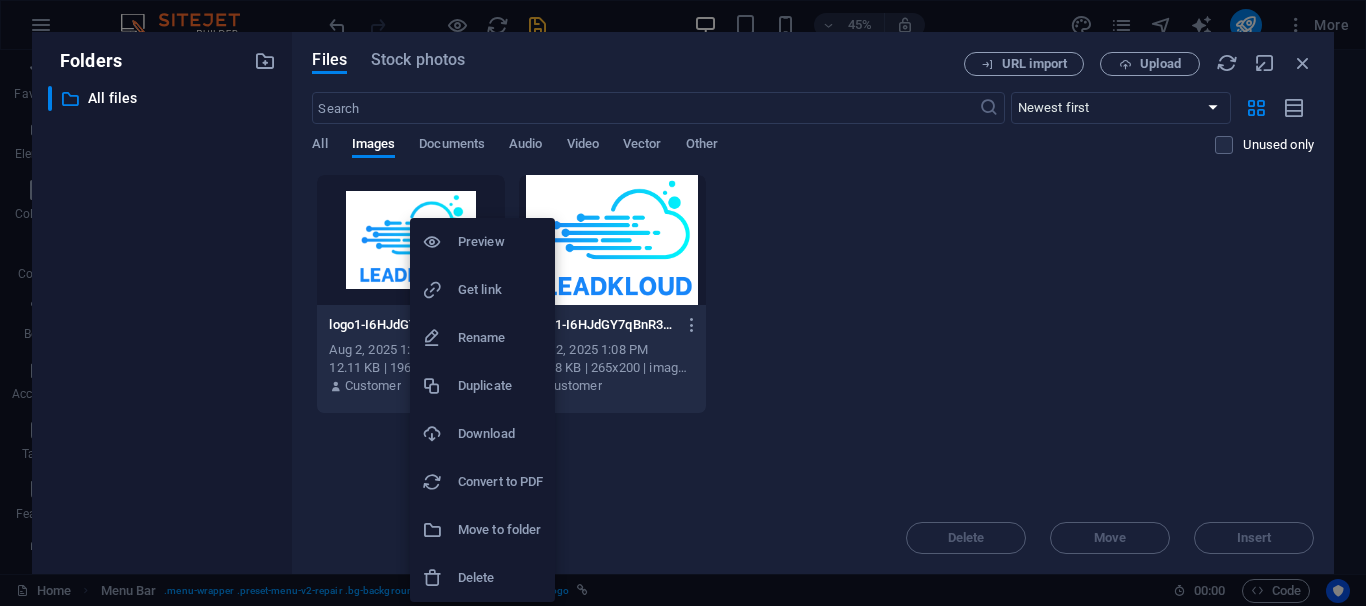 click on "Delete" at bounding box center (482, 578) 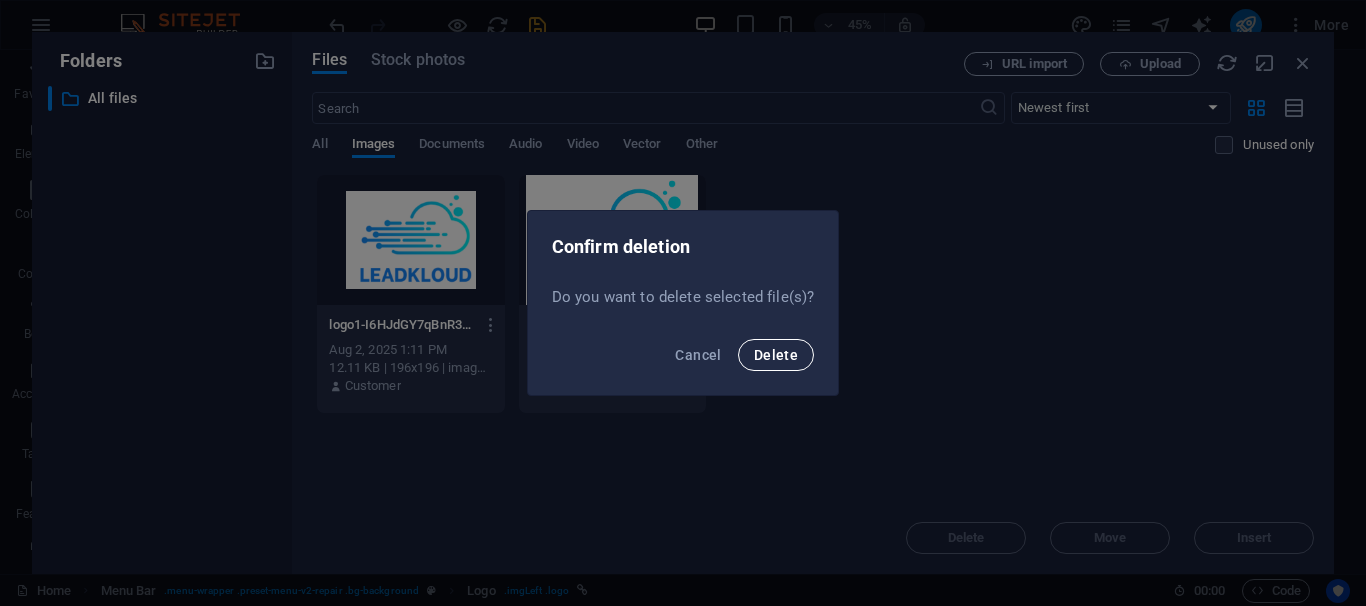 click on "Delete" at bounding box center (776, 355) 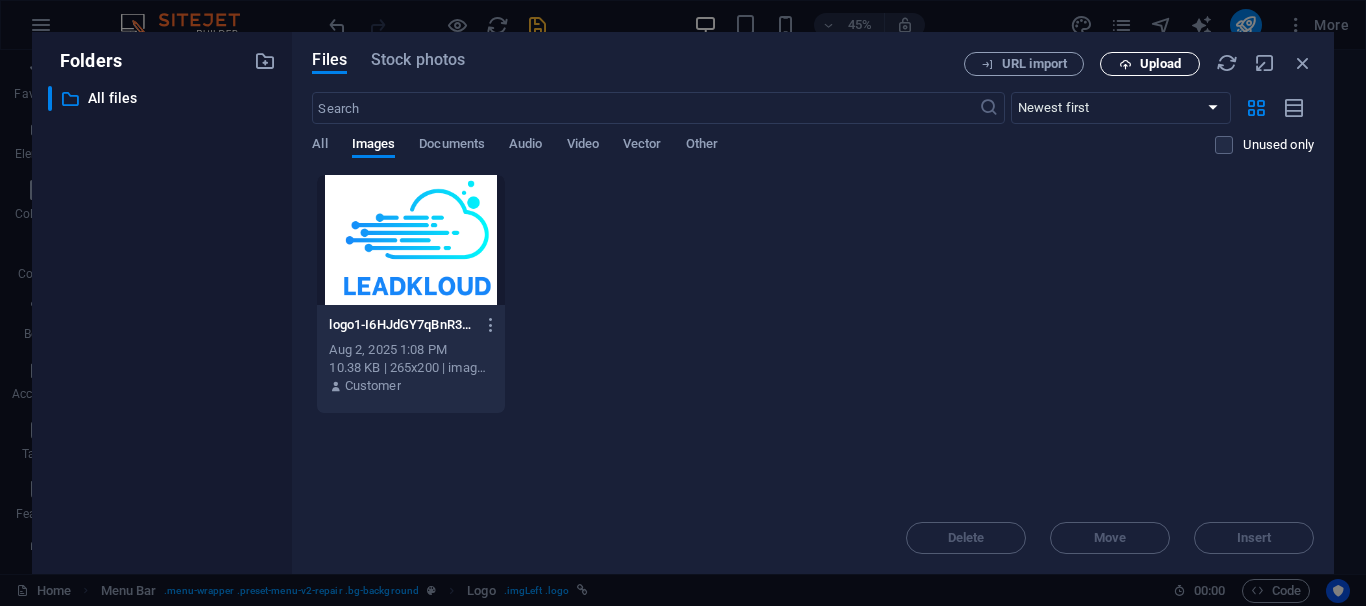 click at bounding box center (1125, 64) 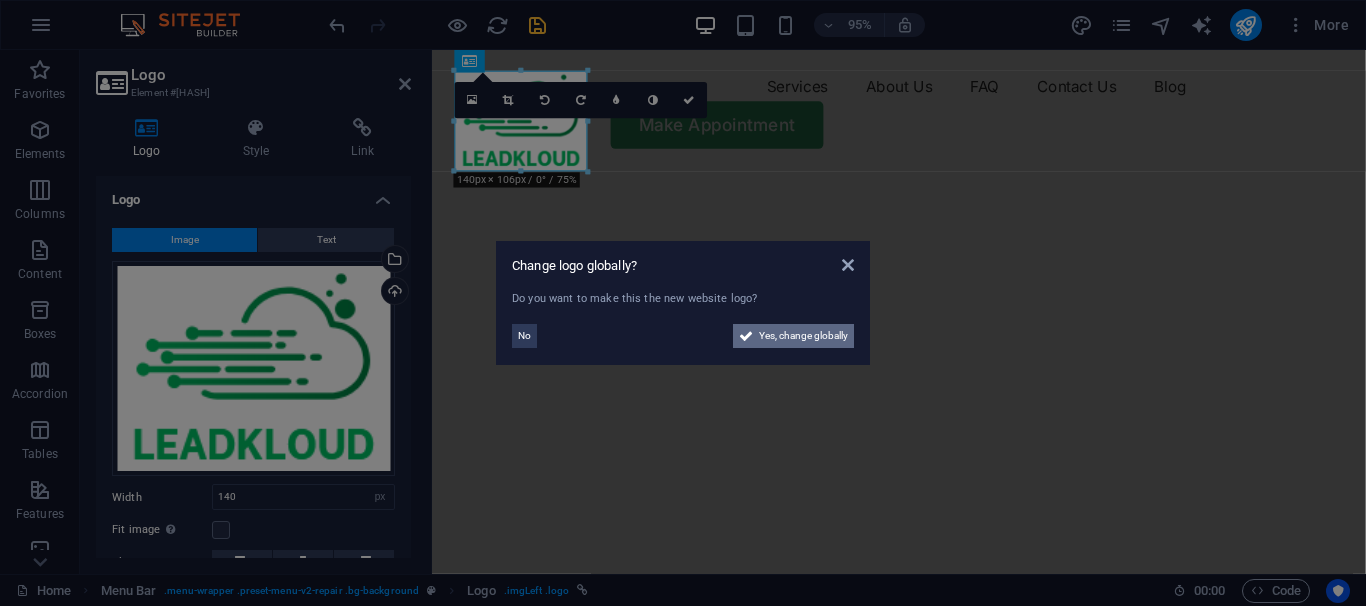 click on "Yes, change globally" at bounding box center (803, 336) 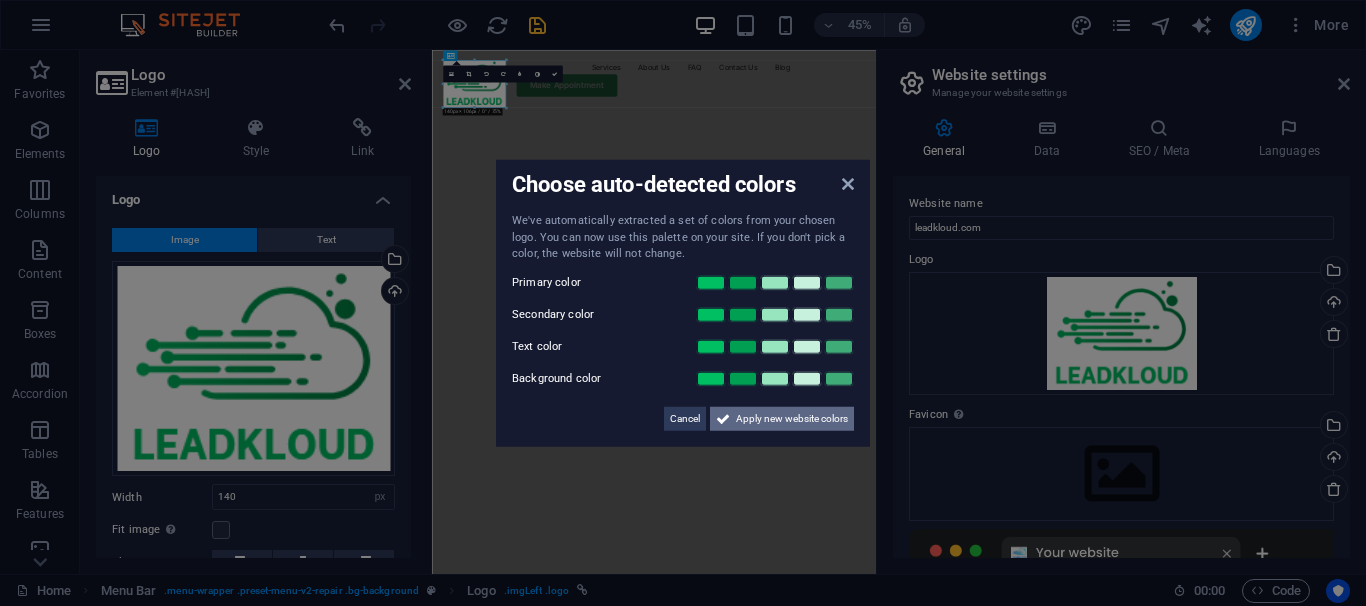 click on "Apply new website colors" at bounding box center [792, 418] 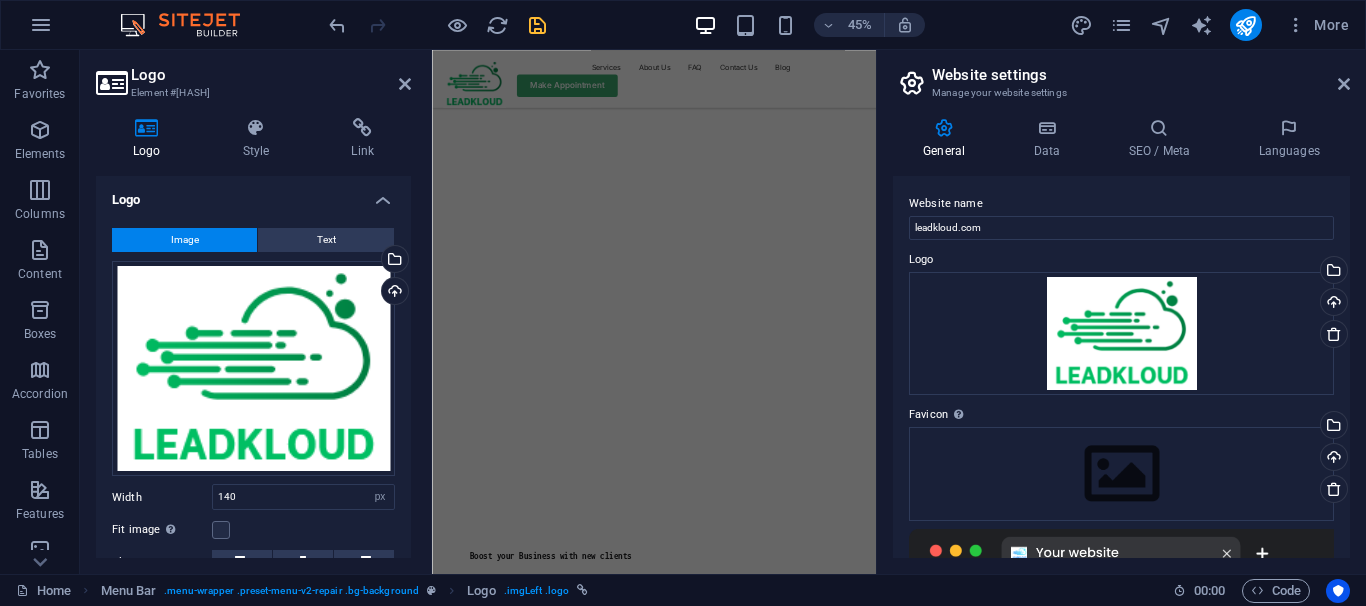 scroll, scrollTop: 204, scrollLeft: 0, axis: vertical 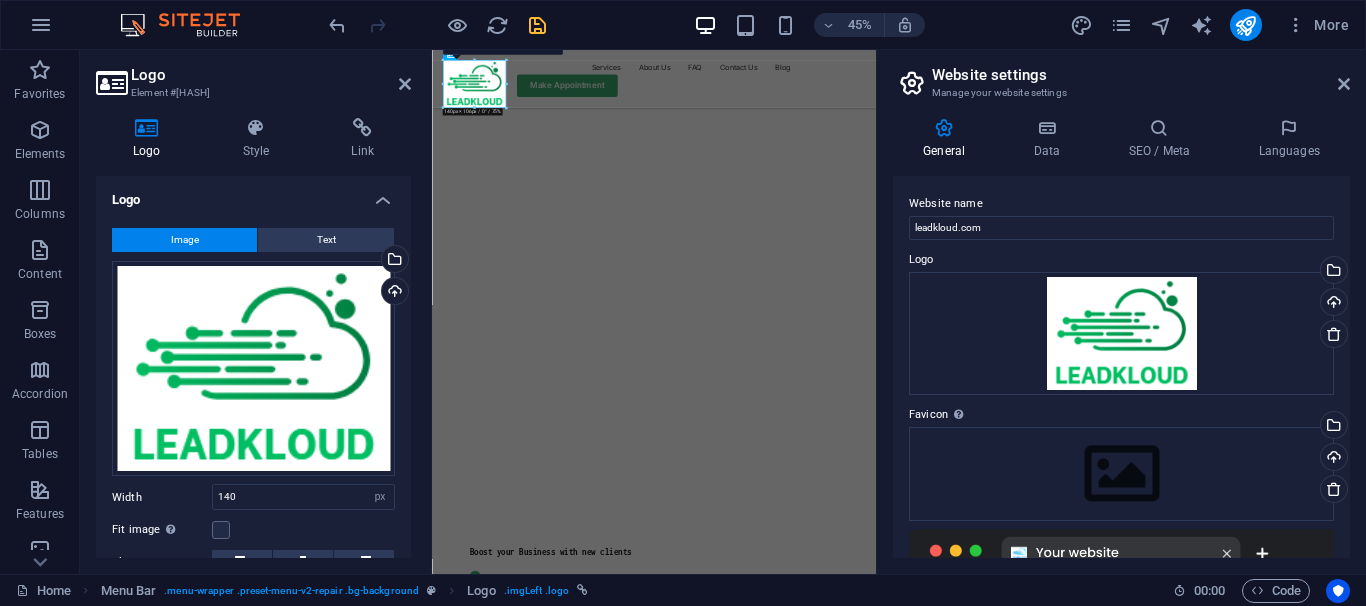 click on "Website settings Manage your website settings" at bounding box center [1123, 76] 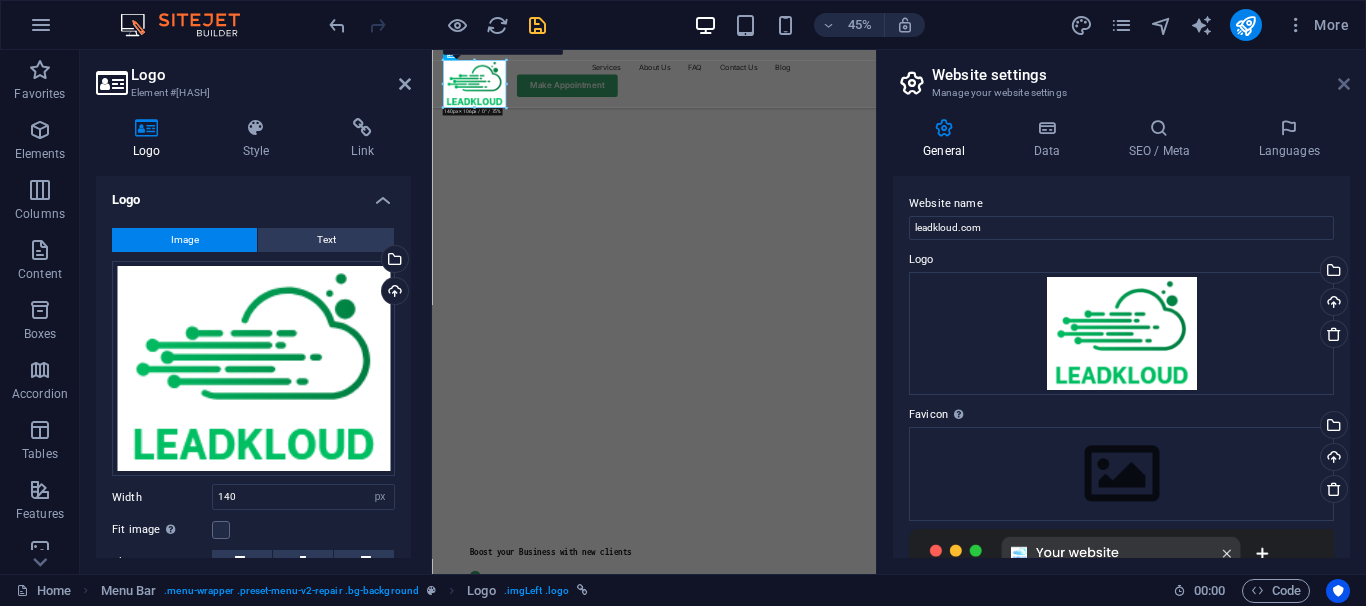click at bounding box center (1344, 84) 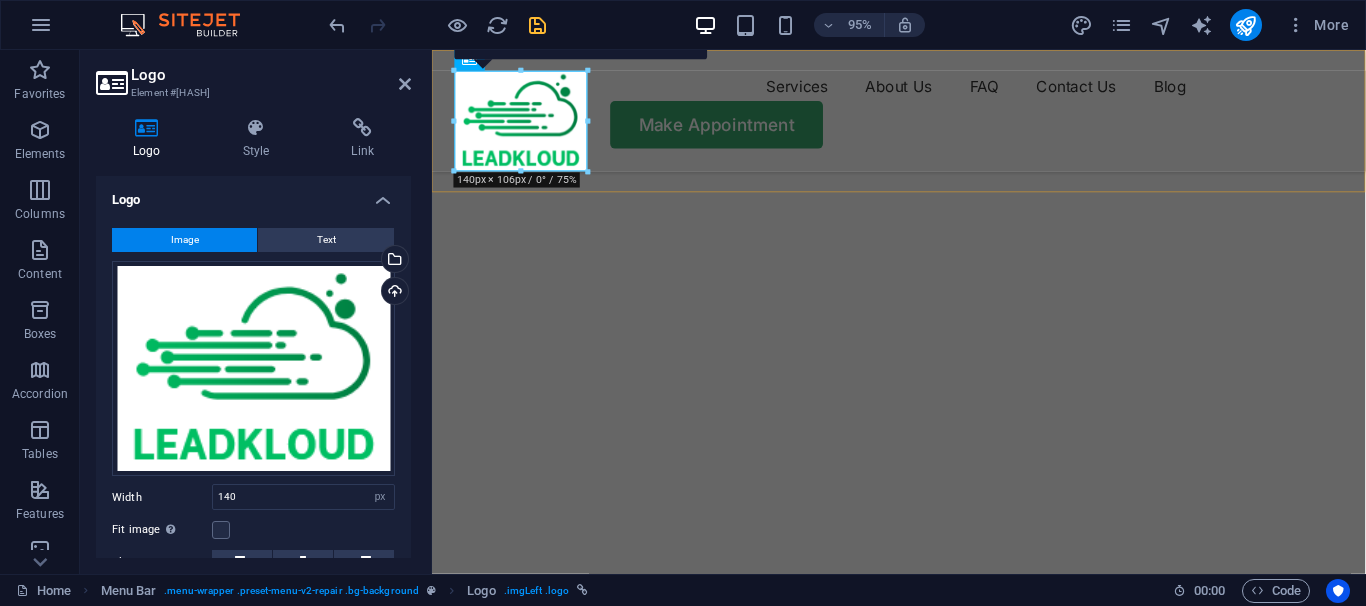 click on "Services About Us FAQ Contact Us Blog Make Appointment" at bounding box center (923, 114) 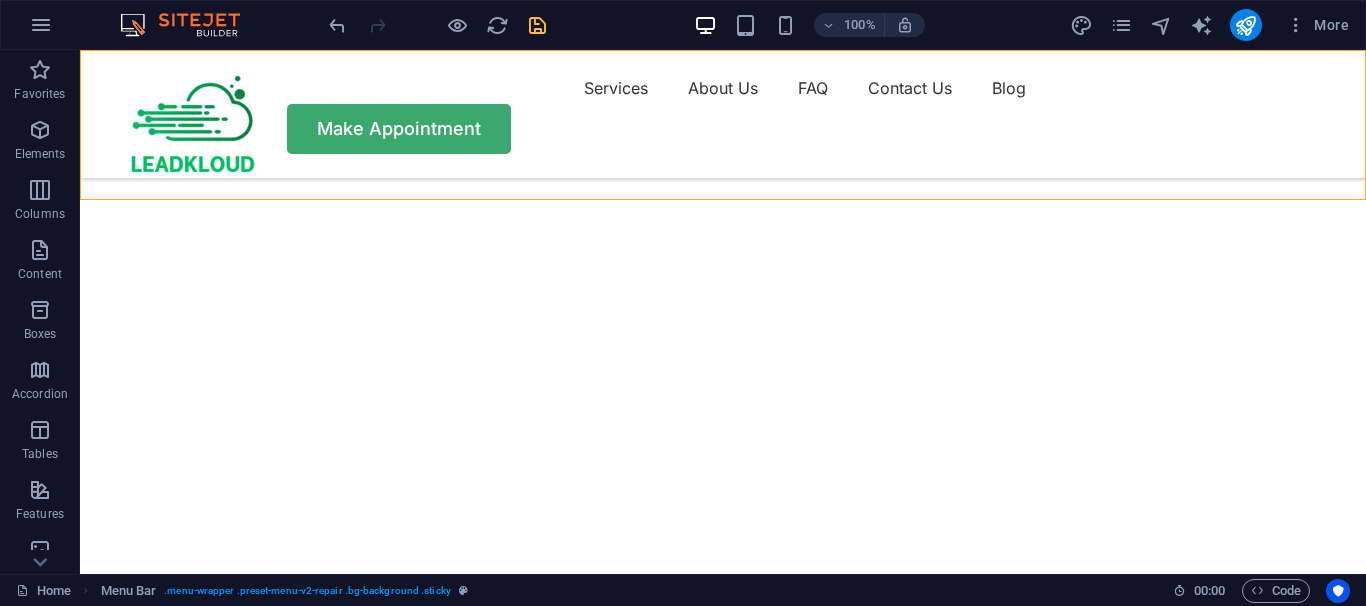 click on "Services About Us FAQ Contact Us Blog Make Appointment" at bounding box center (723, 114) 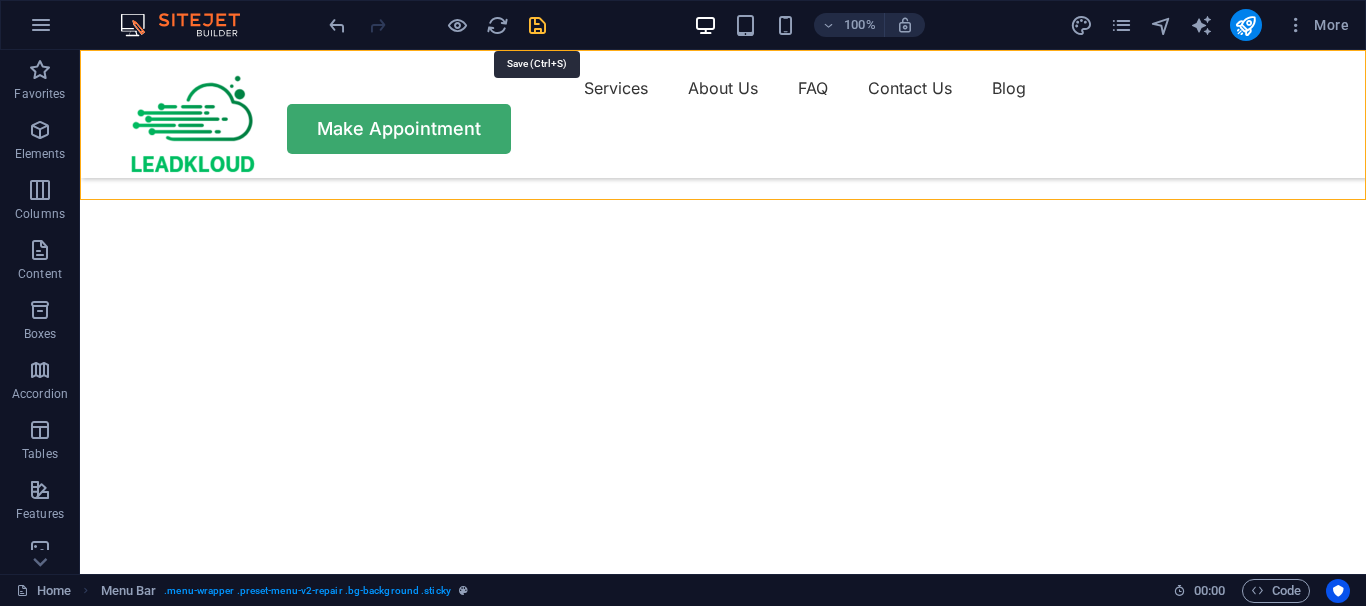 click at bounding box center (537, 25) 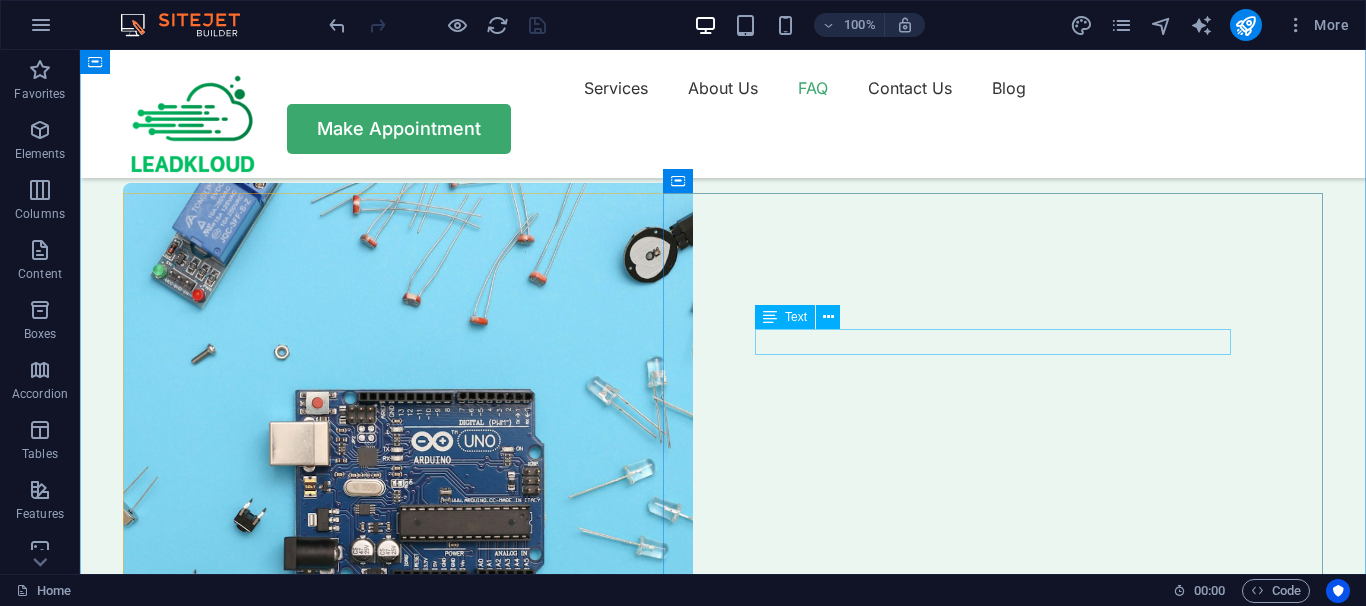 scroll, scrollTop: 4896, scrollLeft: 0, axis: vertical 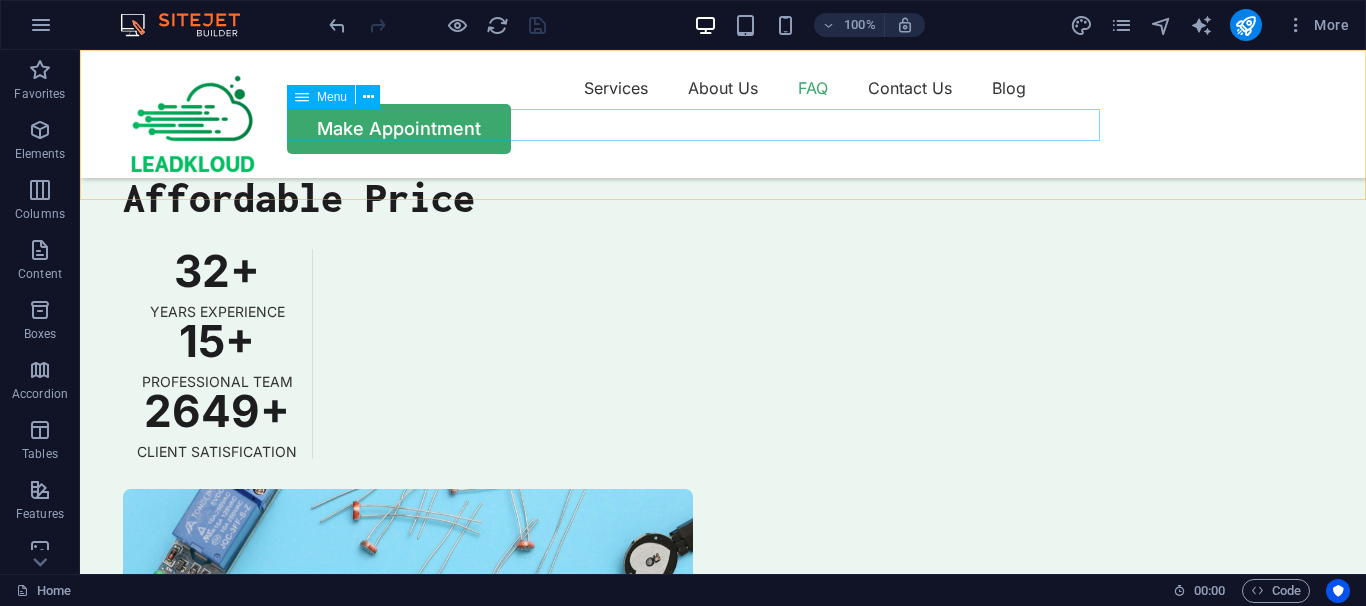 click on "Services About Us FAQ Contact Us Blog" at bounding box center (723, 88) 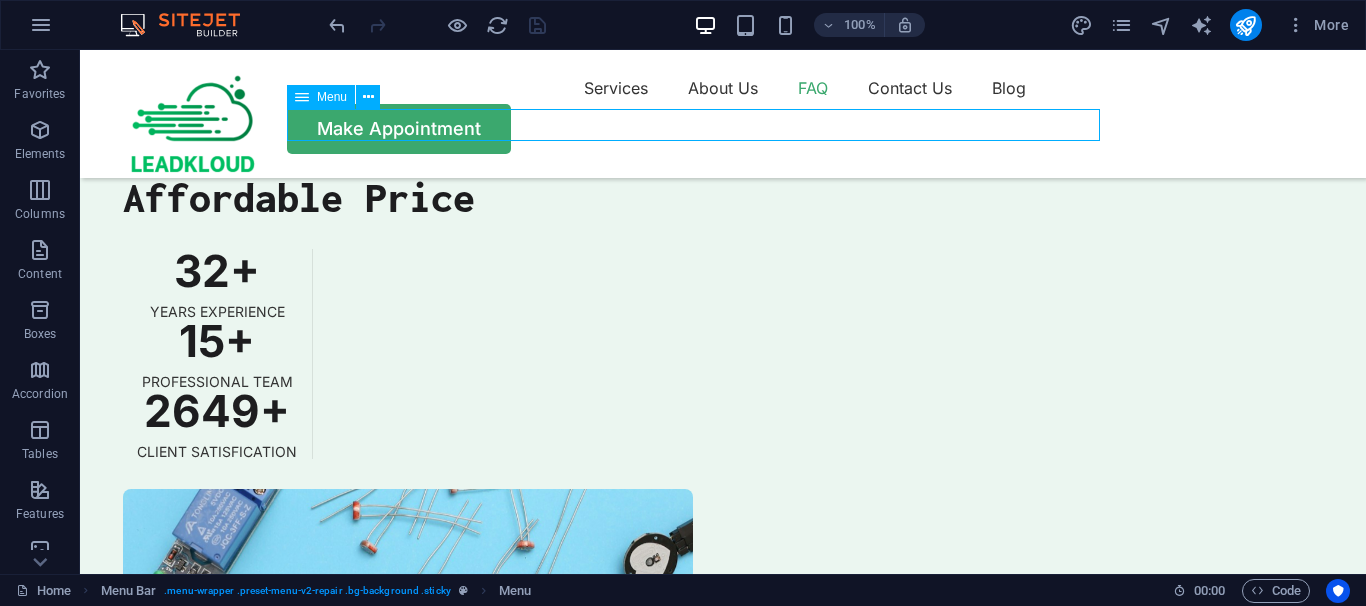 click on "Services About Us FAQ Contact Us Blog" at bounding box center [723, 88] 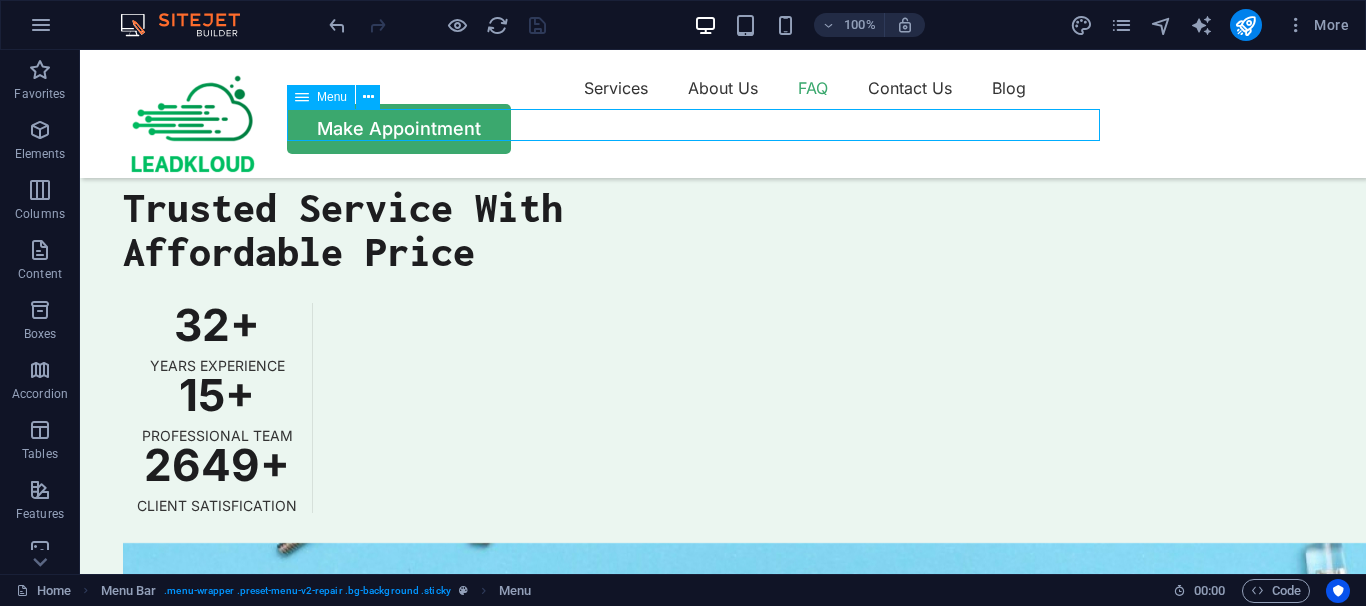 select on "1" 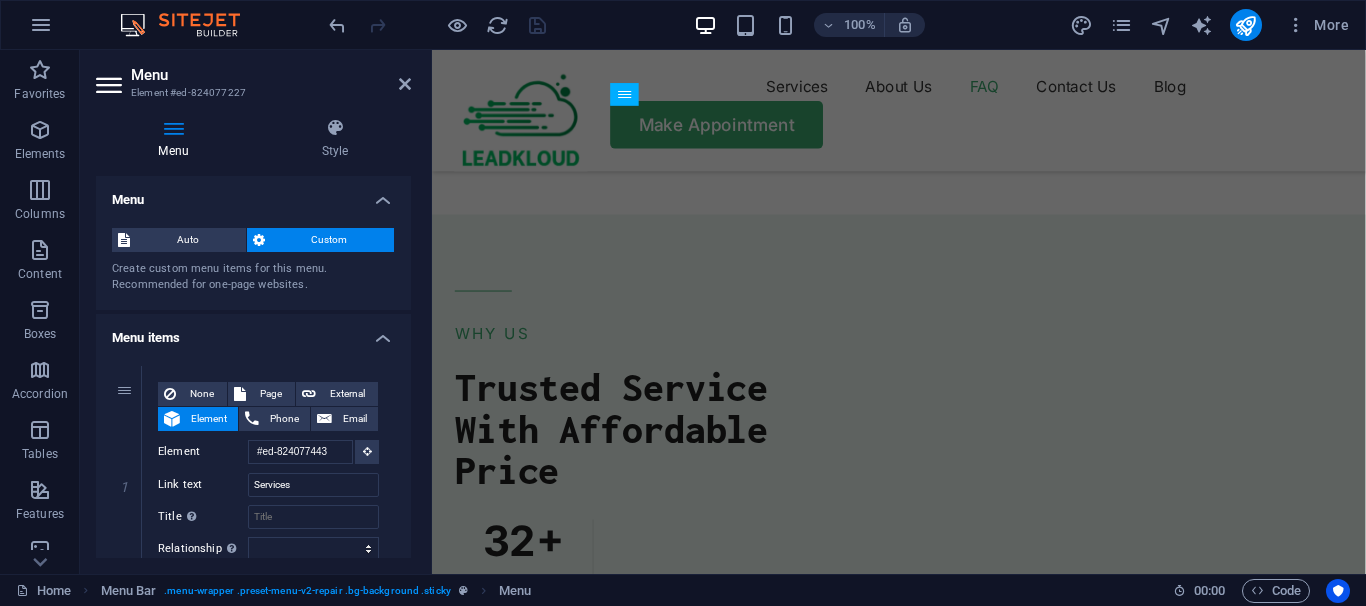 scroll, scrollTop: 5169, scrollLeft: 0, axis: vertical 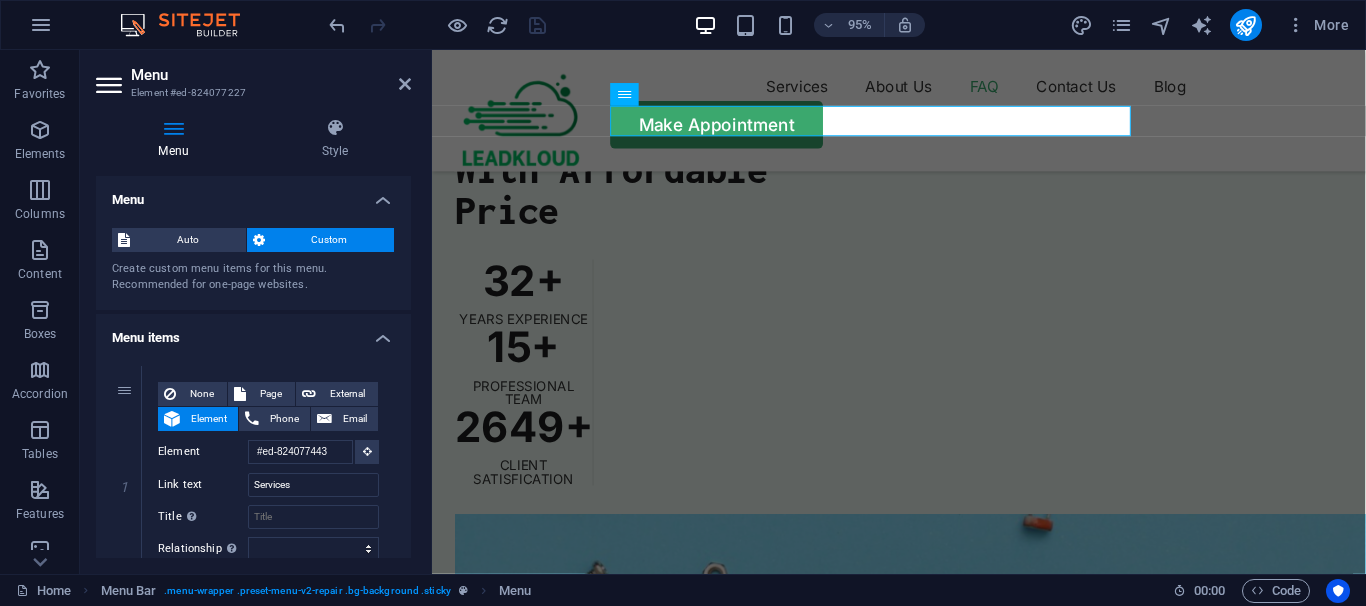 click on "Element #ed-824077227" at bounding box center (251, 93) 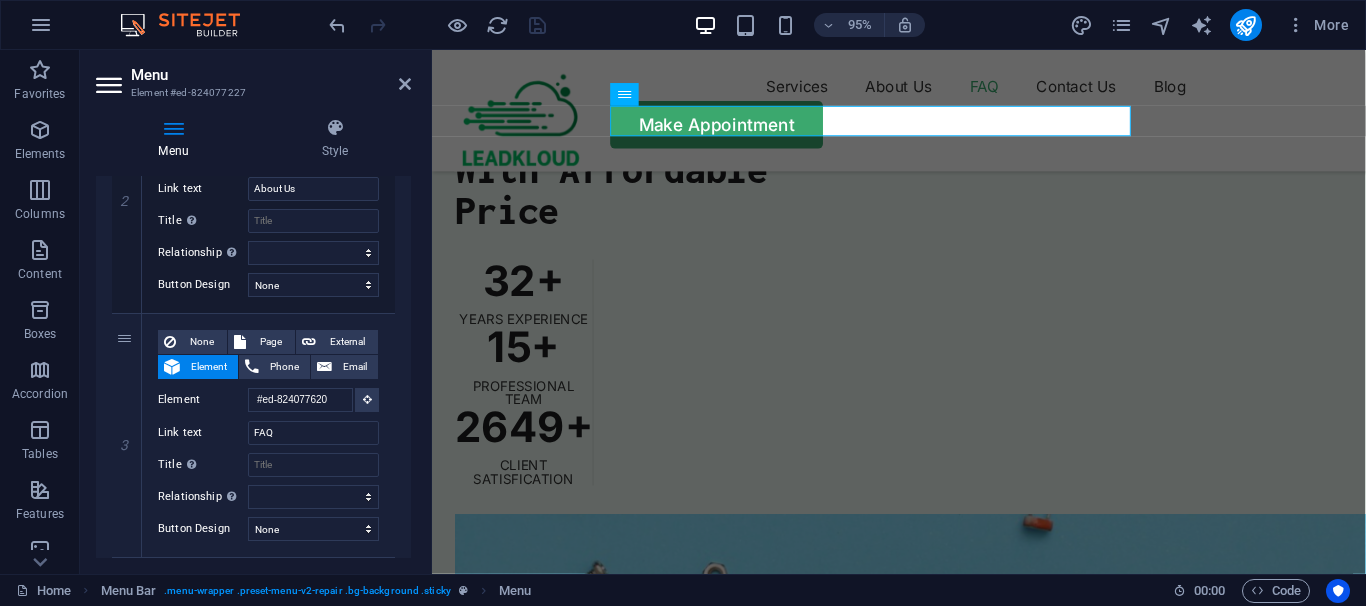 scroll, scrollTop: 630, scrollLeft: 0, axis: vertical 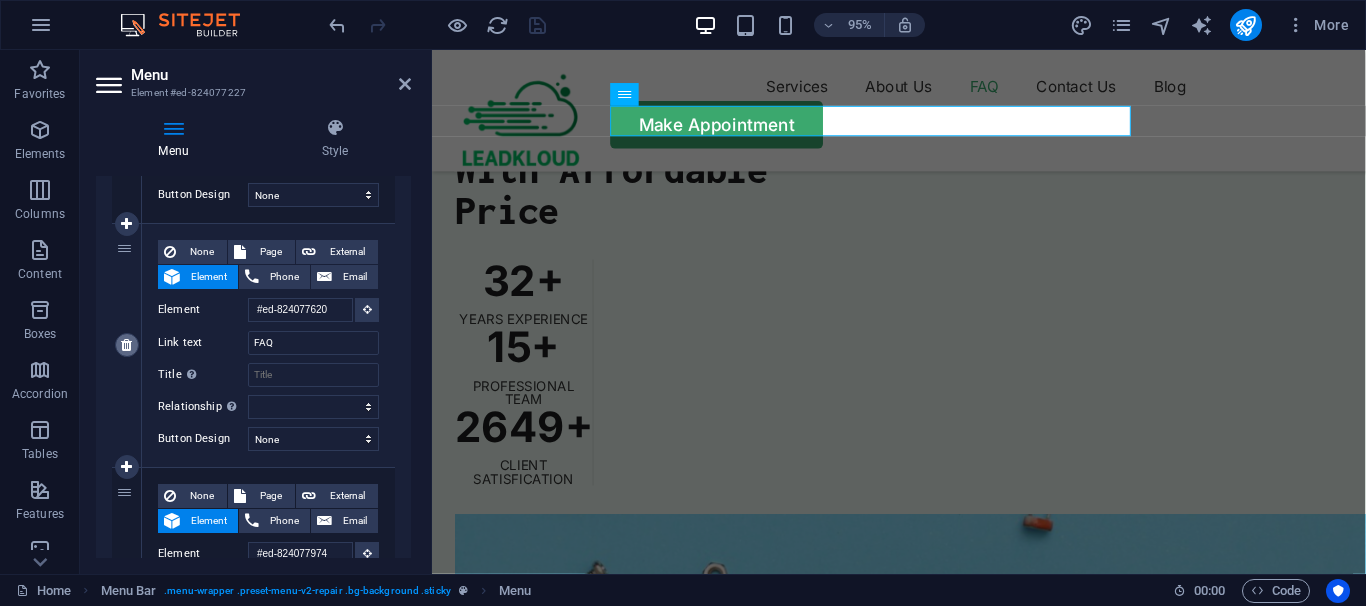click at bounding box center (126, 345) 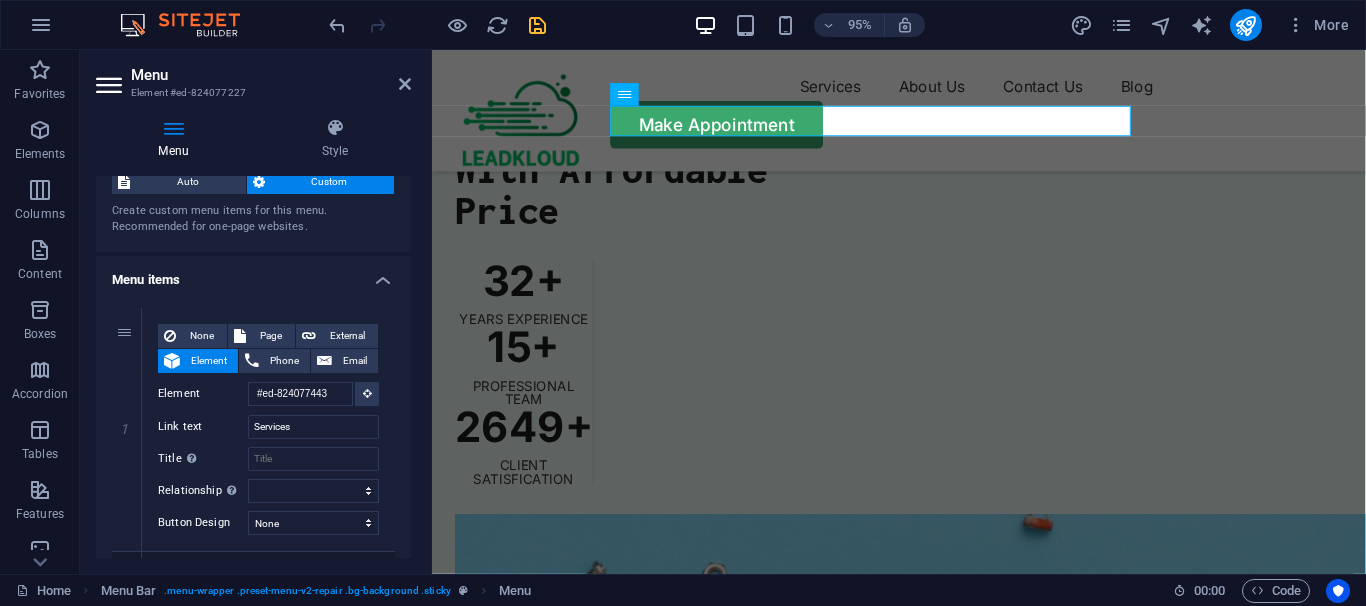 scroll, scrollTop: 0, scrollLeft: 0, axis: both 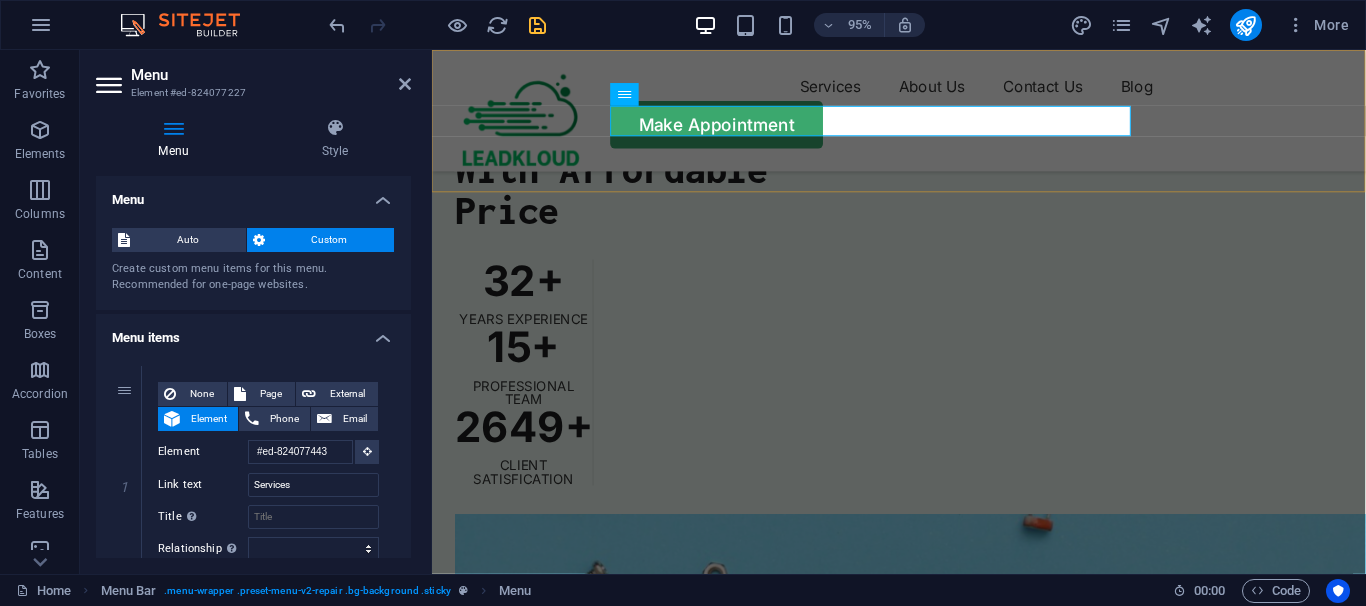 click on "Services About Us Contact Us Blog Make Appointment" at bounding box center [923, 114] 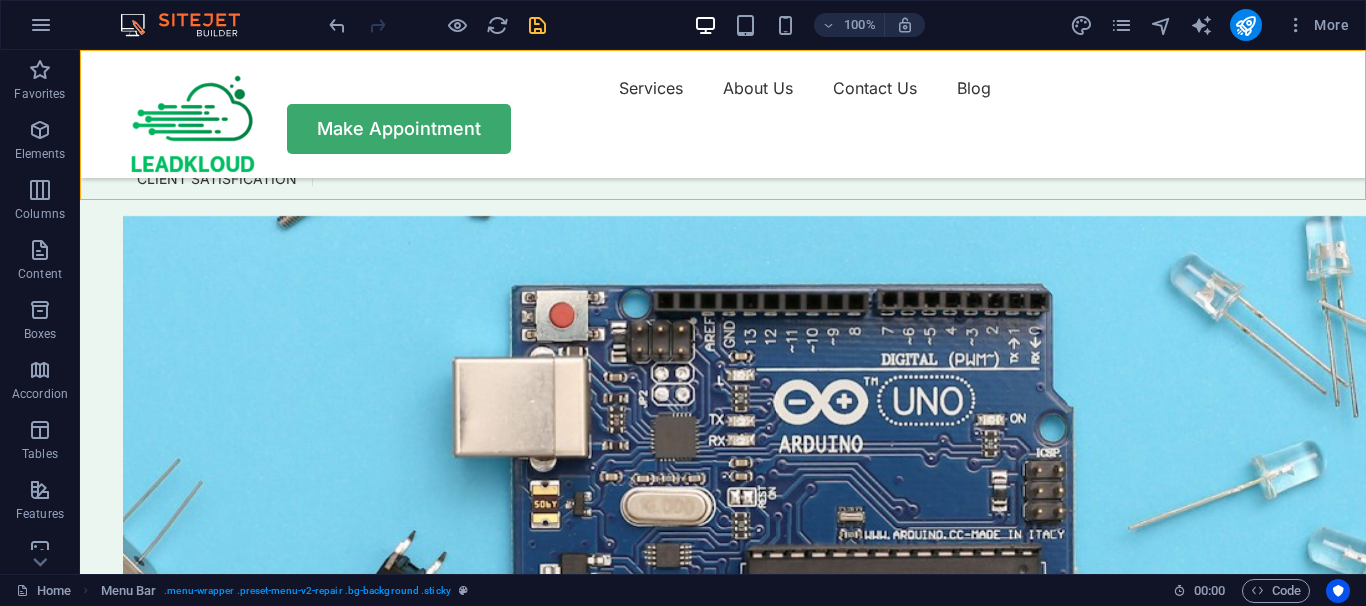 scroll, scrollTop: 4896, scrollLeft: 0, axis: vertical 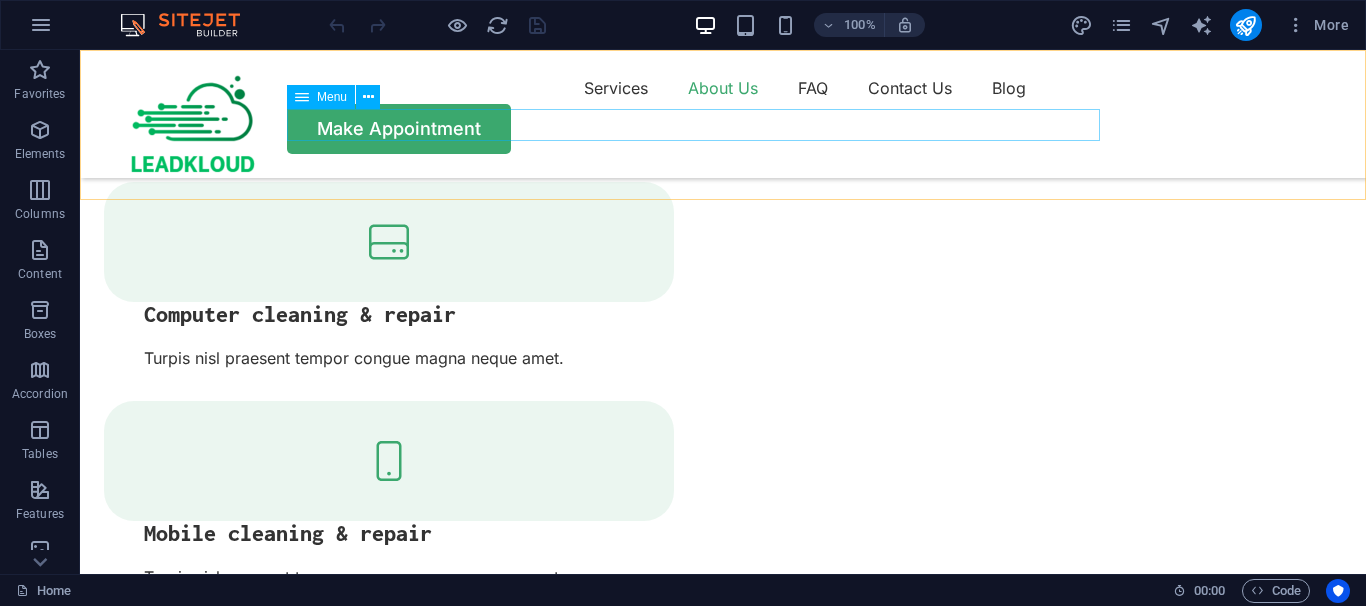 click on "Menu" at bounding box center [321, 97] 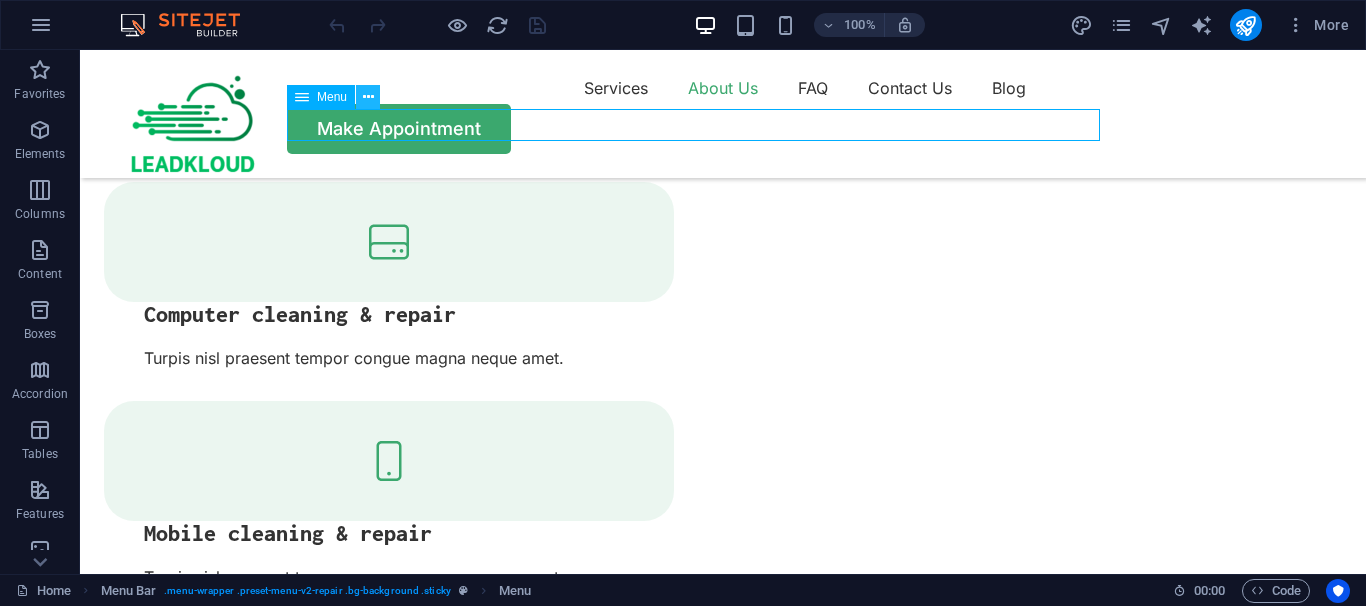 click at bounding box center (368, 97) 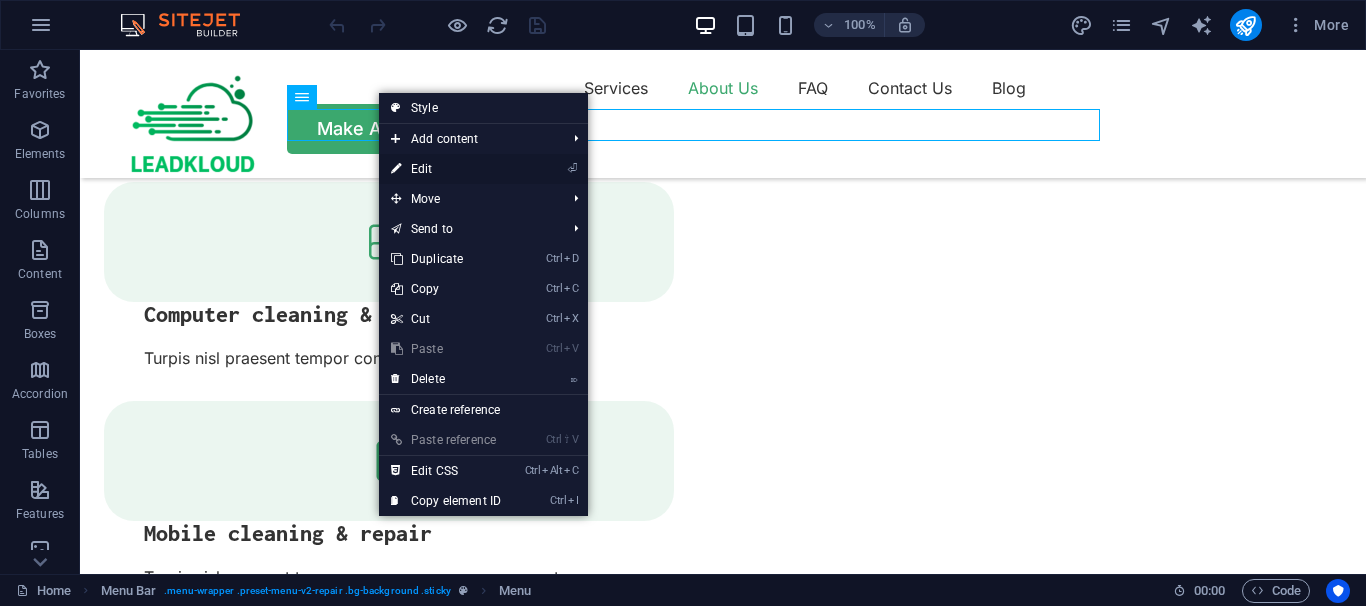 click on "⏎  Edit" at bounding box center (446, 169) 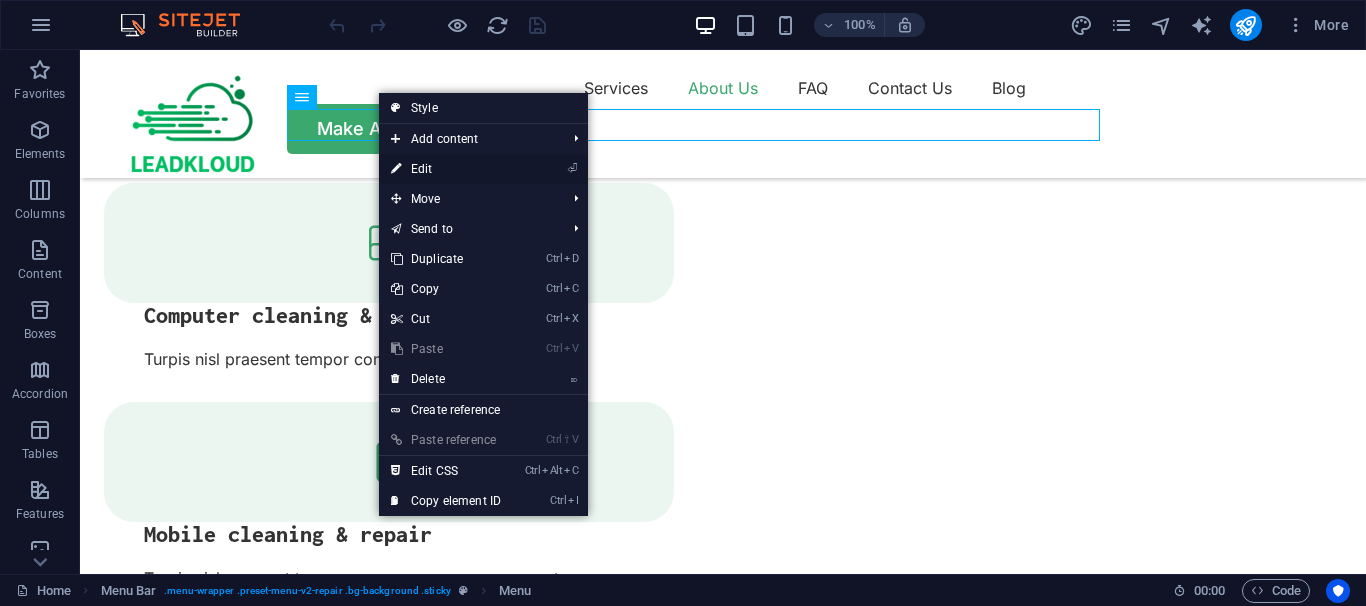 select on "1" 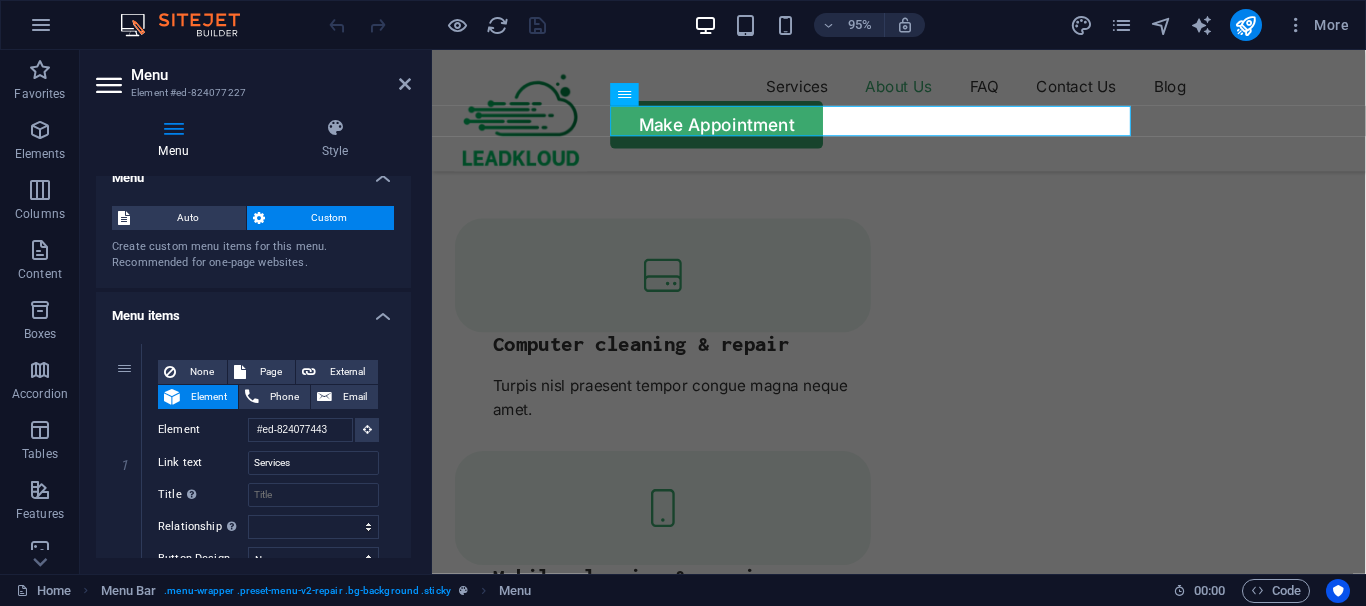 scroll, scrollTop: 0, scrollLeft: 0, axis: both 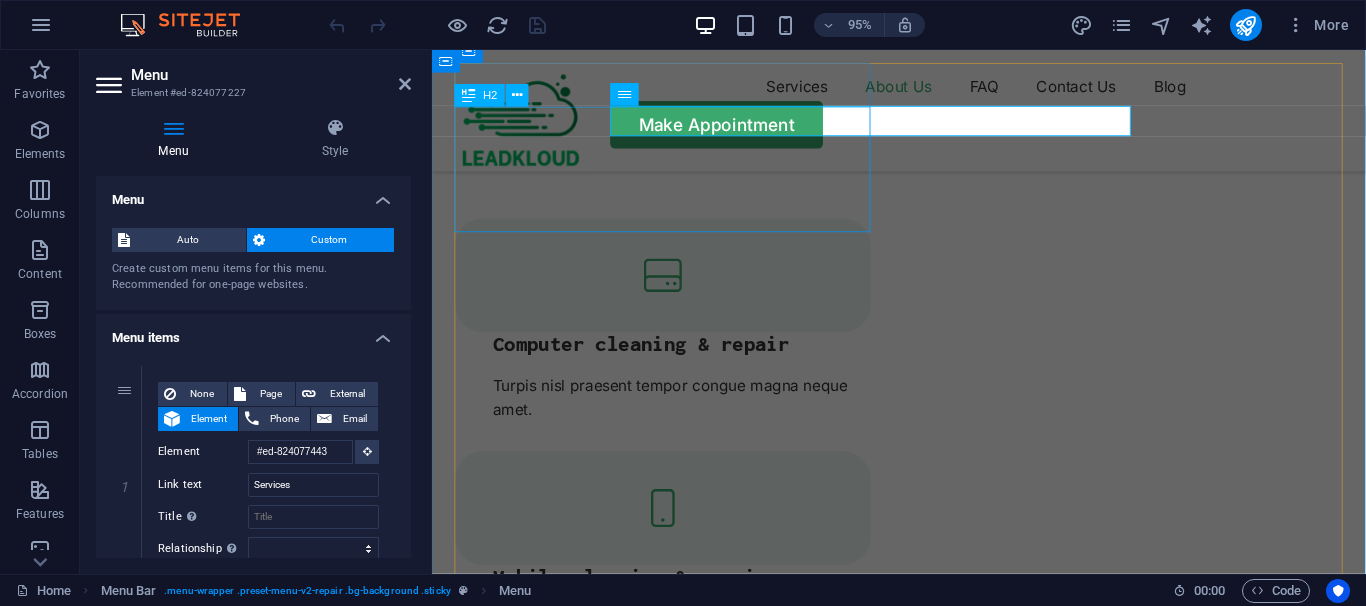 click on "Trusted Service With Affordable Price" at bounding box center (675, 3047) 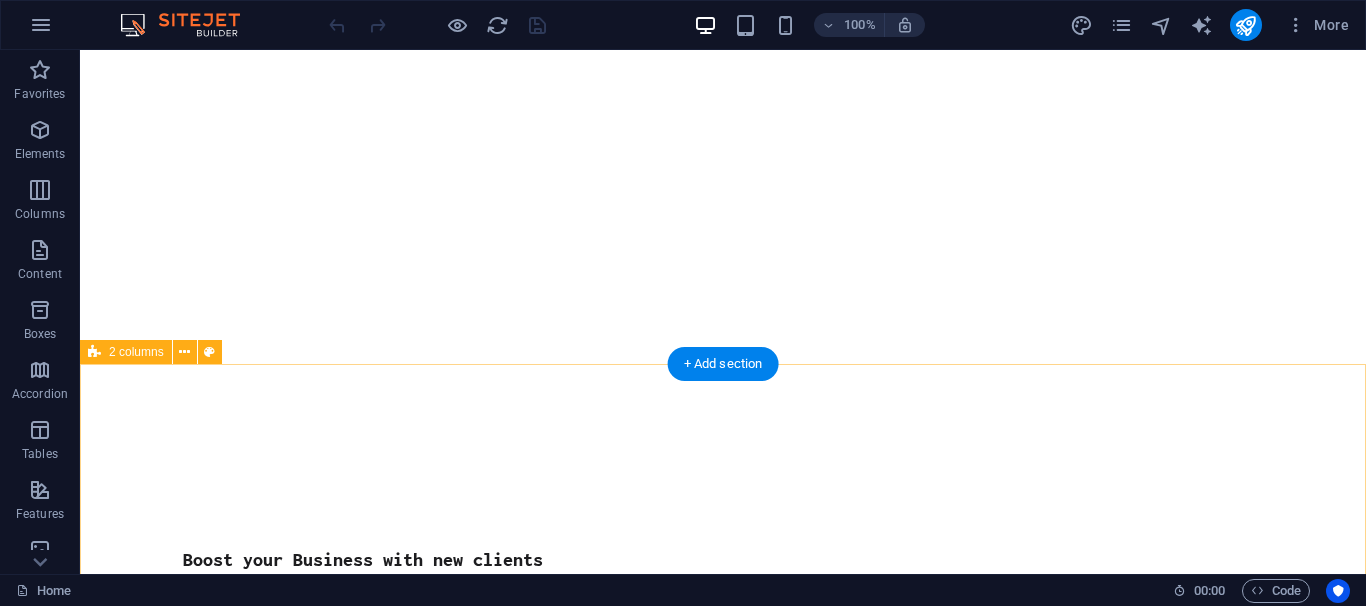 scroll, scrollTop: 0, scrollLeft: 0, axis: both 